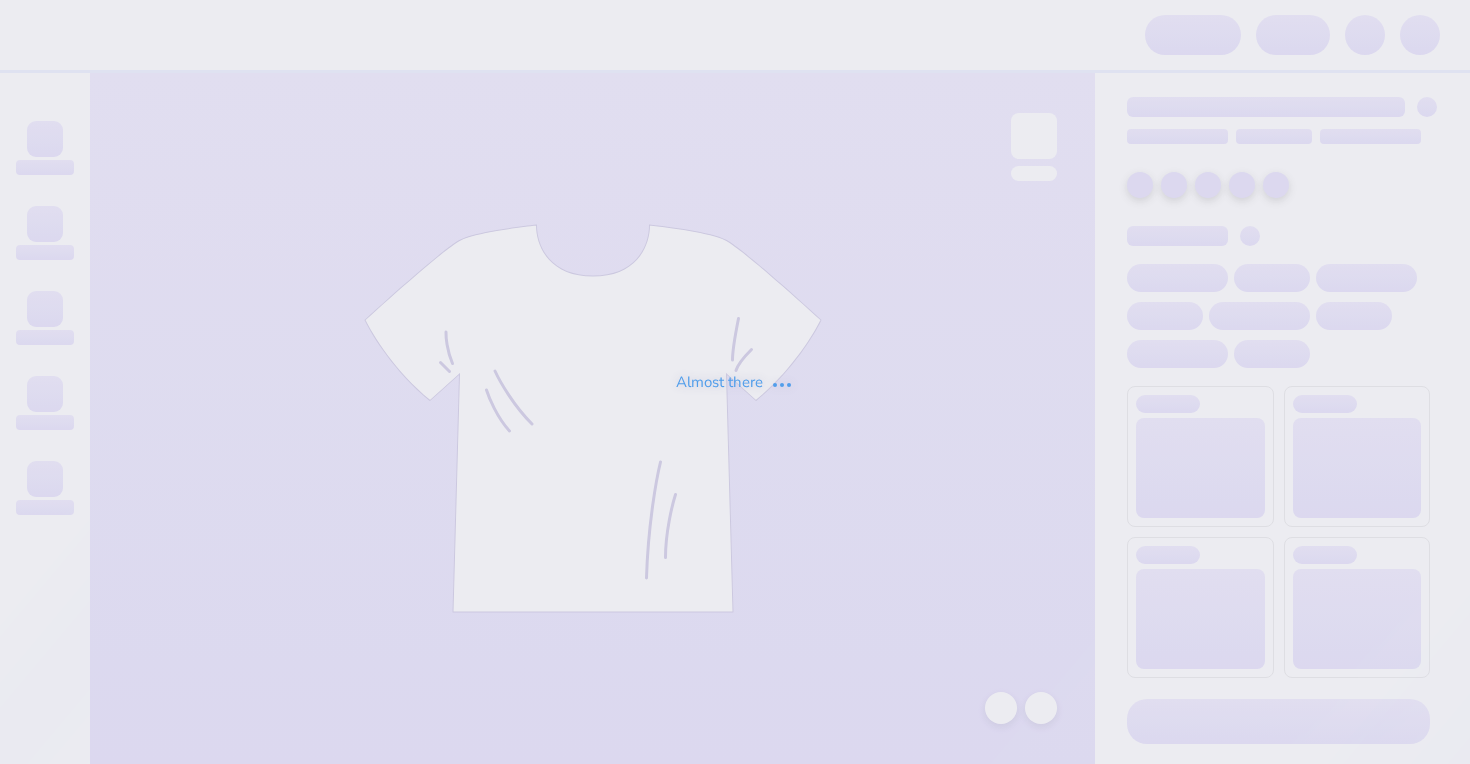 scroll, scrollTop: 0, scrollLeft: 0, axis: both 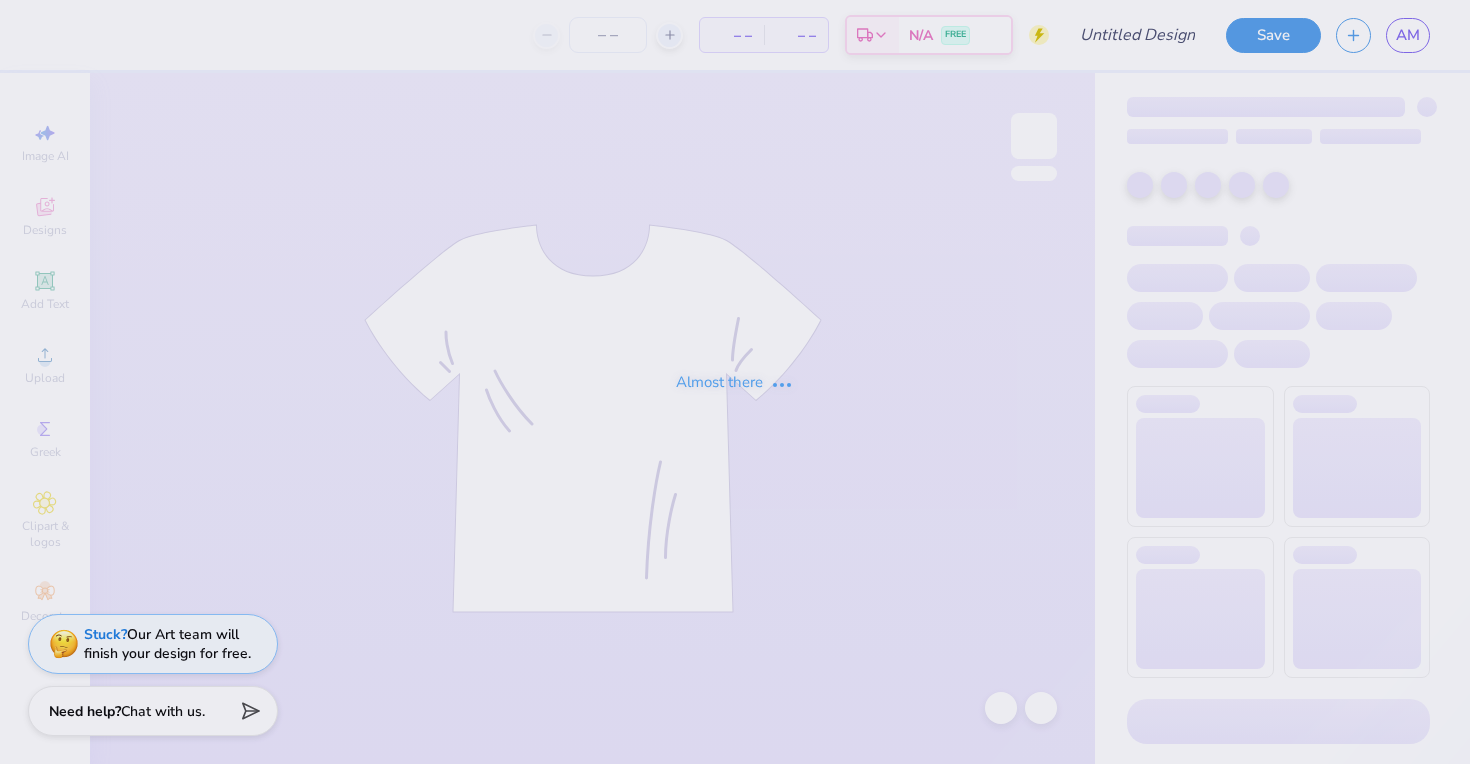 type on "recruitment 25" 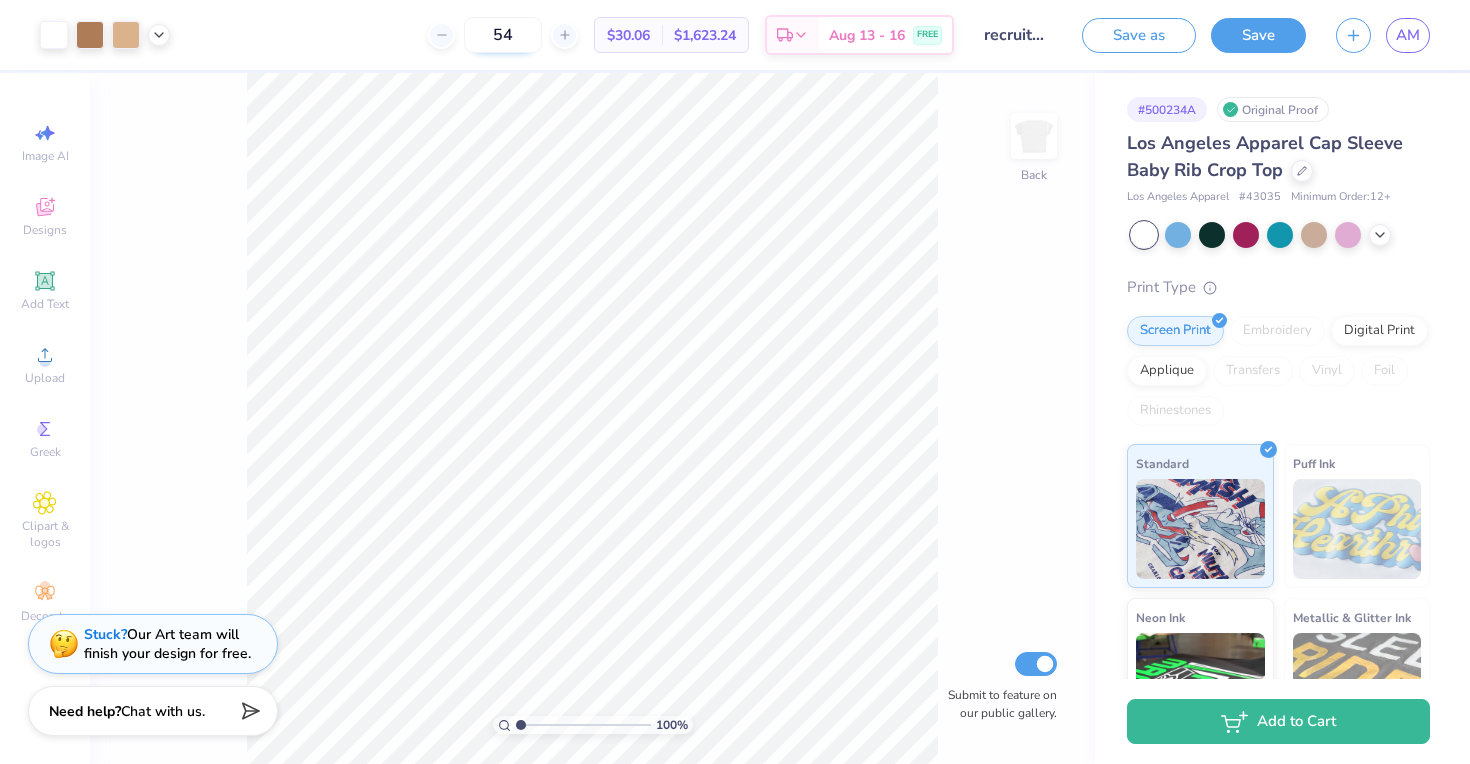 click on "54" at bounding box center [503, 35] 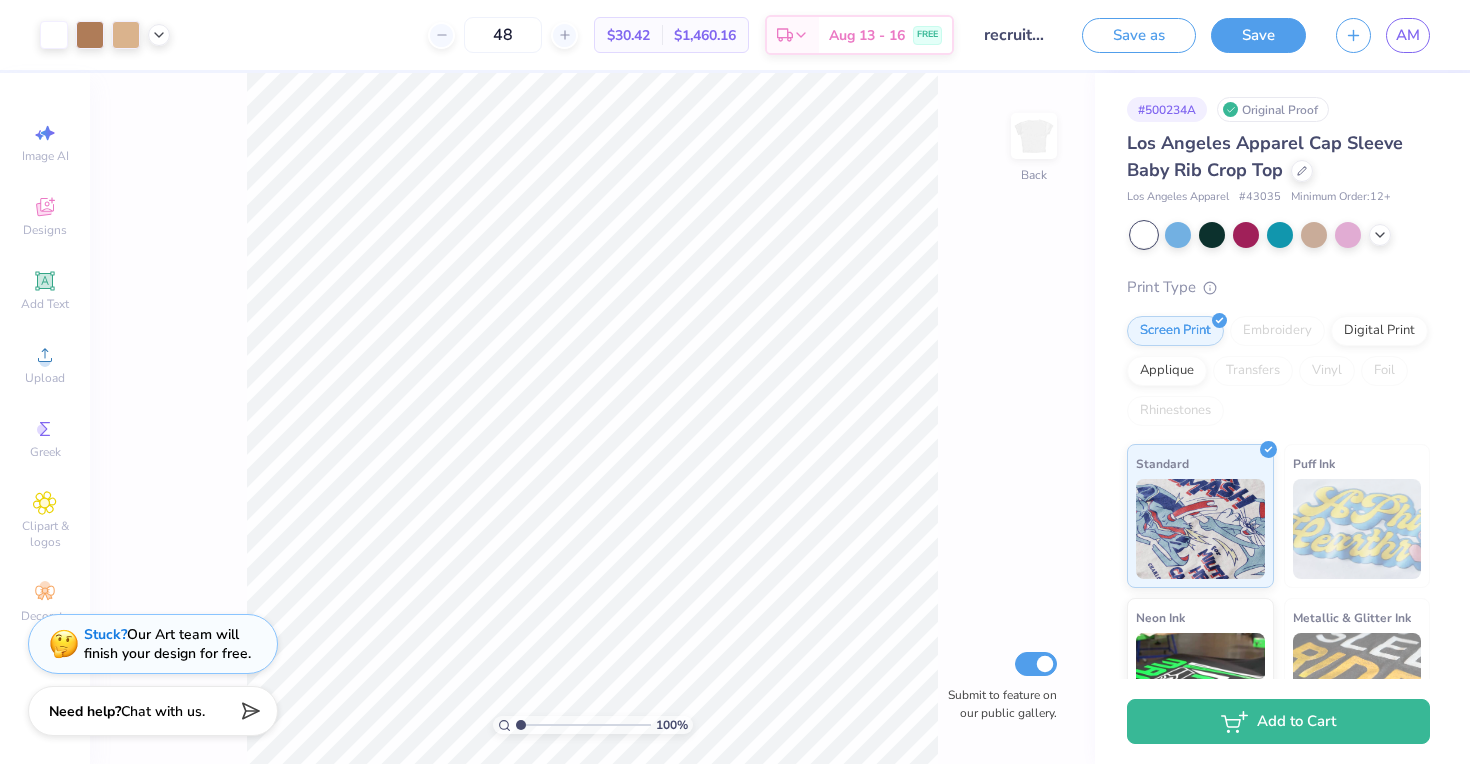 type on "48" 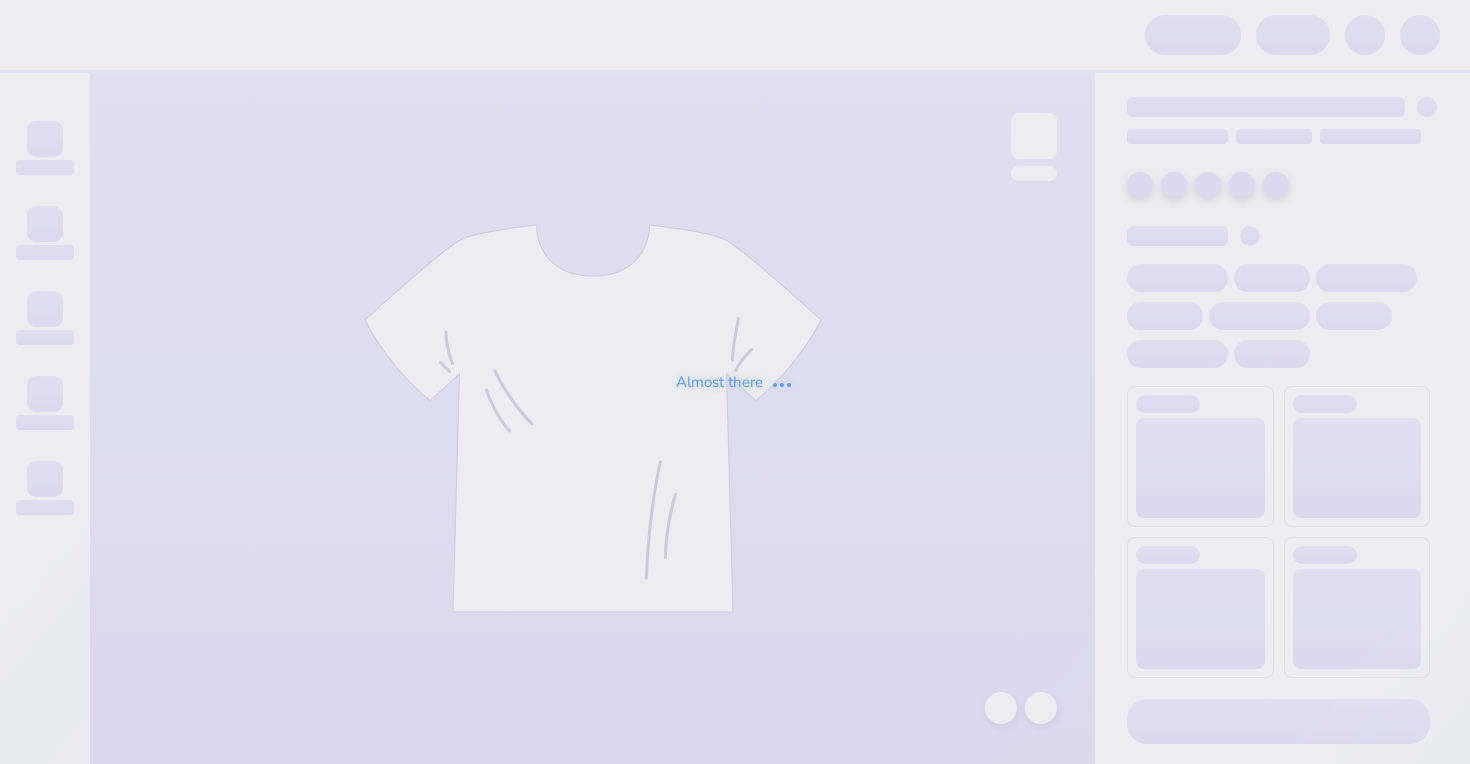 scroll, scrollTop: 0, scrollLeft: 0, axis: both 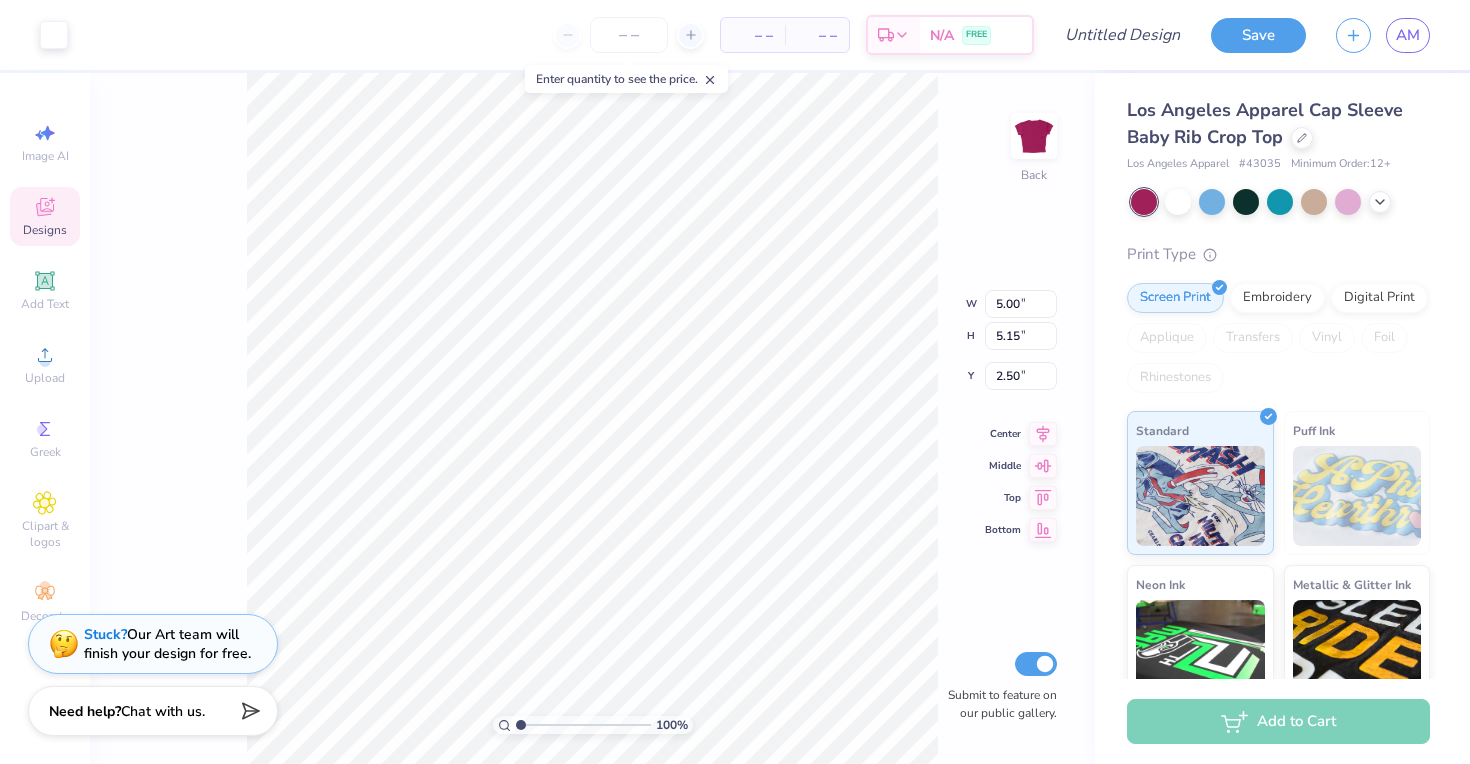 type on "2.51" 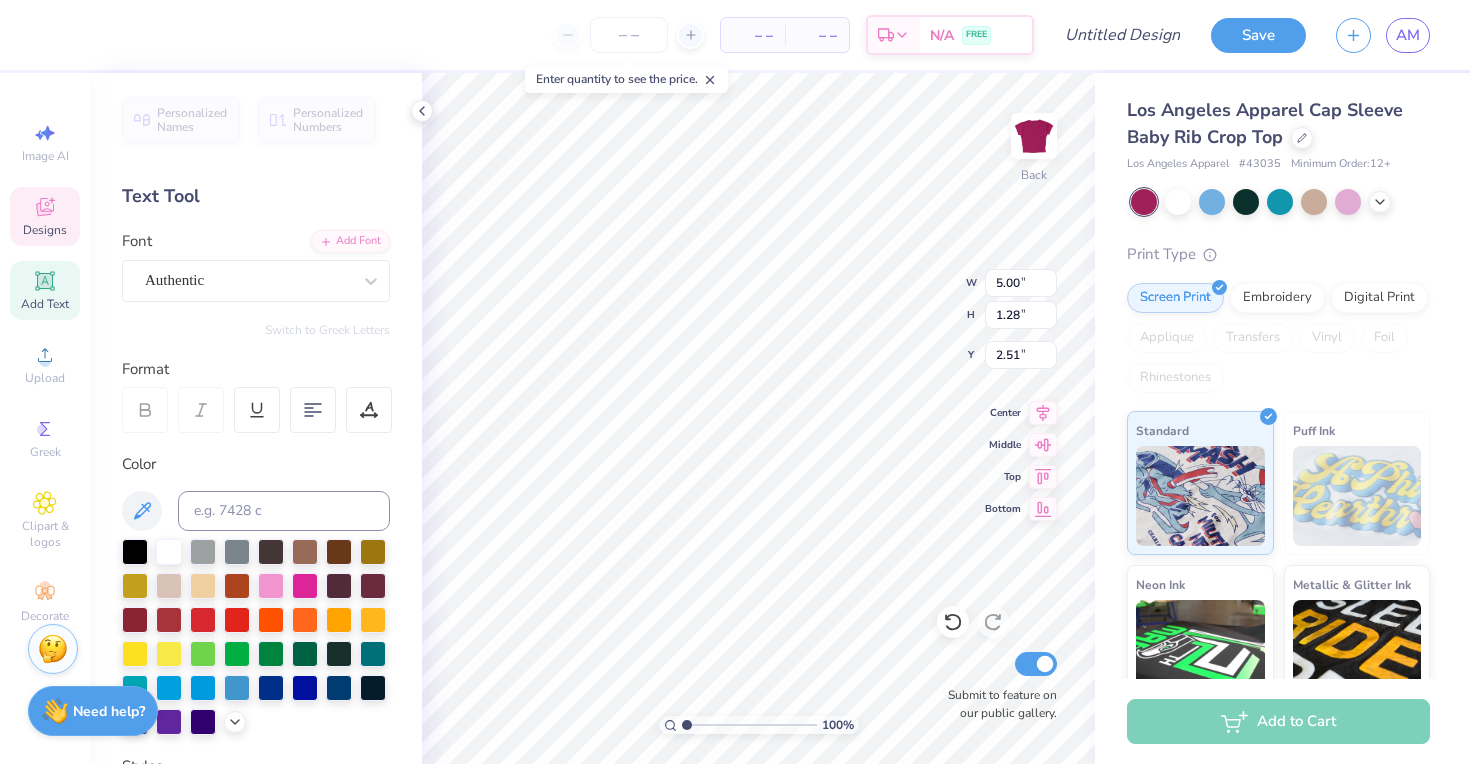 scroll, scrollTop: 0, scrollLeft: 0, axis: both 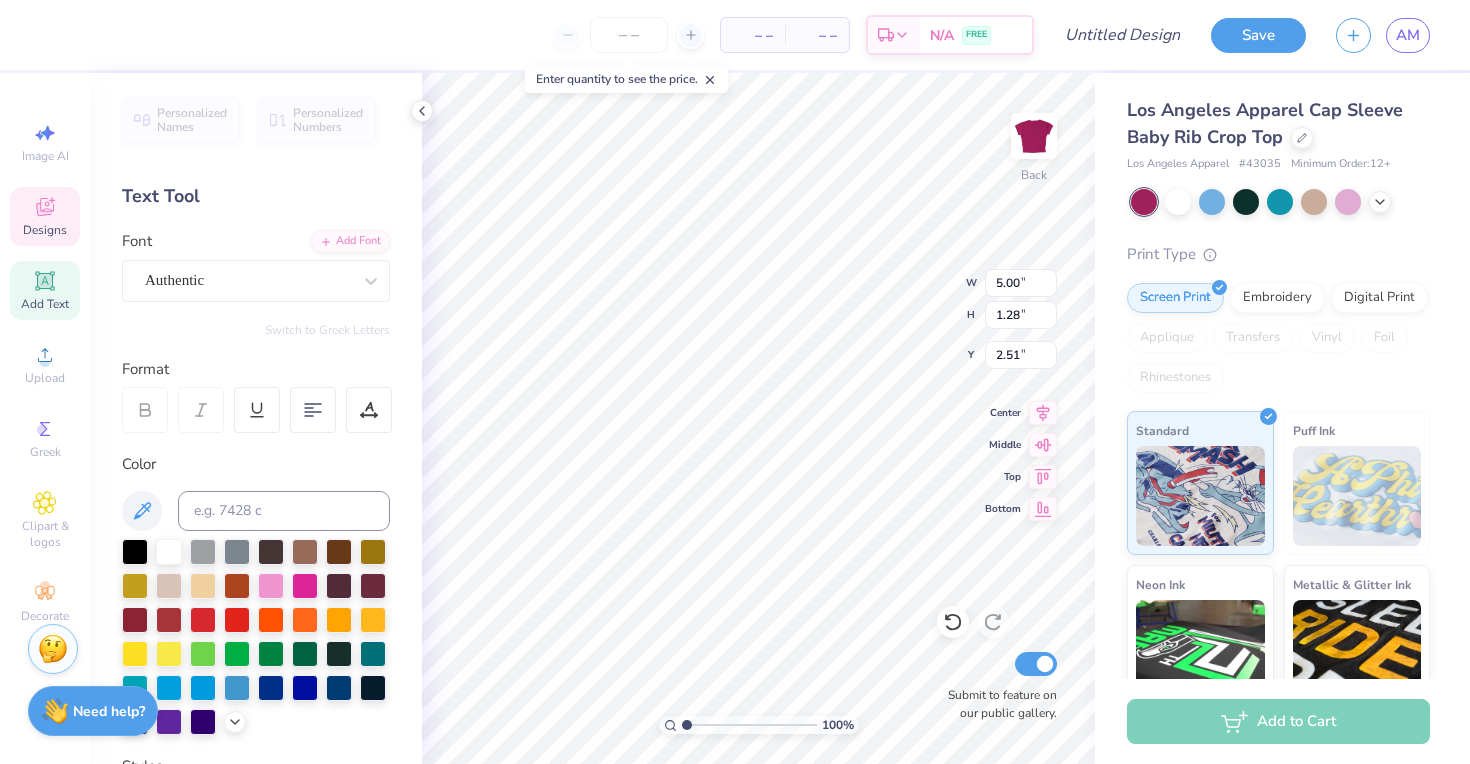 type on "Phi Sig" 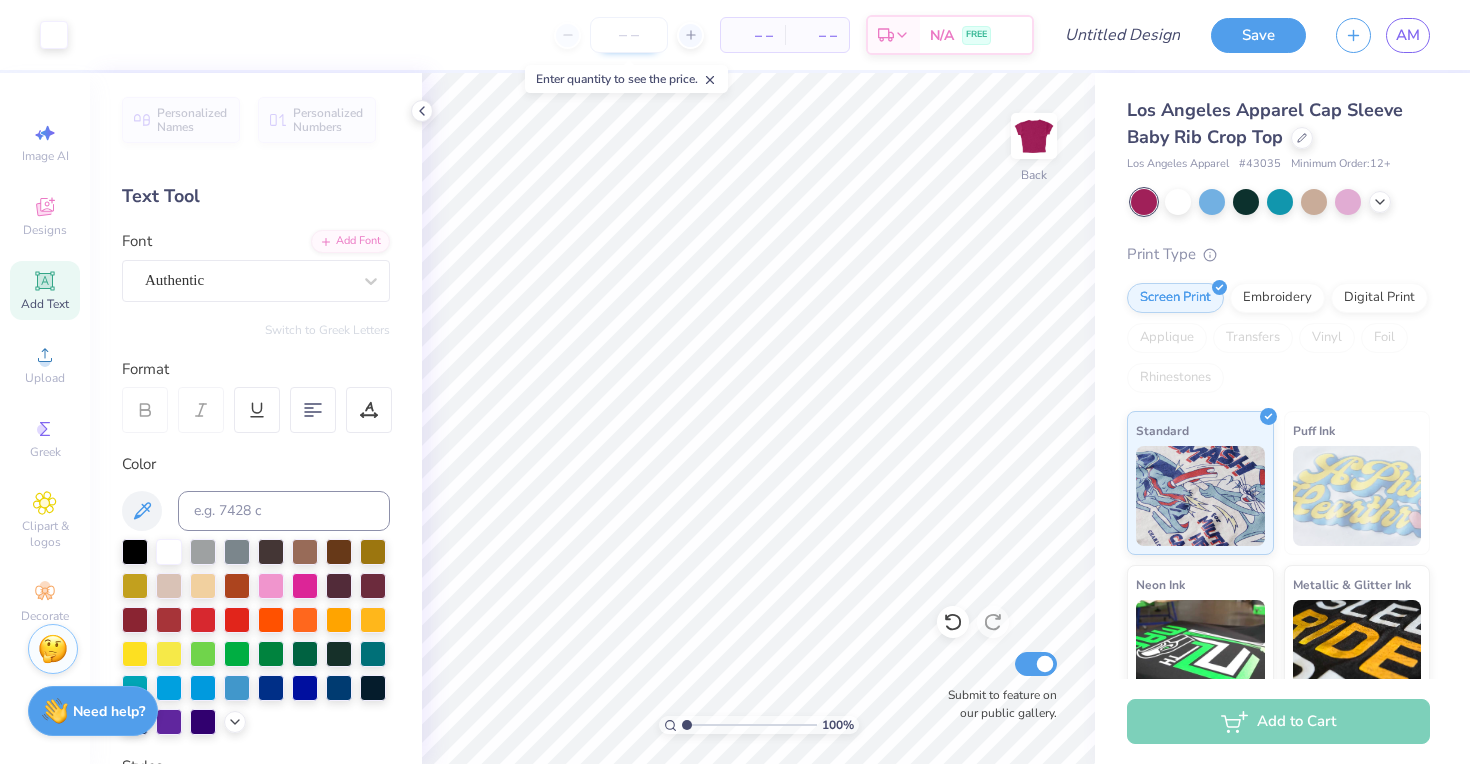 click at bounding box center (629, 35) 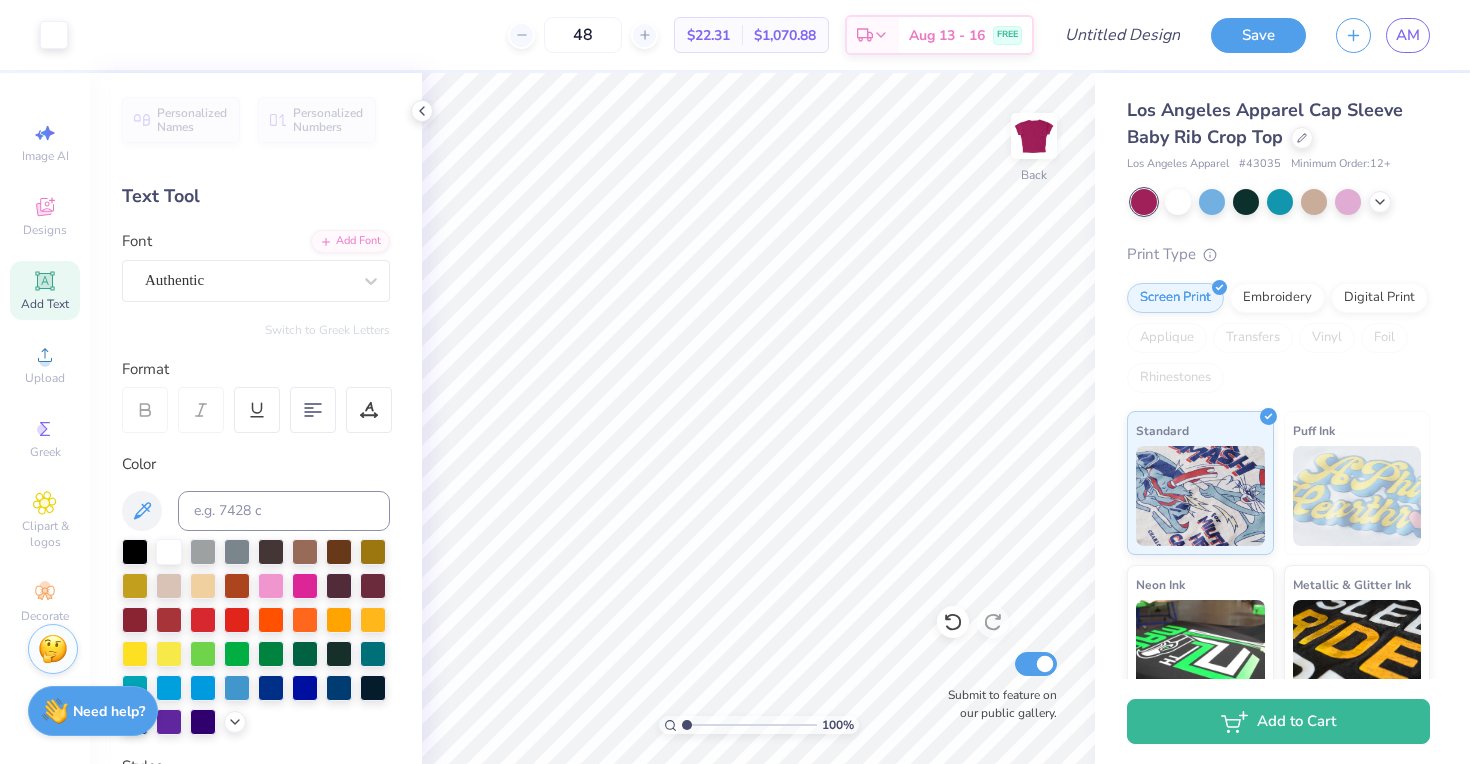 type on "48" 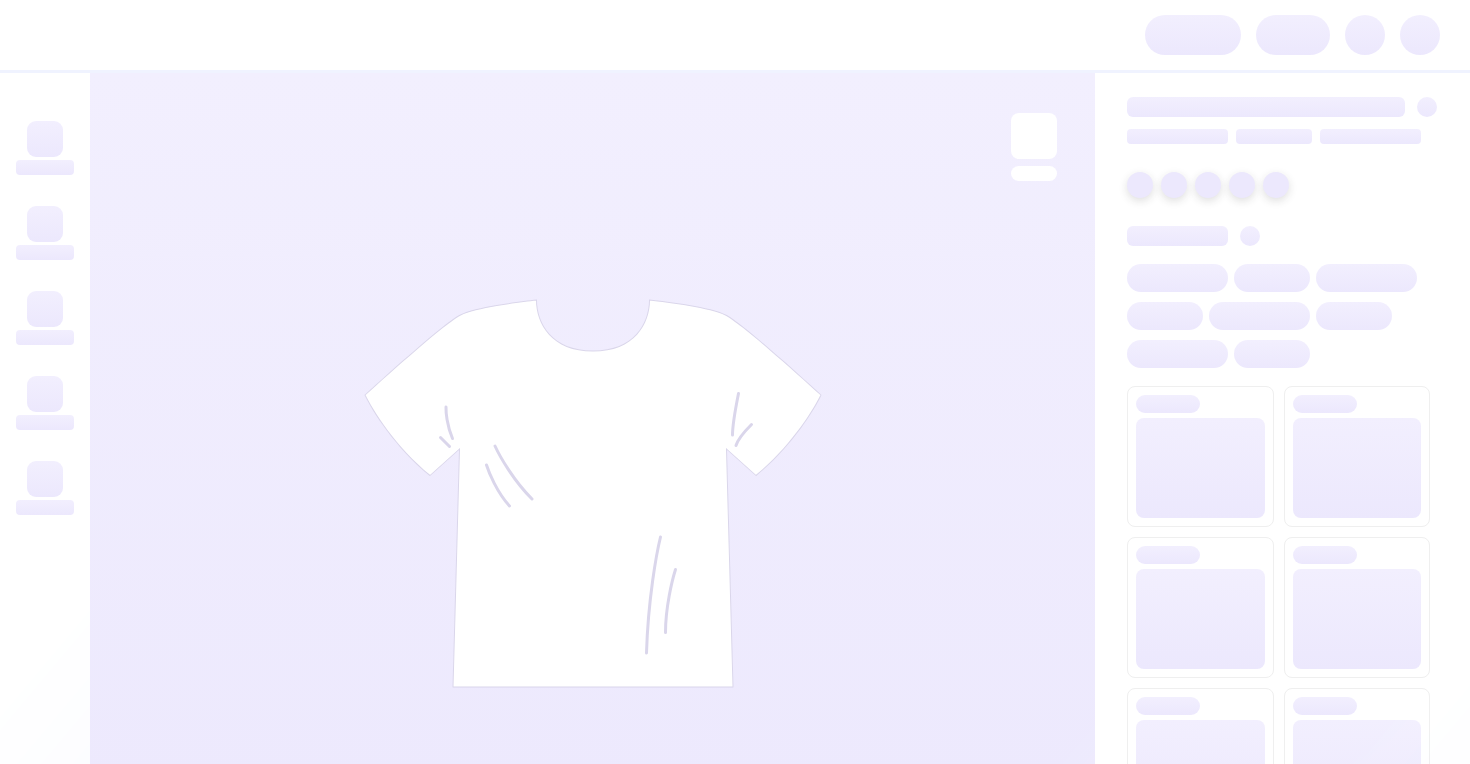 scroll, scrollTop: 0, scrollLeft: 0, axis: both 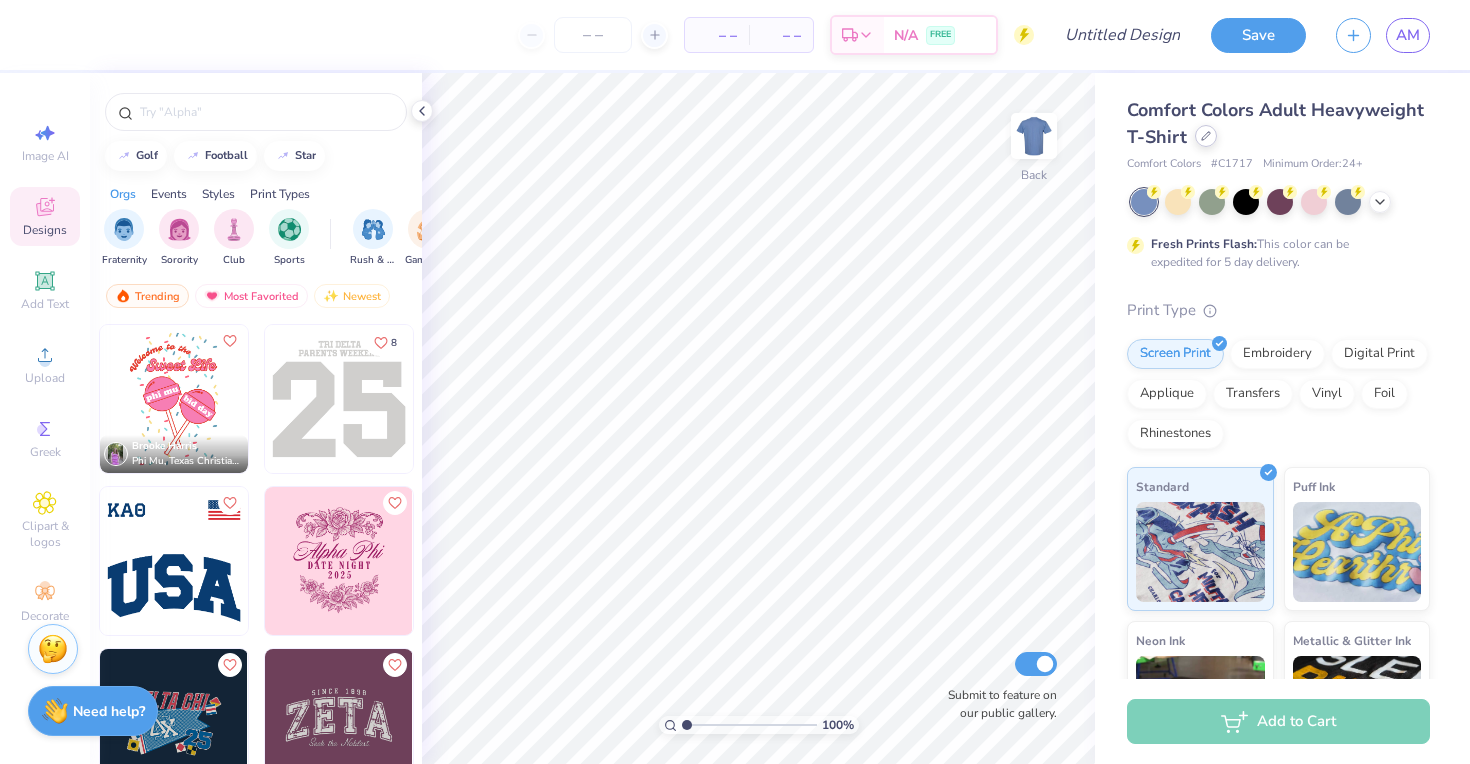 click at bounding box center [1206, 136] 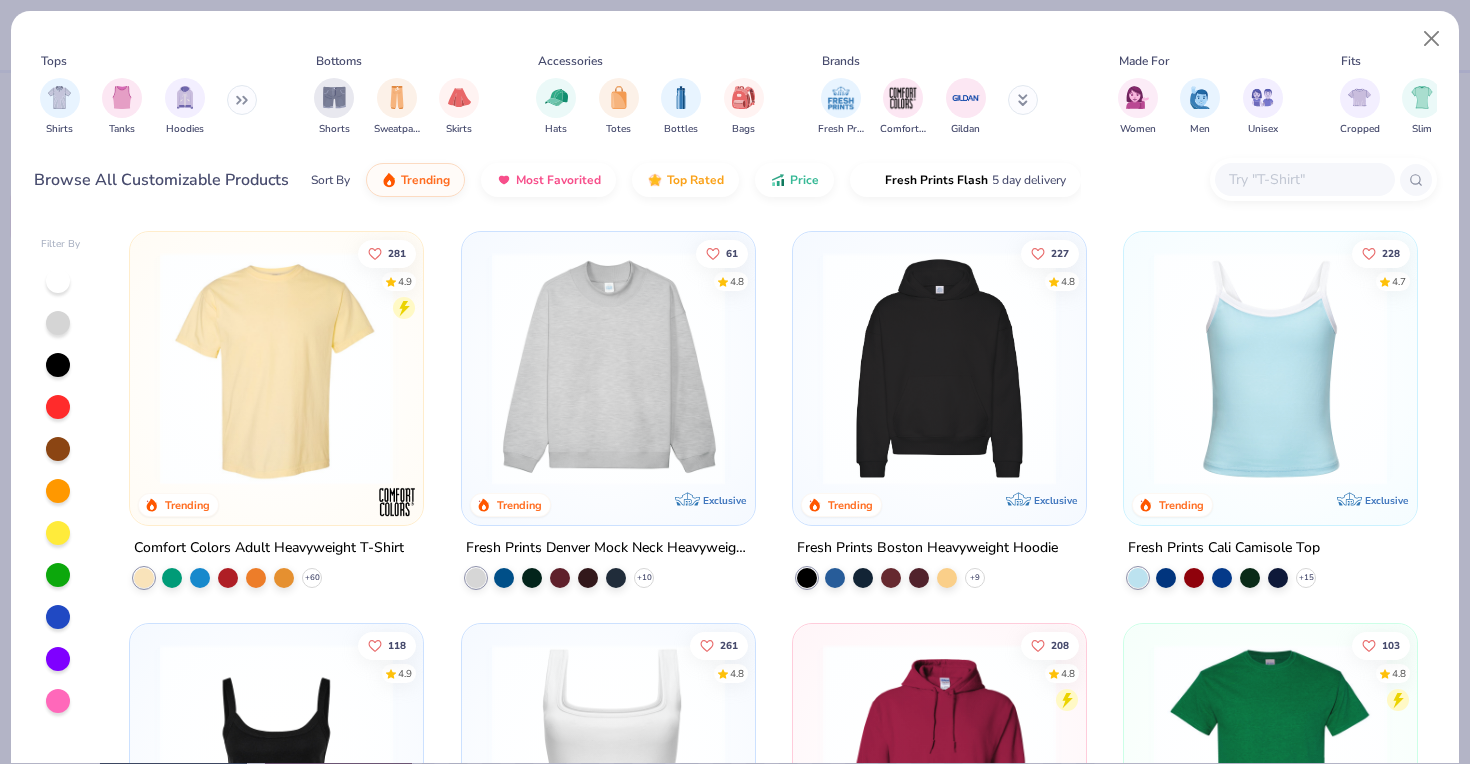 click at bounding box center (608, 368) 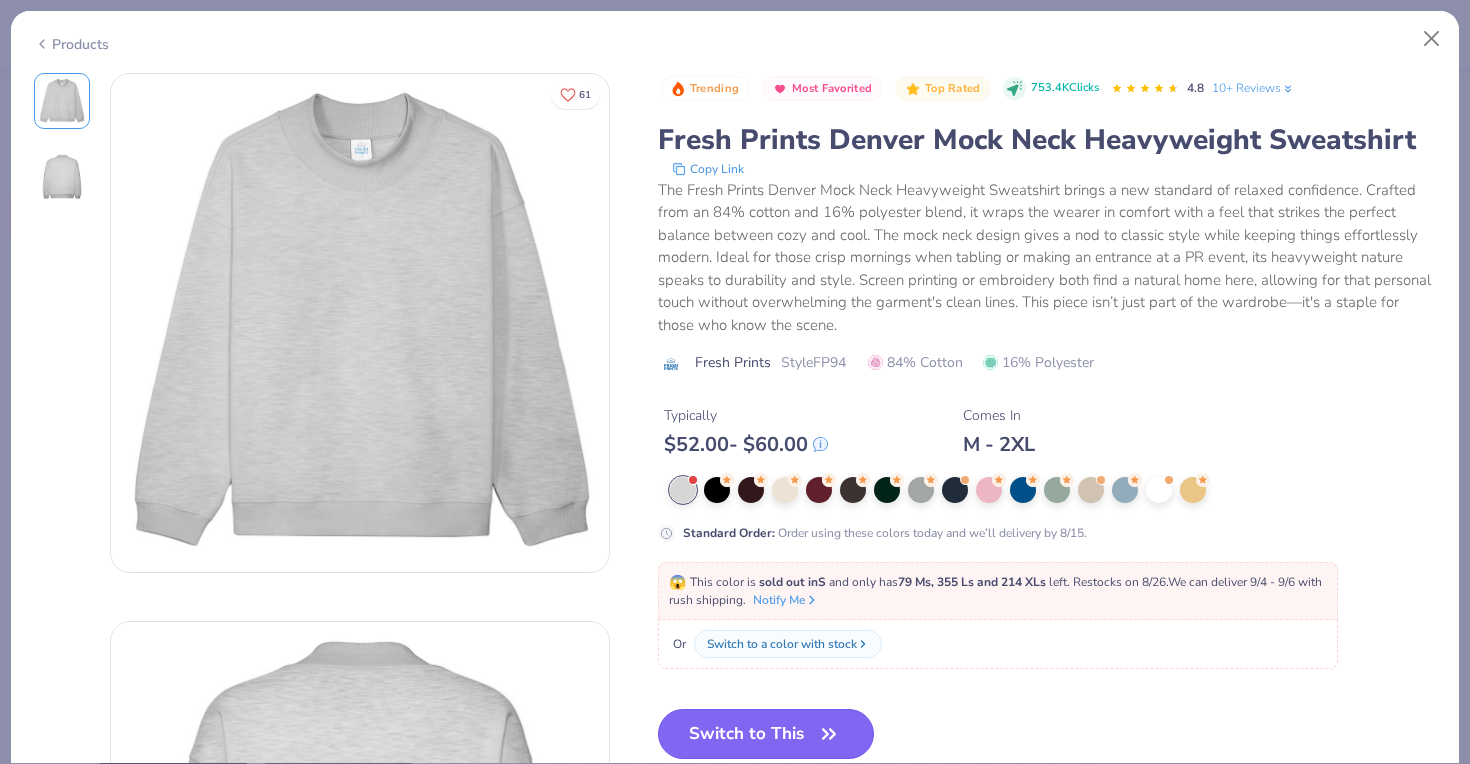 click on "Switch to This" at bounding box center [766, 734] 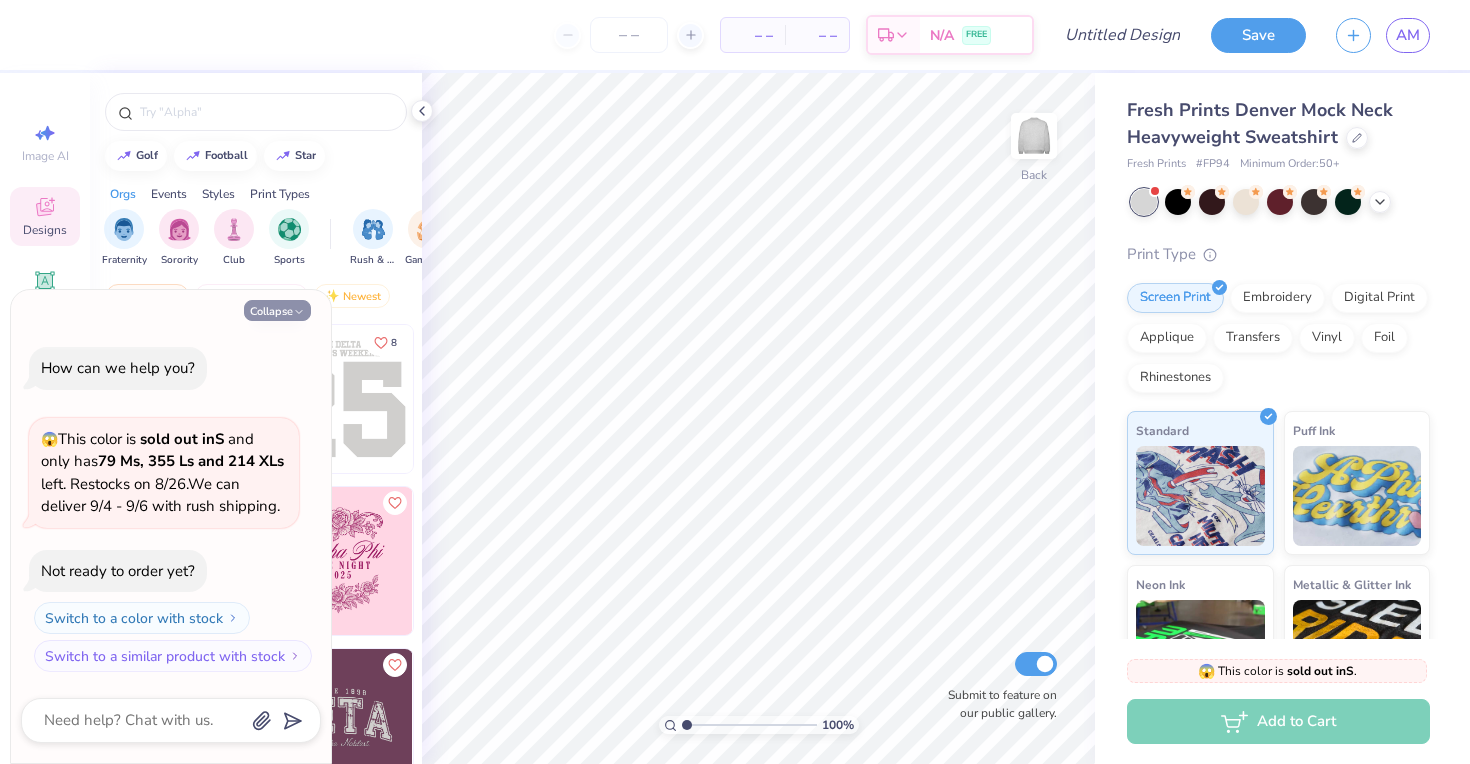 click on "Collapse" at bounding box center [277, 310] 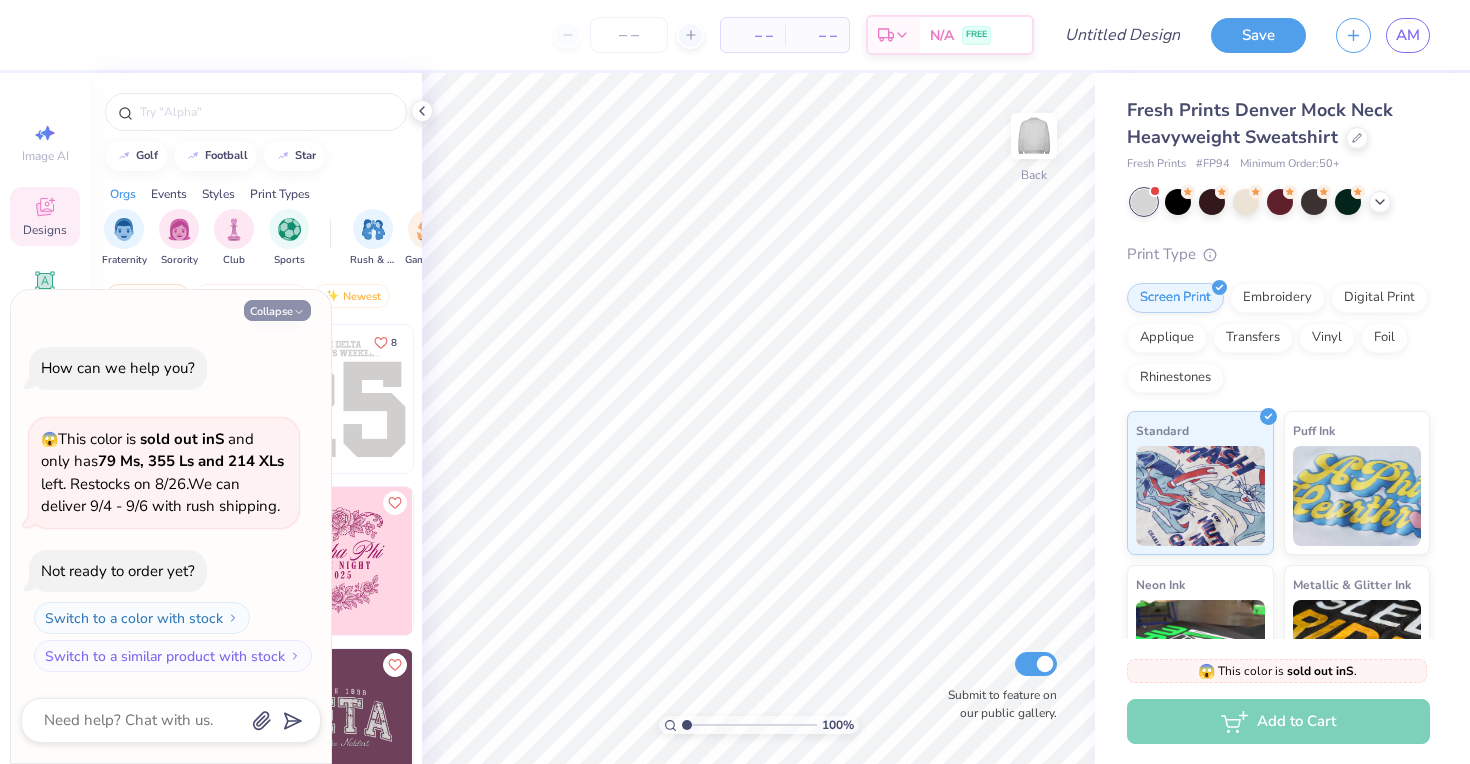 type on "x" 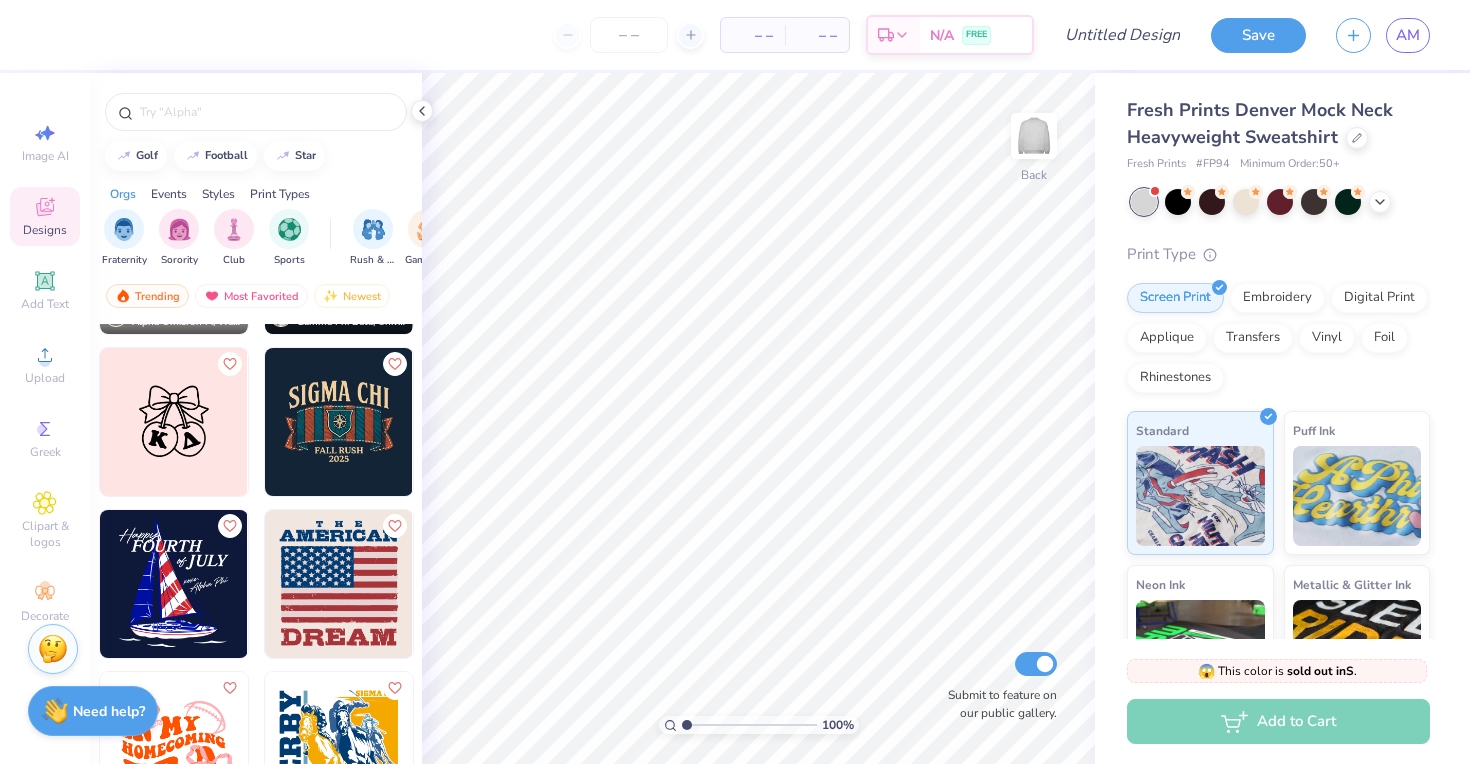 scroll, scrollTop: 4369, scrollLeft: 0, axis: vertical 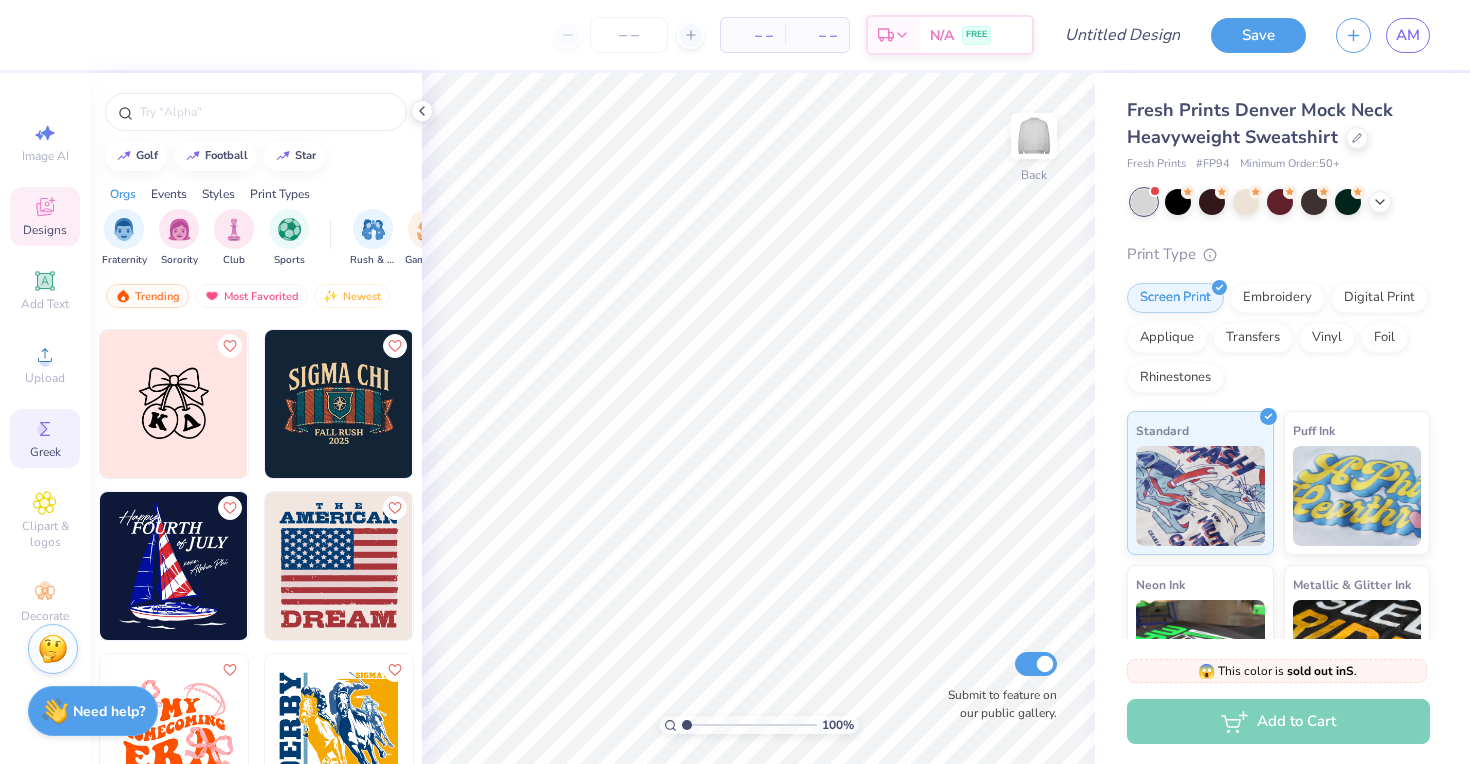 click 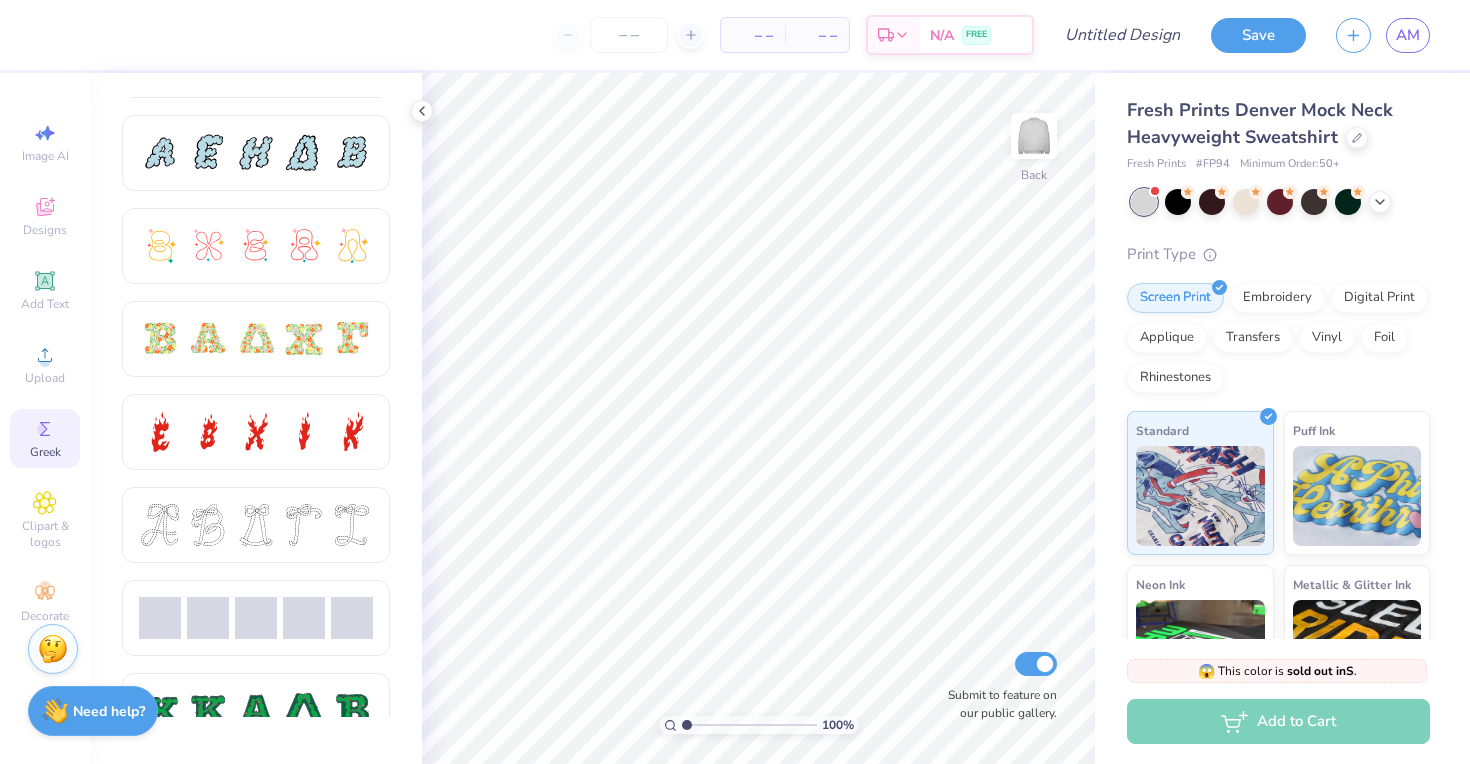 scroll, scrollTop: 547, scrollLeft: 0, axis: vertical 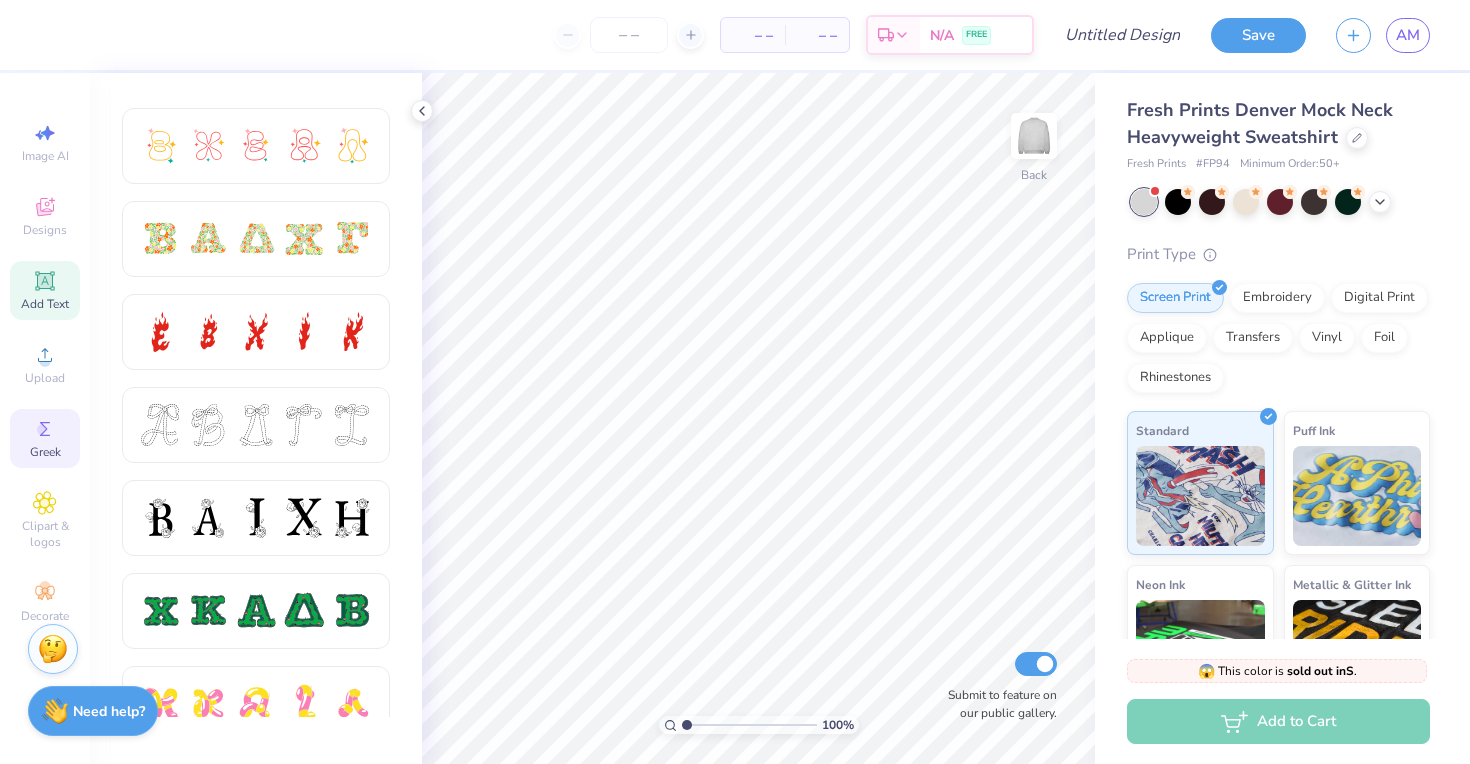 click on "Add Text" at bounding box center (45, 290) 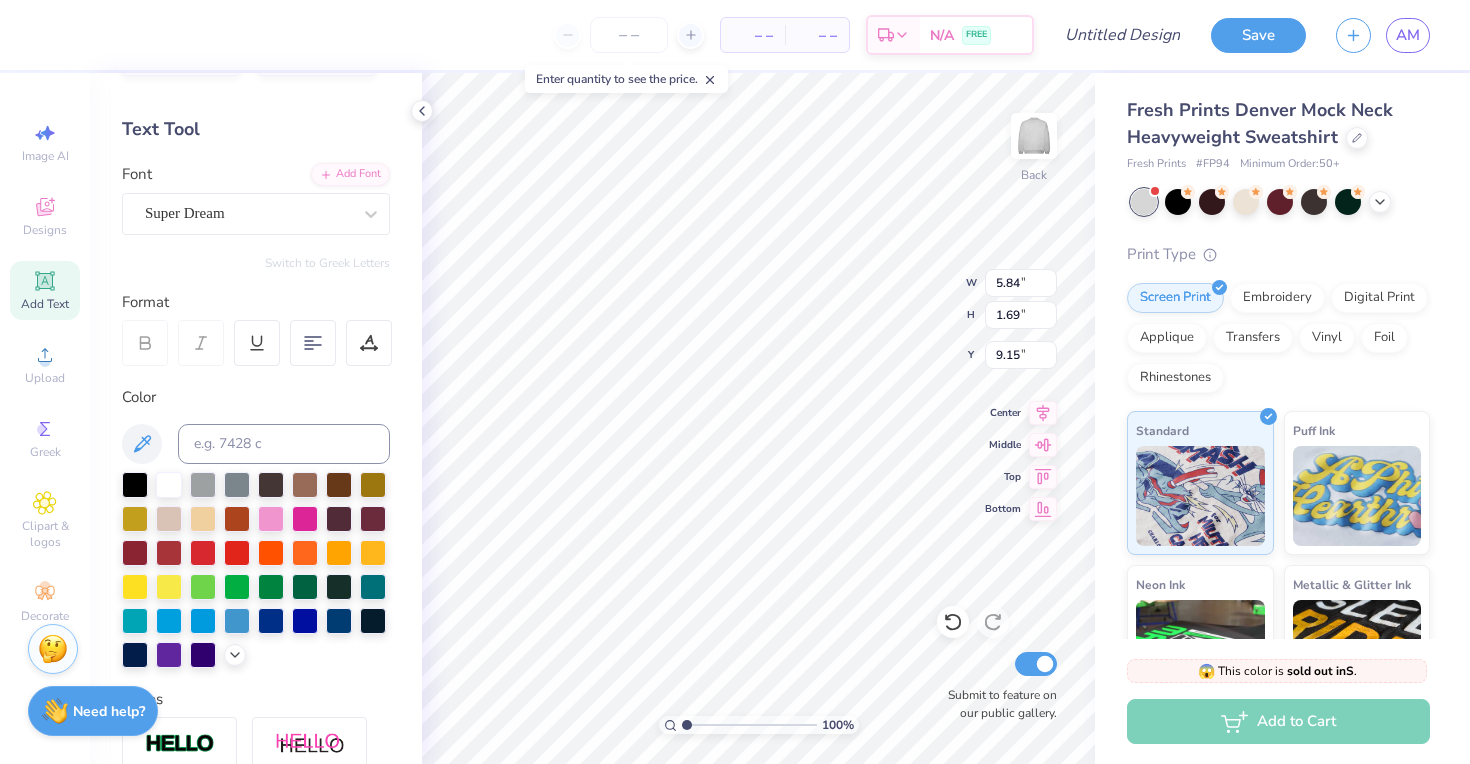 scroll, scrollTop: 68, scrollLeft: 0, axis: vertical 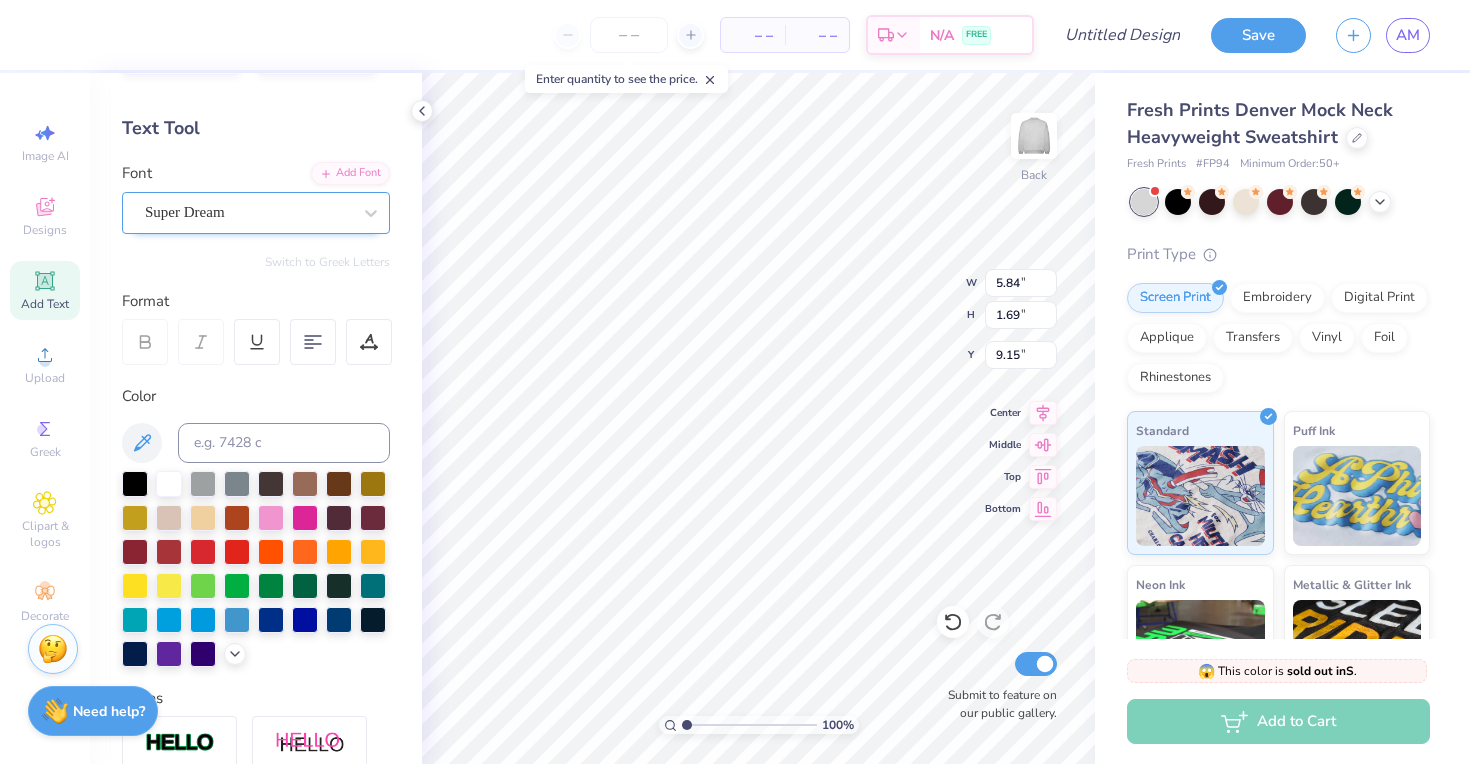 click on "Super Dream" at bounding box center (248, 212) 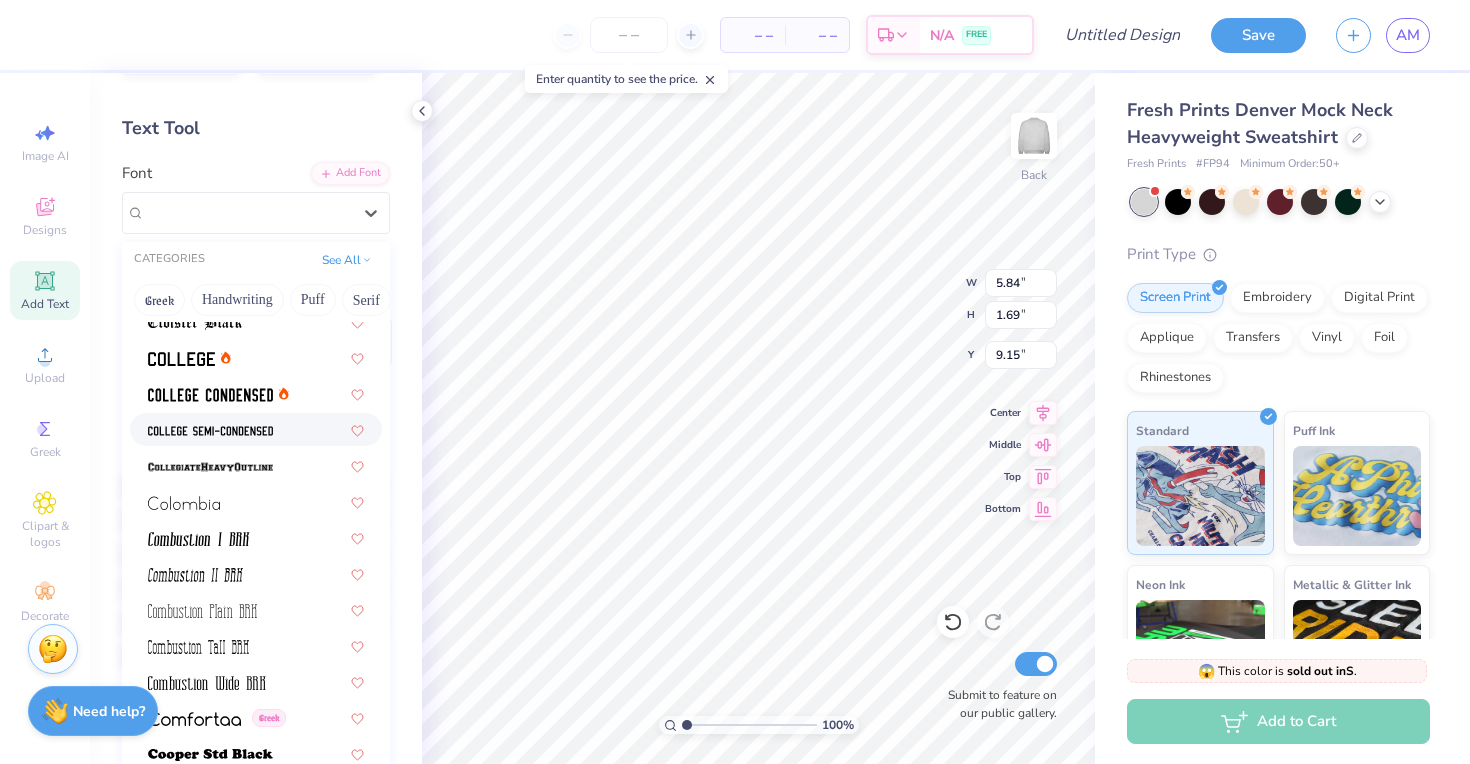 scroll, scrollTop: 2606, scrollLeft: 0, axis: vertical 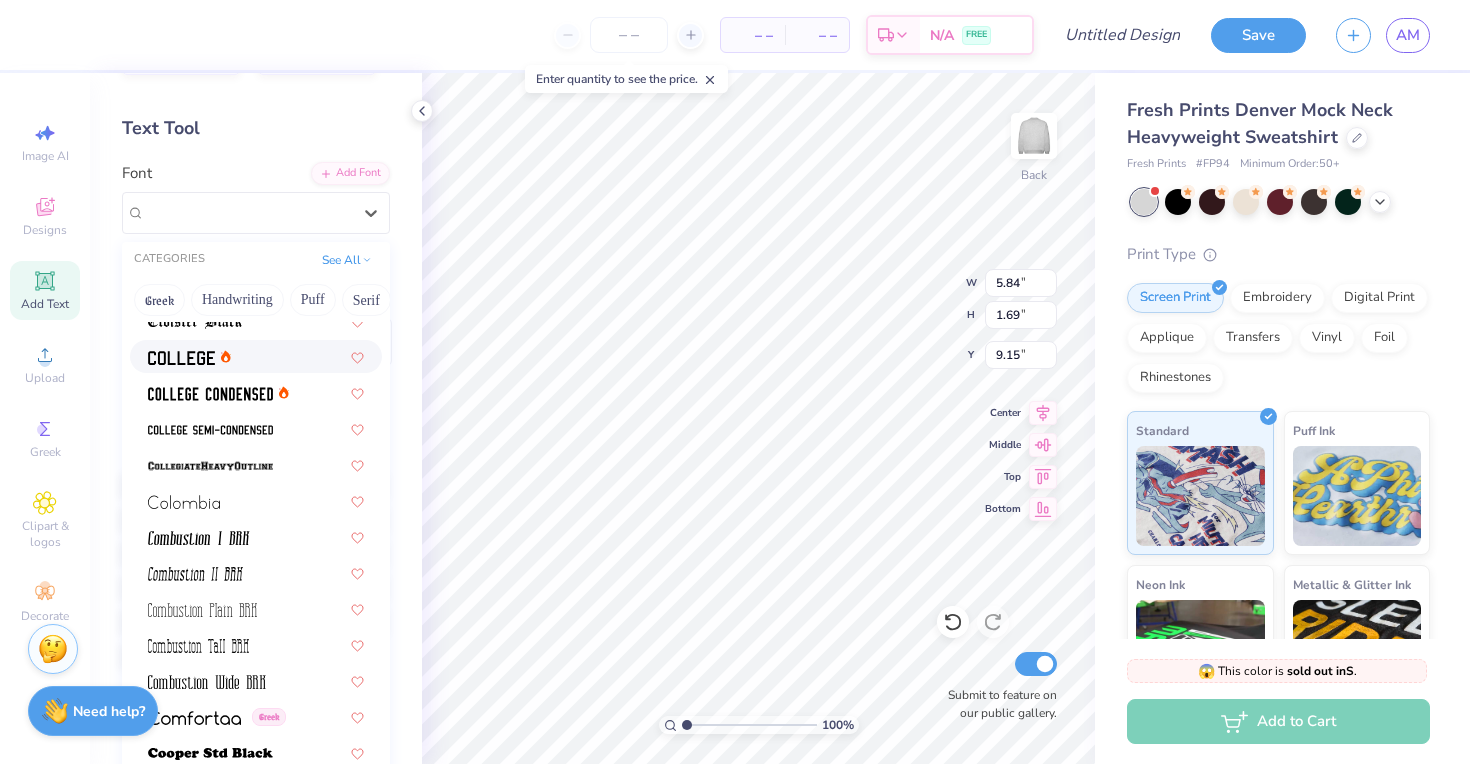 click at bounding box center (181, 358) 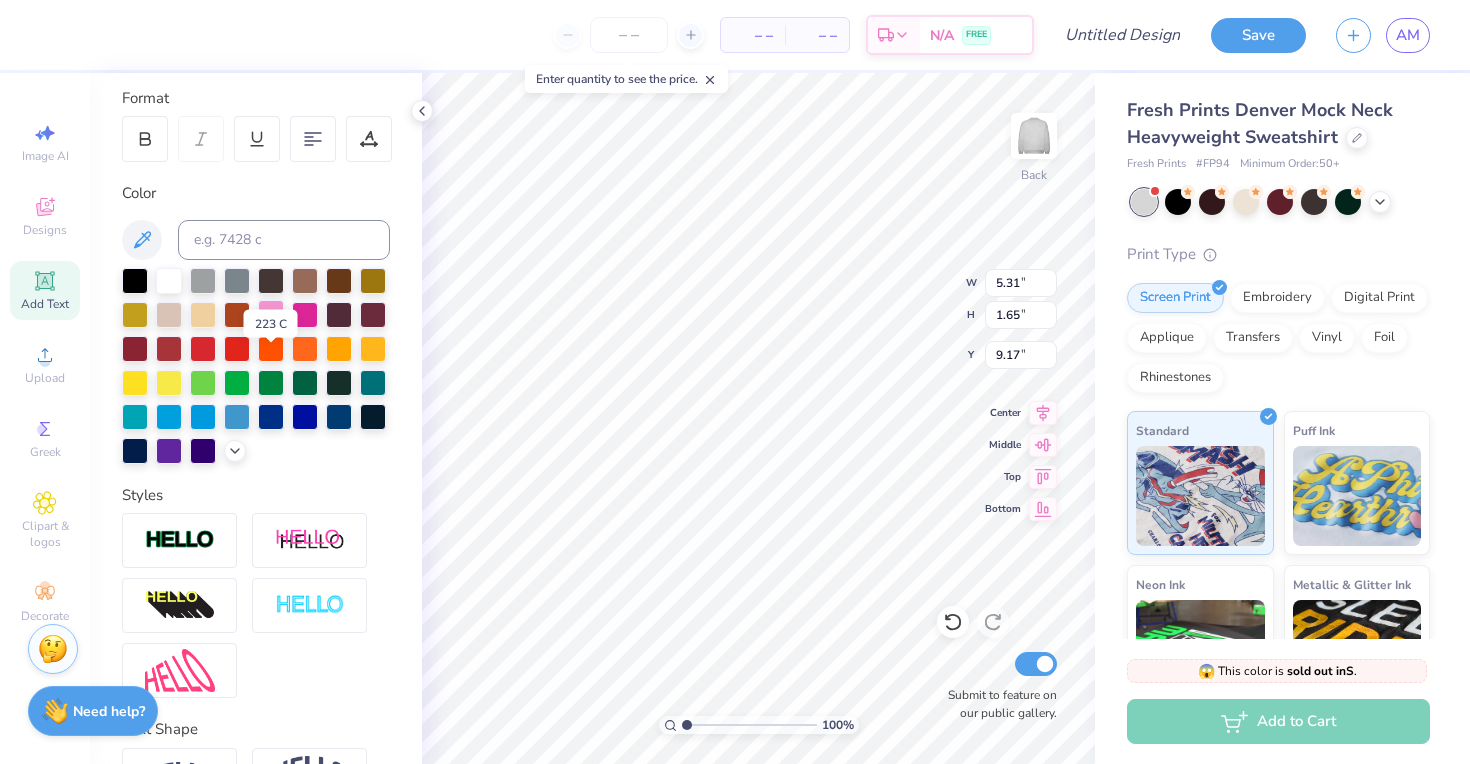 scroll, scrollTop: 272, scrollLeft: 0, axis: vertical 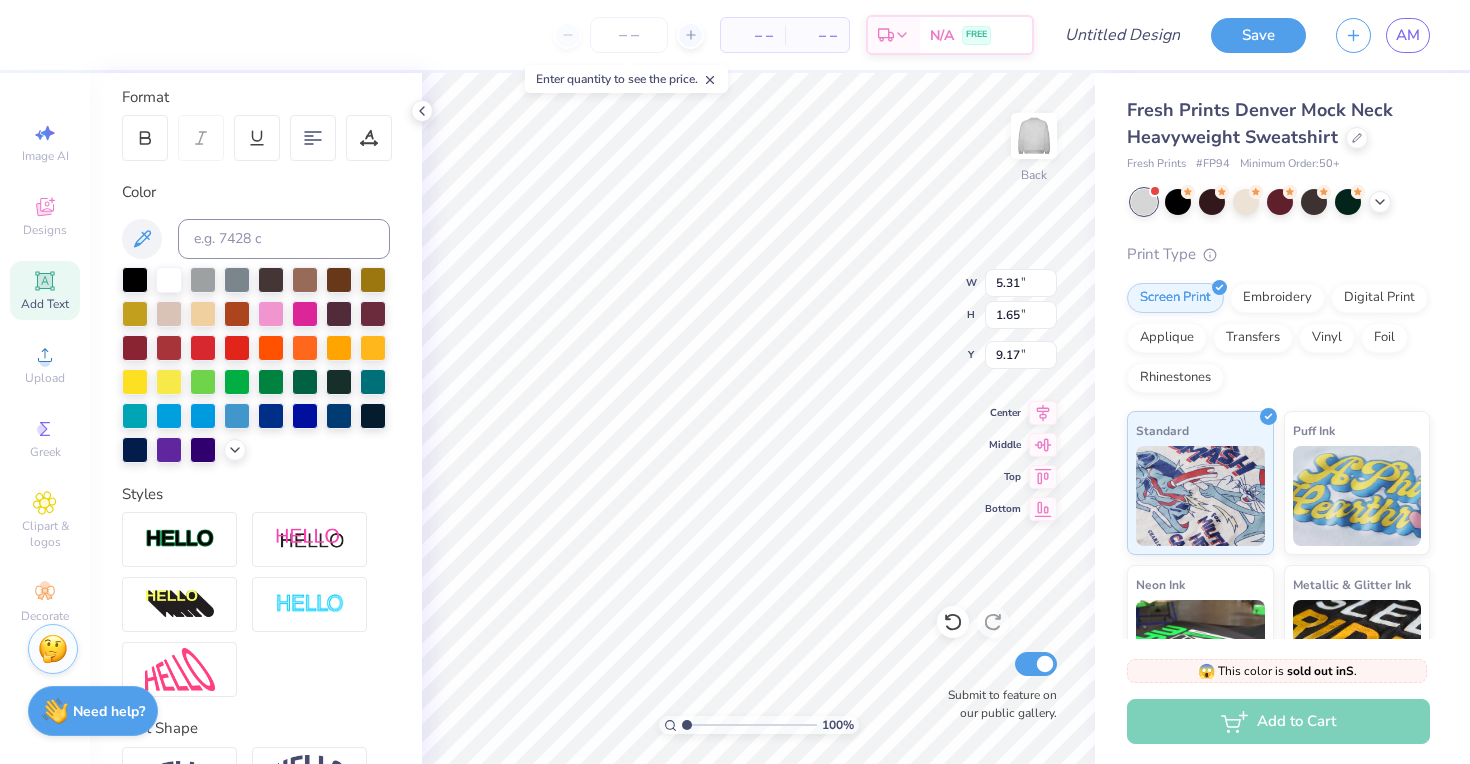 type on "Phi Sig" 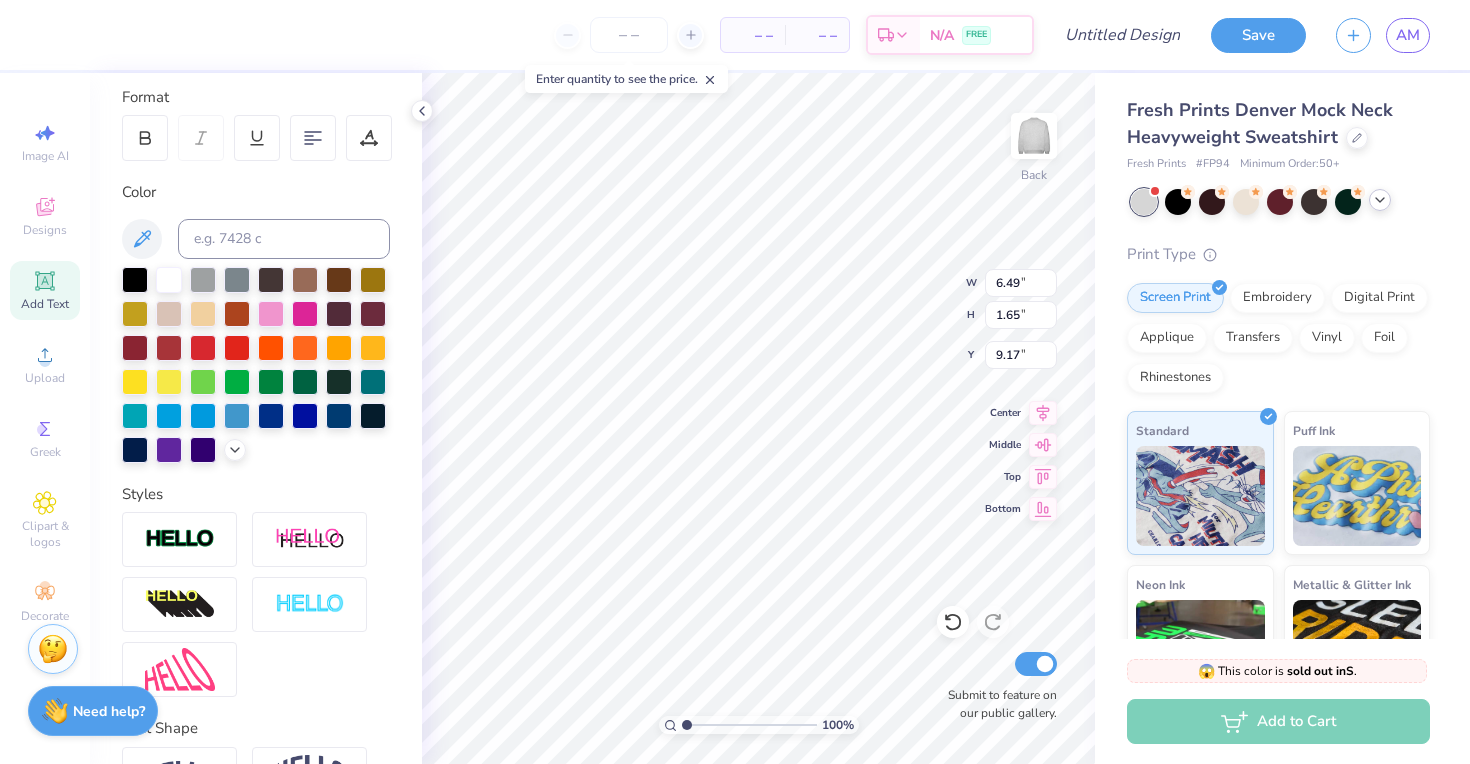 click 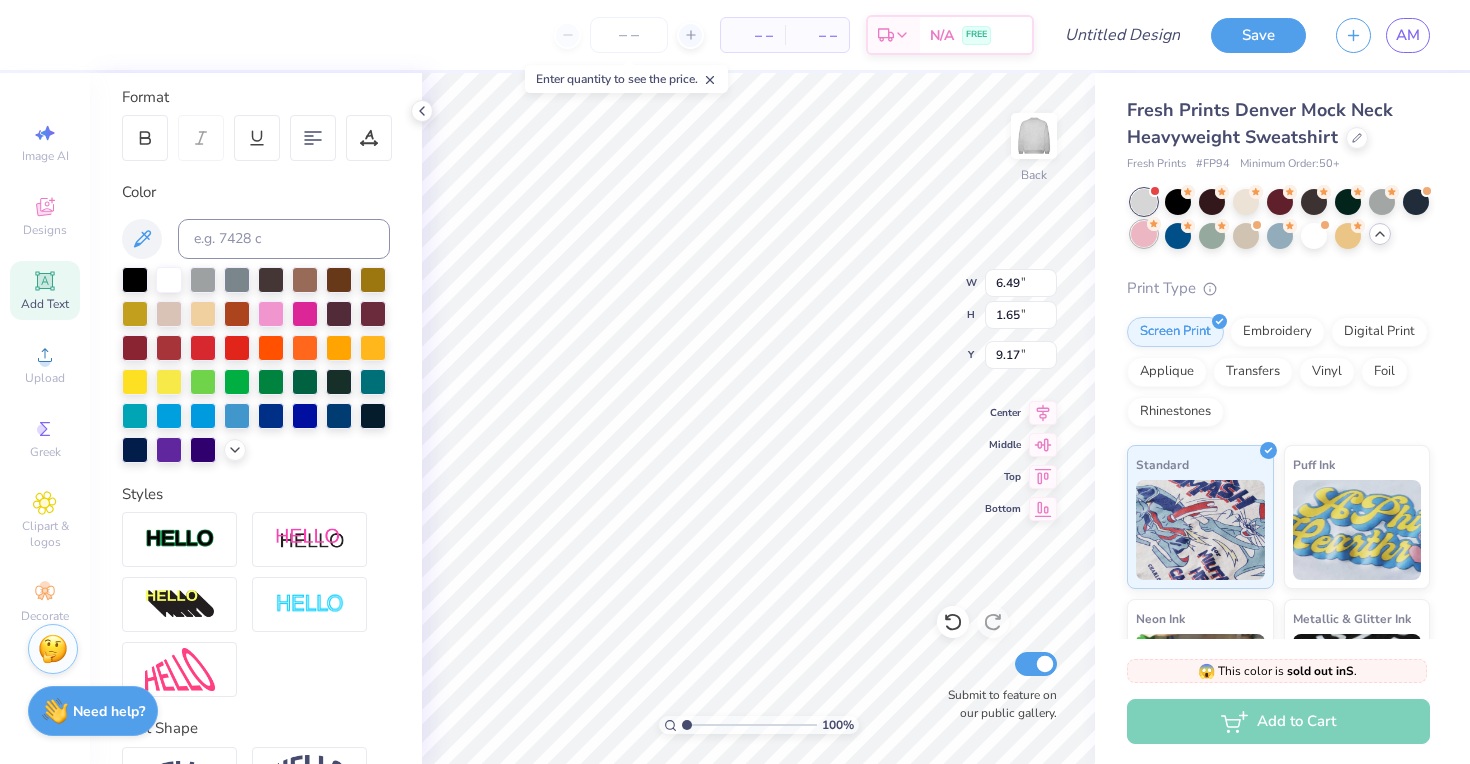 click 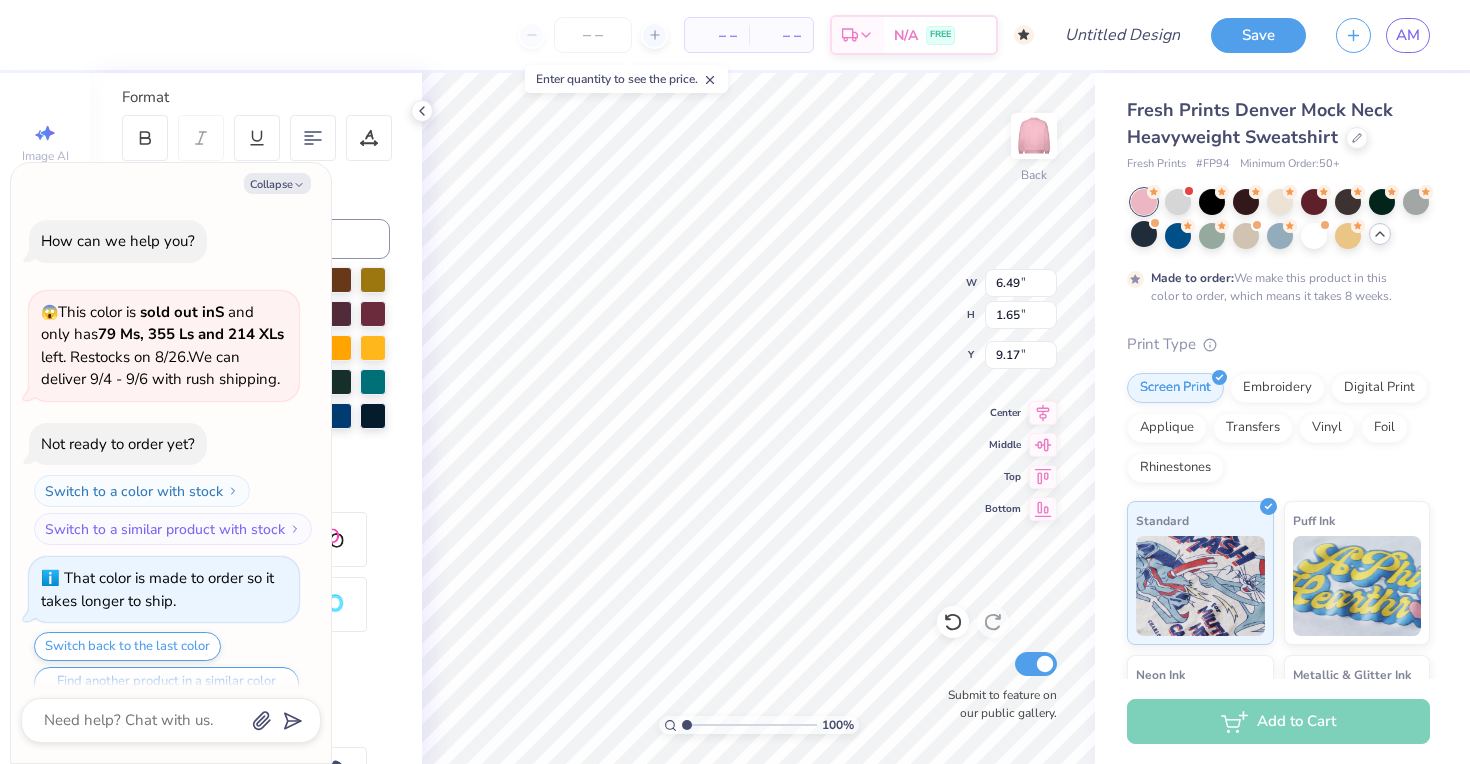scroll, scrollTop: 39, scrollLeft: 0, axis: vertical 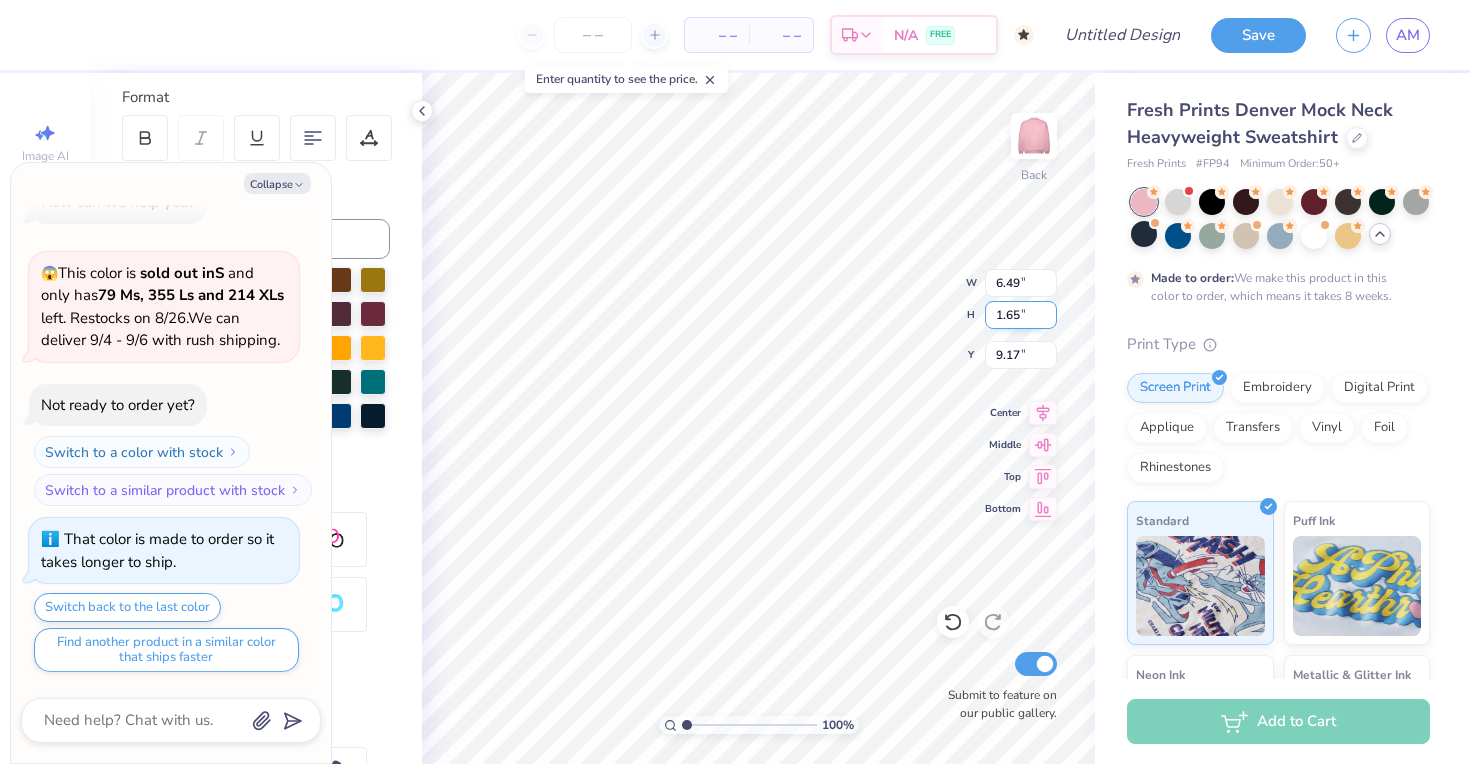 type on "x" 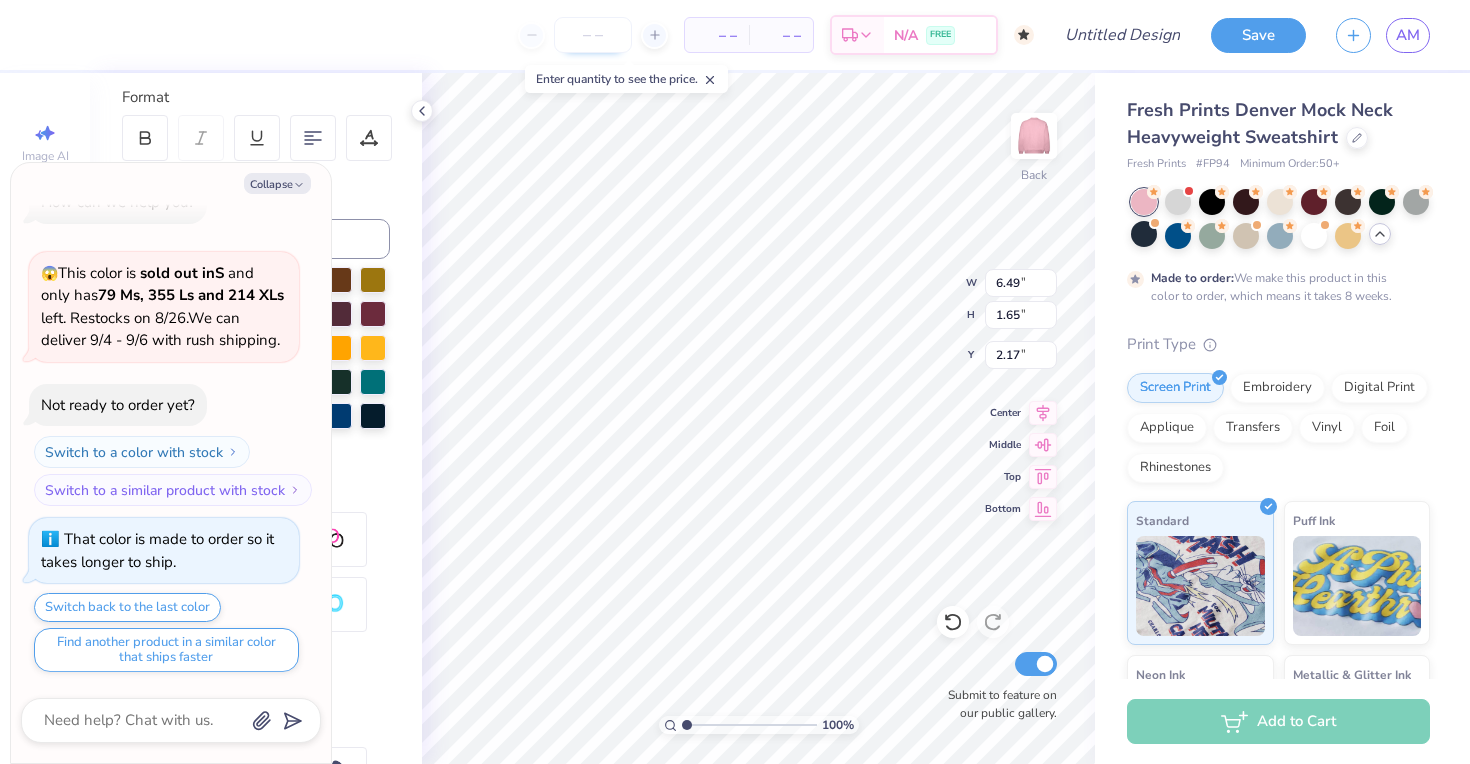 click at bounding box center [593, 35] 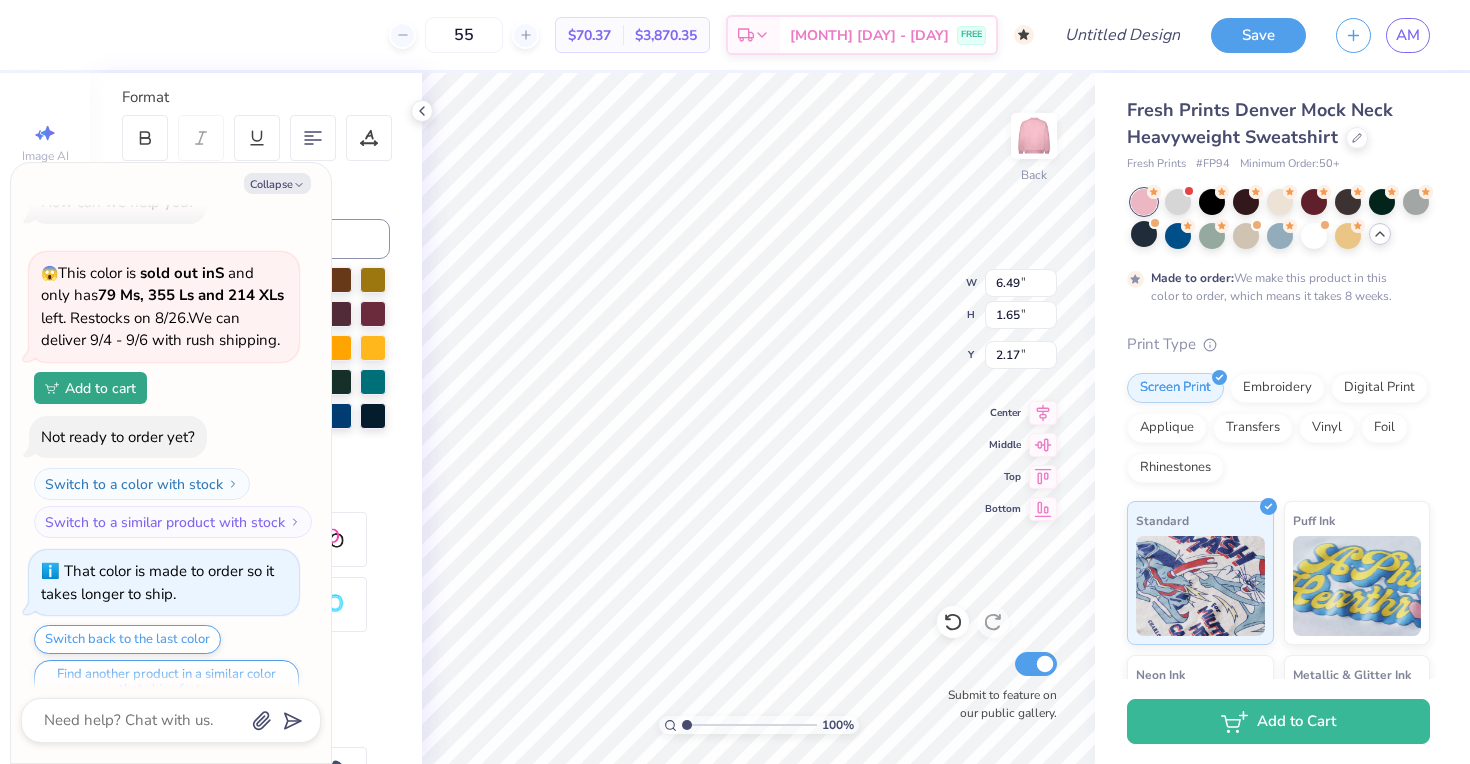 type on "55" 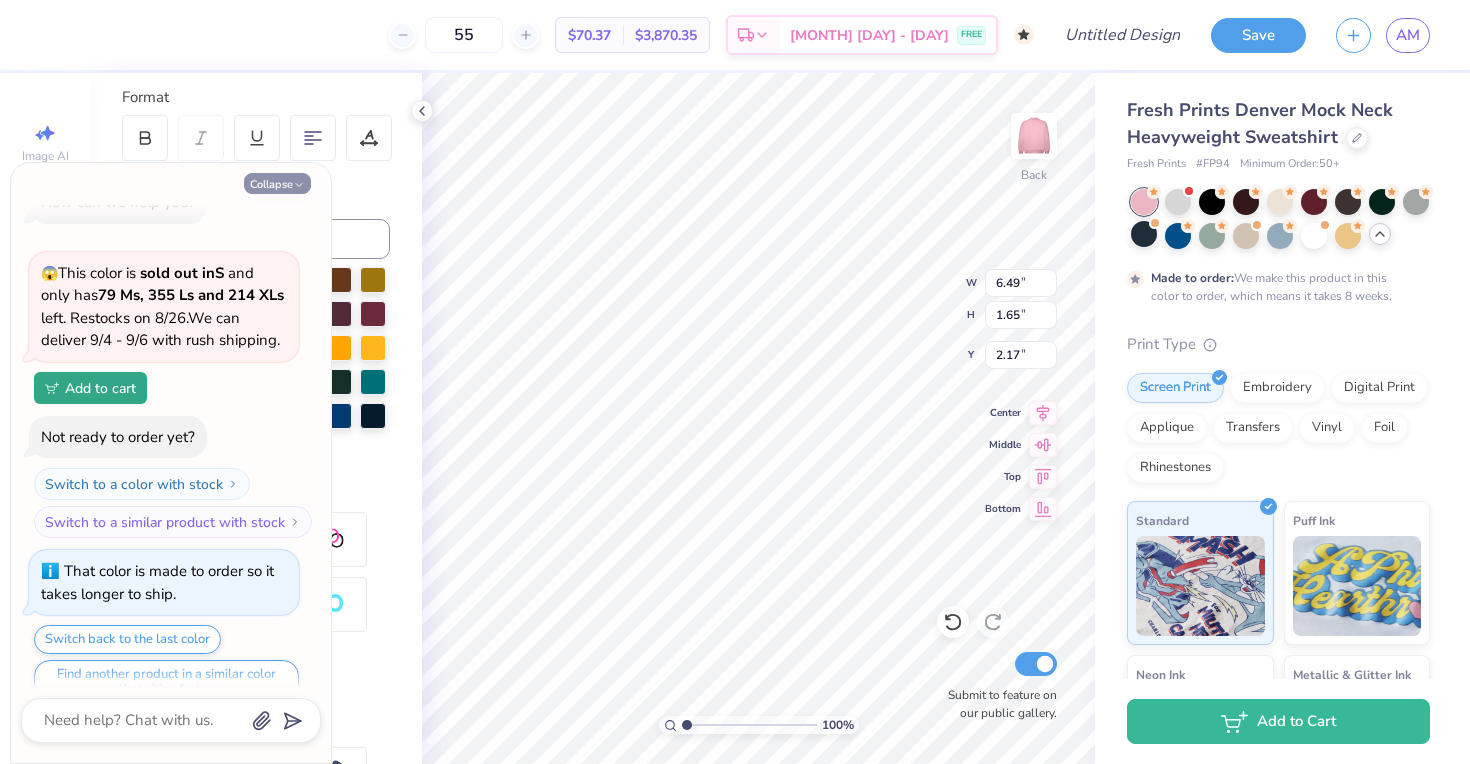 click on "Collapse" at bounding box center (277, 183) 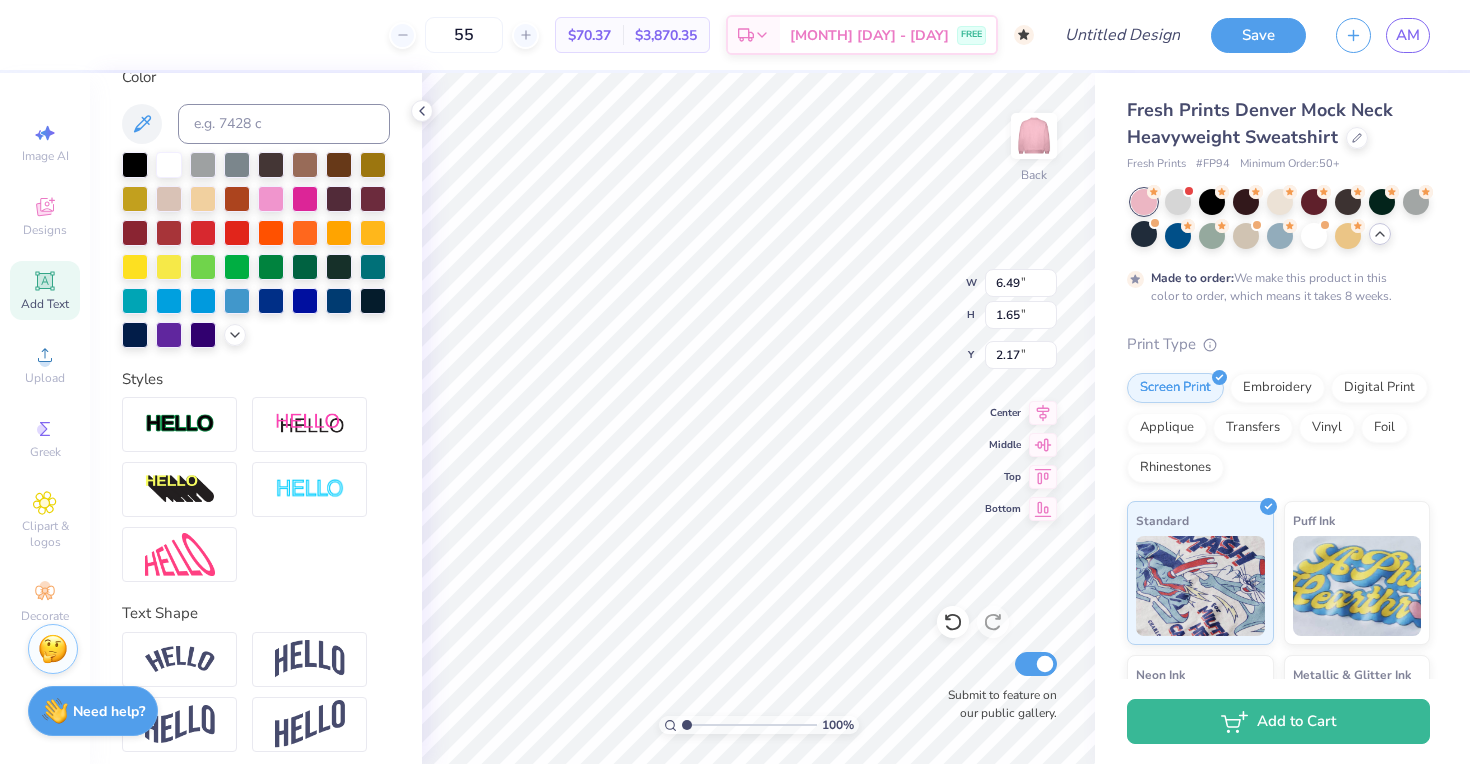 scroll, scrollTop: 398, scrollLeft: 0, axis: vertical 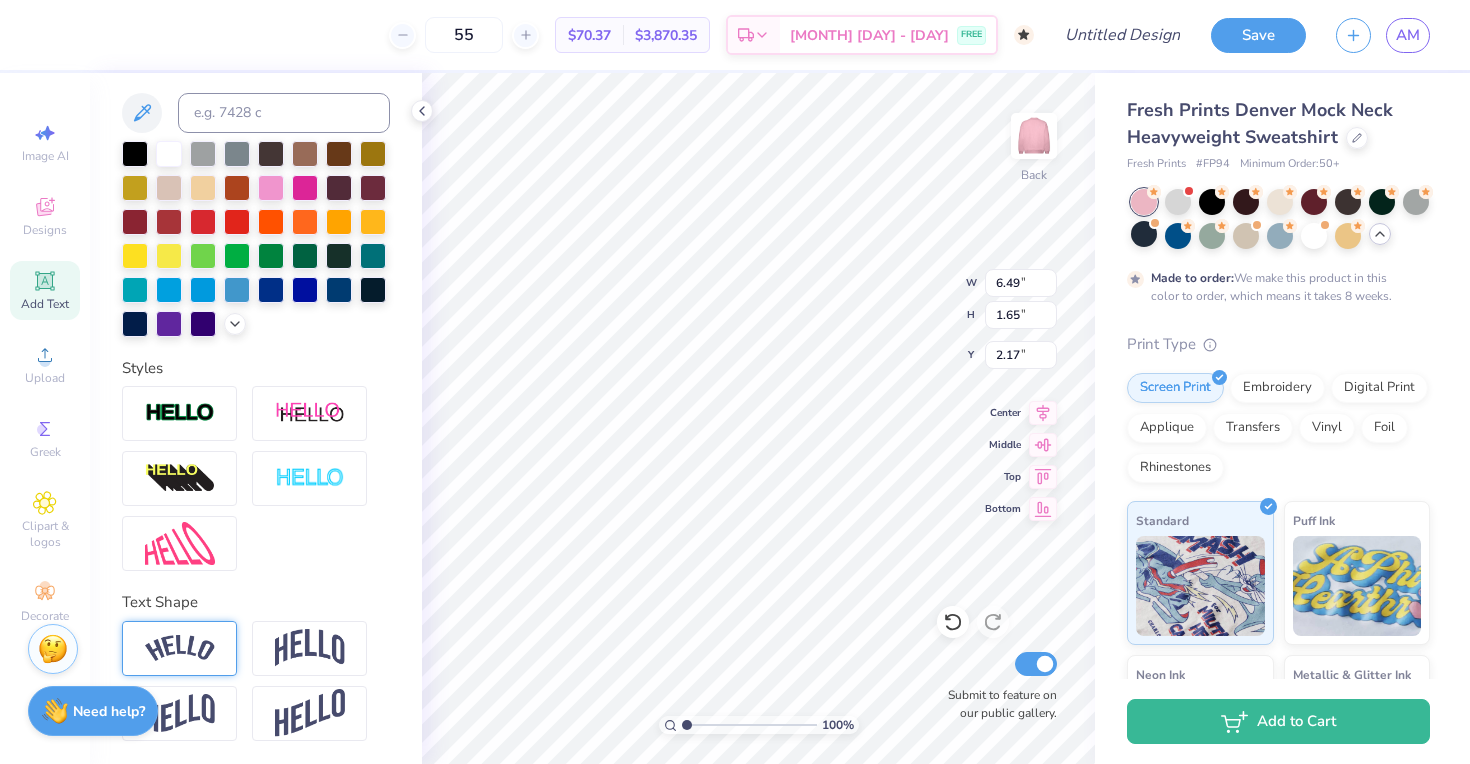 click at bounding box center (180, 648) 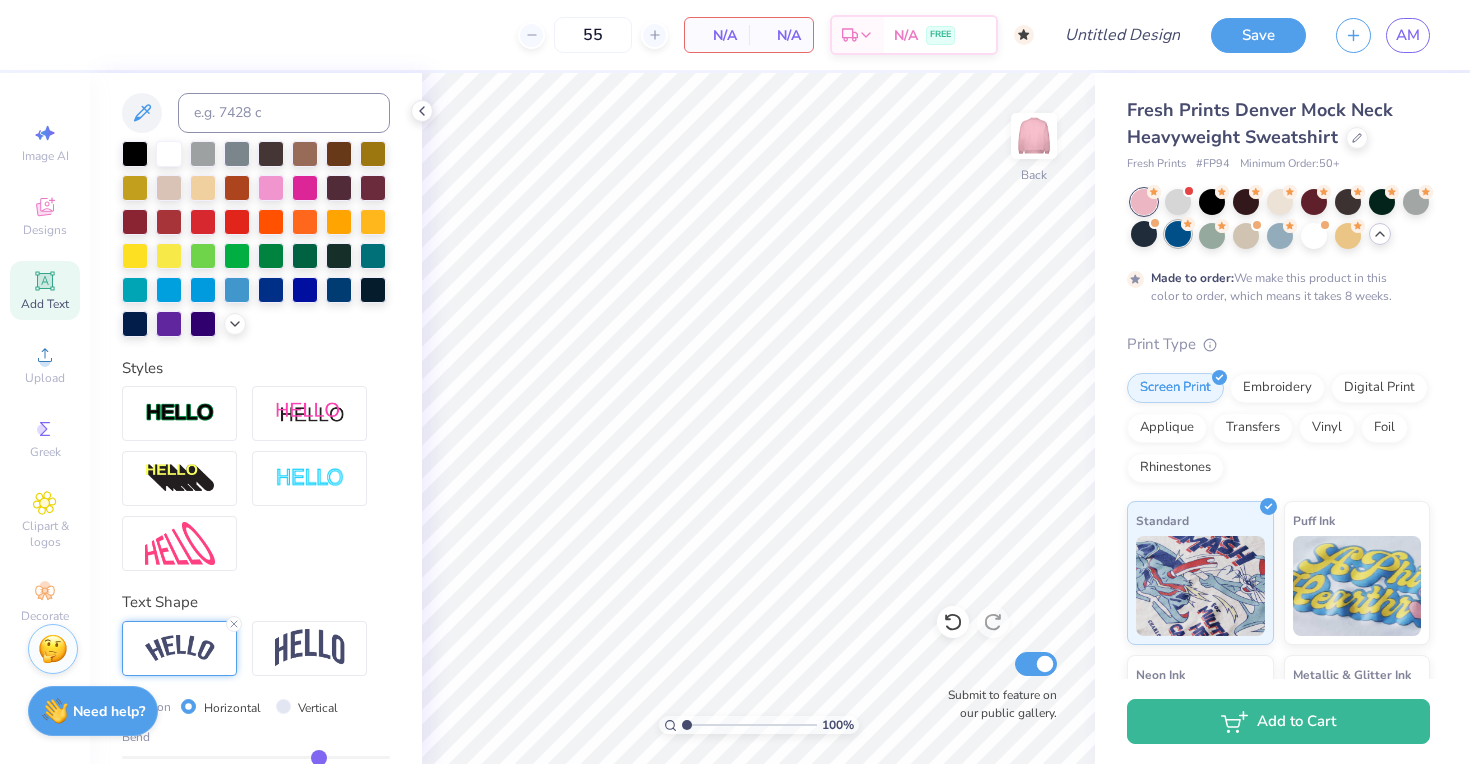 click at bounding box center [1178, 234] 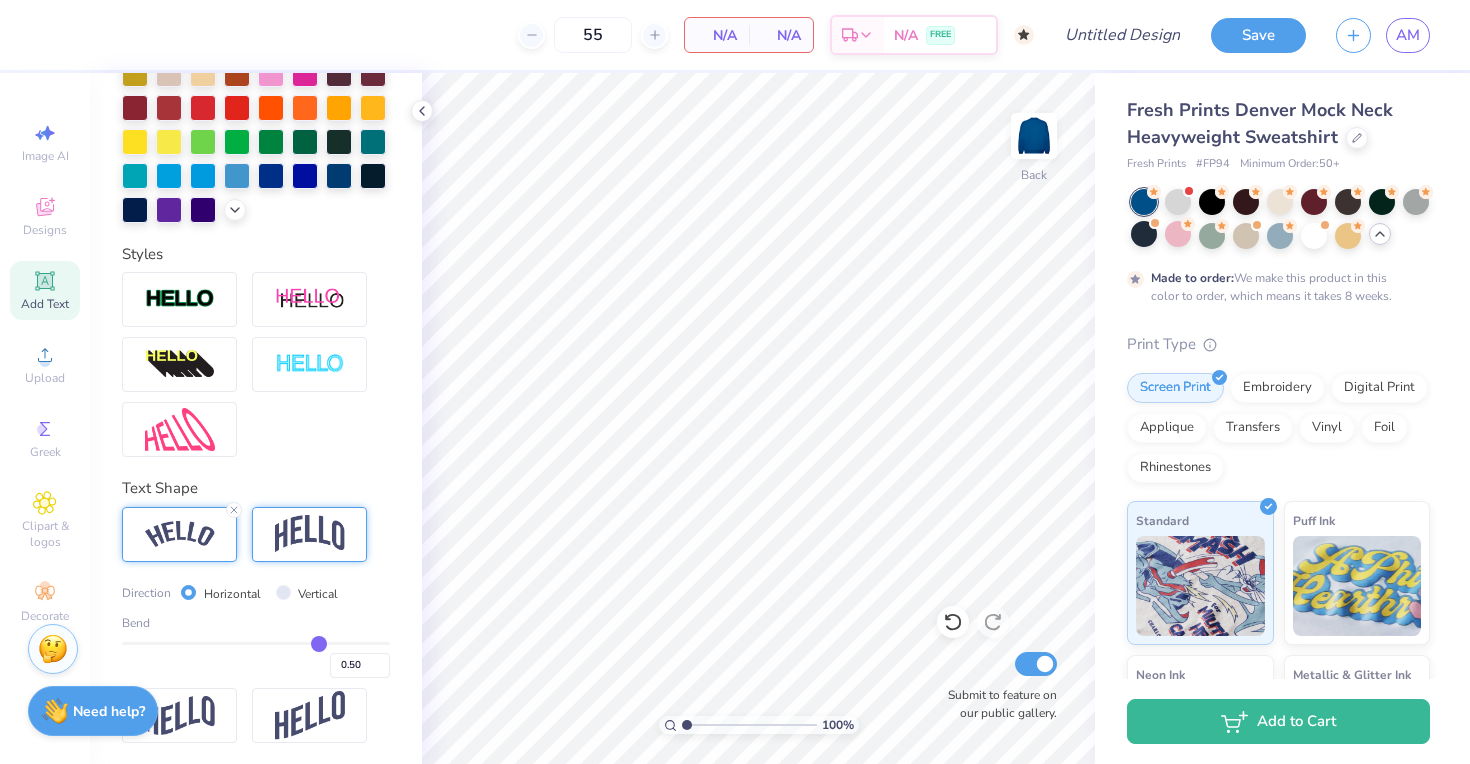 scroll, scrollTop: 515, scrollLeft: 0, axis: vertical 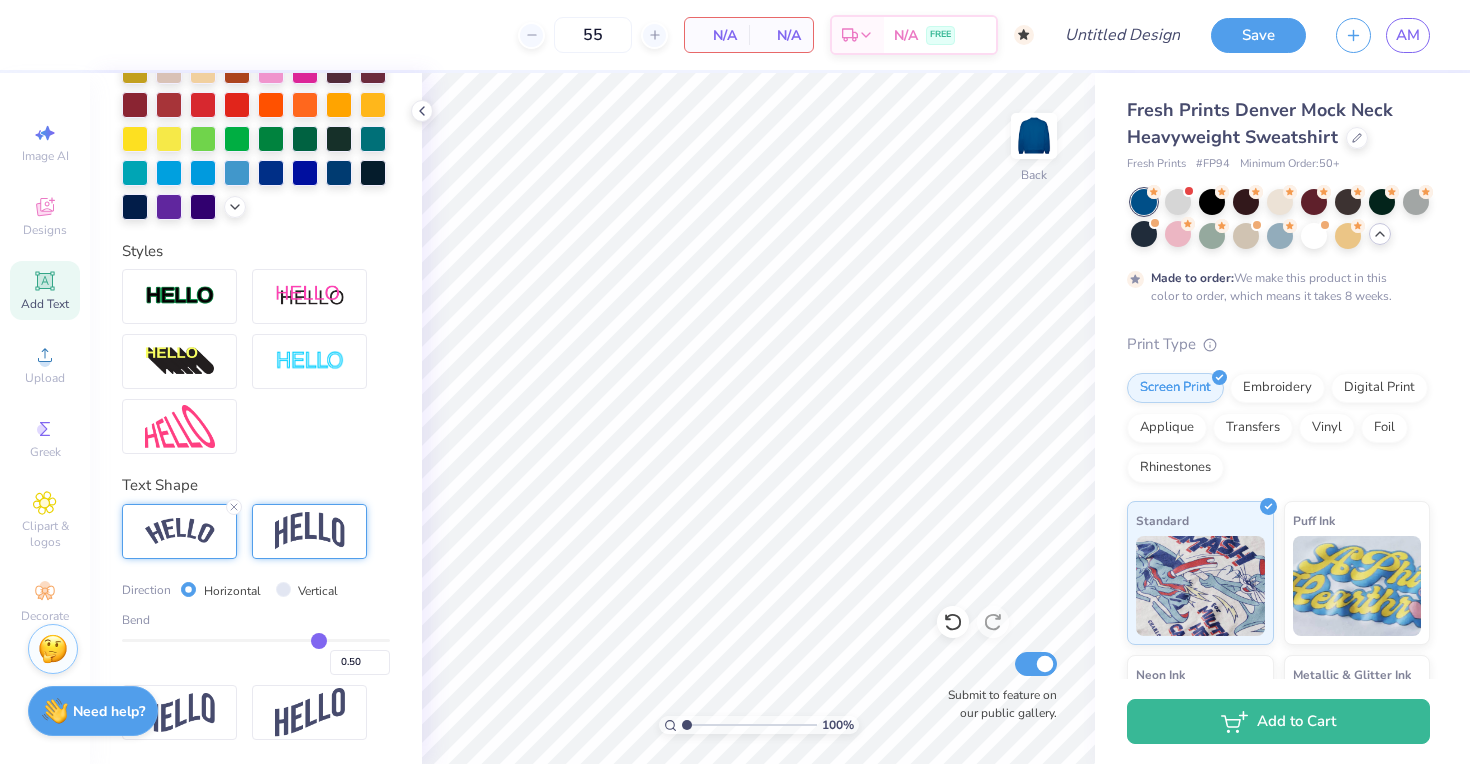 click at bounding box center (310, 531) 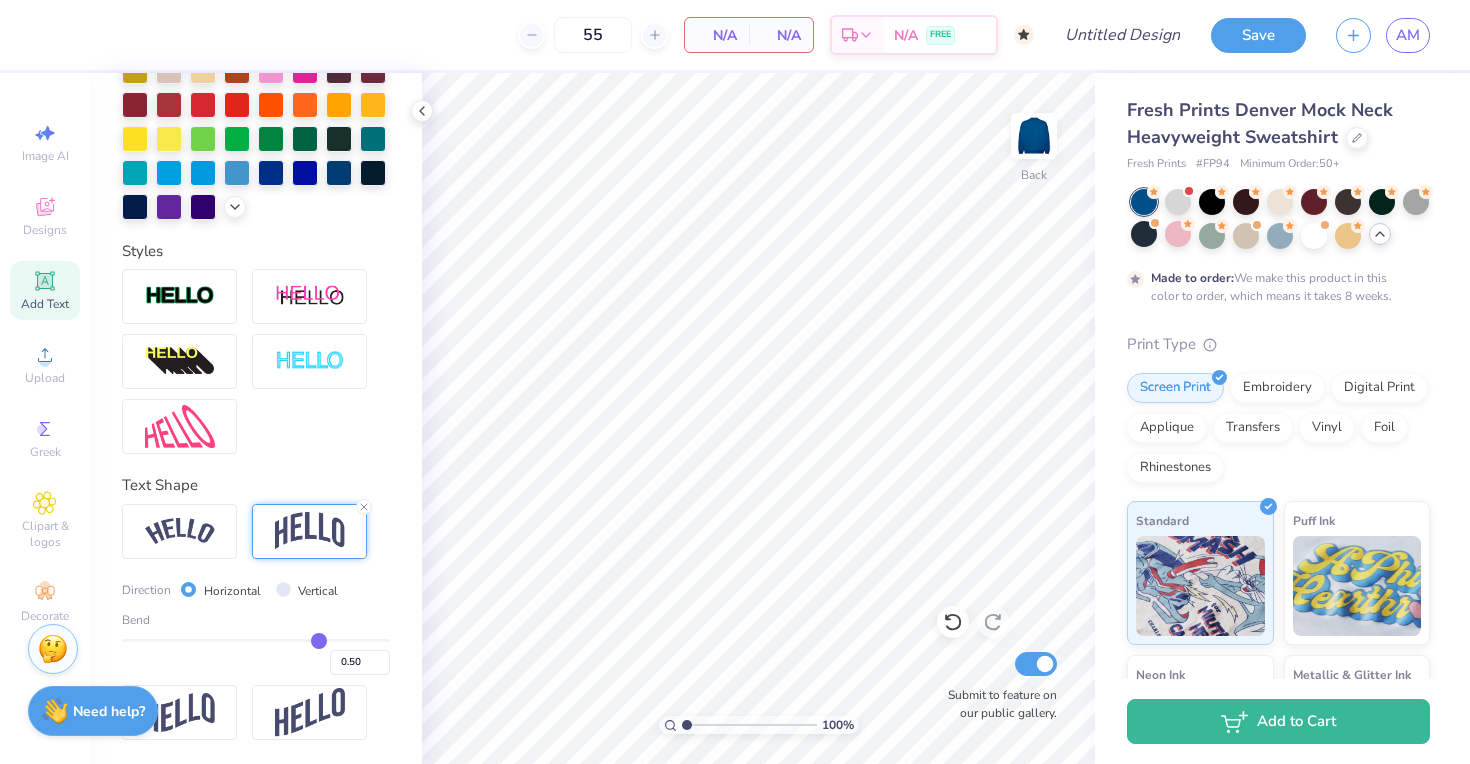 click on "Add Text" at bounding box center [45, 304] 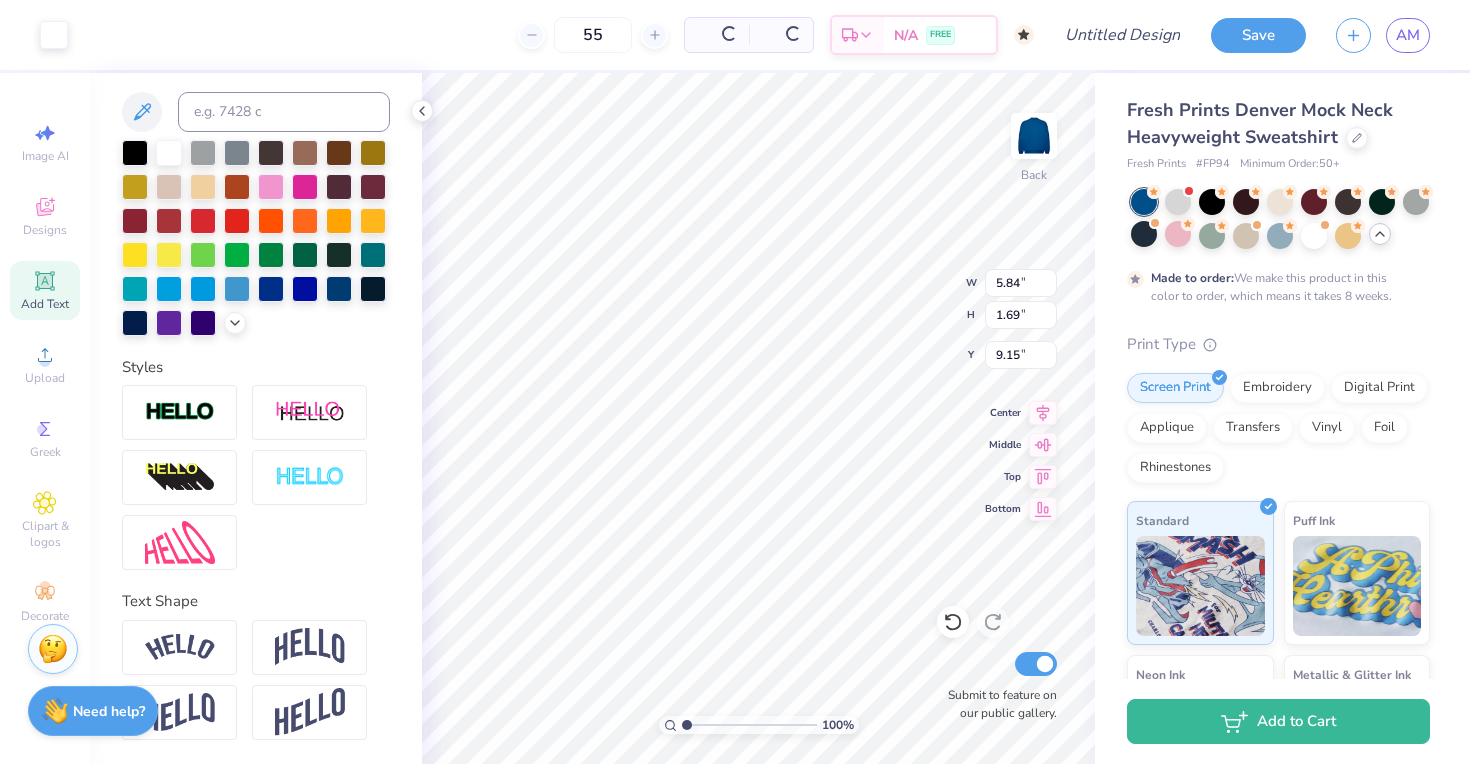 scroll, scrollTop: 398, scrollLeft: 0, axis: vertical 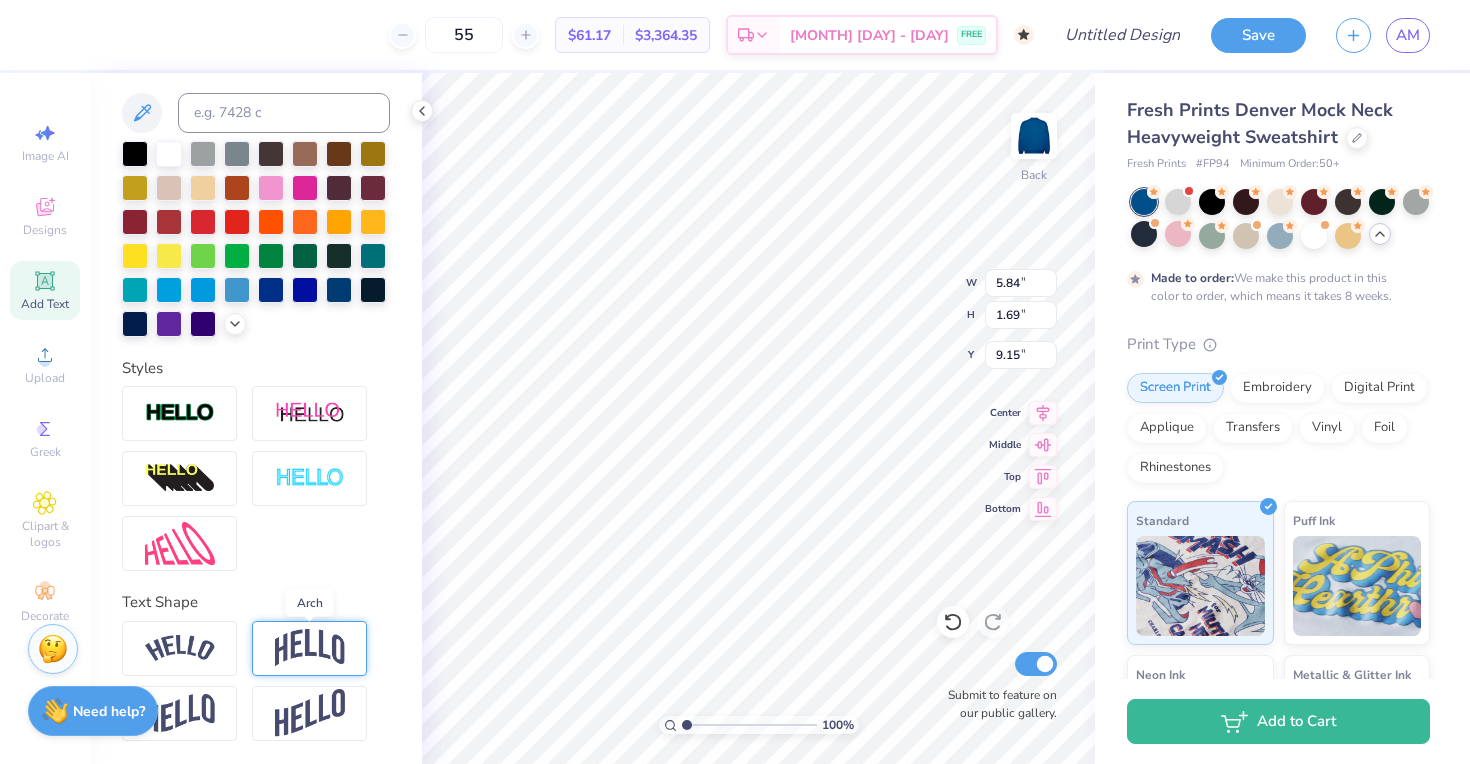 type on "PHI SIG" 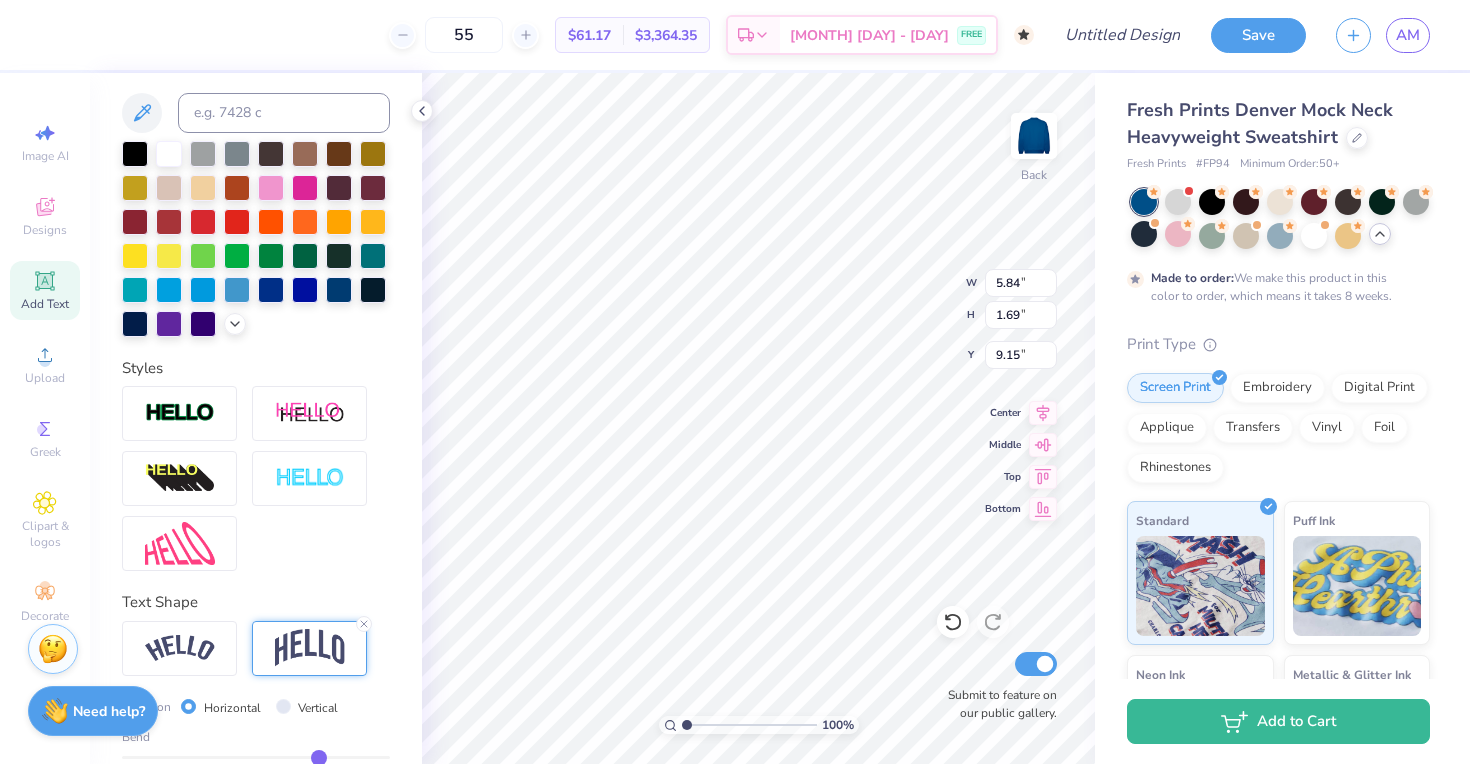 scroll, scrollTop: 0, scrollLeft: 0, axis: both 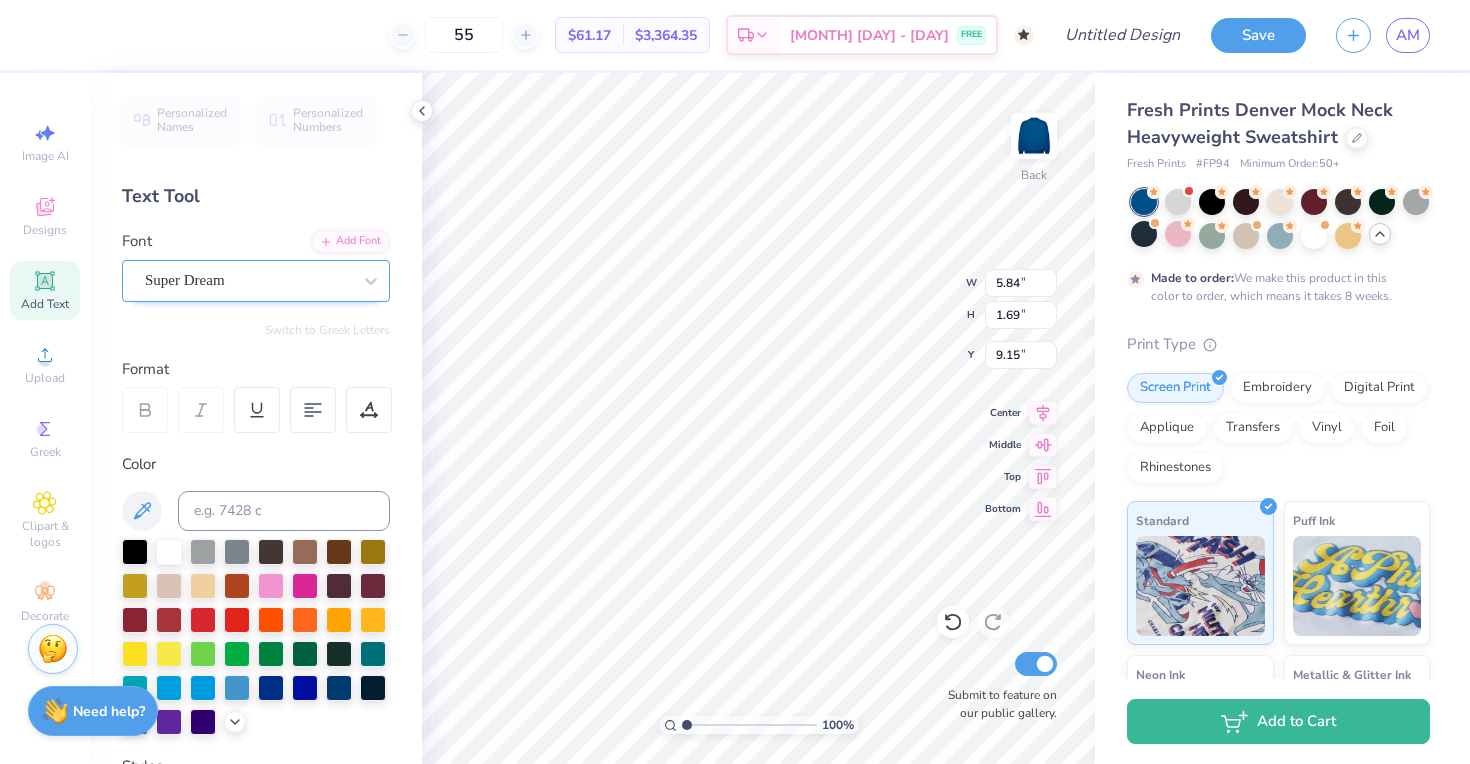 click on "Super Dream" at bounding box center [248, 280] 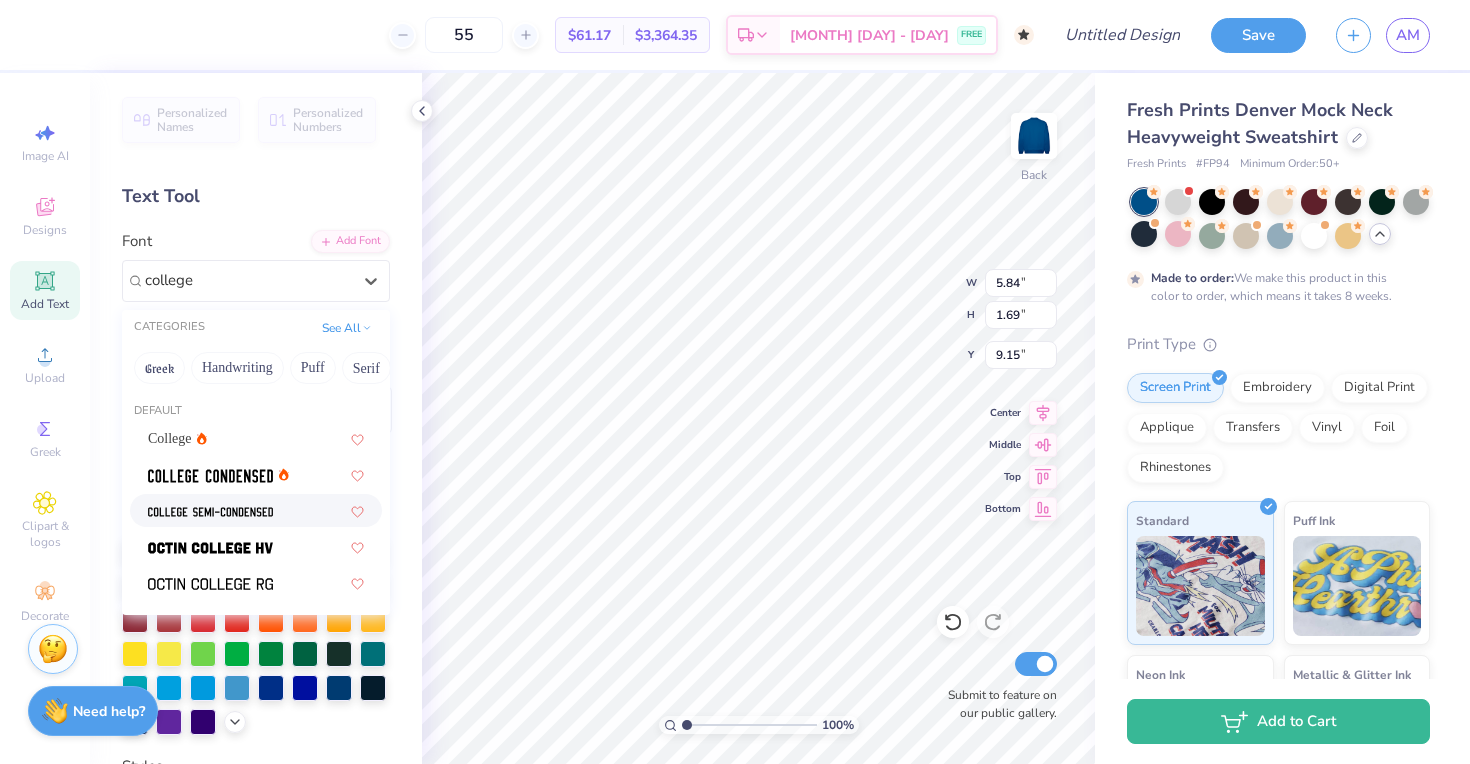 click at bounding box center (256, 510) 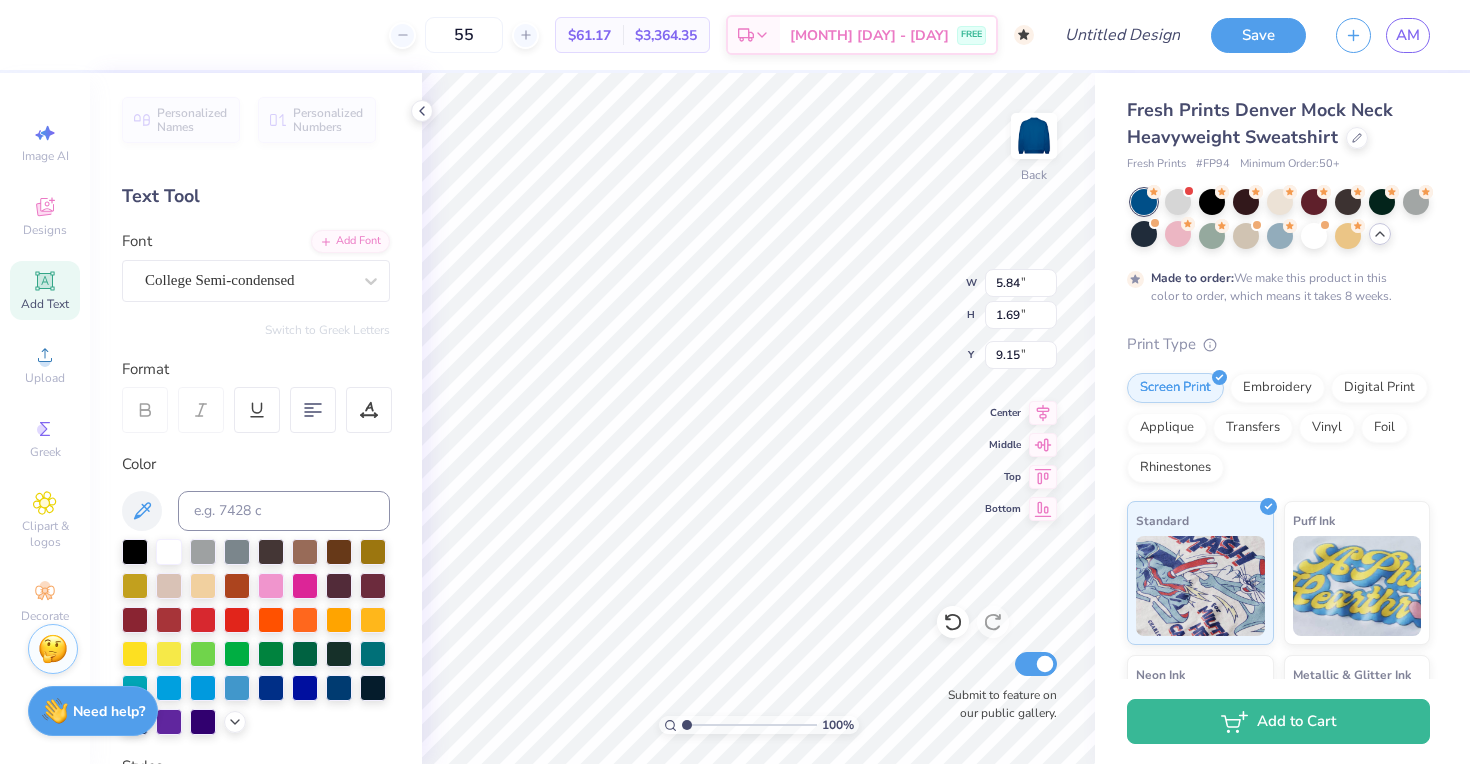 type on "PHI SIG" 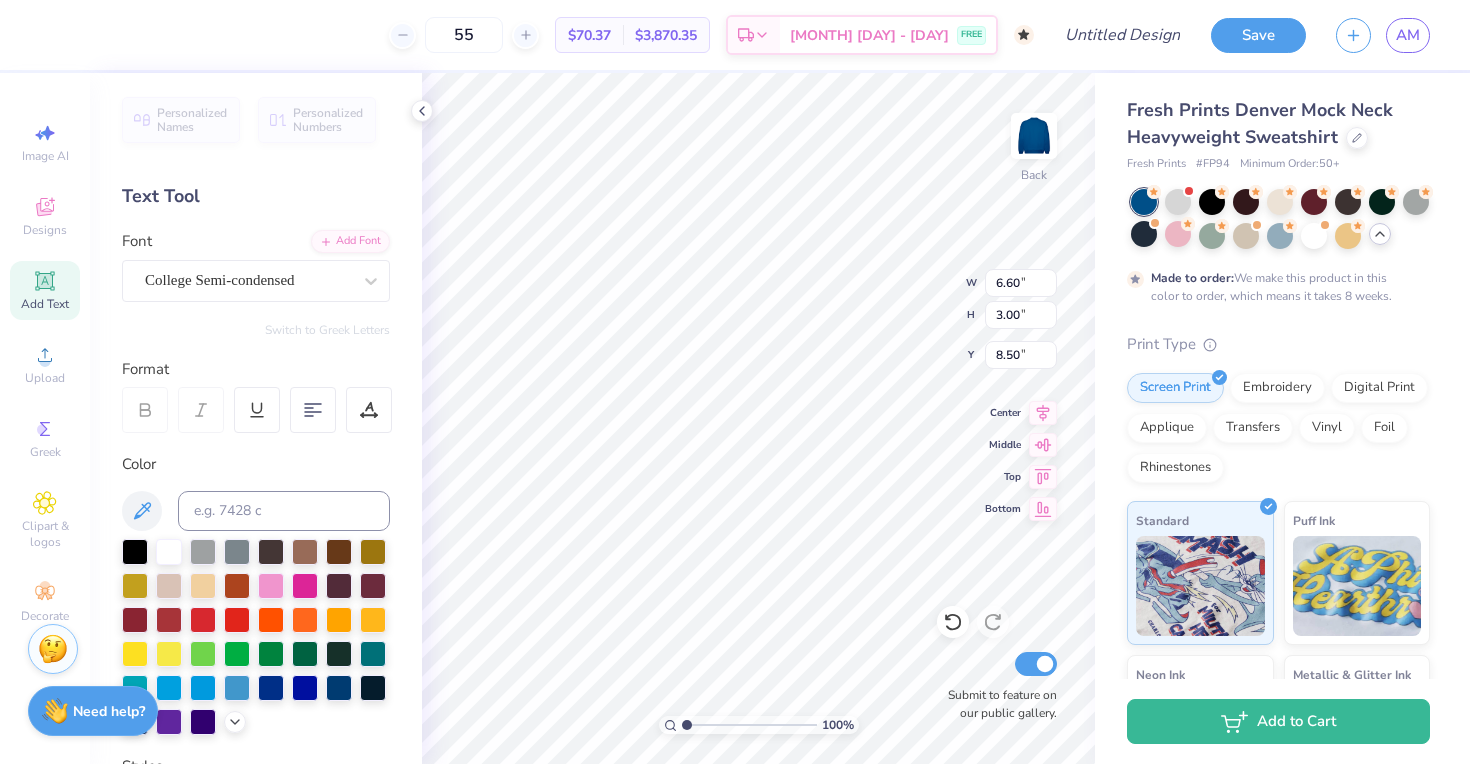 type on "1.74" 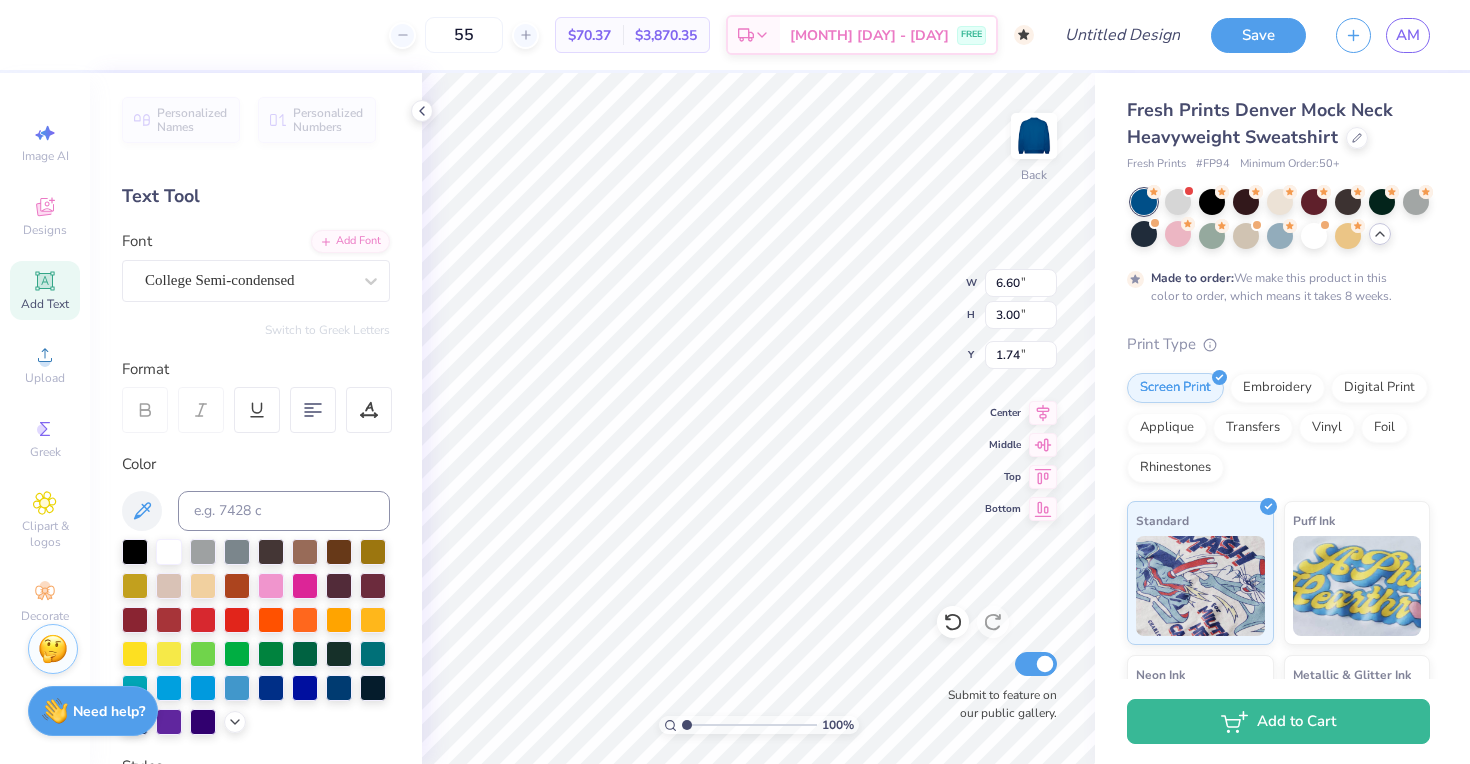 type on "7.69" 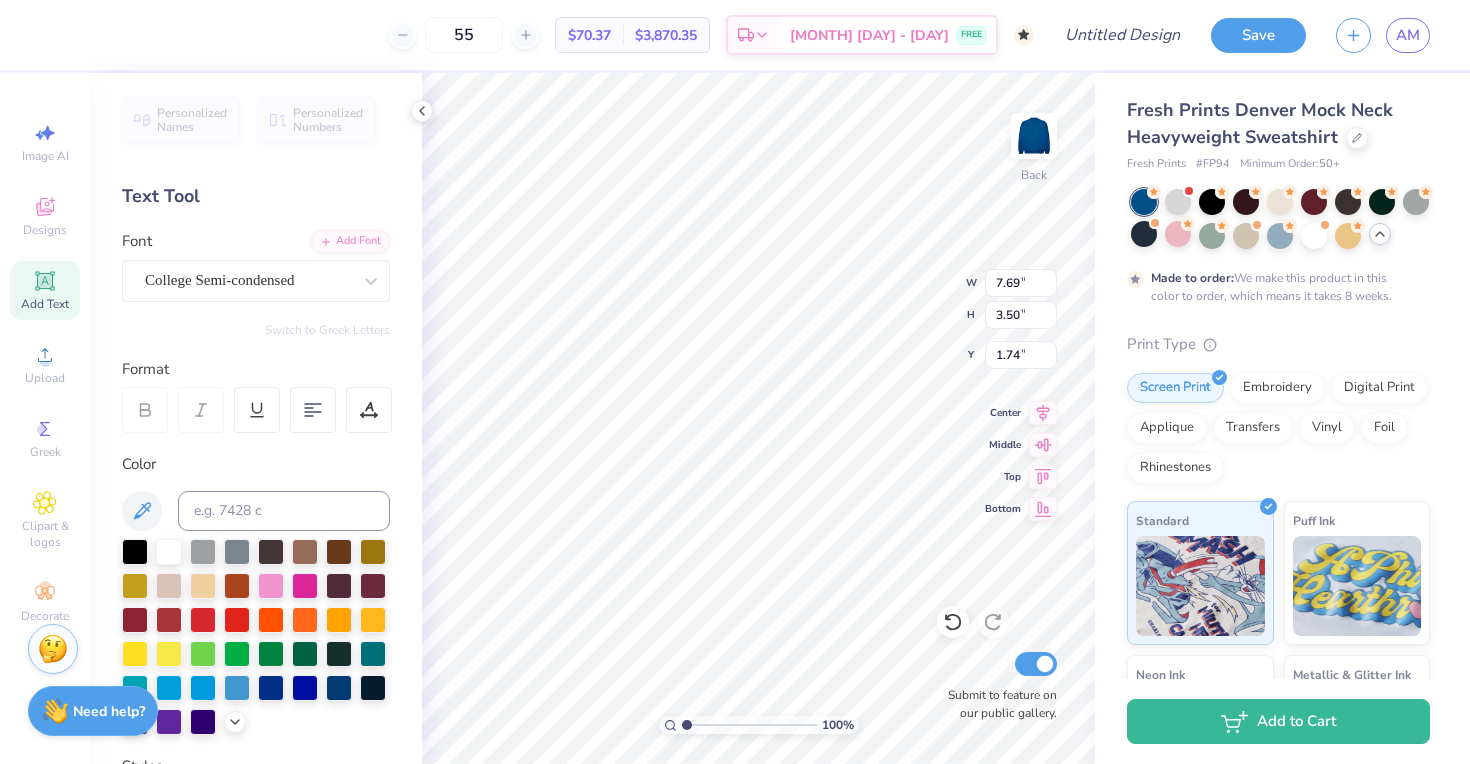 type on "3.00" 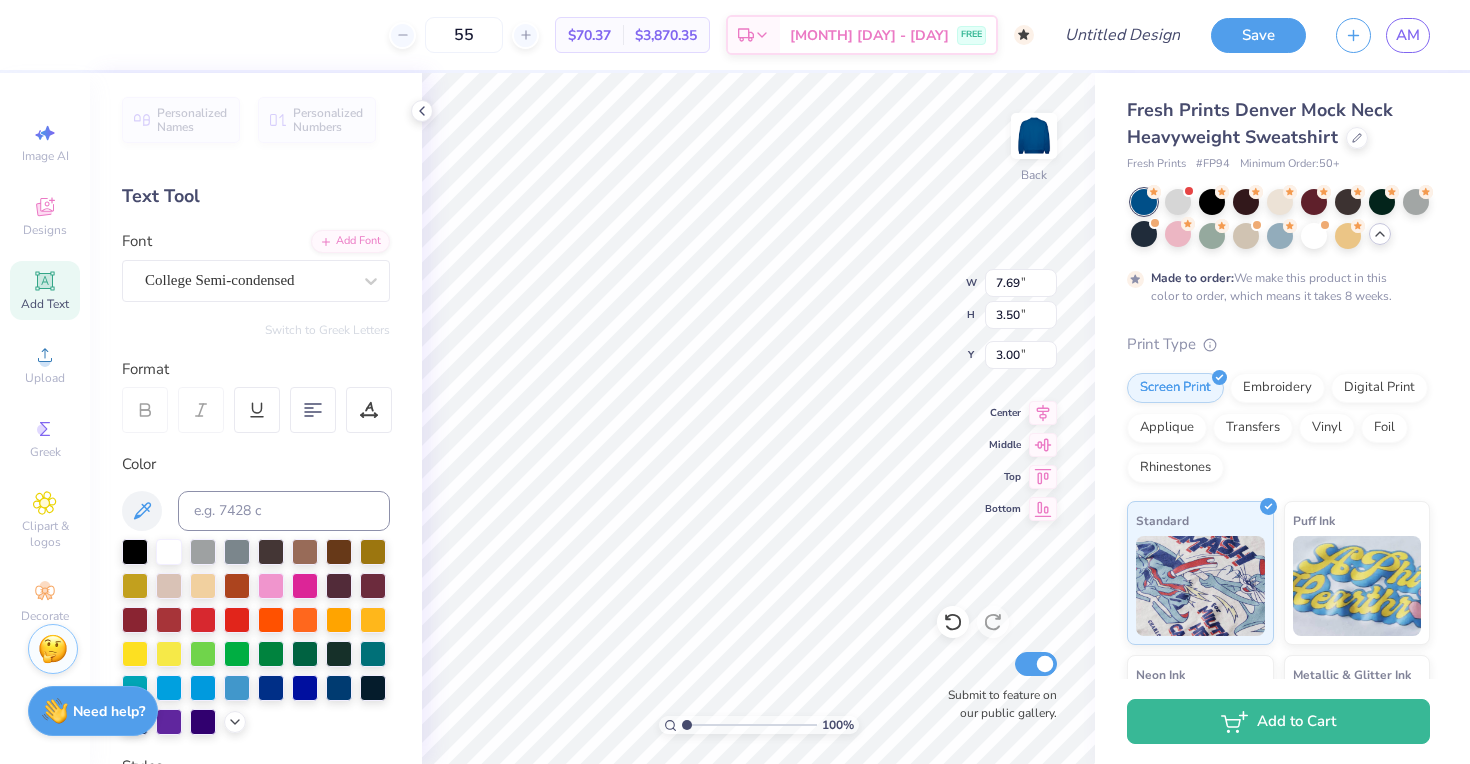 scroll, scrollTop: 0, scrollLeft: 1, axis: horizontal 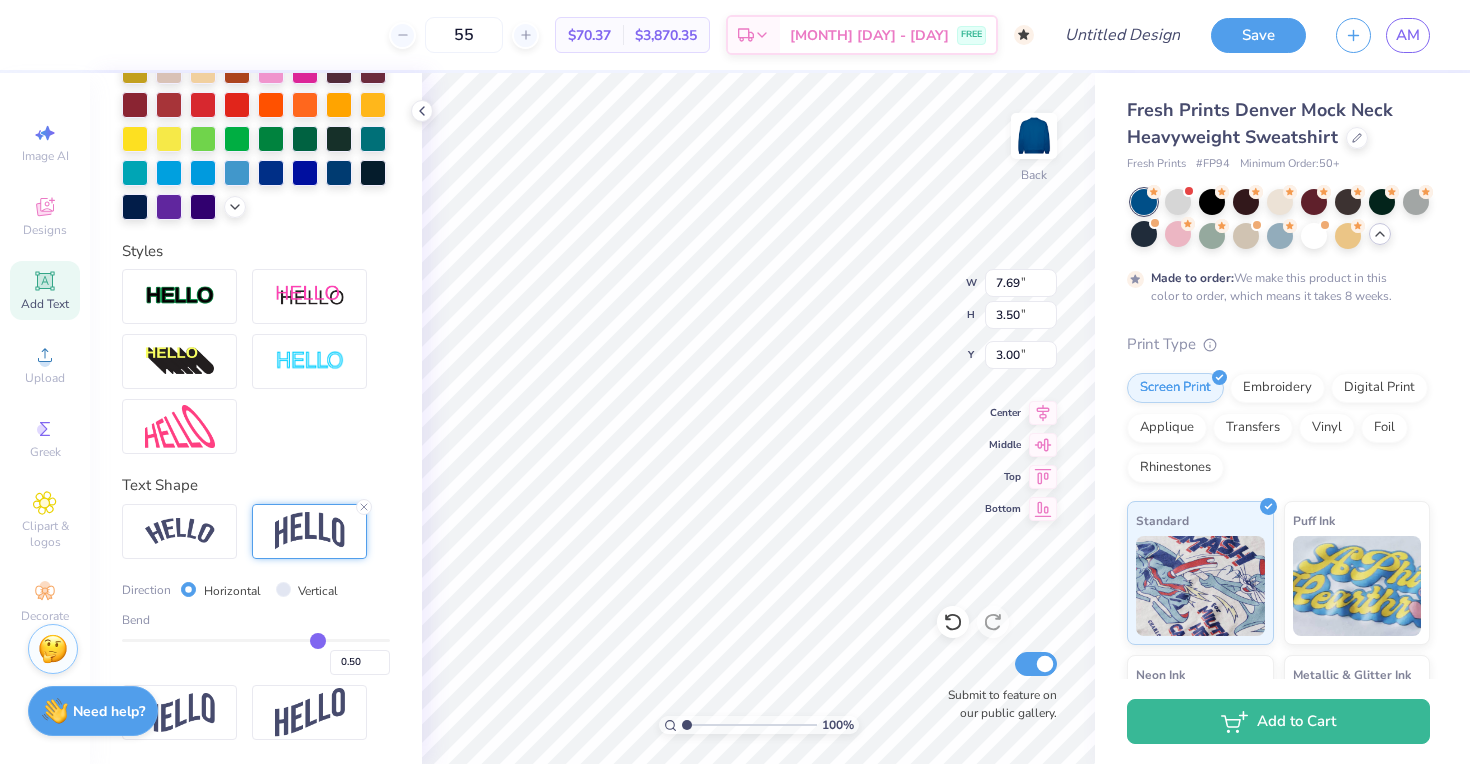 type on "0.49" 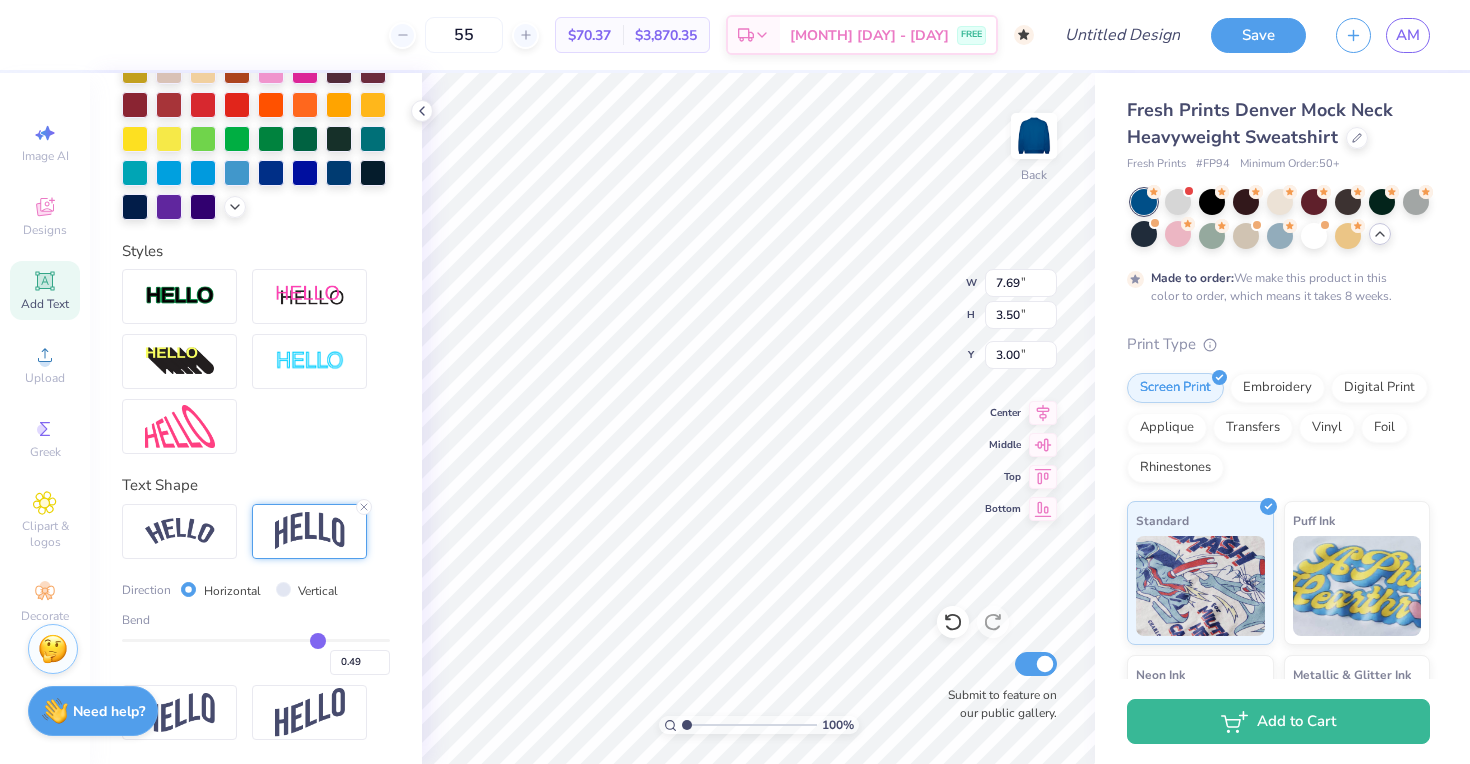type on "0.48" 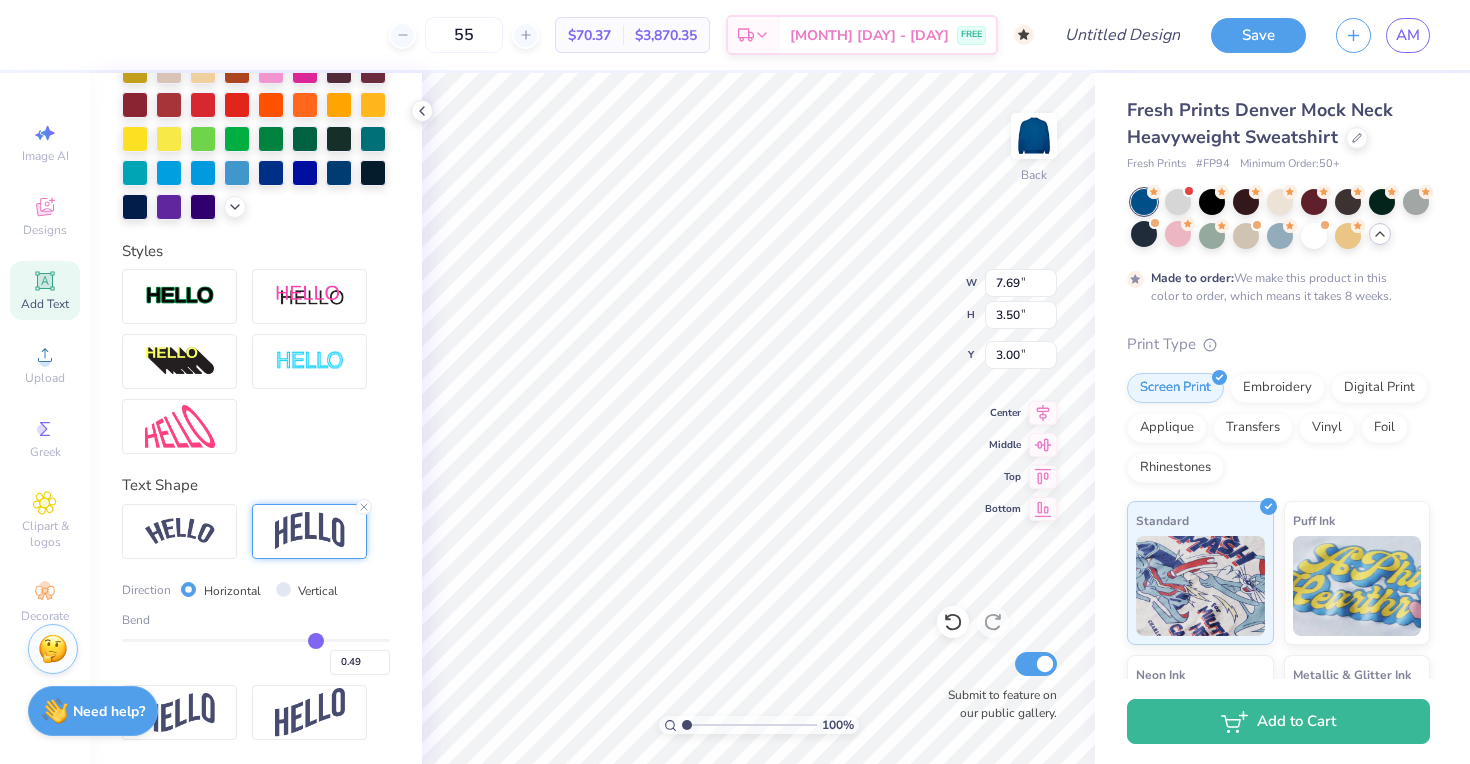 type on "0.48" 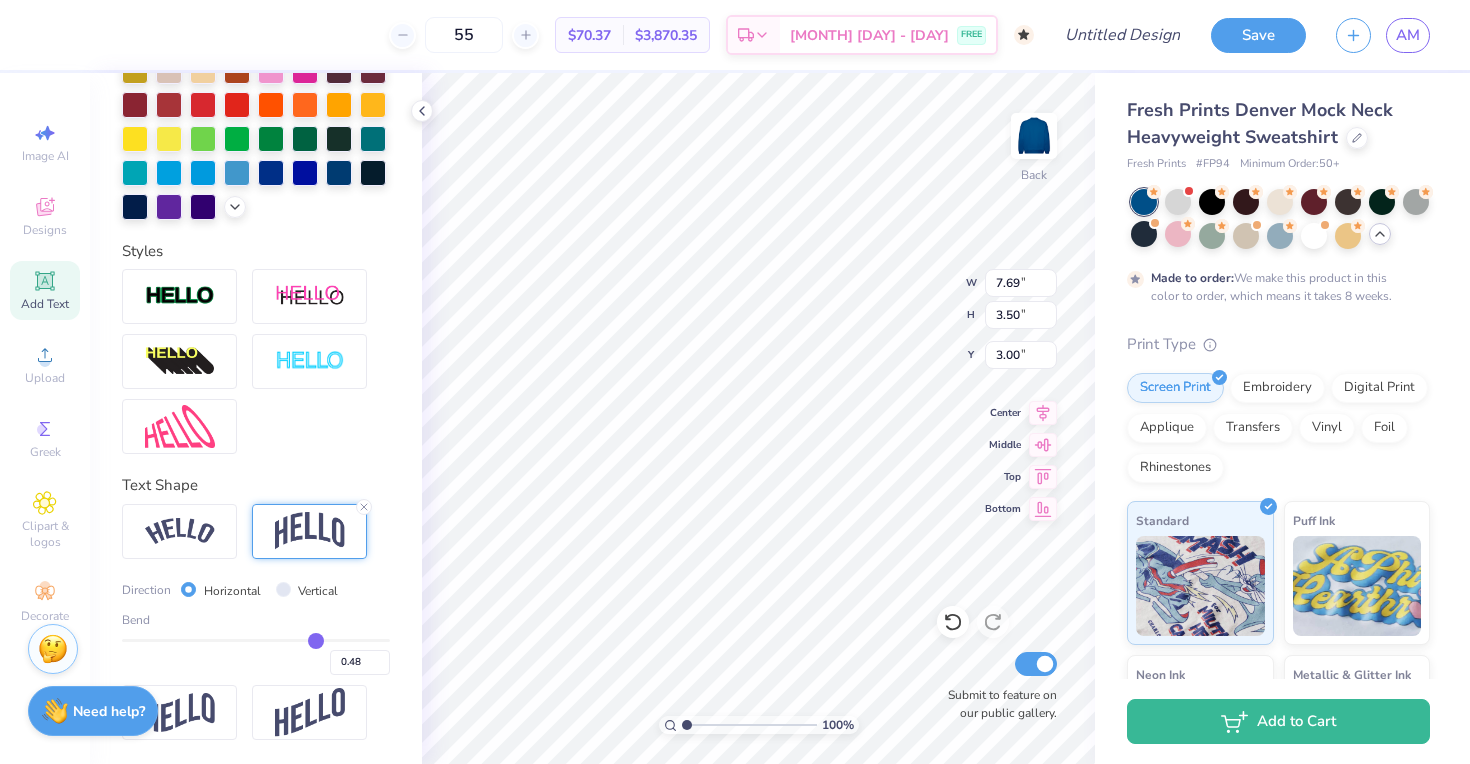 type on "0.47" 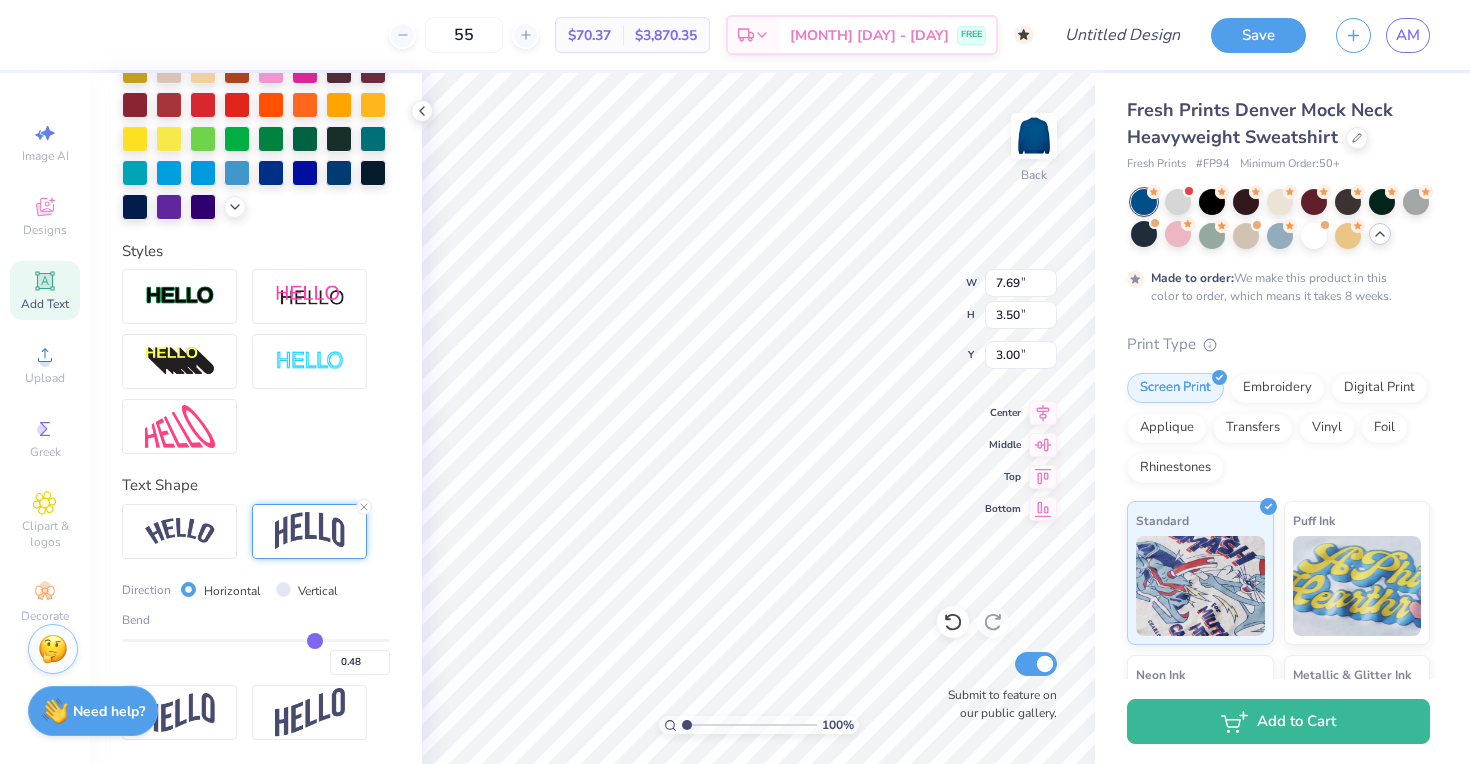 type on "0.47" 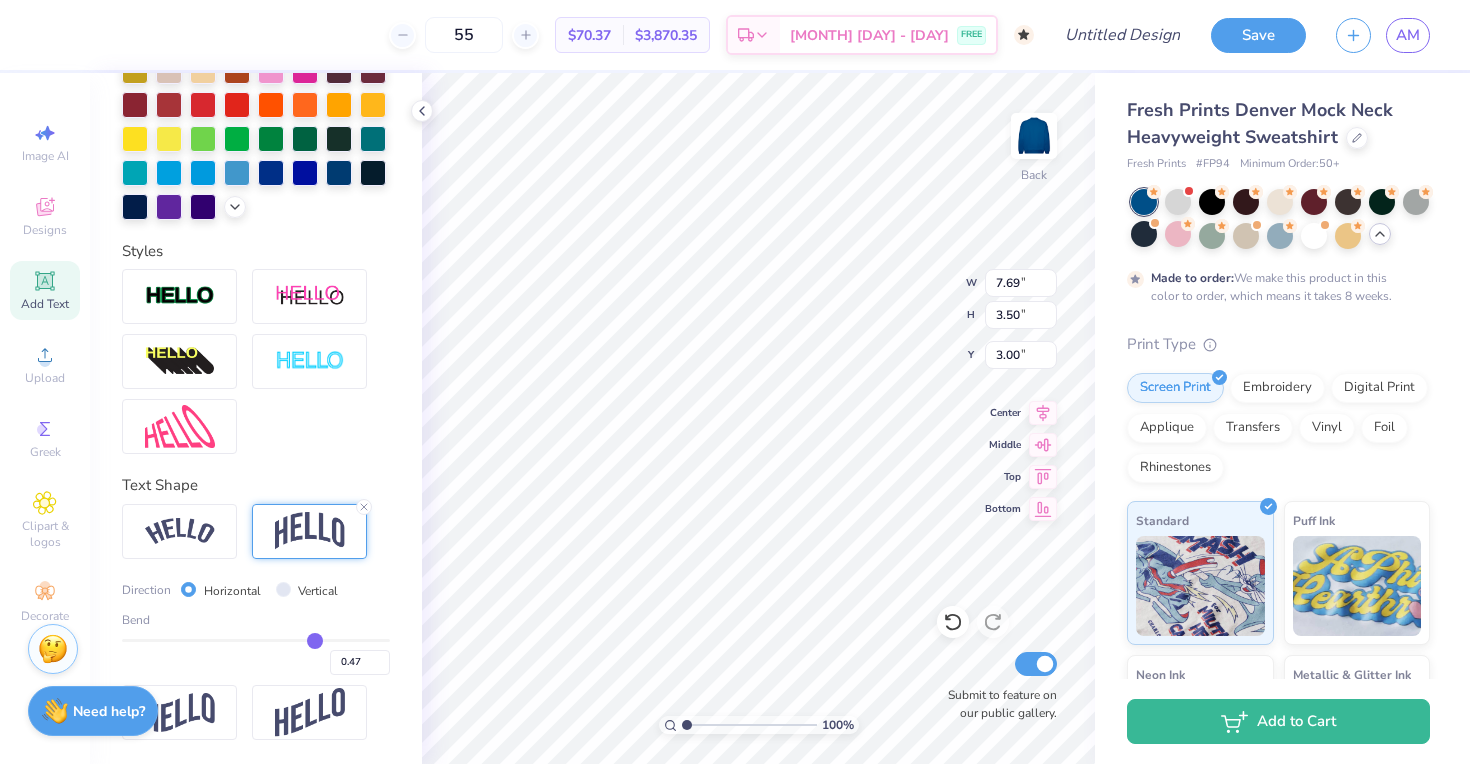 type on "0.46" 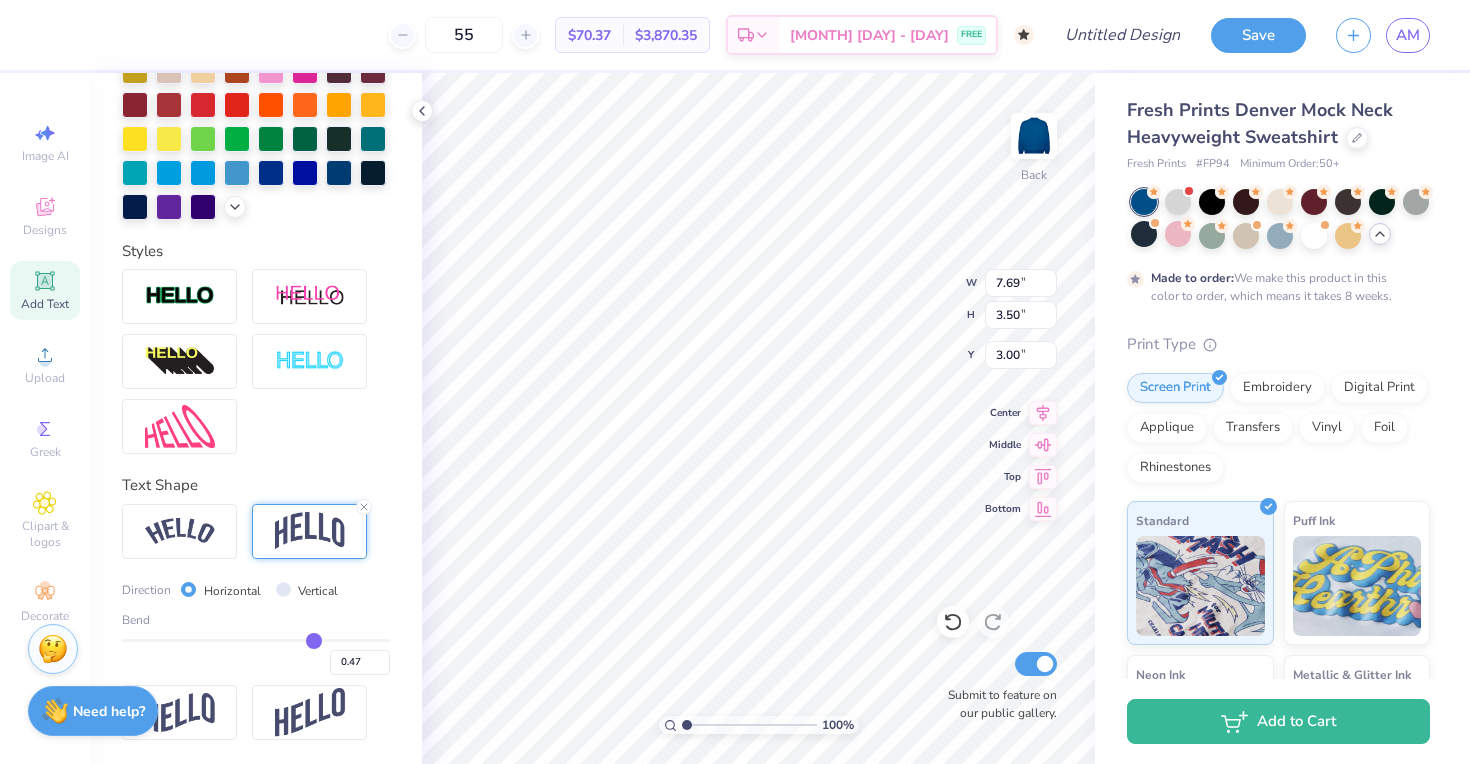 type on "0.46" 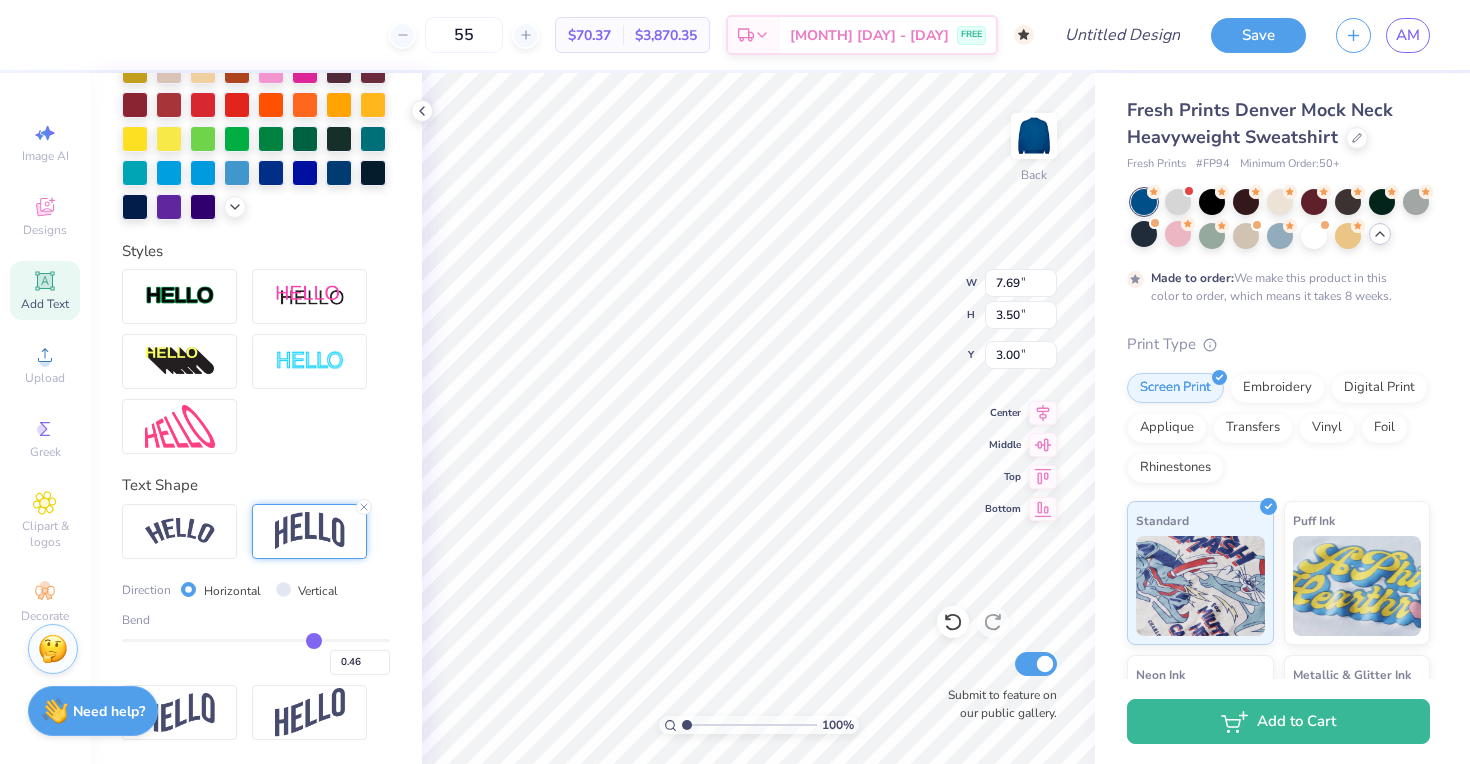 type on "0.45" 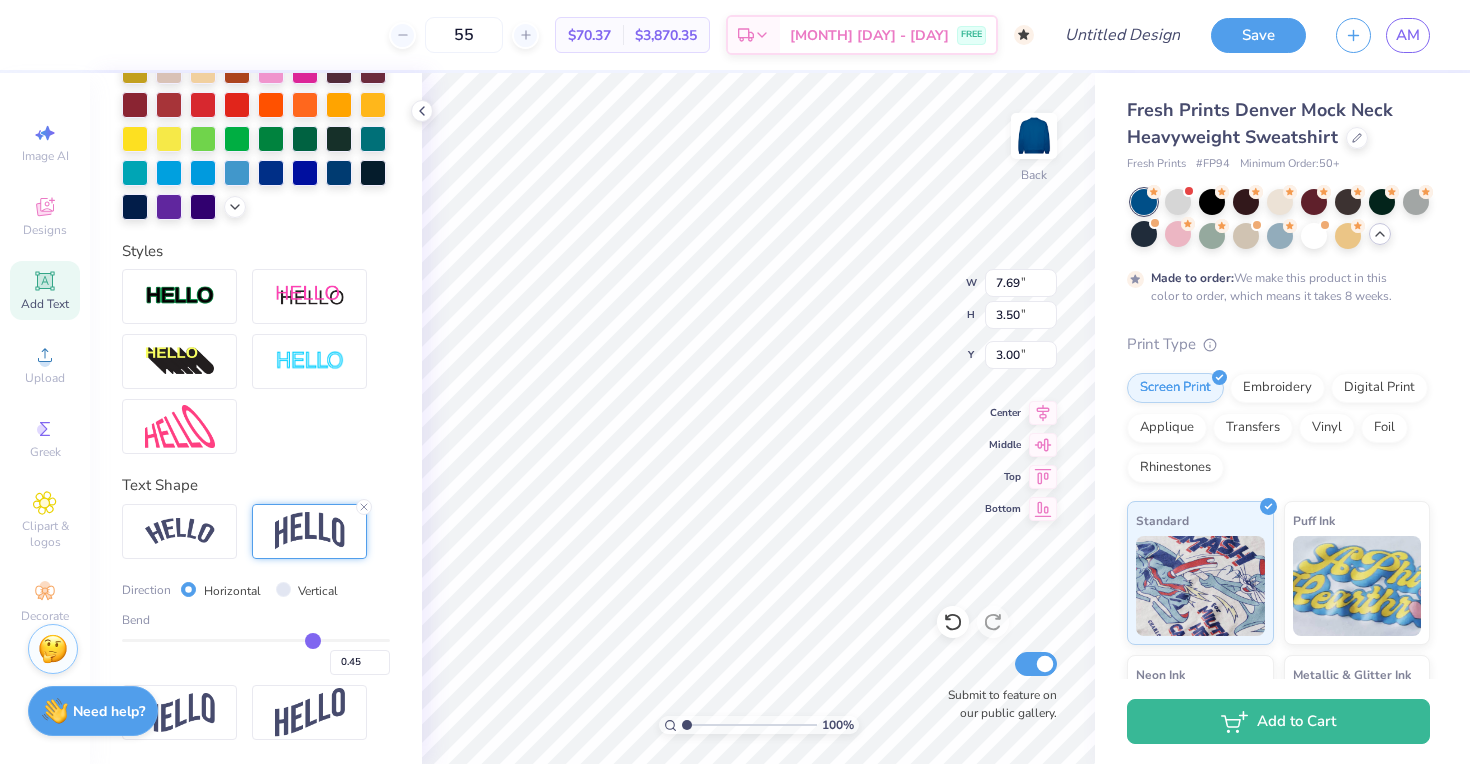 type on "0.44" 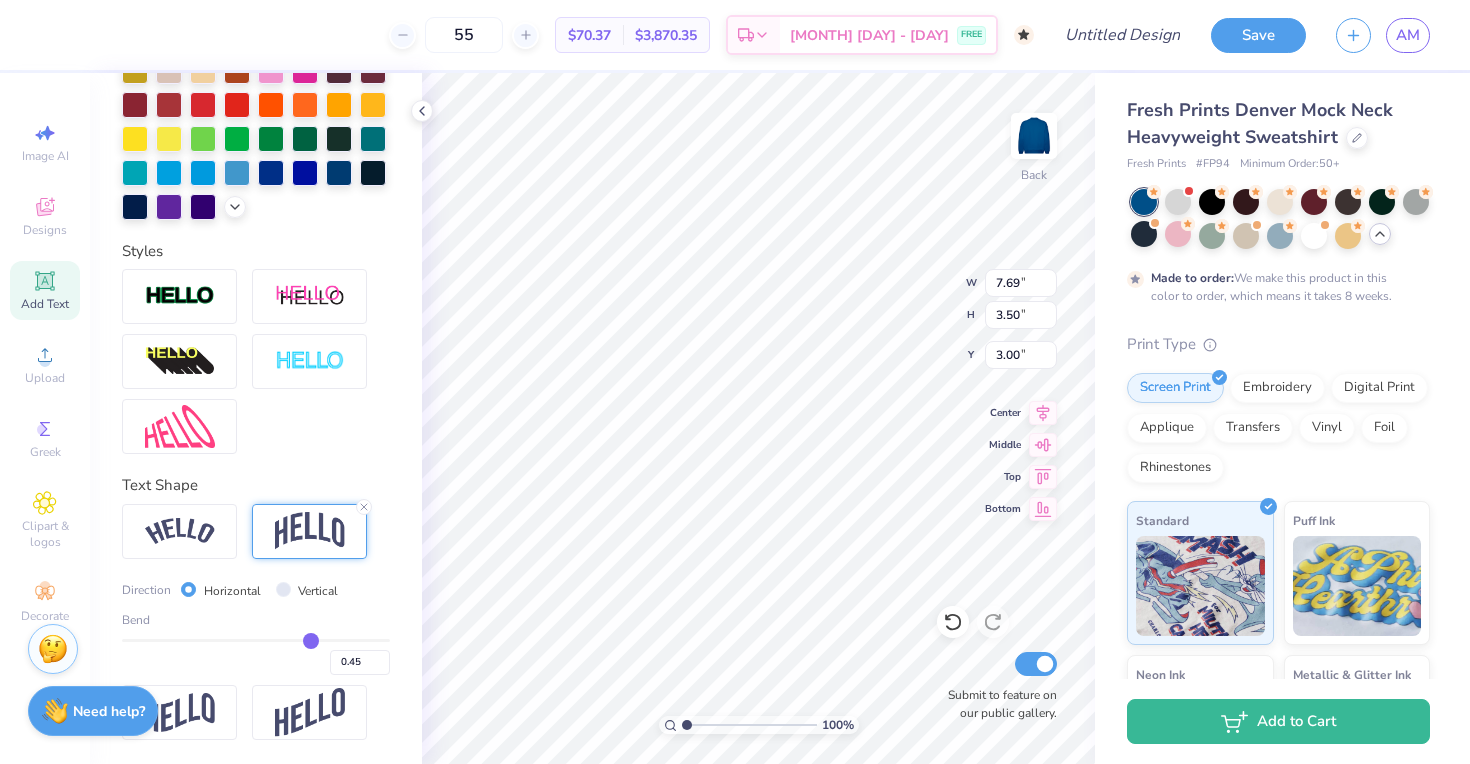 type on "0.44" 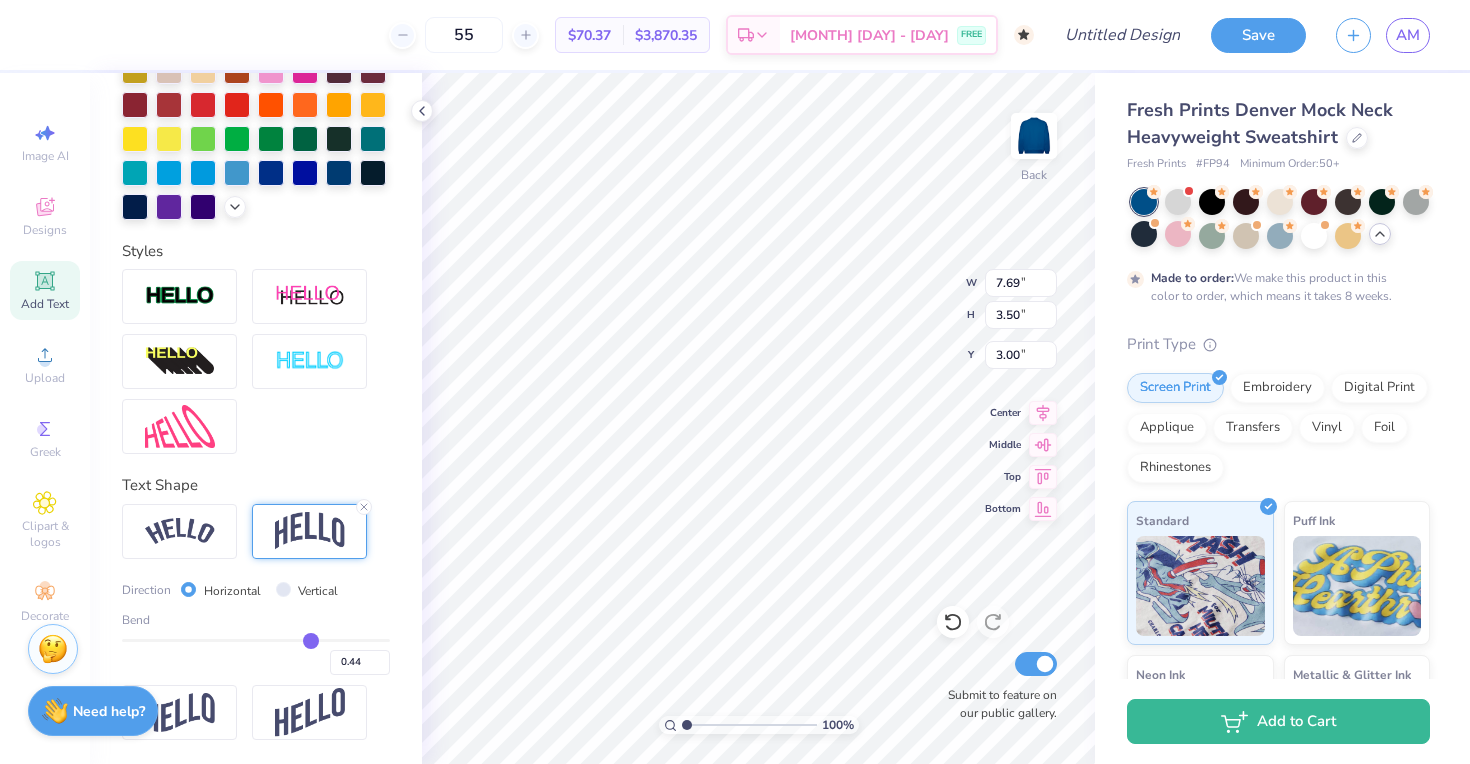 type on "0.44" 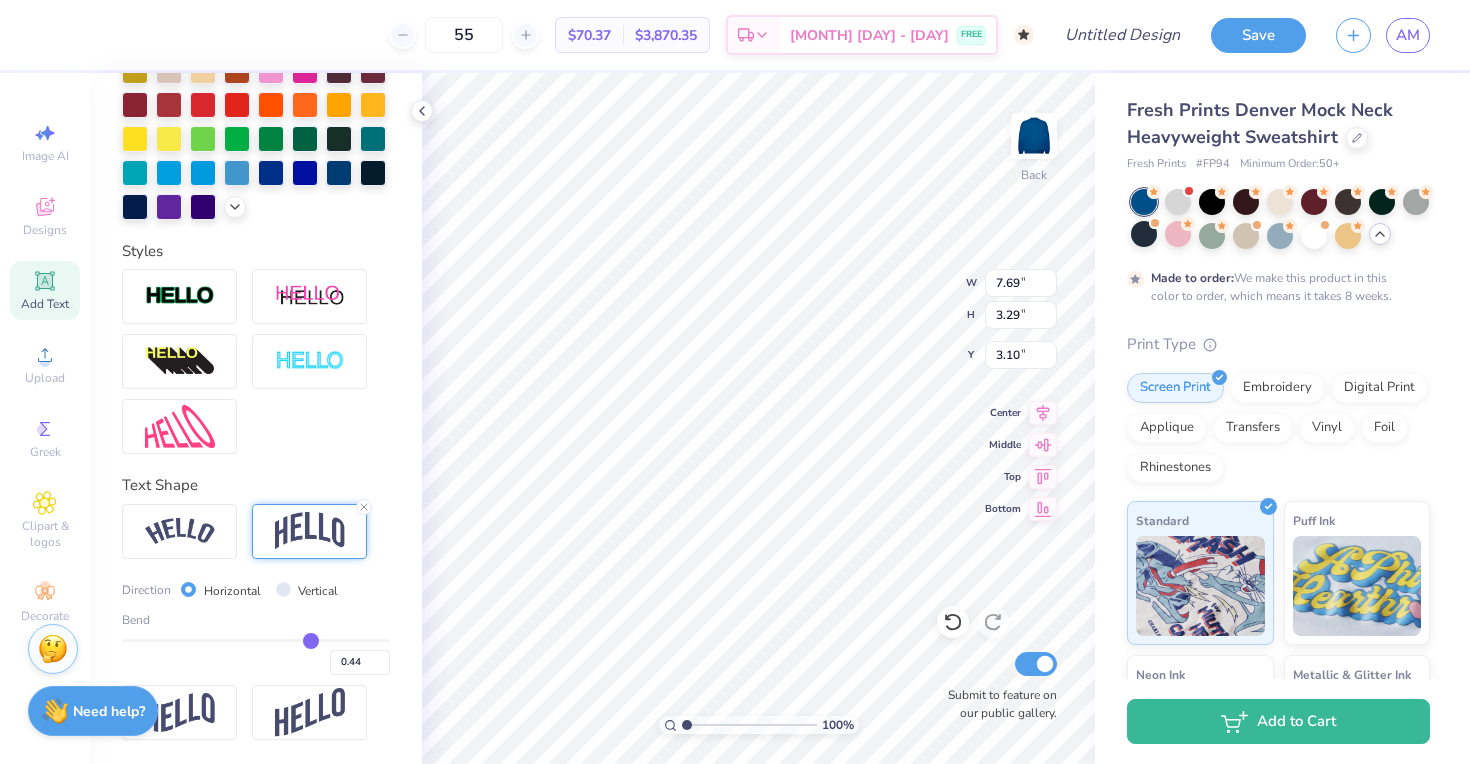 type on "1.73" 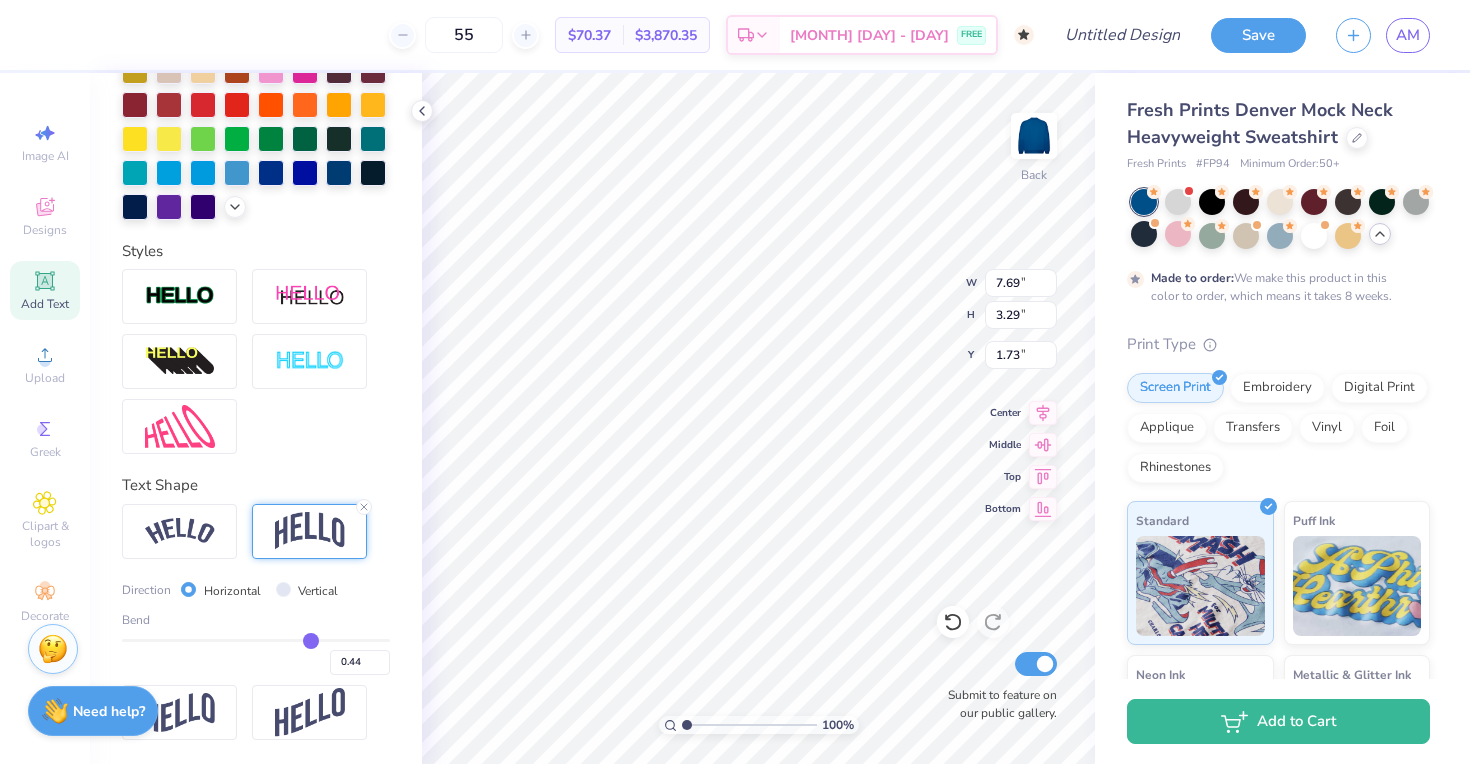 scroll, scrollTop: 0, scrollLeft: 0, axis: both 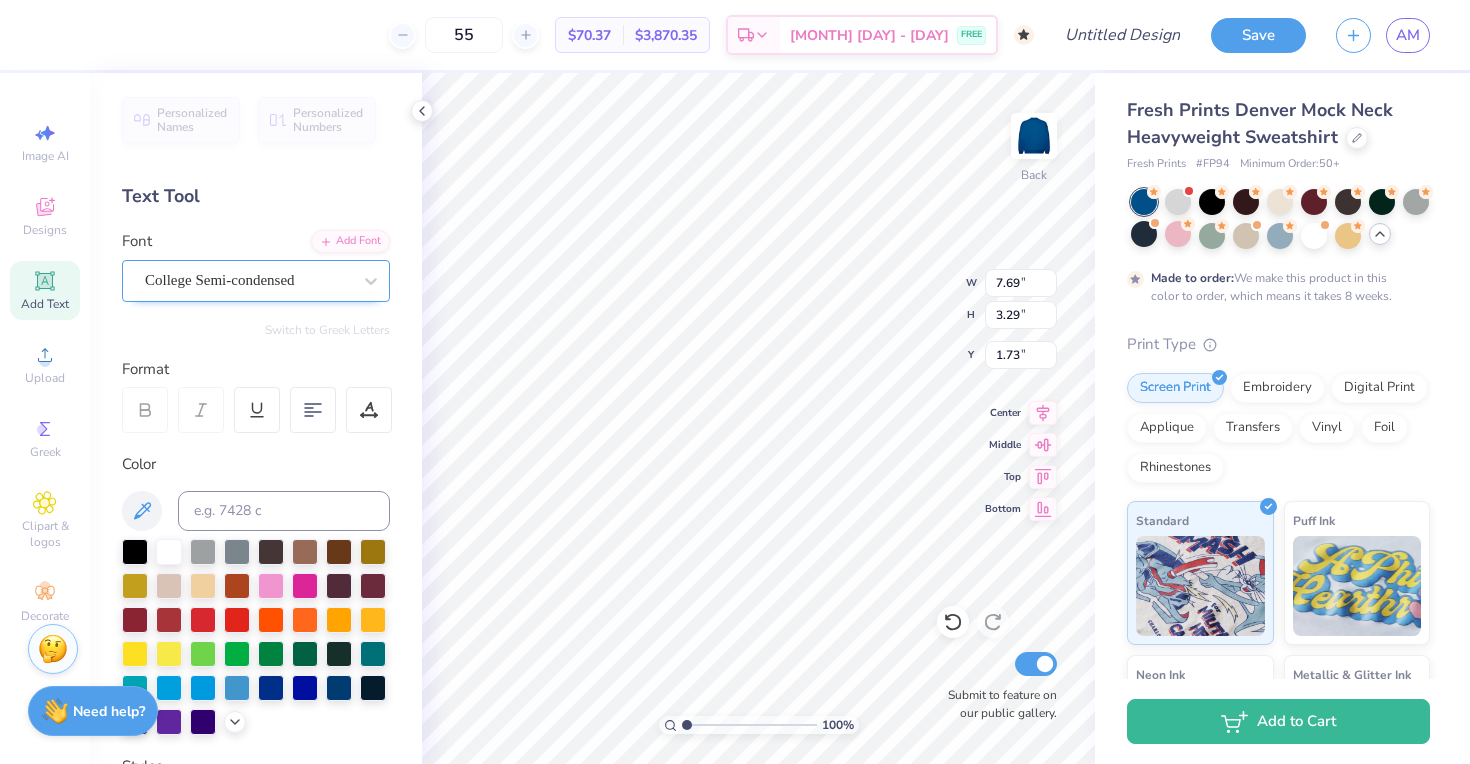 click on "College Semi-condensed" at bounding box center [248, 280] 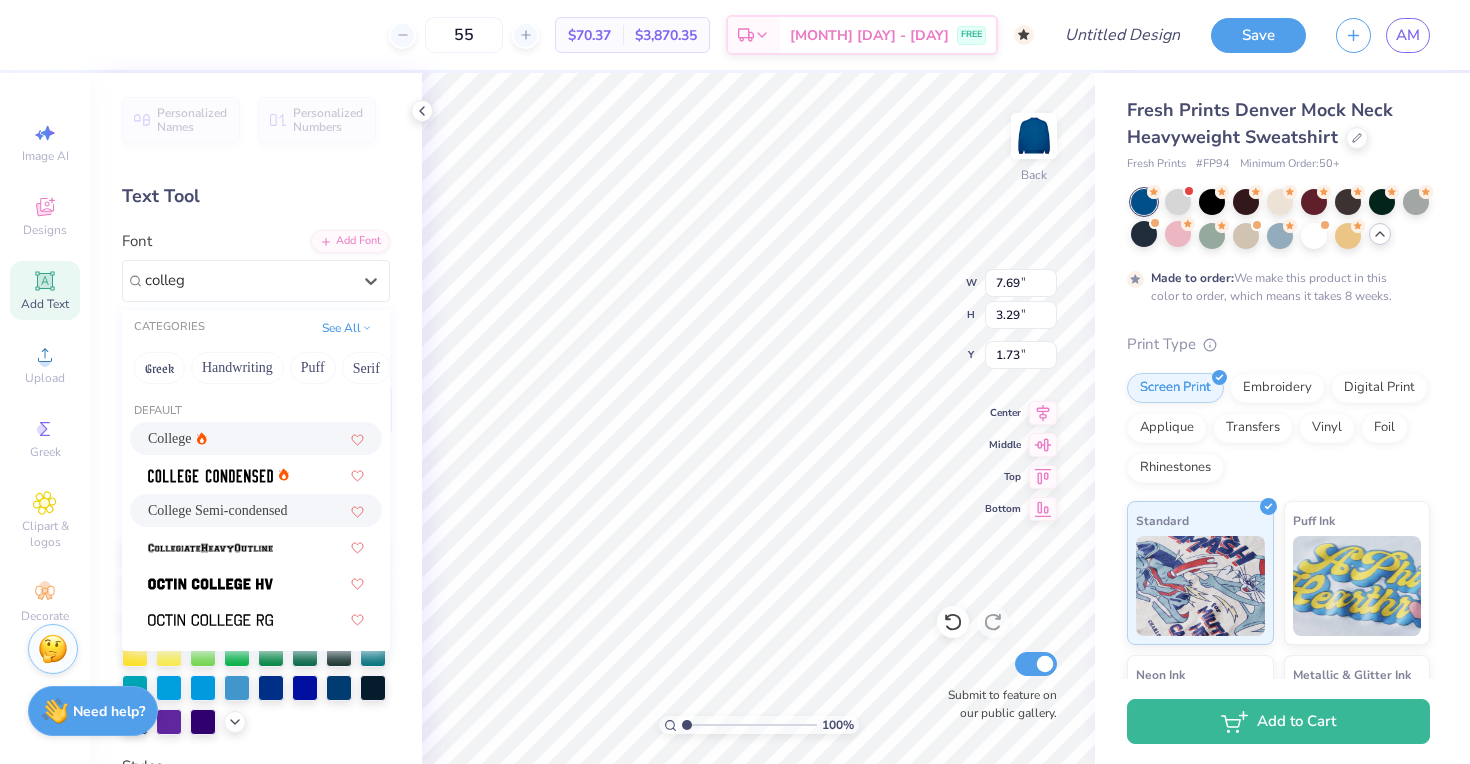 click on "College" at bounding box center [256, 438] 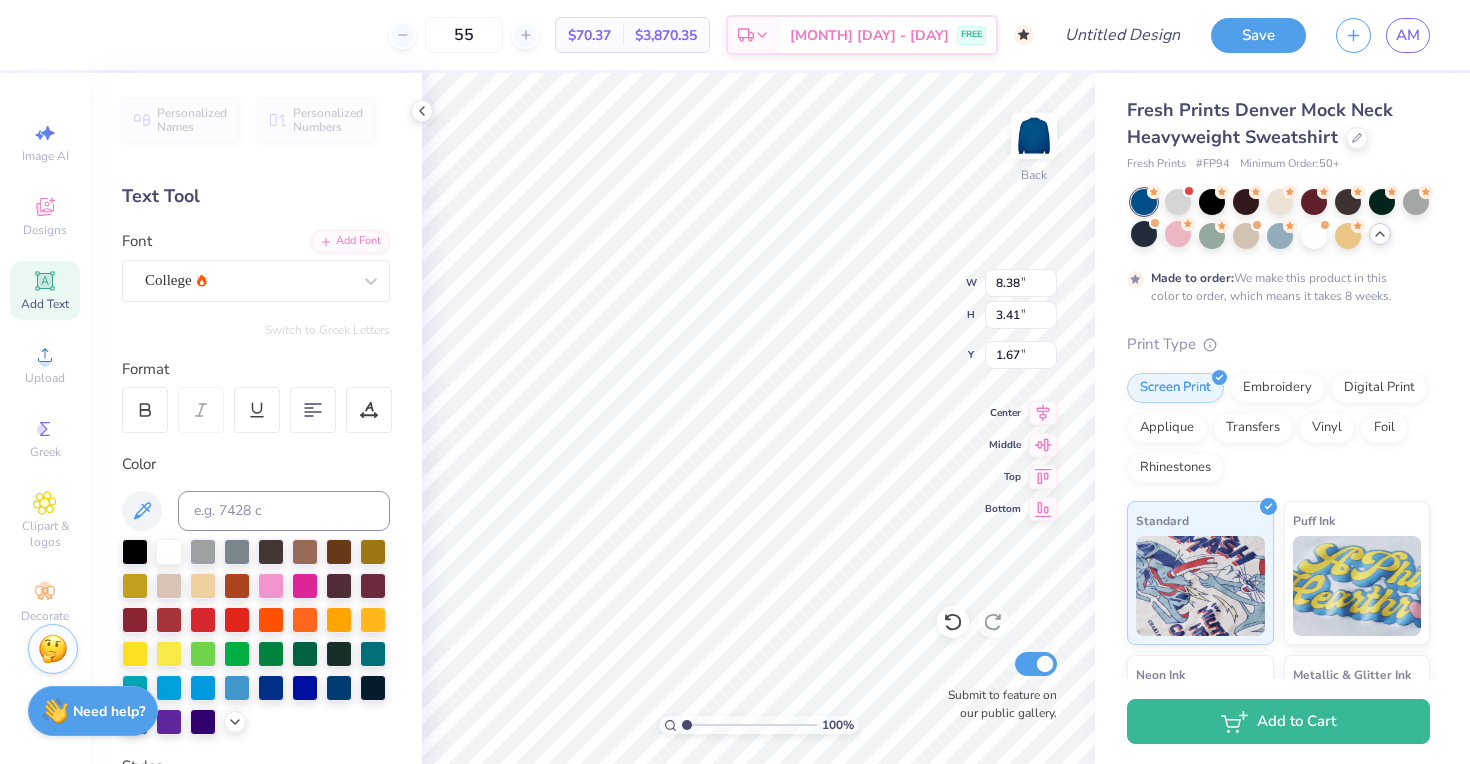 type on "1.29" 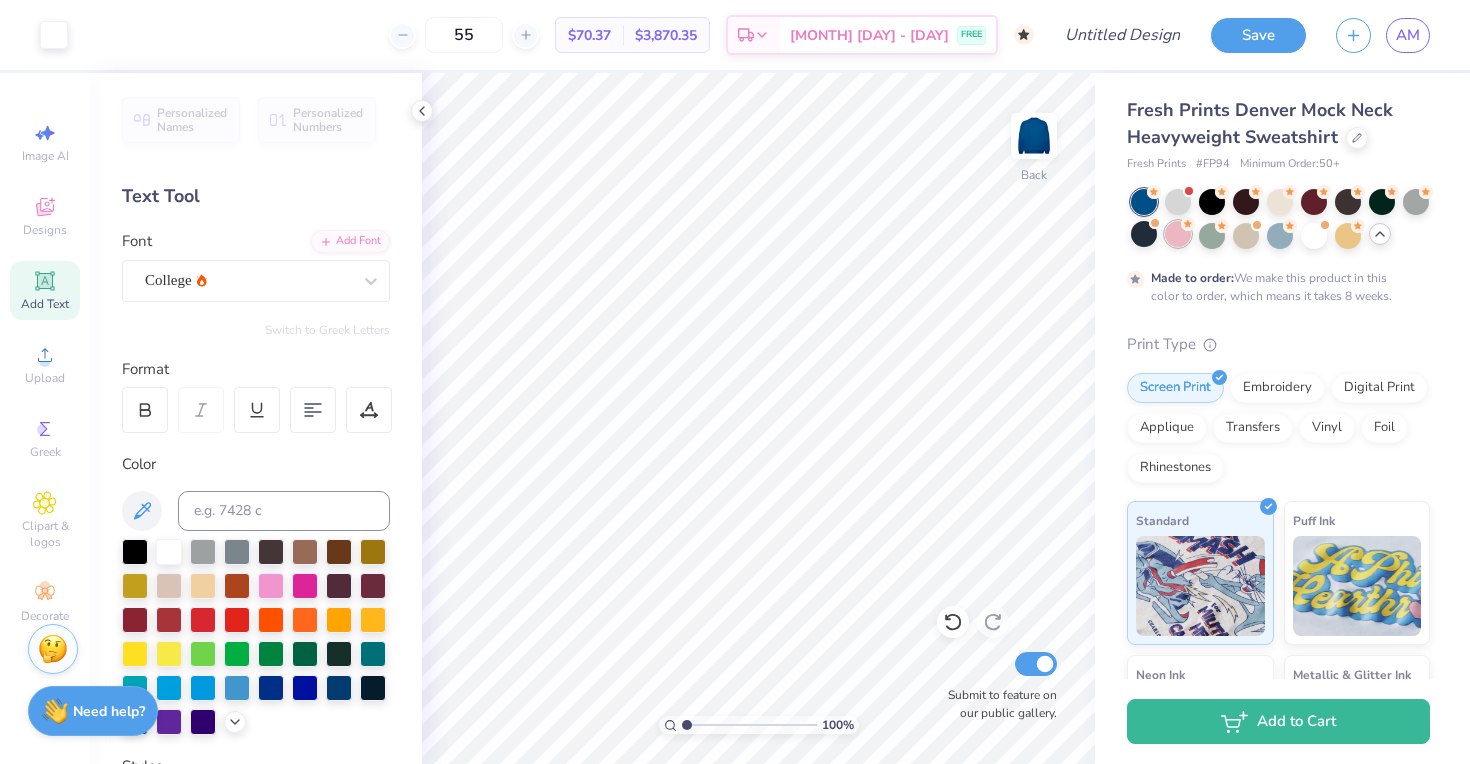 click at bounding box center [1178, 234] 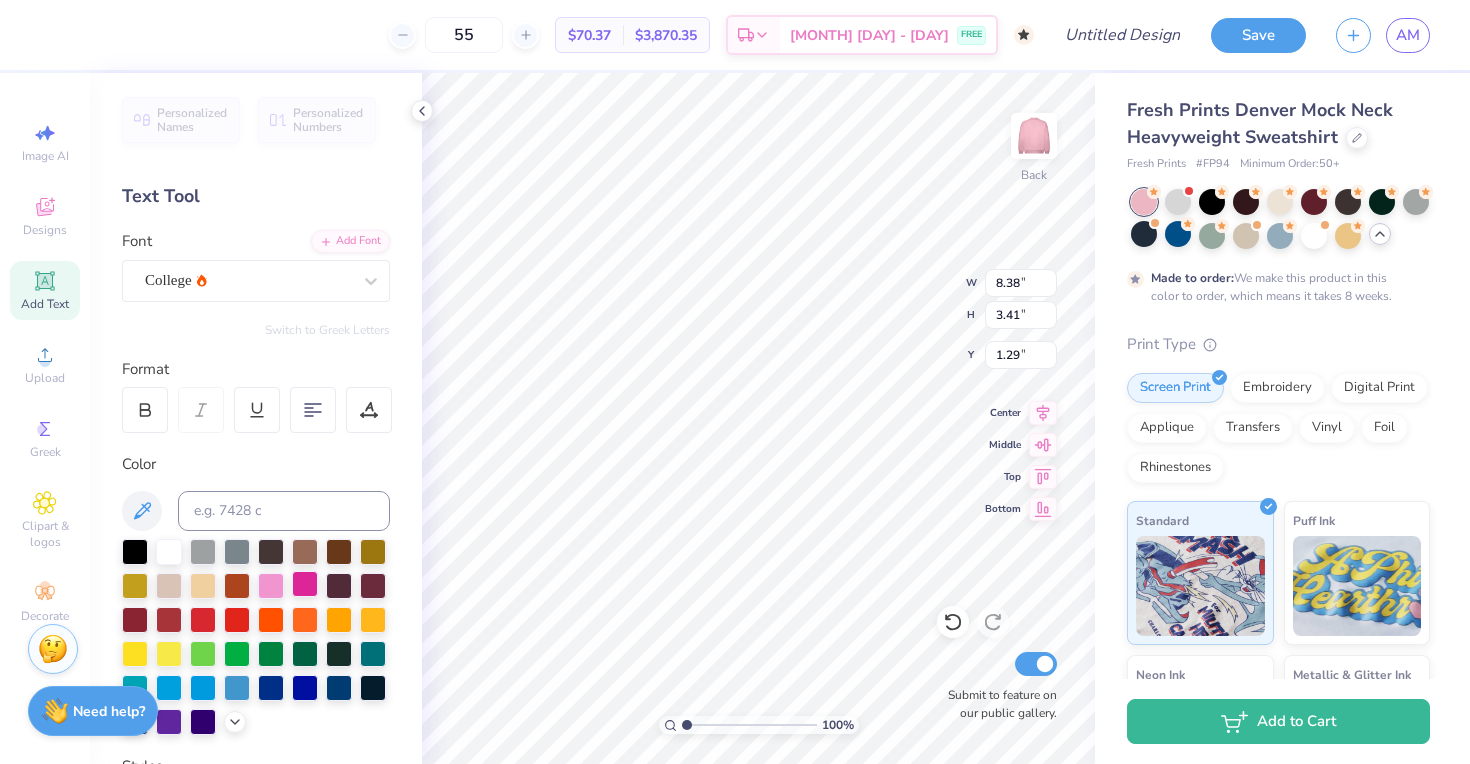 click at bounding box center [305, 584] 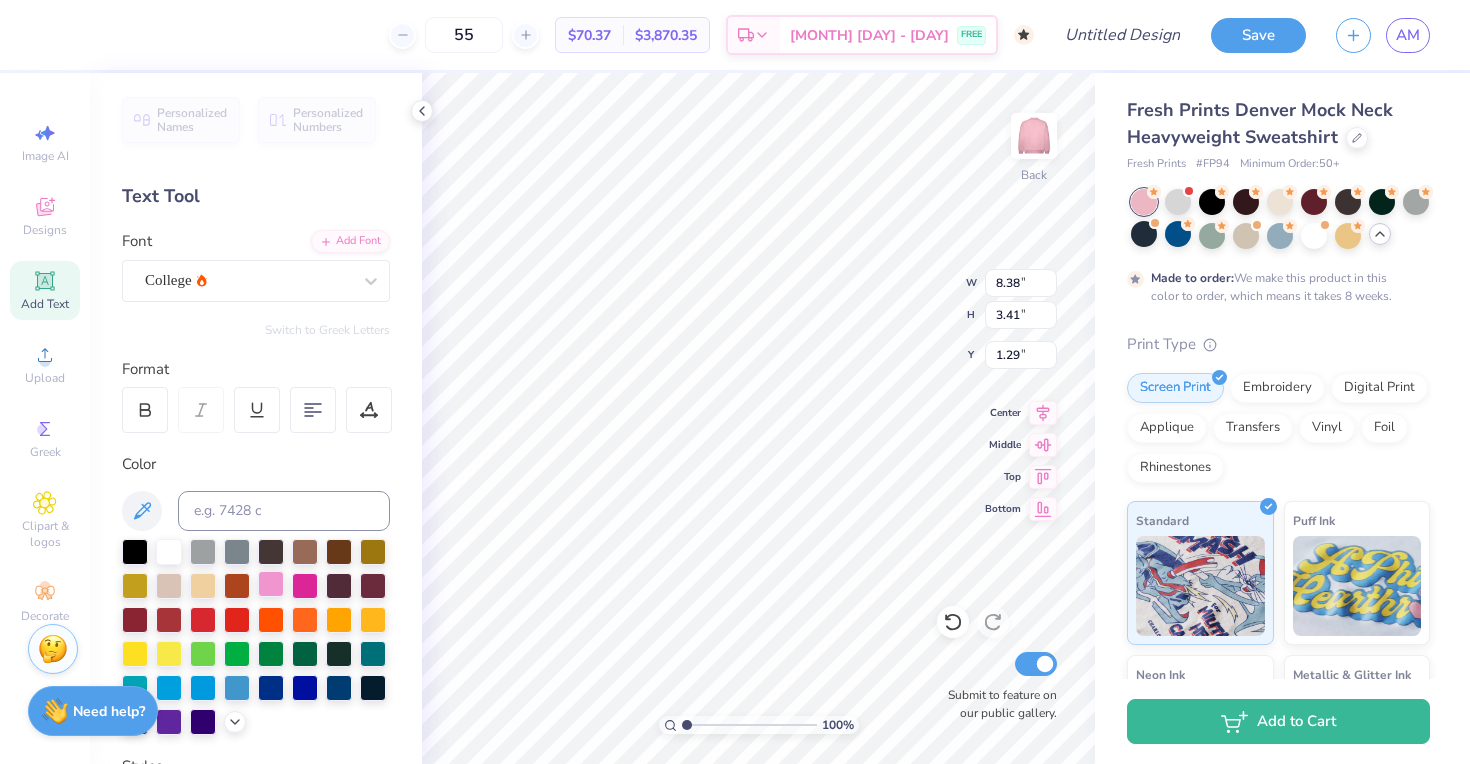 click at bounding box center (271, 584) 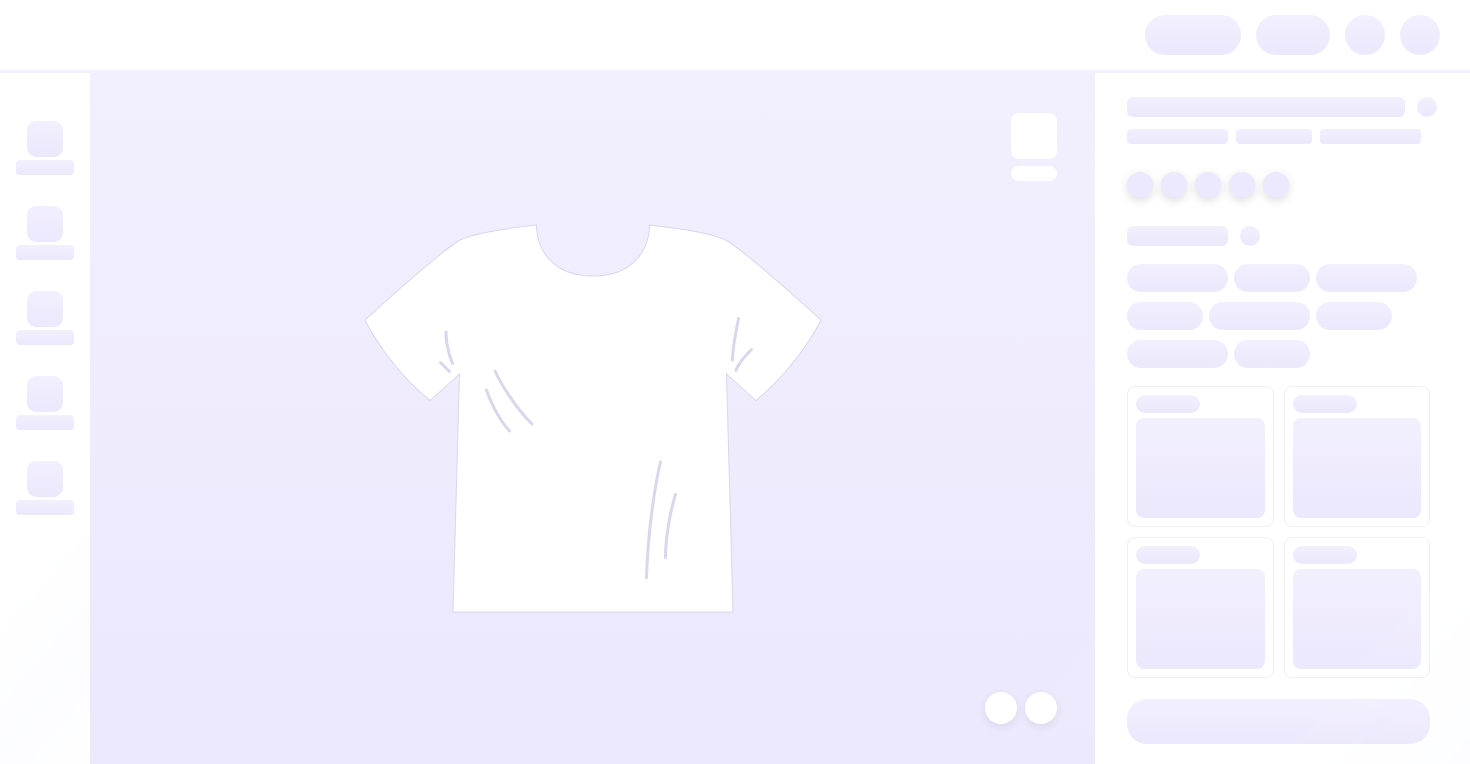 scroll, scrollTop: 0, scrollLeft: 0, axis: both 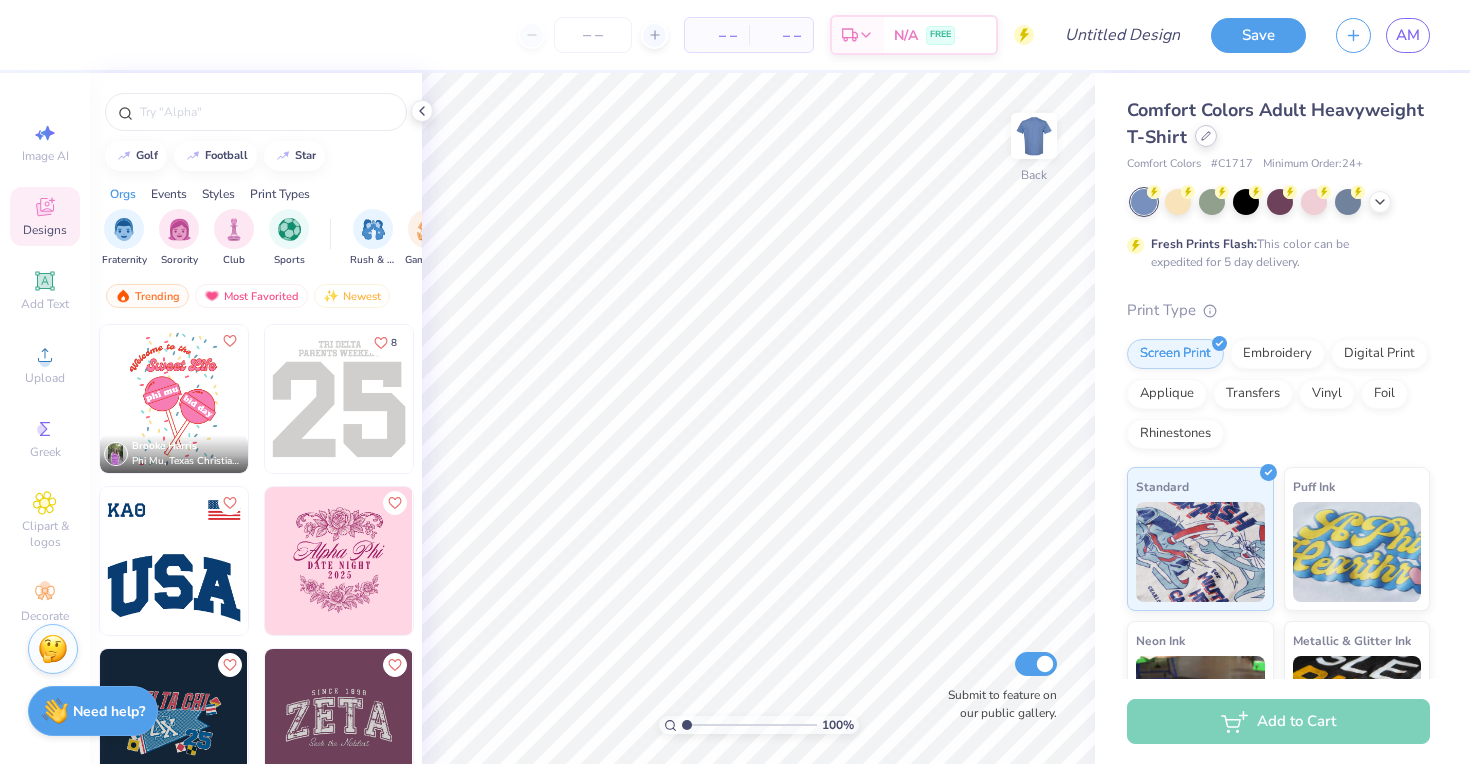 click 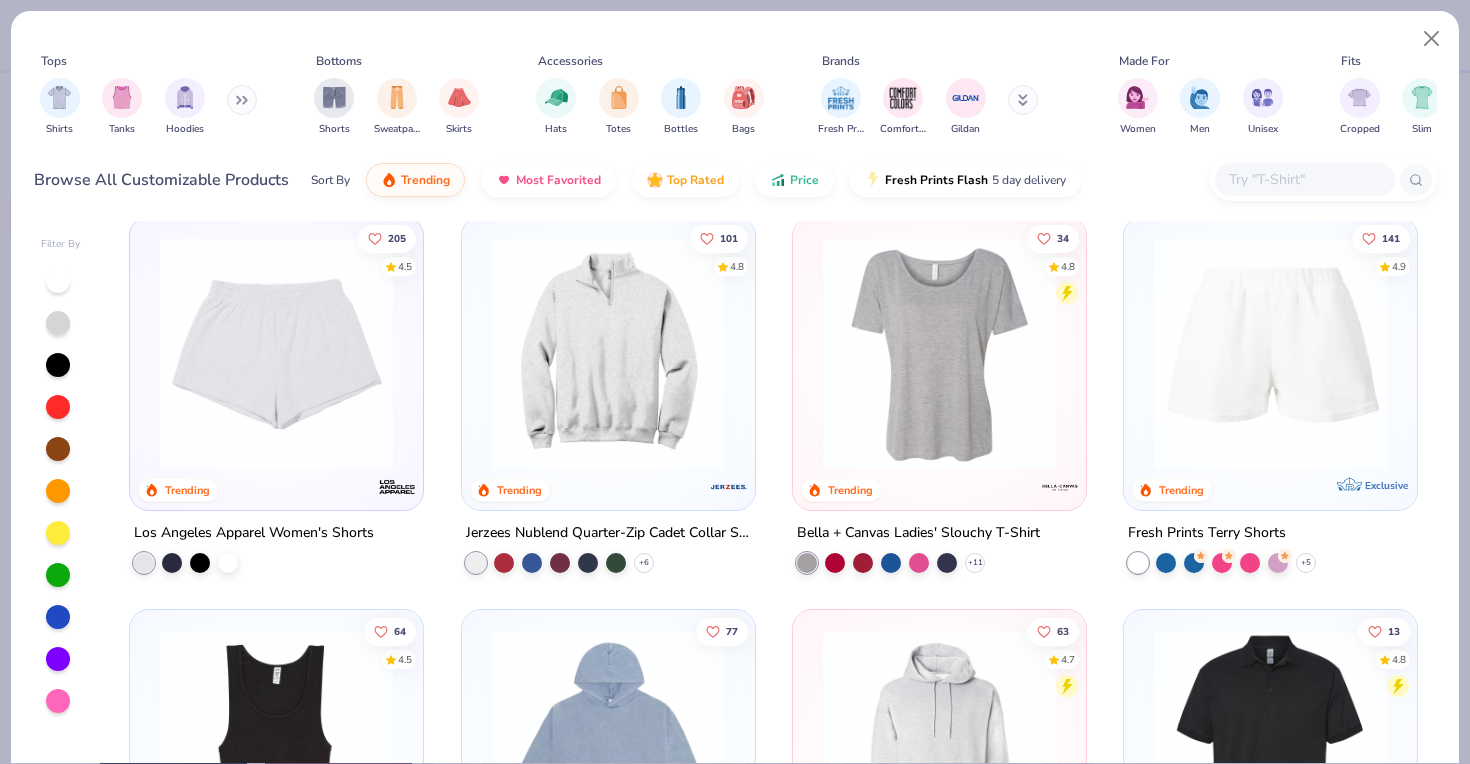 scroll, scrollTop: 3556, scrollLeft: 0, axis: vertical 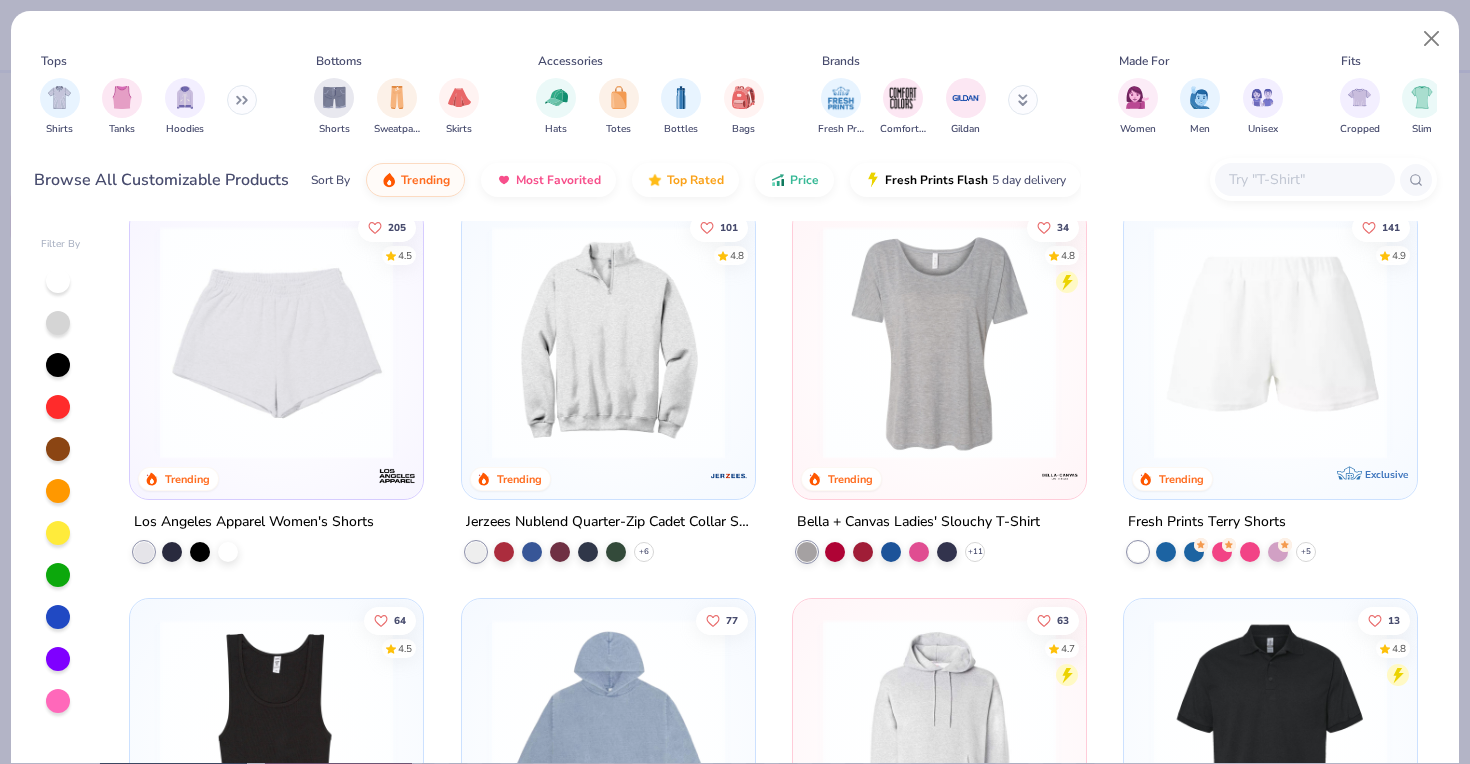 click at bounding box center (608, 347) 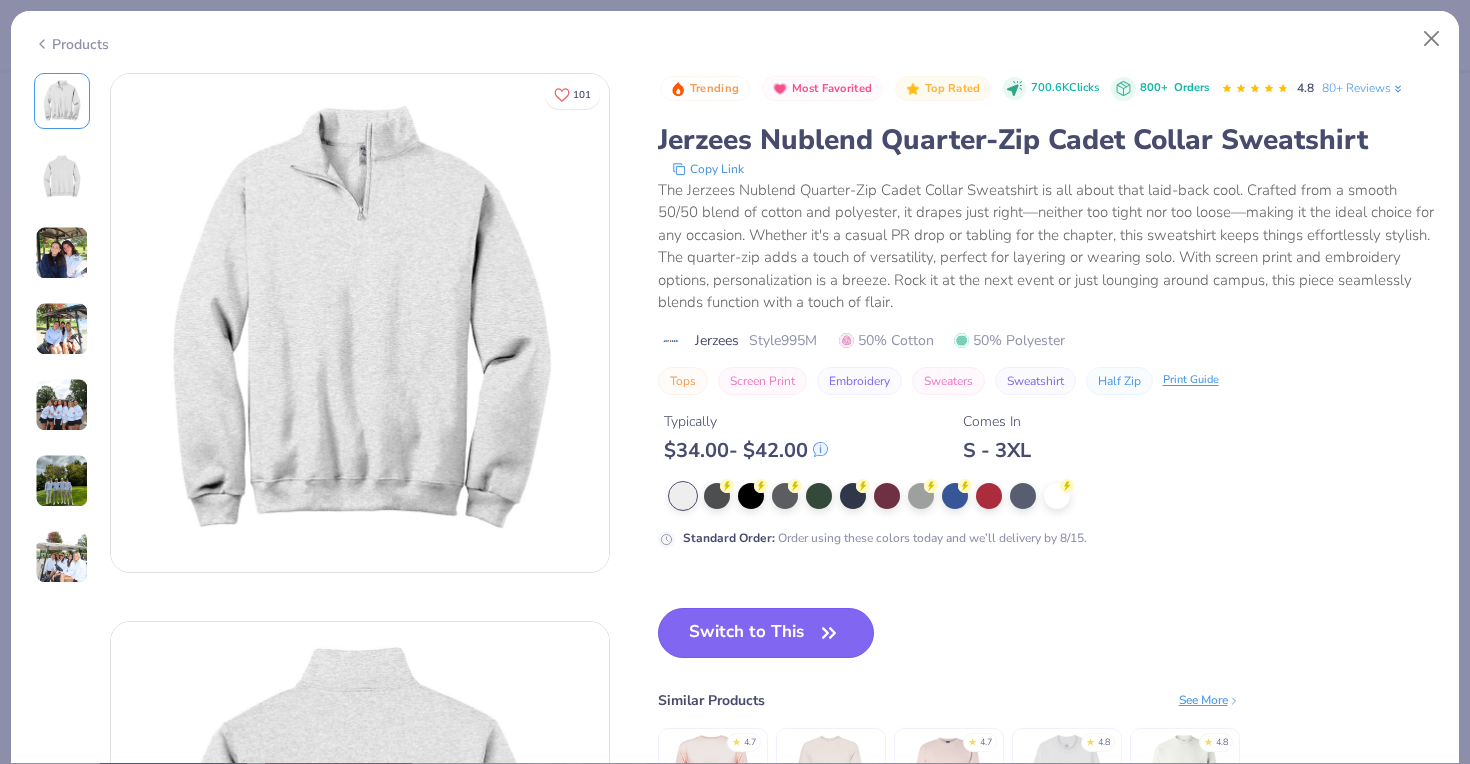 click on "Switch to This" at bounding box center (766, 633) 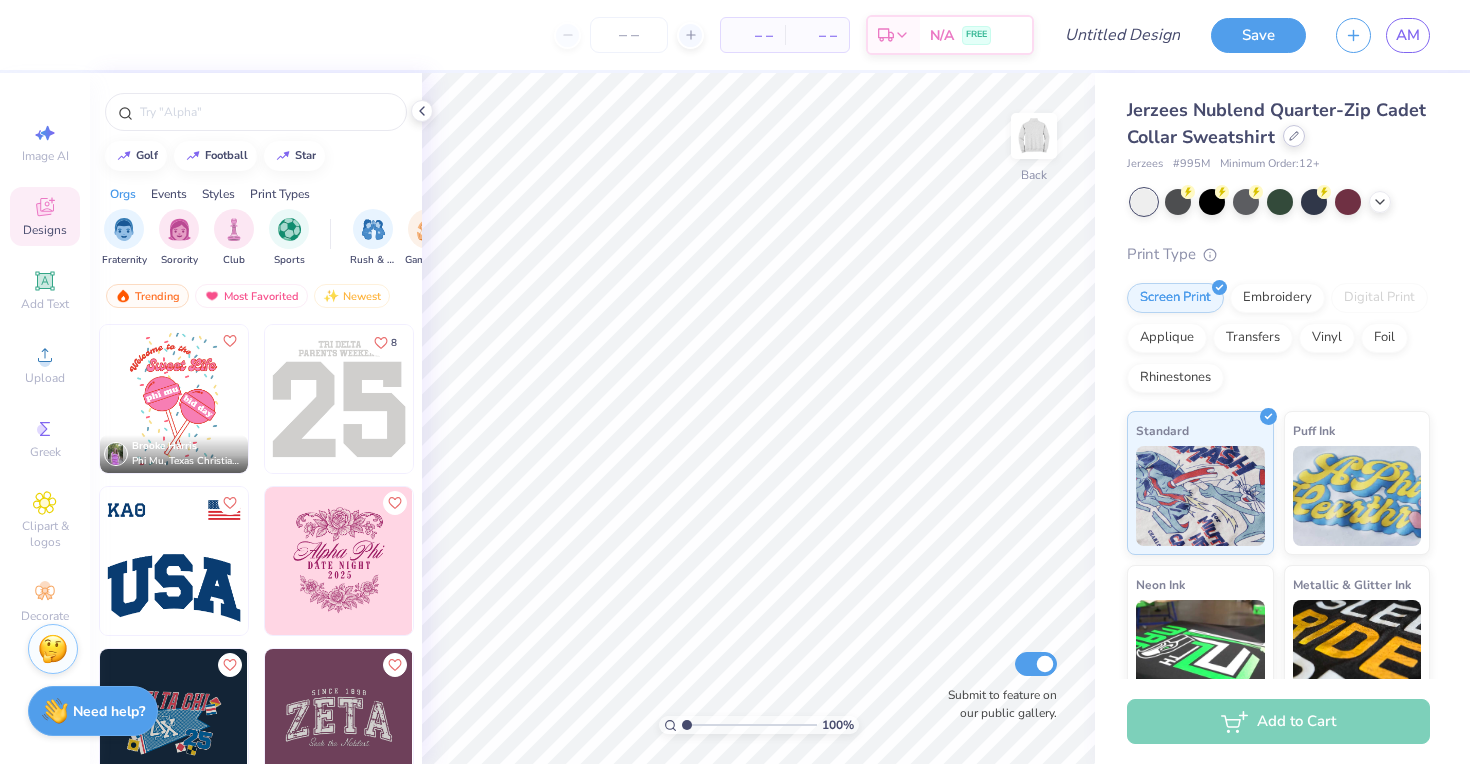 click at bounding box center [1294, 136] 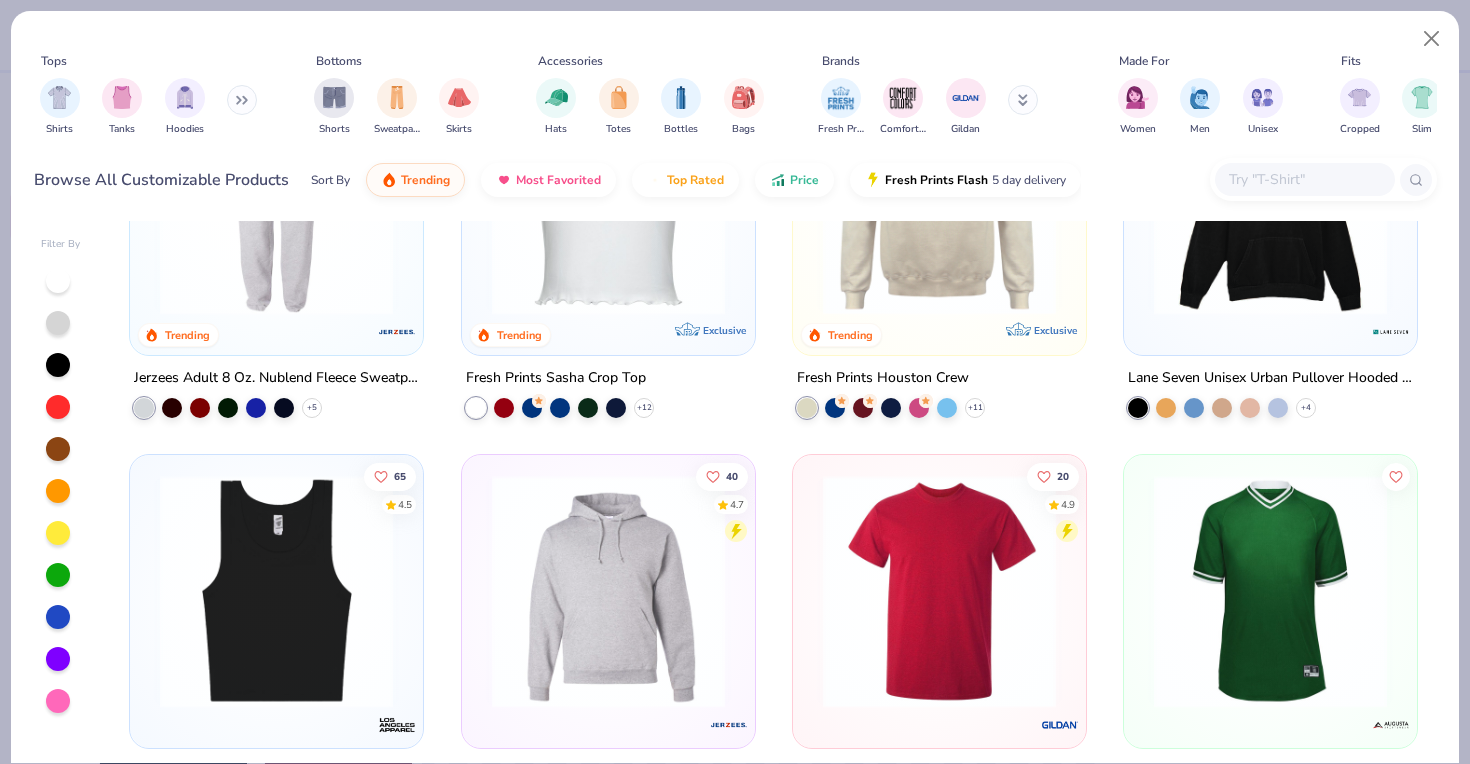 scroll, scrollTop: 6843, scrollLeft: 0, axis: vertical 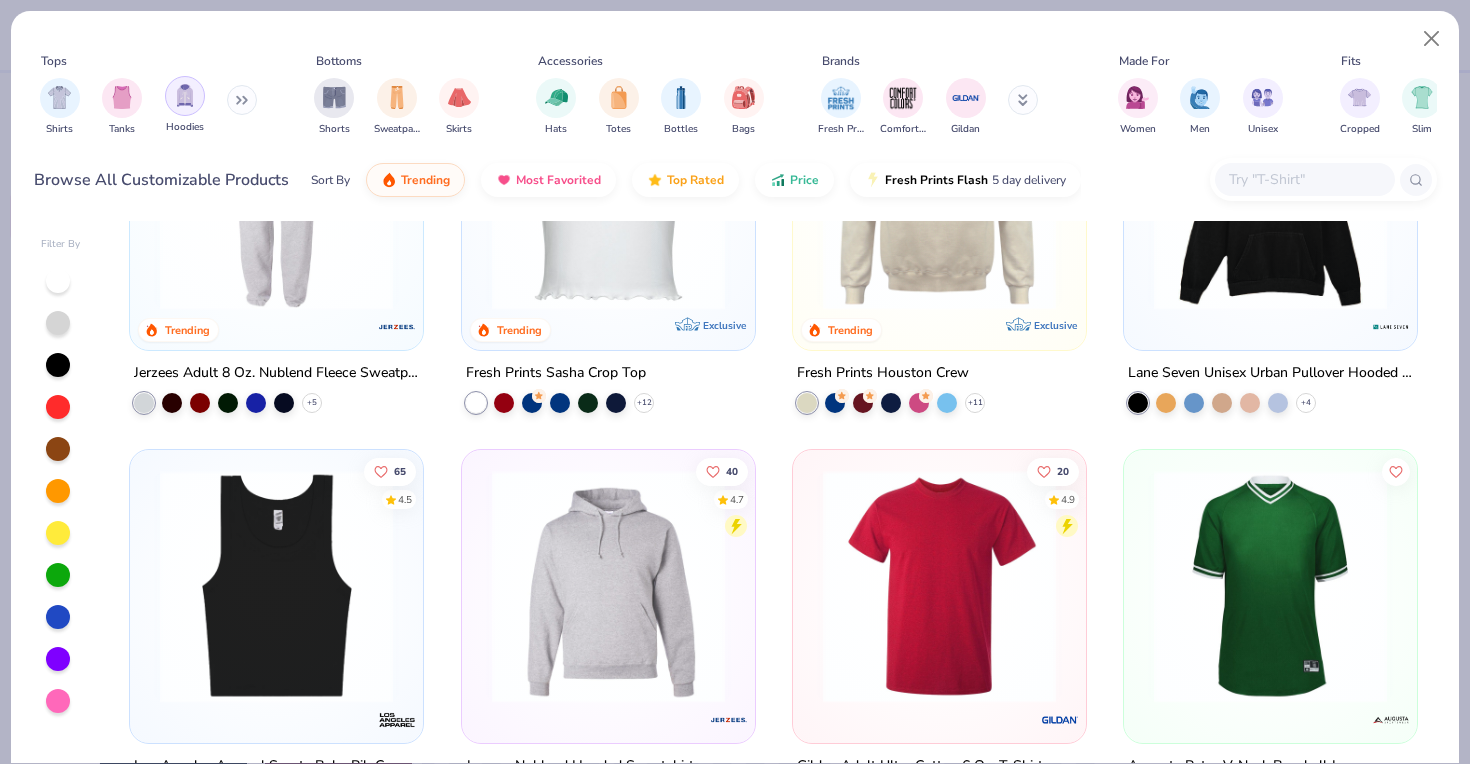 click at bounding box center (185, 96) 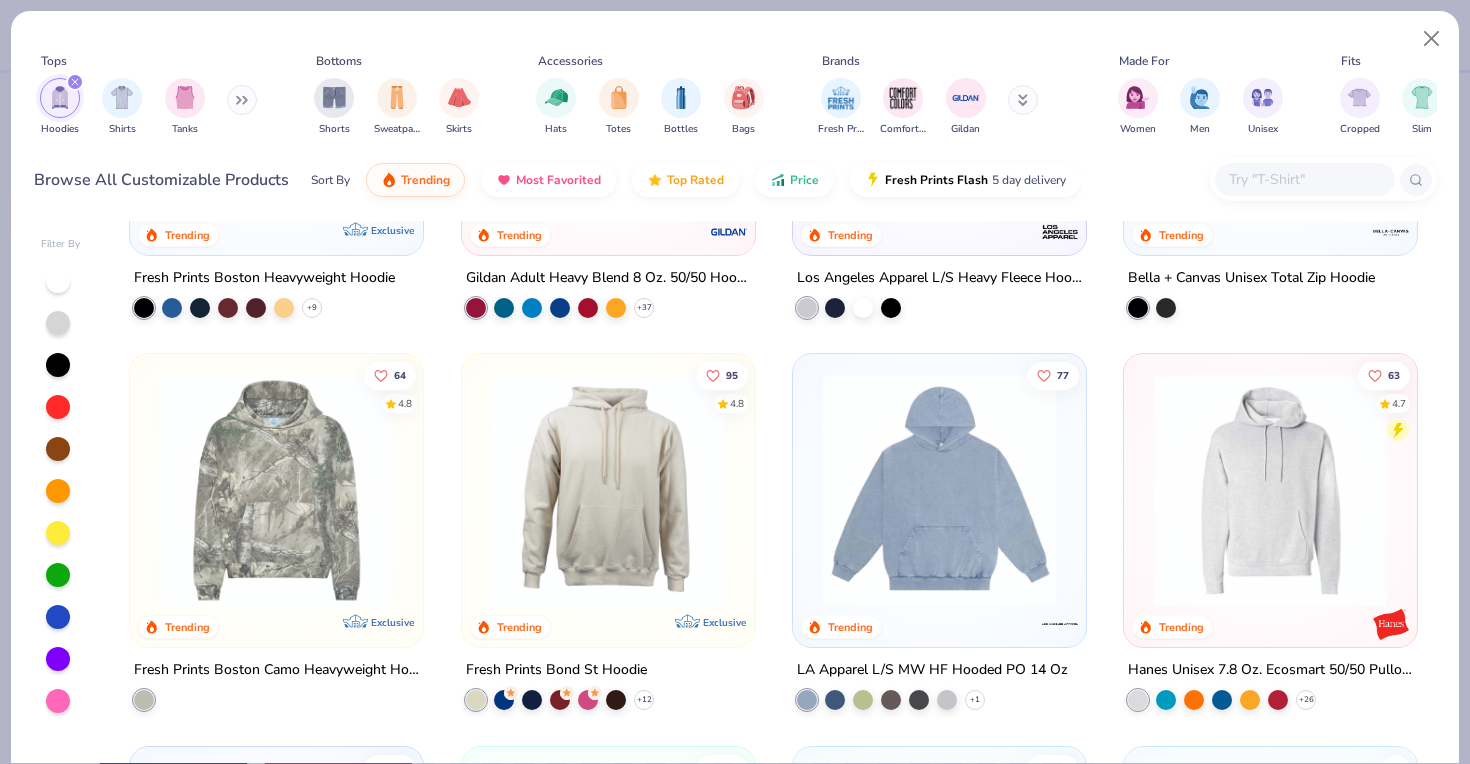 scroll, scrollTop: 0, scrollLeft: 0, axis: both 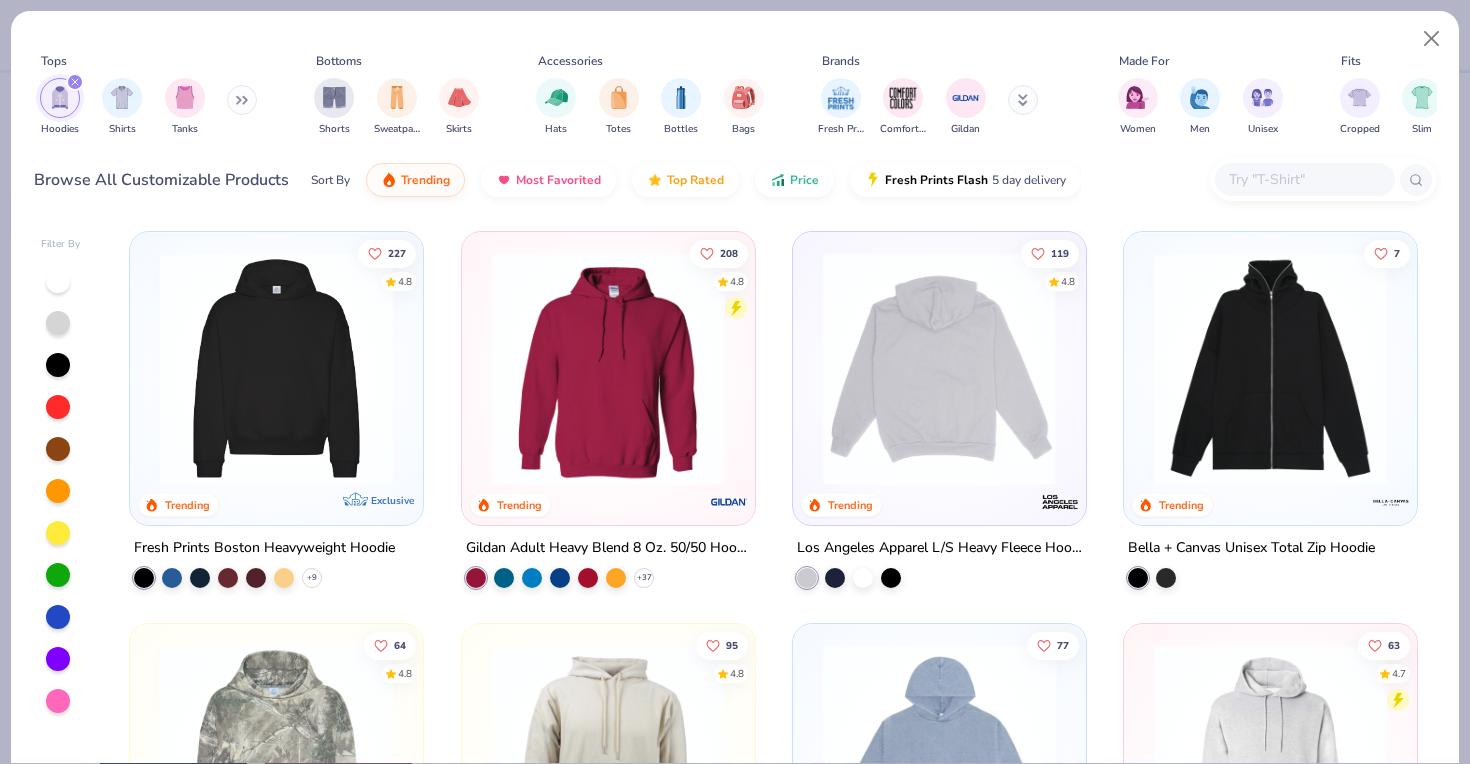 click at bounding box center (939, 368) 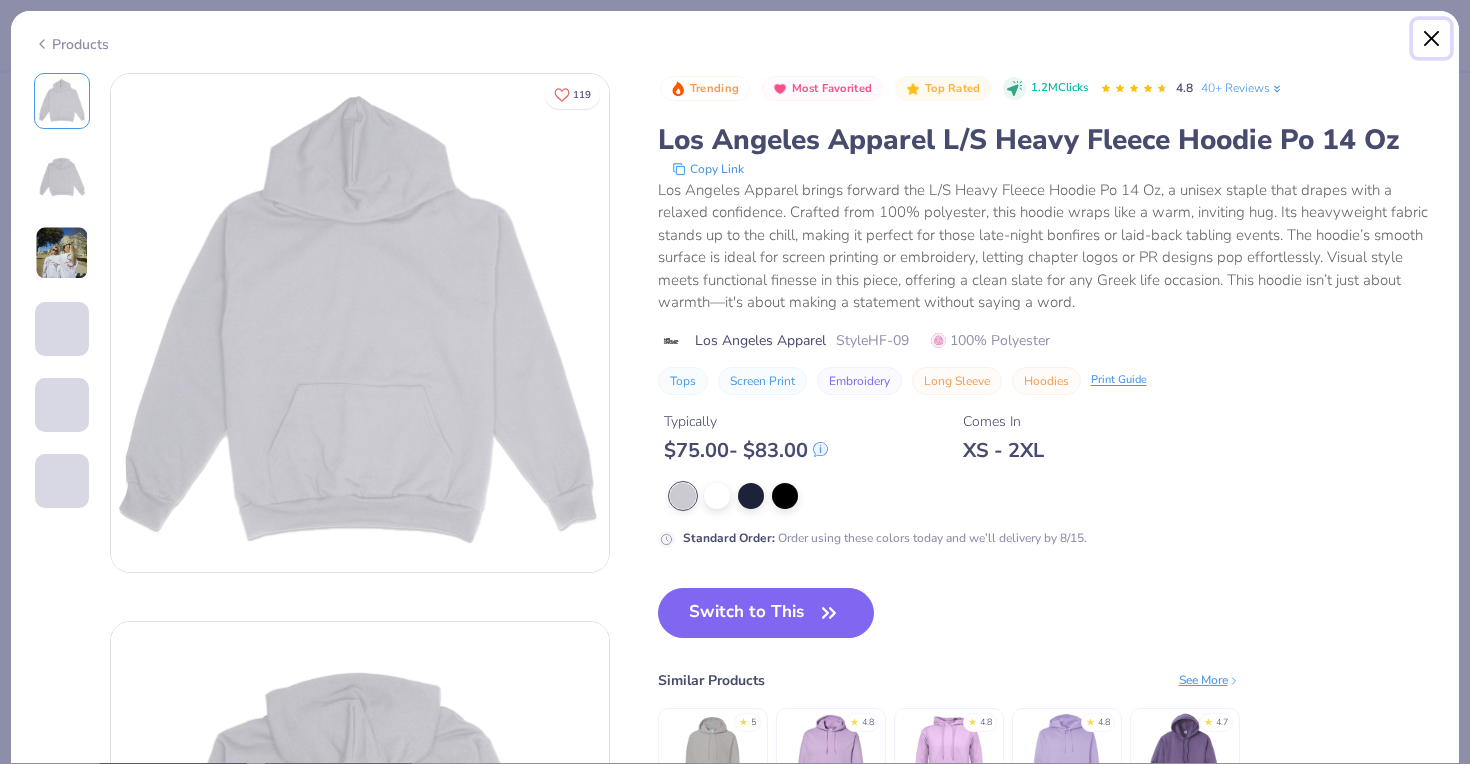 click at bounding box center [1432, 39] 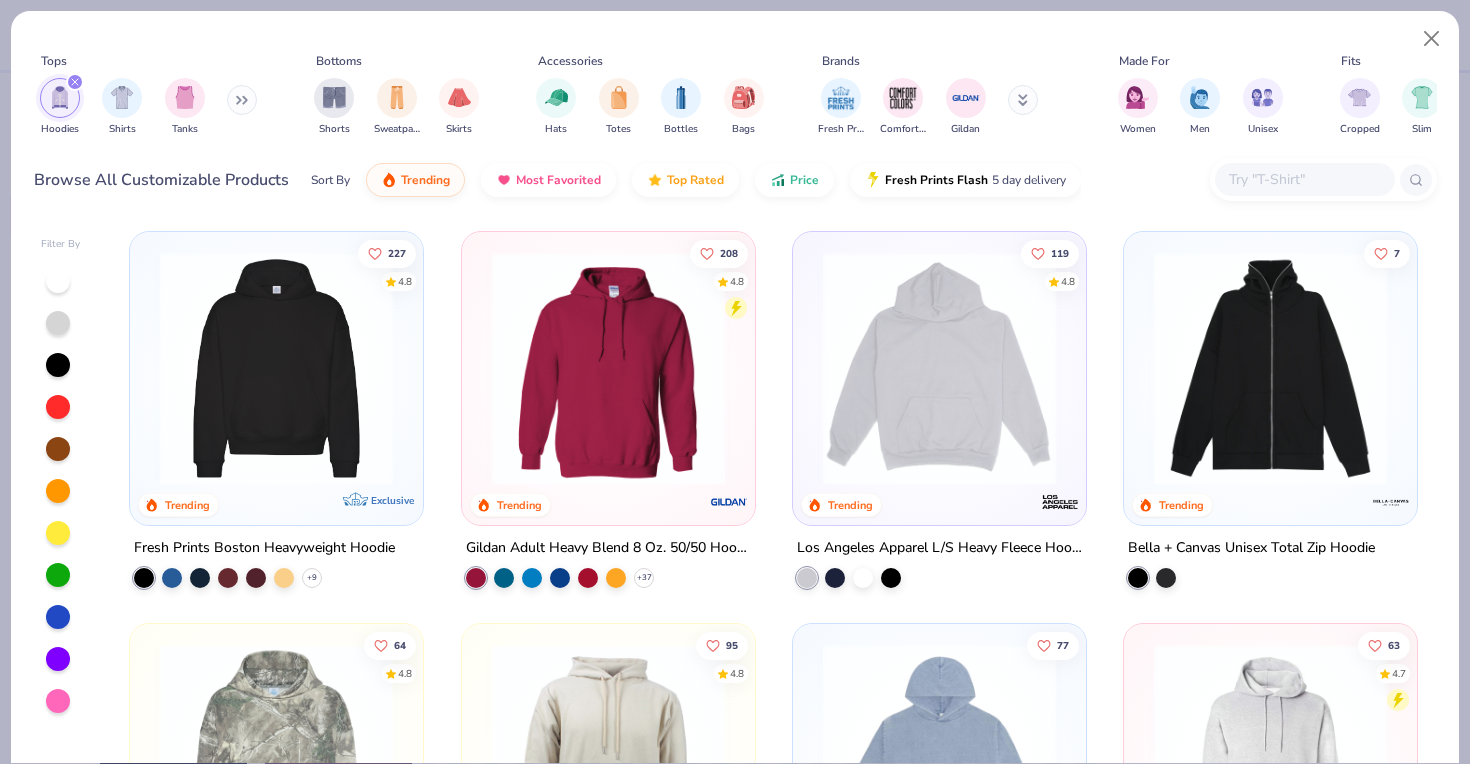 click at bounding box center (608, 368) 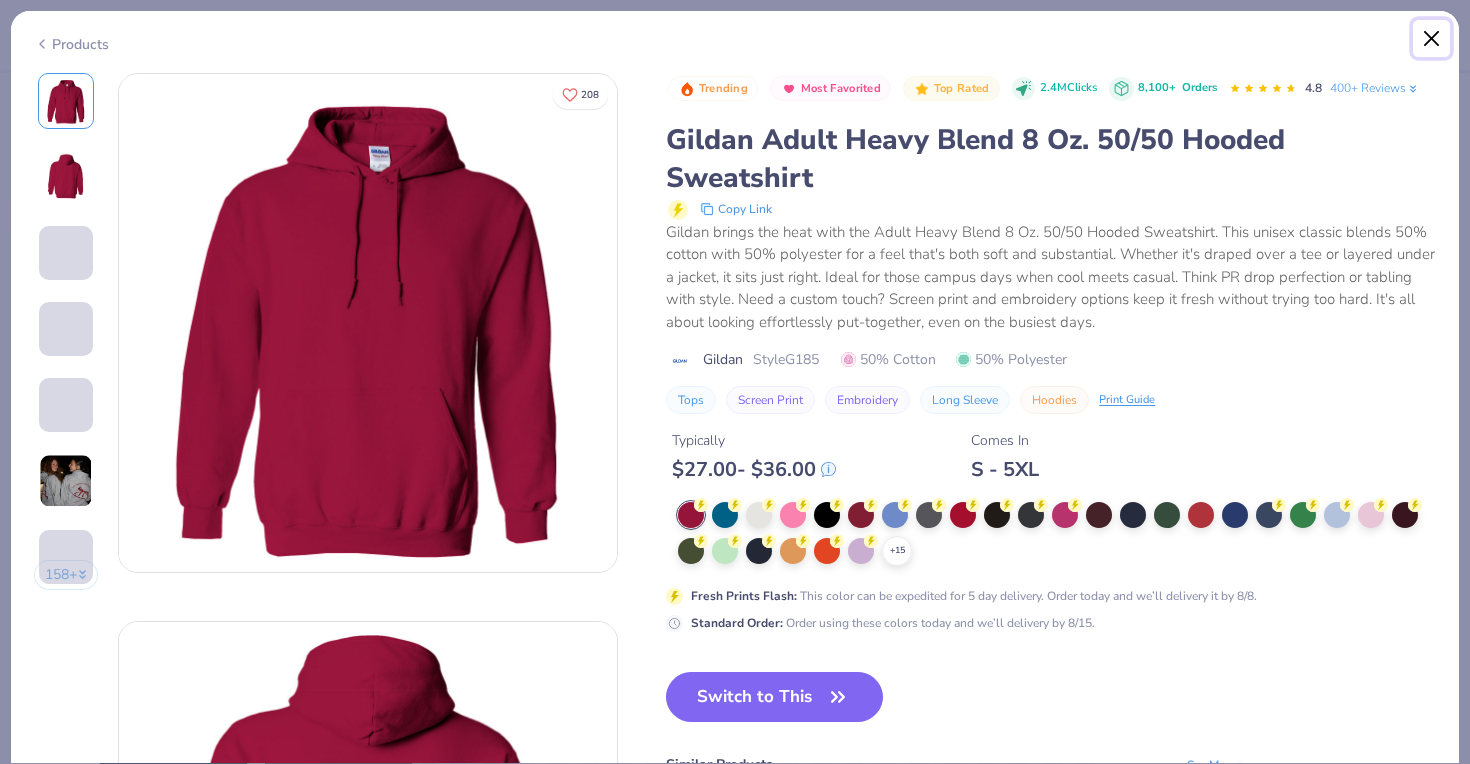 click at bounding box center [1432, 39] 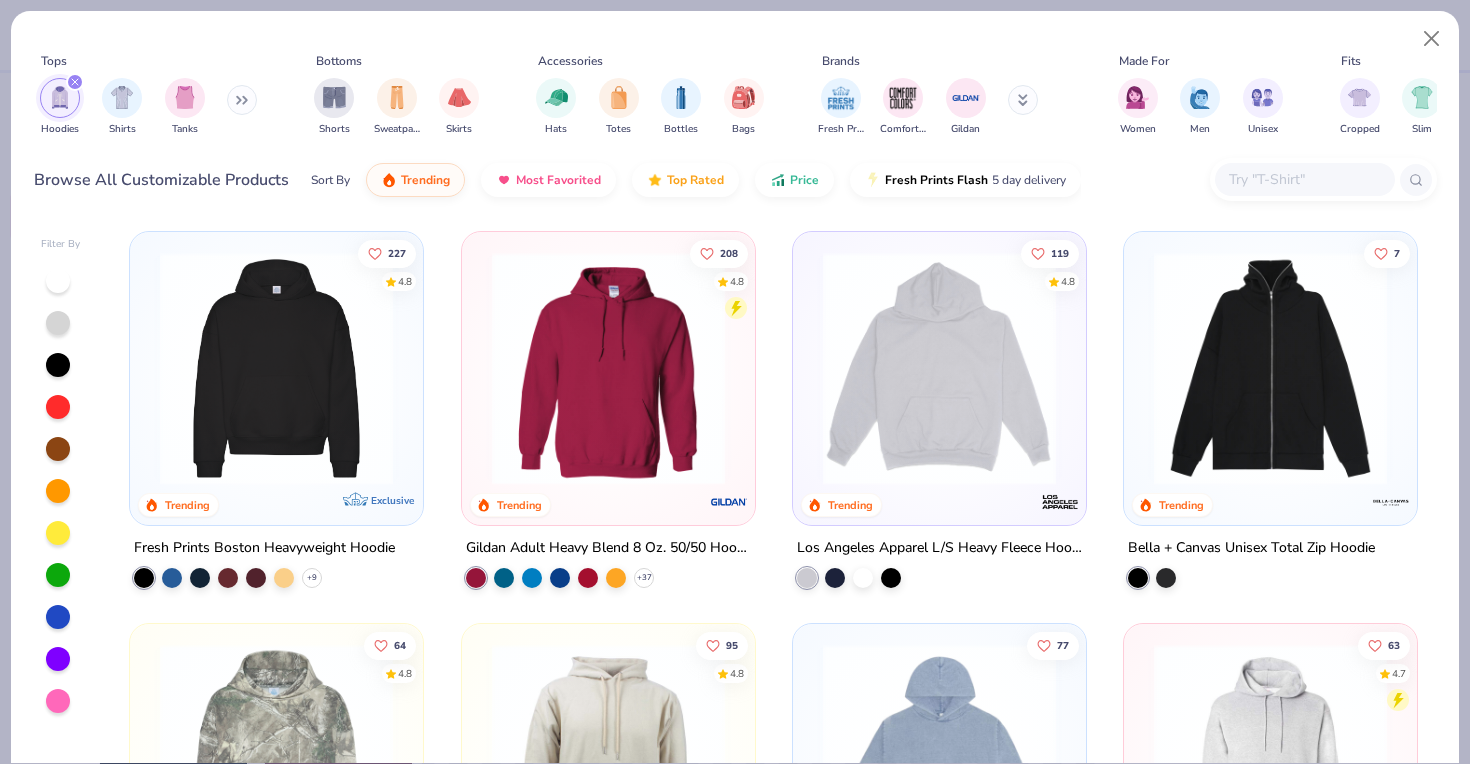 click at bounding box center (276, 368) 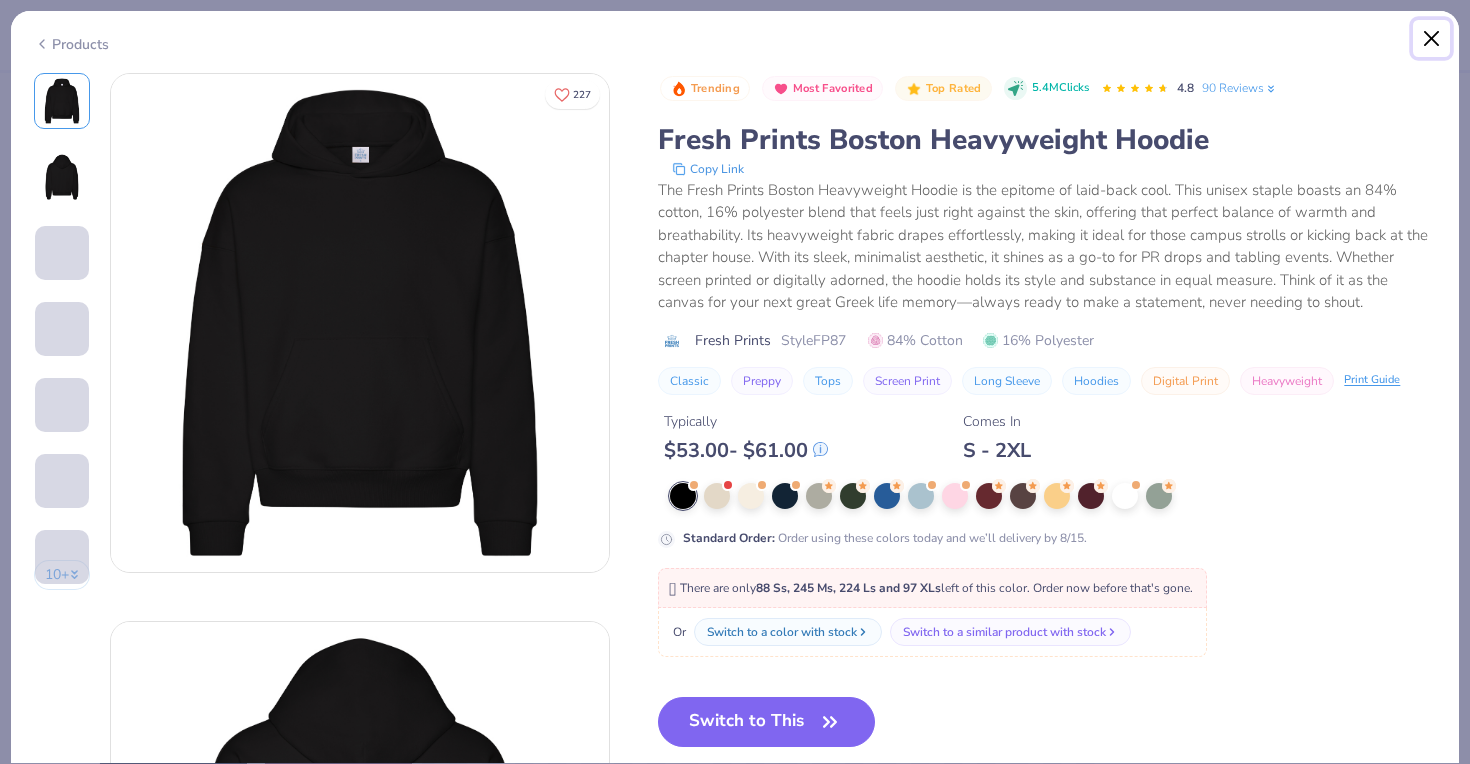 click at bounding box center (1432, 39) 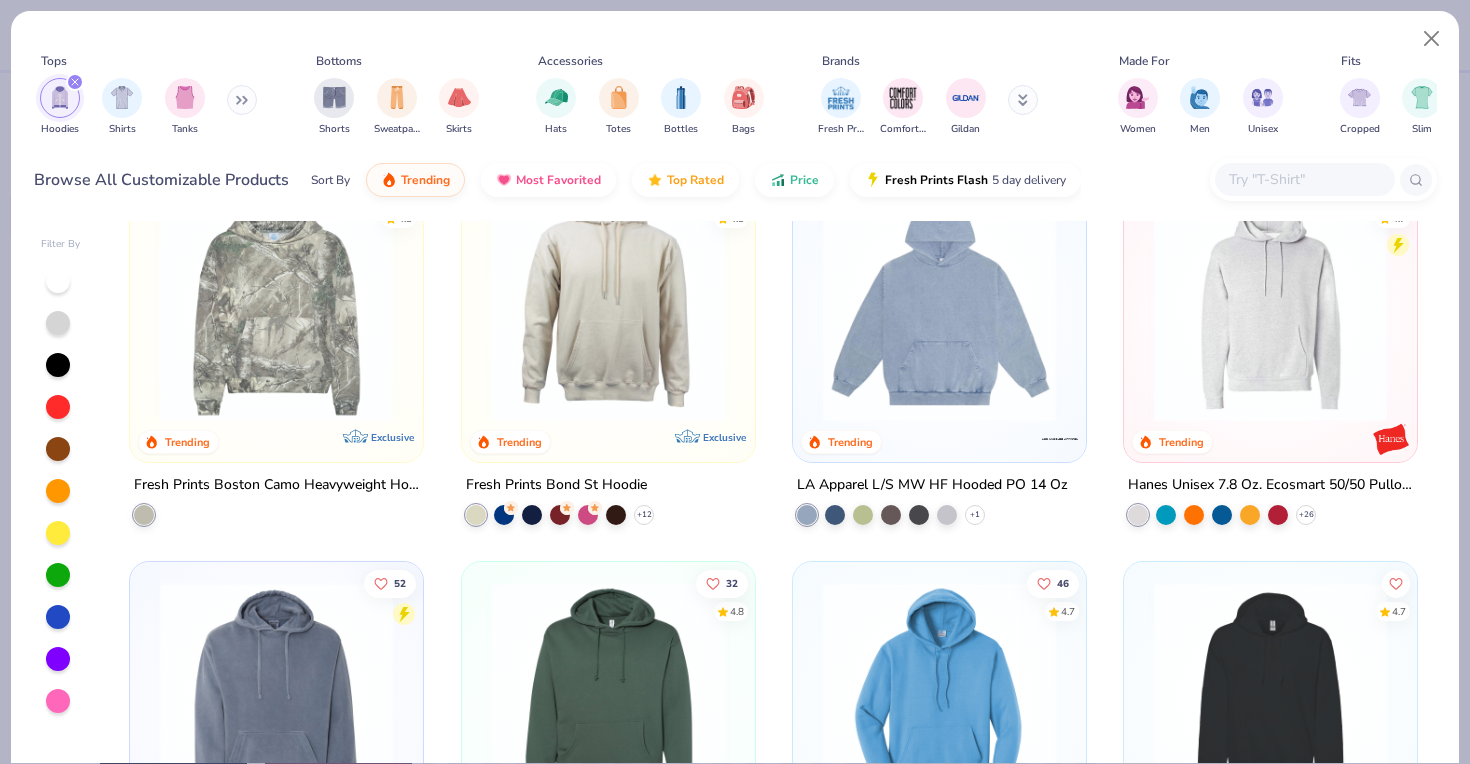scroll, scrollTop: 457, scrollLeft: 0, axis: vertical 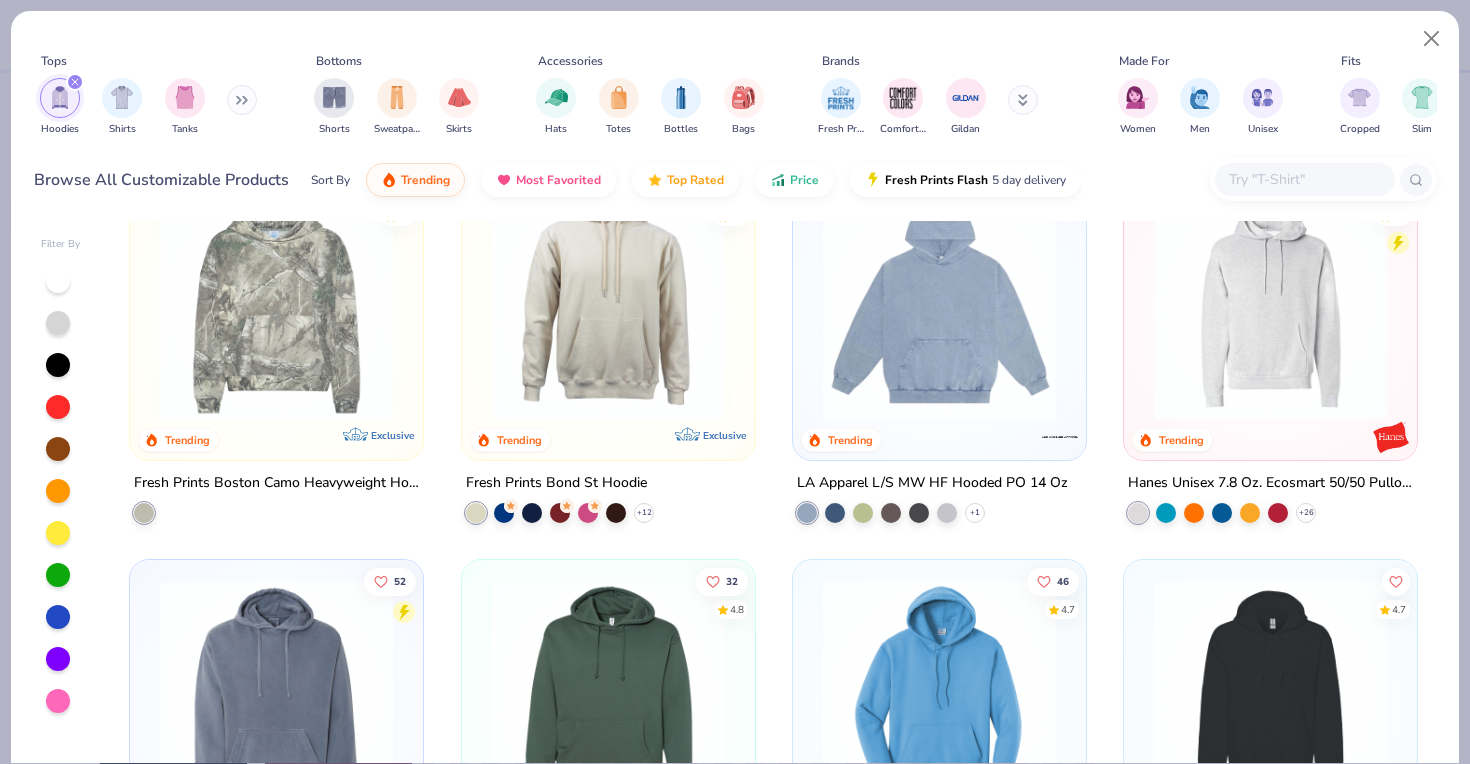 click at bounding box center [939, 303] 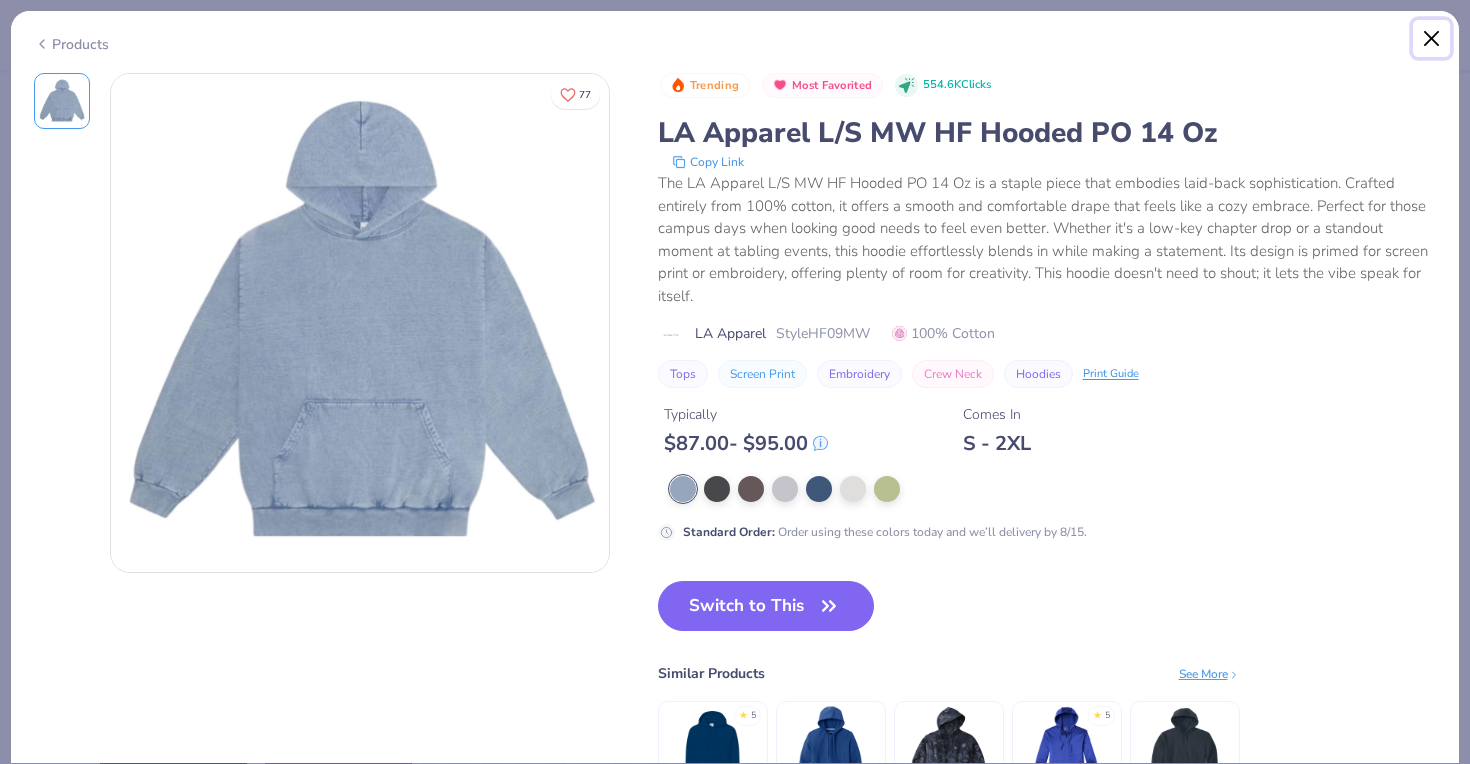 click at bounding box center (1432, 39) 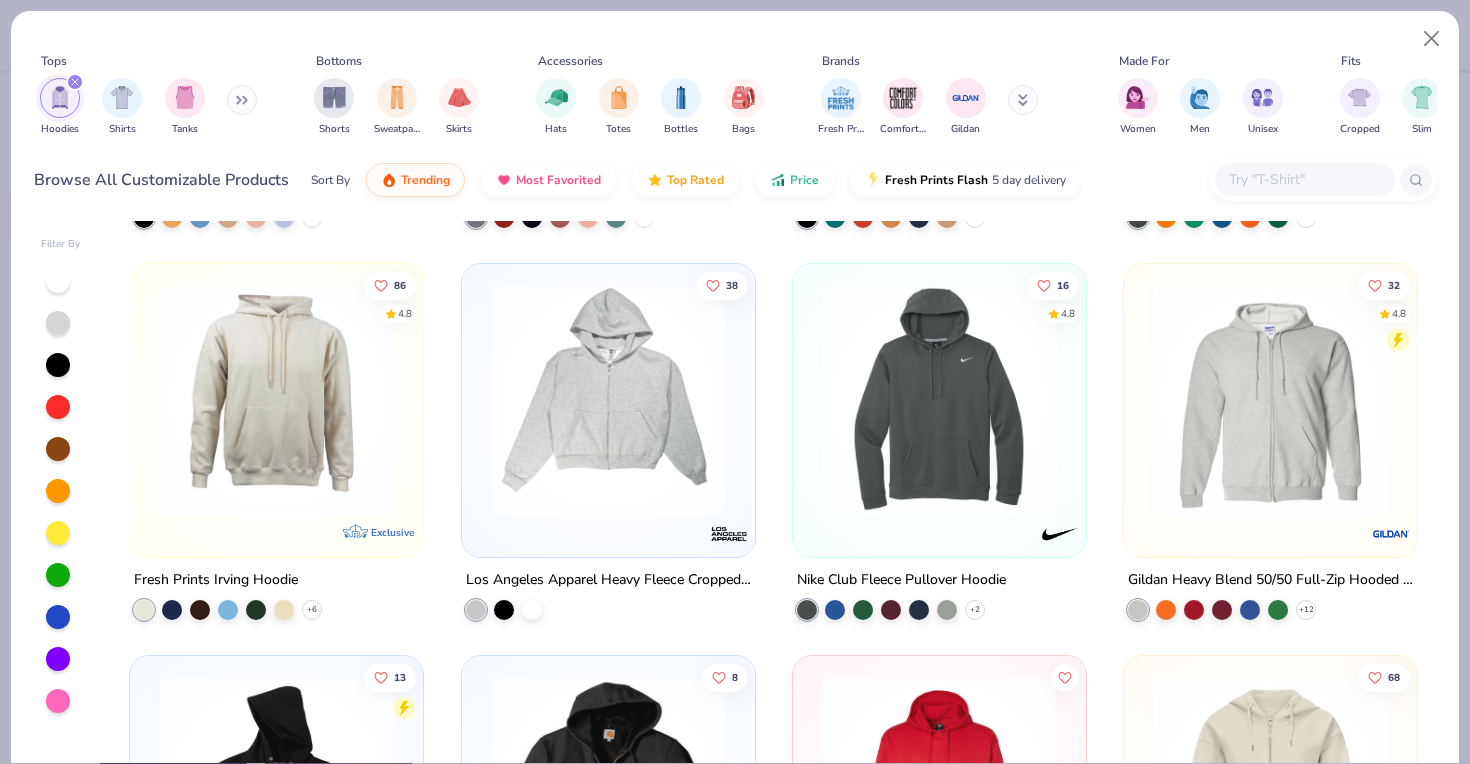 scroll, scrollTop: 1631, scrollLeft: 0, axis: vertical 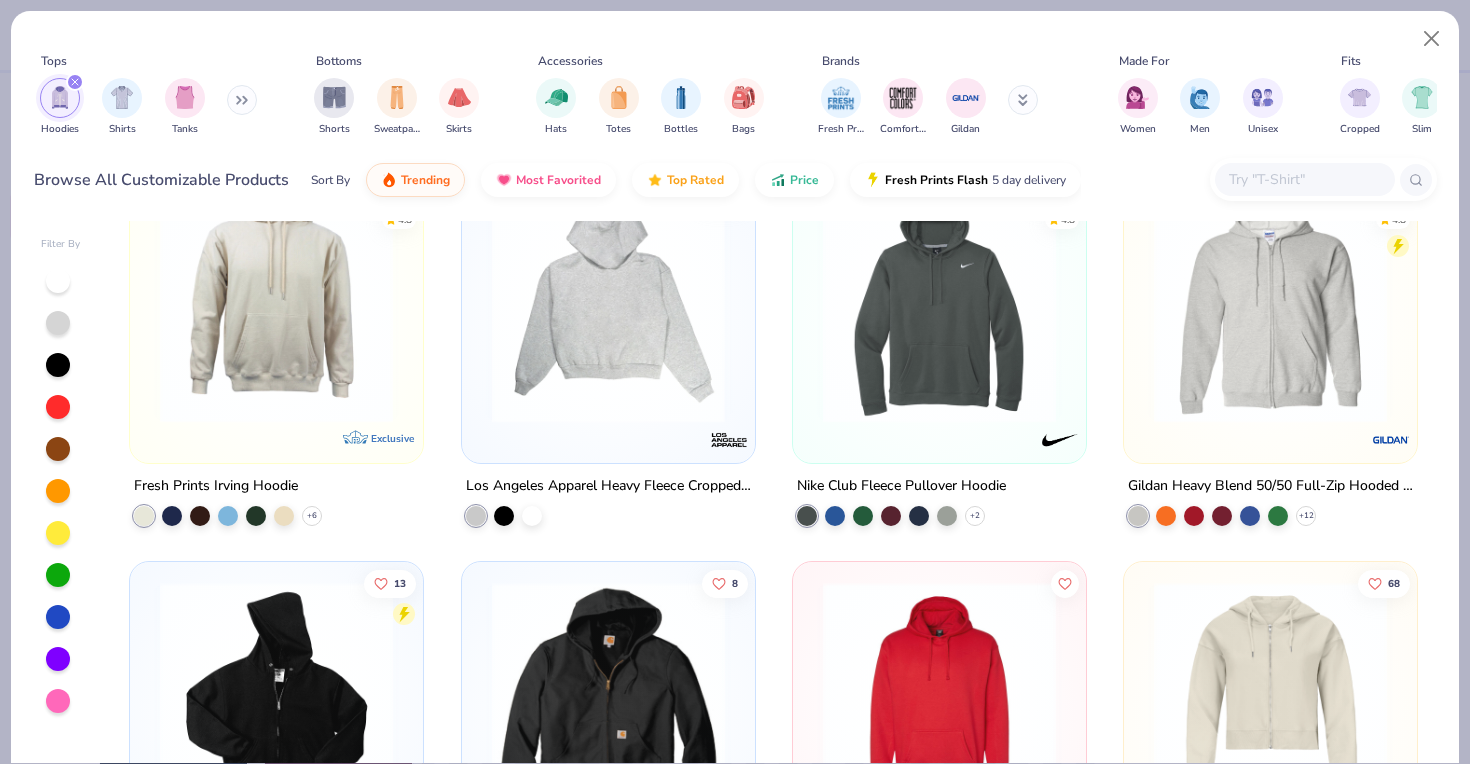 click at bounding box center [354, 306] 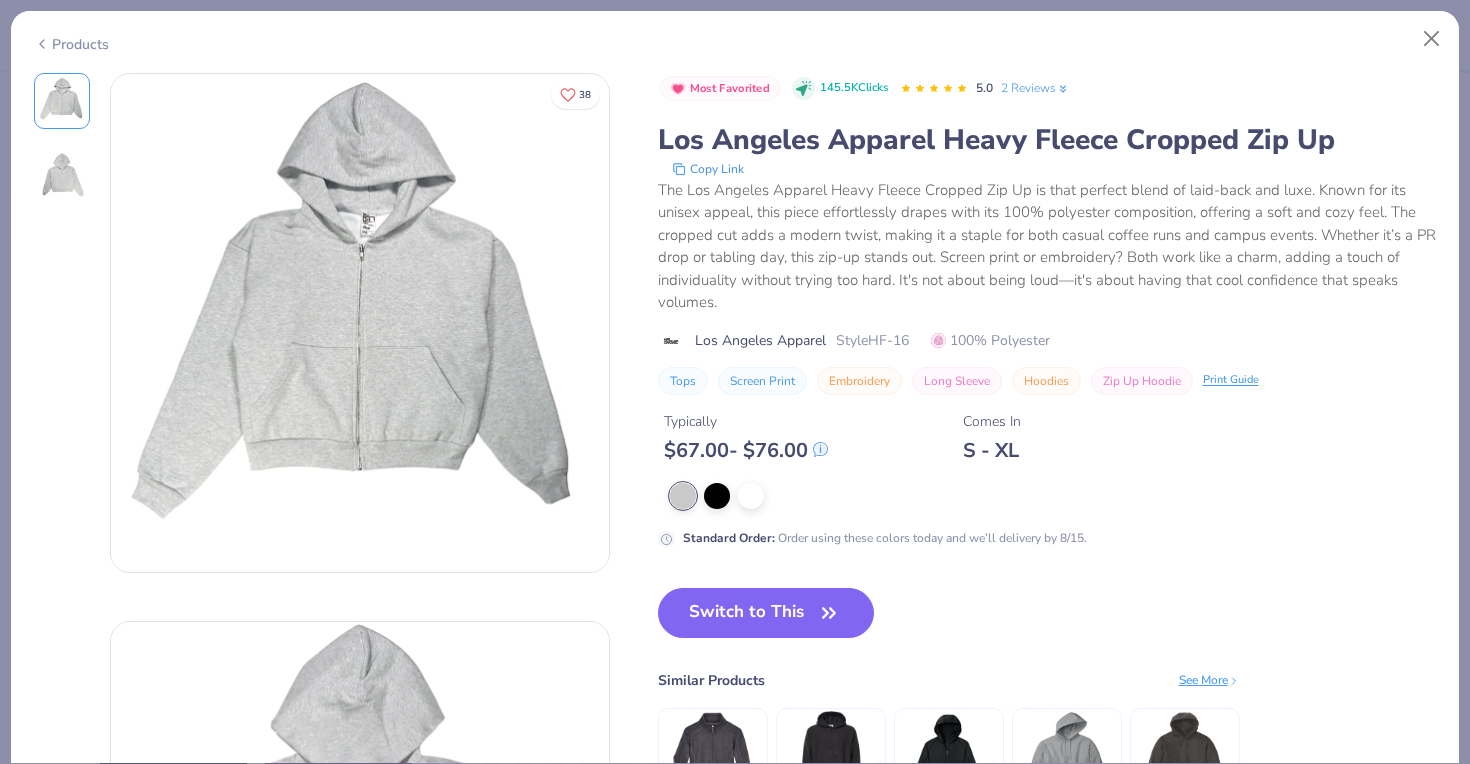 click on "Products" at bounding box center (735, 37) 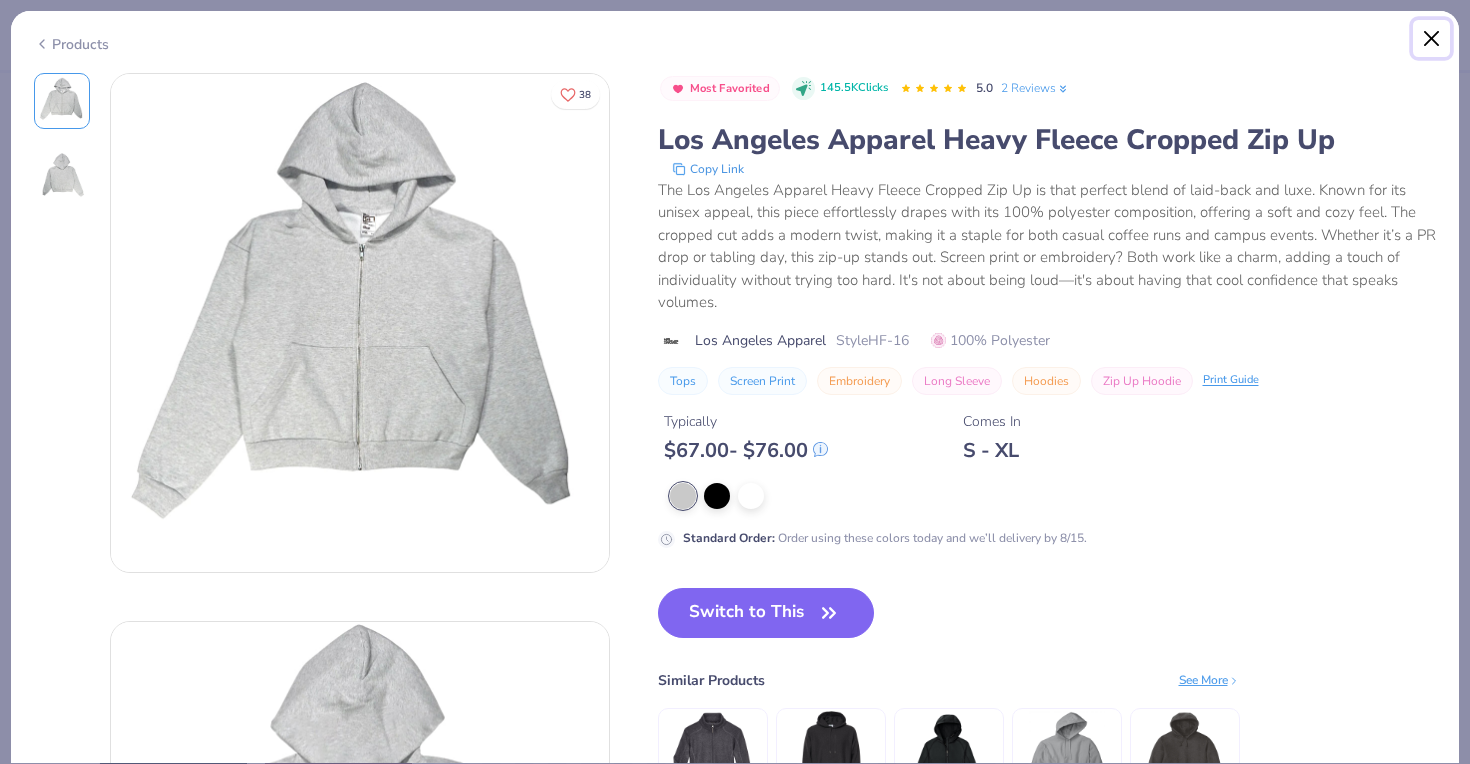 click at bounding box center [1432, 39] 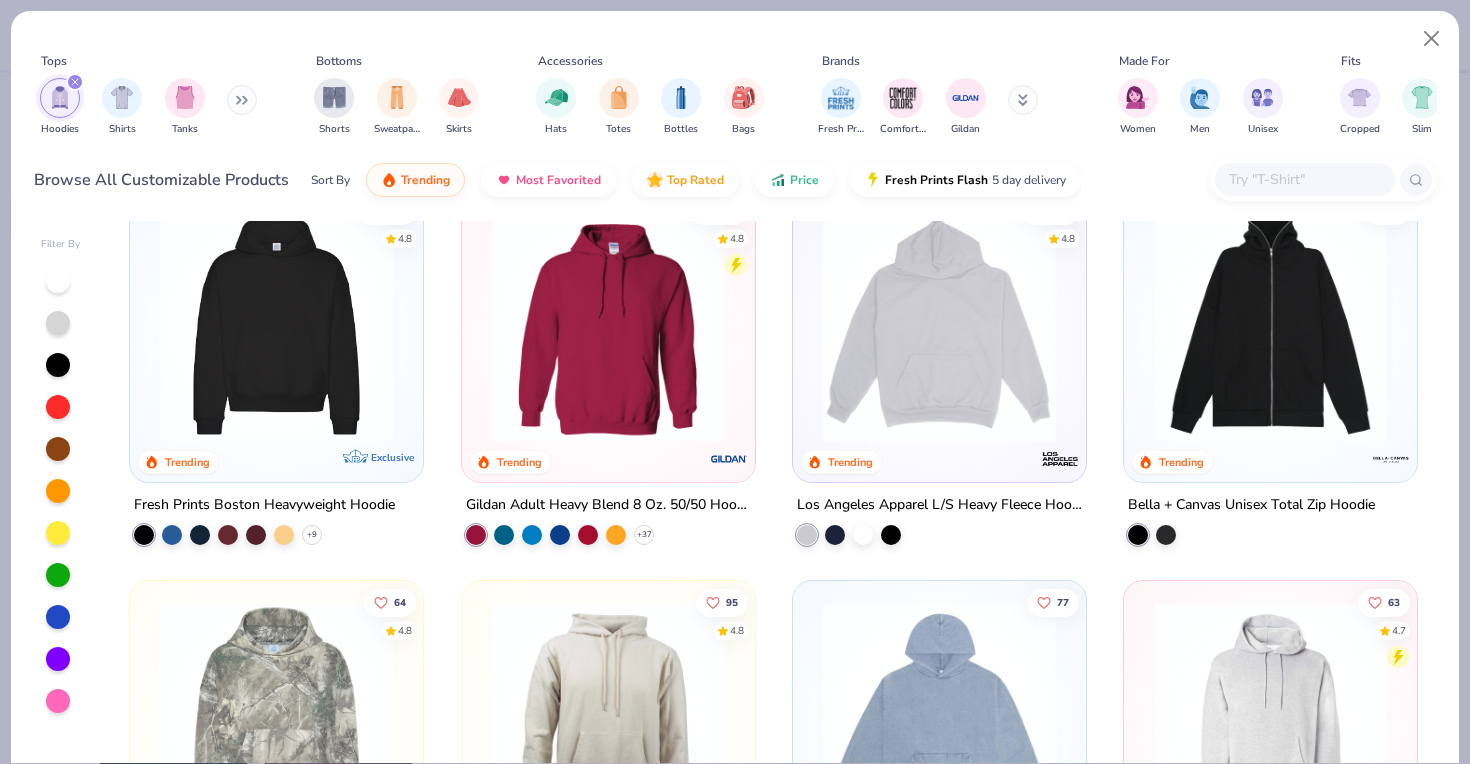 scroll, scrollTop: 0, scrollLeft: 0, axis: both 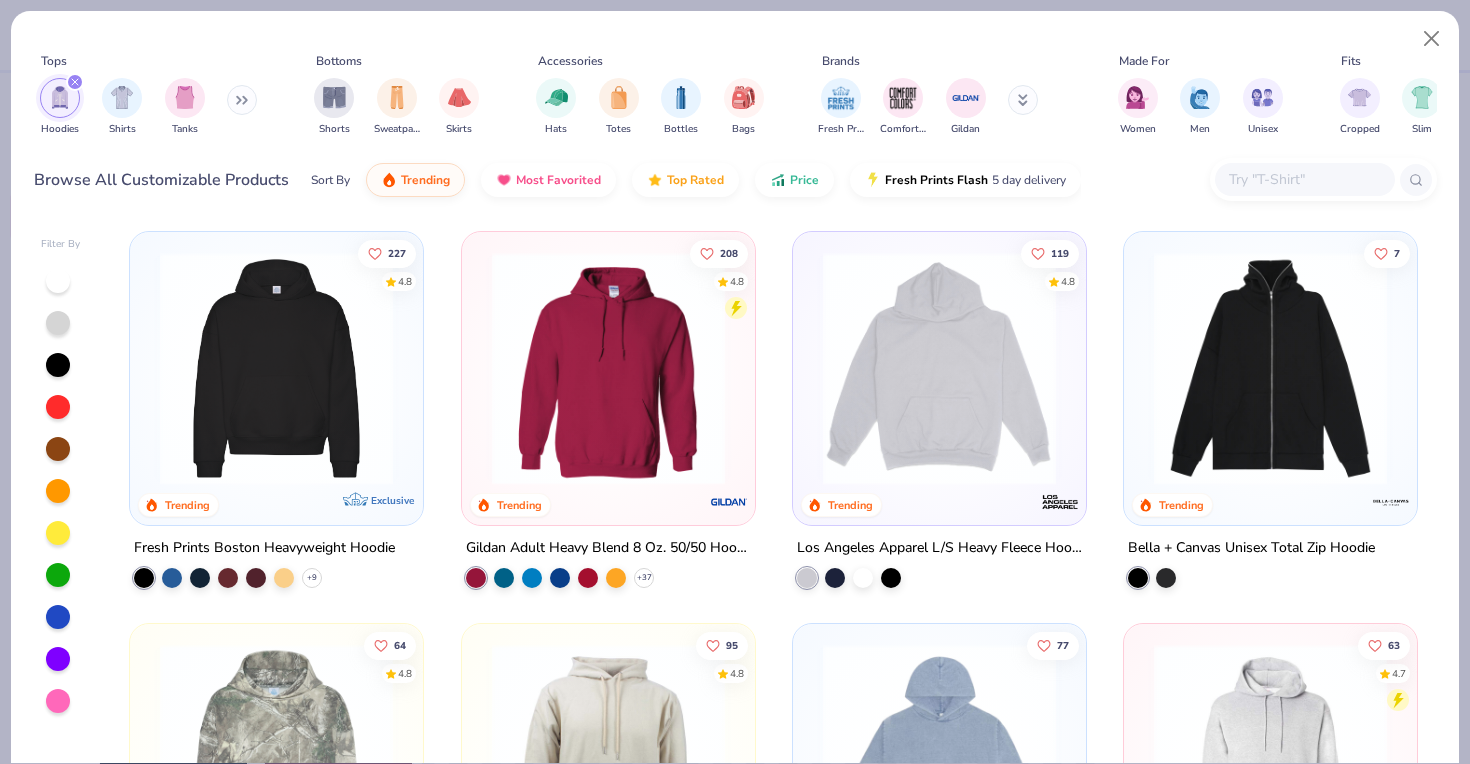 click at bounding box center [608, 368] 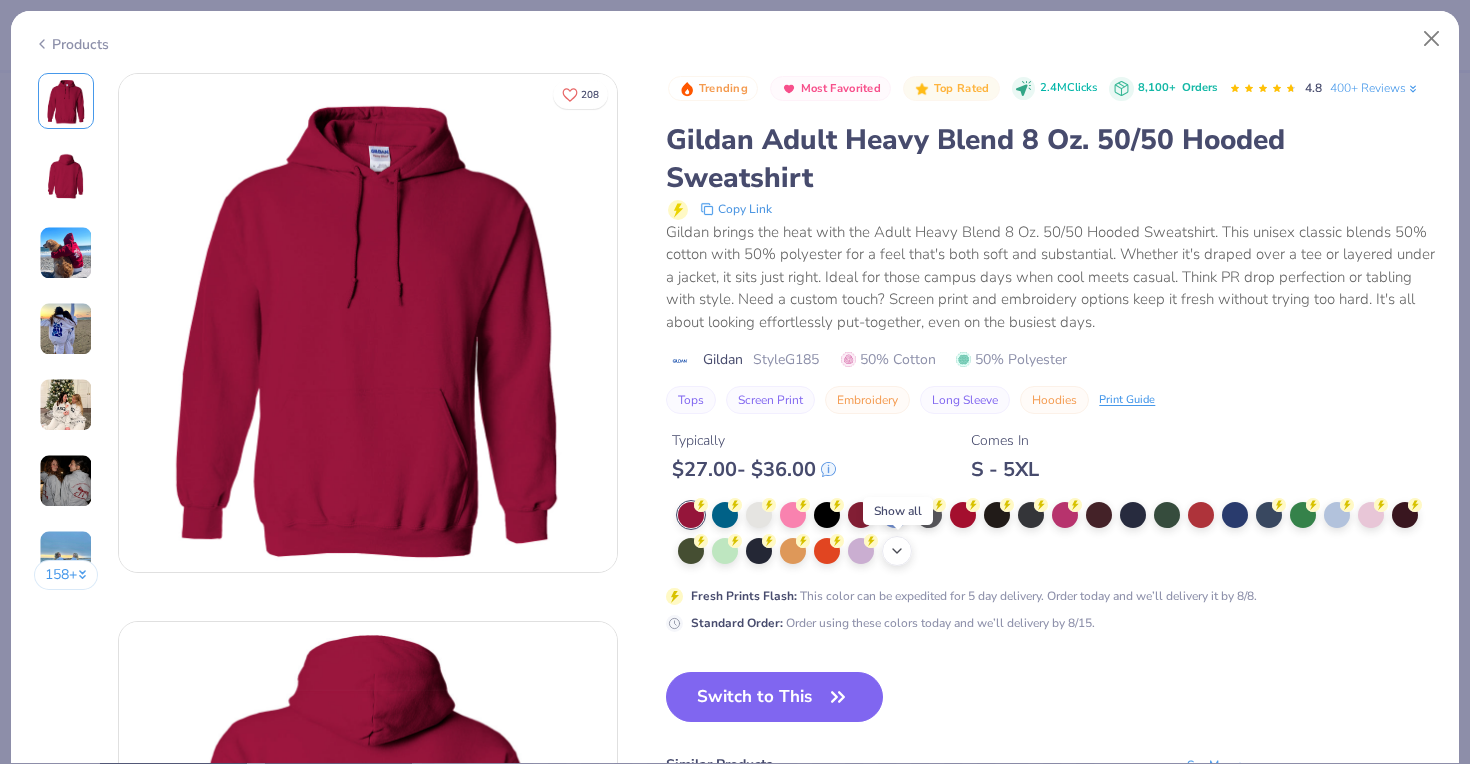 click 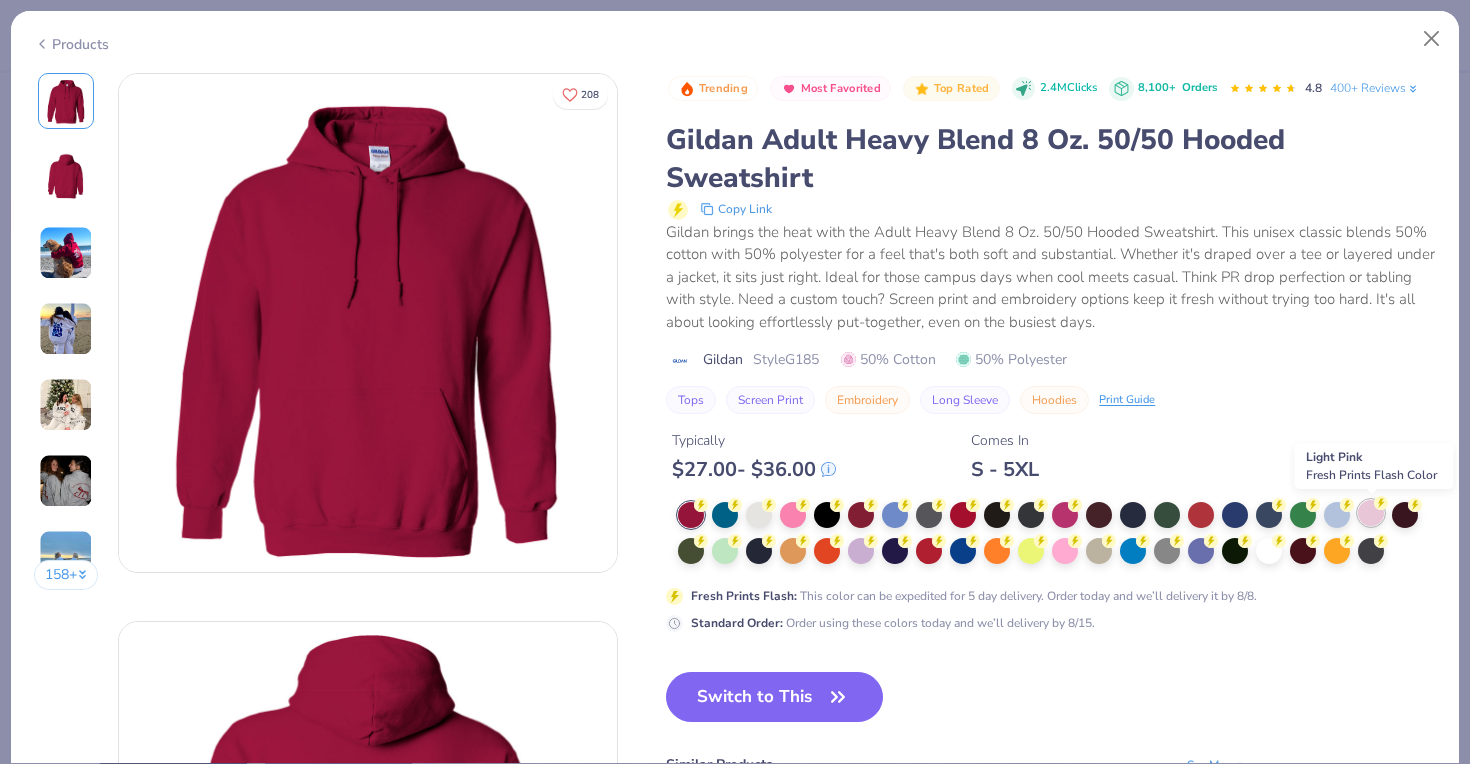 click 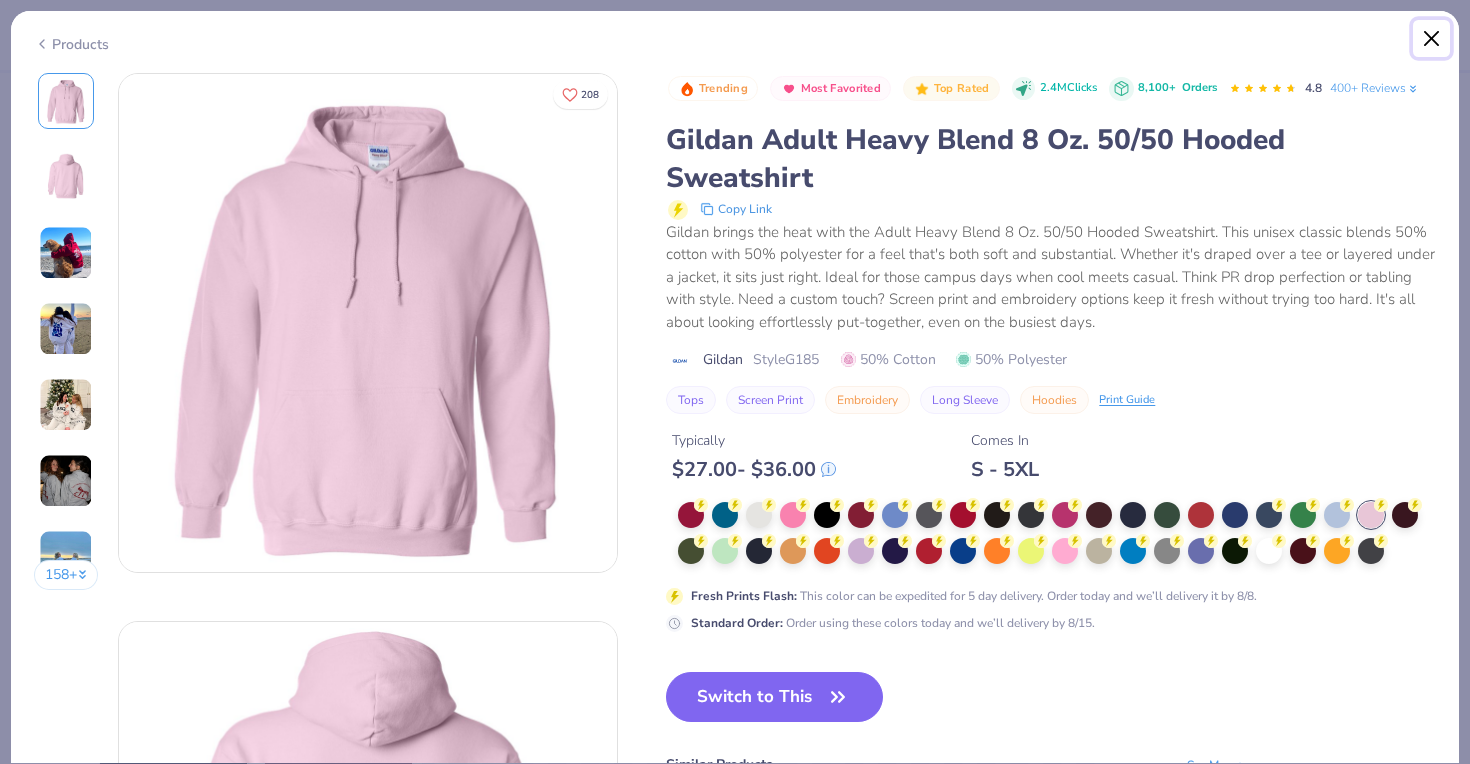 click at bounding box center (1432, 39) 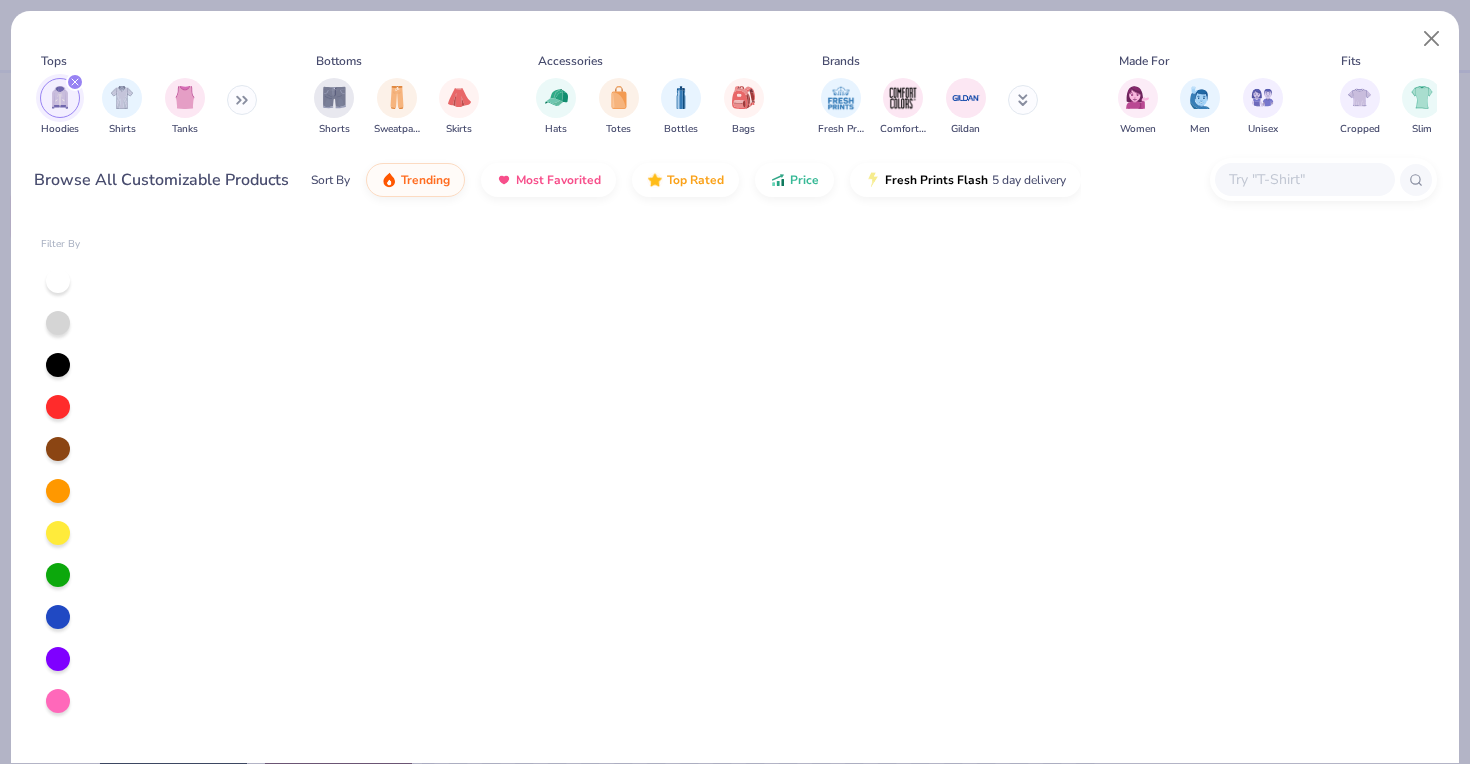scroll, scrollTop: 0, scrollLeft: 0, axis: both 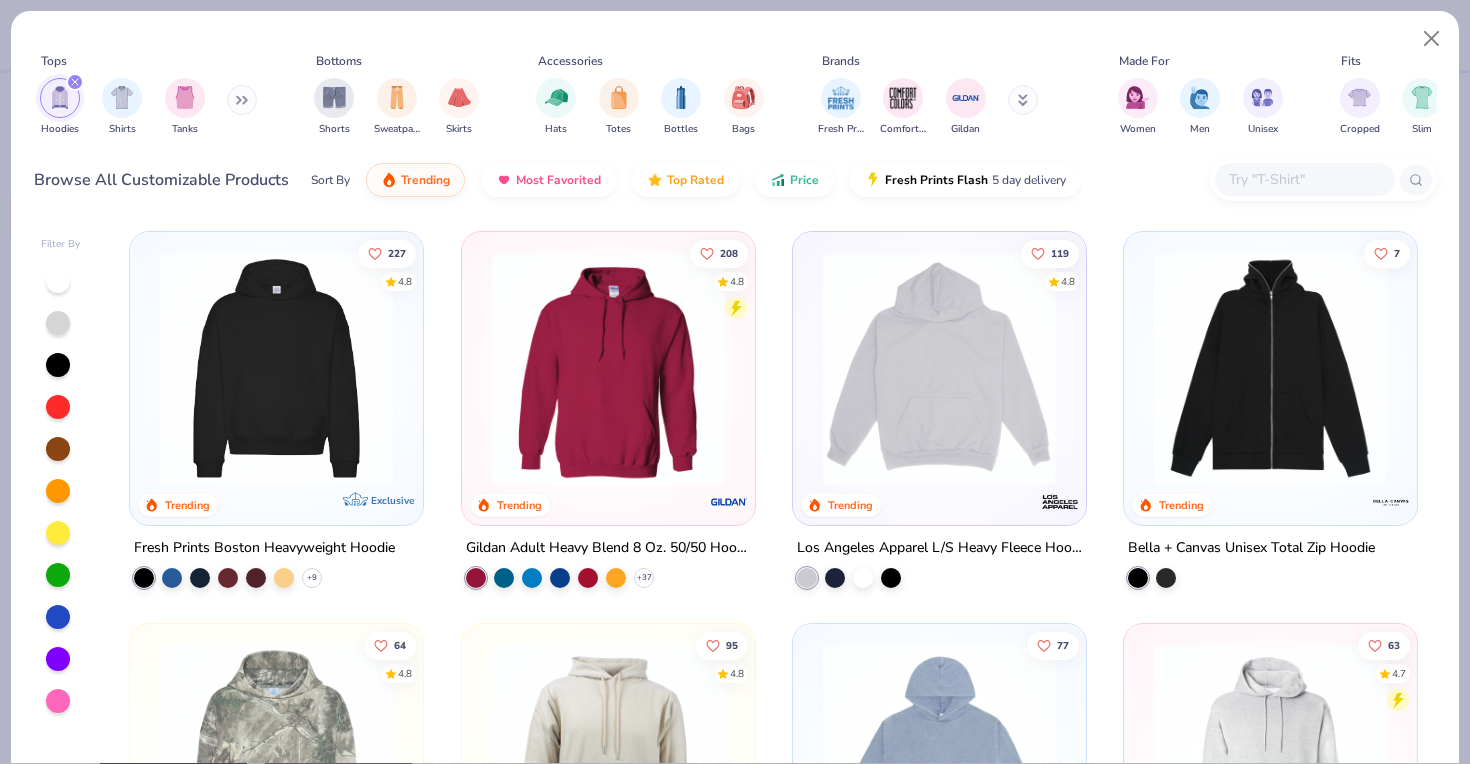 click at bounding box center [608, 368] 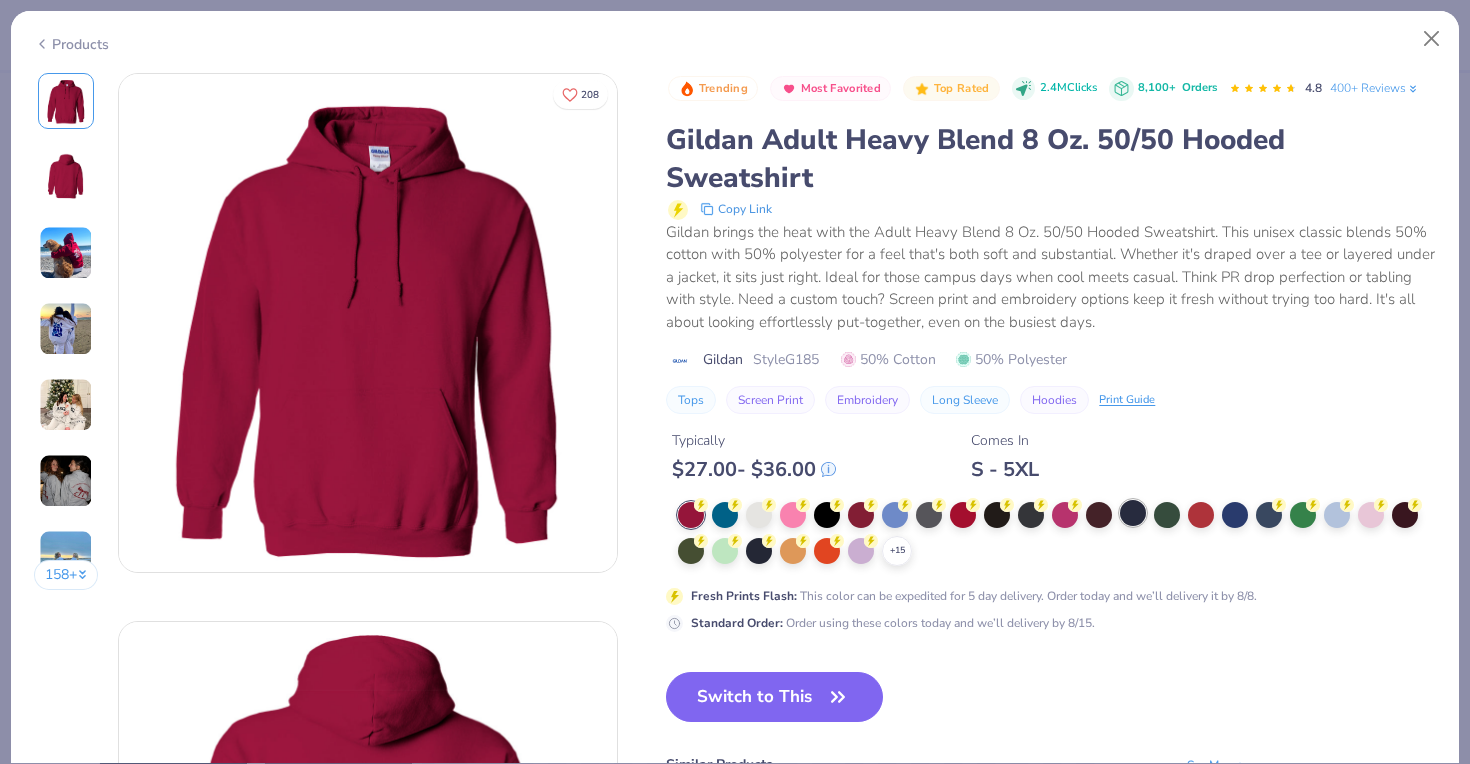 click at bounding box center [1133, 513] 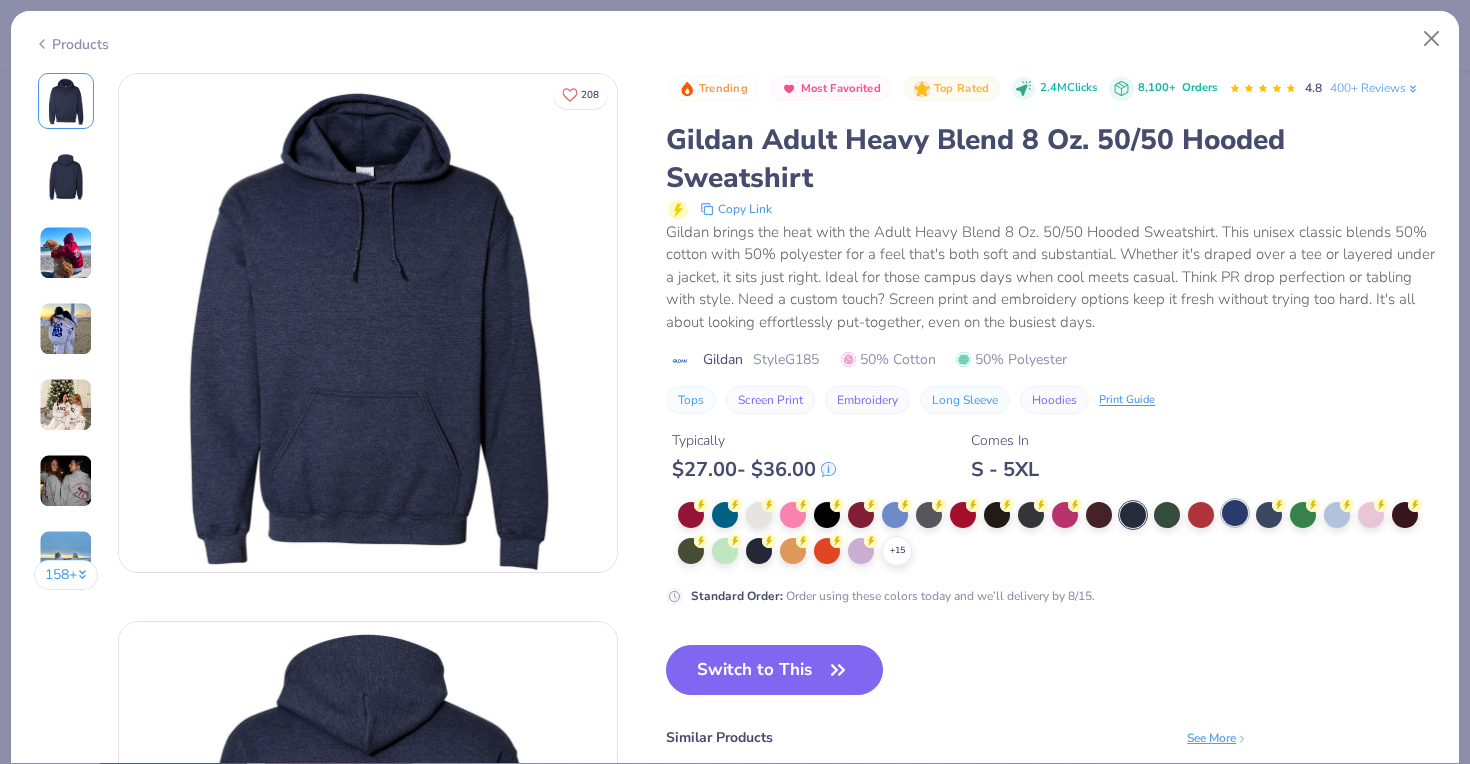 click at bounding box center (1235, 513) 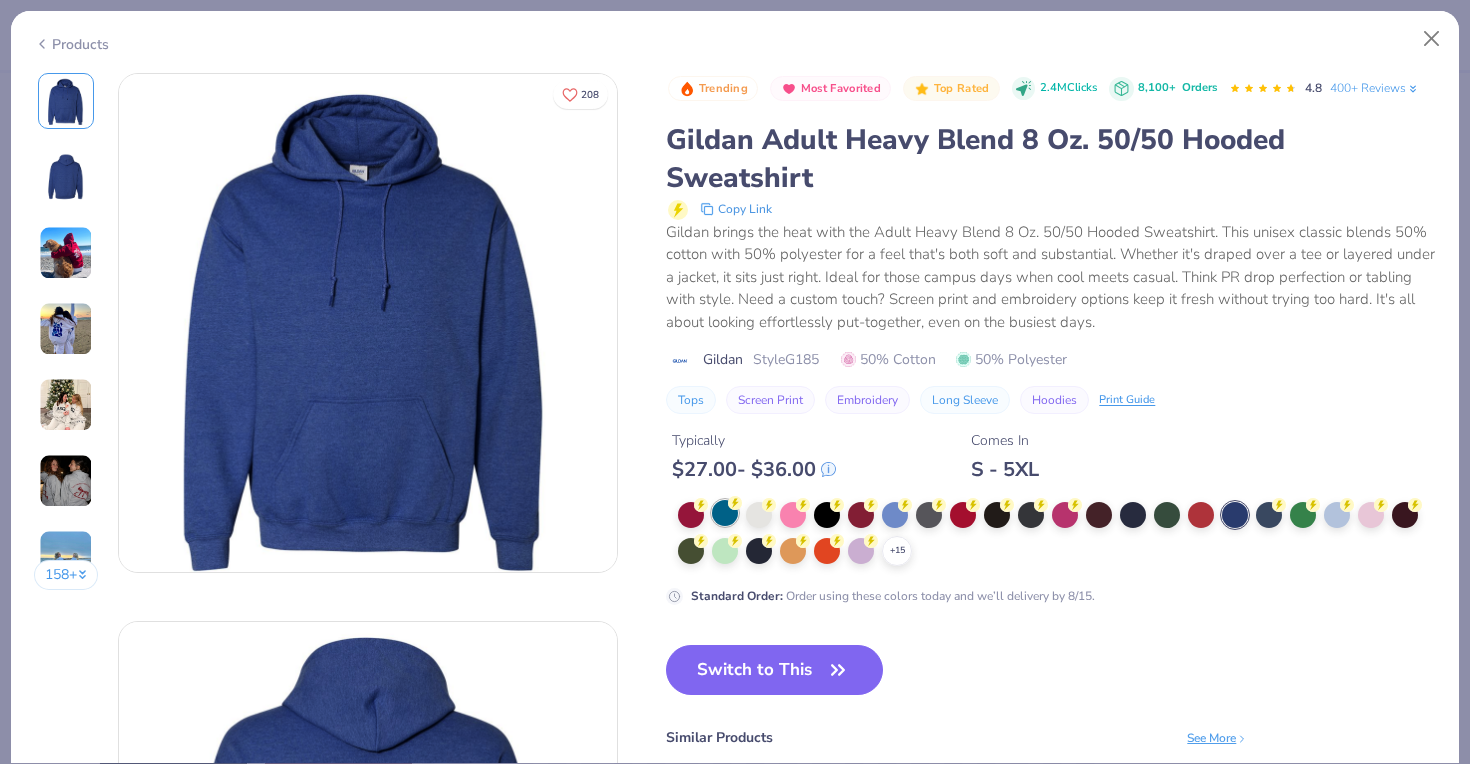 click at bounding box center (725, 513) 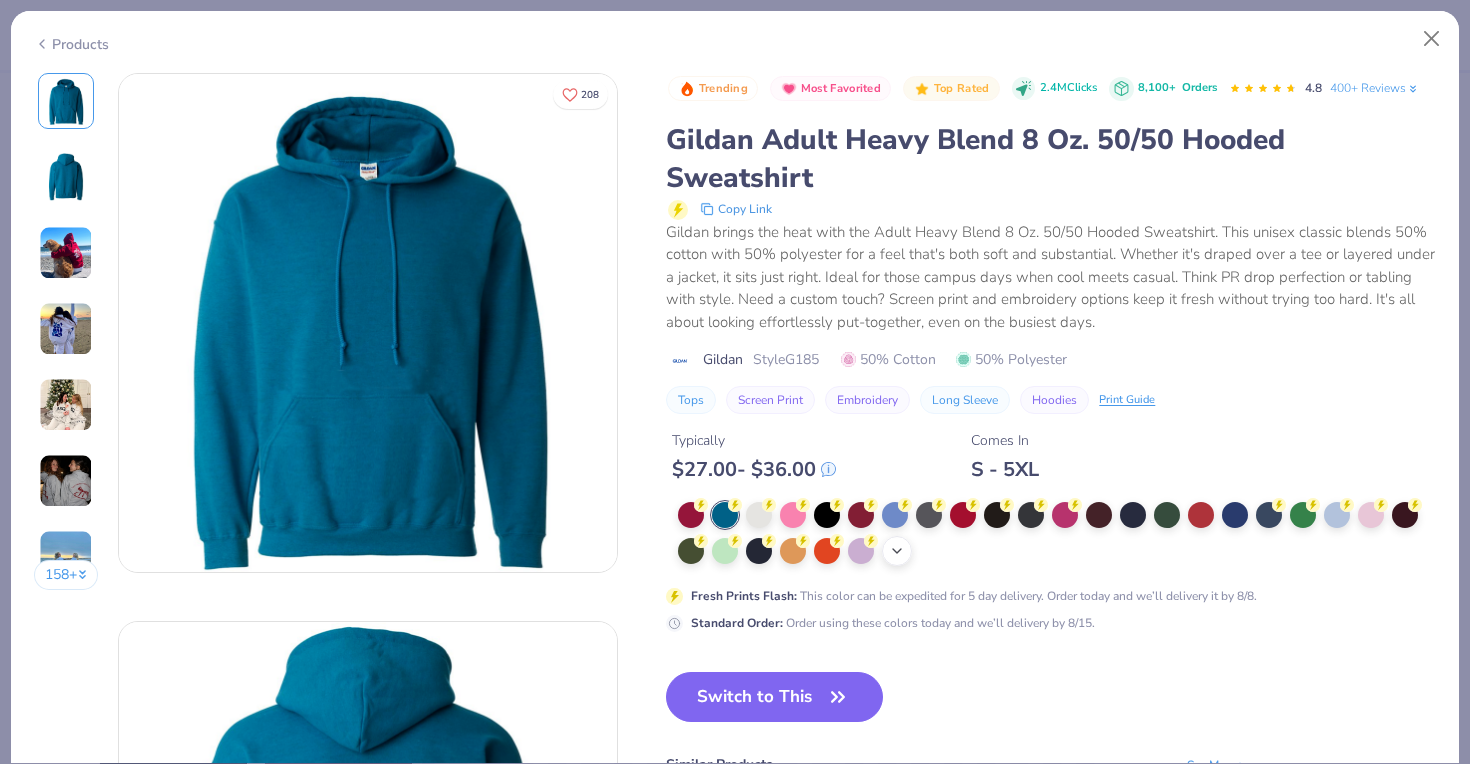 click 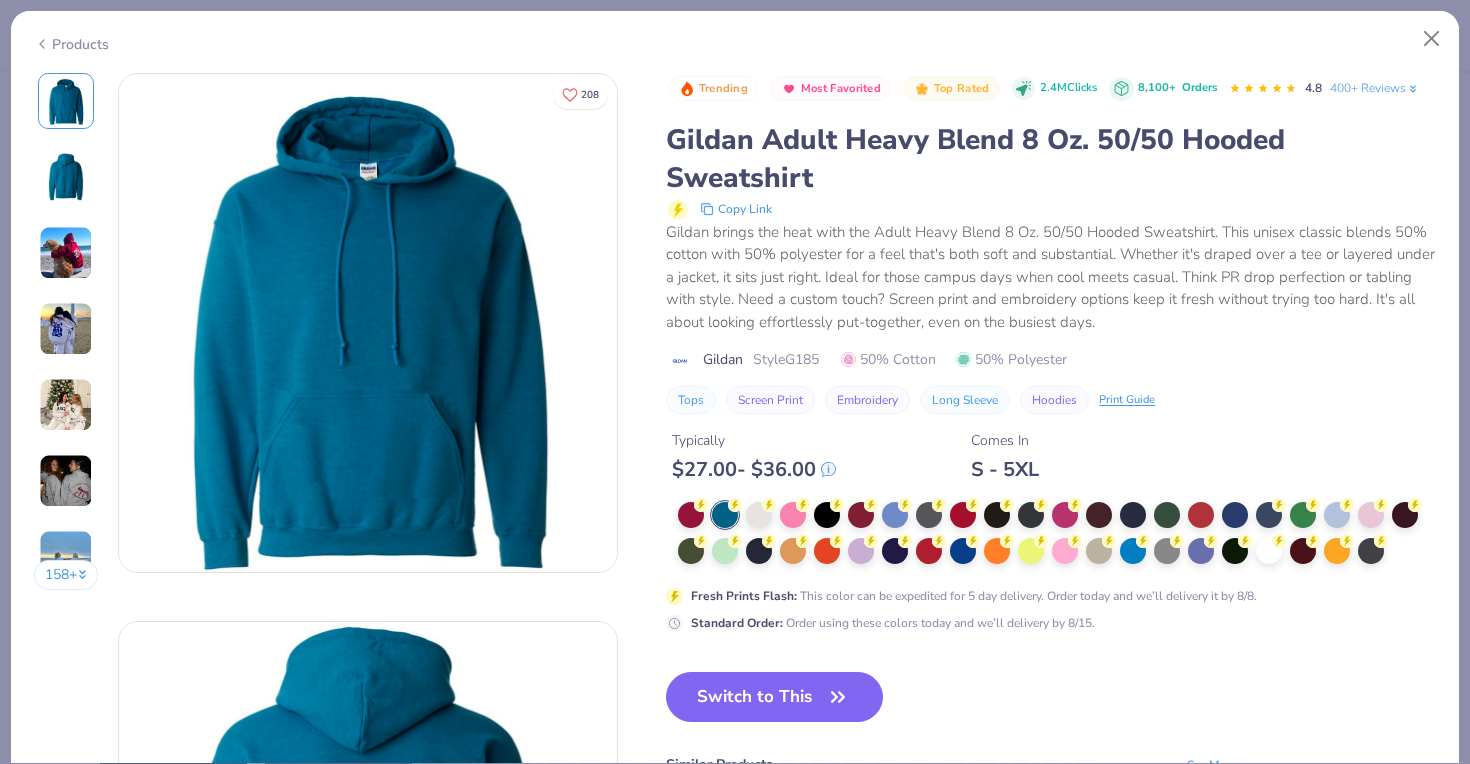 click at bounding box center (1057, 534) 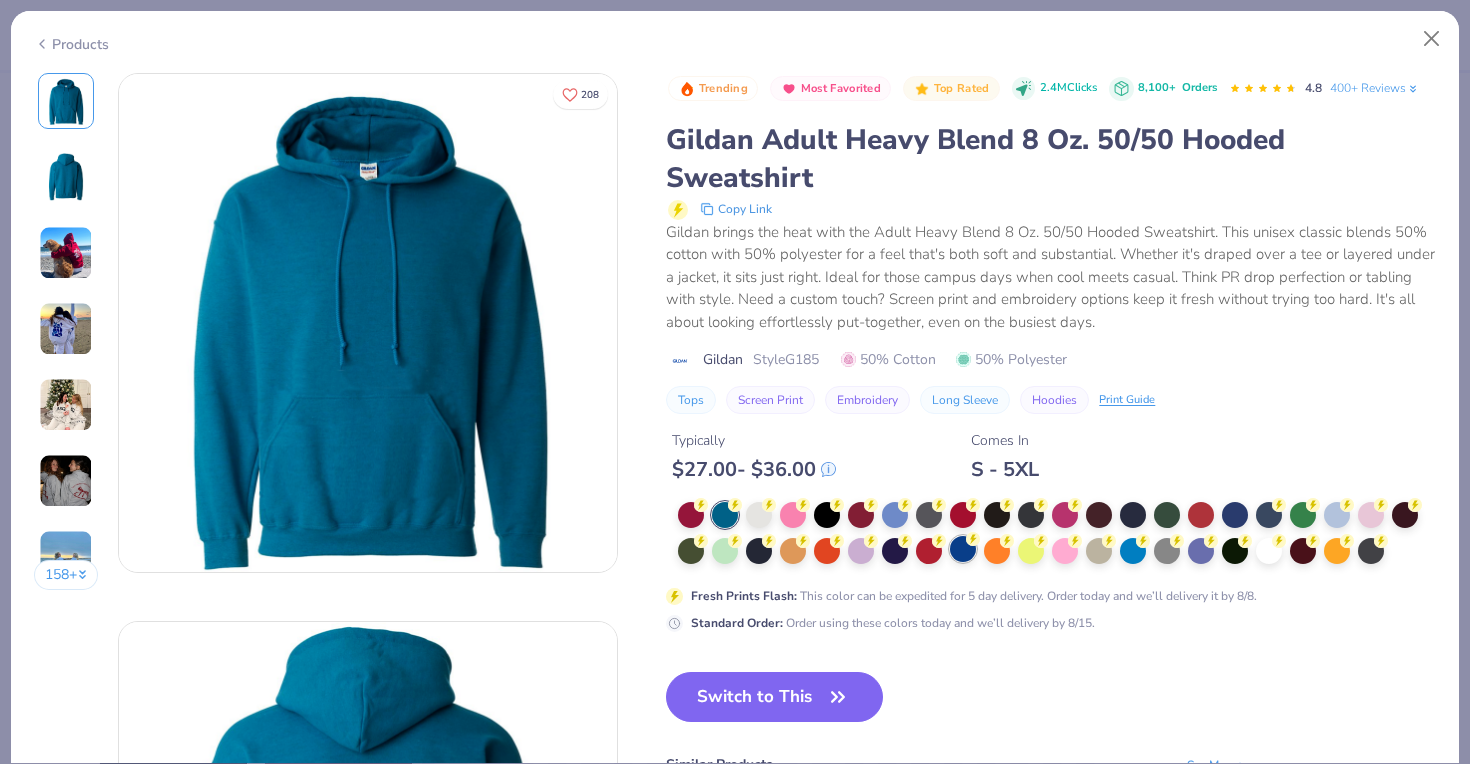 click at bounding box center [963, 549] 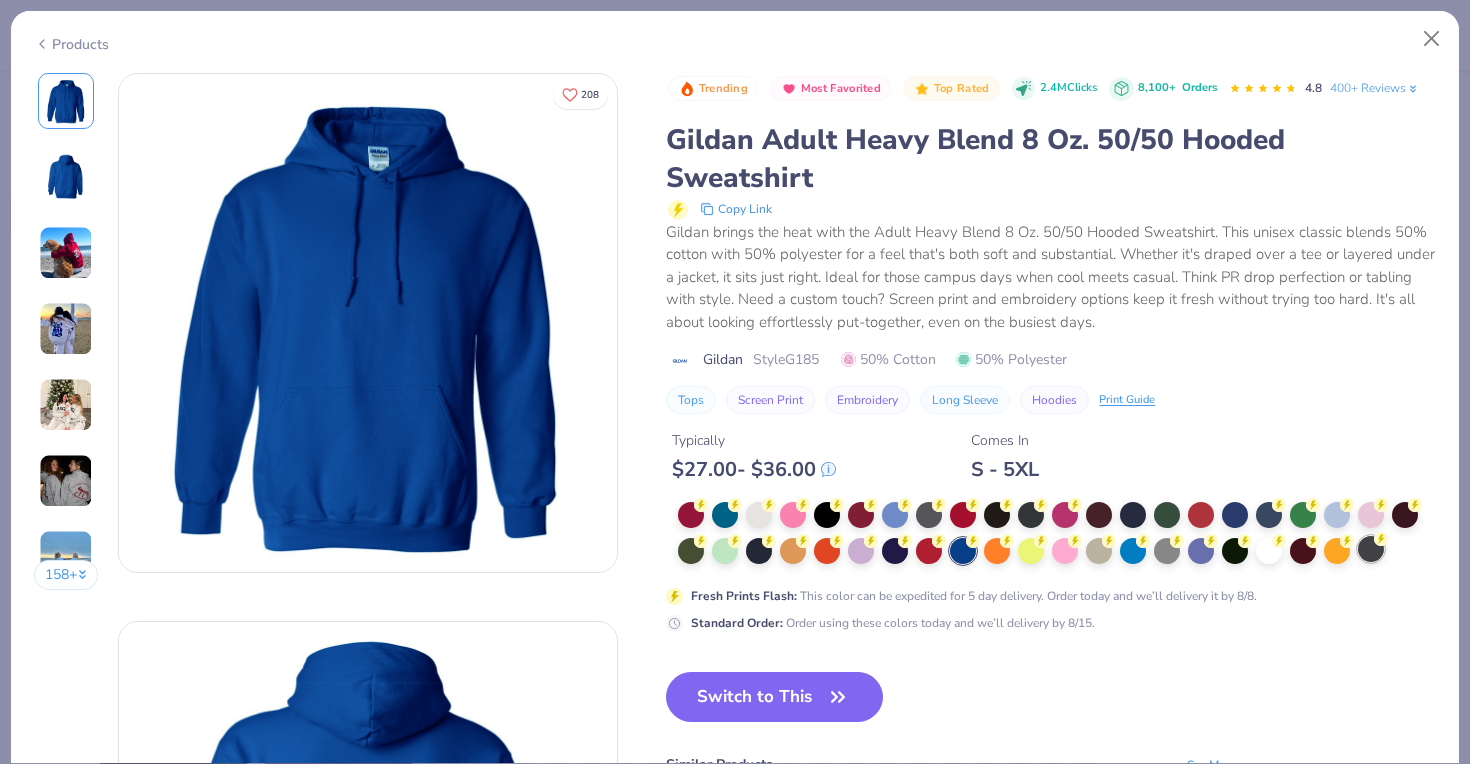 click at bounding box center [1371, 549] 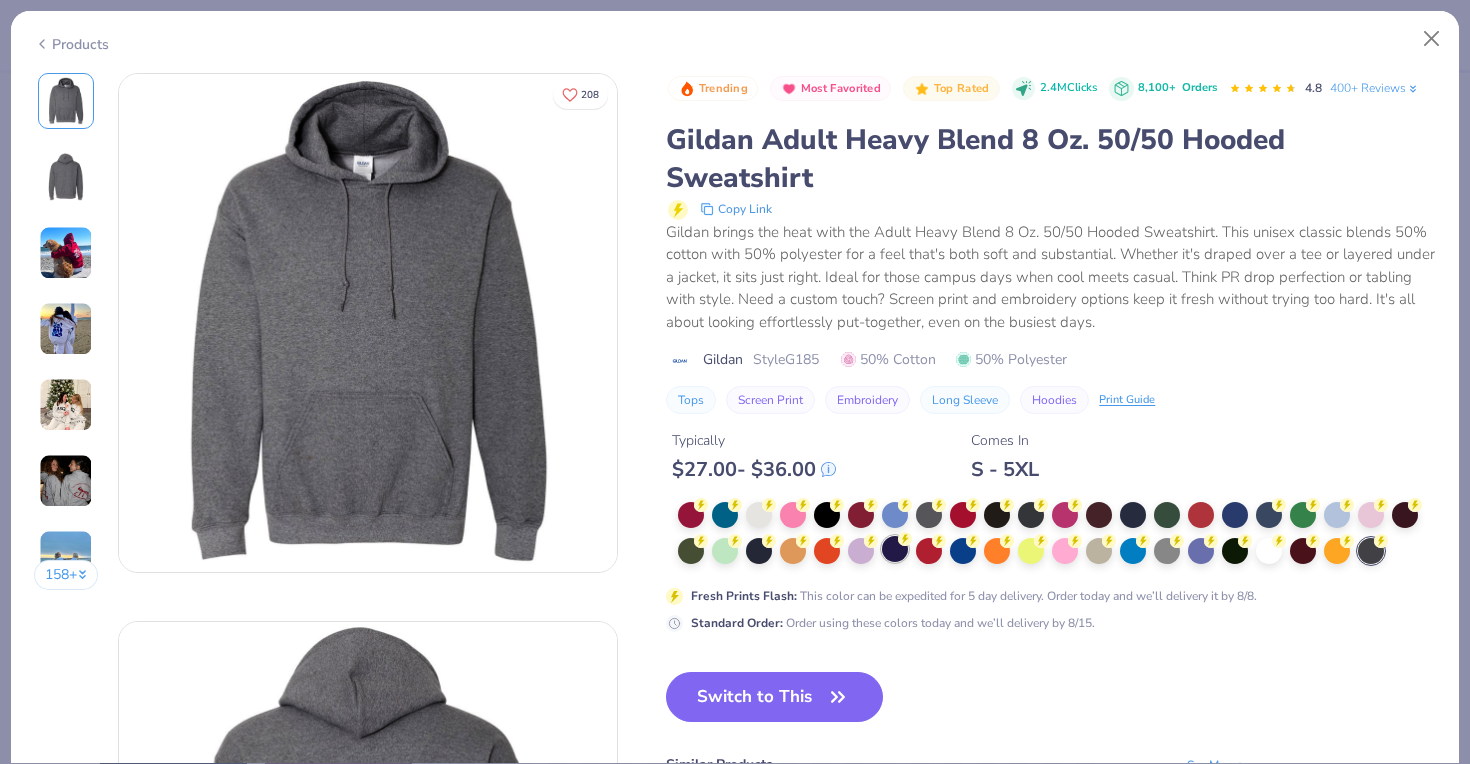 click at bounding box center [895, 549] 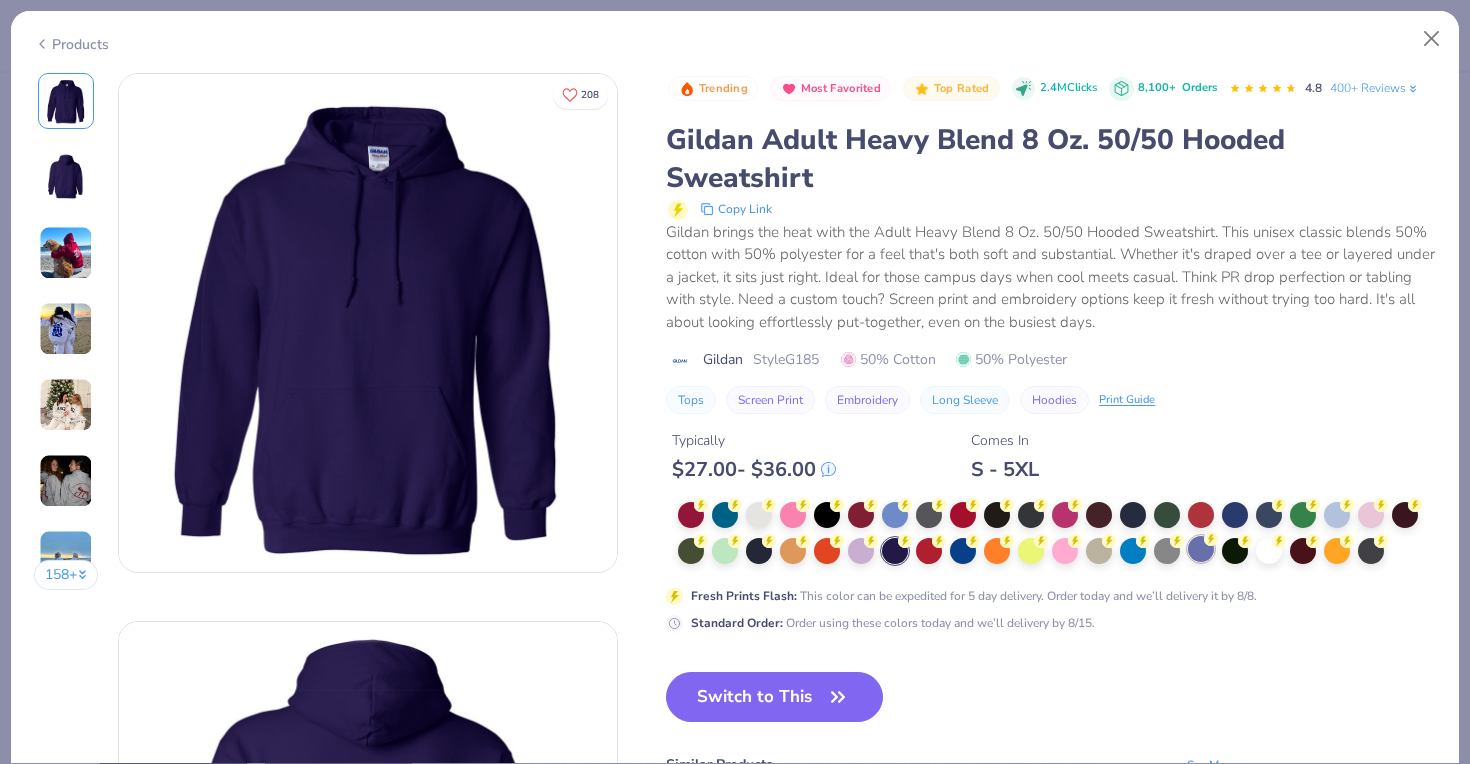 click at bounding box center [1201, 549] 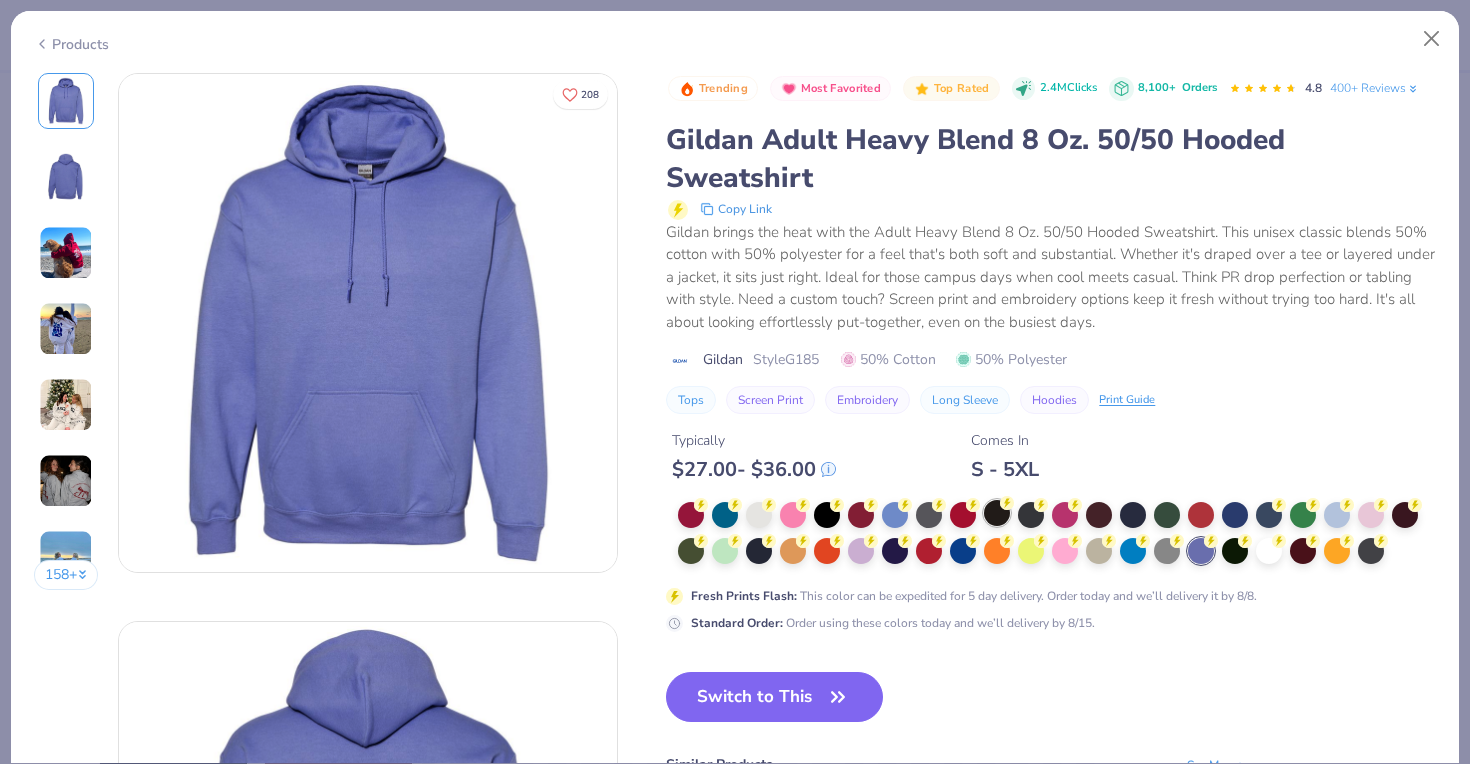click at bounding box center [997, 513] 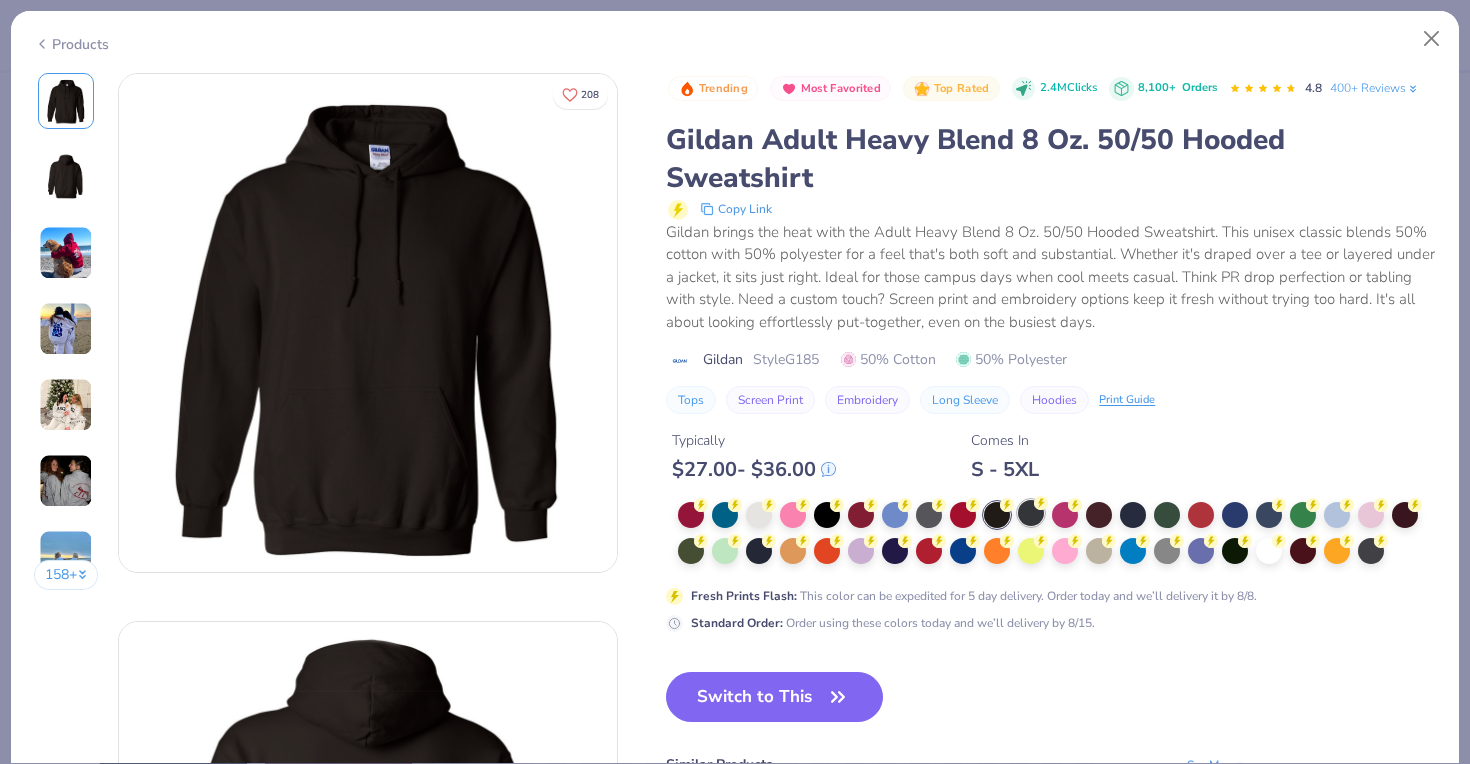 click at bounding box center (1031, 513) 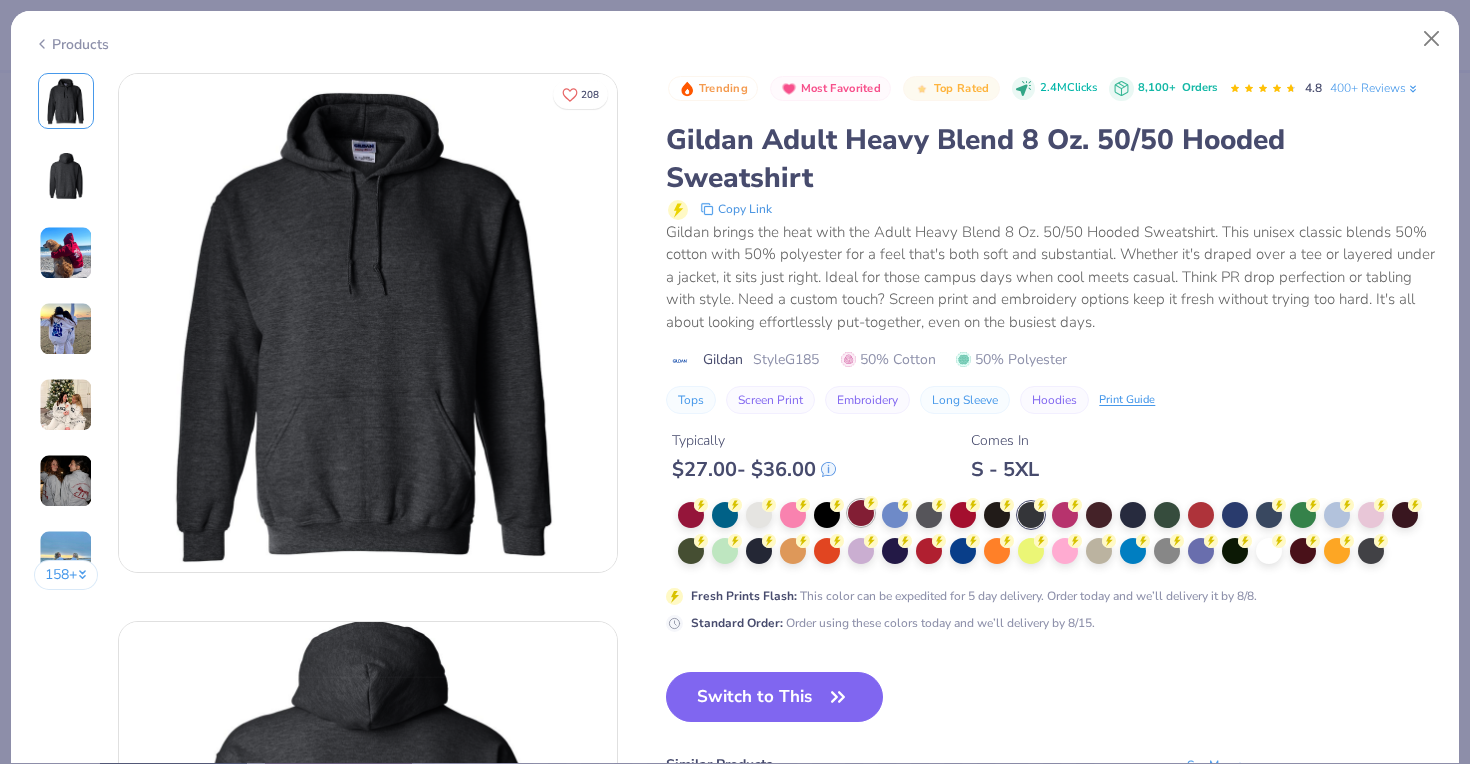 scroll, scrollTop: 23, scrollLeft: 0, axis: vertical 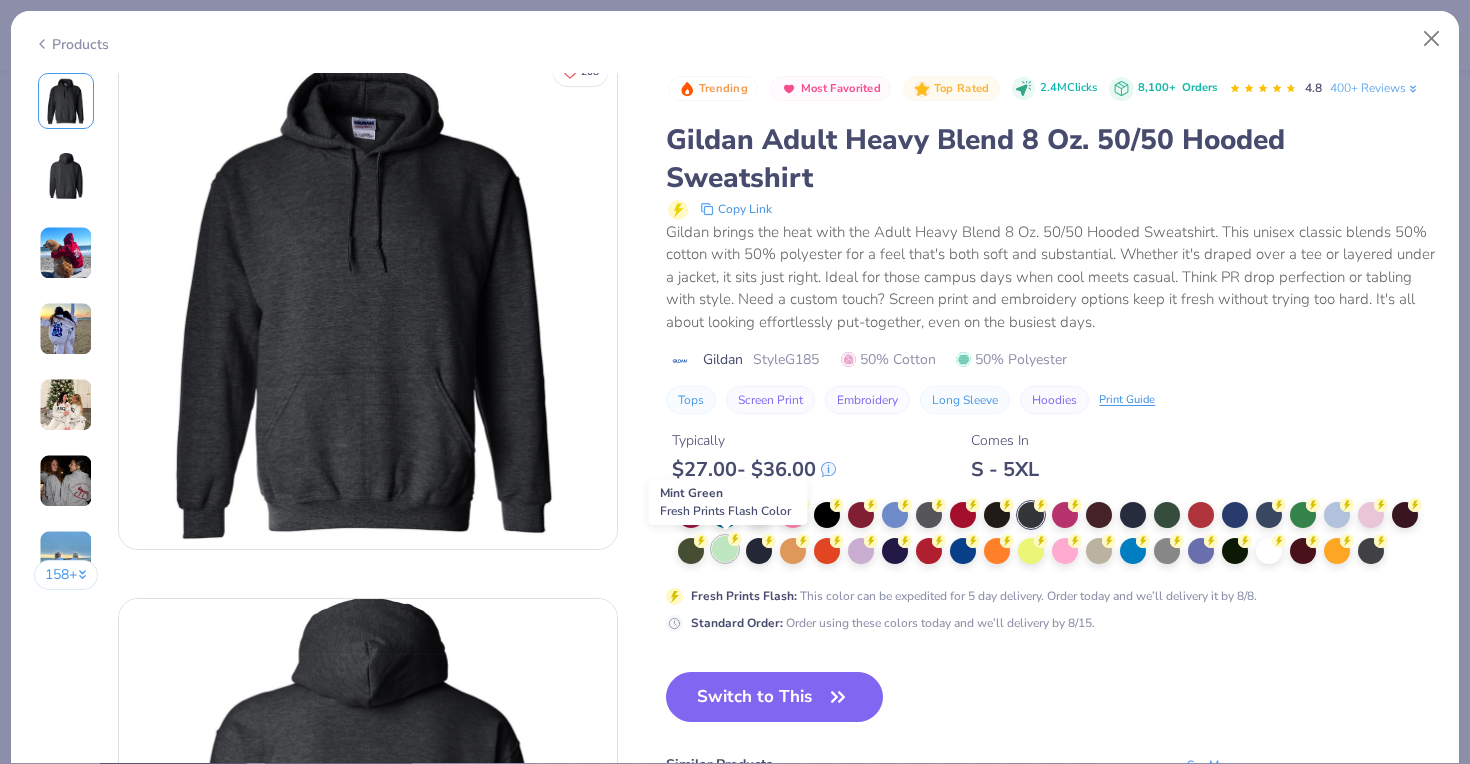click at bounding box center (725, 549) 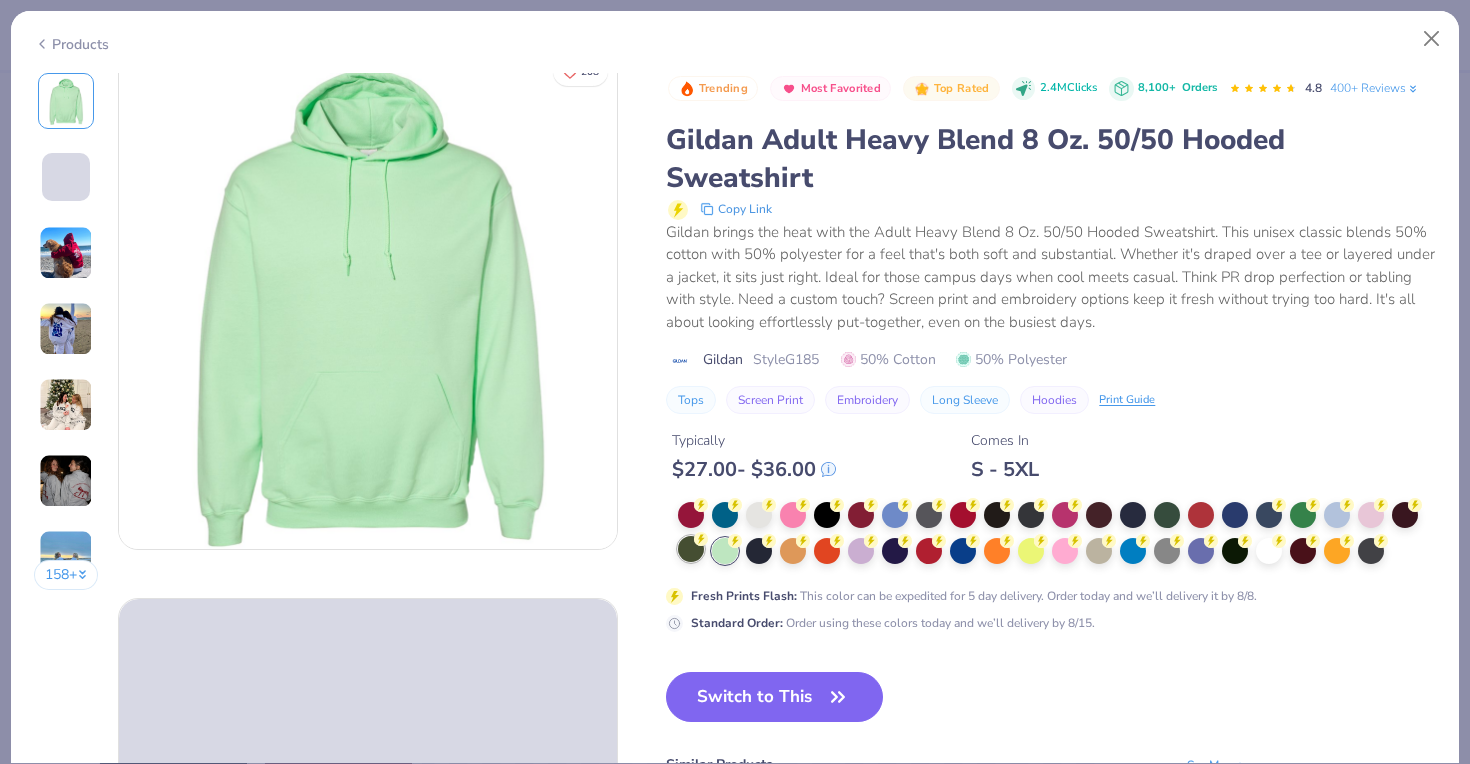 click at bounding box center (691, 549) 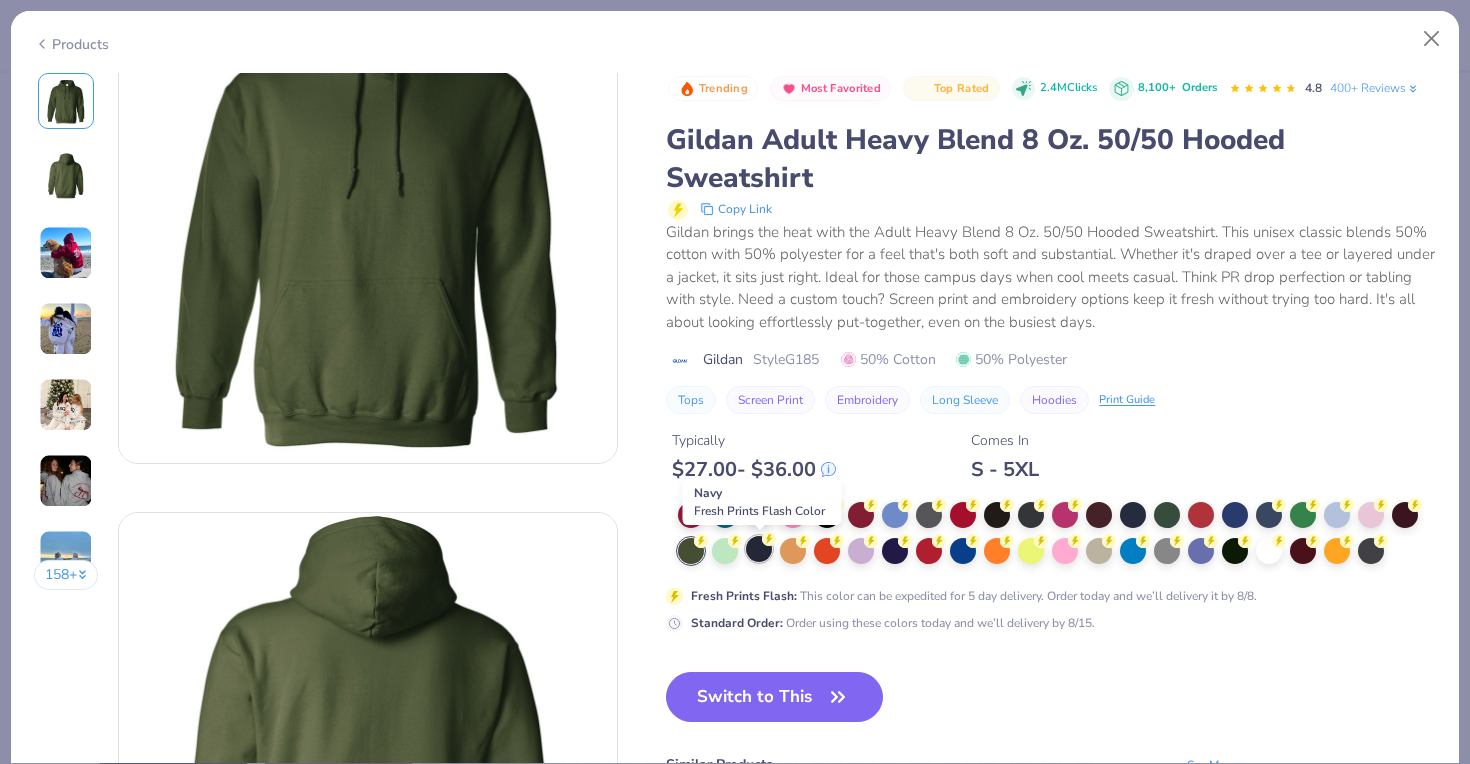 scroll, scrollTop: 111, scrollLeft: 0, axis: vertical 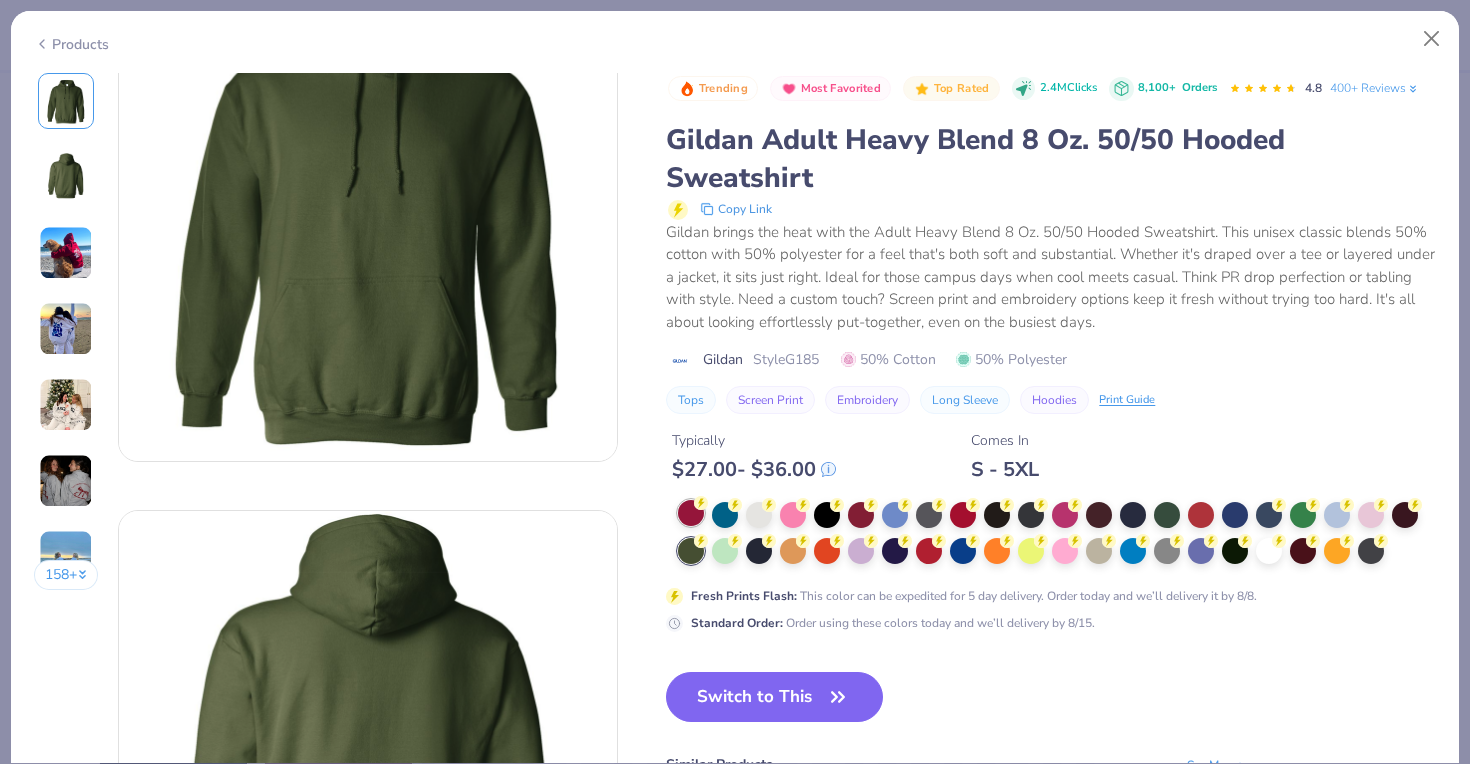 click at bounding box center [691, 513] 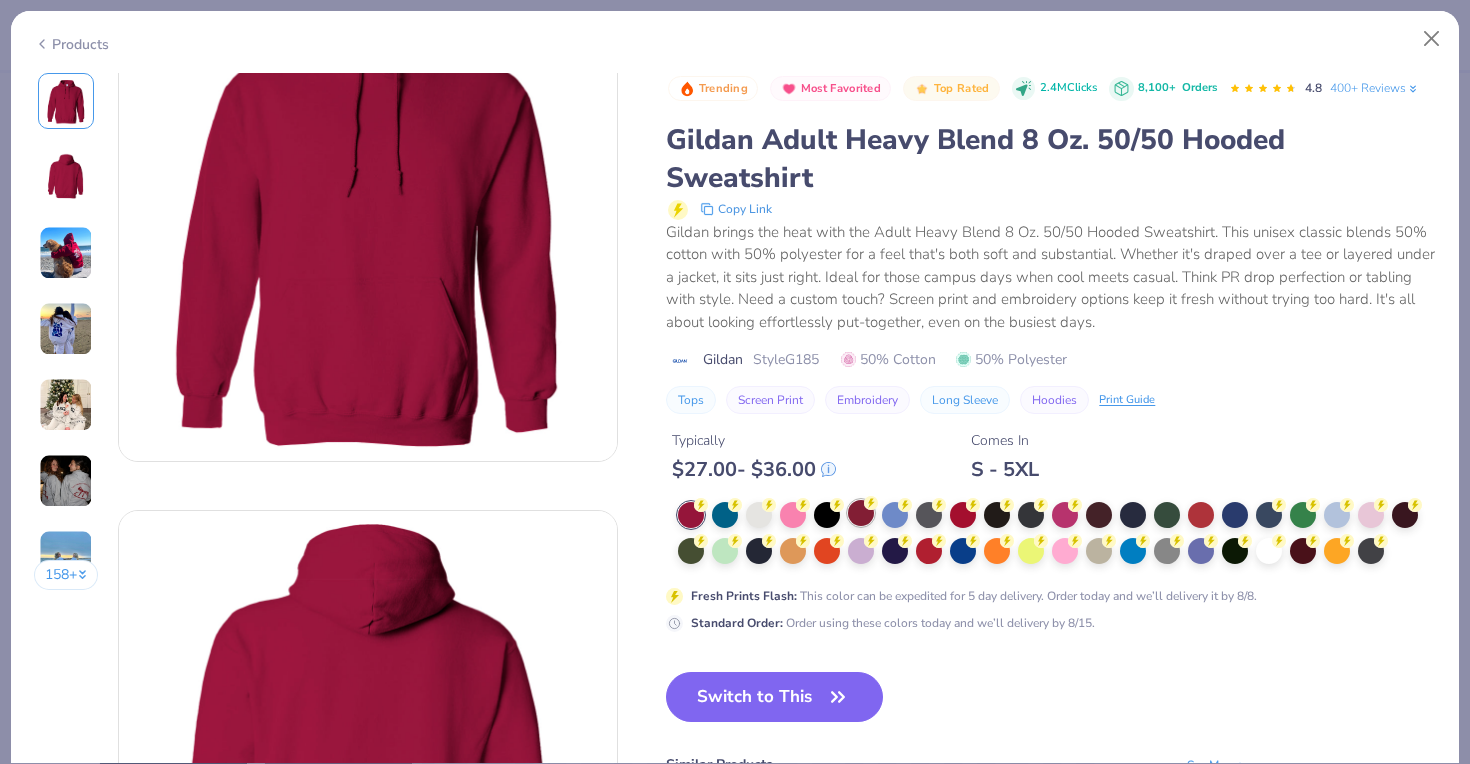 click at bounding box center (861, 513) 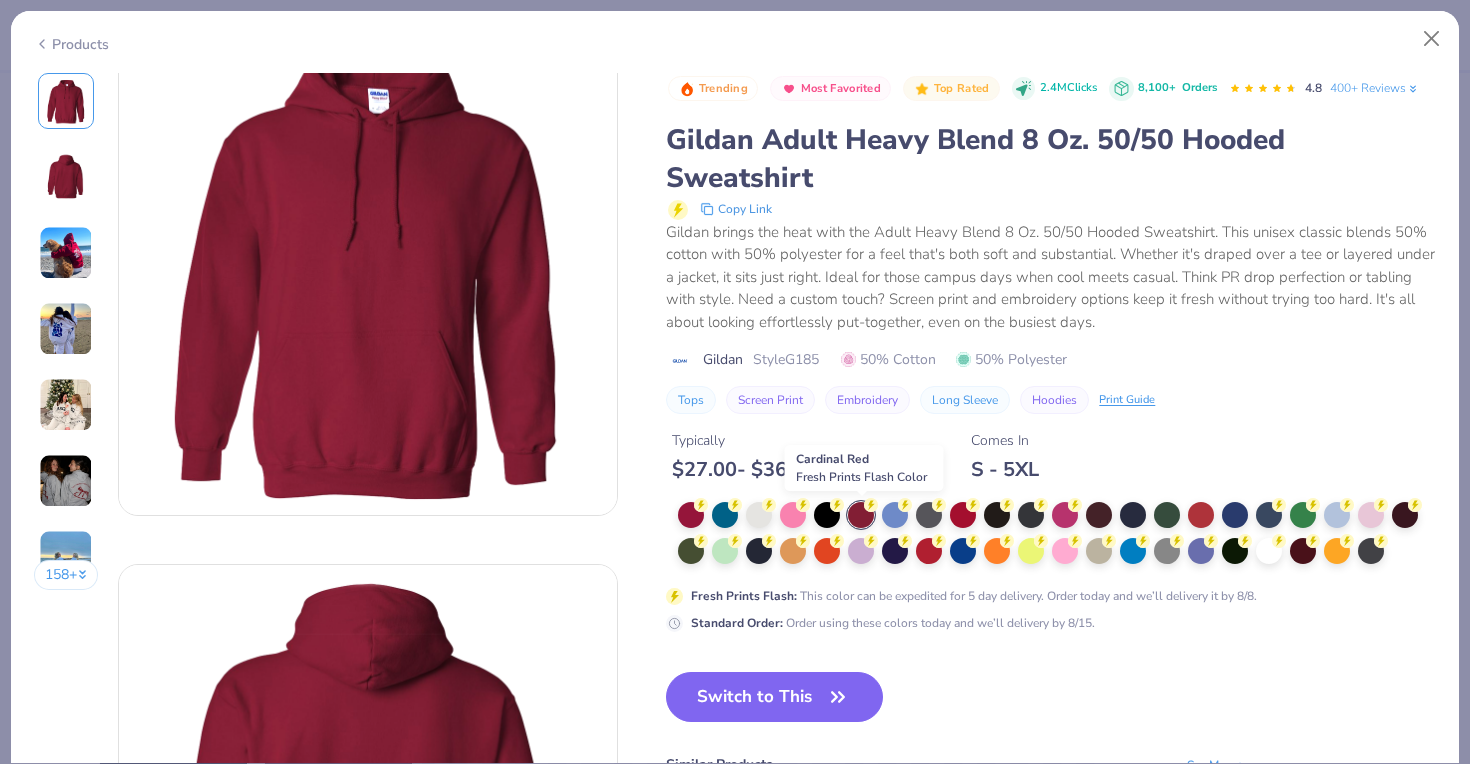 scroll, scrollTop: 175, scrollLeft: 0, axis: vertical 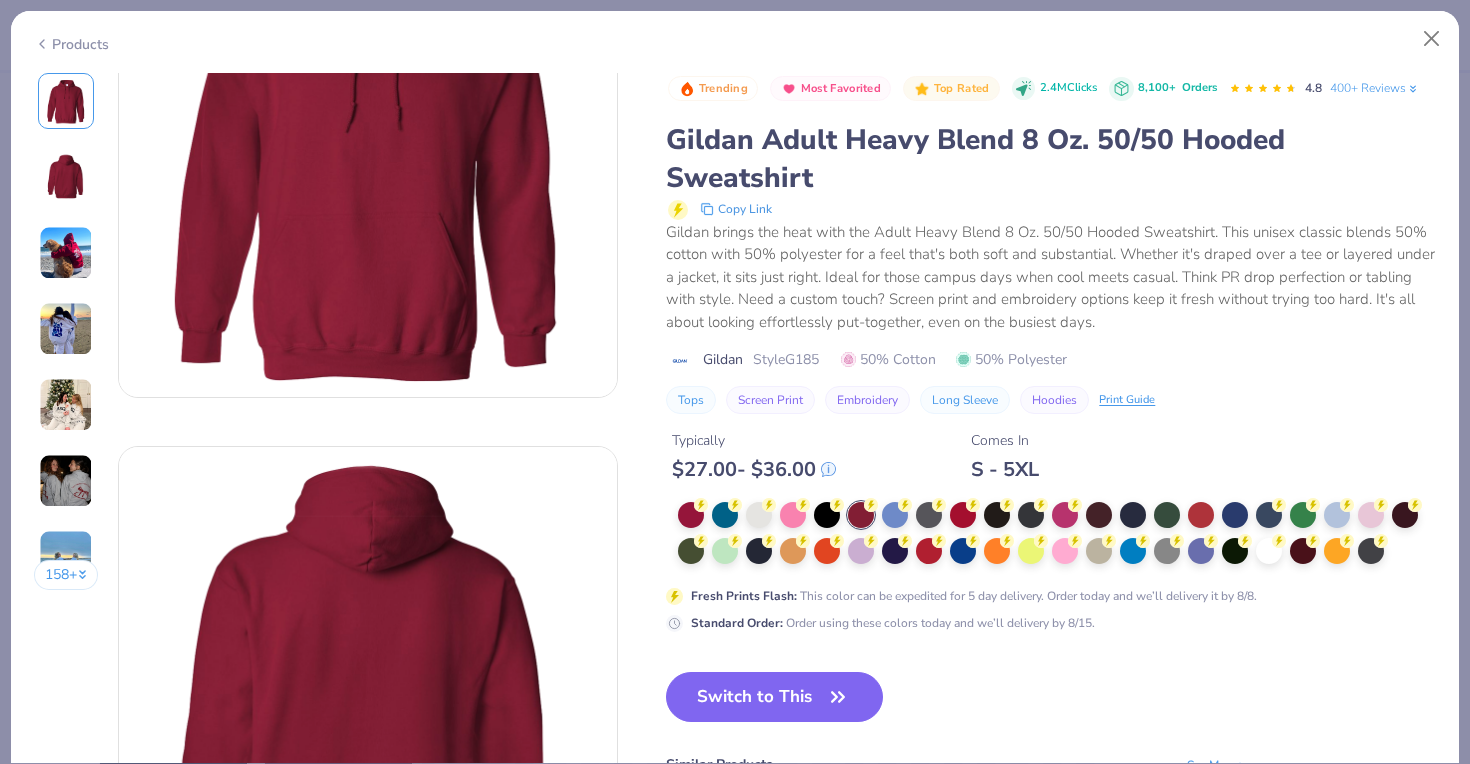 click on "Switch to This" at bounding box center [774, 697] 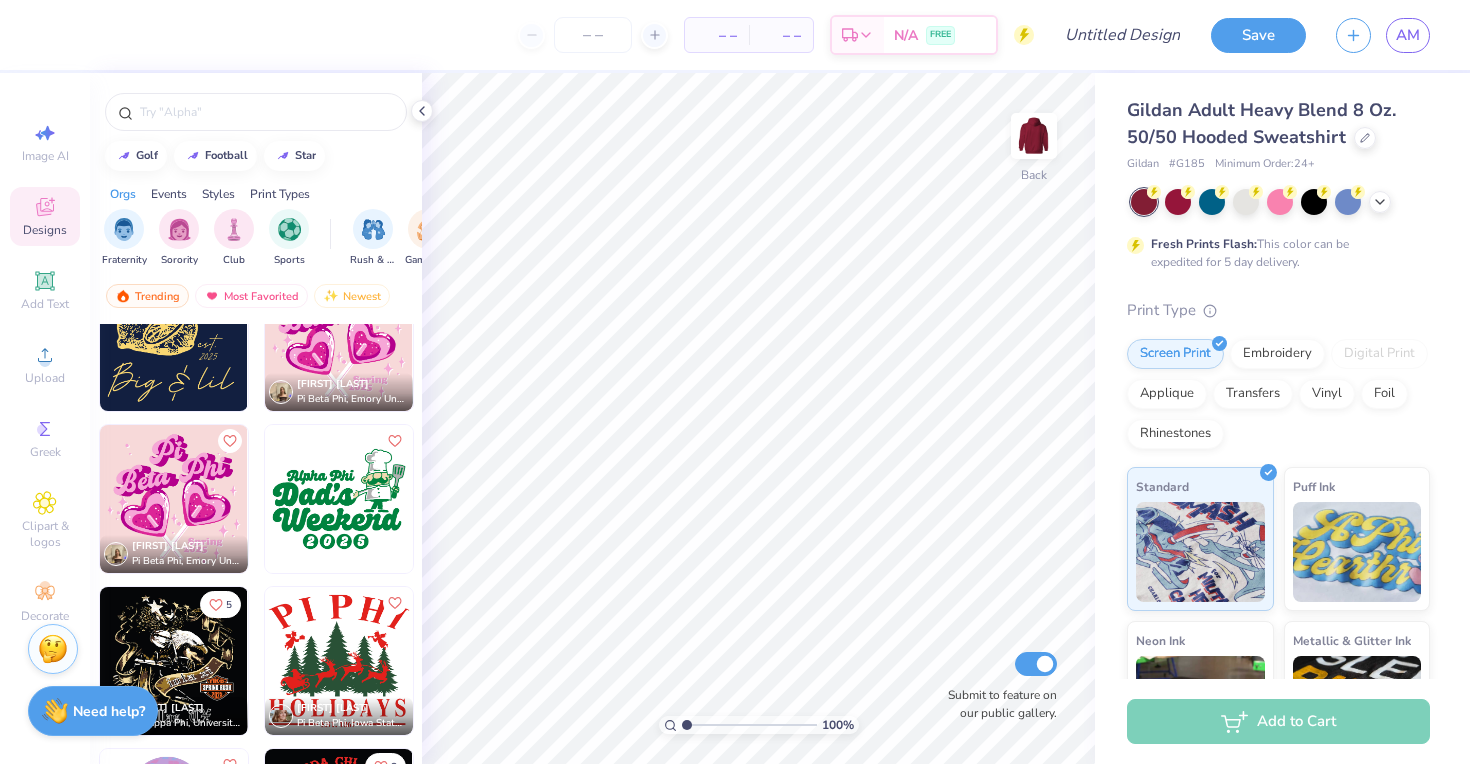 scroll, scrollTop: 2352, scrollLeft: 0, axis: vertical 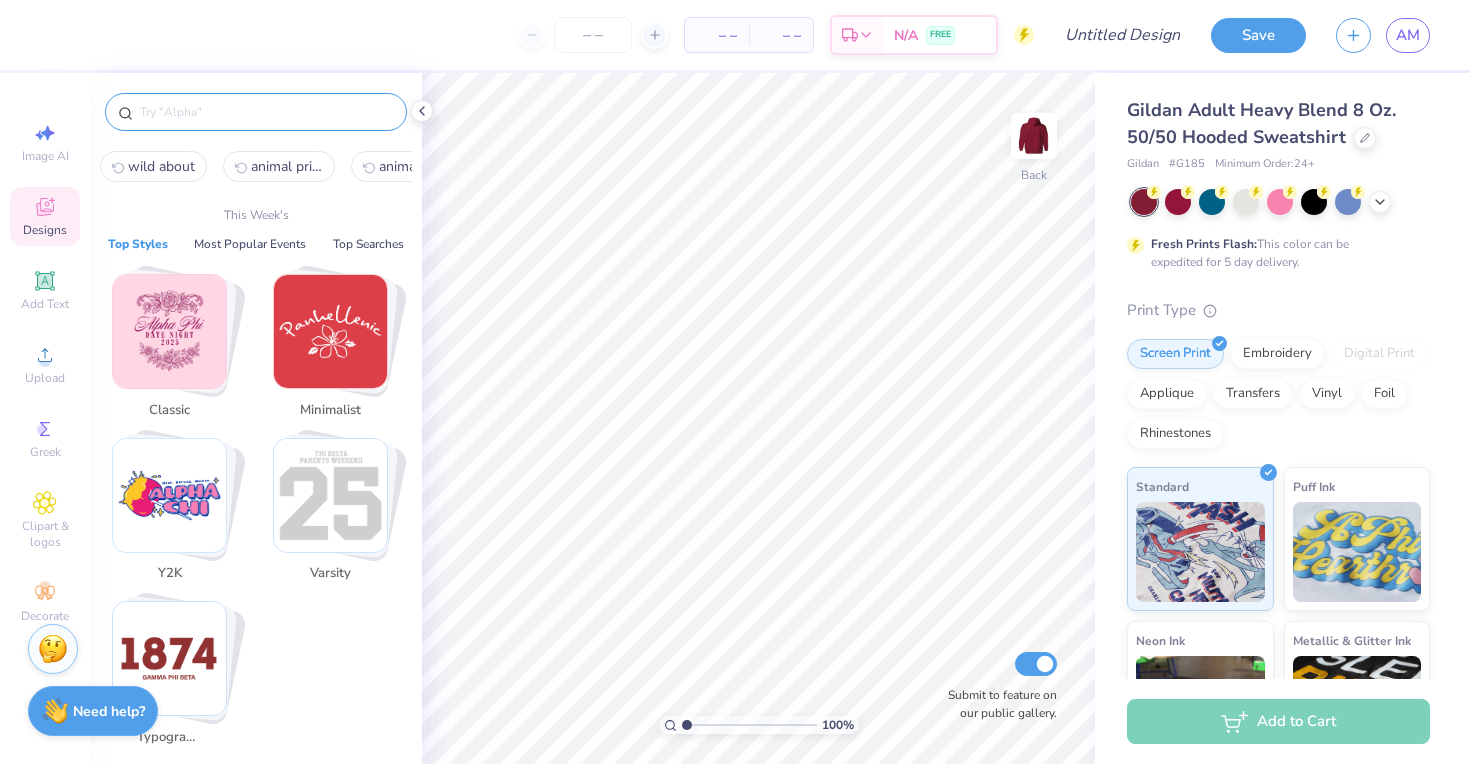 click at bounding box center [266, 112] 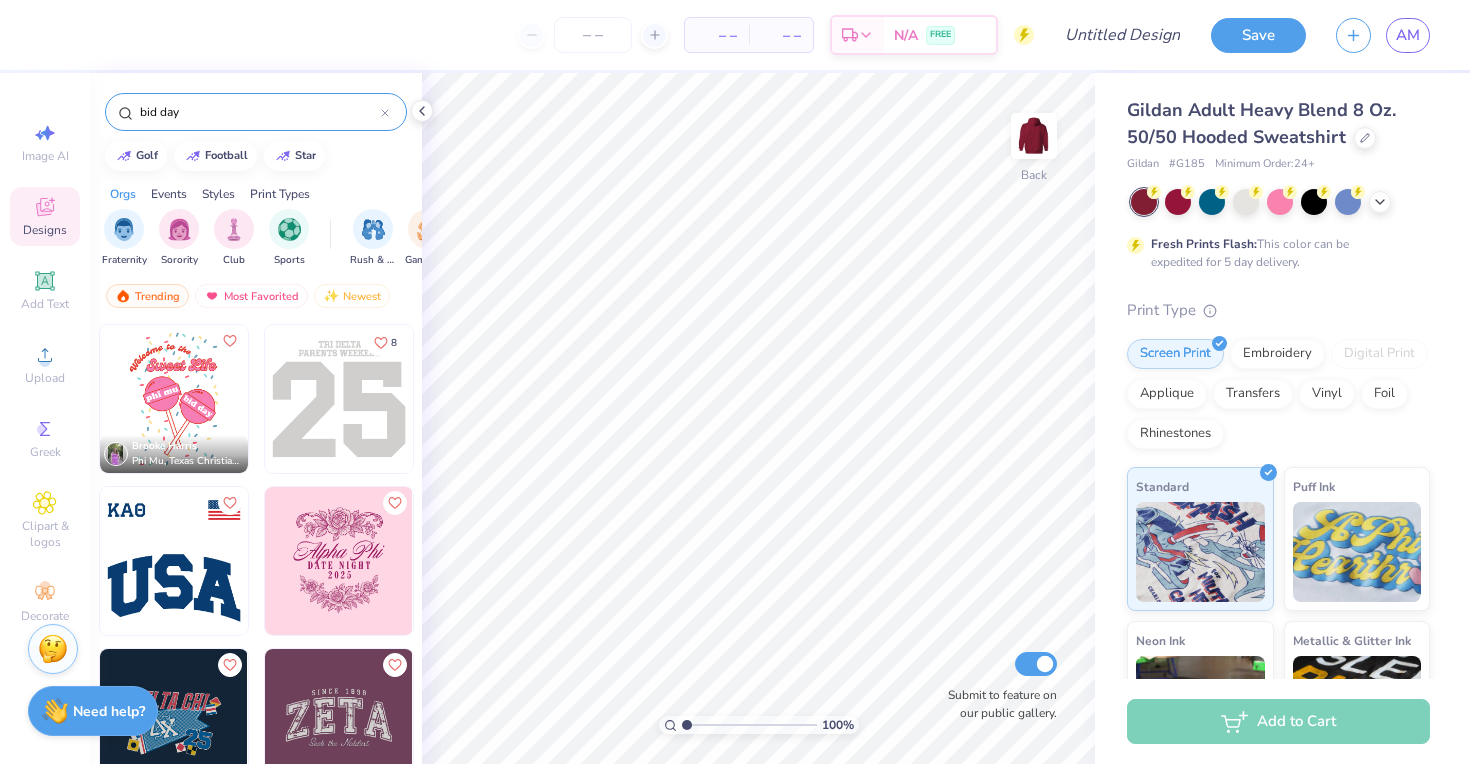 type on "bid day" 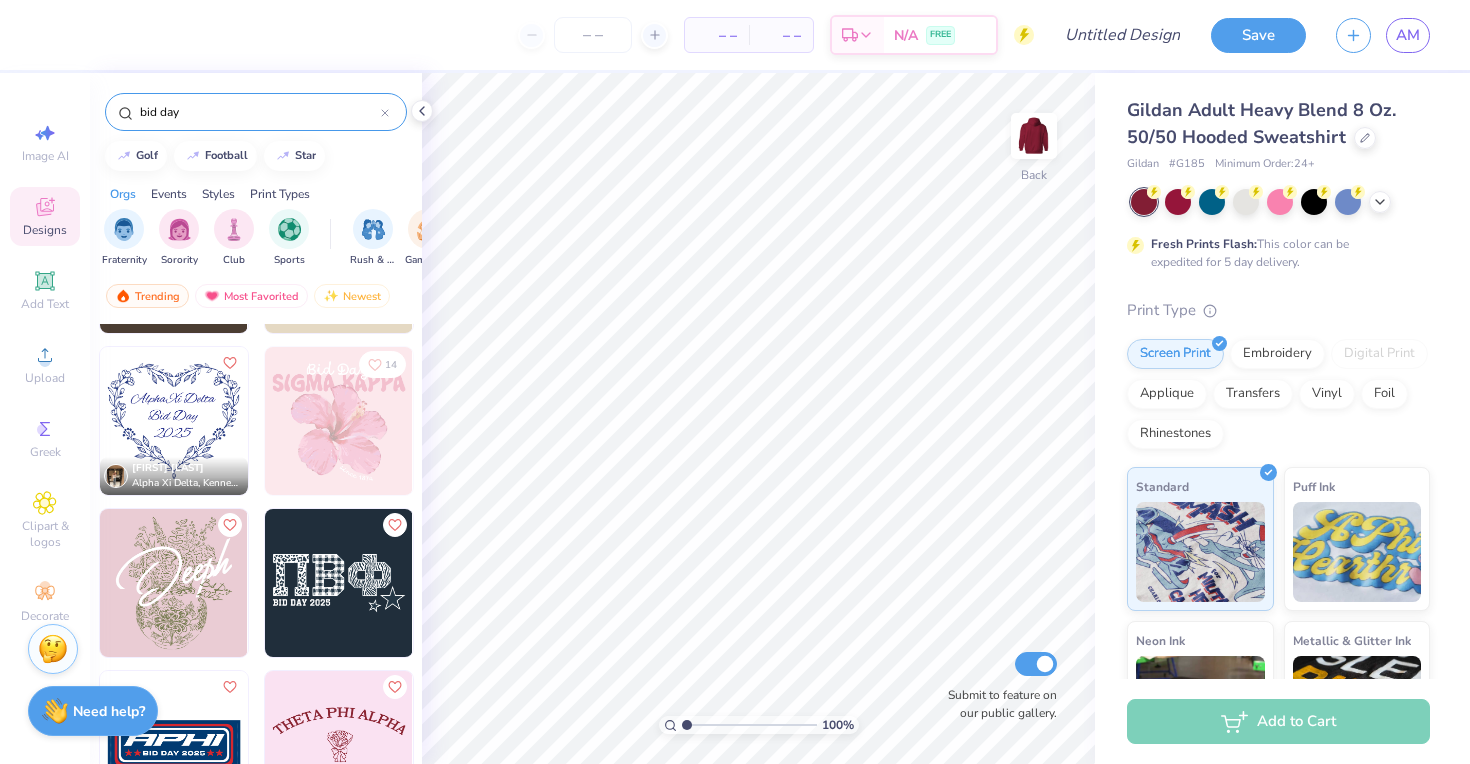 scroll, scrollTop: 2890, scrollLeft: 0, axis: vertical 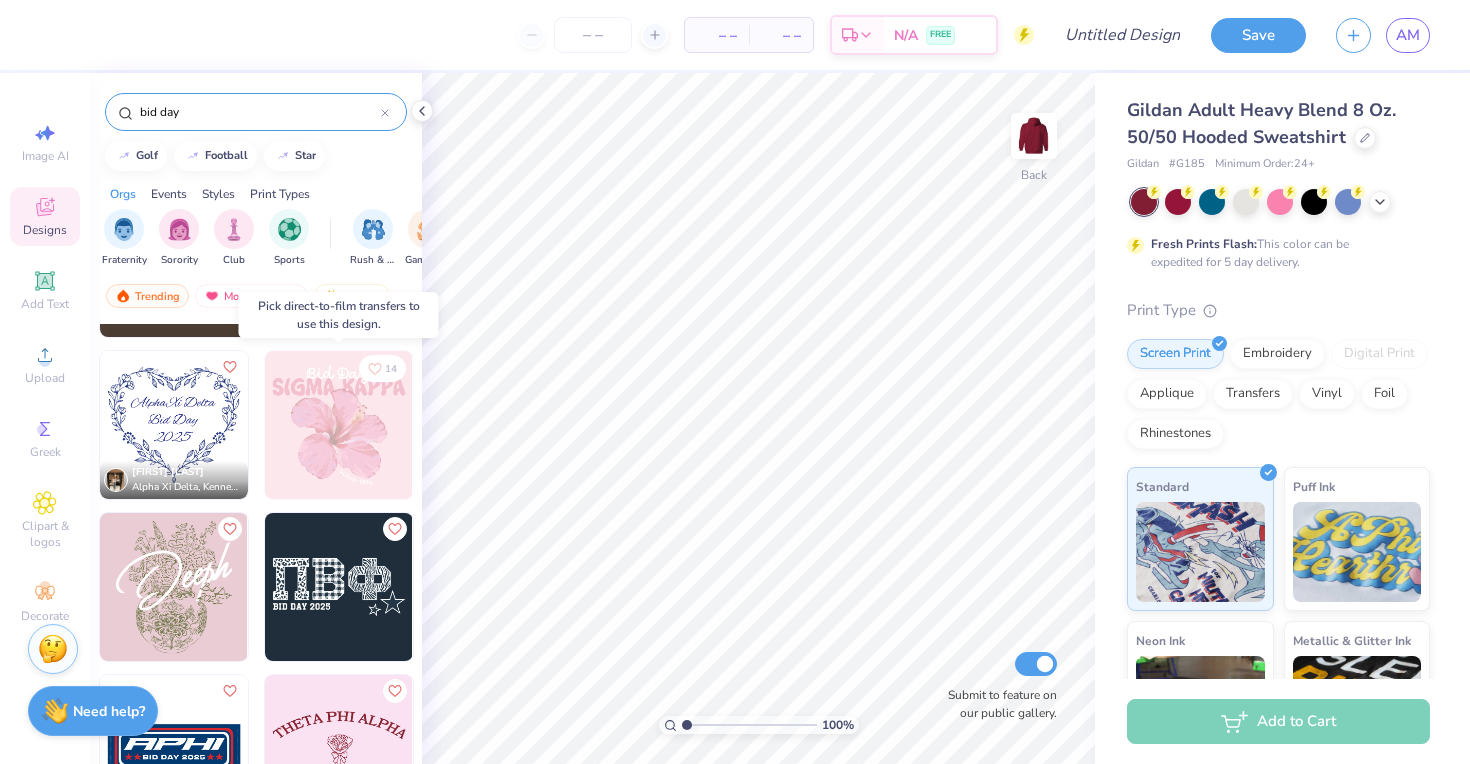 click at bounding box center (339, 425) 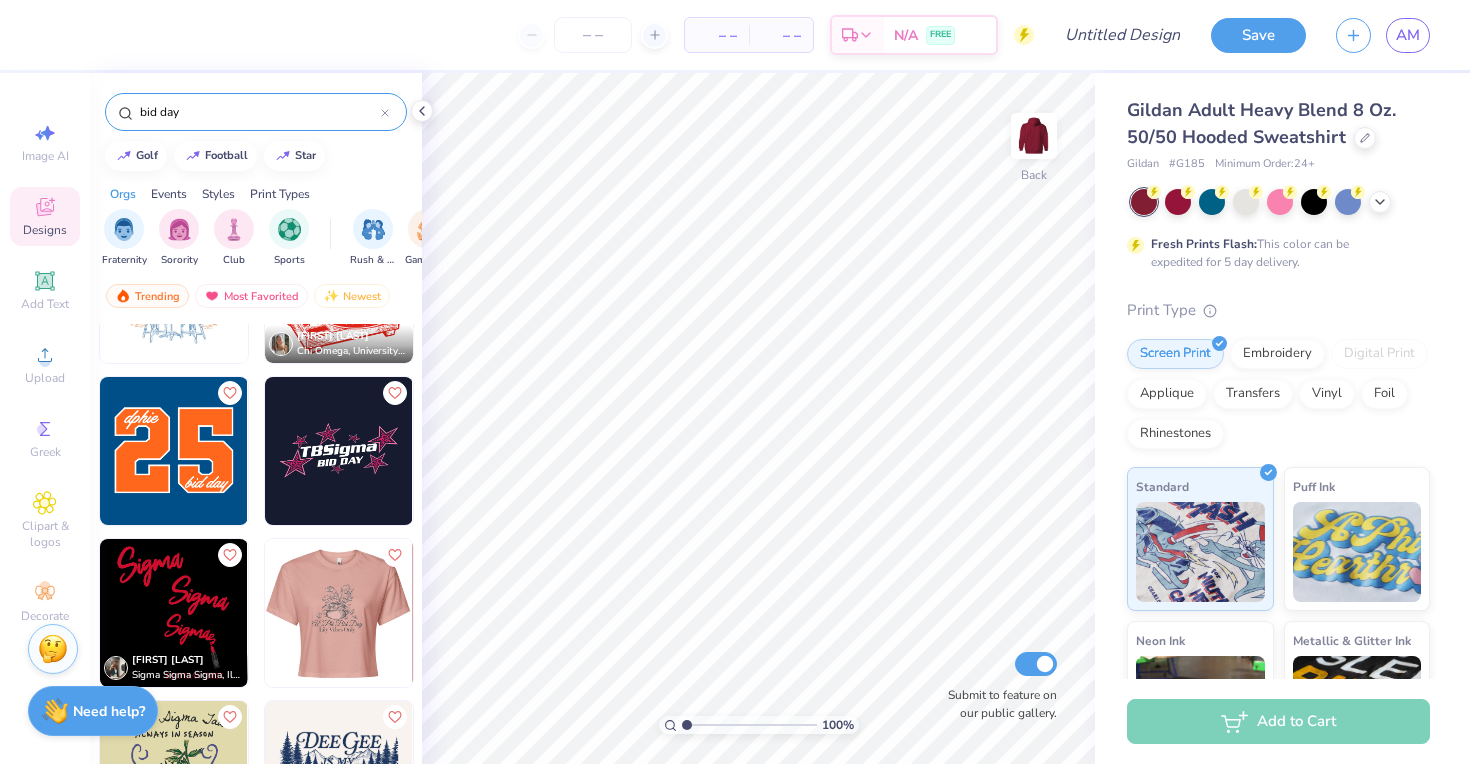 scroll, scrollTop: 6908, scrollLeft: 0, axis: vertical 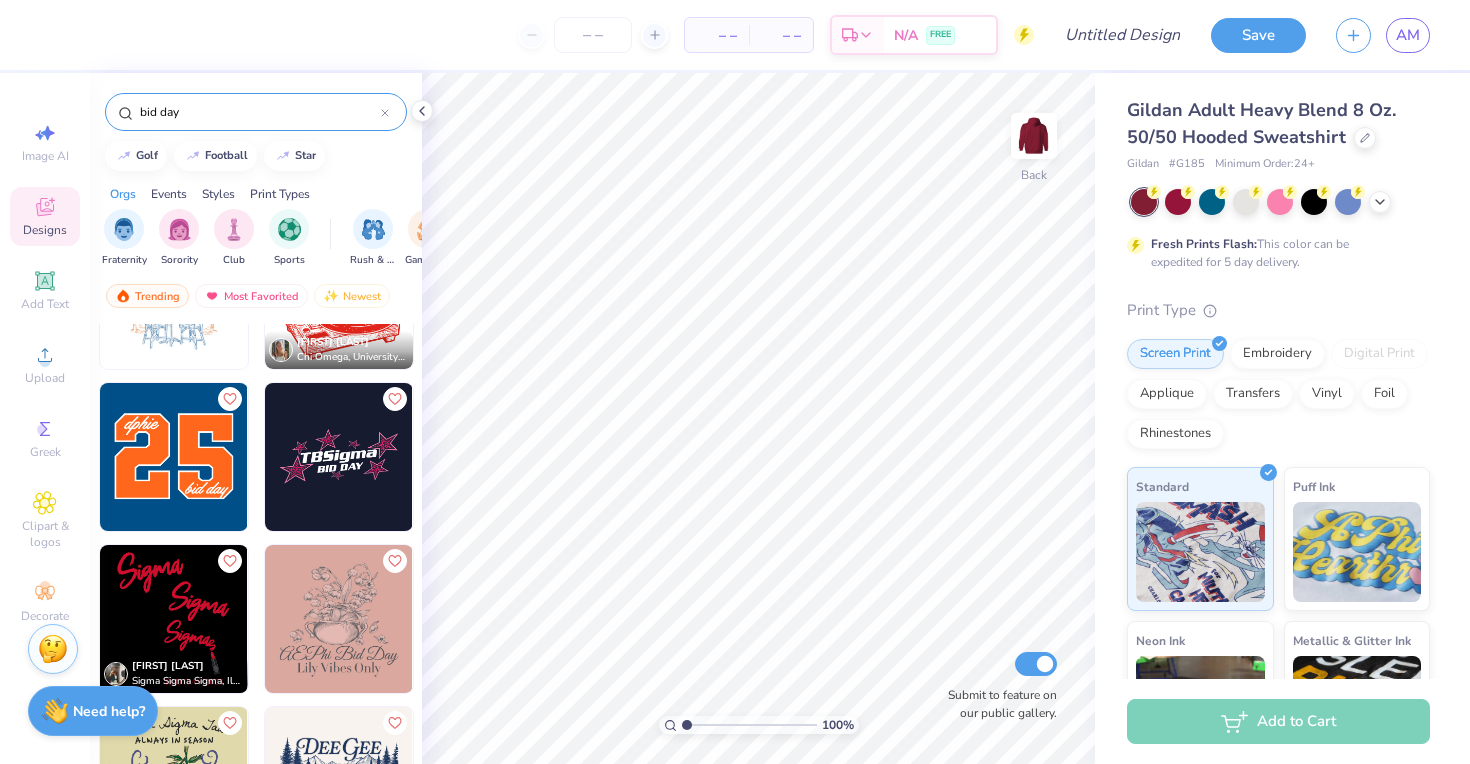click at bounding box center (174, 457) 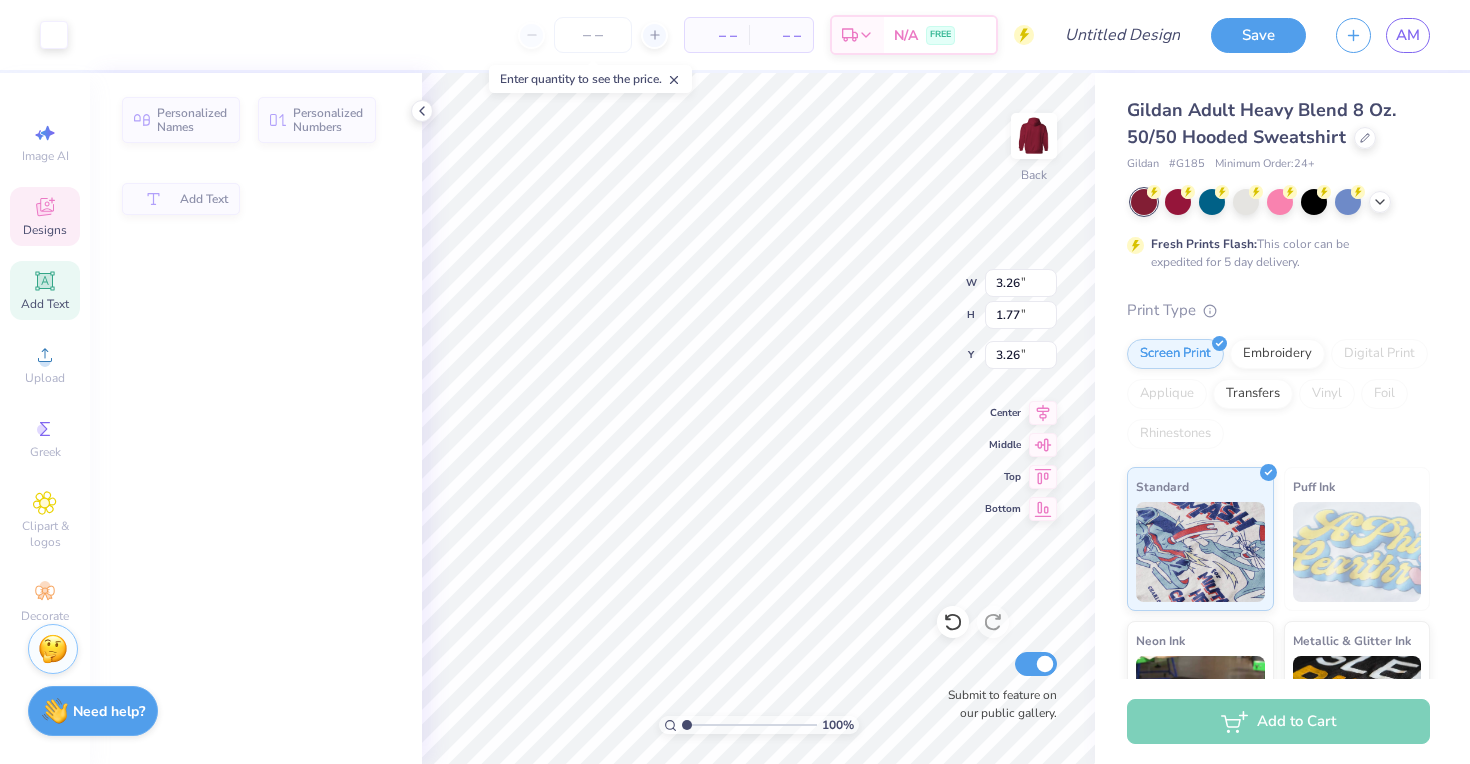 type on "3.26" 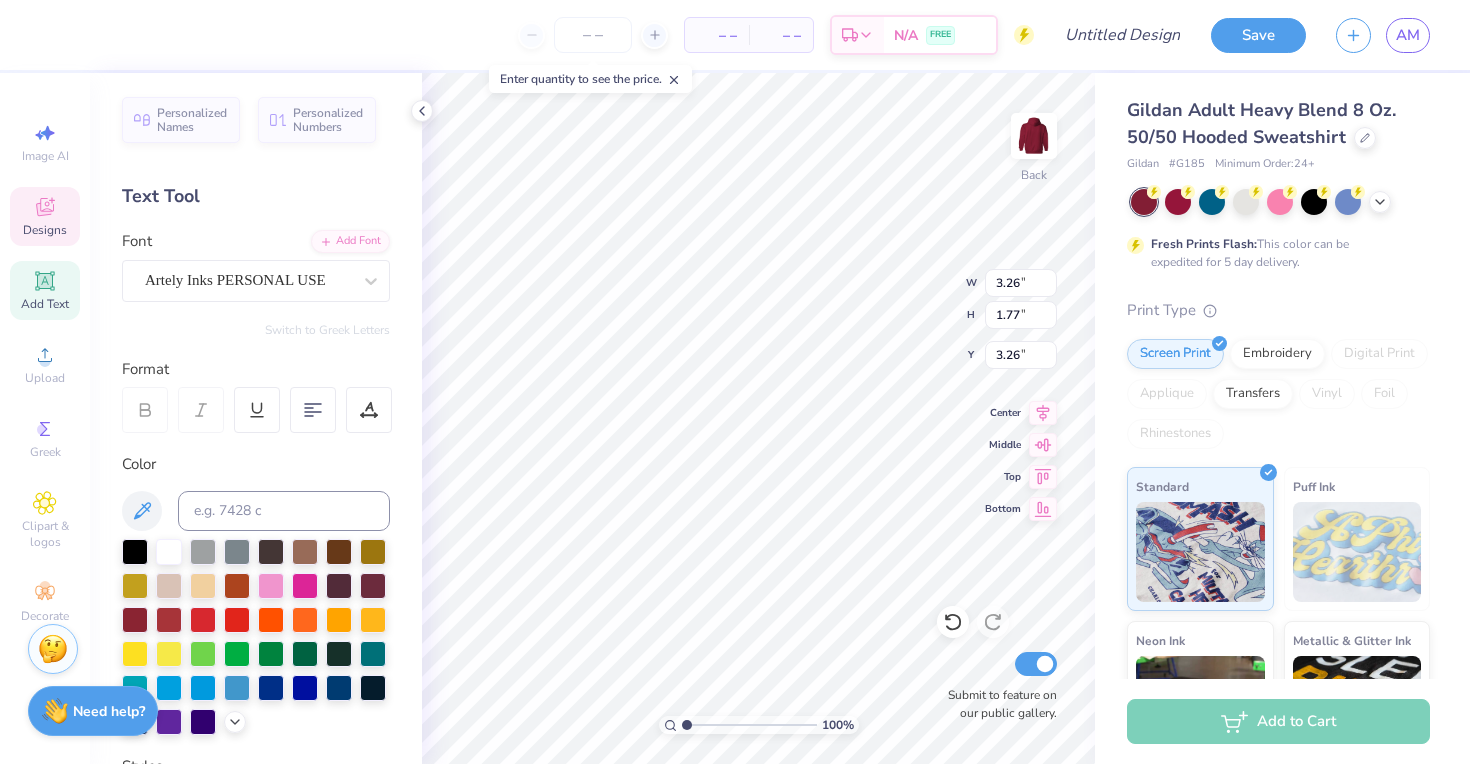 scroll, scrollTop: 0, scrollLeft: 0, axis: both 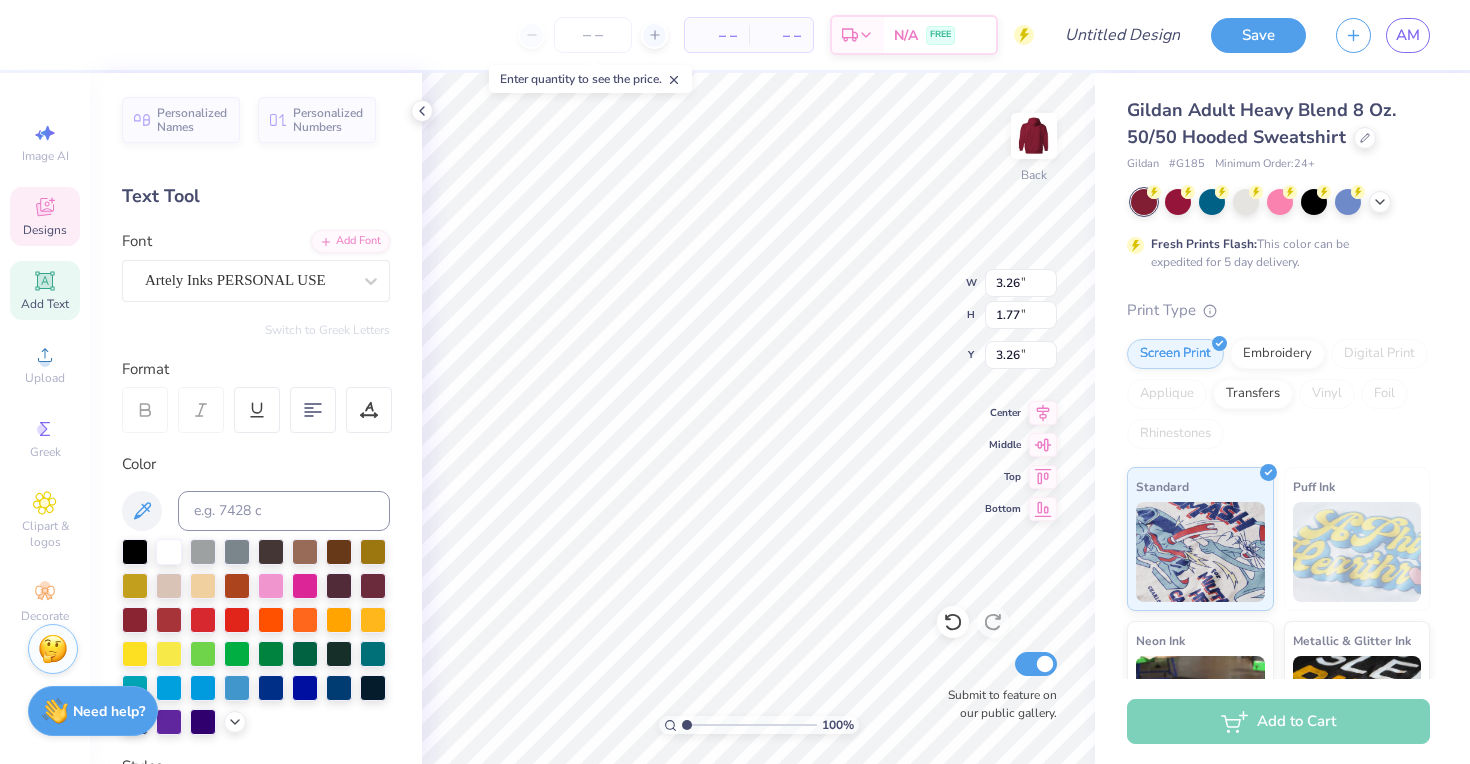 type on "phi sig" 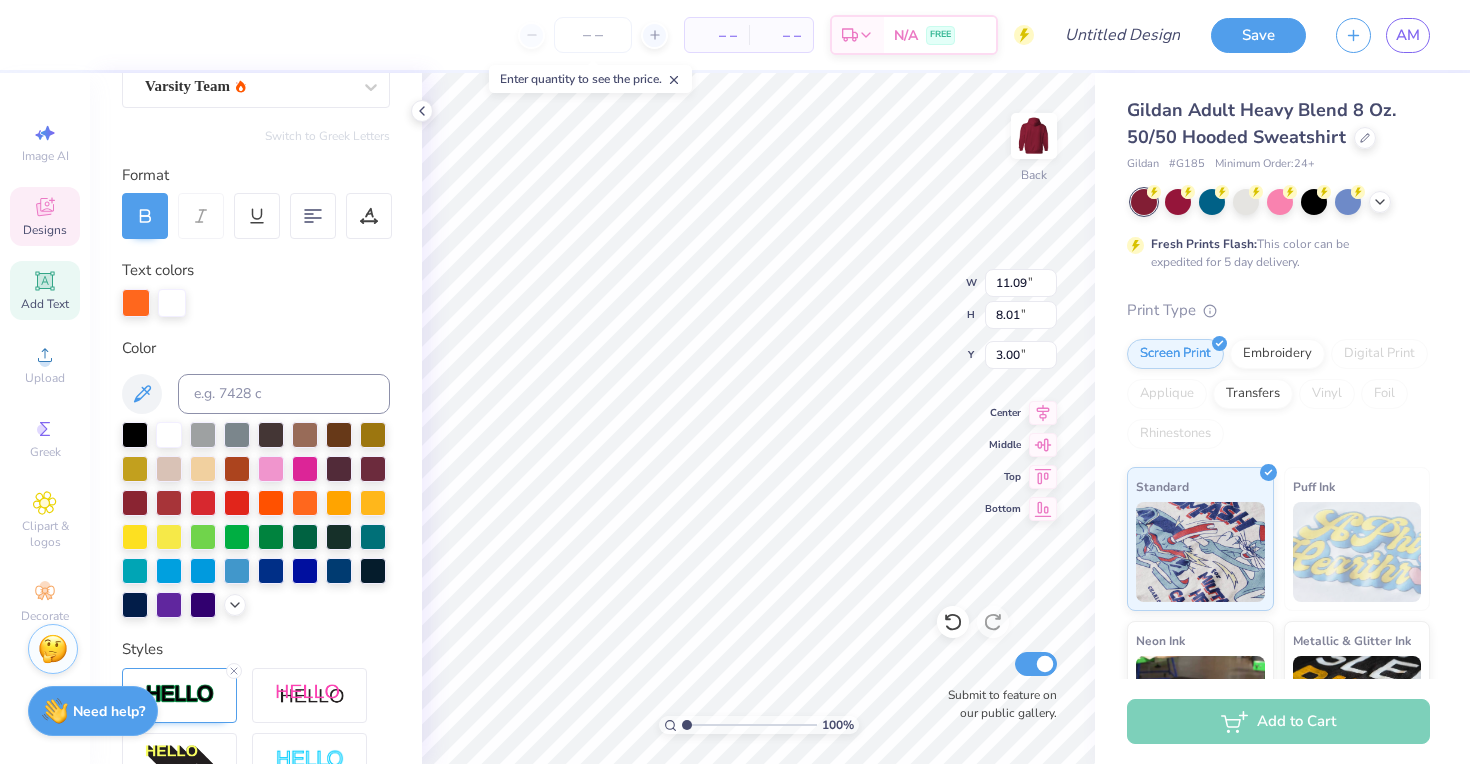 scroll, scrollTop: 202, scrollLeft: 0, axis: vertical 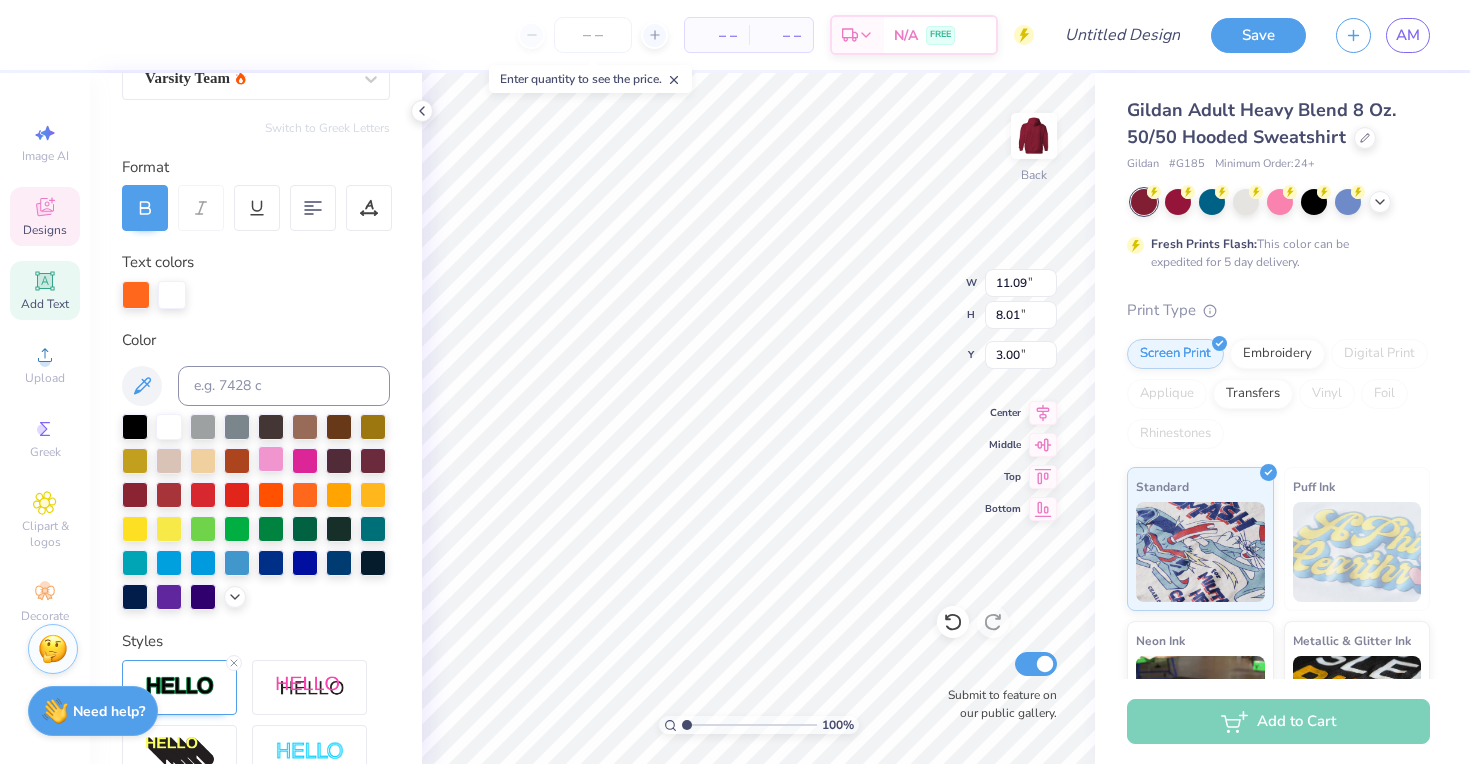 click at bounding box center (271, 459) 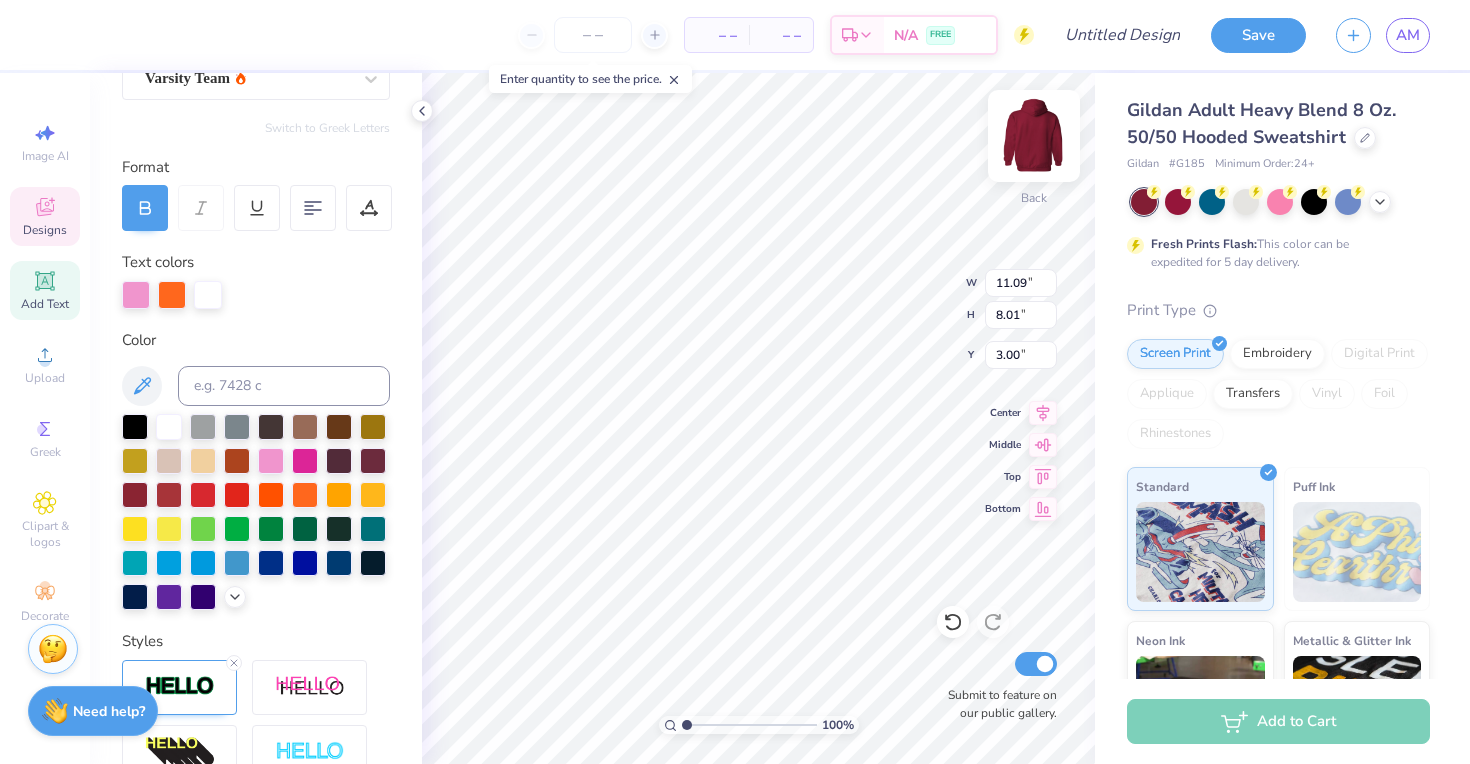 click at bounding box center (1034, 136) 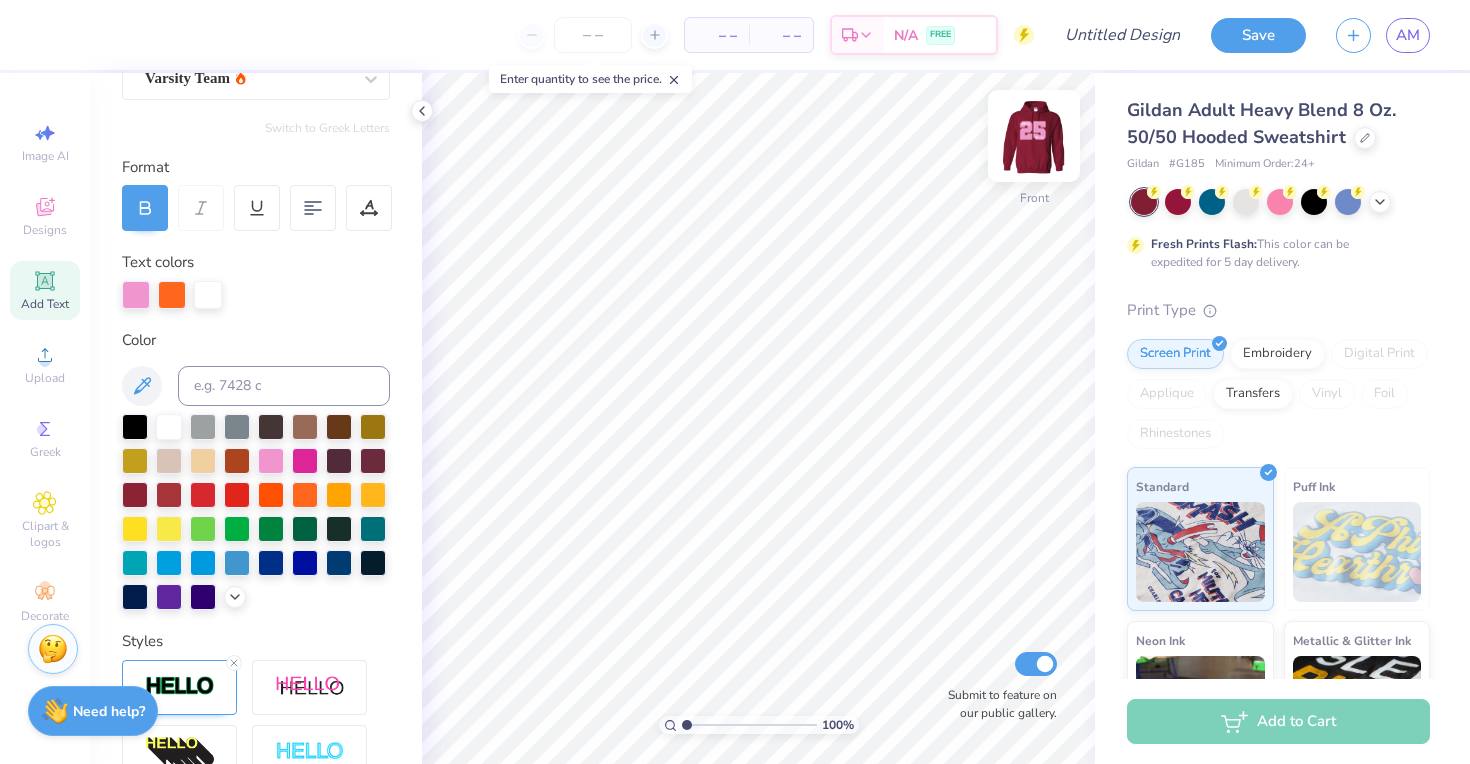 click at bounding box center [1034, 136] 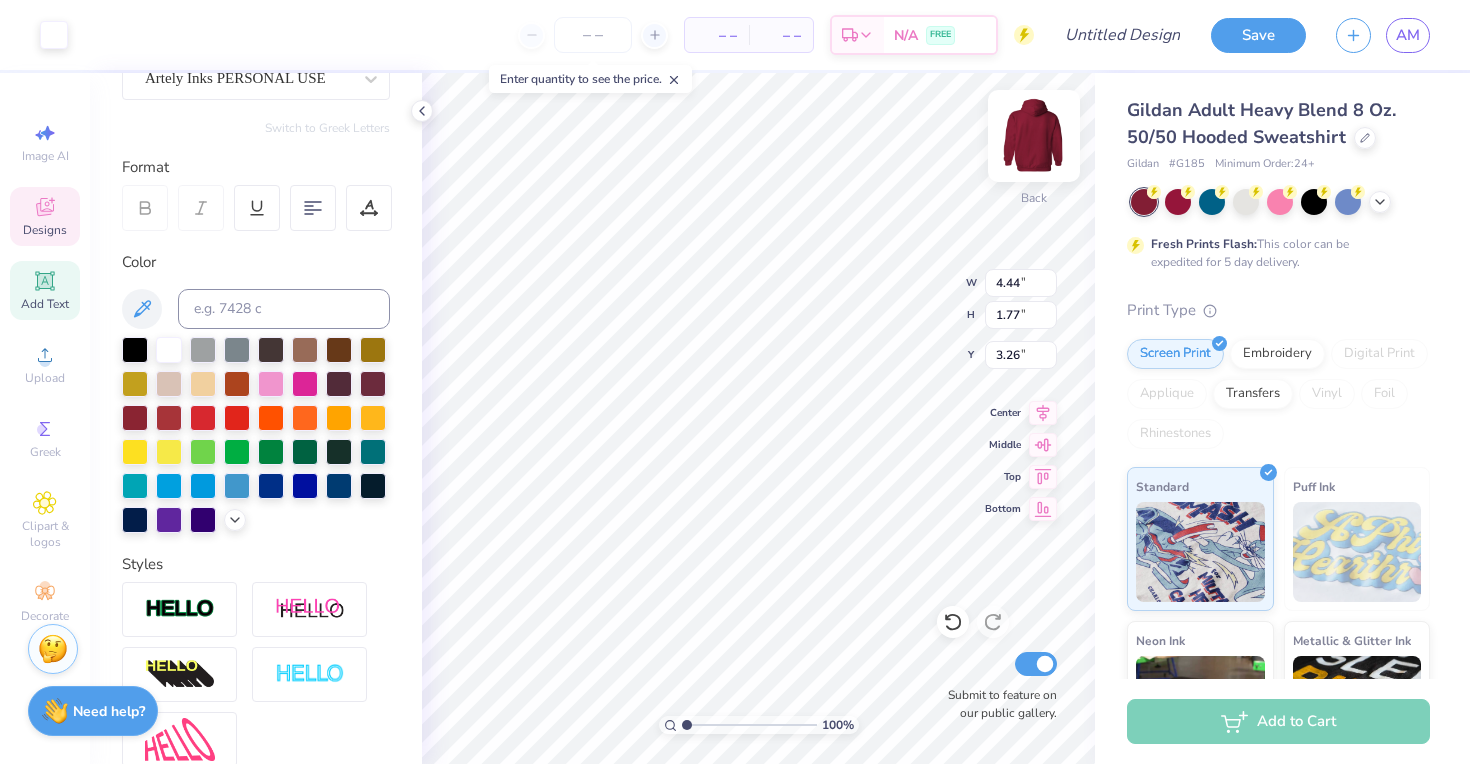 scroll, scrollTop: 202, scrollLeft: 0, axis: vertical 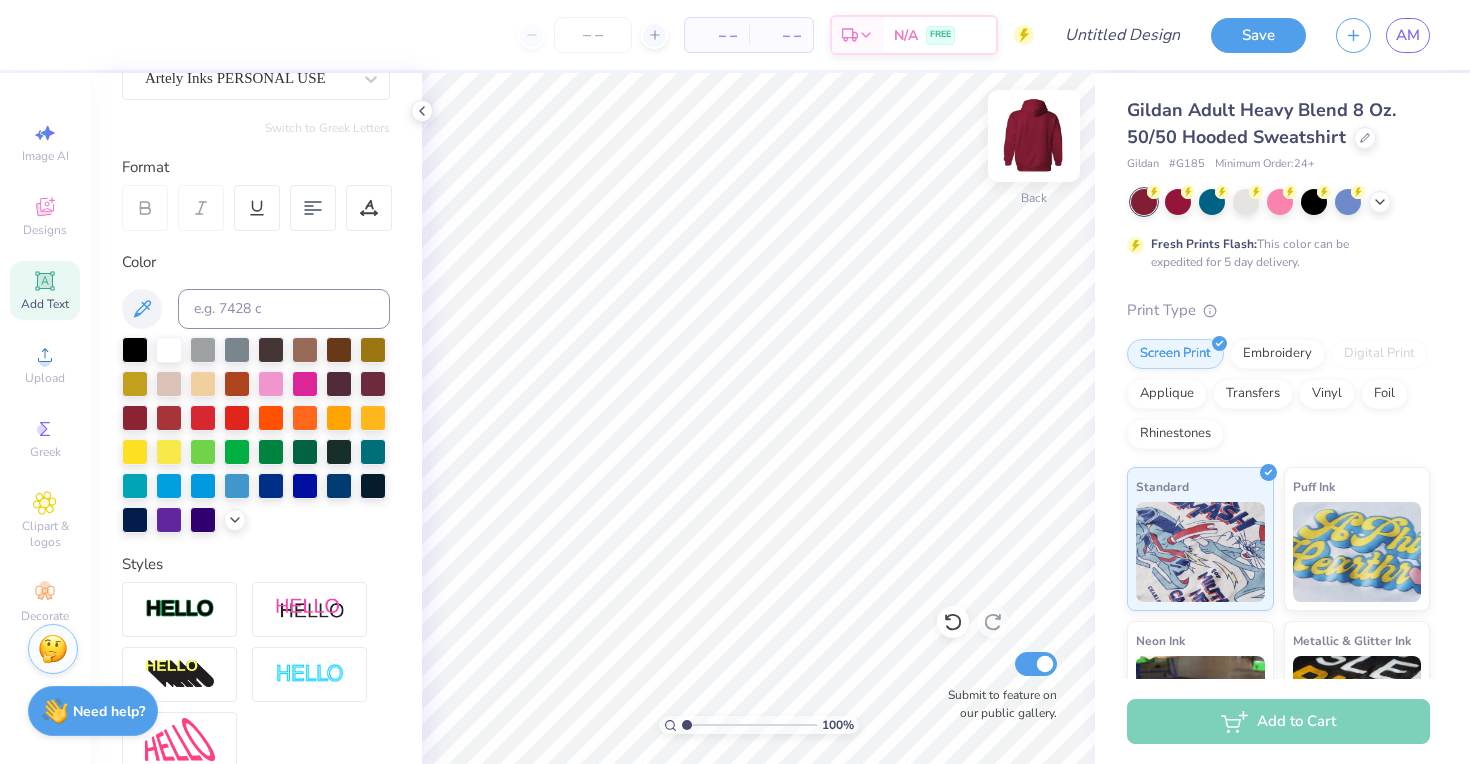 click at bounding box center [1034, 136] 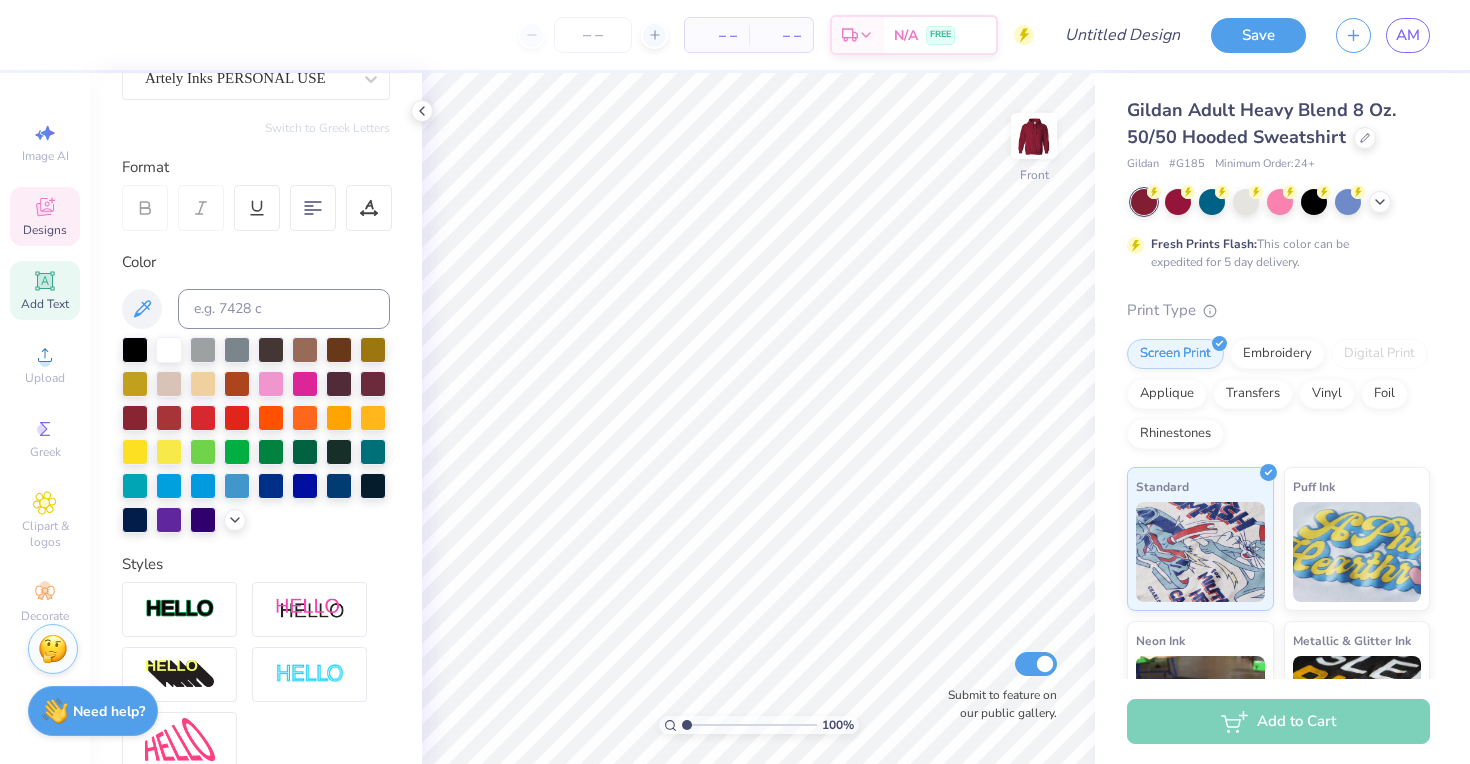 click 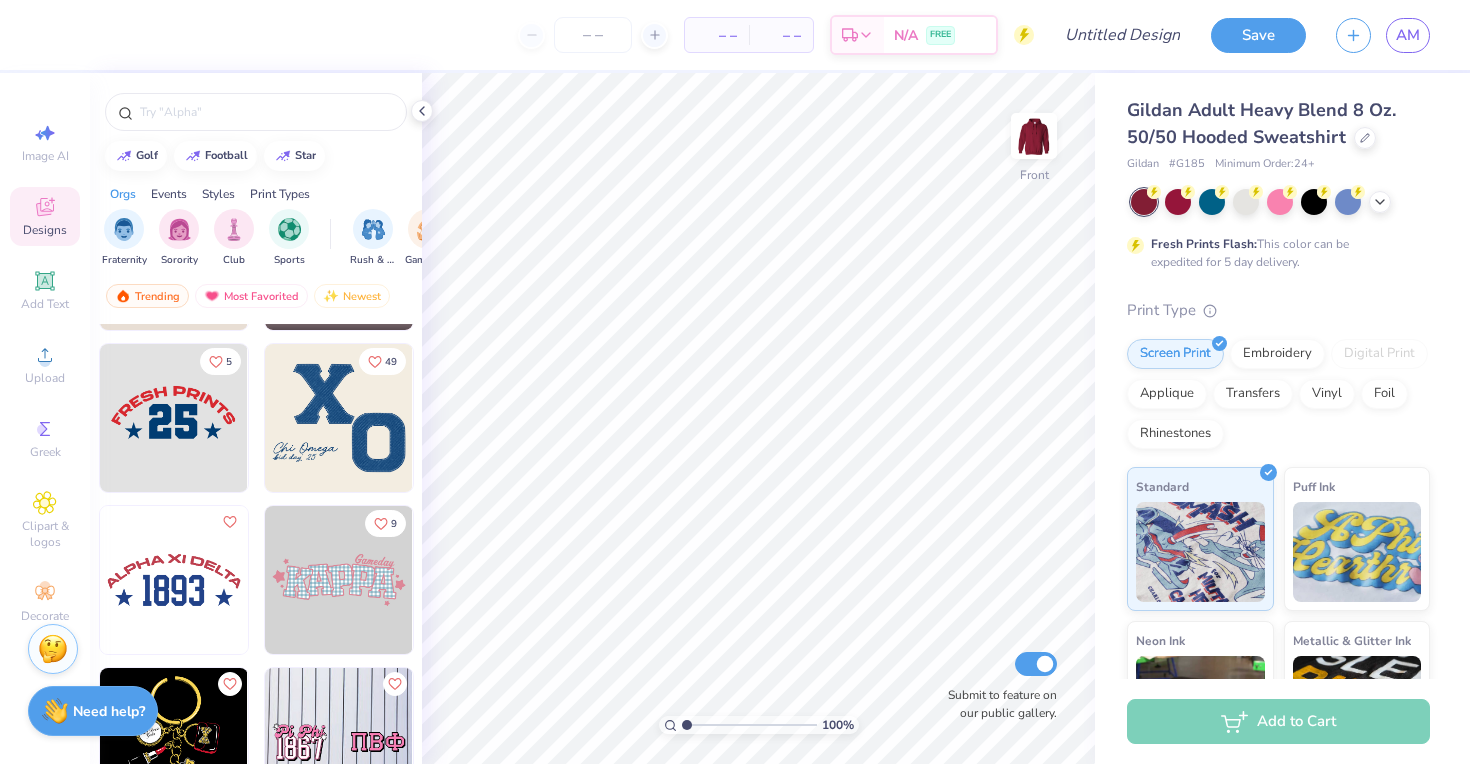 scroll, scrollTop: 6621, scrollLeft: 0, axis: vertical 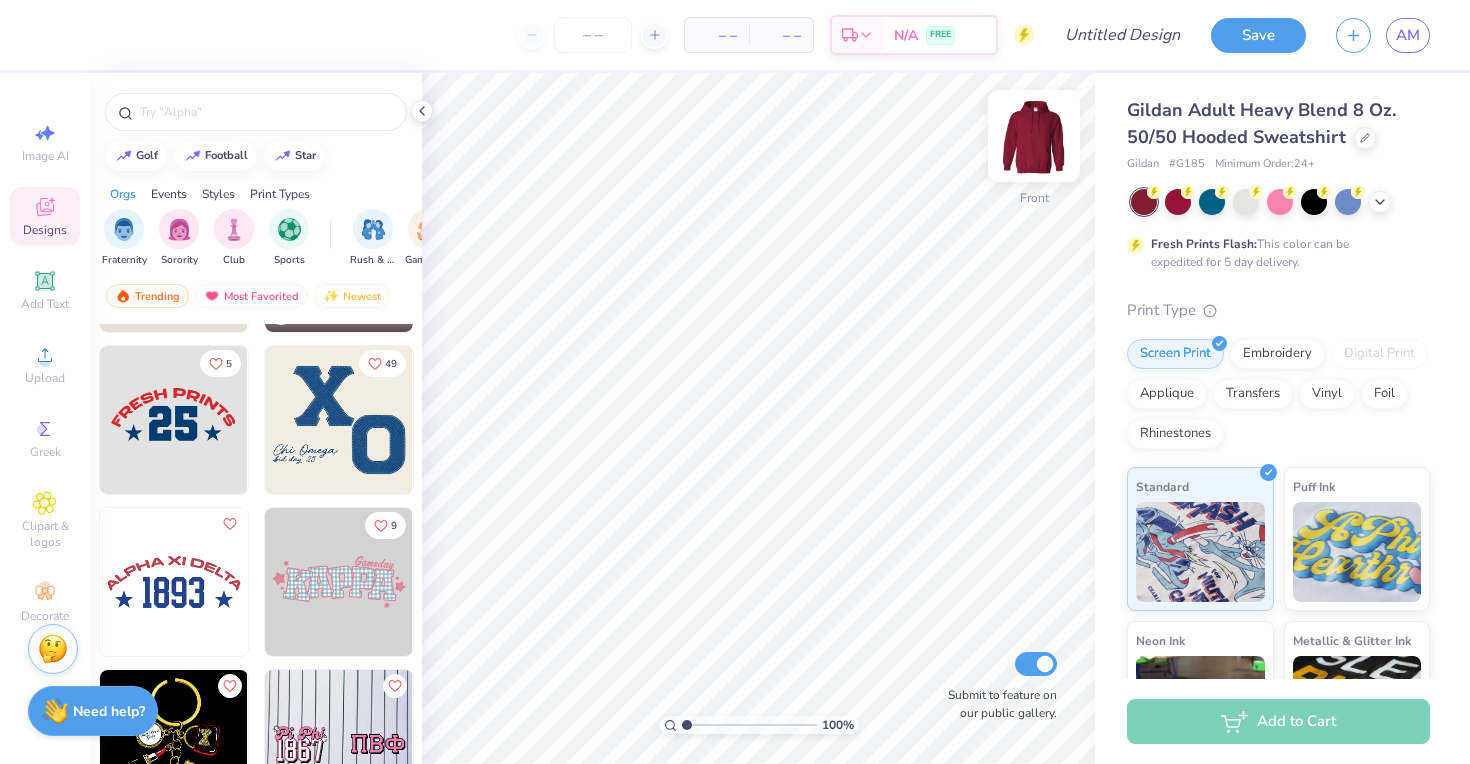click at bounding box center (1034, 136) 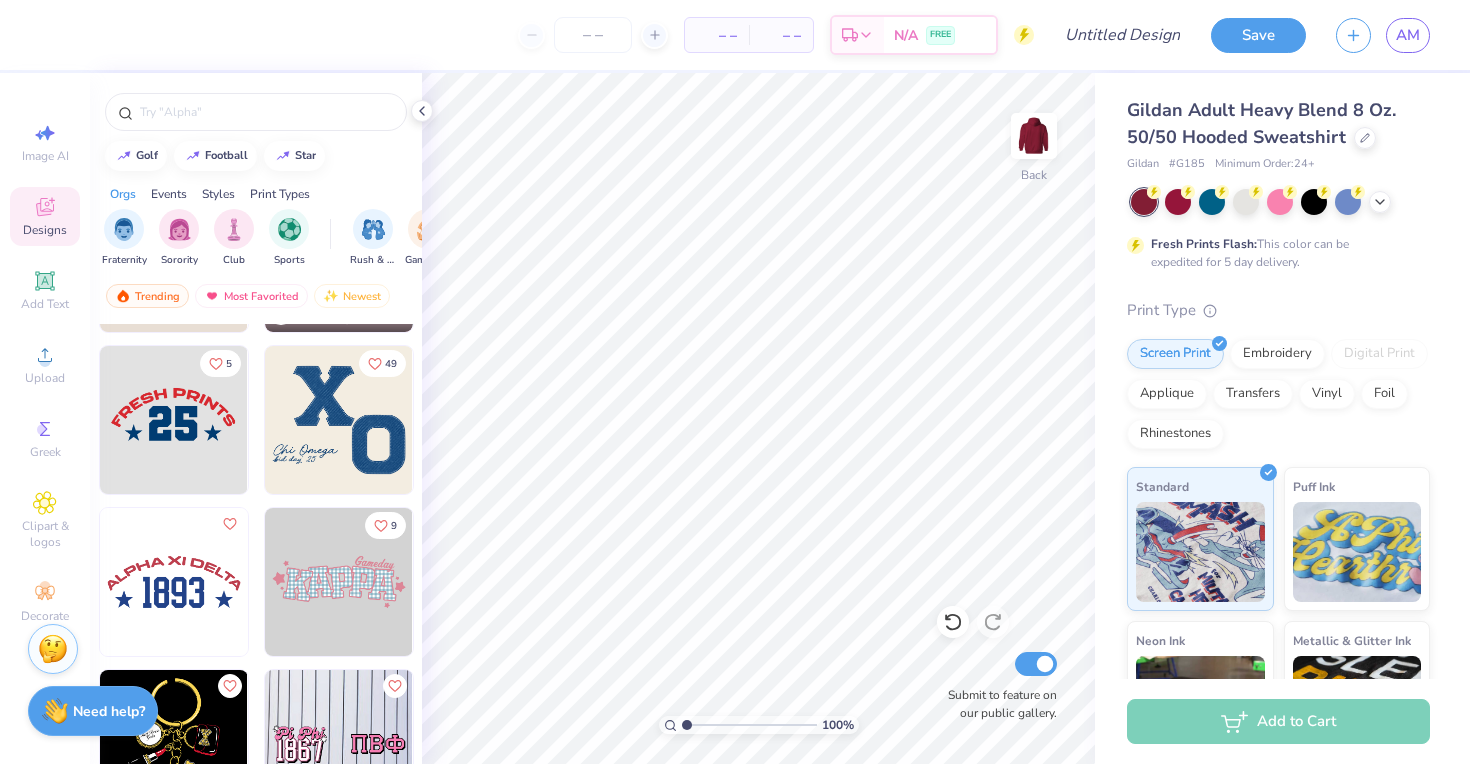 click at bounding box center (174, 420) 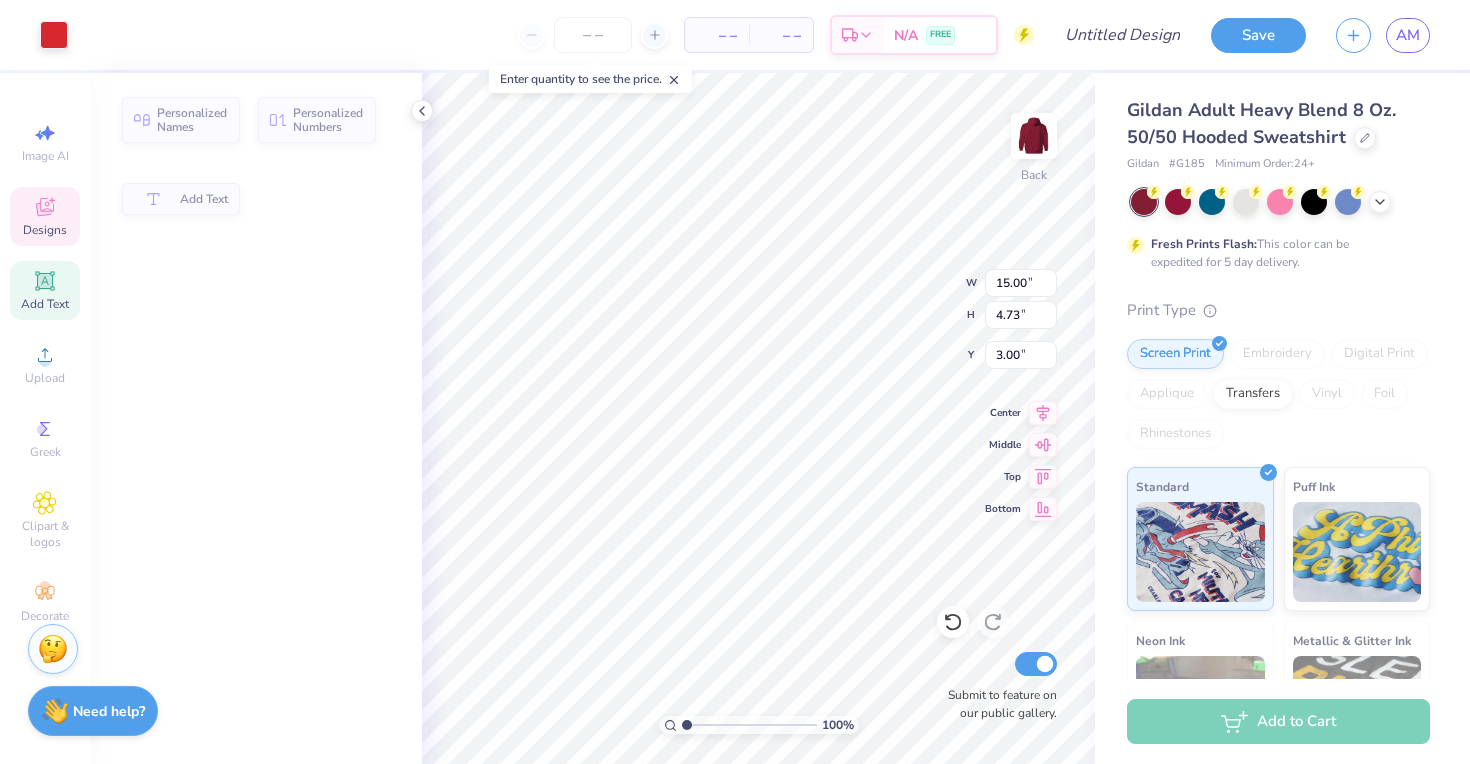 type on "4.73" 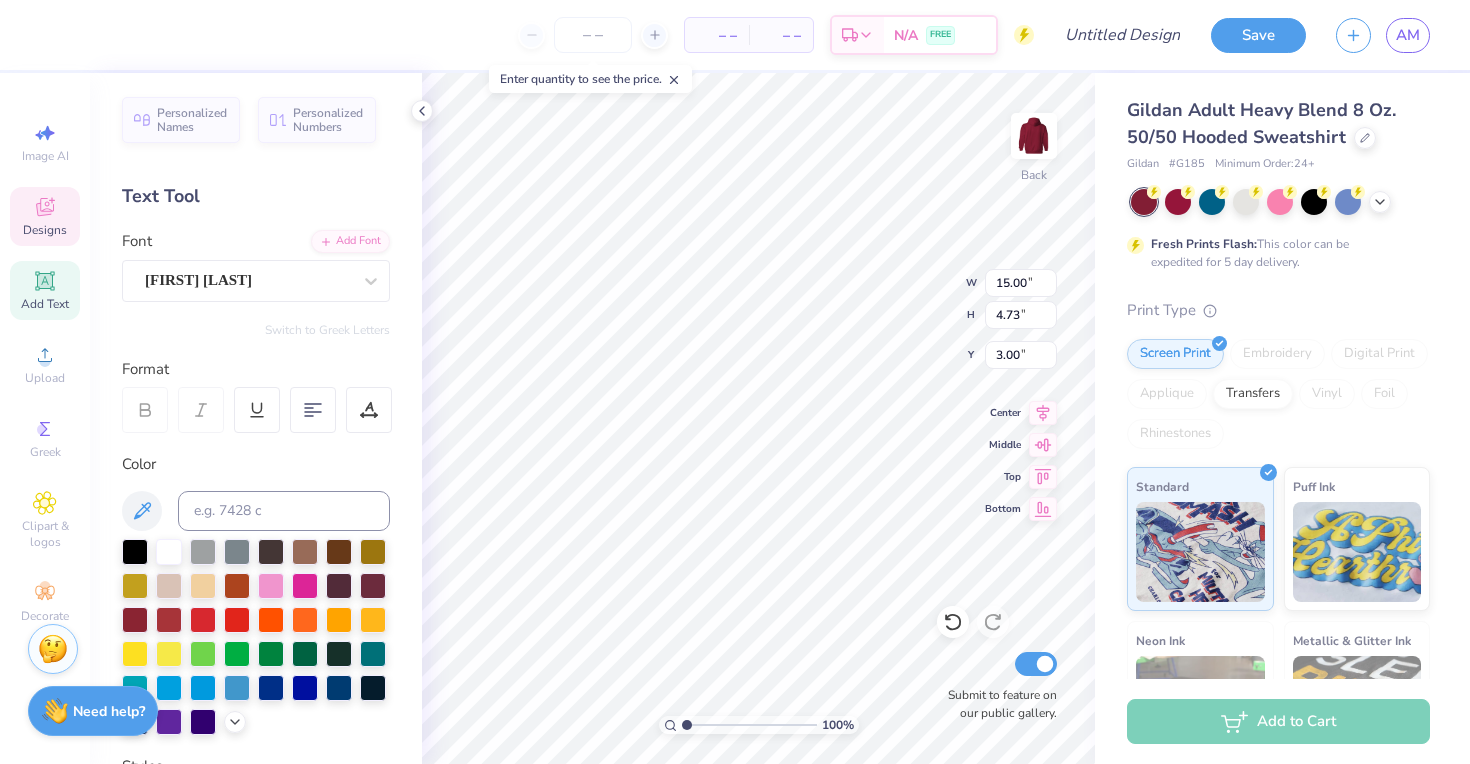 scroll, scrollTop: 0, scrollLeft: 5, axis: horizontal 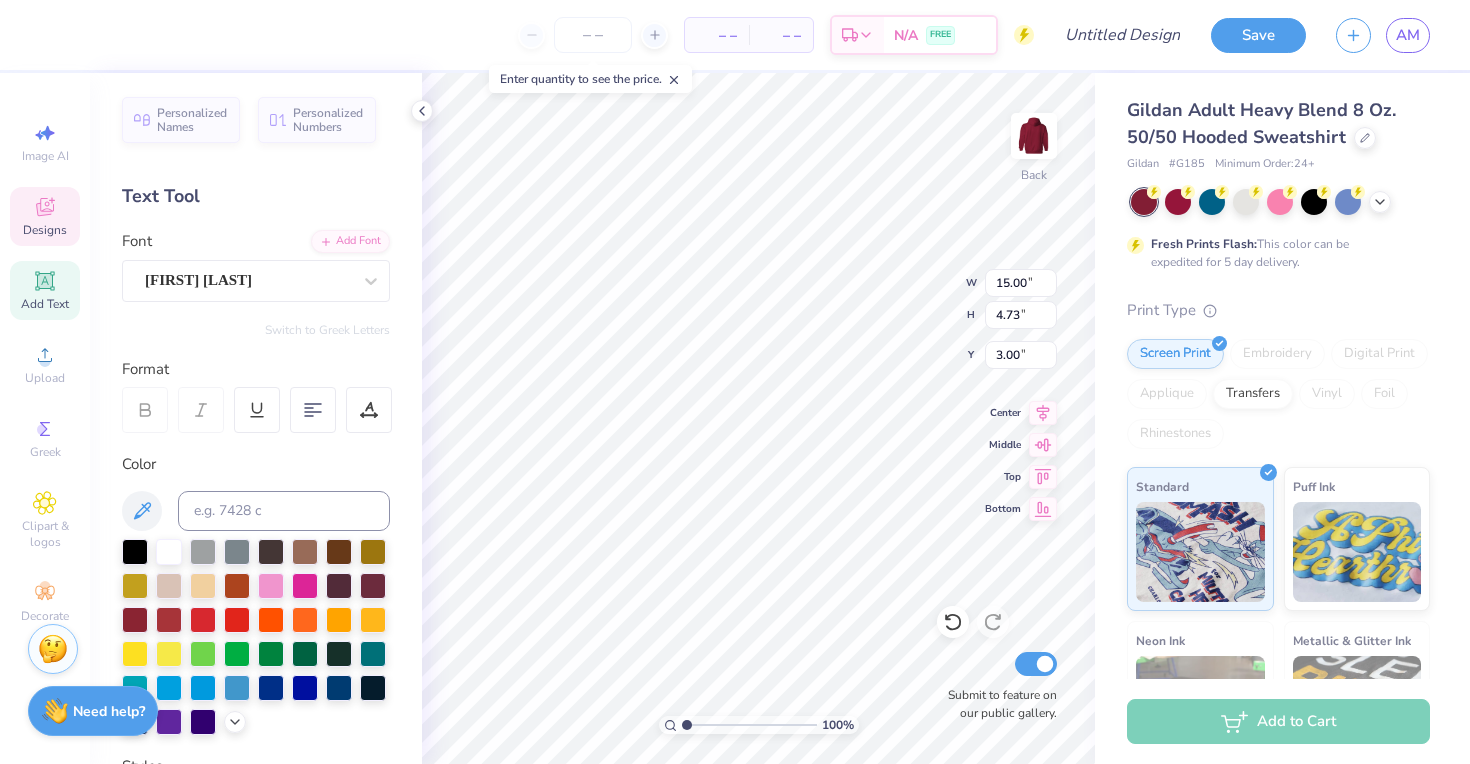 type on "PHI SIG" 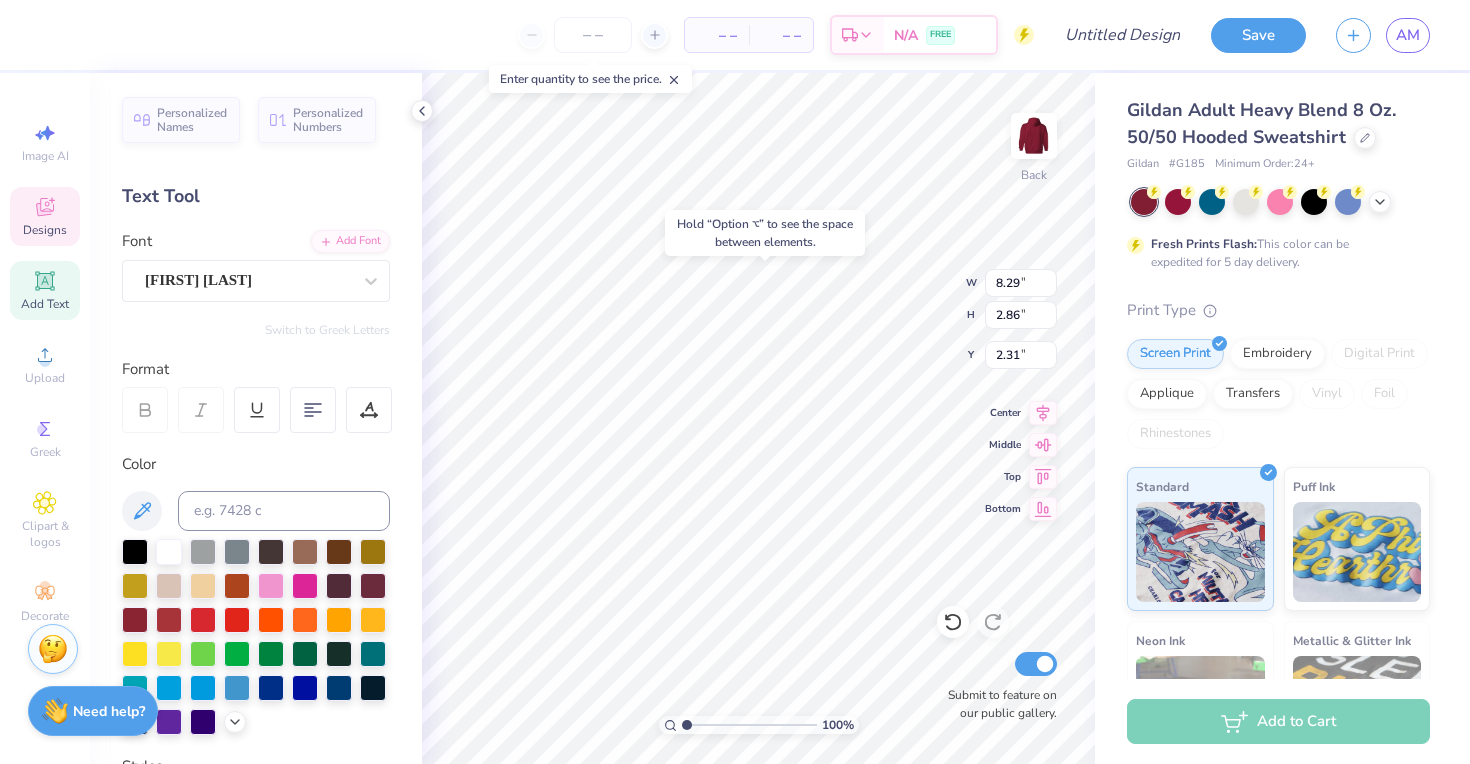 type on "2.31" 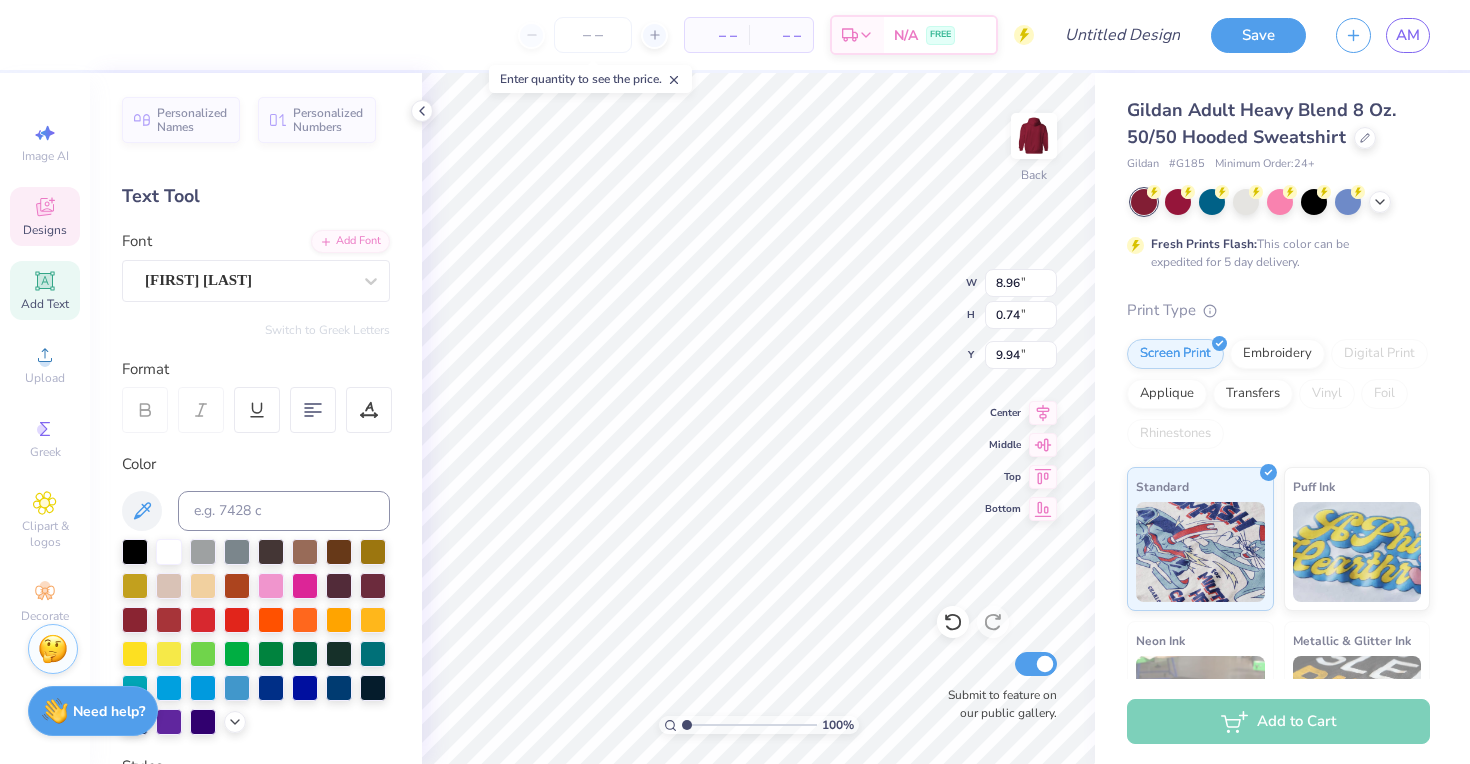 scroll, scrollTop: 0, scrollLeft: 1, axis: horizontal 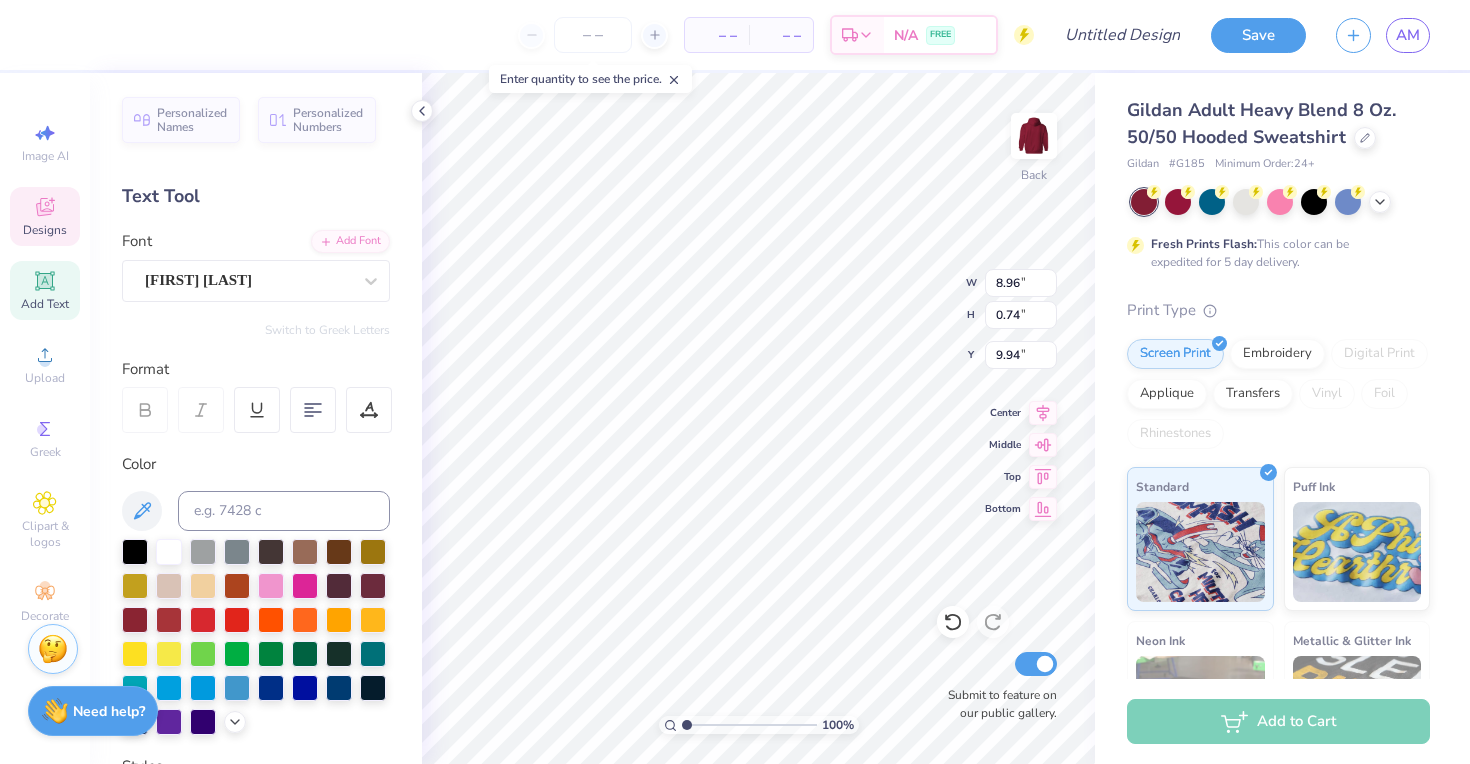 type on "BID DAY" 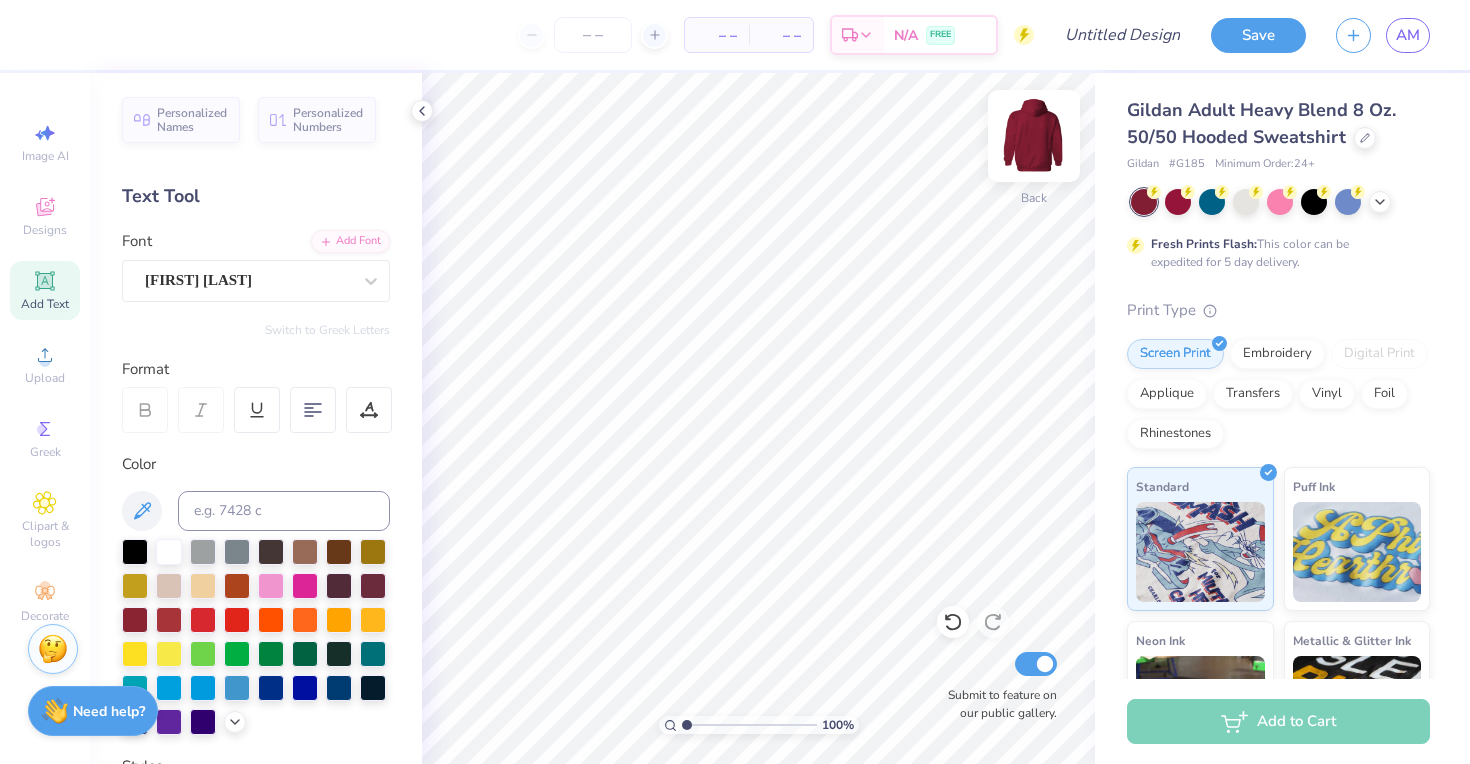 click at bounding box center [1034, 136] 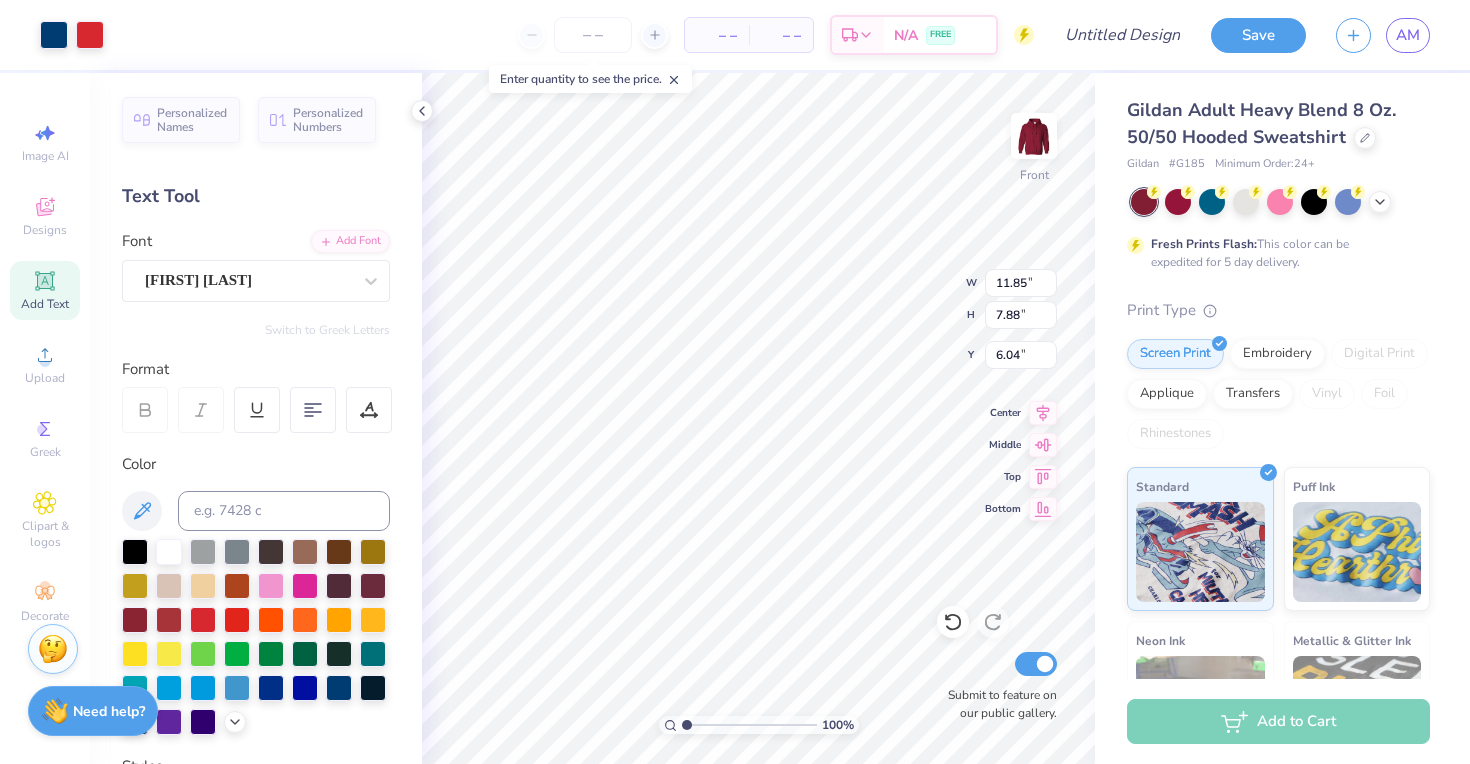 type on "6.36" 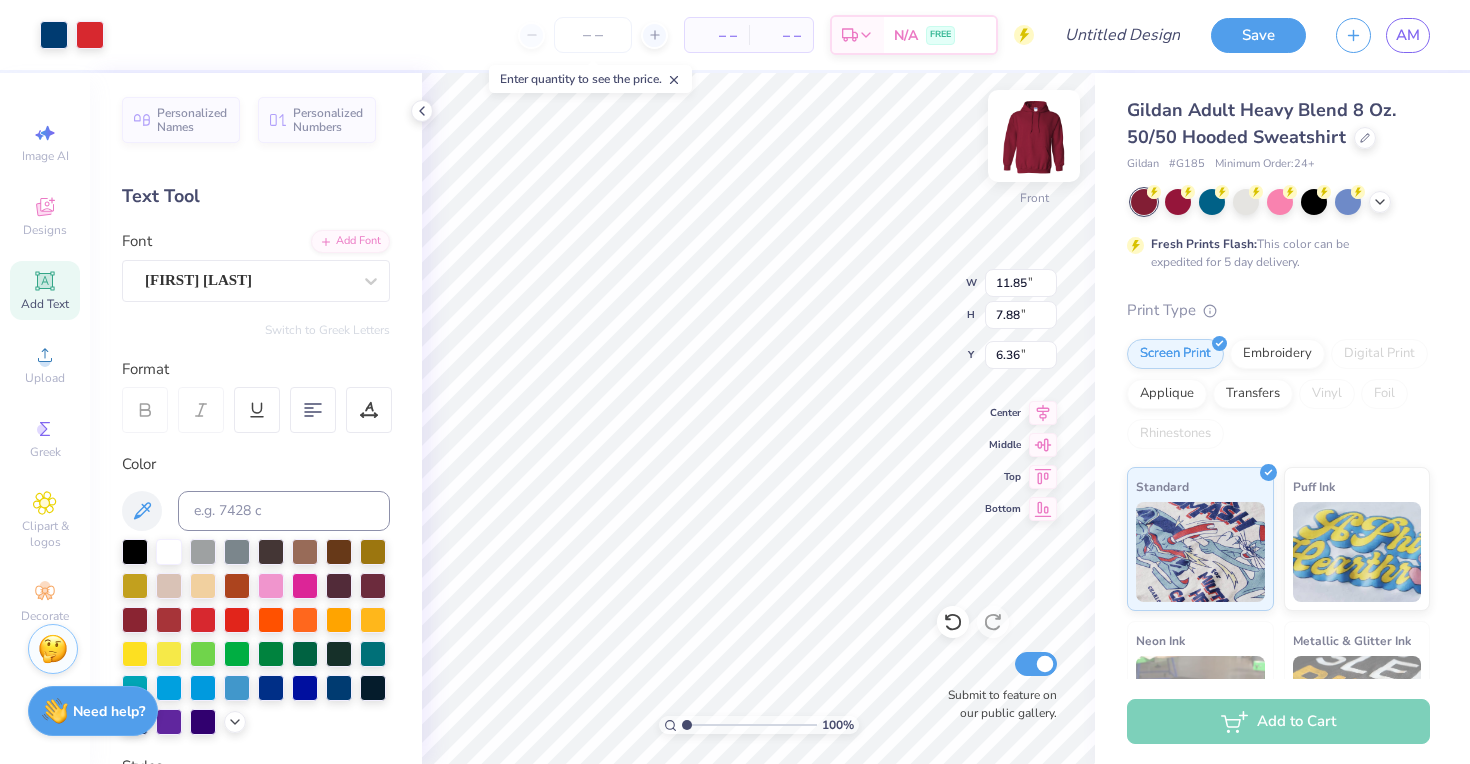 click at bounding box center (1034, 136) 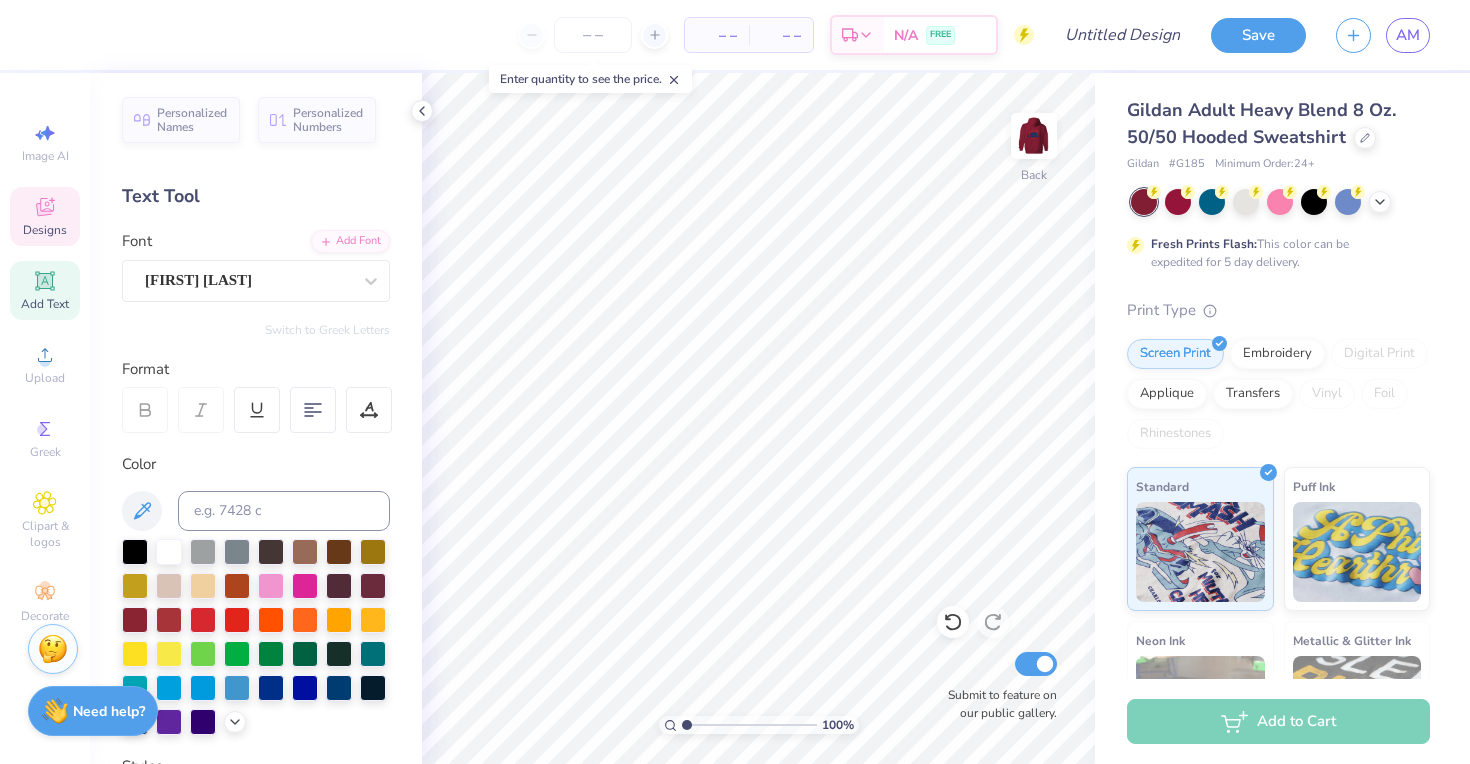 click 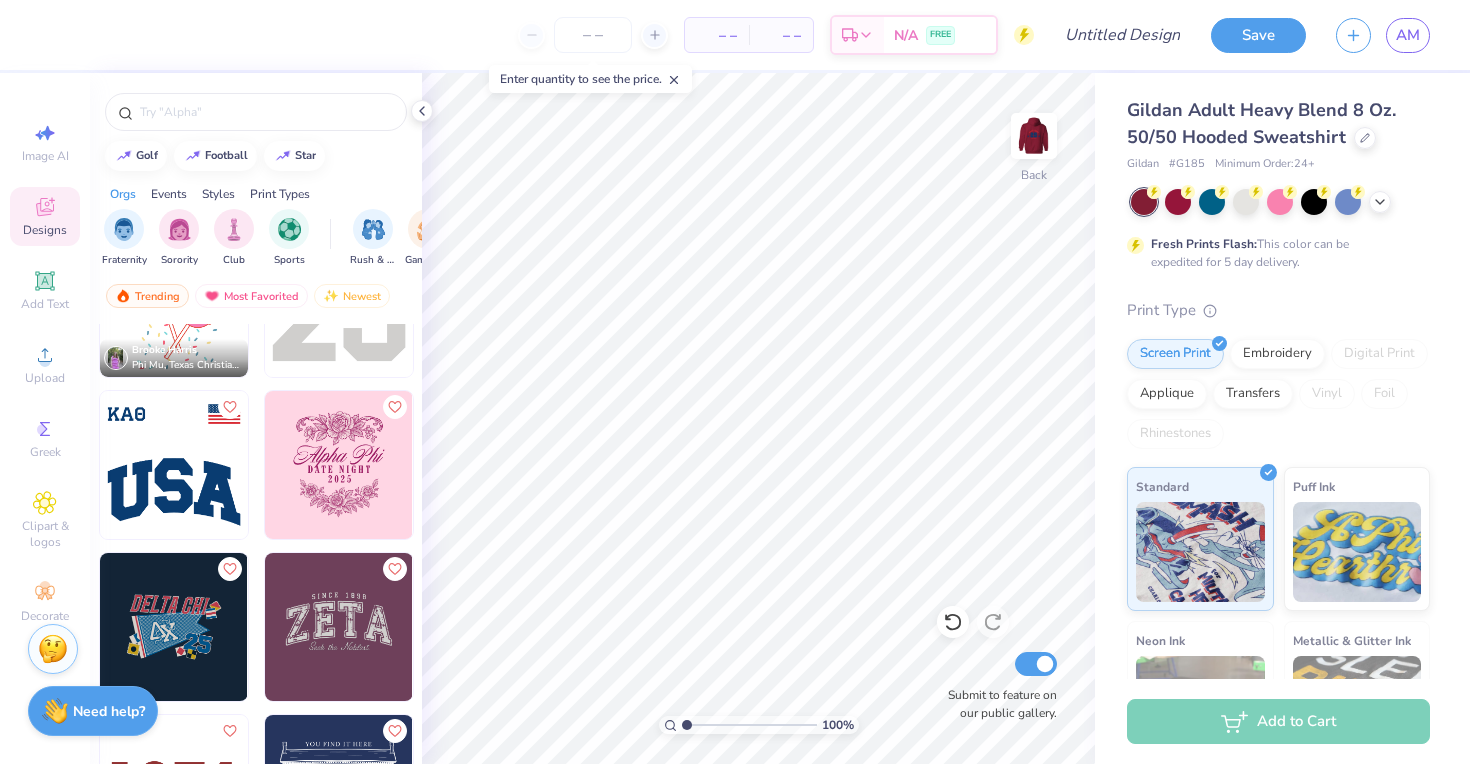 scroll, scrollTop: 17, scrollLeft: 0, axis: vertical 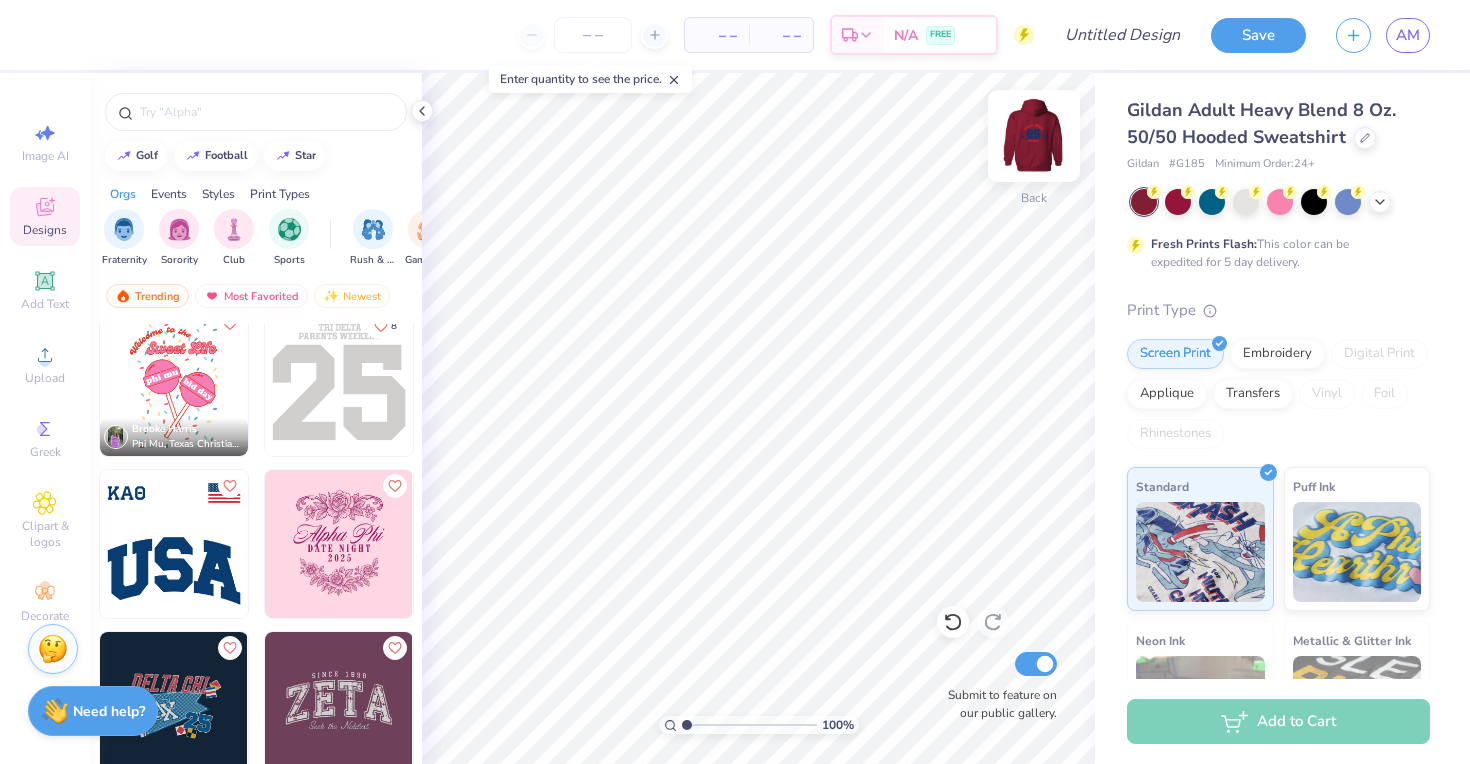 click at bounding box center (1034, 136) 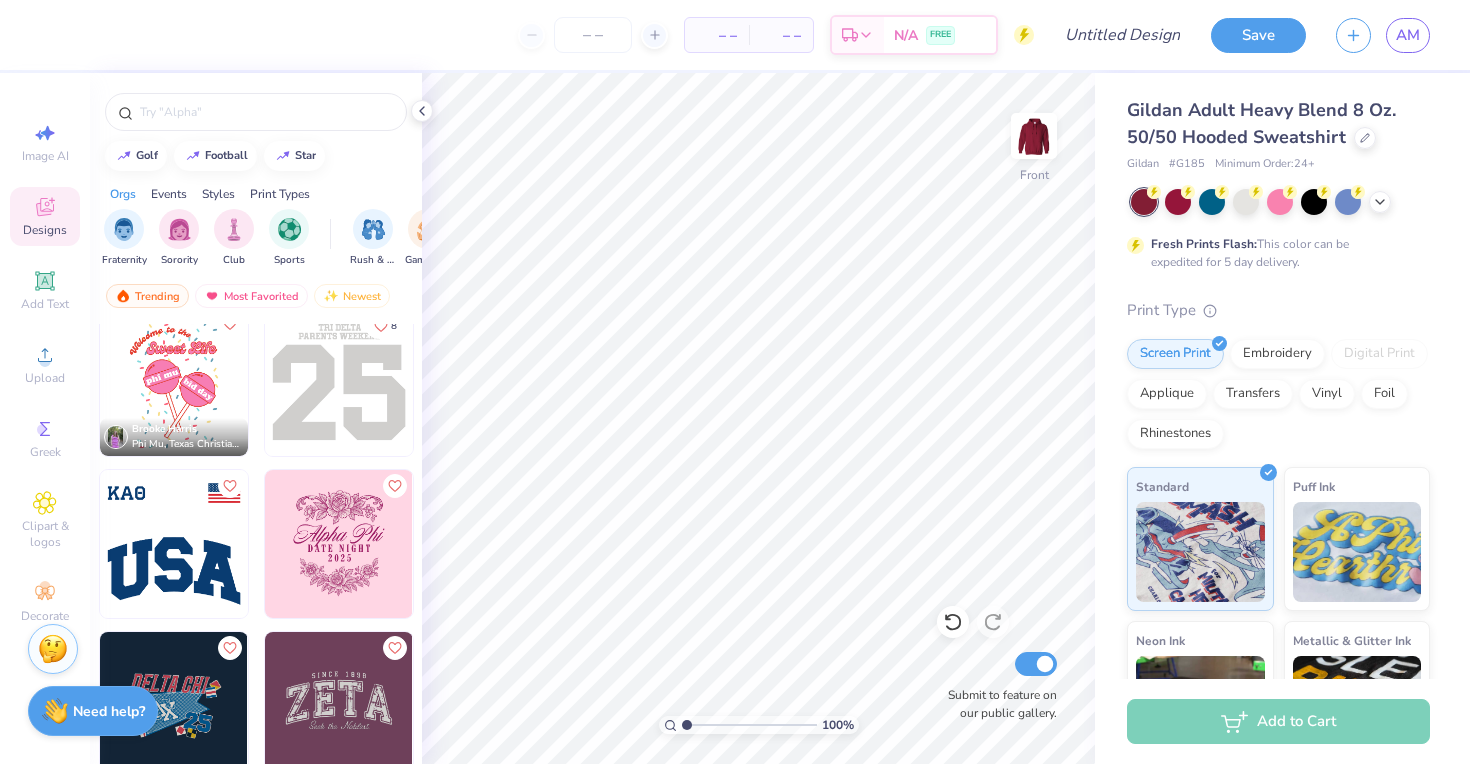 click at bounding box center [339, 382] 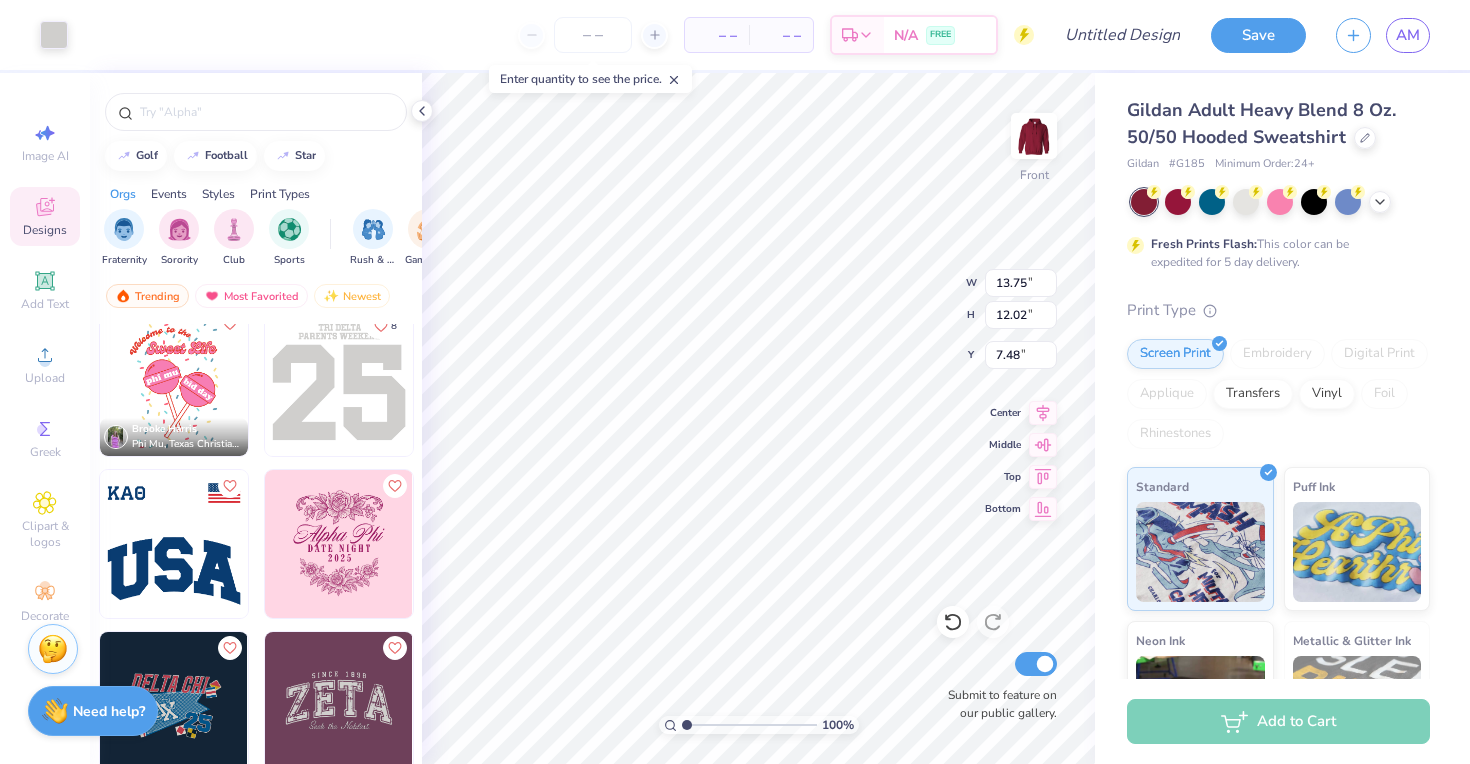 type on "7.41" 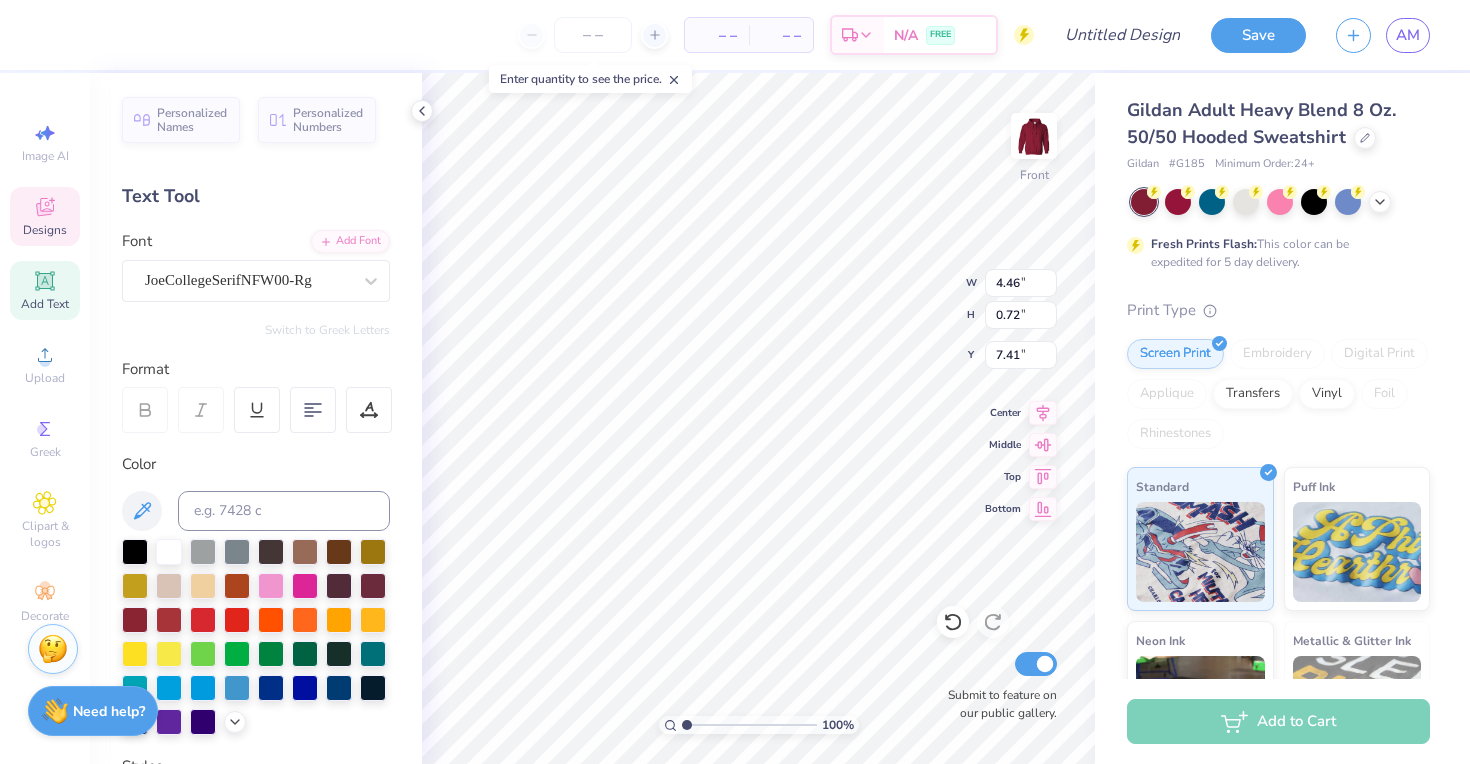 scroll, scrollTop: 0, scrollLeft: 0, axis: both 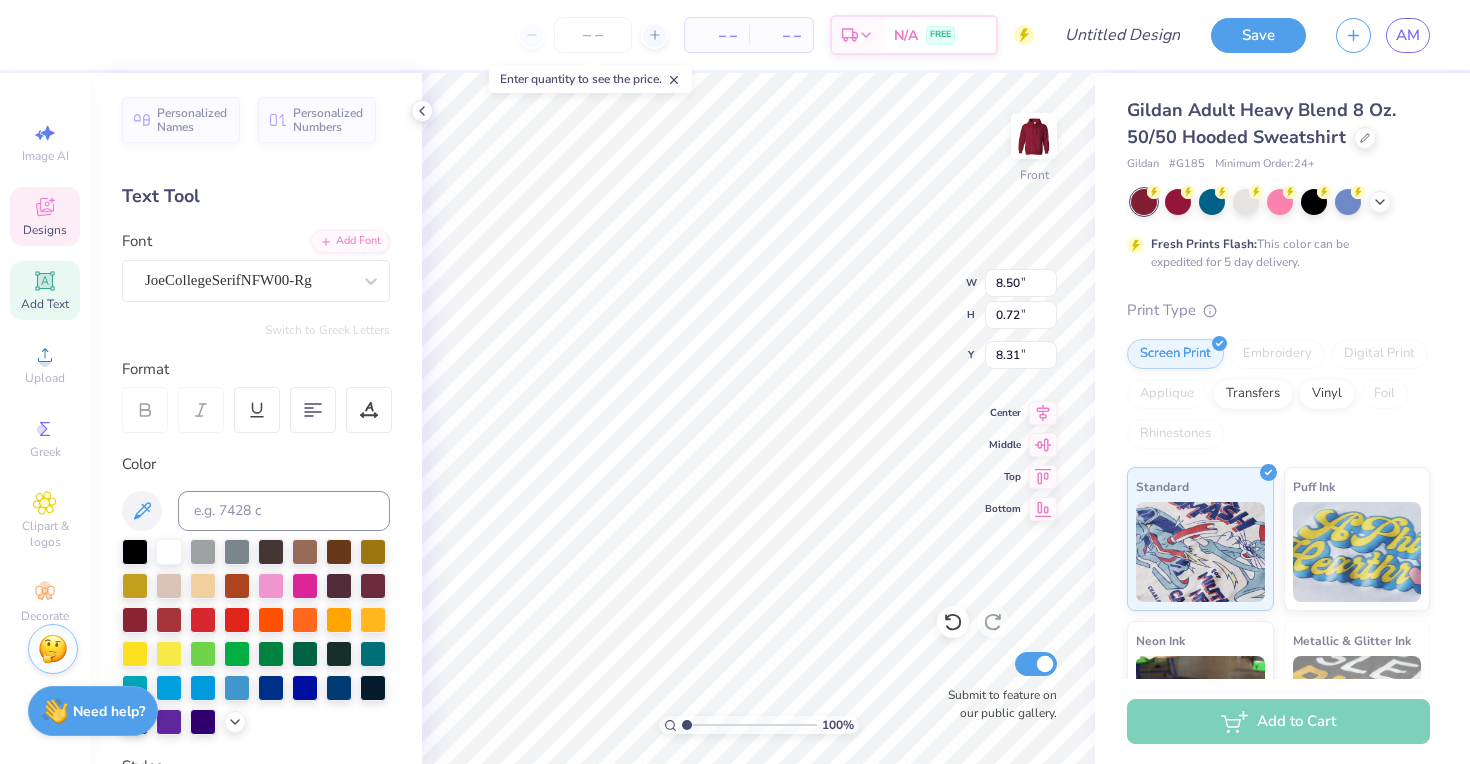 type on "8.50" 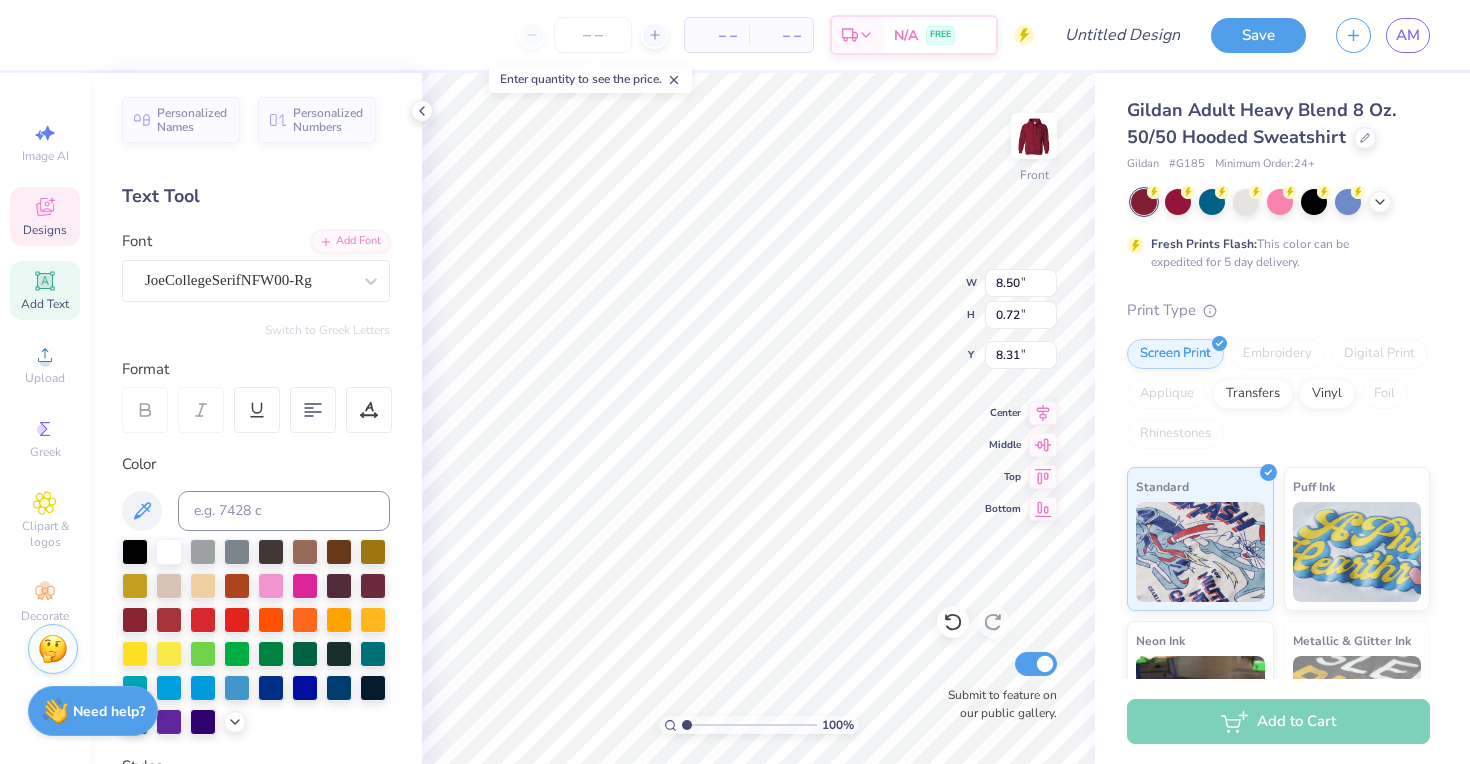 scroll, scrollTop: 0, scrollLeft: 0, axis: both 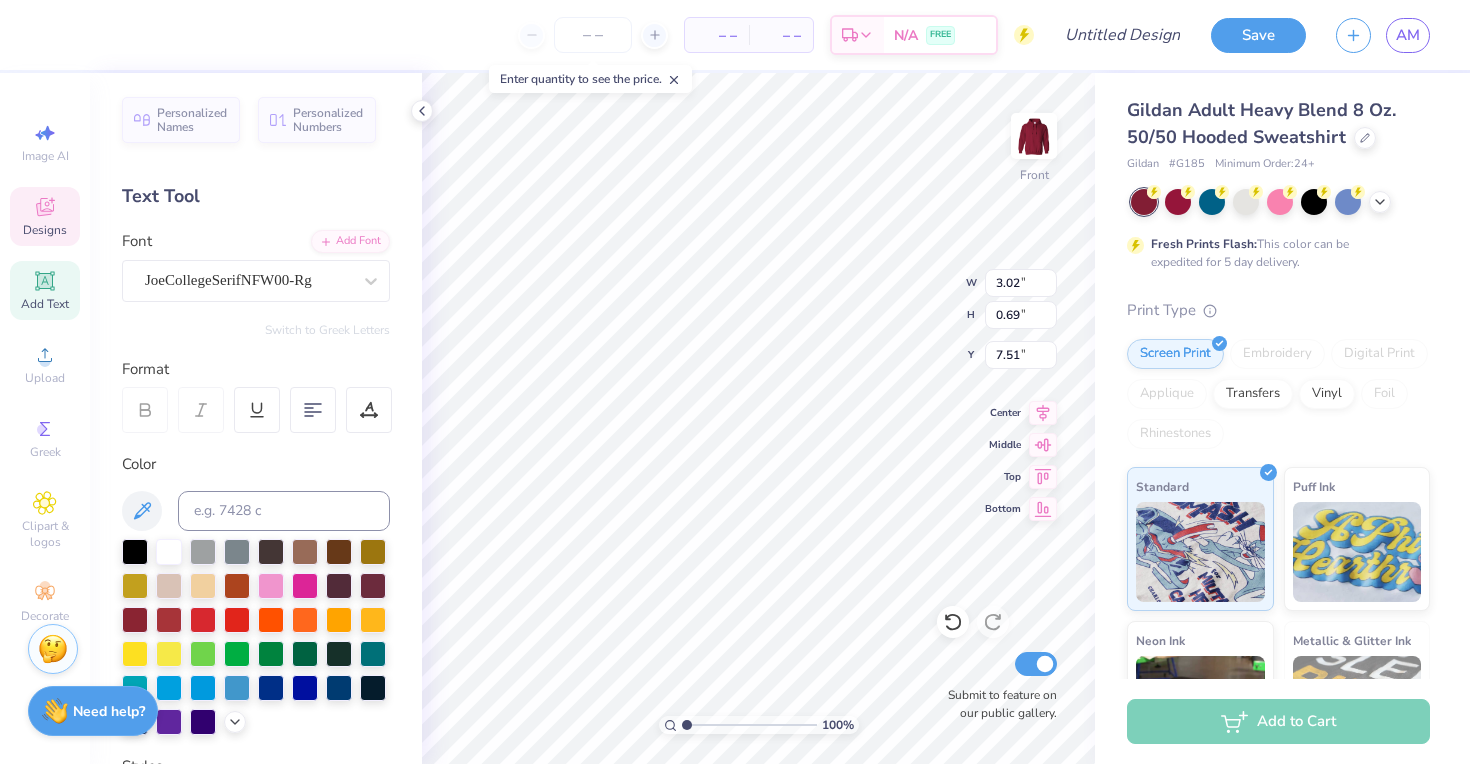 type on "PHI SIGMA SIGMA" 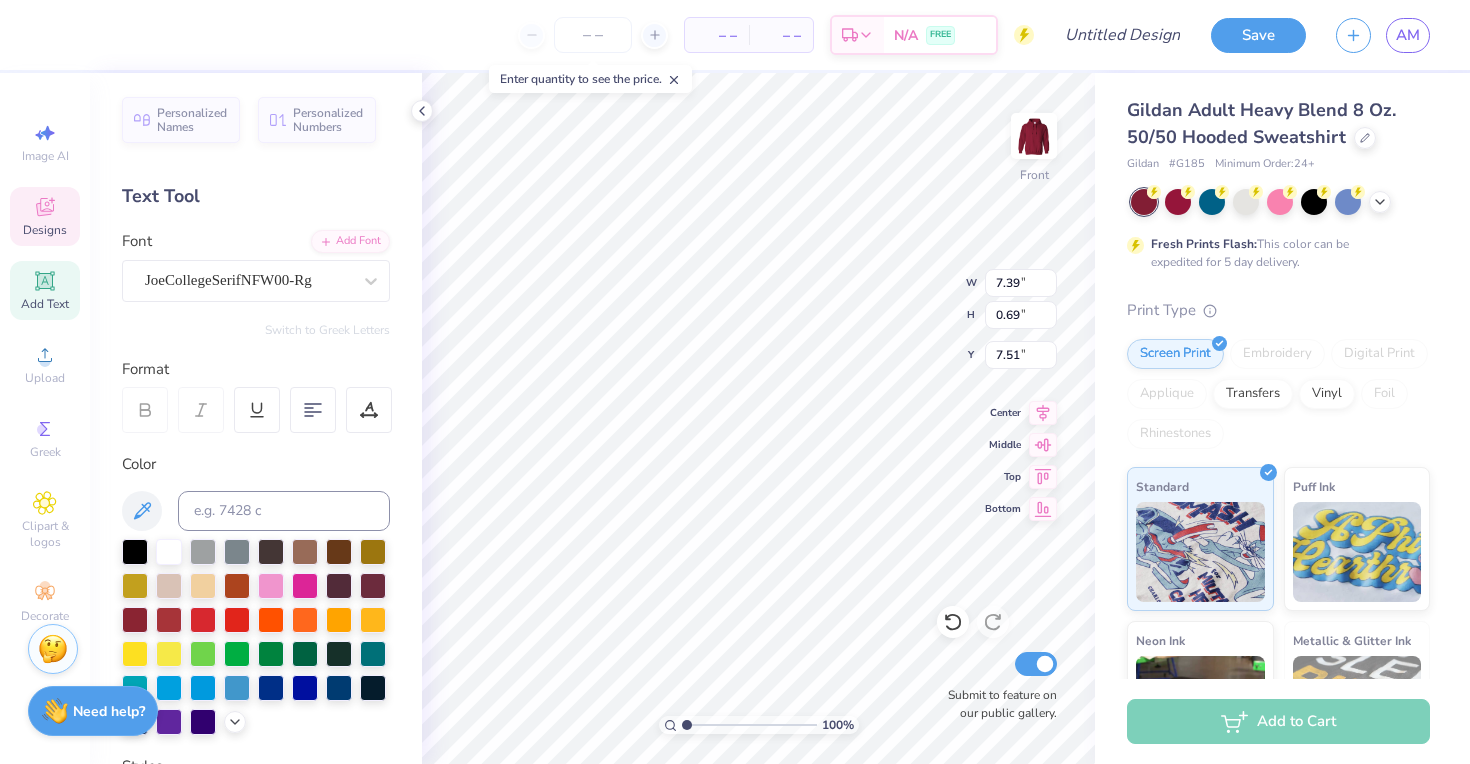 type on "6.64" 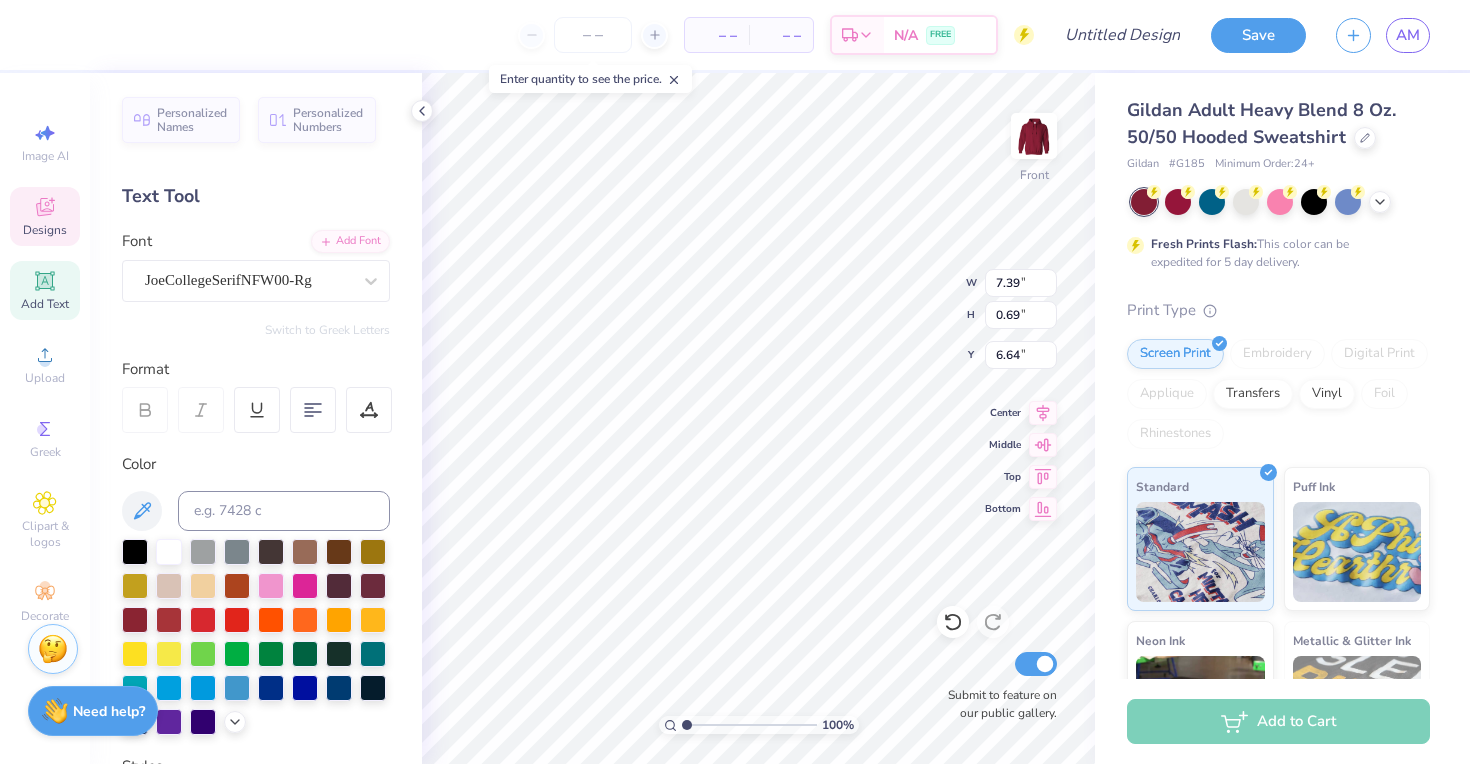 type on "3.35" 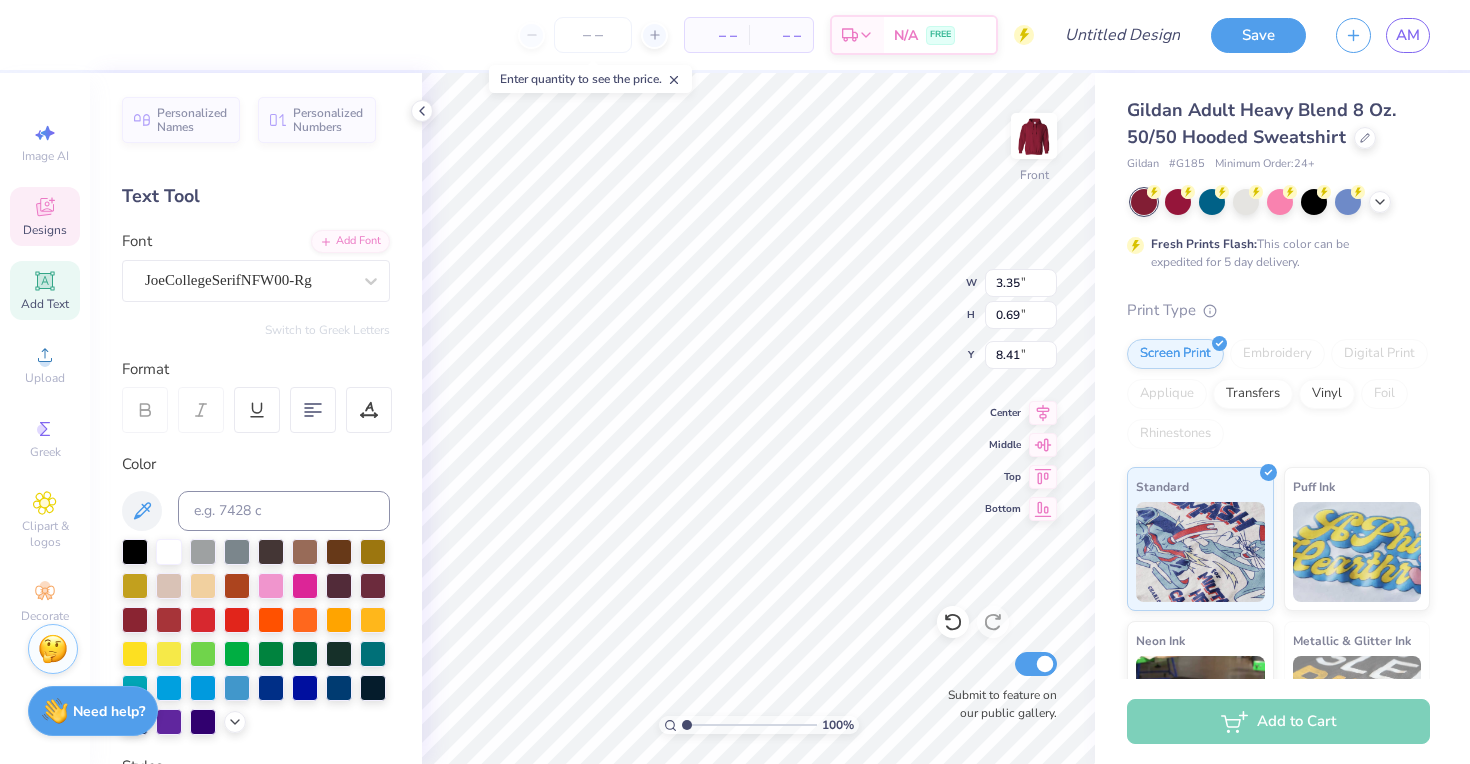 type on "7.77" 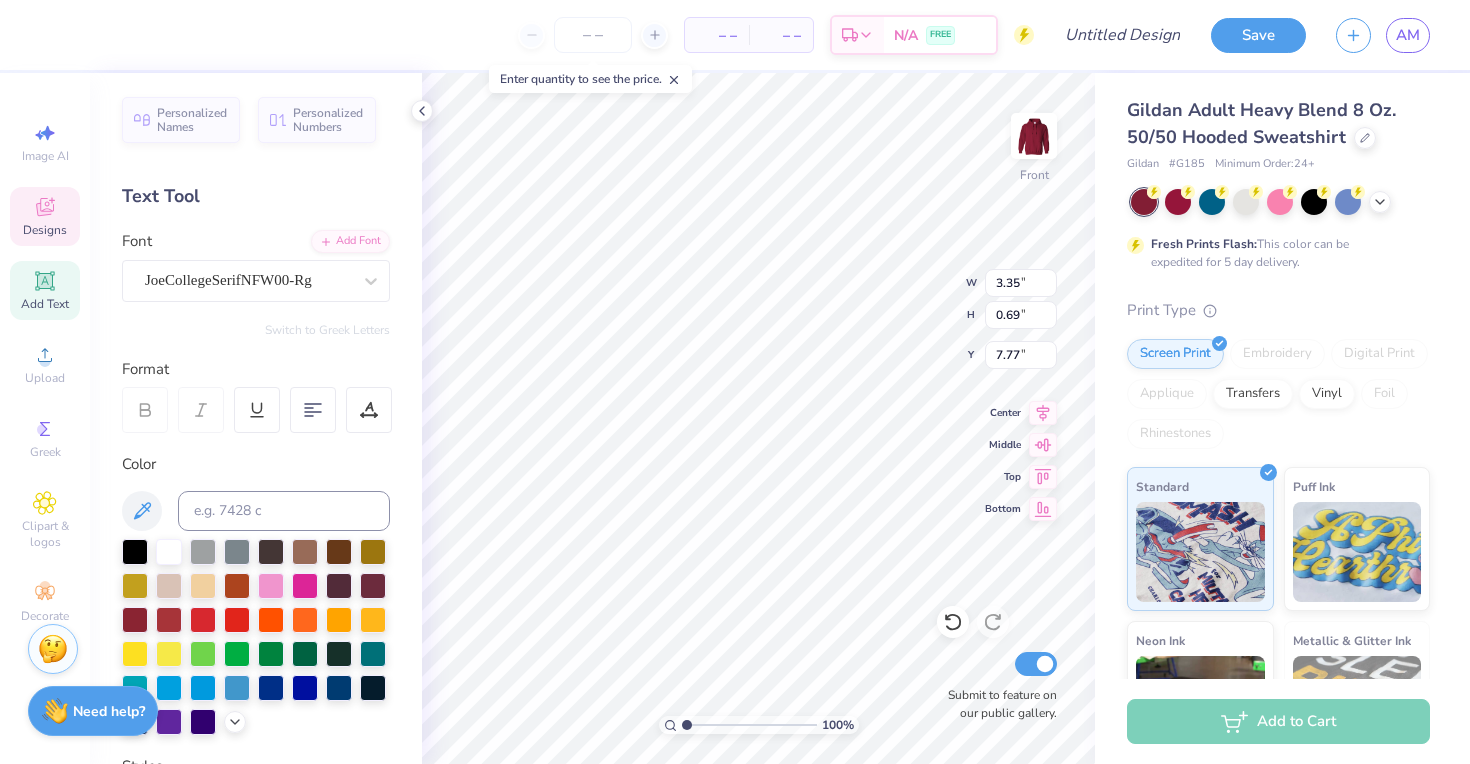 type on "13.75" 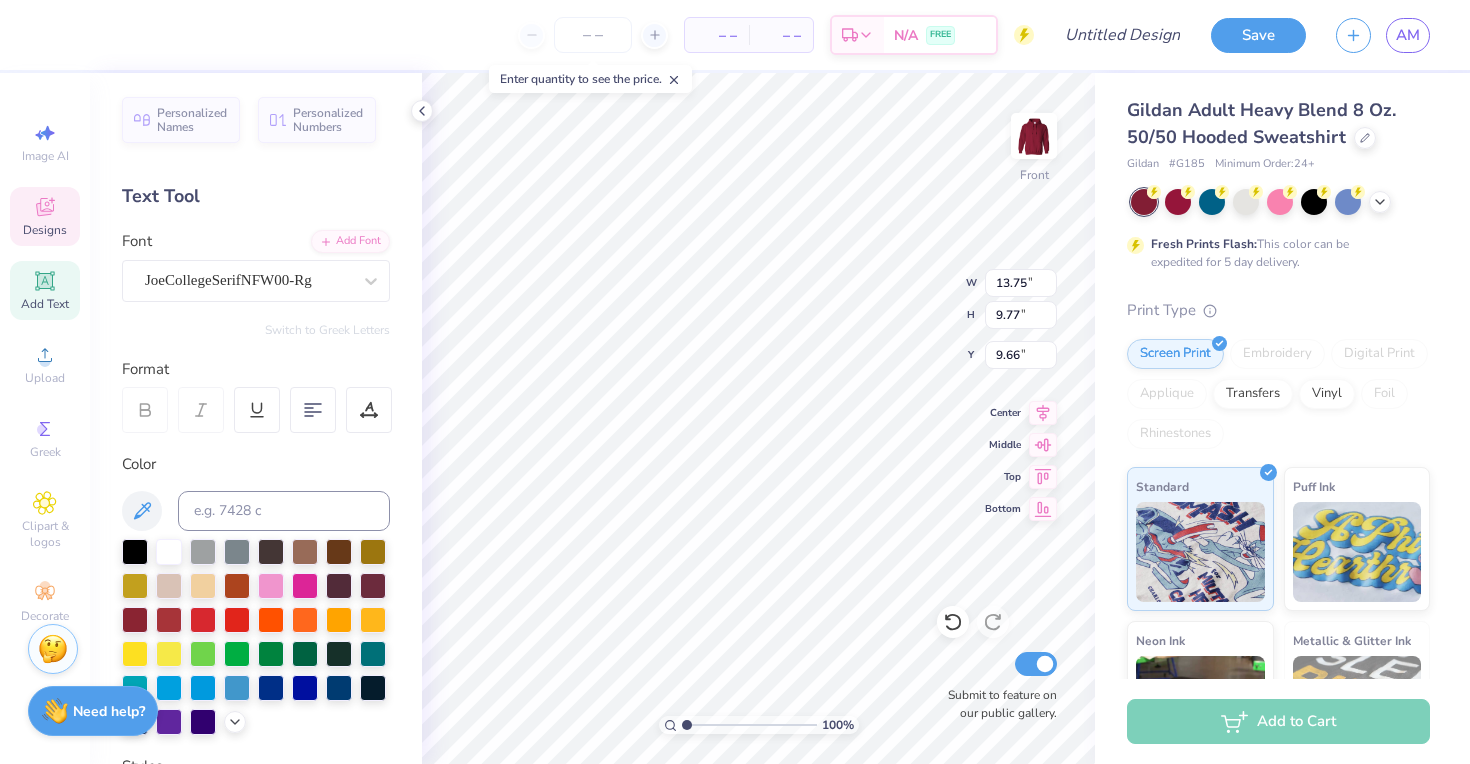 type on "9.56" 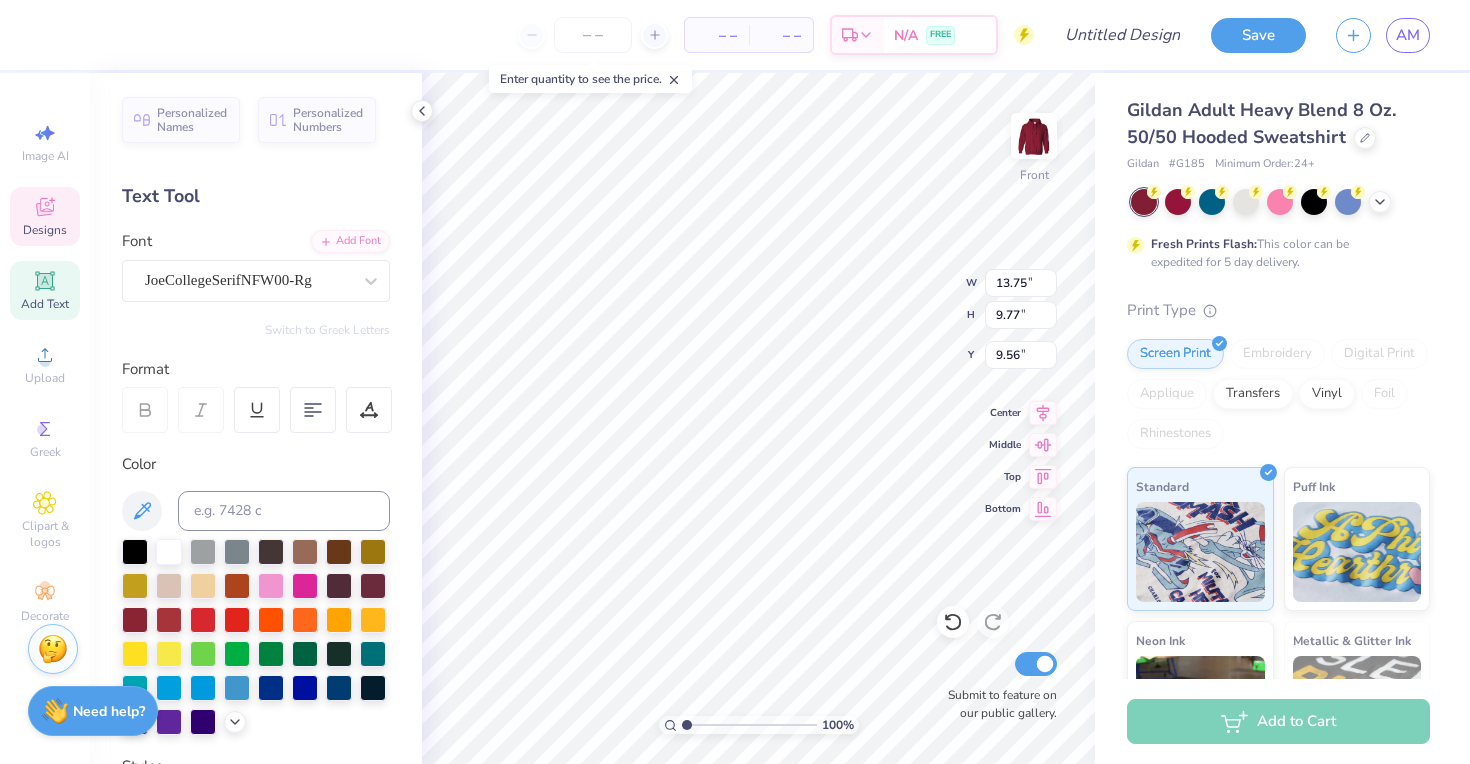 type on "13.27" 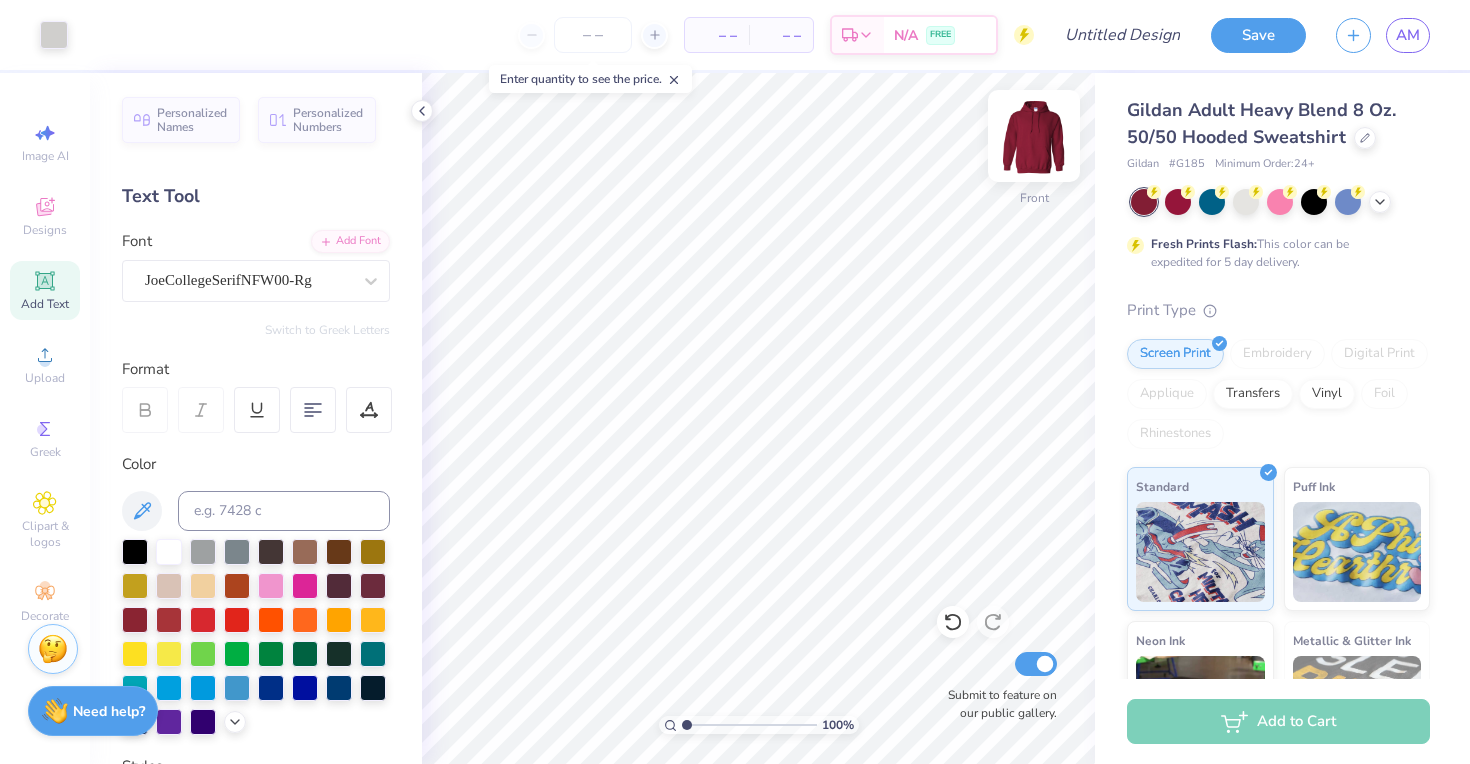 click at bounding box center (1034, 136) 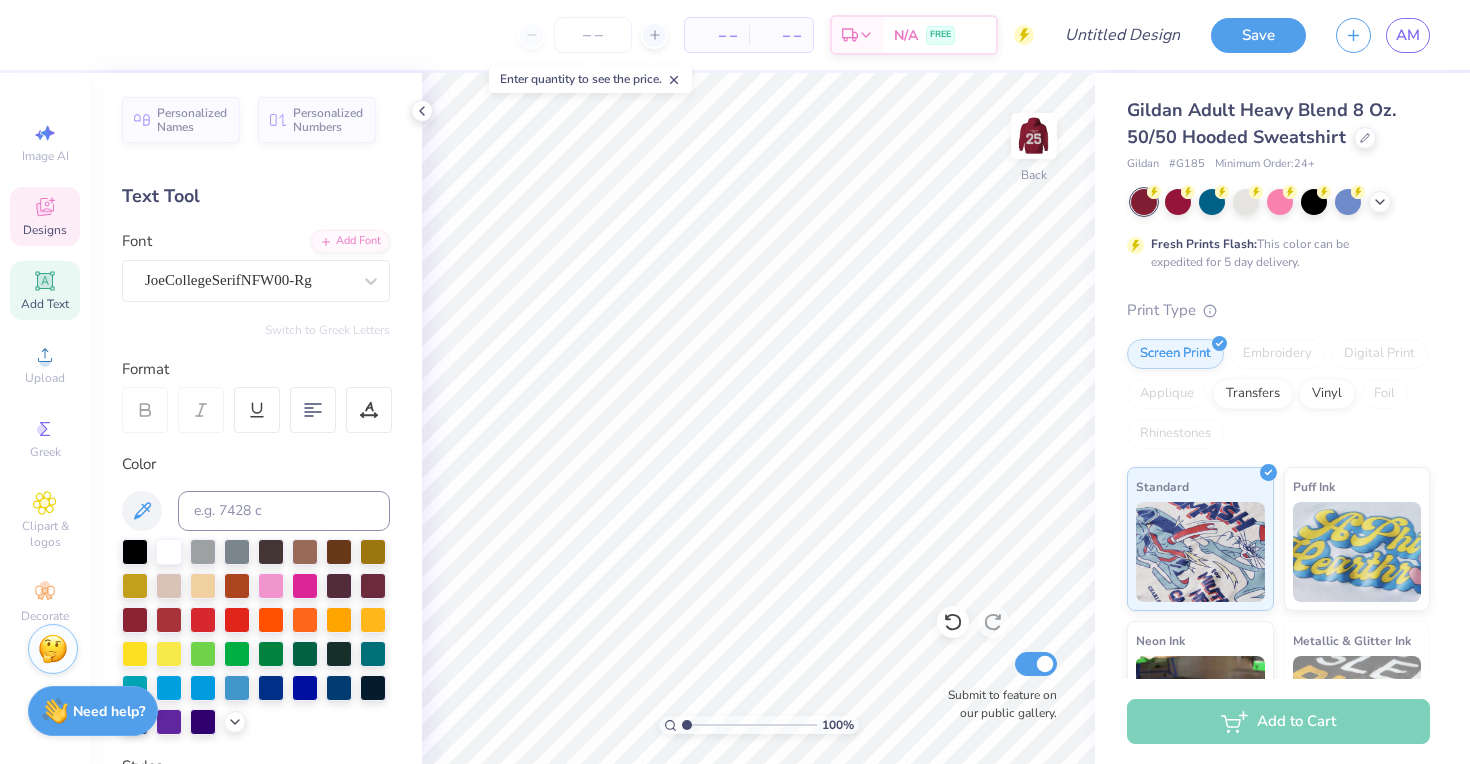 click on "Designs" at bounding box center [45, 216] 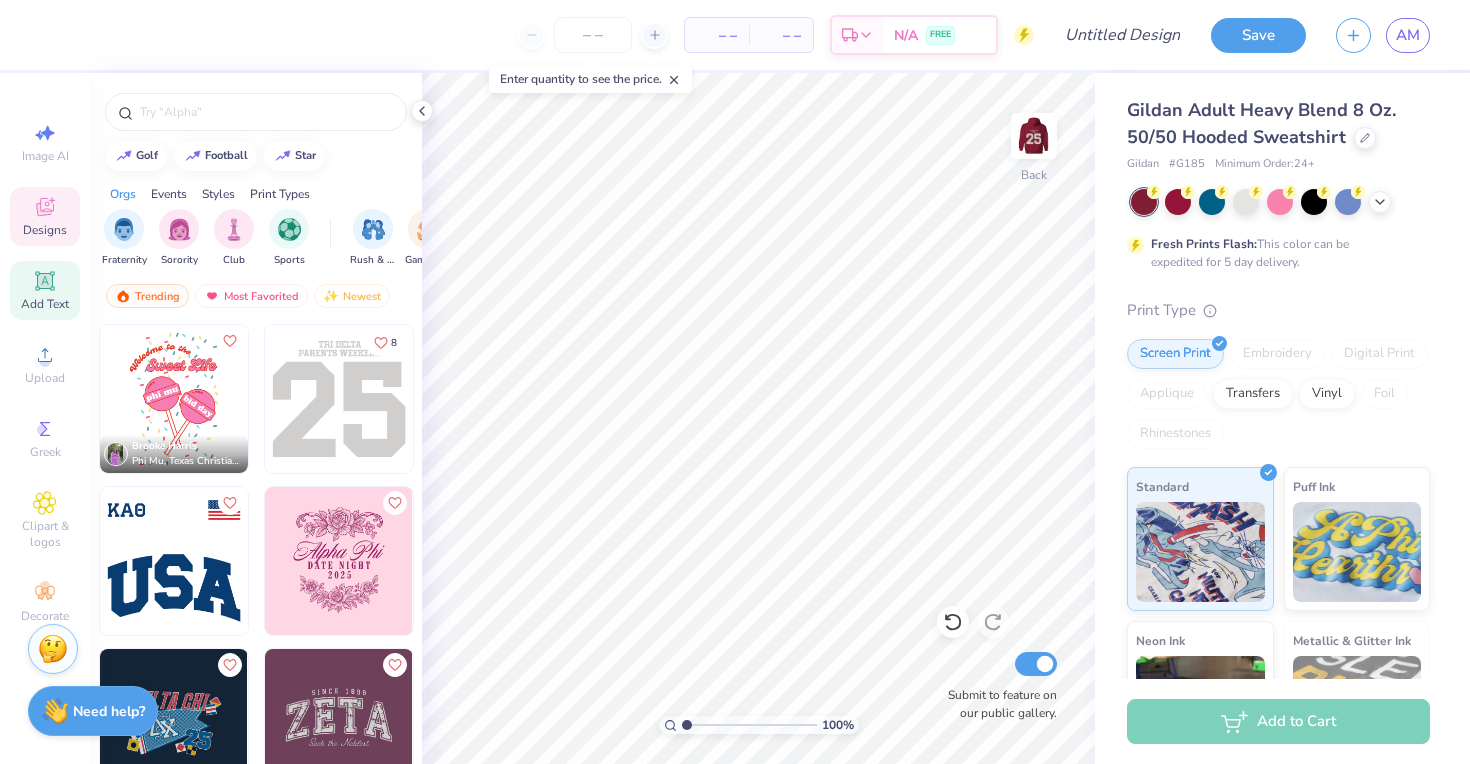 click 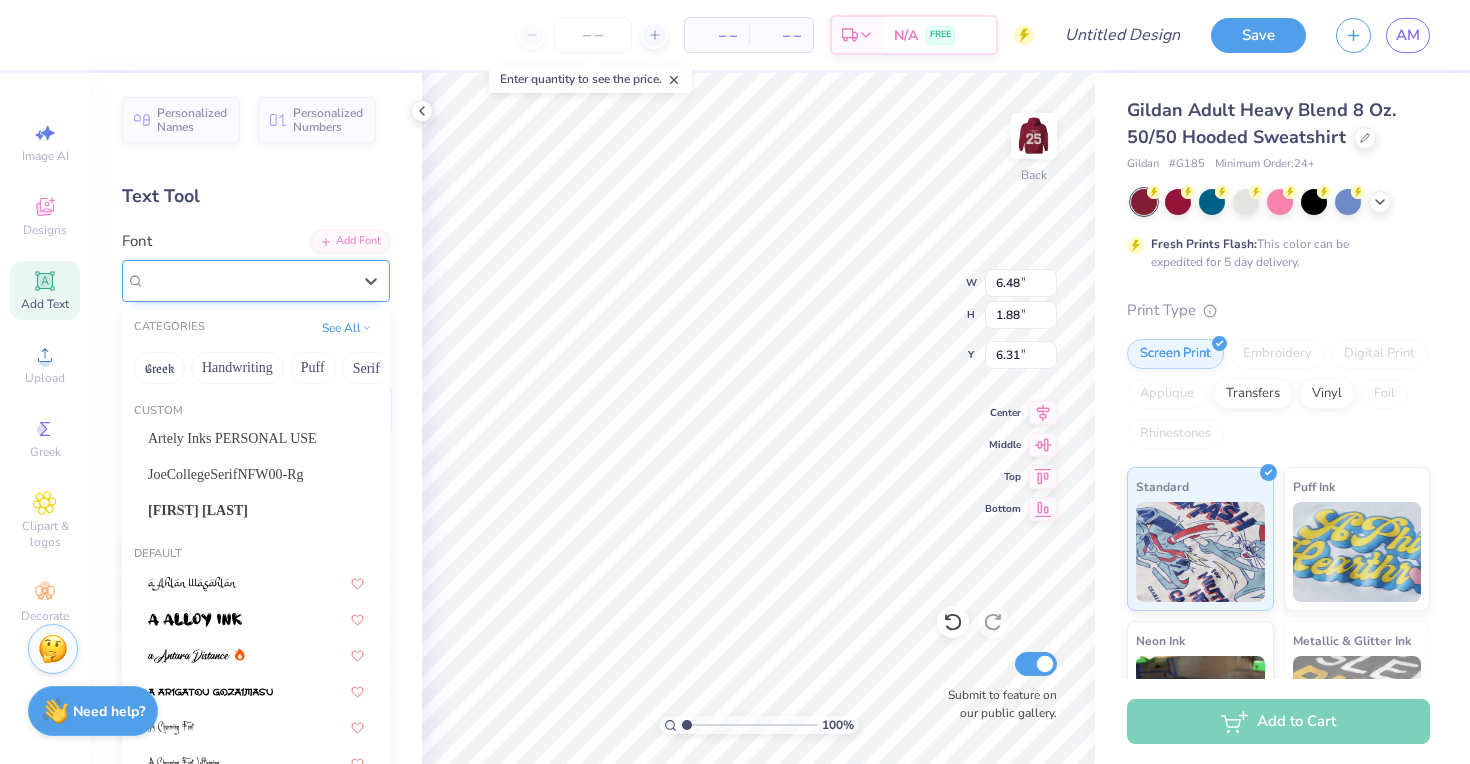 click on "Super Dream" at bounding box center (248, 280) 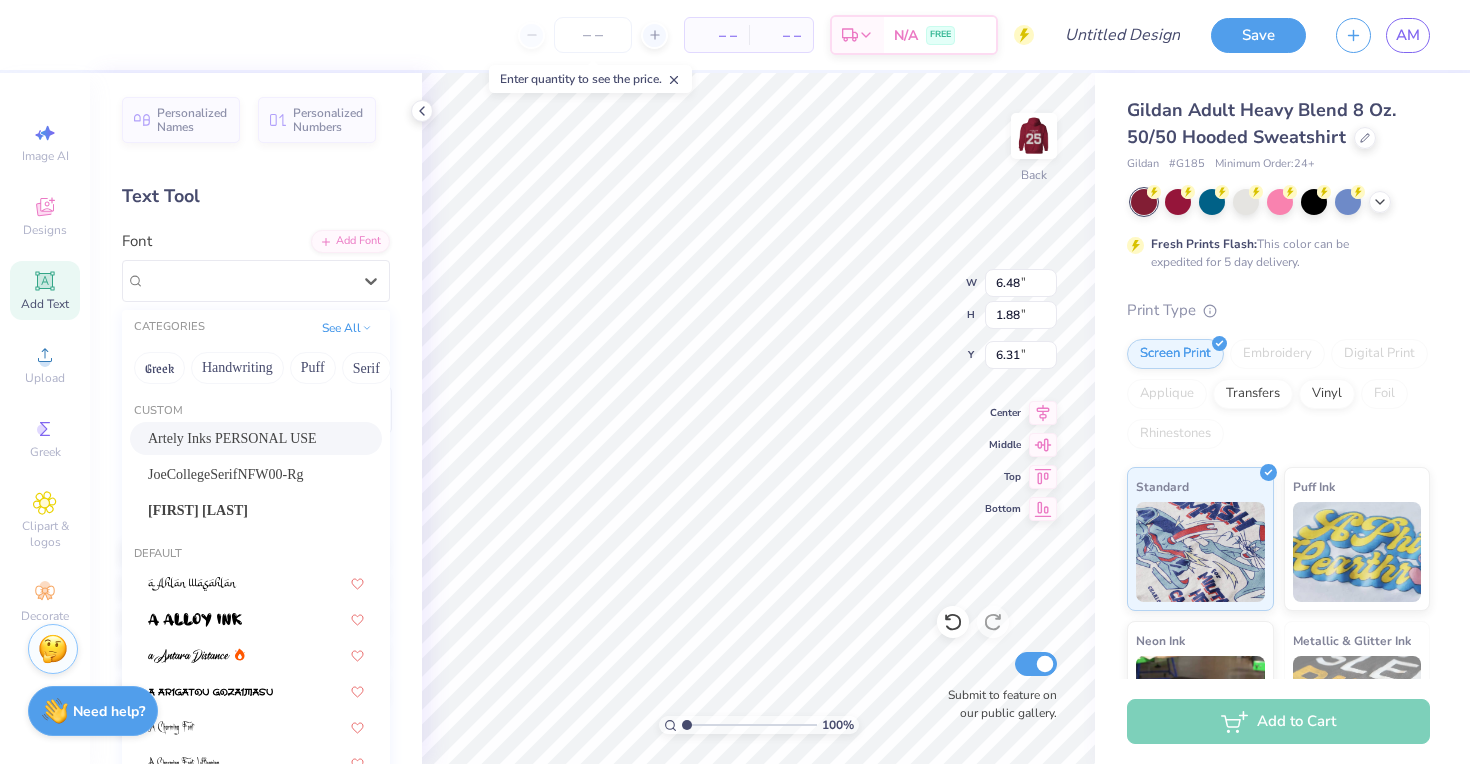 click on "Artely Inks PERSONAL USE JoeCollegeSerifNFW00-Rg Kallisto Heavy" at bounding box center [256, 474] 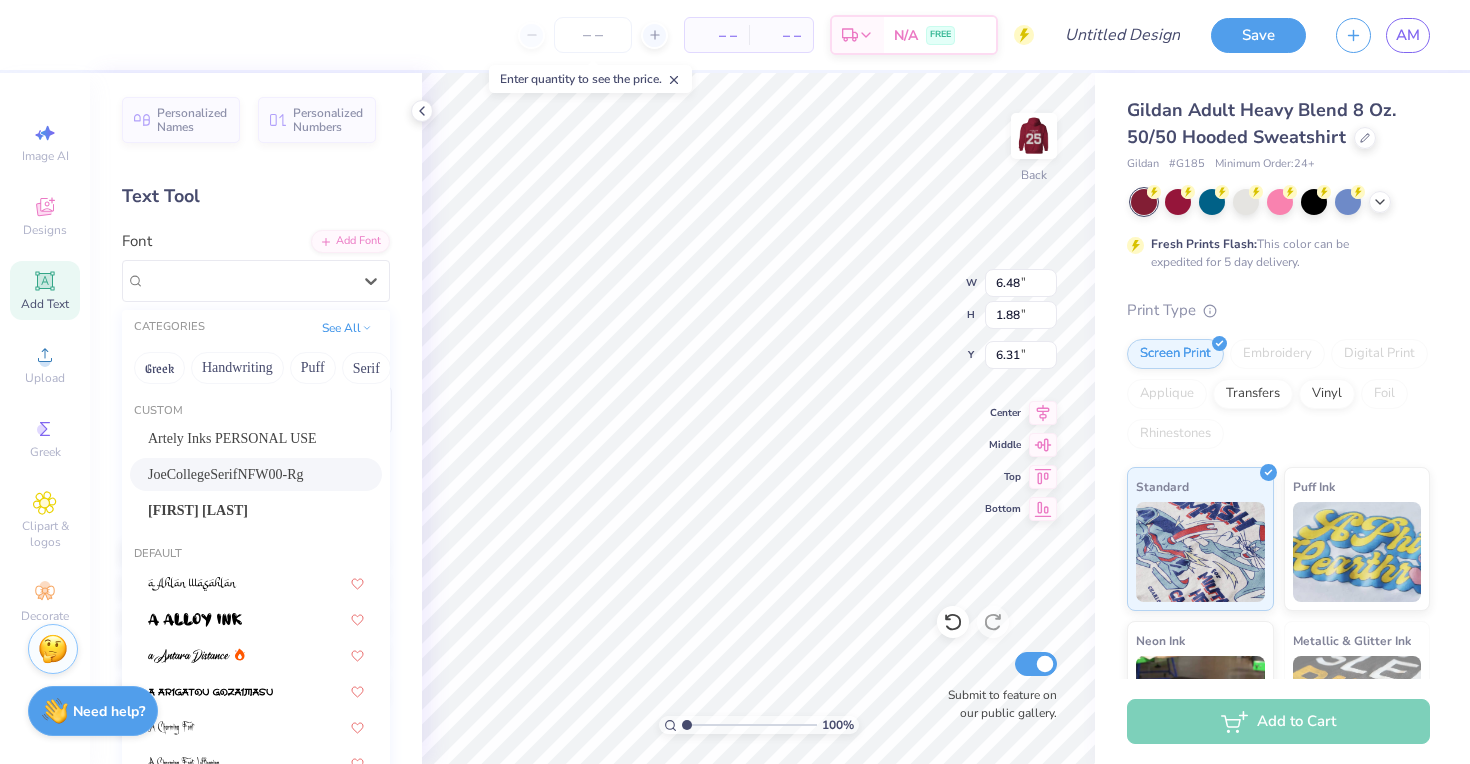 click on "JoeCollegeSerifNFW00-Rg" at bounding box center (256, 474) 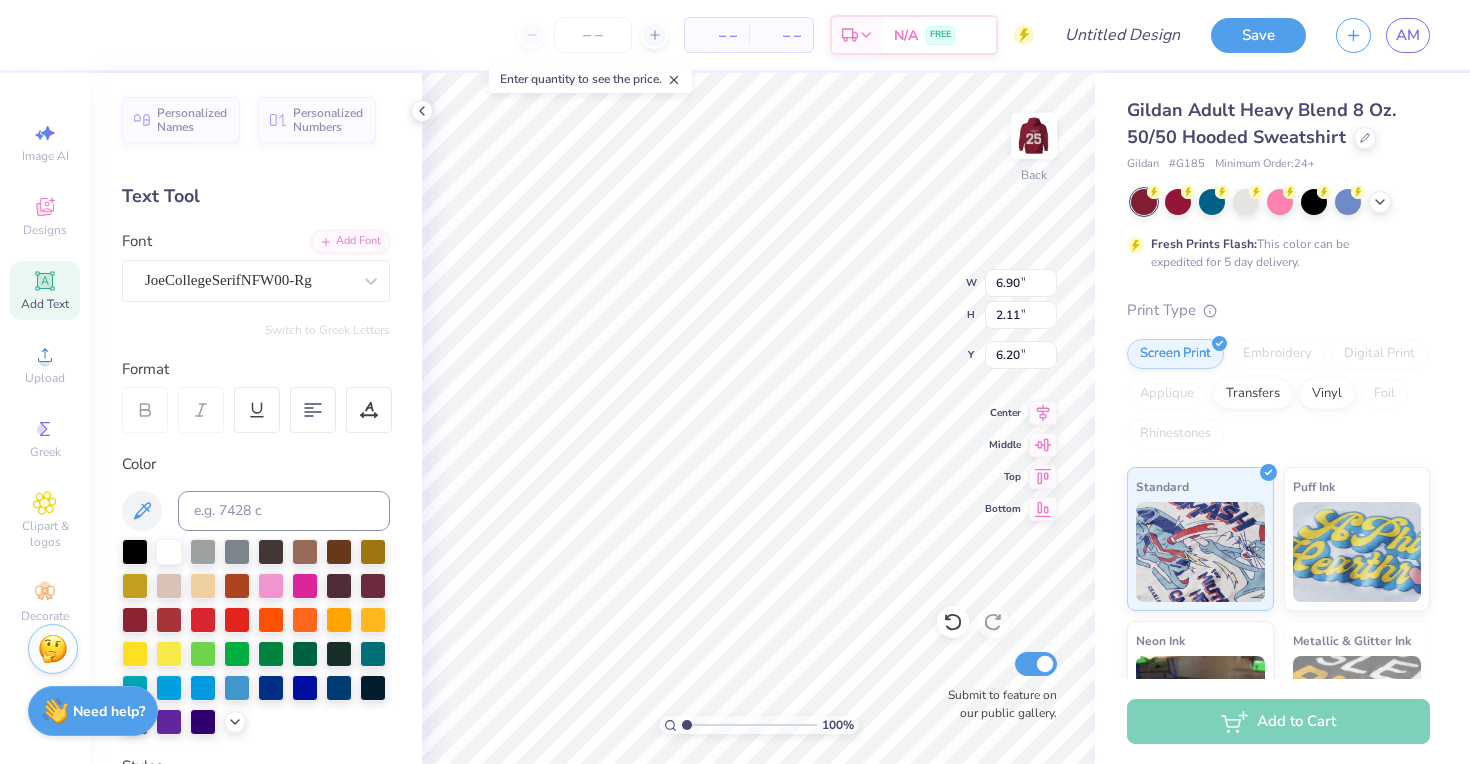 type on "6.90" 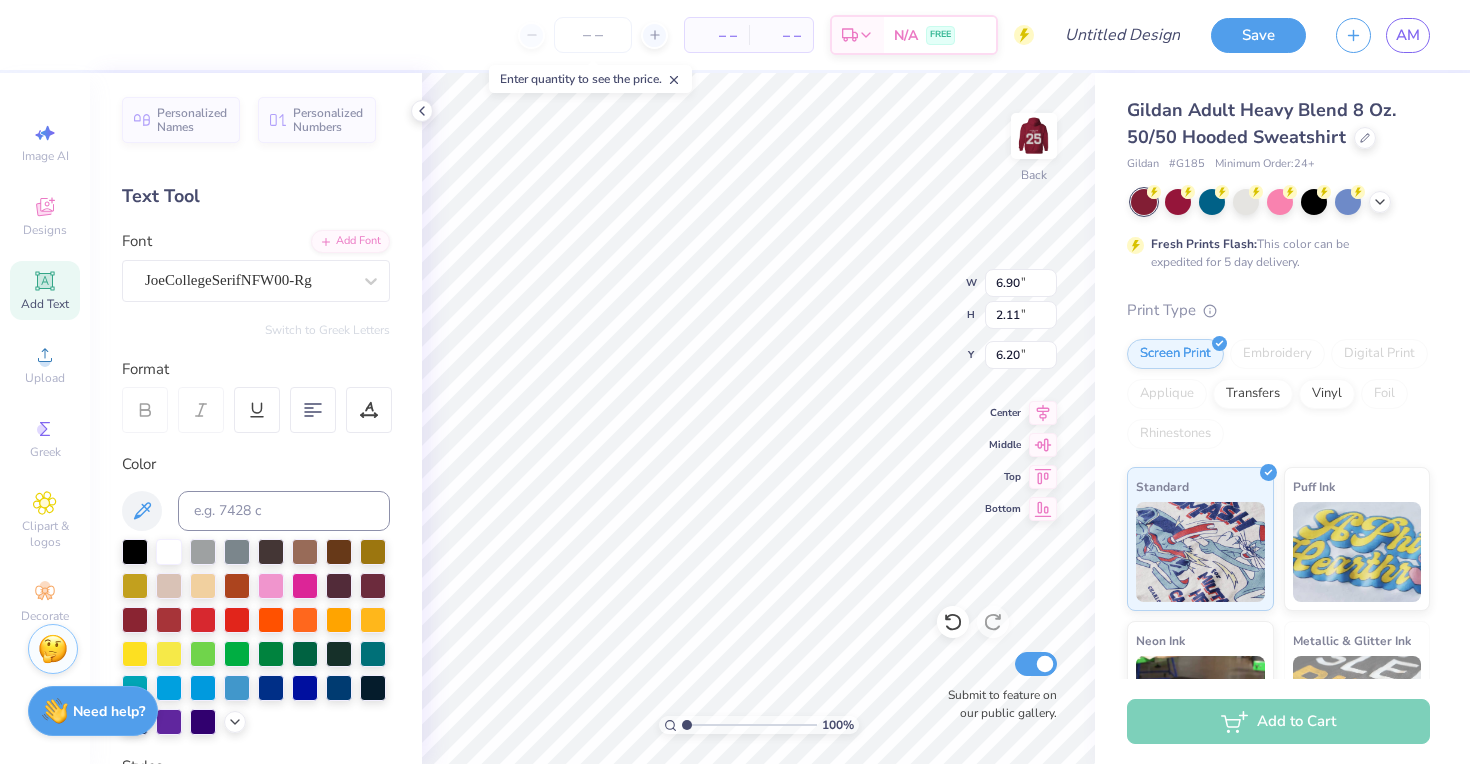 scroll, scrollTop: 0, scrollLeft: 1, axis: horizontal 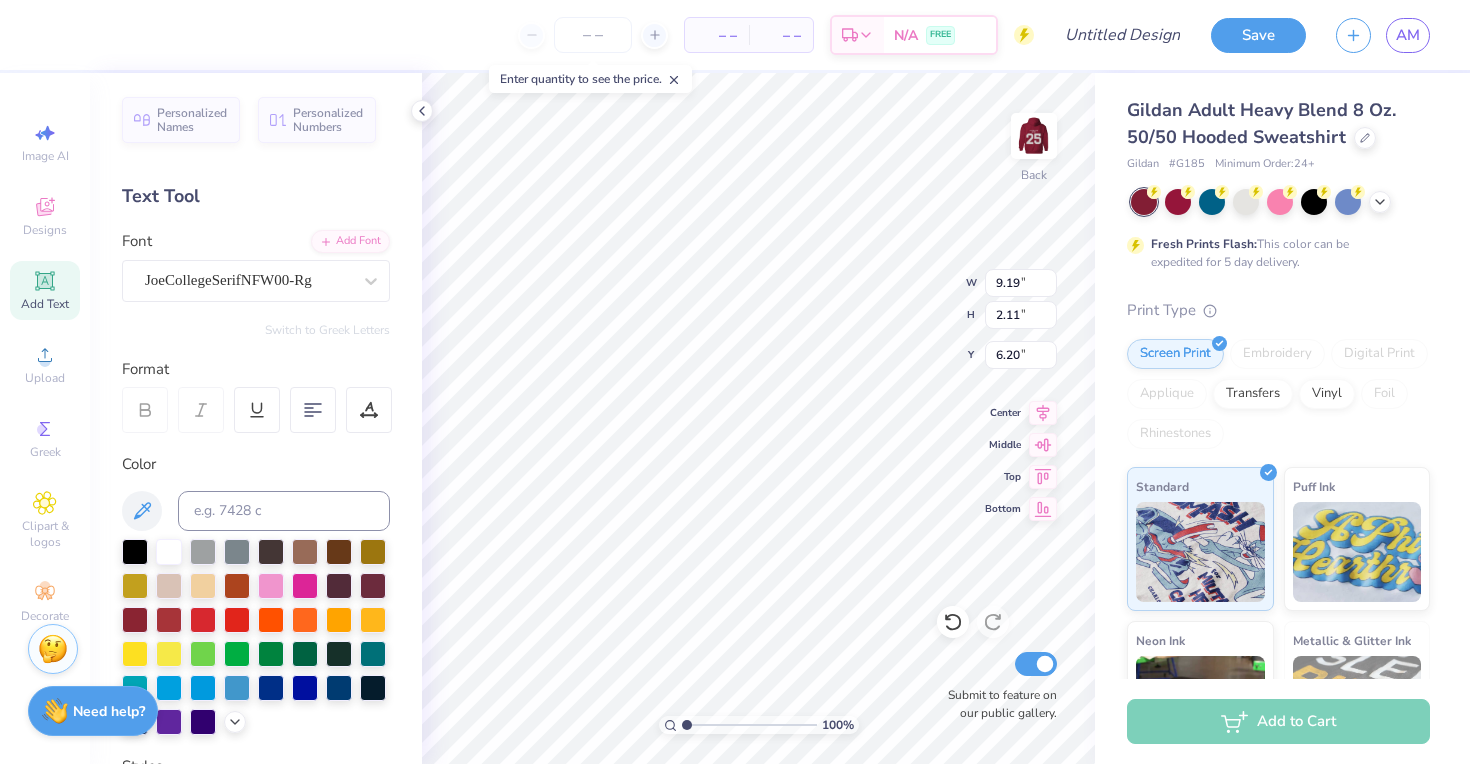 type on "4.46" 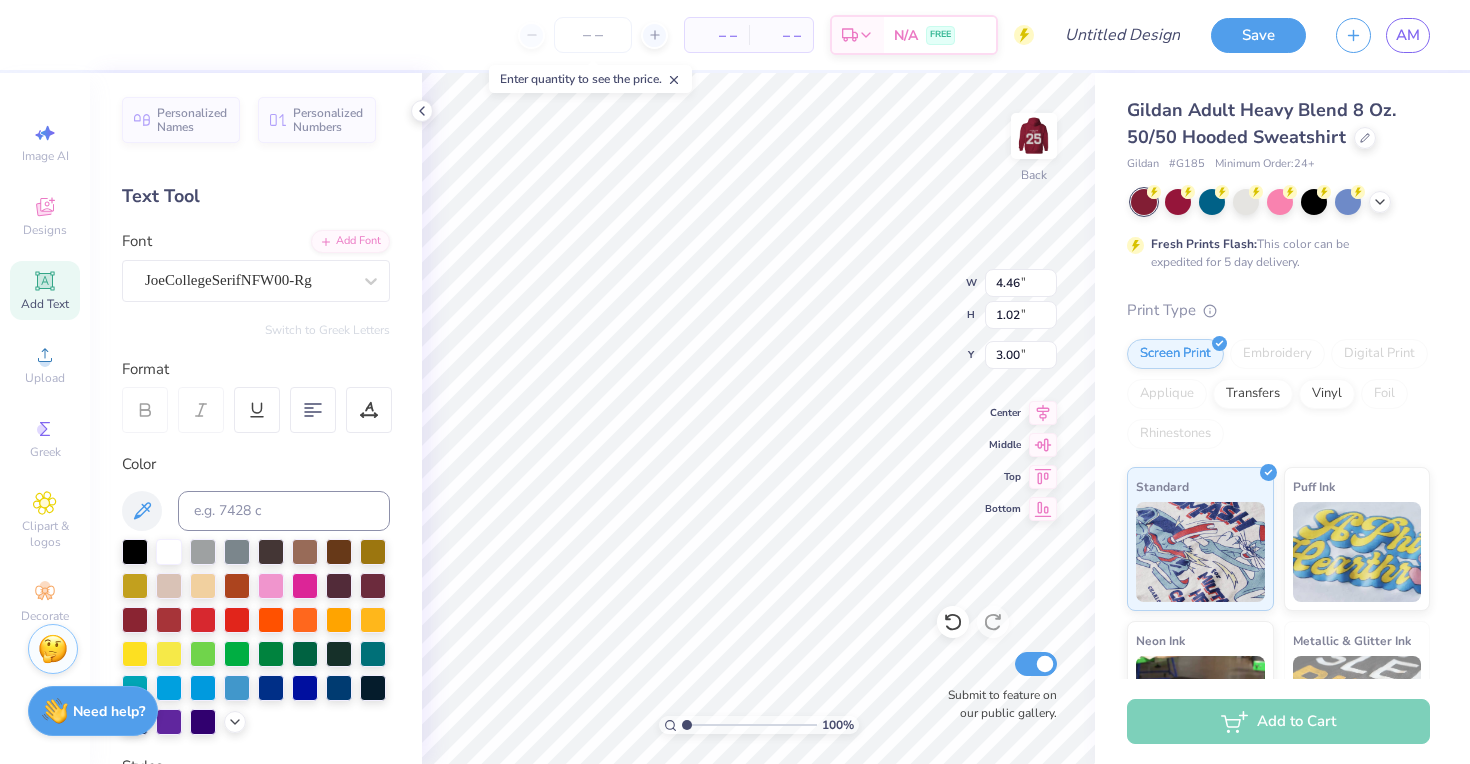 type on "3.00" 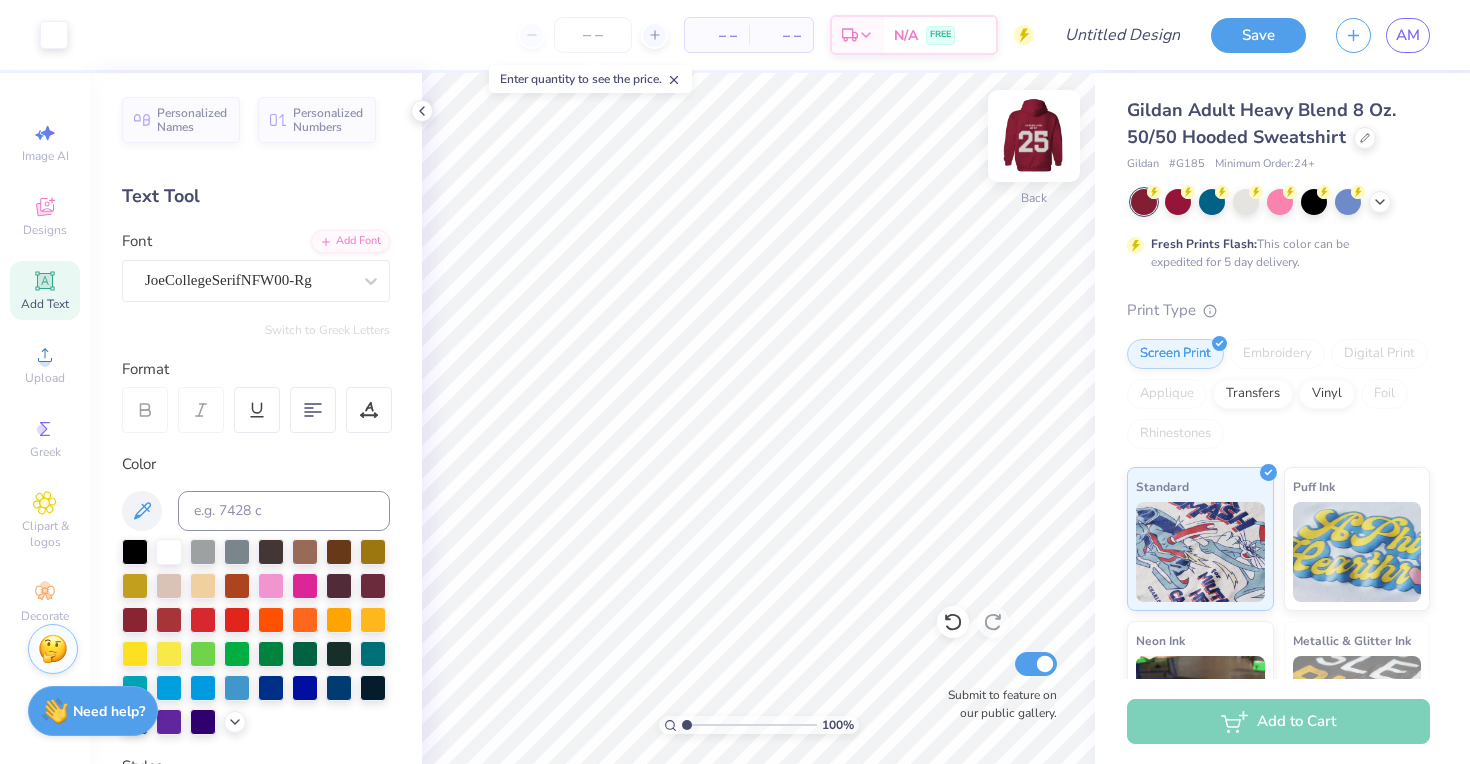 click at bounding box center (1034, 136) 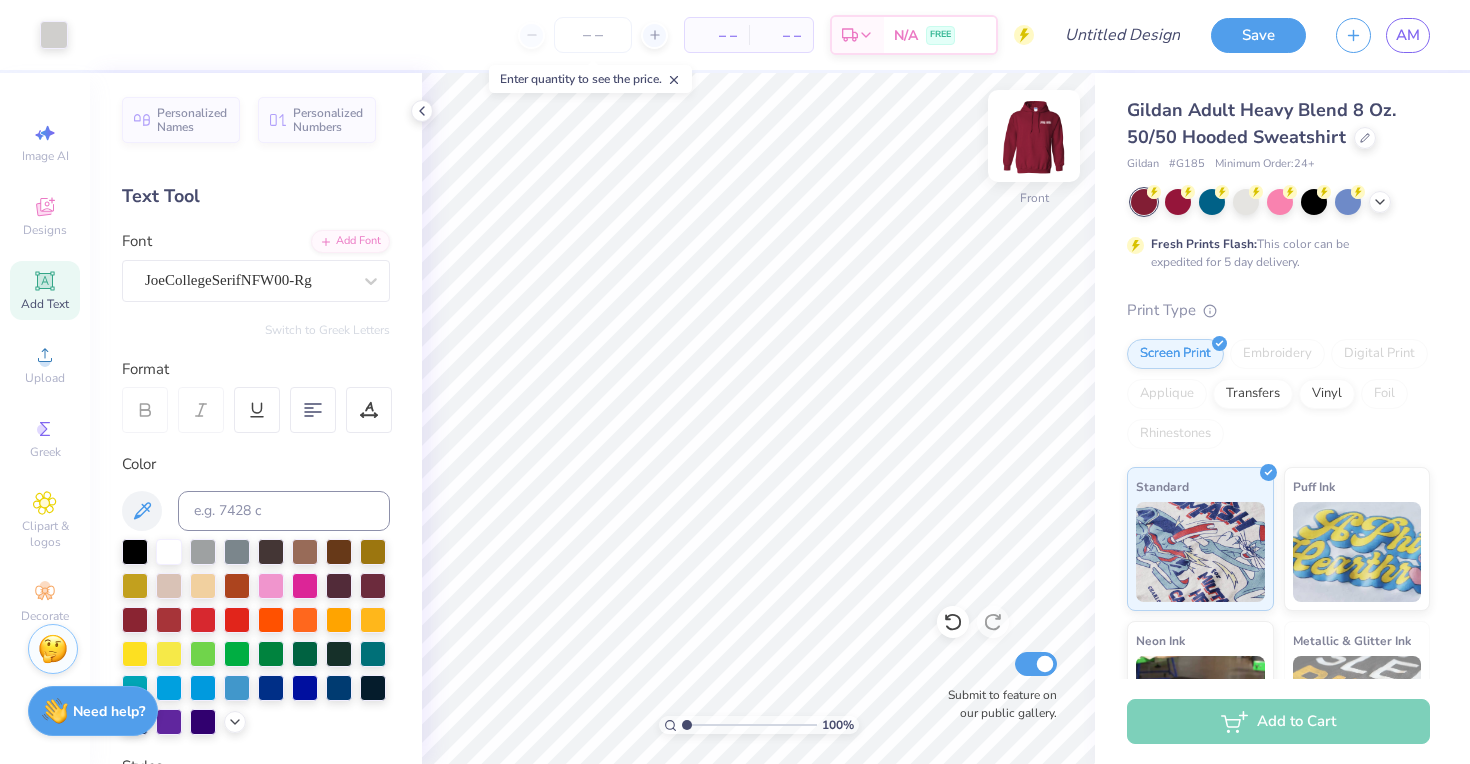 click at bounding box center [1034, 136] 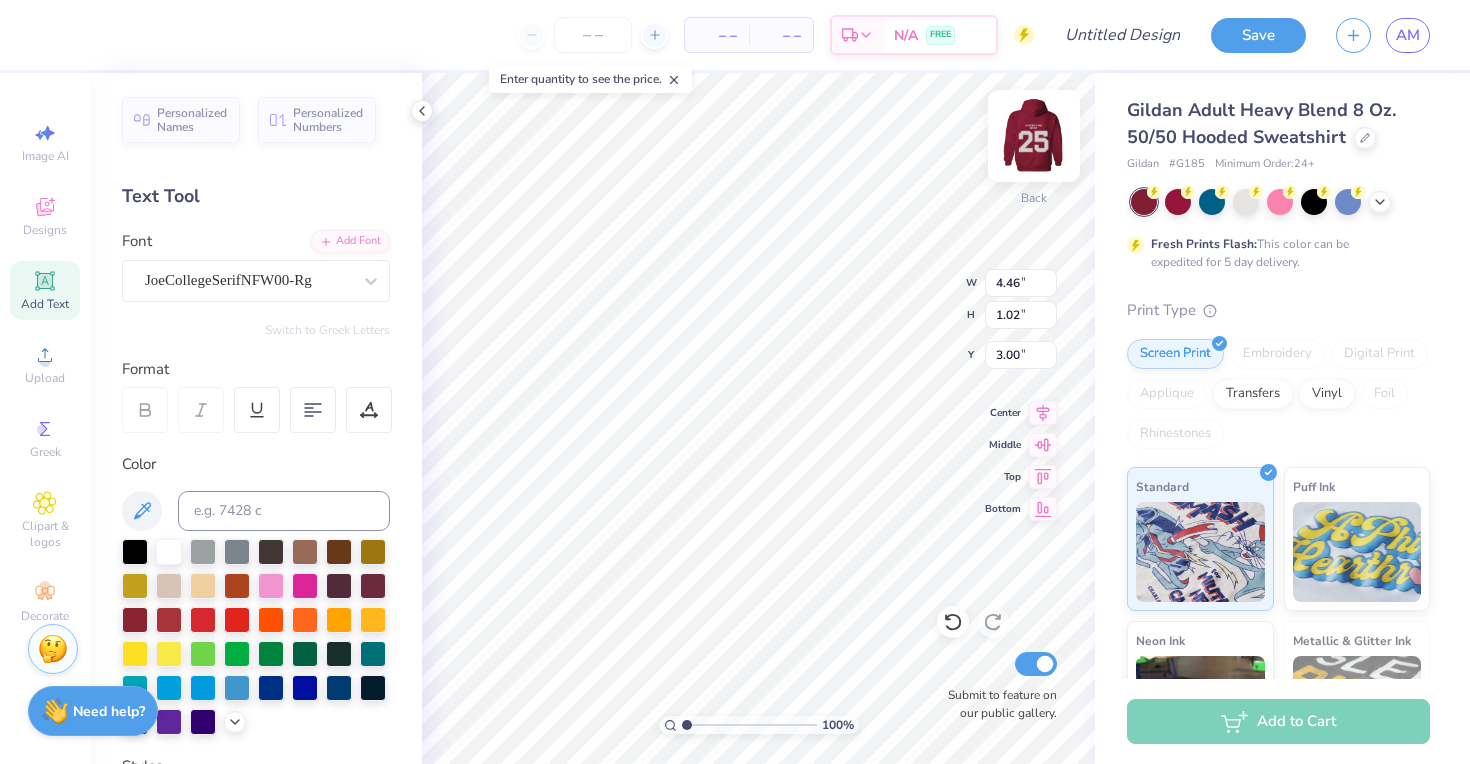 type on "3.48" 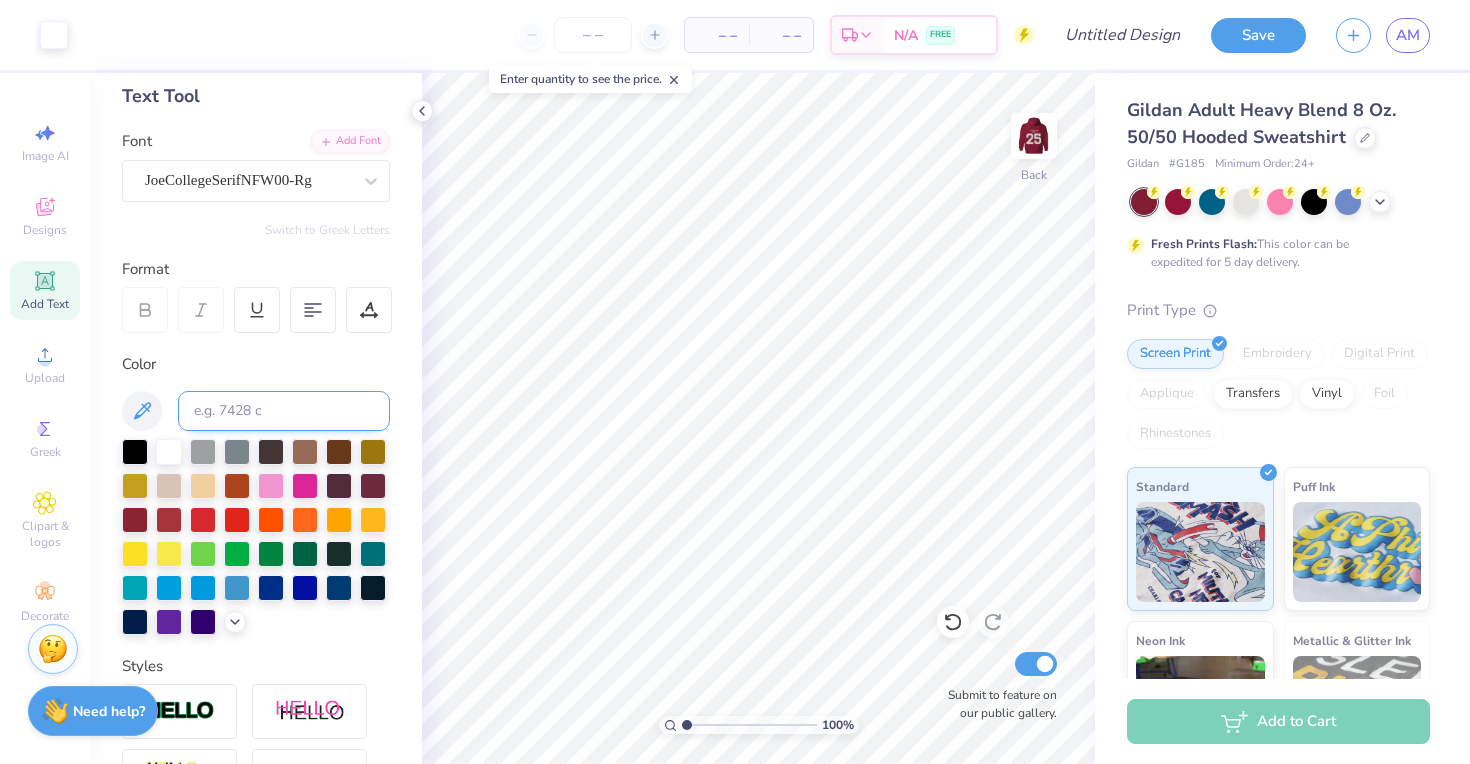 scroll, scrollTop: 398, scrollLeft: 0, axis: vertical 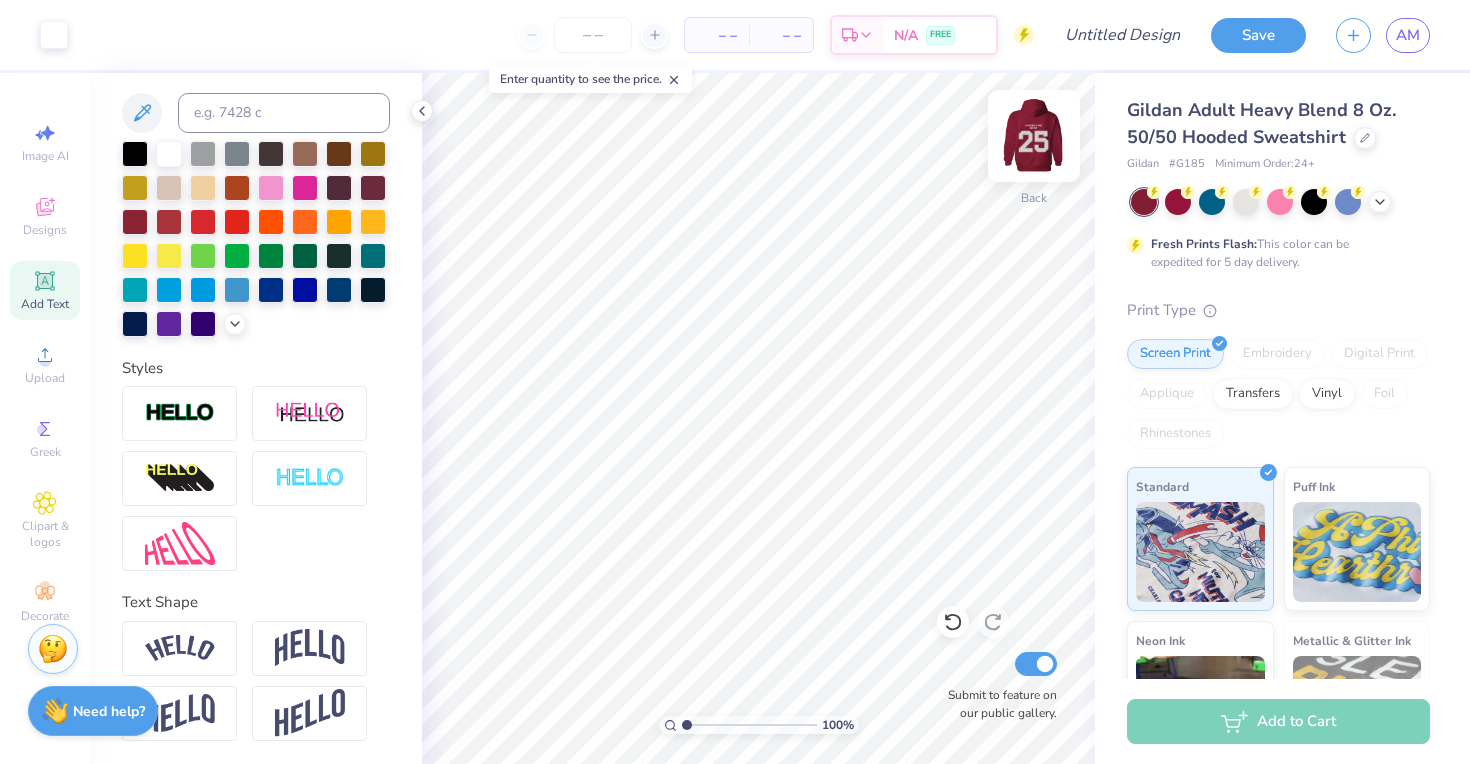 click at bounding box center [1034, 136] 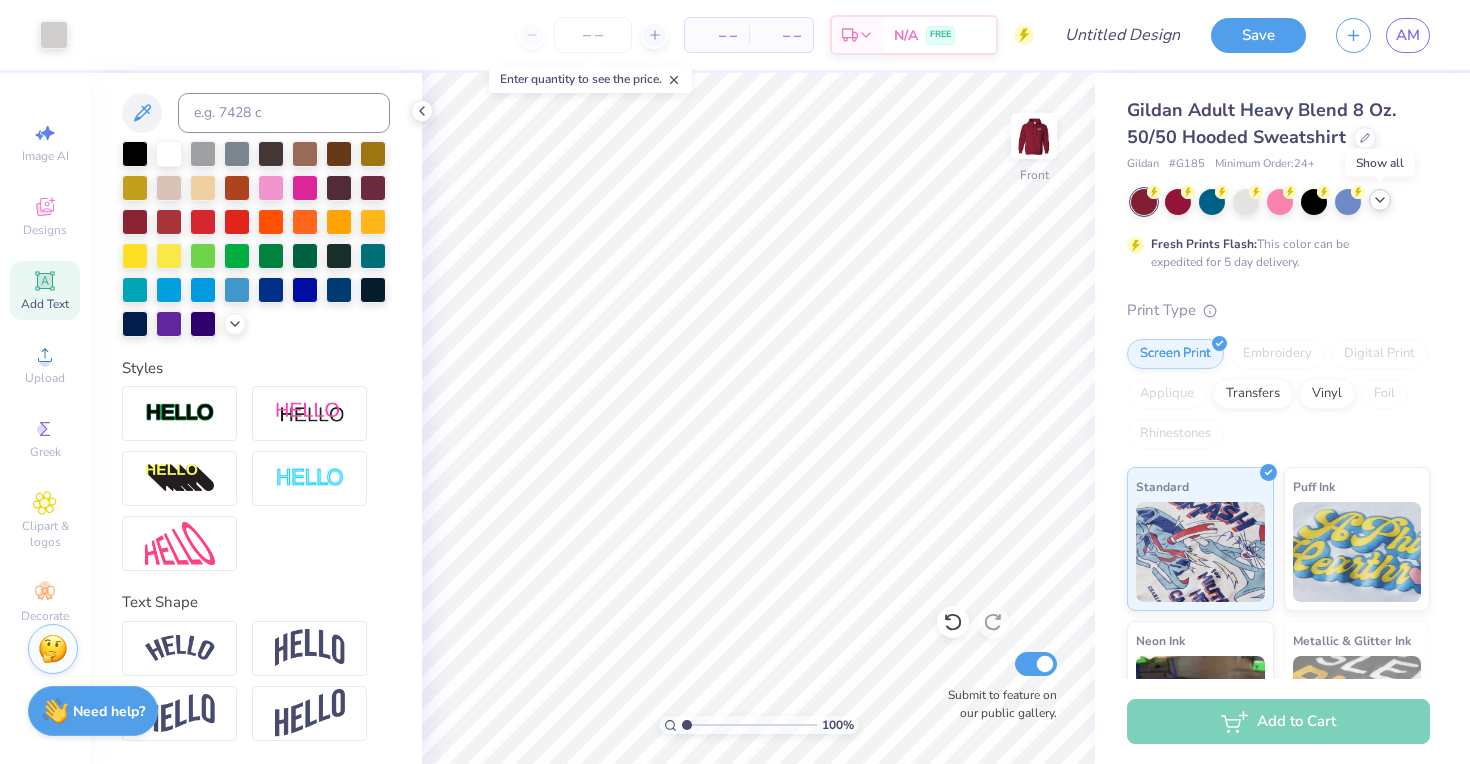click 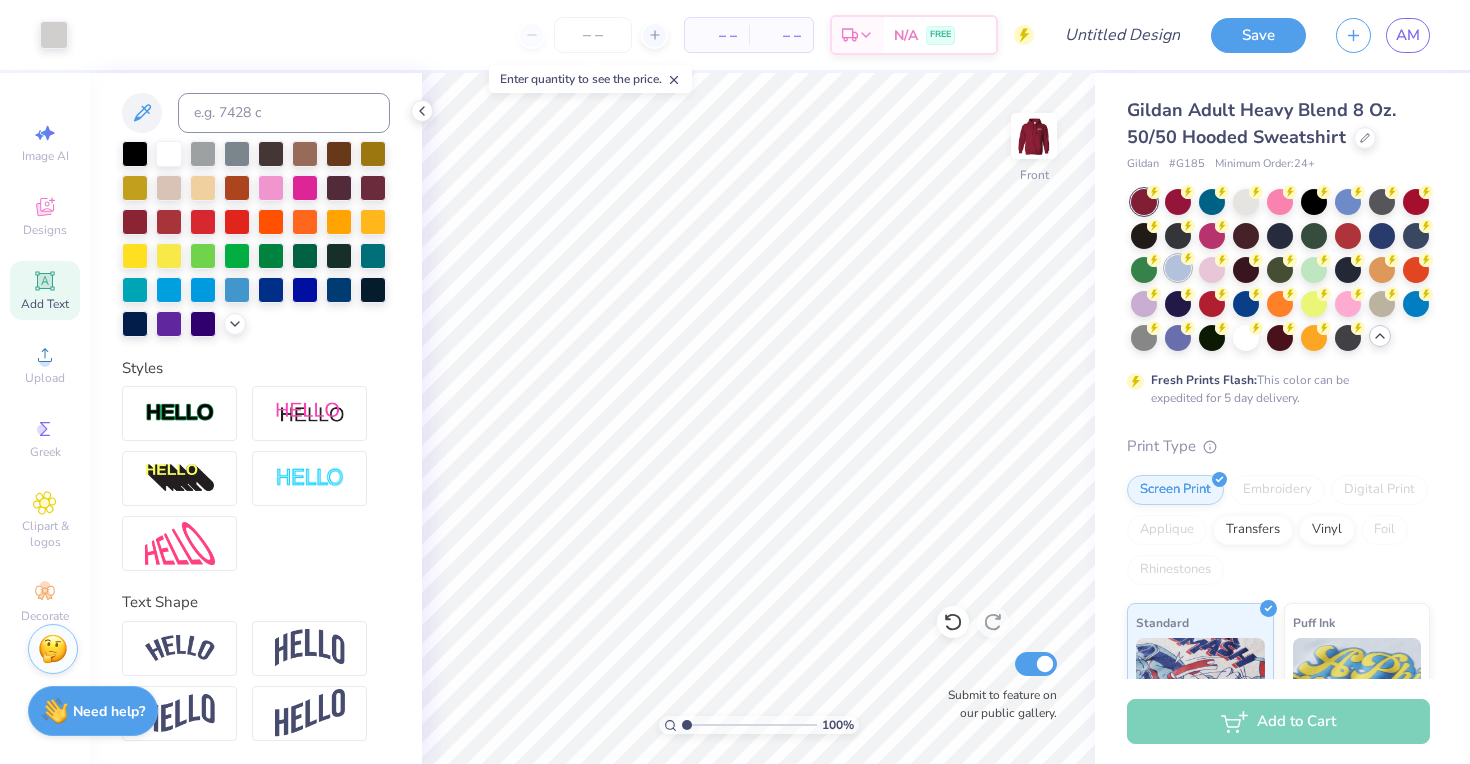 click at bounding box center (1178, 268) 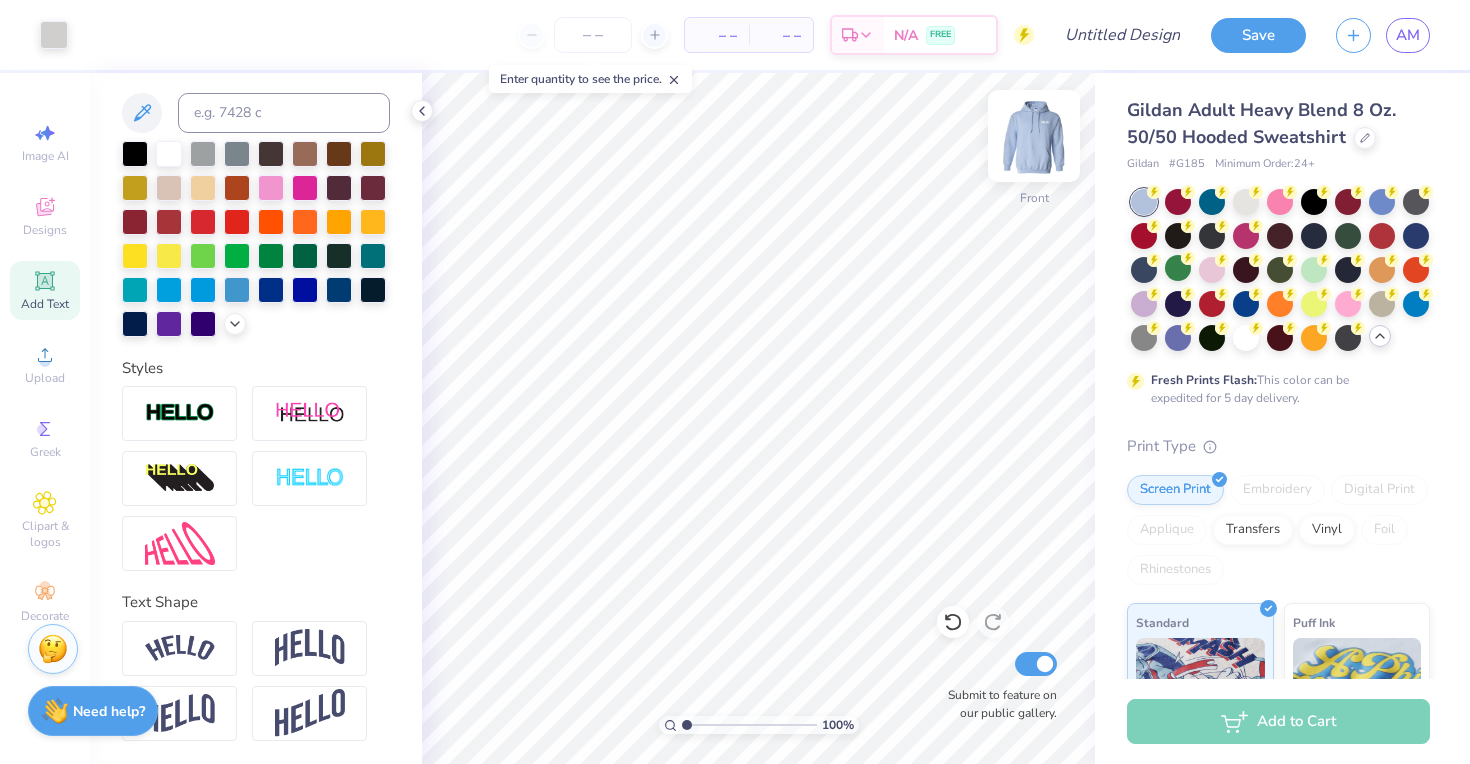 click at bounding box center (1034, 136) 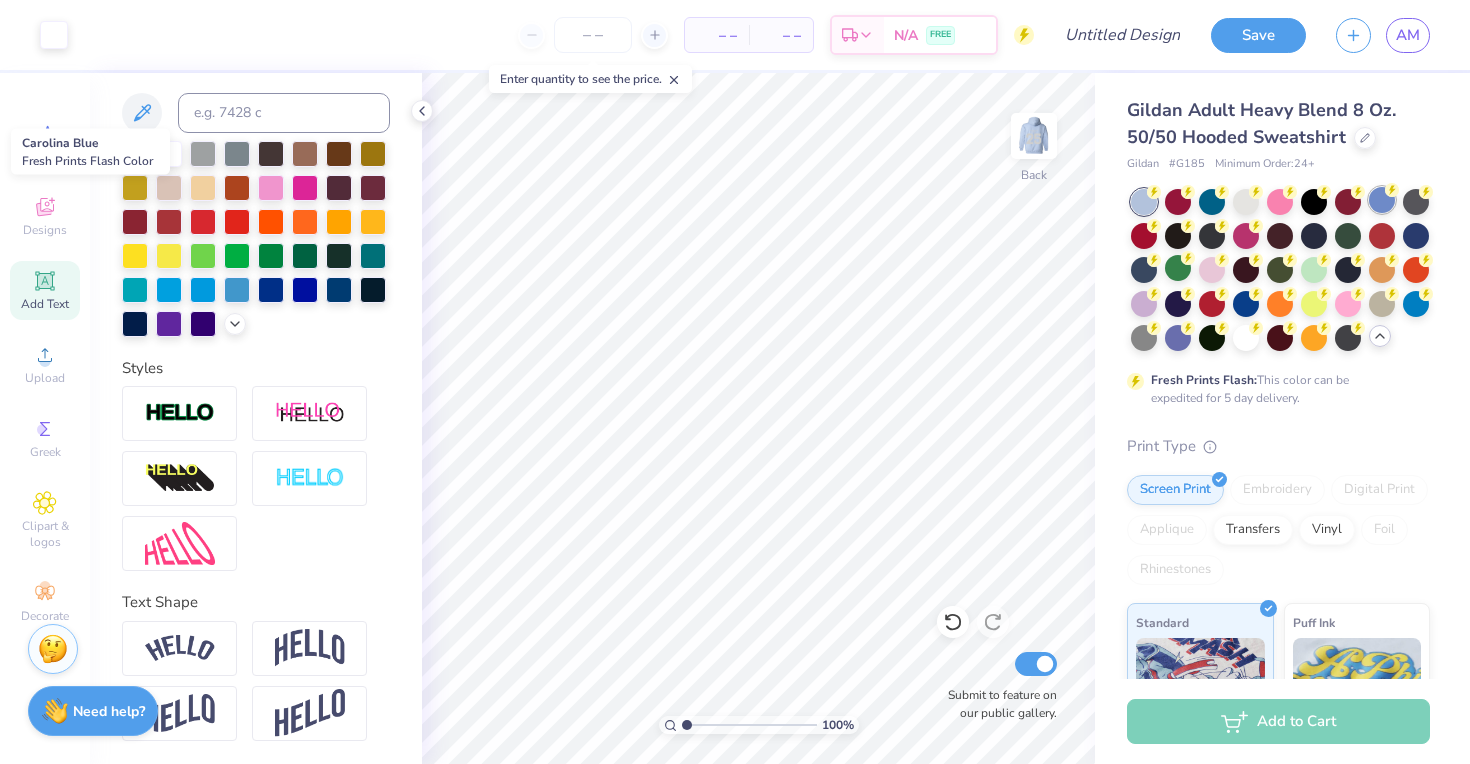 click at bounding box center (1382, 200) 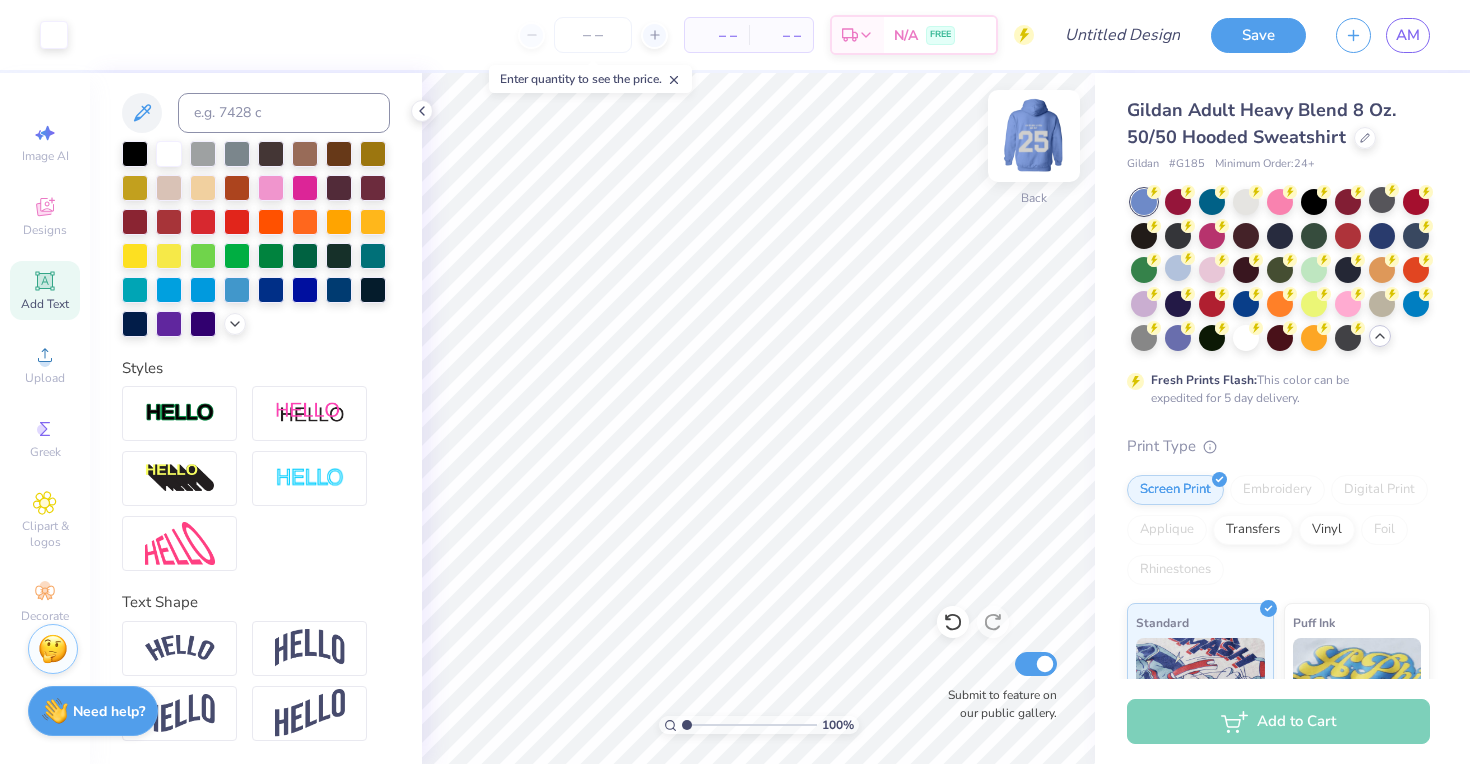 click at bounding box center [1034, 136] 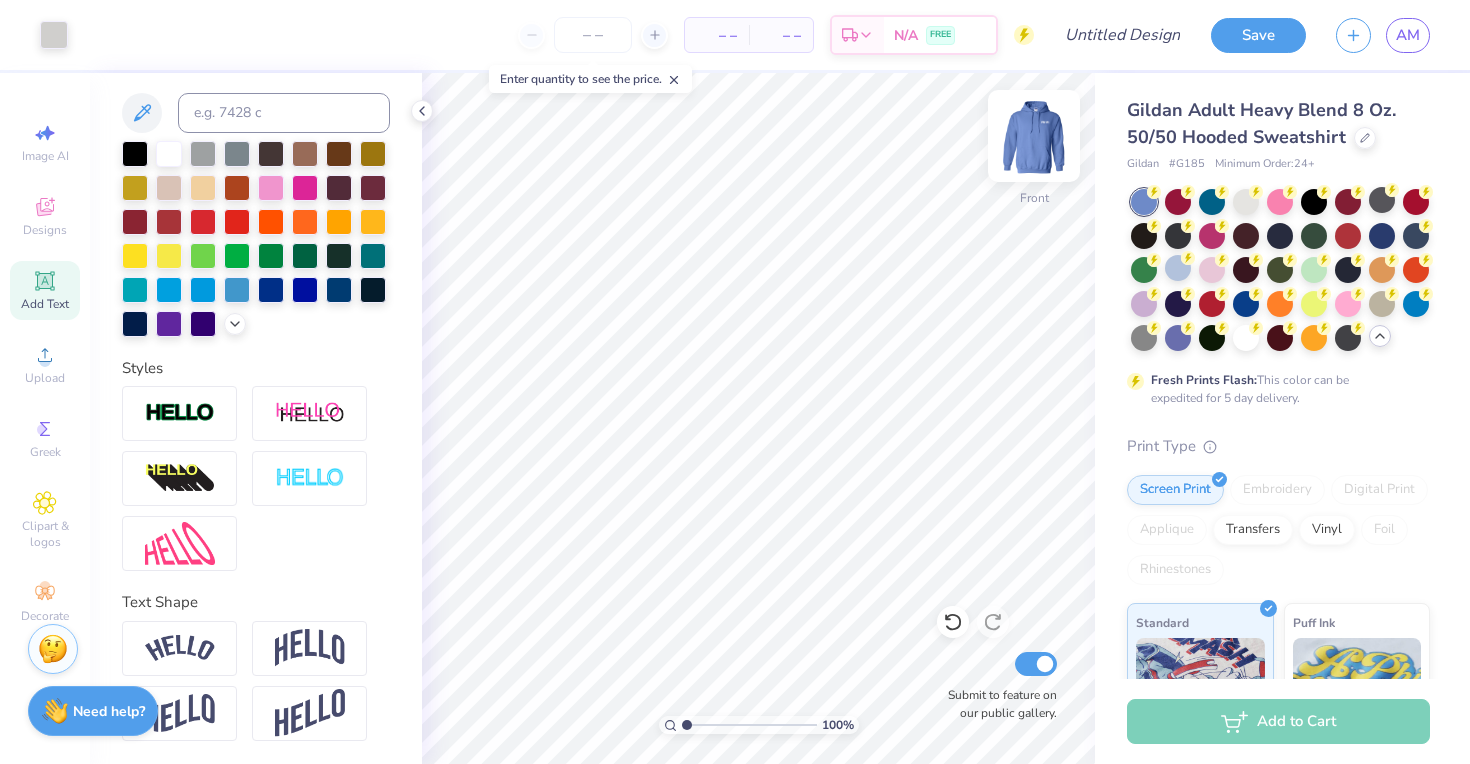 click at bounding box center (1034, 136) 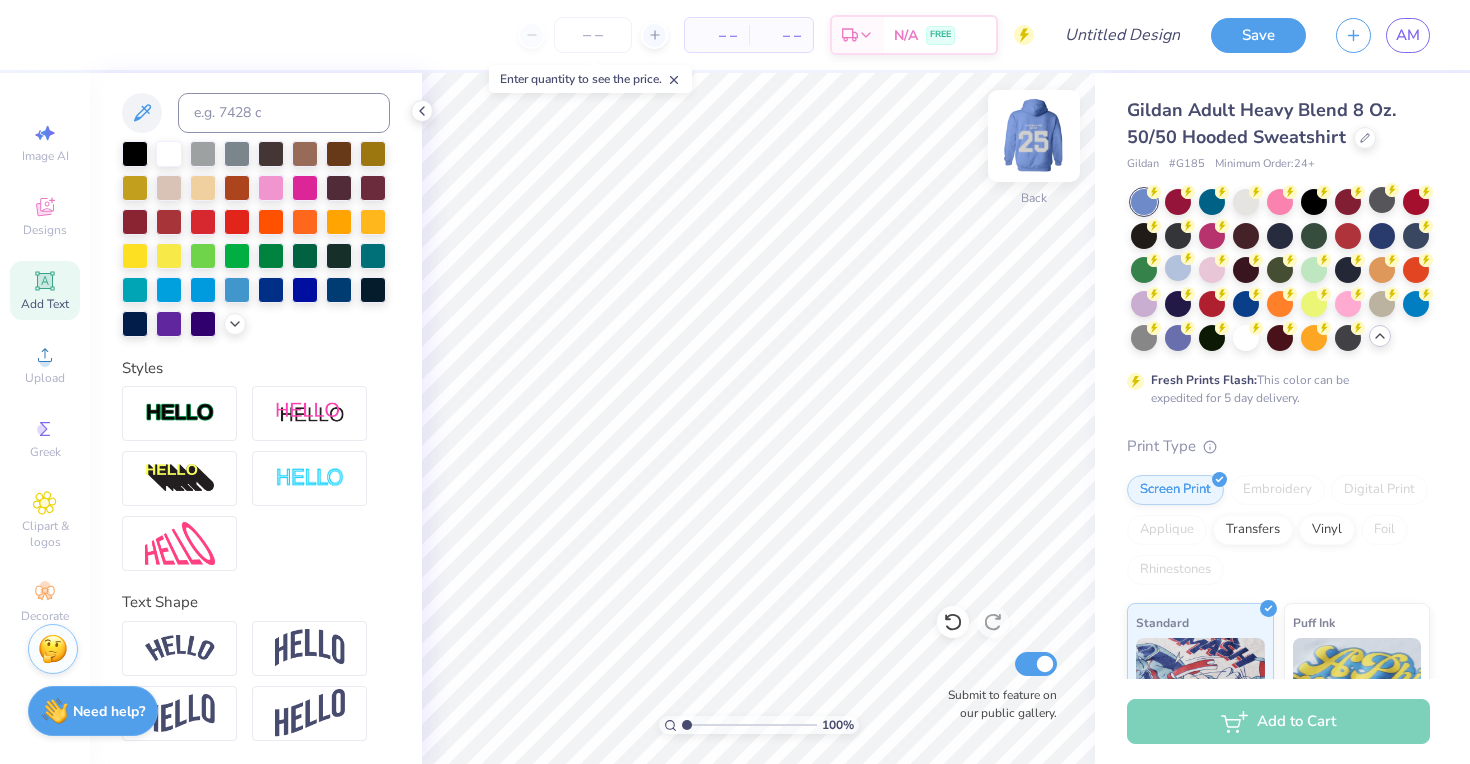 click at bounding box center [1034, 136] 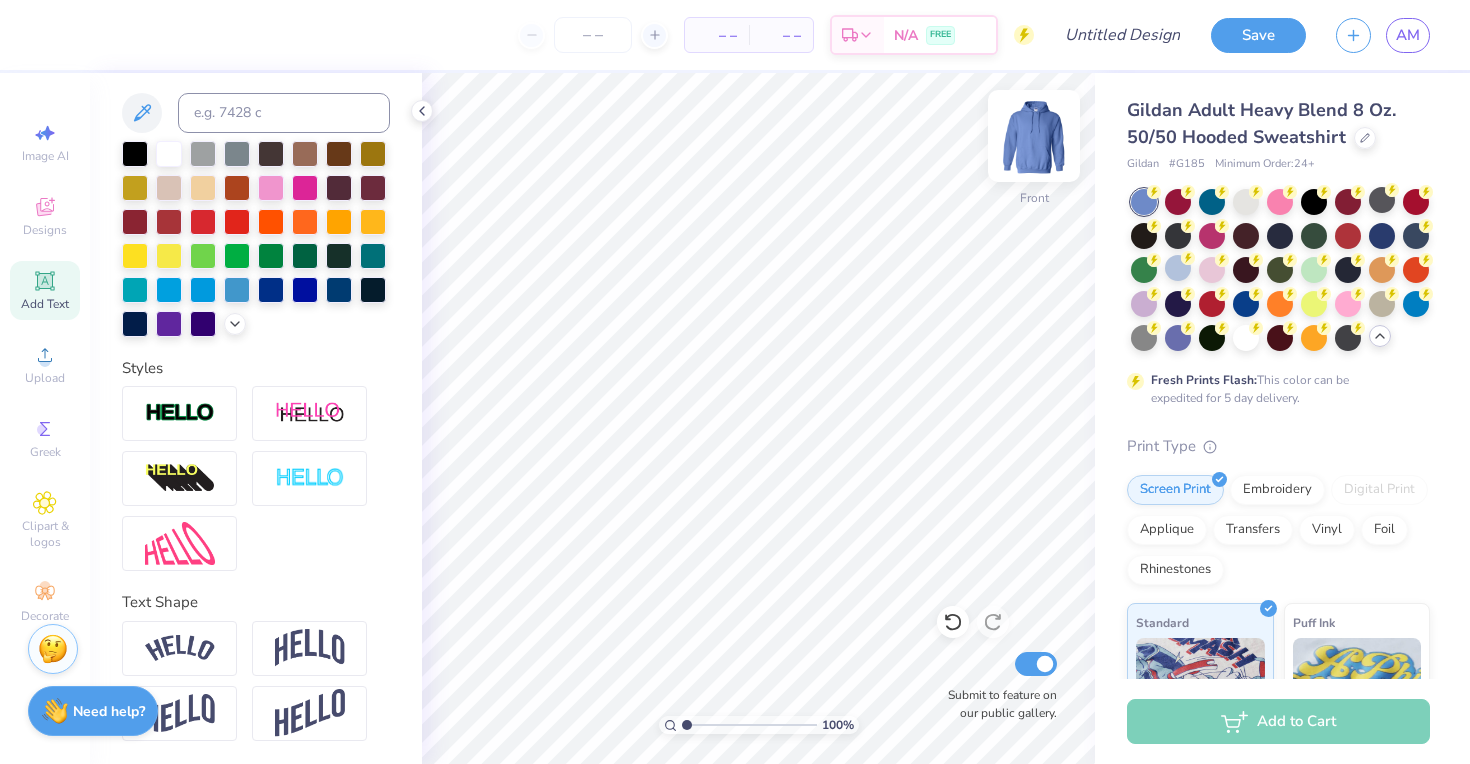 click at bounding box center (1034, 136) 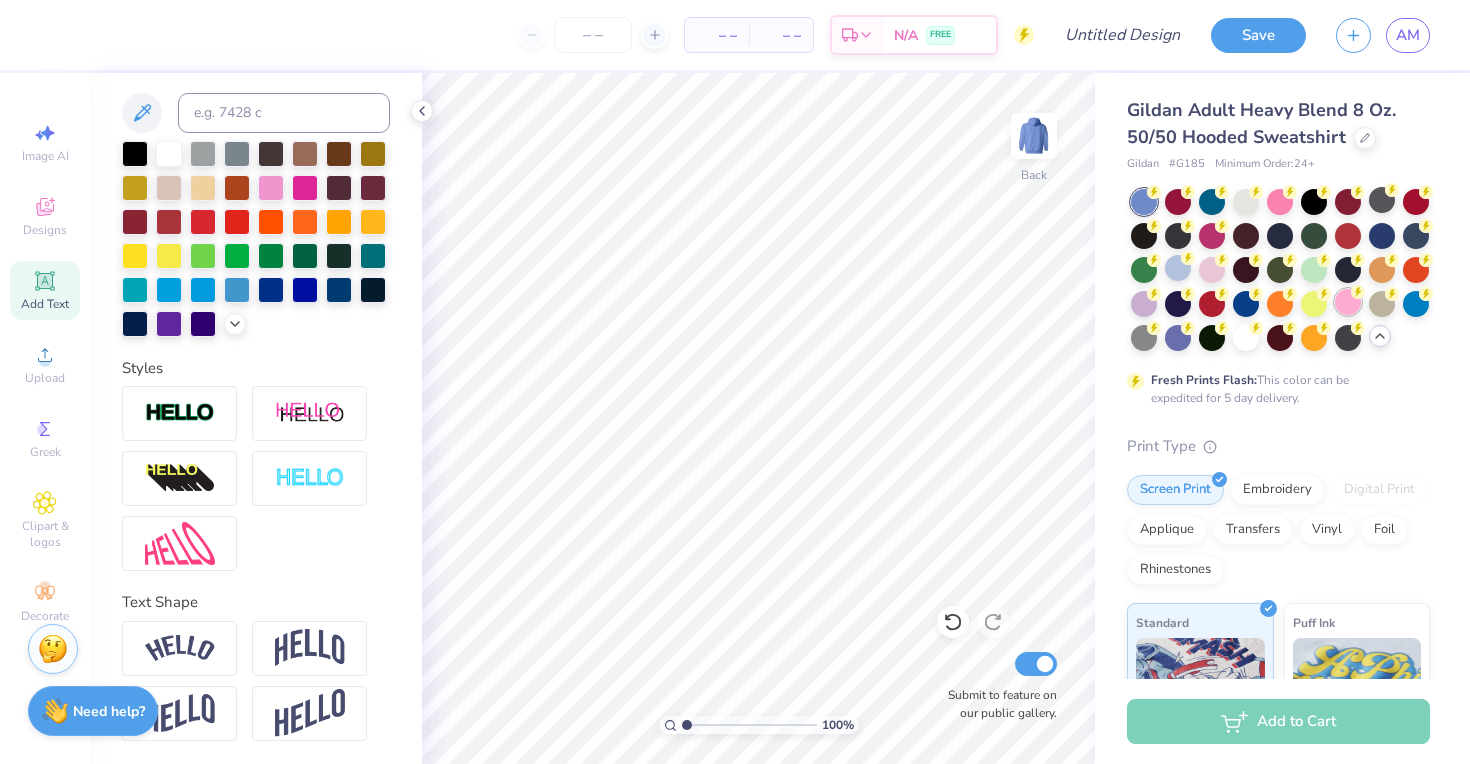 click at bounding box center [1348, 302] 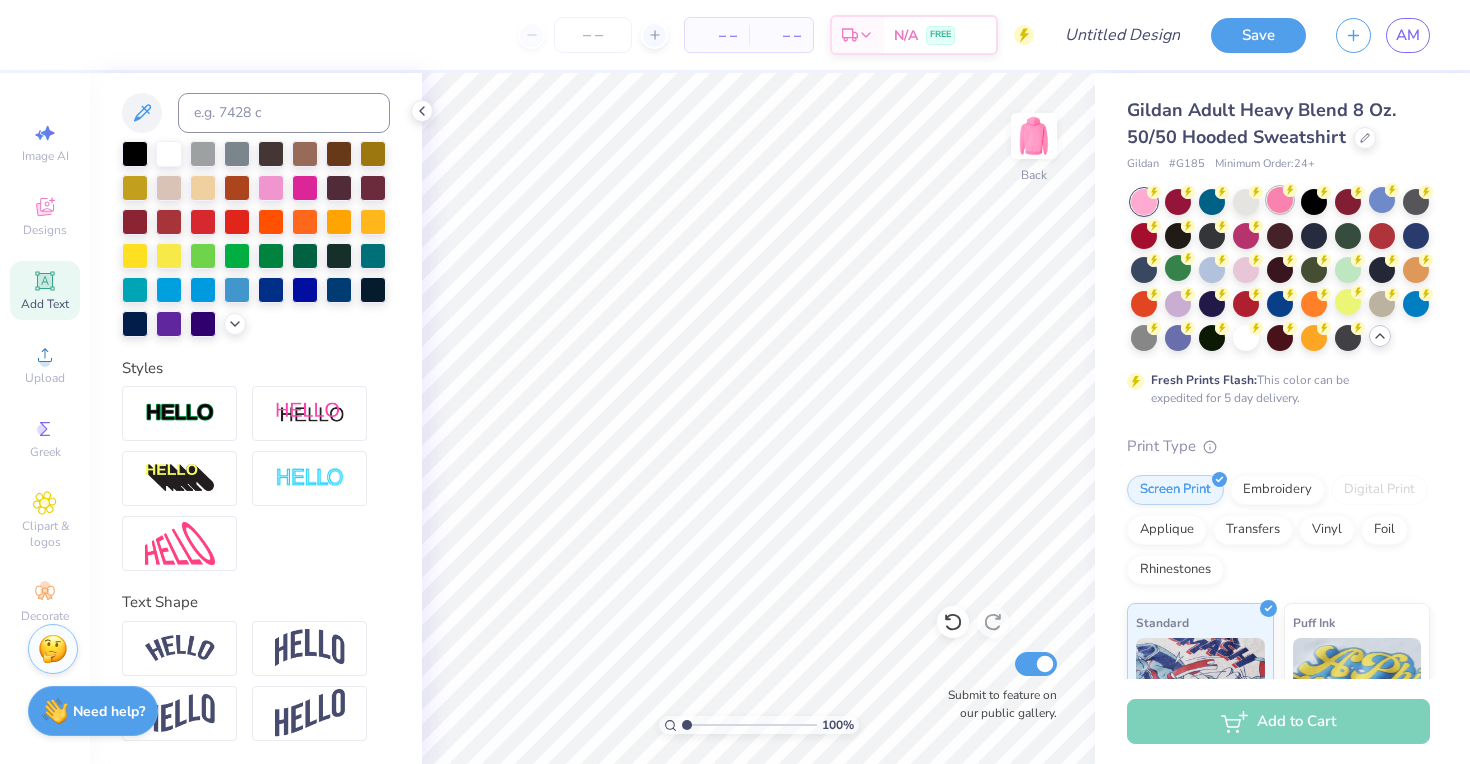 click at bounding box center [1280, 200] 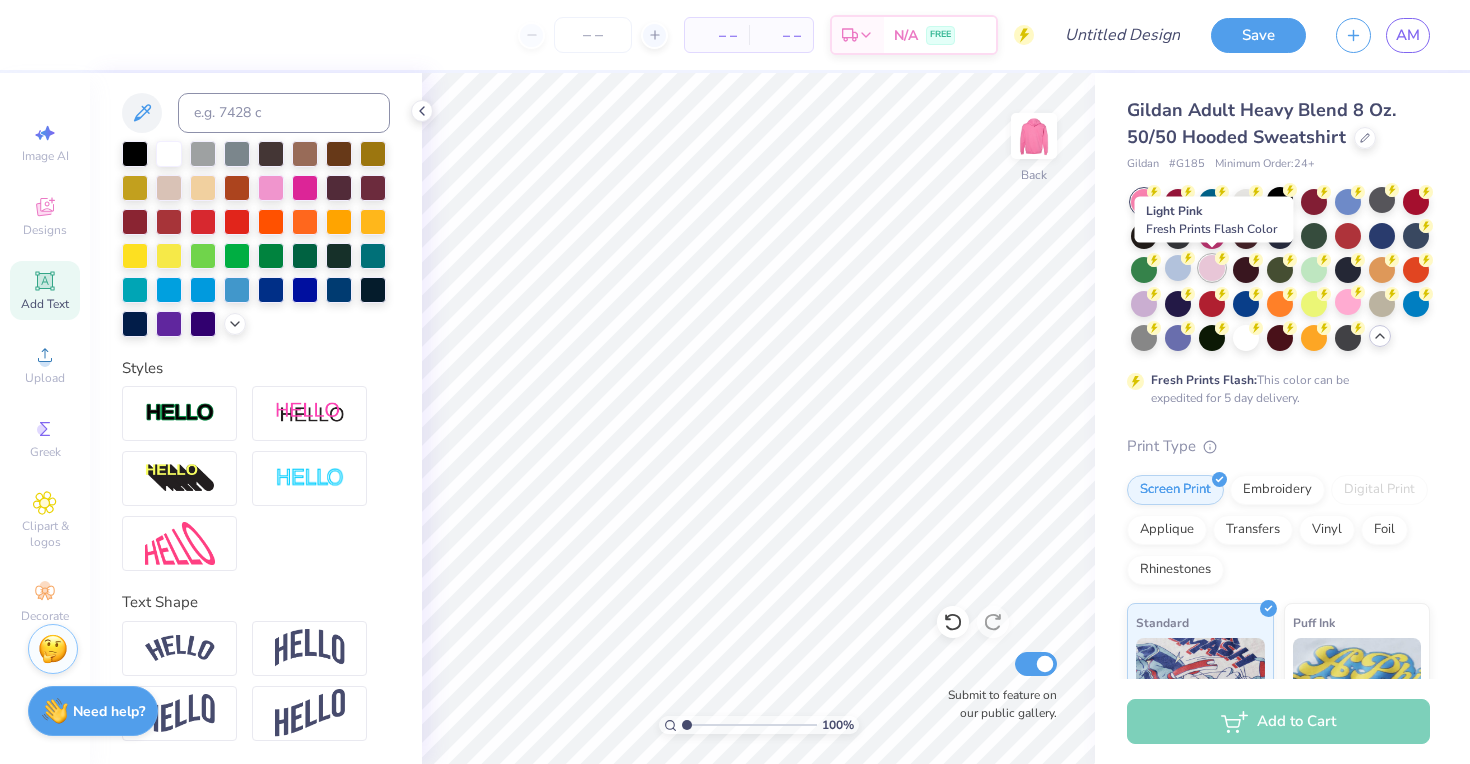 click at bounding box center [1212, 268] 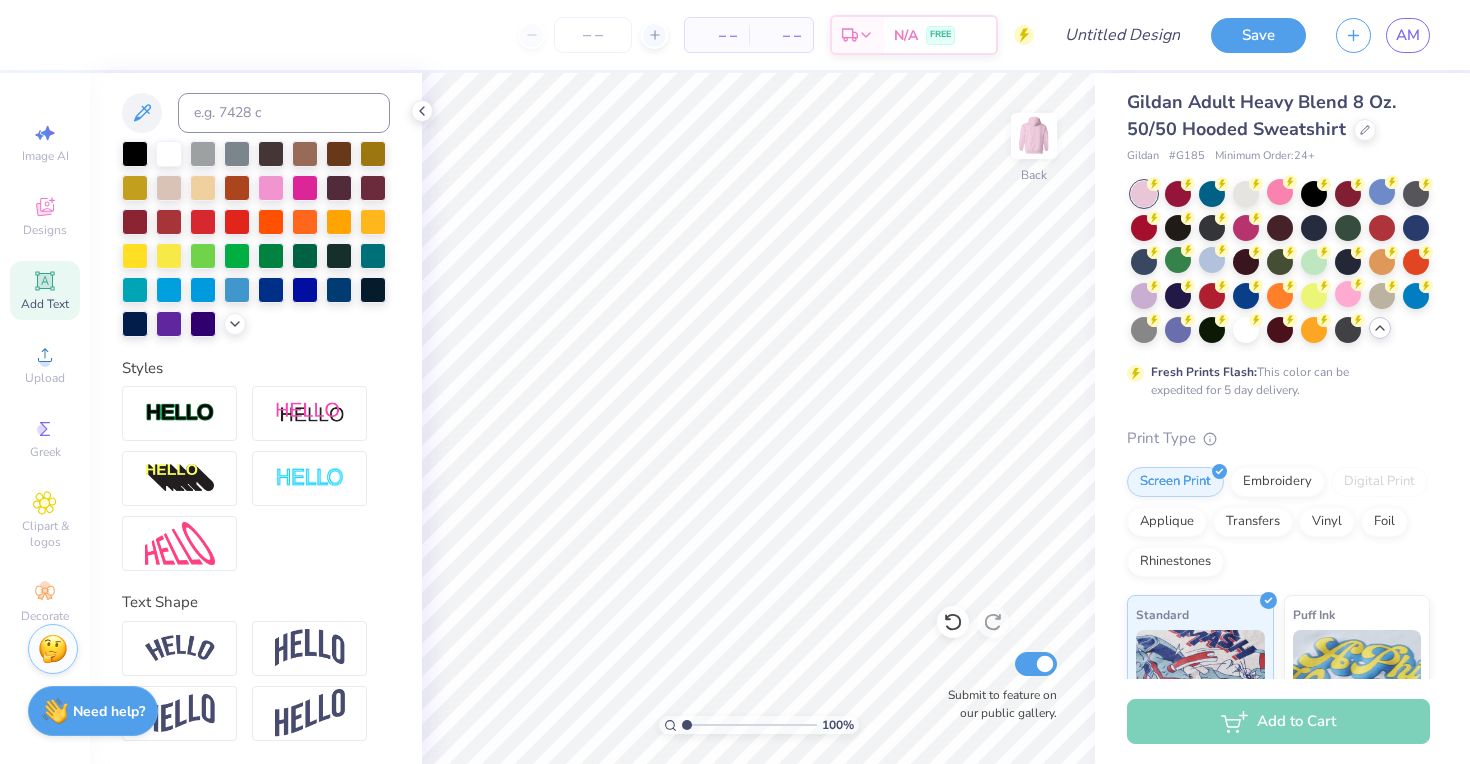 scroll, scrollTop: 1, scrollLeft: 0, axis: vertical 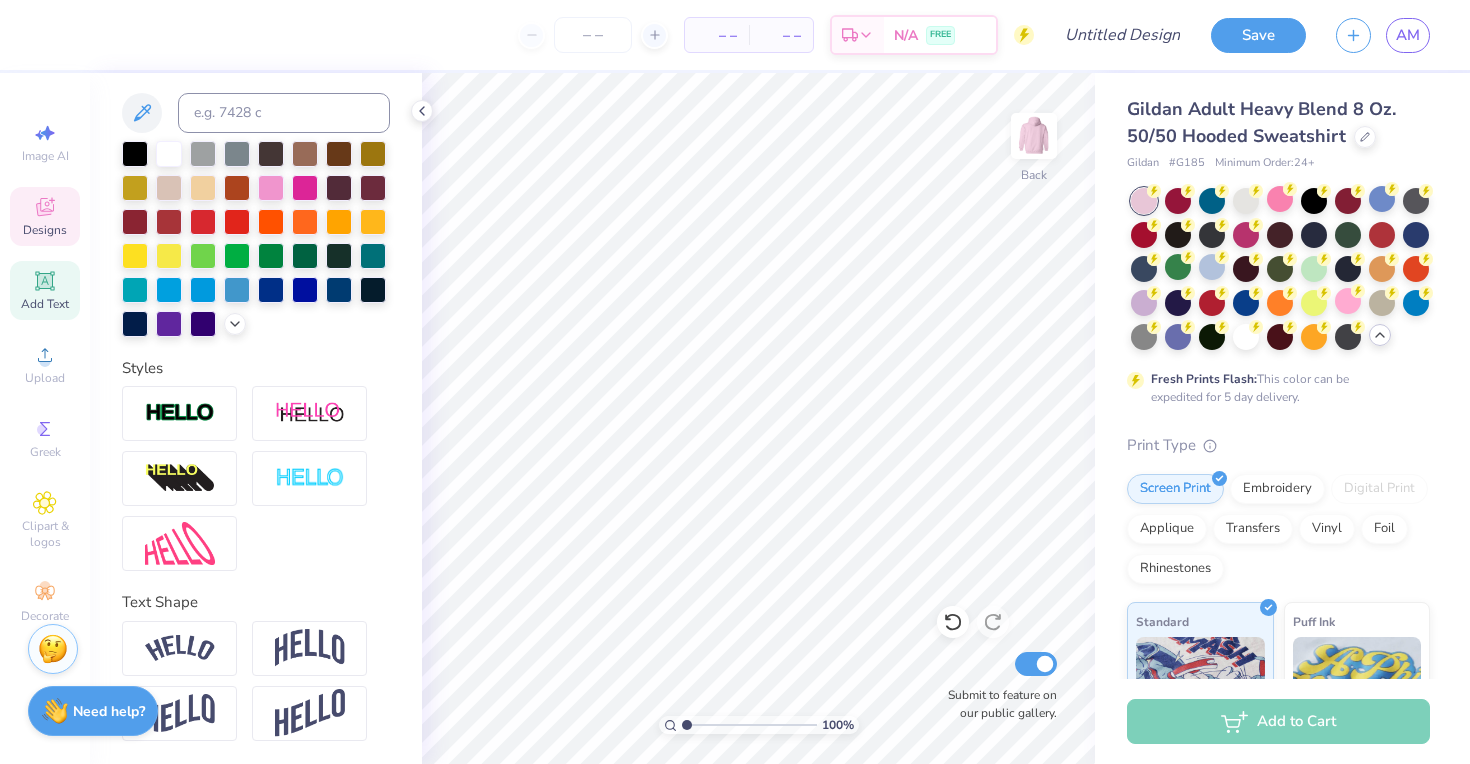 click on "Designs" at bounding box center (45, 216) 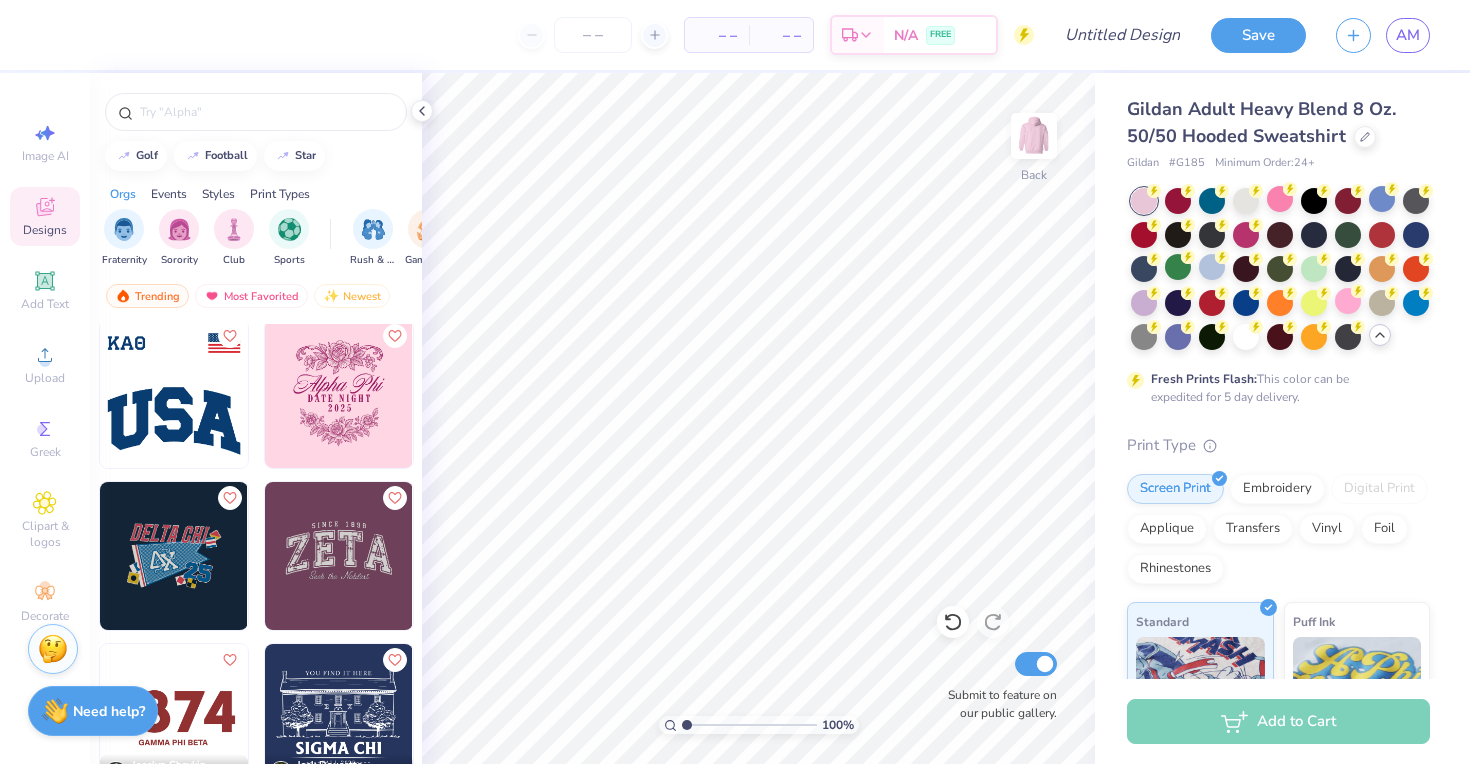 scroll, scrollTop: 0, scrollLeft: 0, axis: both 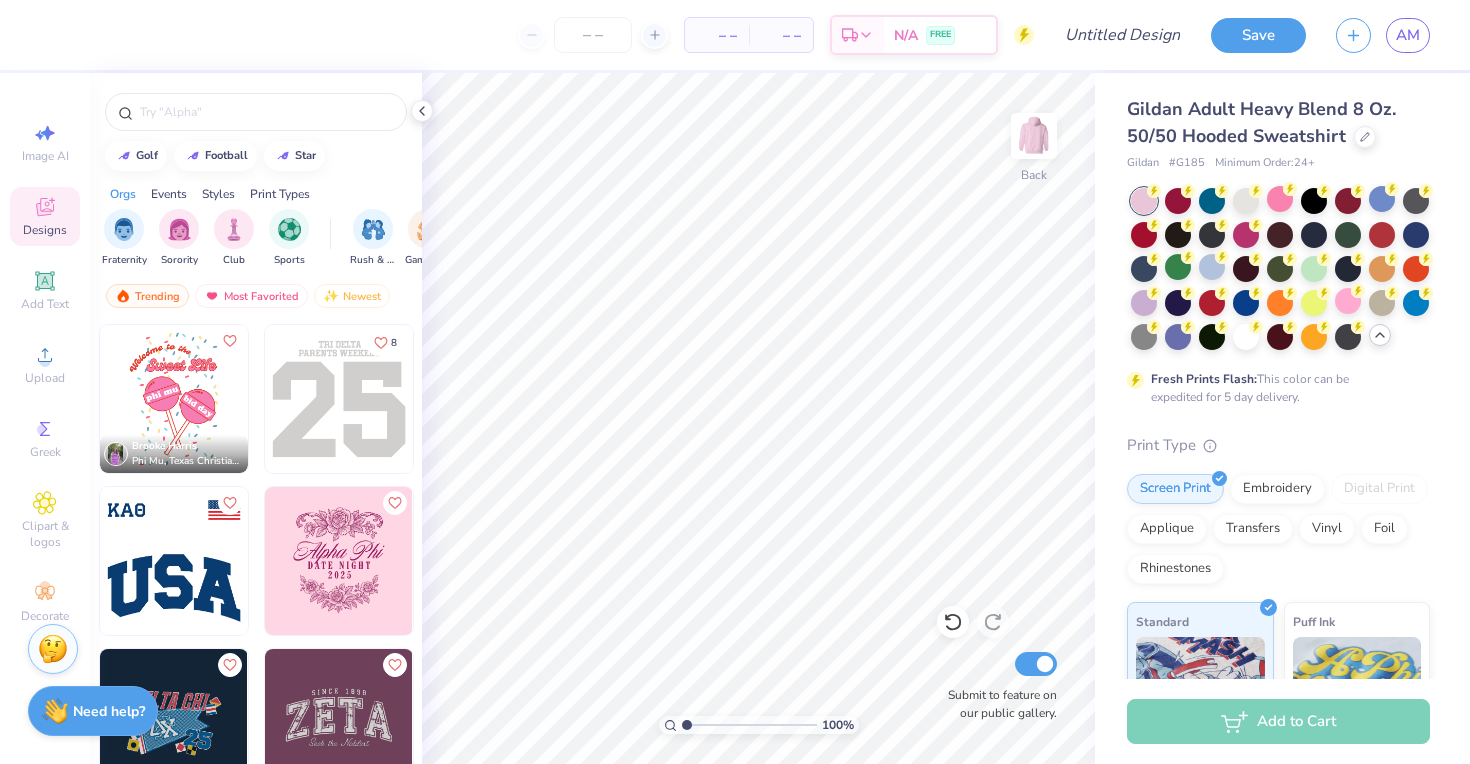 click at bounding box center (339, 561) 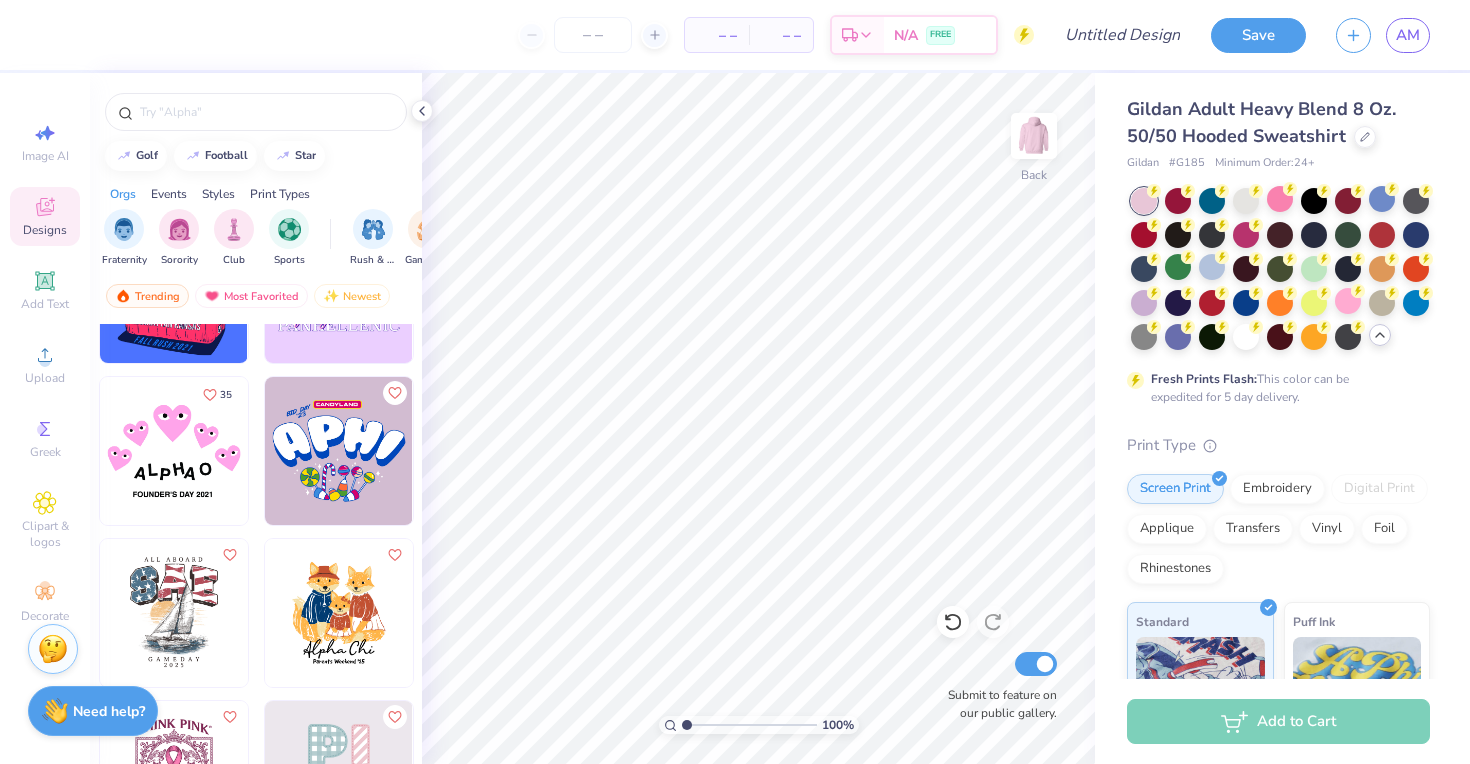 scroll, scrollTop: 12416, scrollLeft: 0, axis: vertical 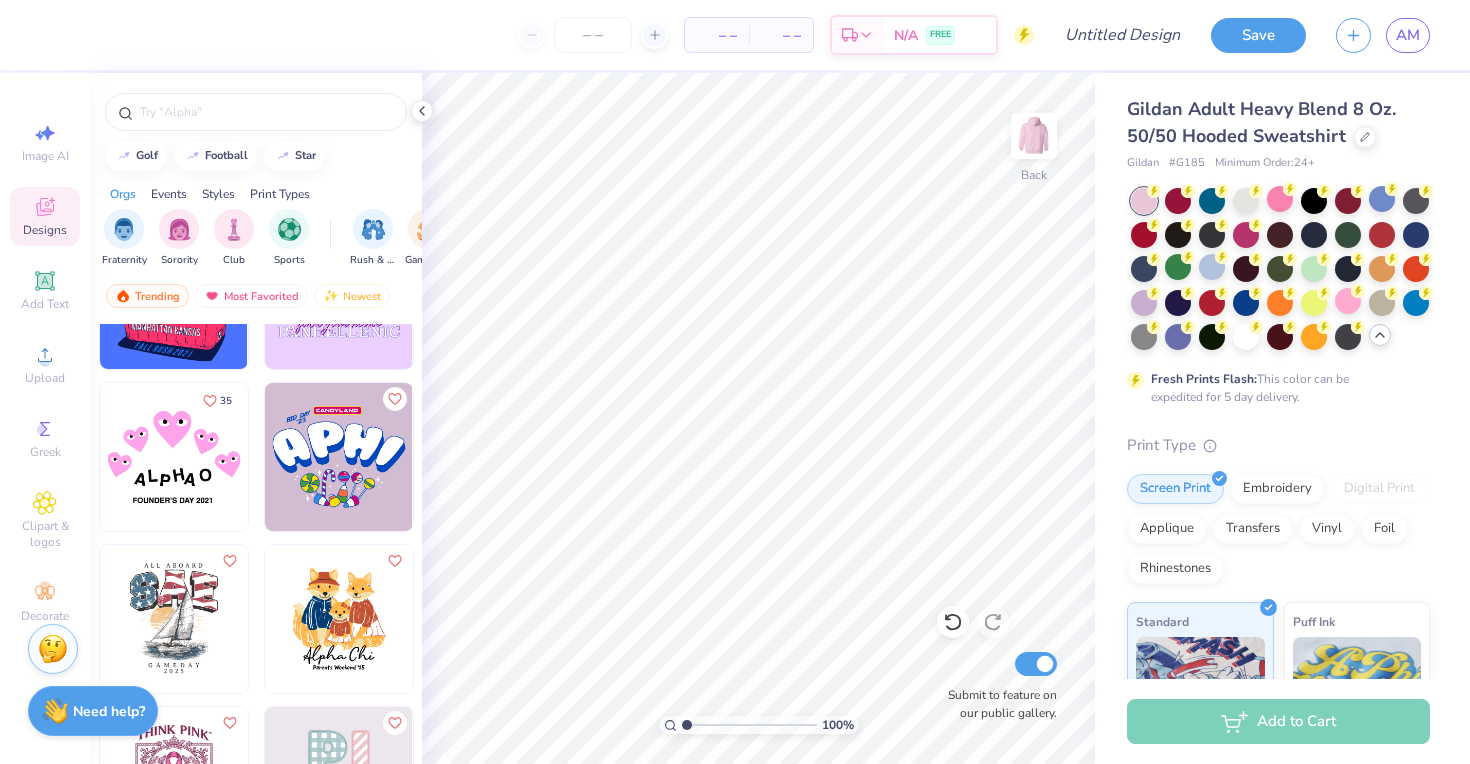 click at bounding box center (174, 457) 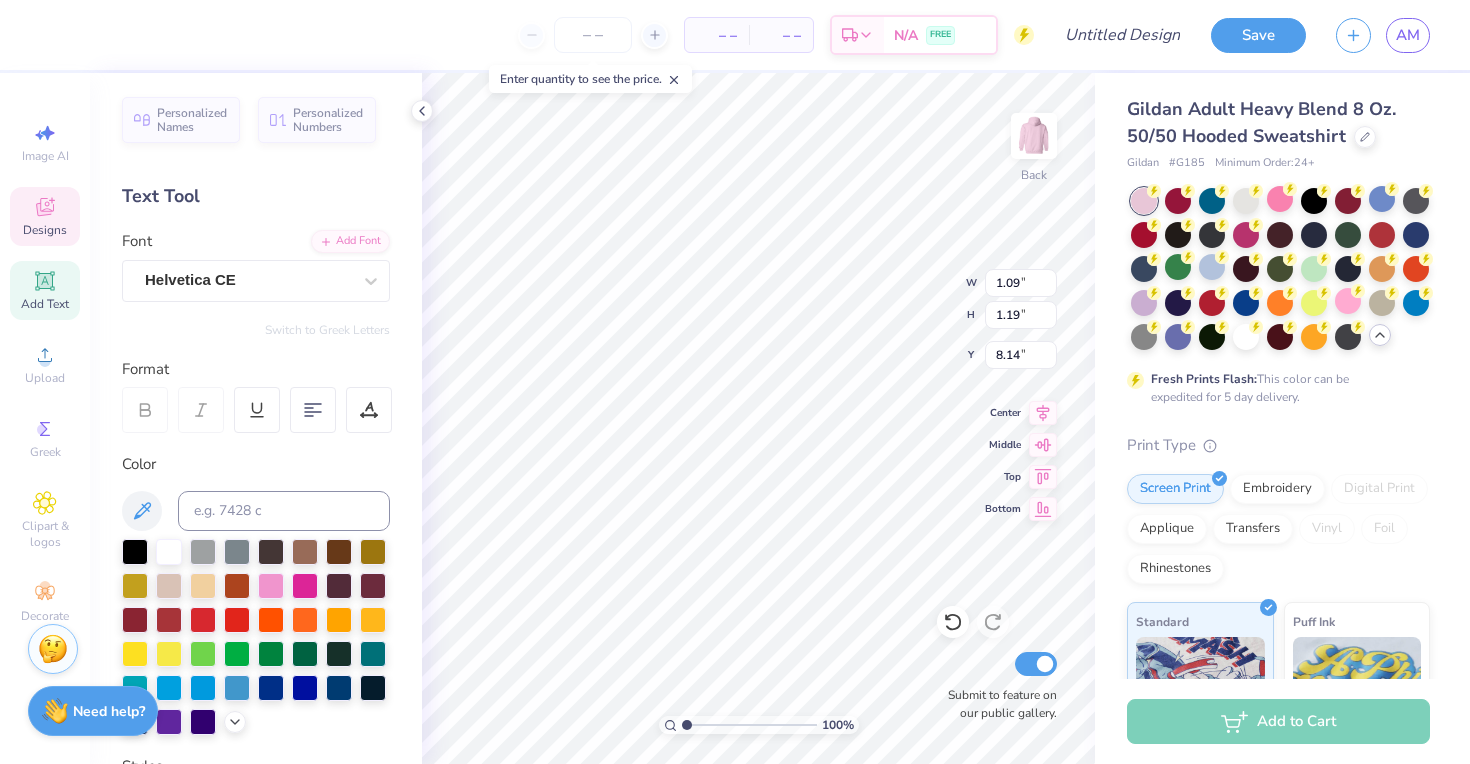 type on "1.09" 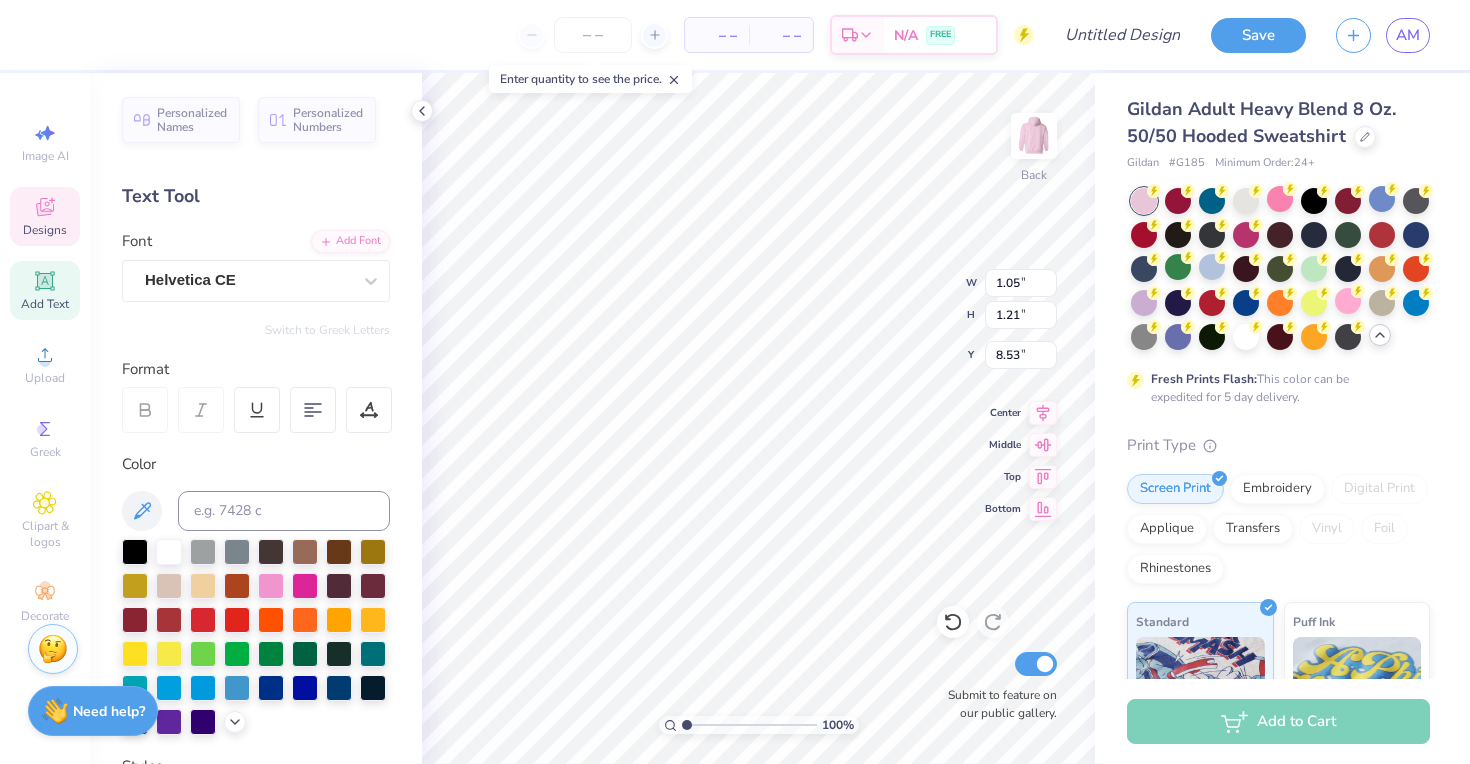 type on "P" 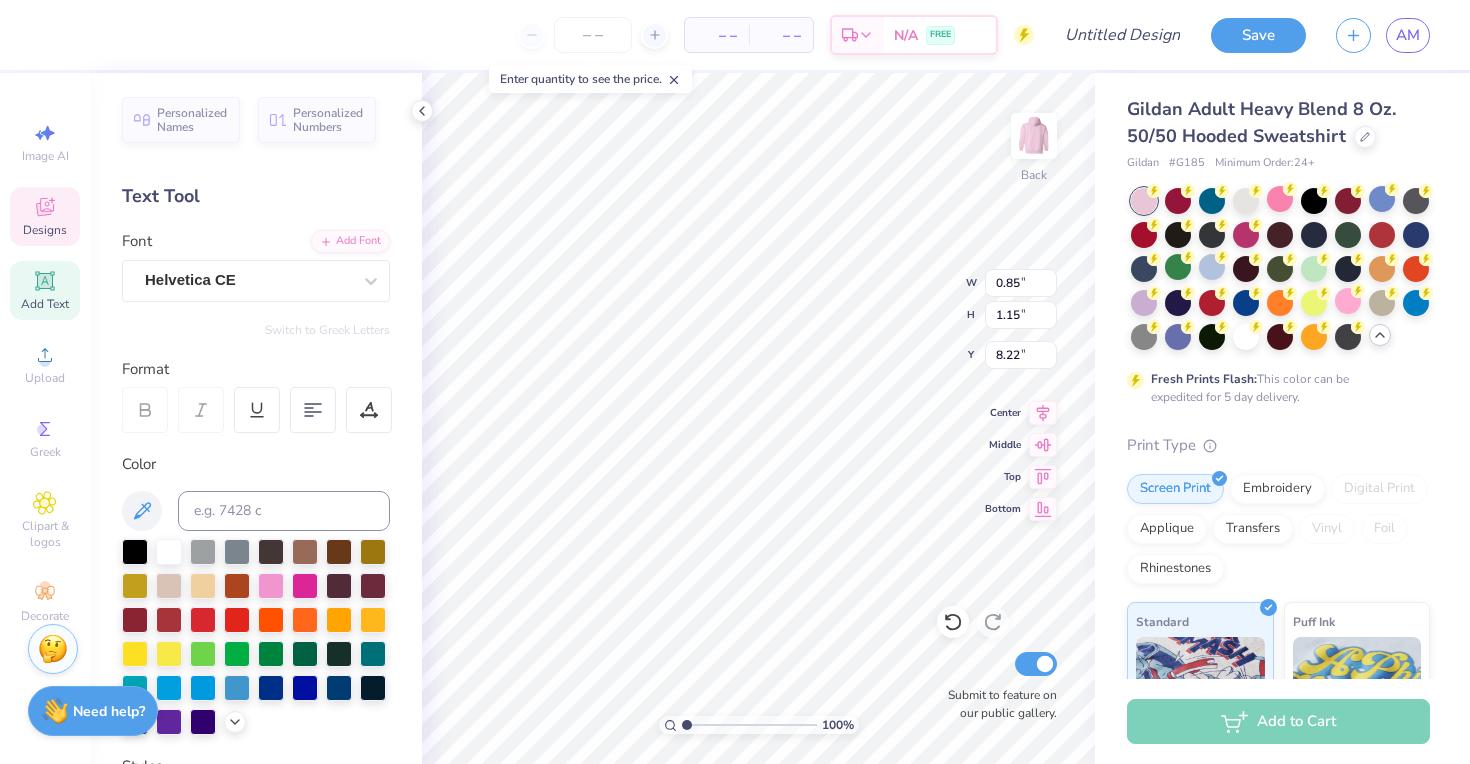 type on "8.34" 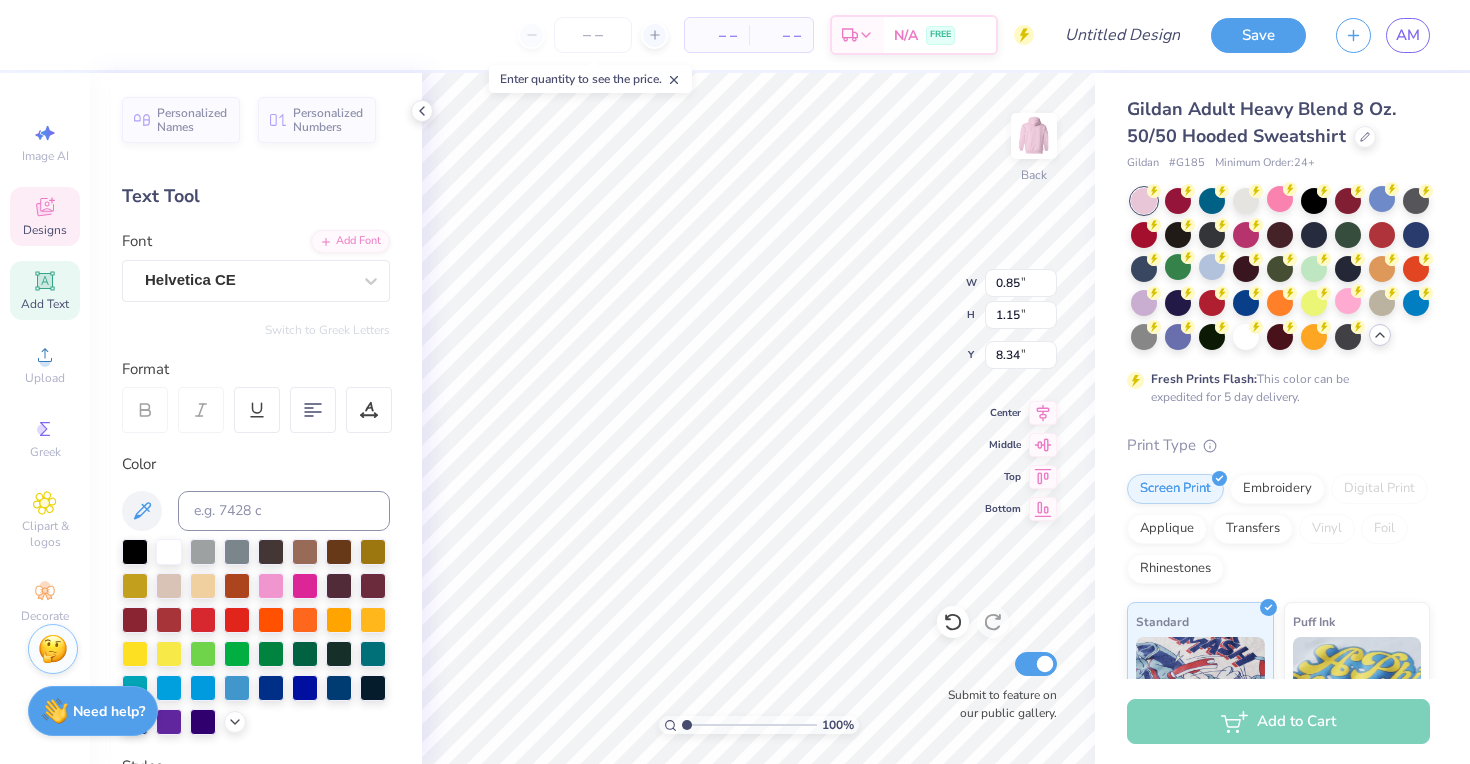 type on "H" 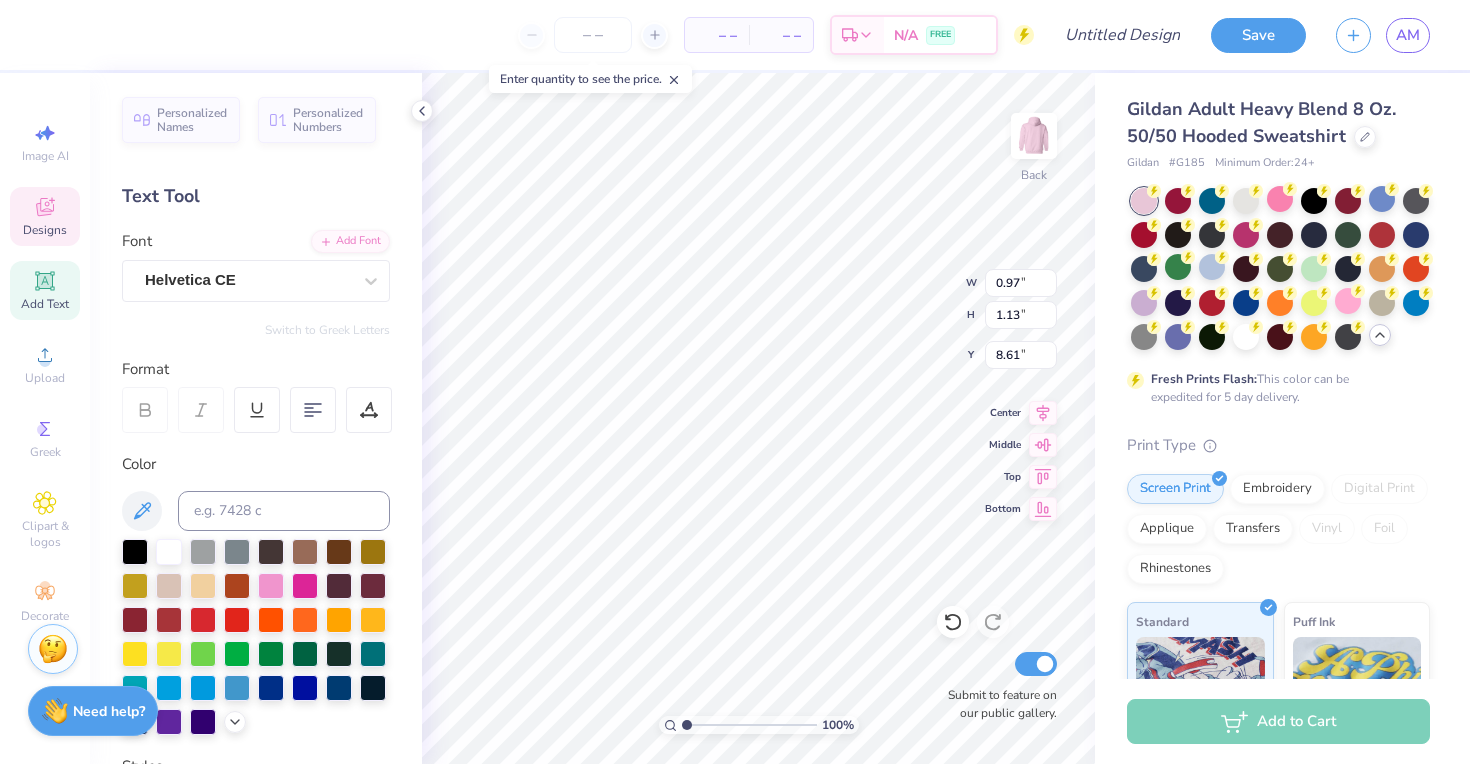 type on "I" 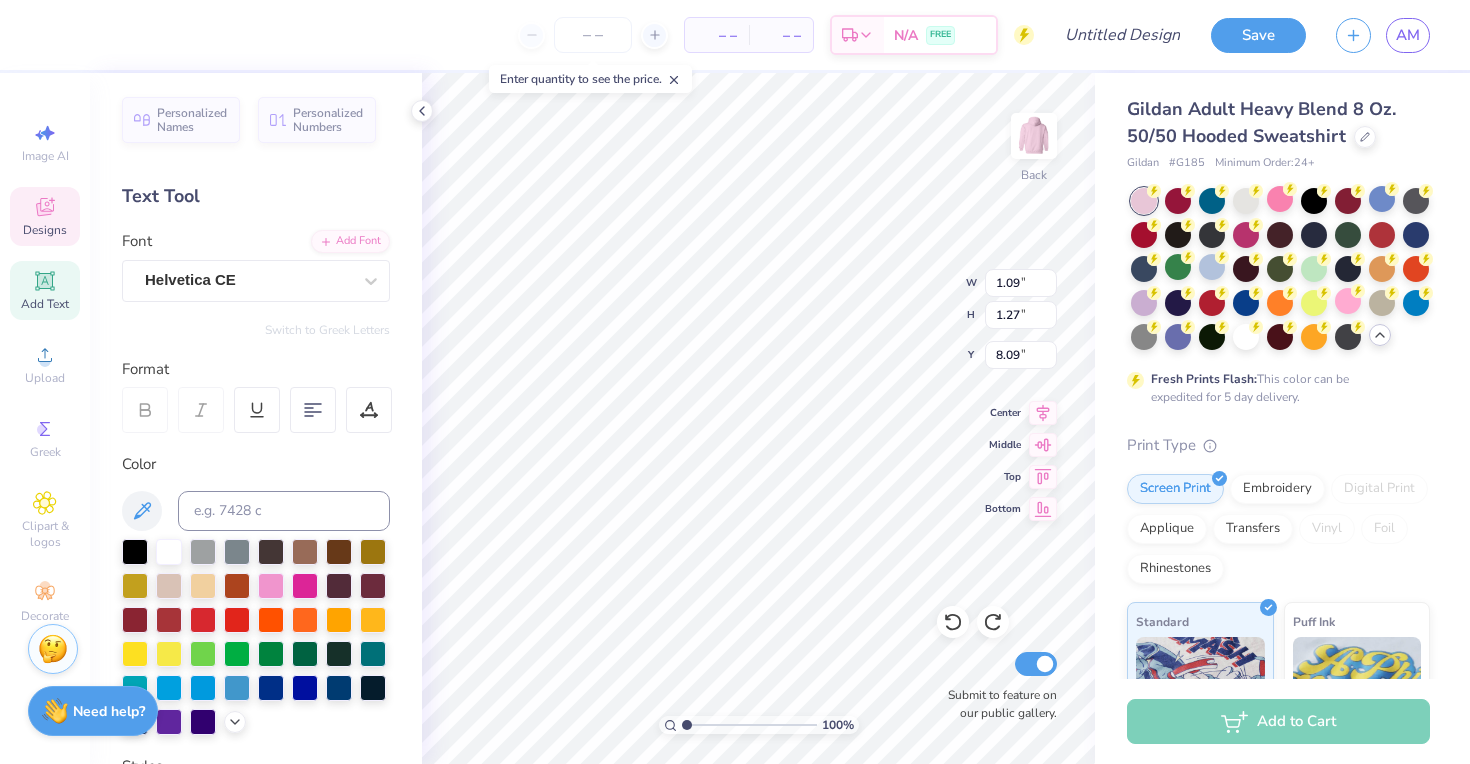 type on "S" 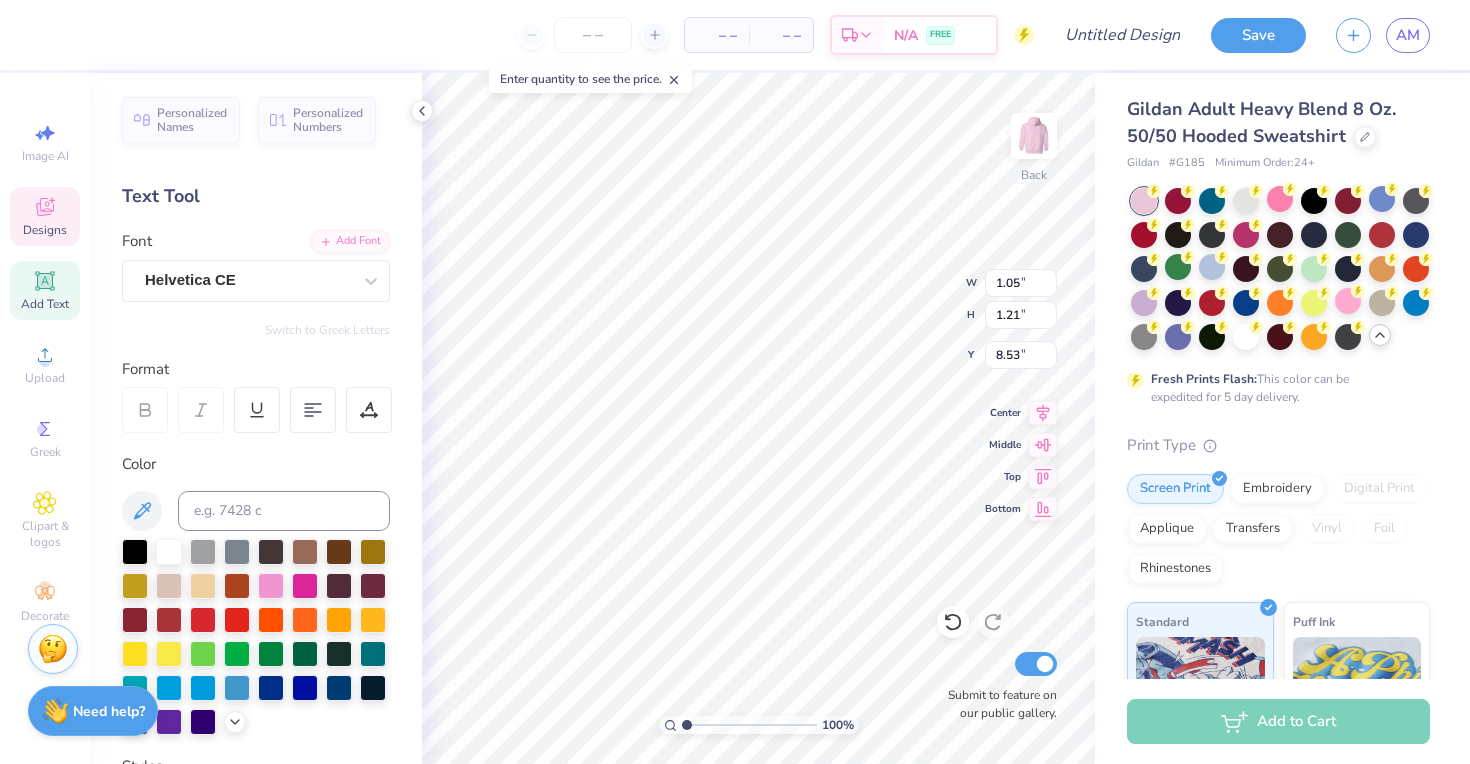 type on "I" 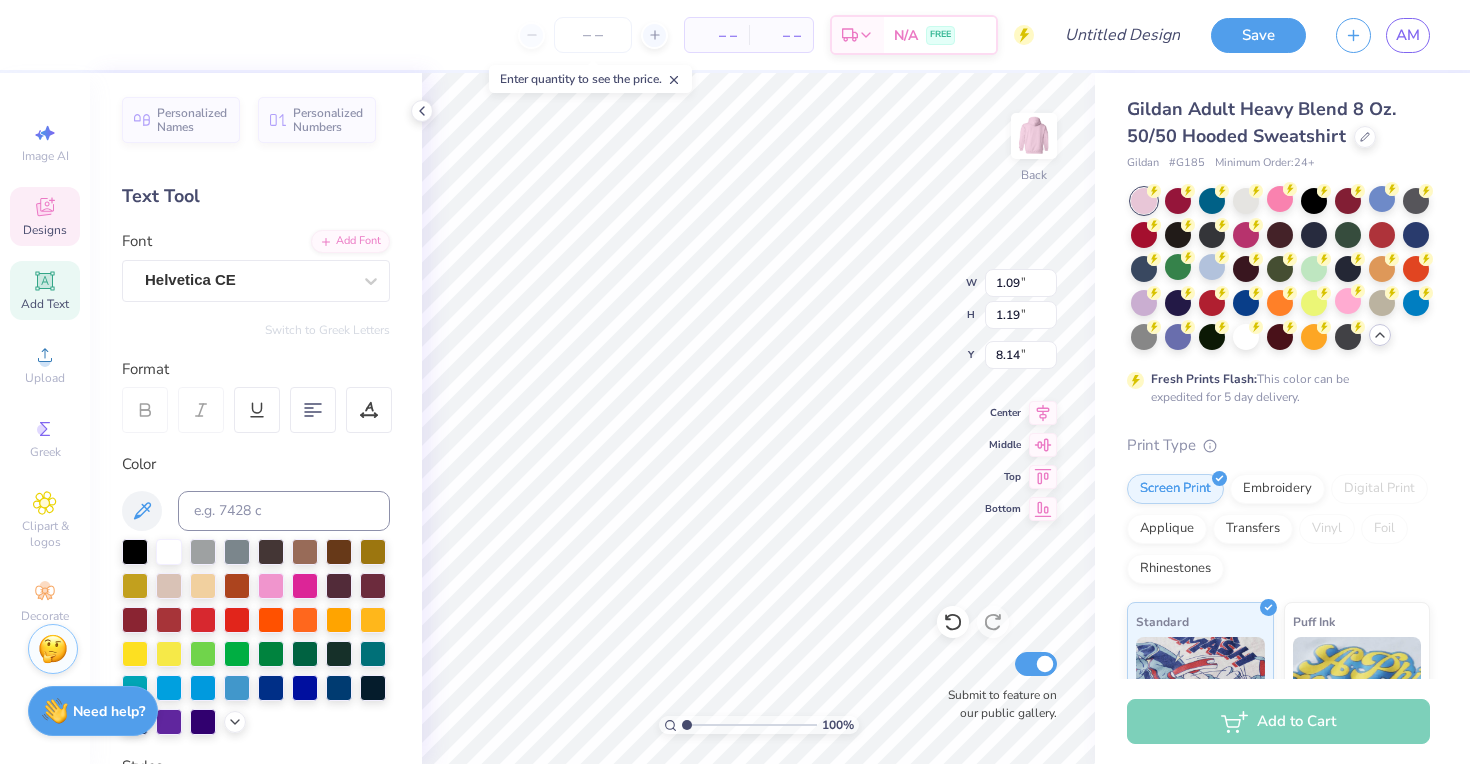 type on "G" 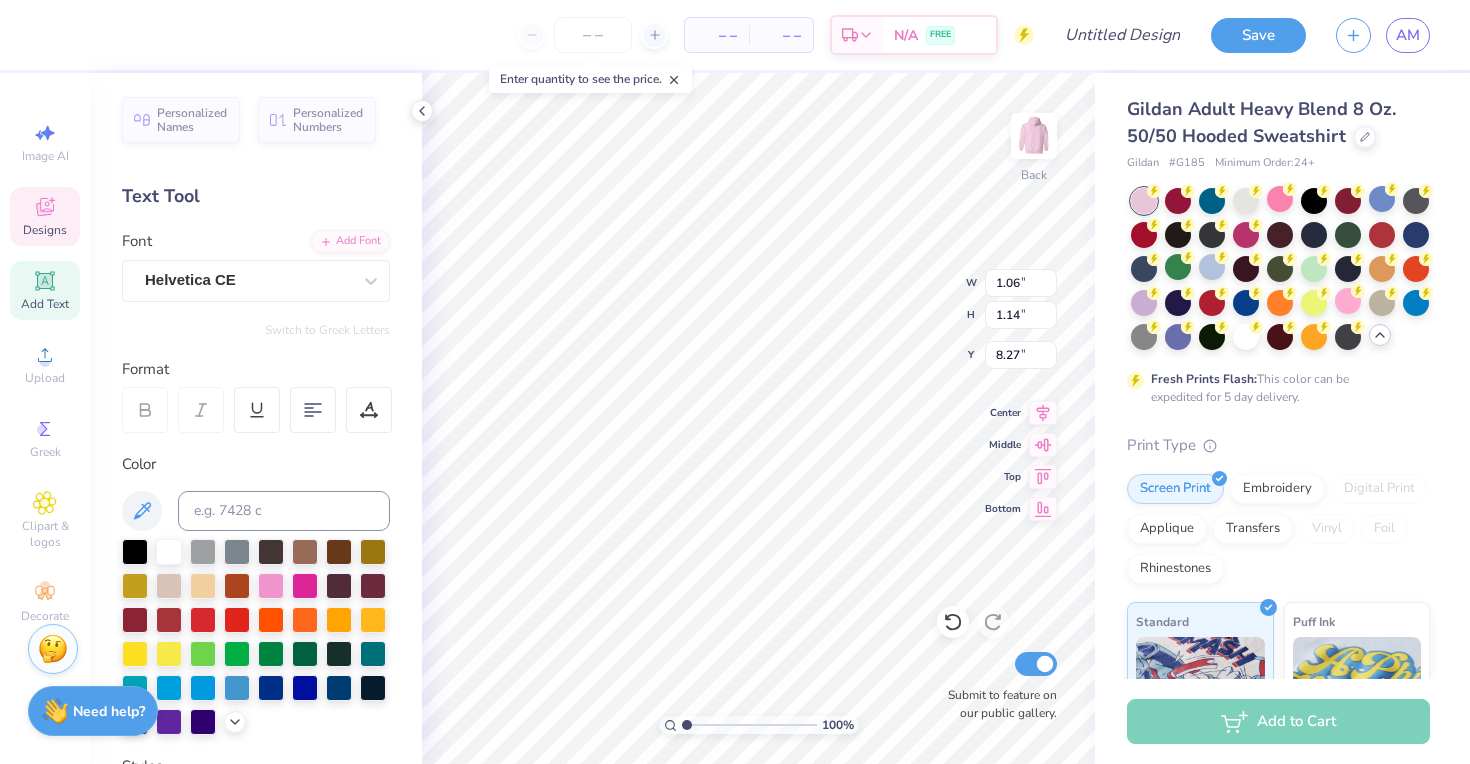 type on "8.35" 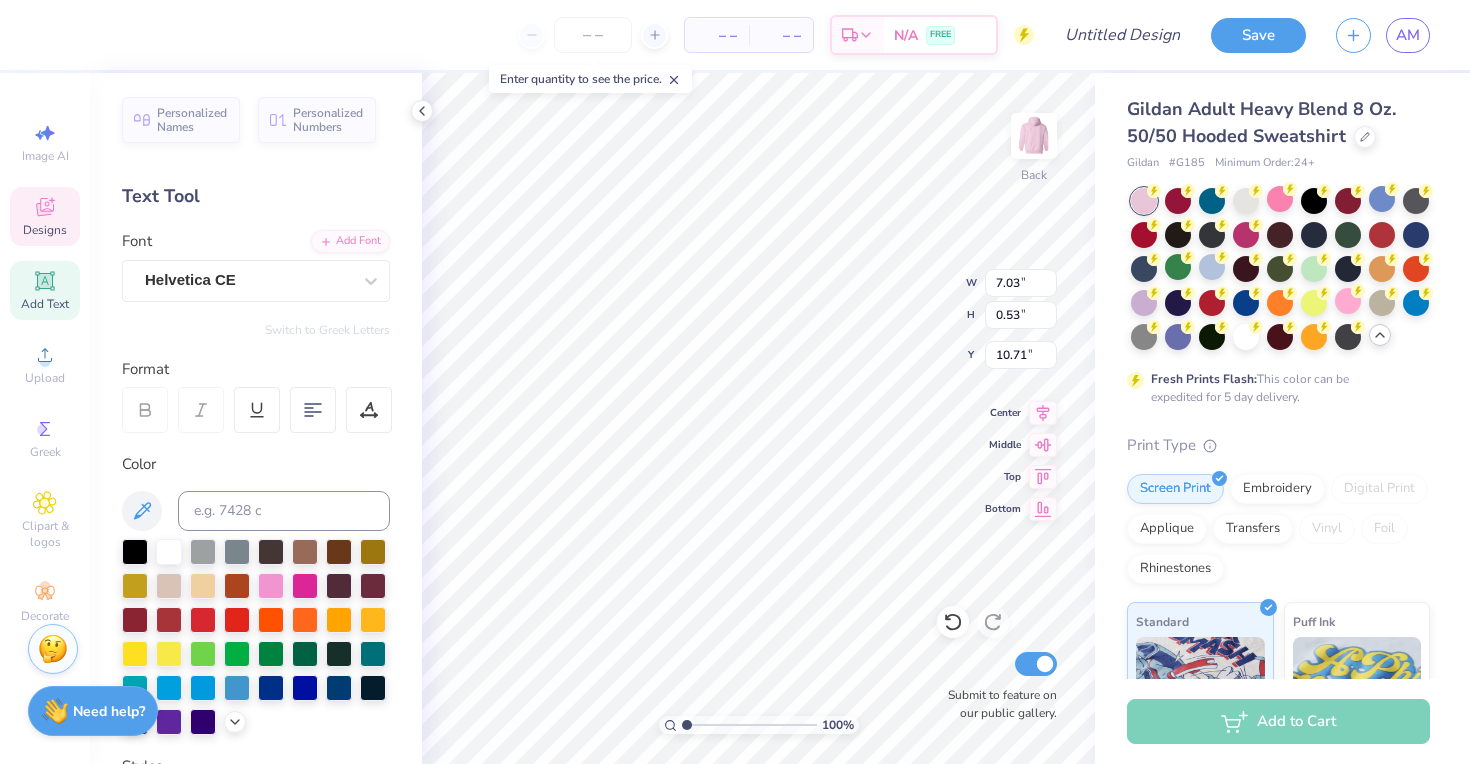 scroll, scrollTop: 0, scrollLeft: 8, axis: horizontal 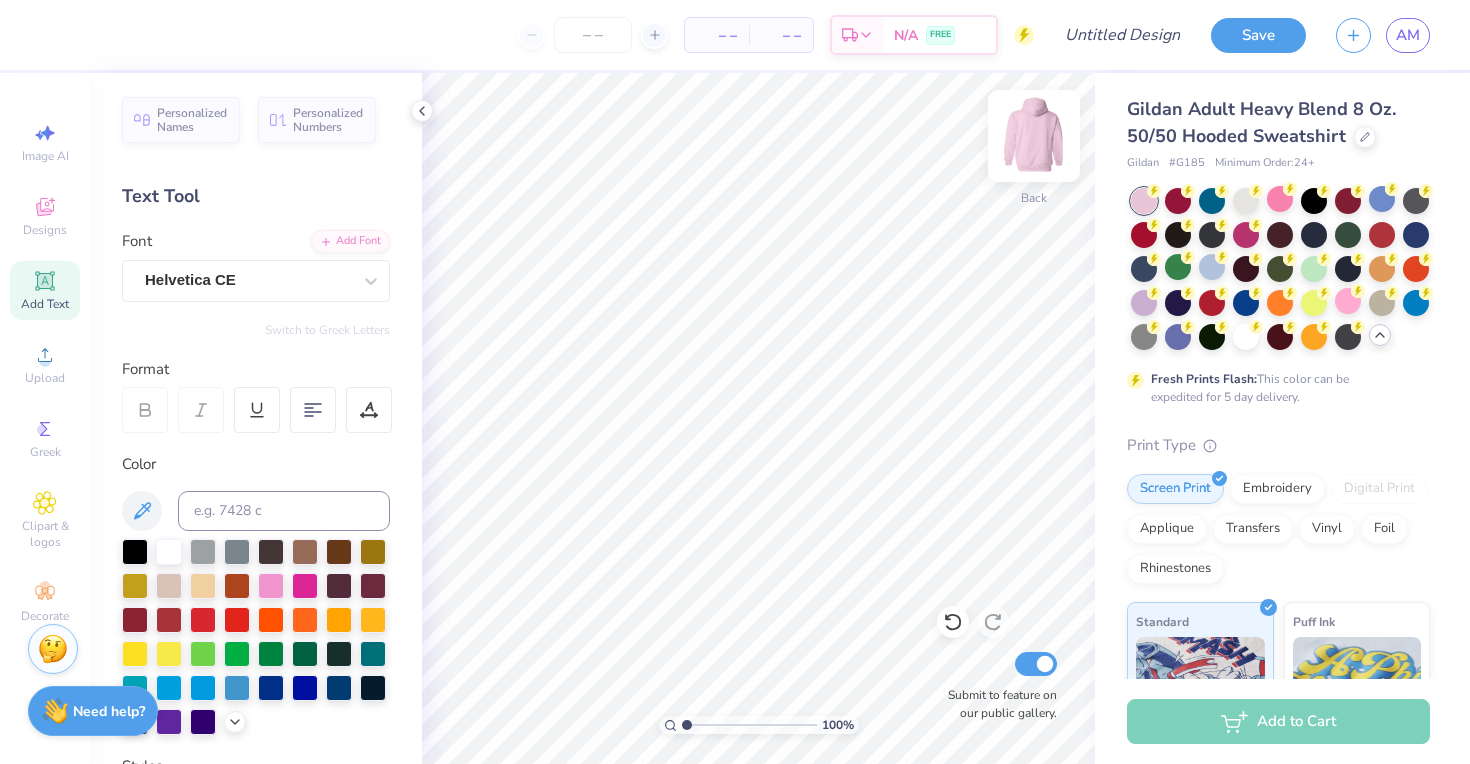 click at bounding box center (1034, 136) 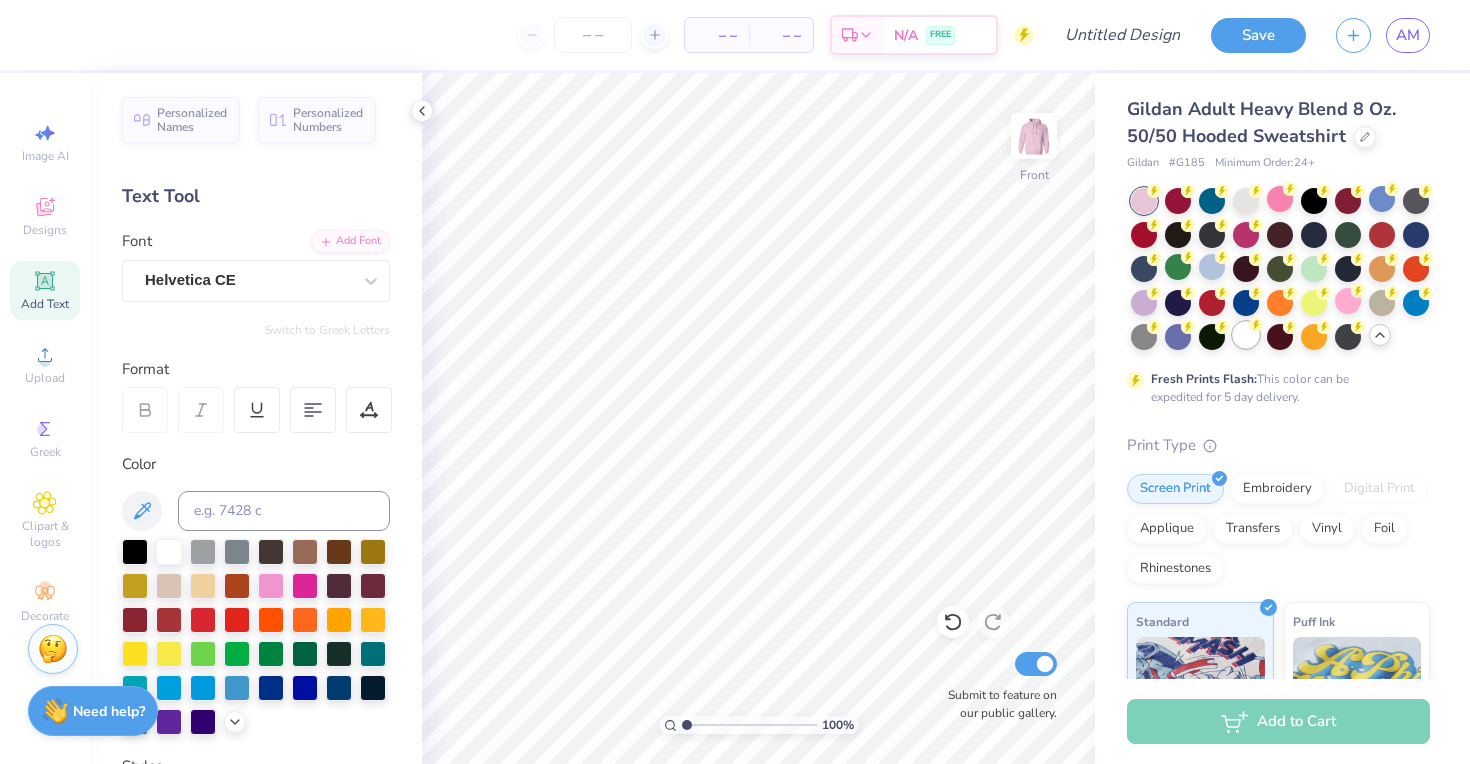 click at bounding box center (1246, 335) 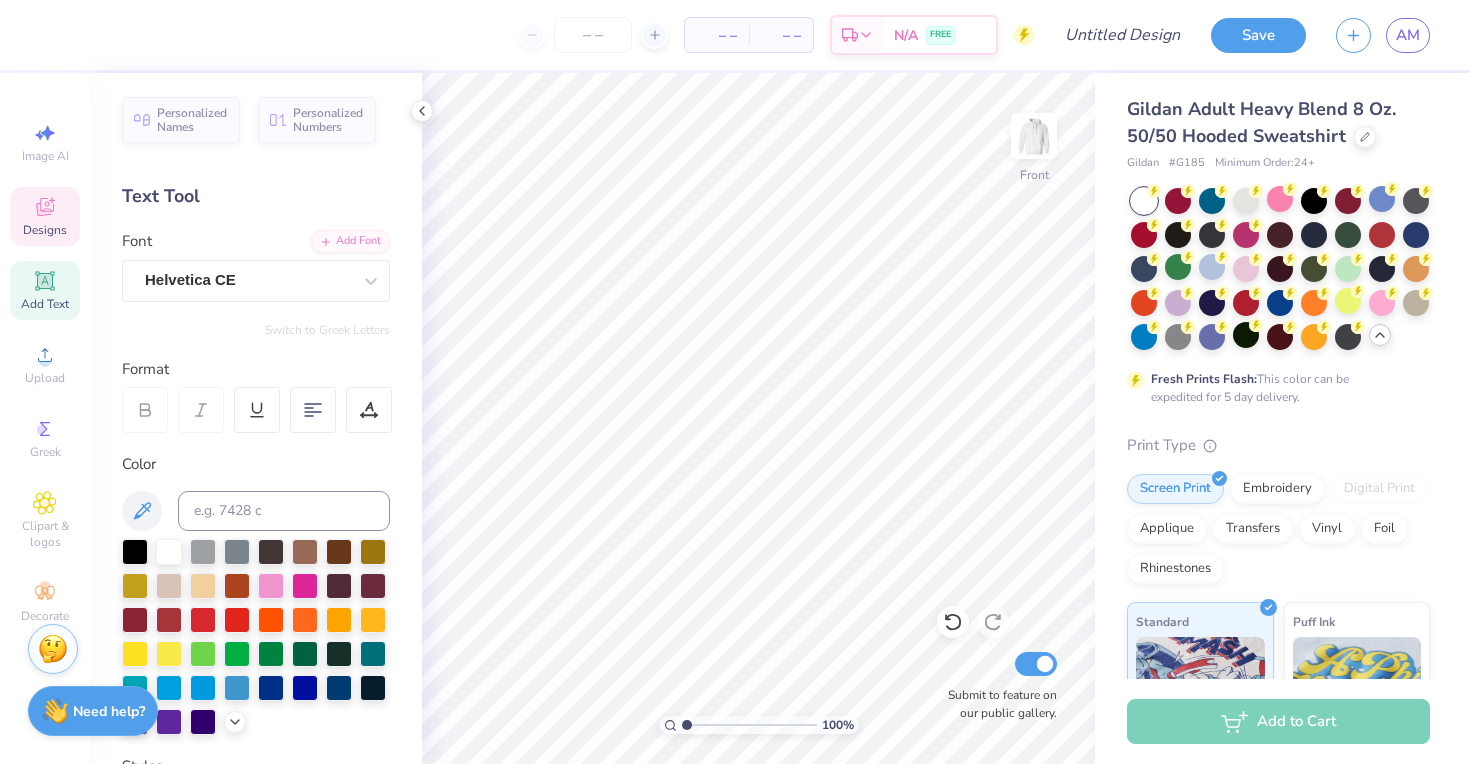 click on "Designs" at bounding box center (45, 230) 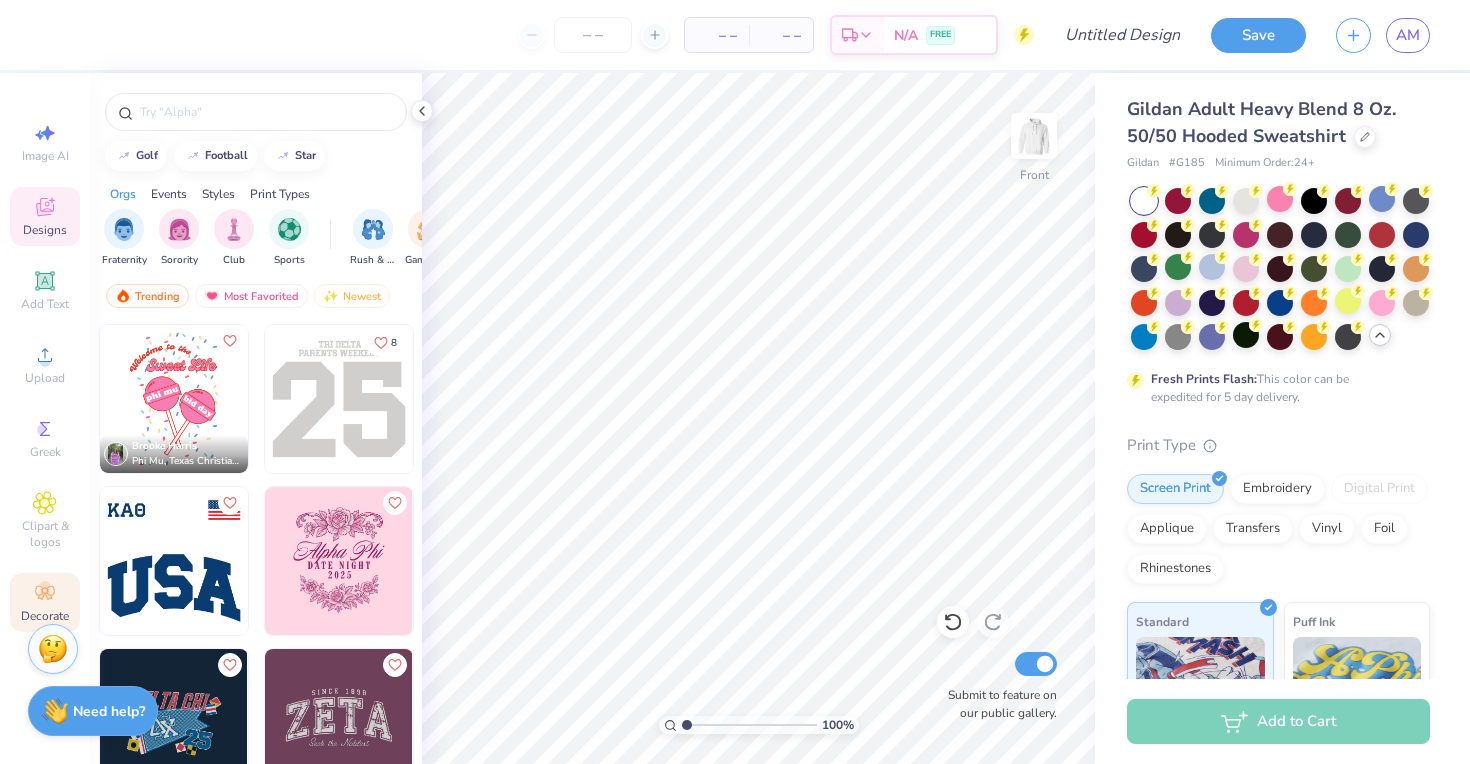 click 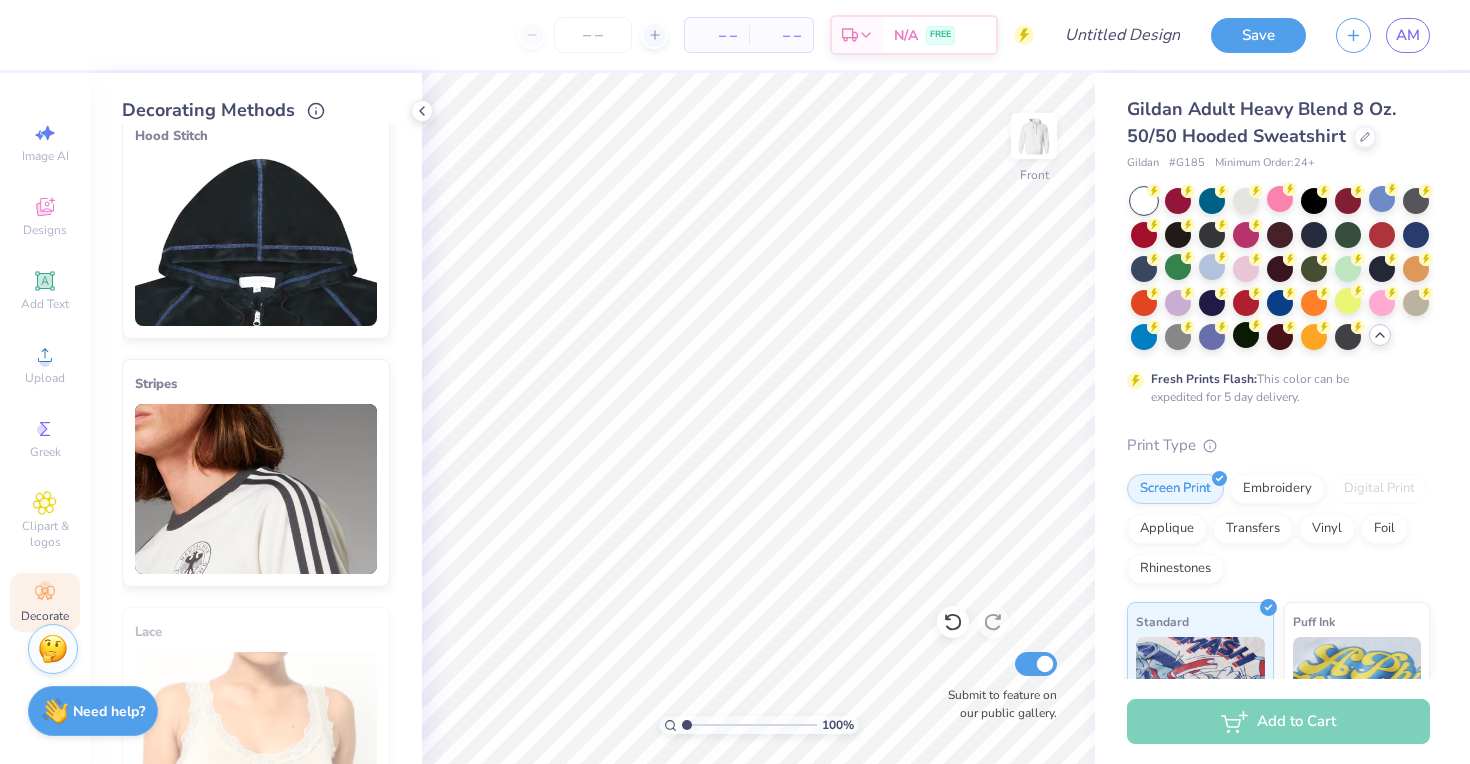 scroll, scrollTop: 285, scrollLeft: 0, axis: vertical 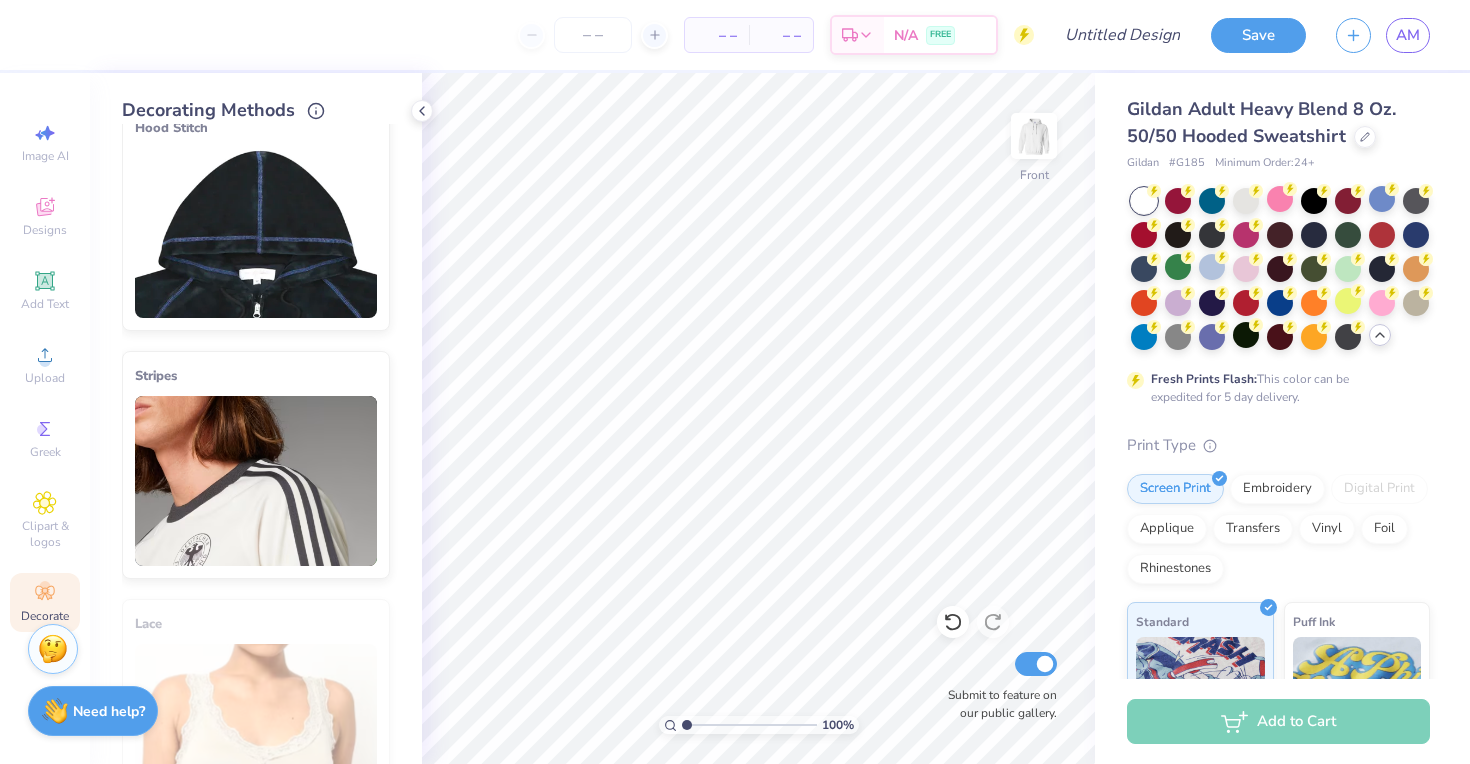 click at bounding box center [256, 481] 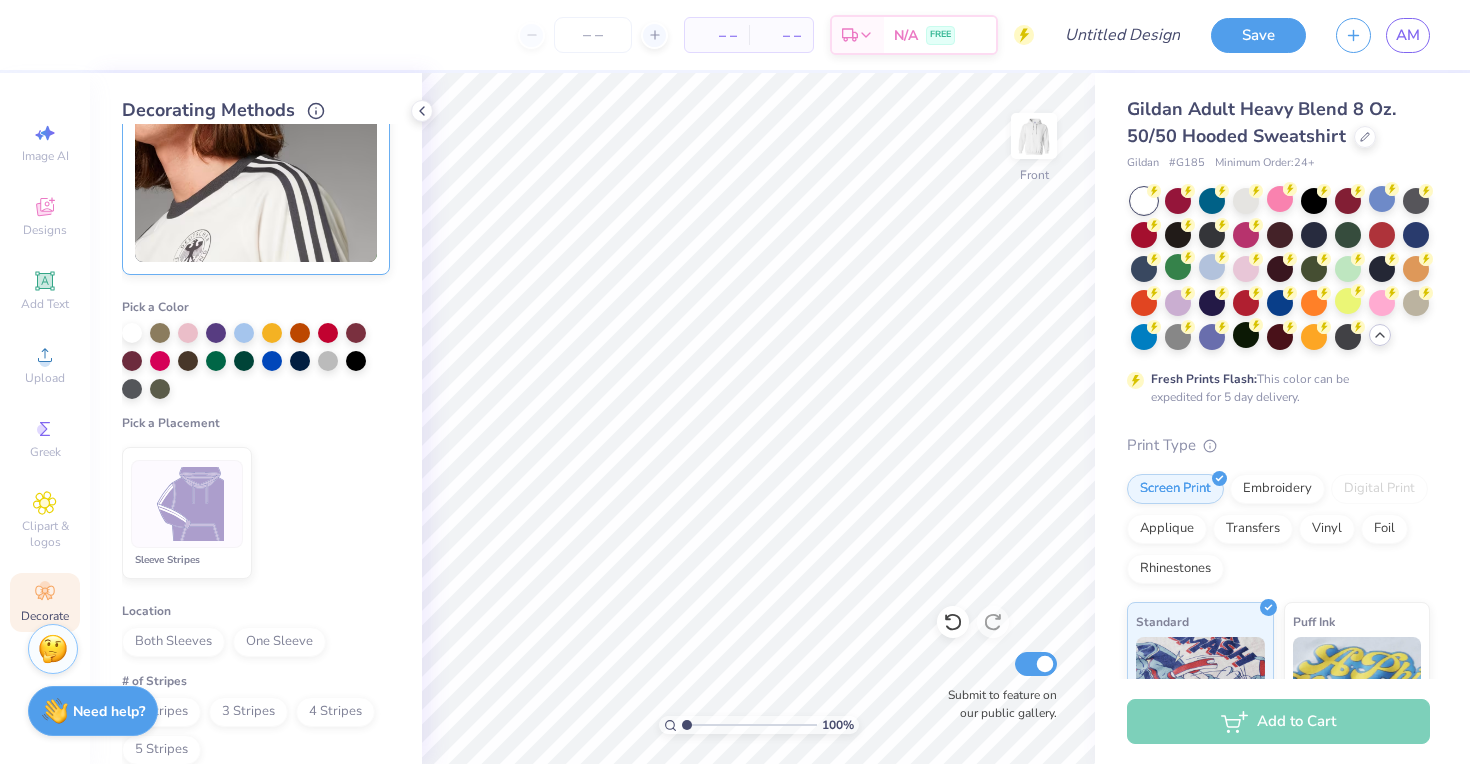 scroll, scrollTop: 661, scrollLeft: 0, axis: vertical 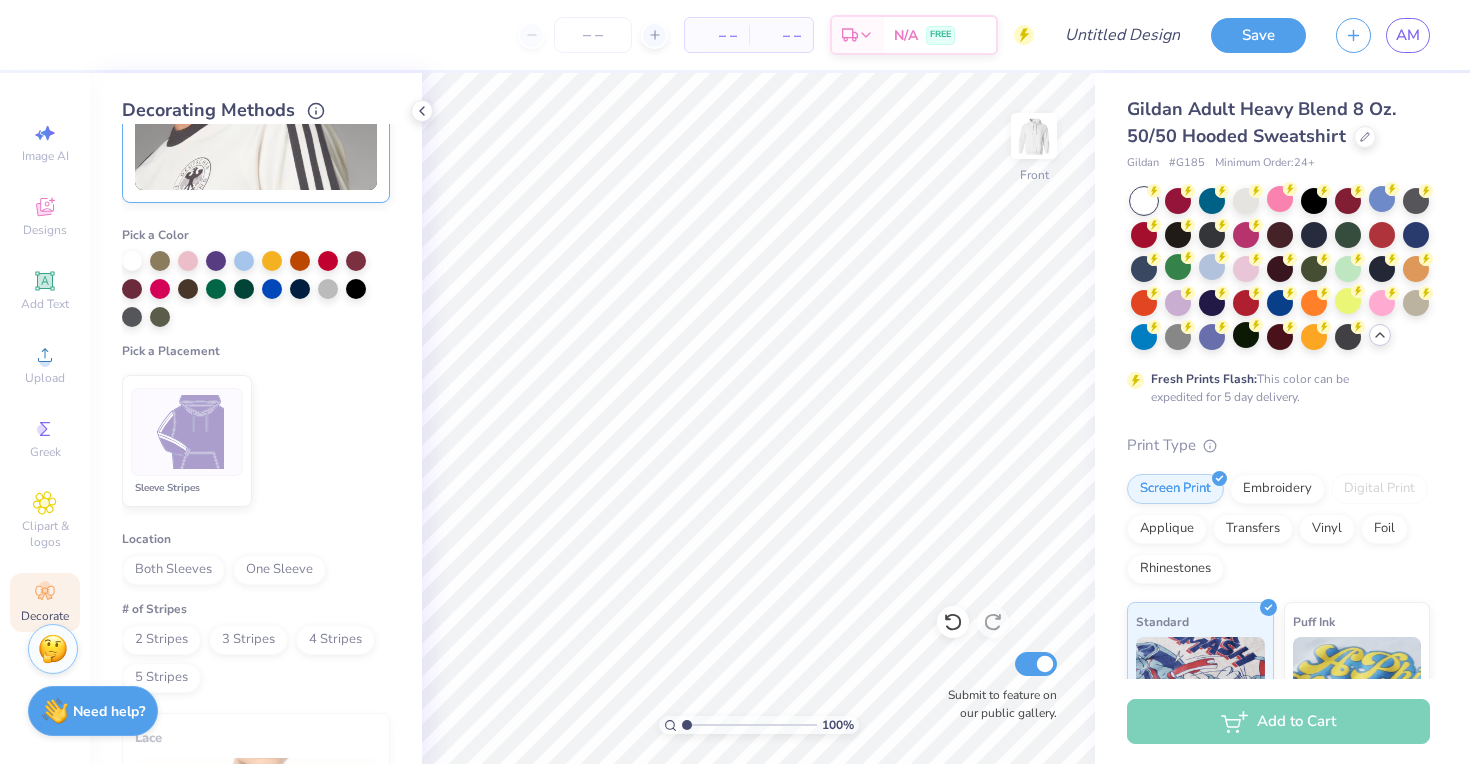click at bounding box center [187, 432] 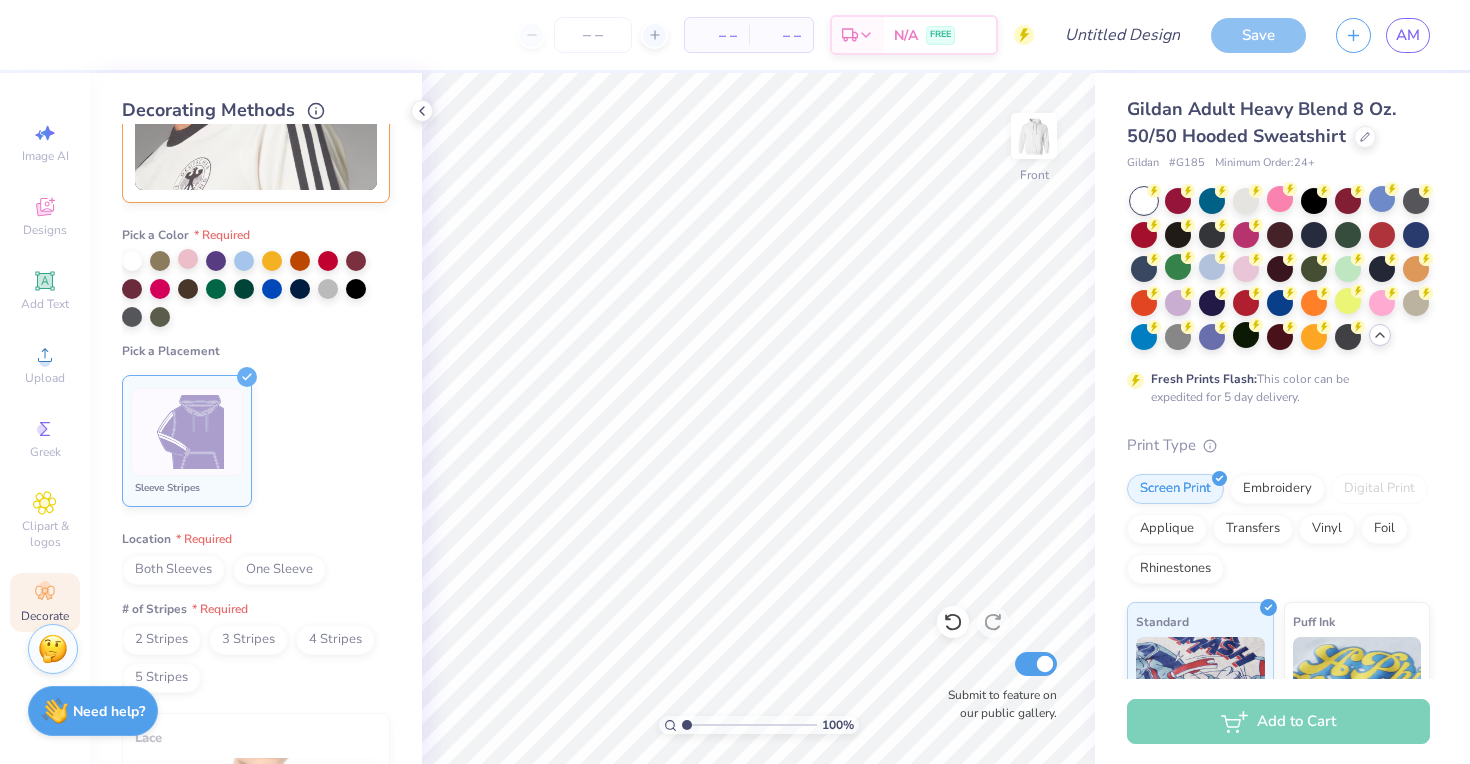 click at bounding box center (188, 259) 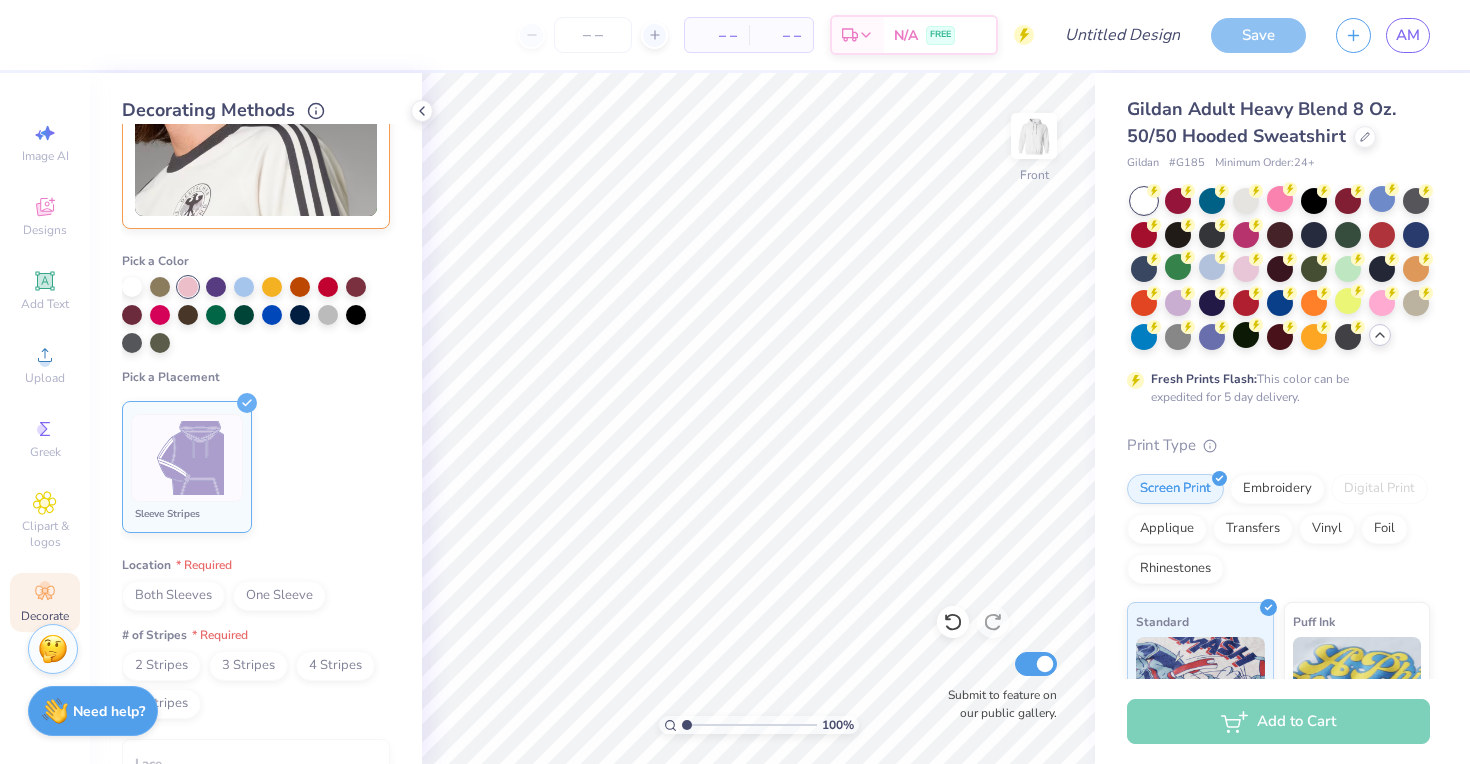 scroll, scrollTop: 636, scrollLeft: 0, axis: vertical 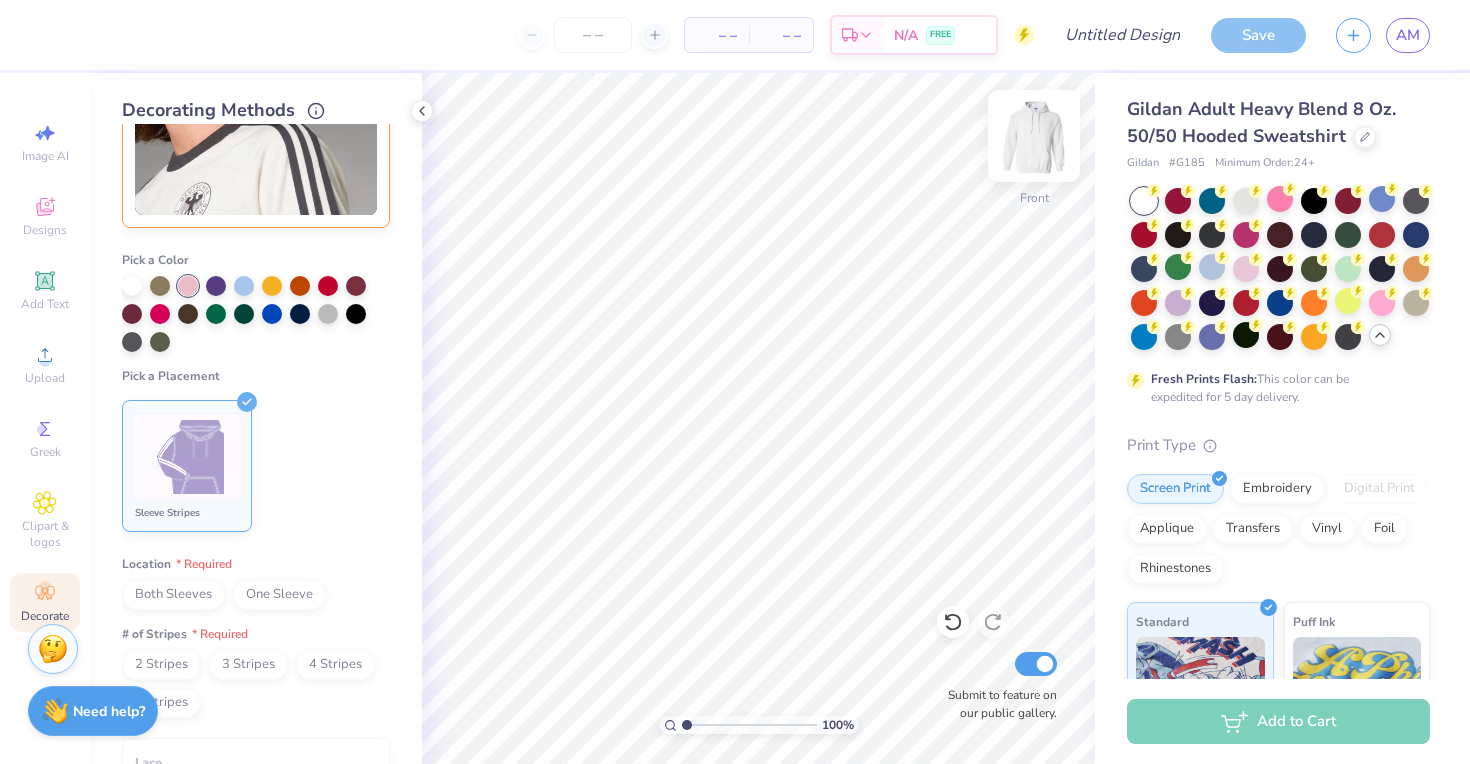 click at bounding box center (1034, 136) 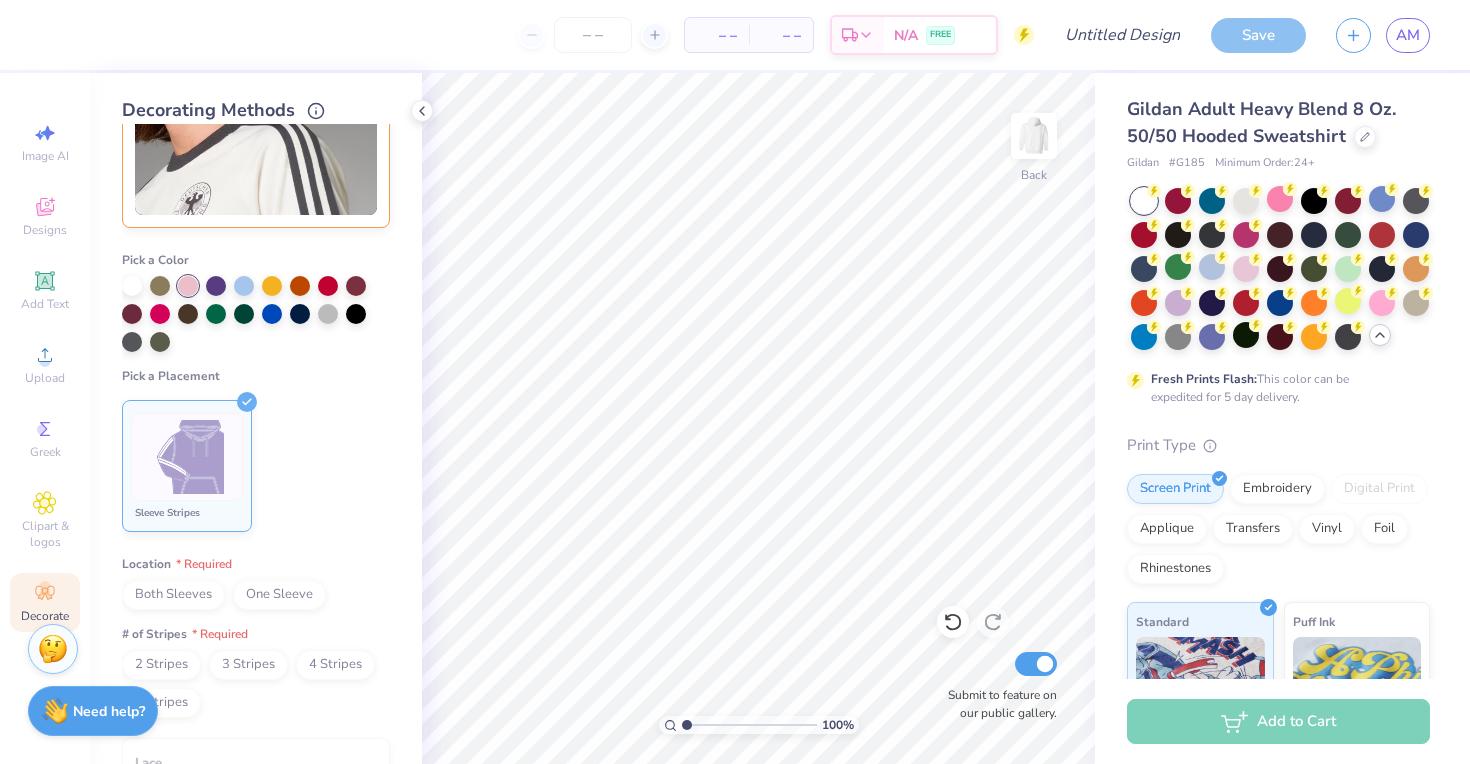 click at bounding box center [1034, 136] 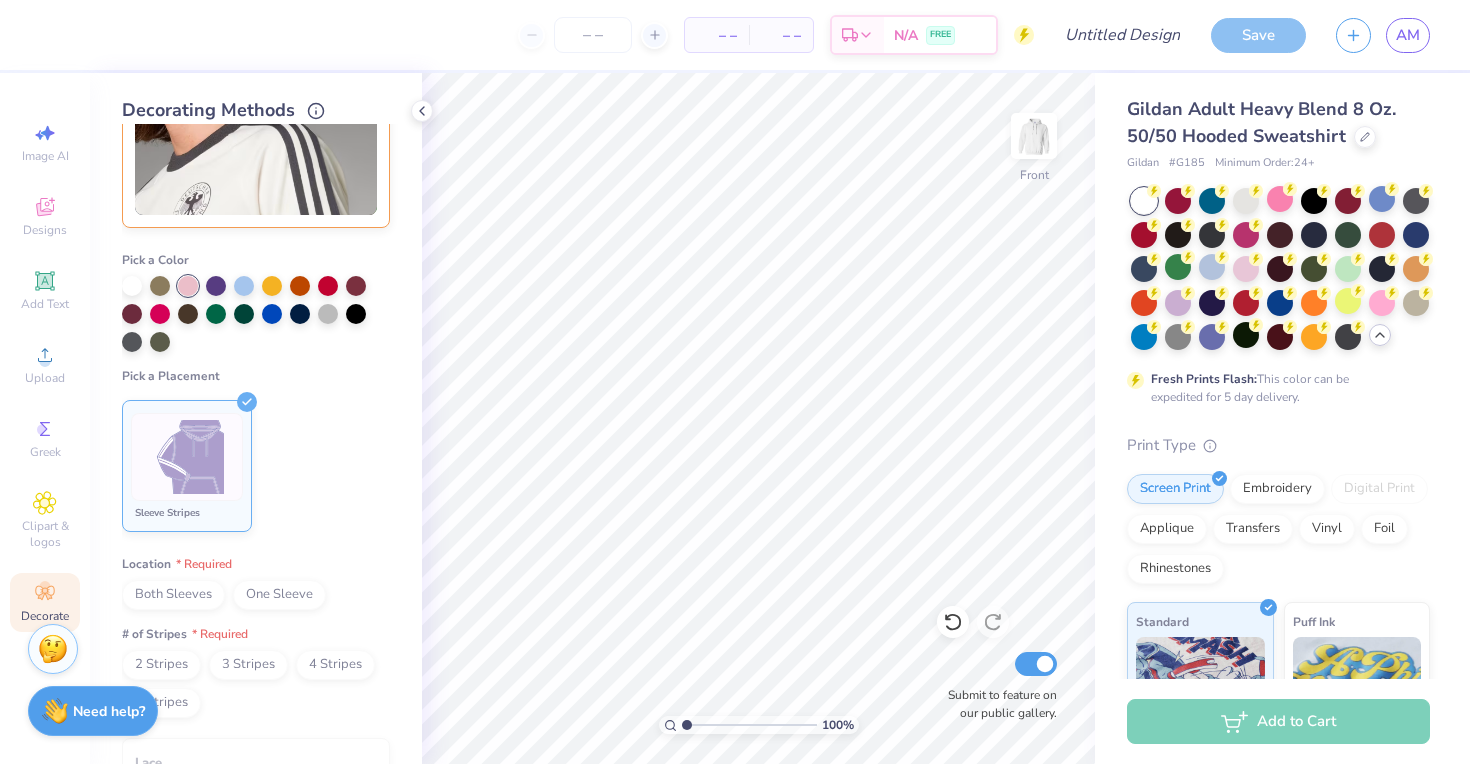 scroll, scrollTop: 710, scrollLeft: 0, axis: vertical 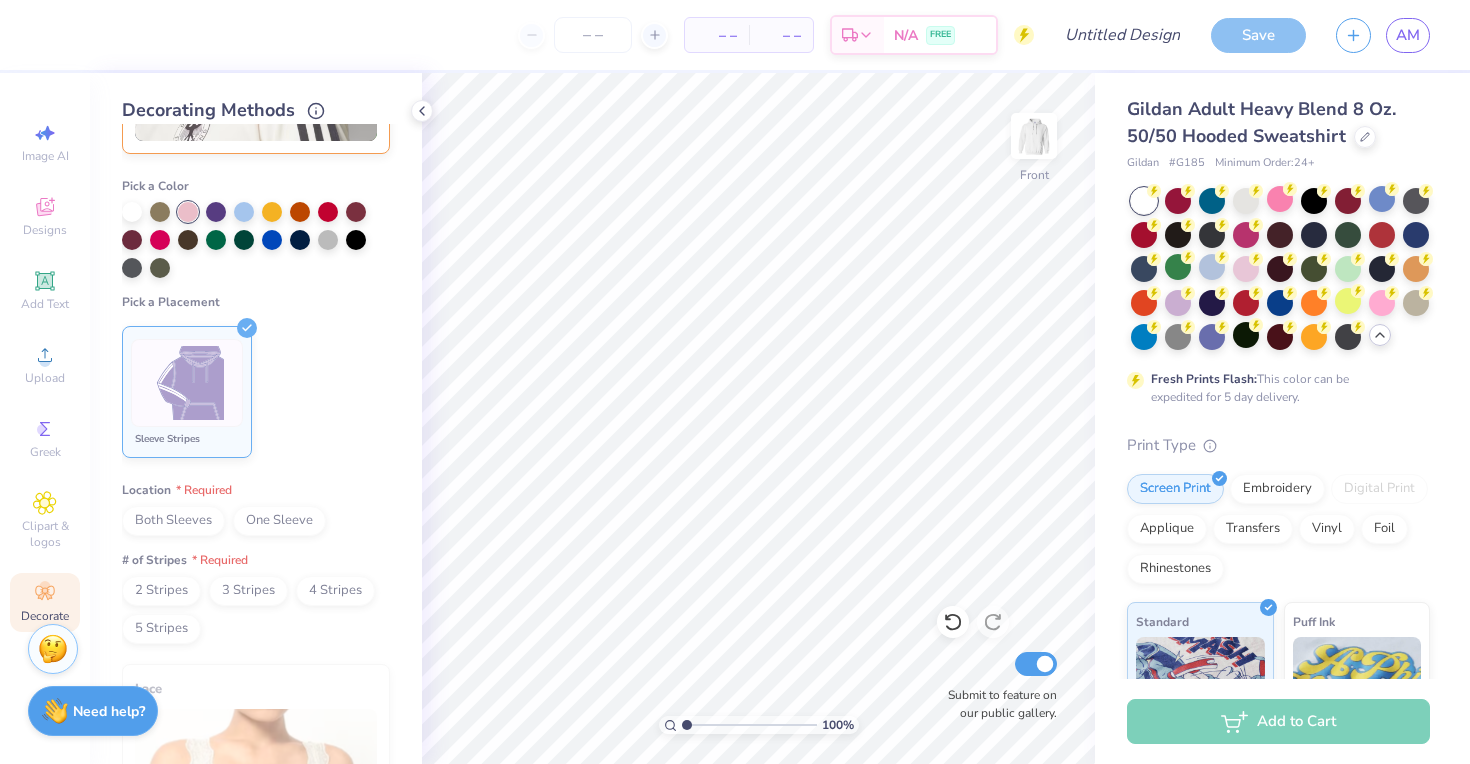 click on "Both Sleeves" at bounding box center (173, 521) 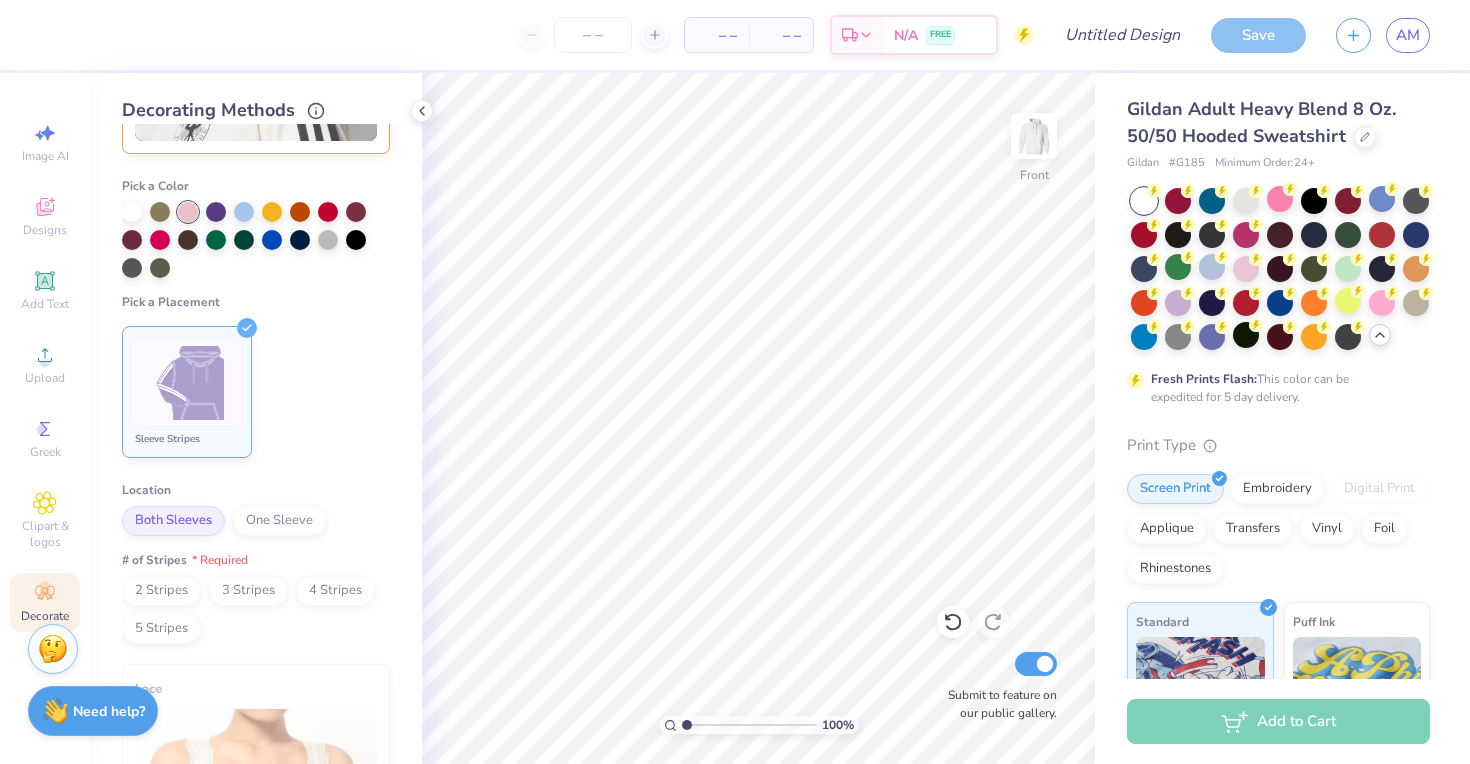 click on "2 Stripes" at bounding box center (161, 591) 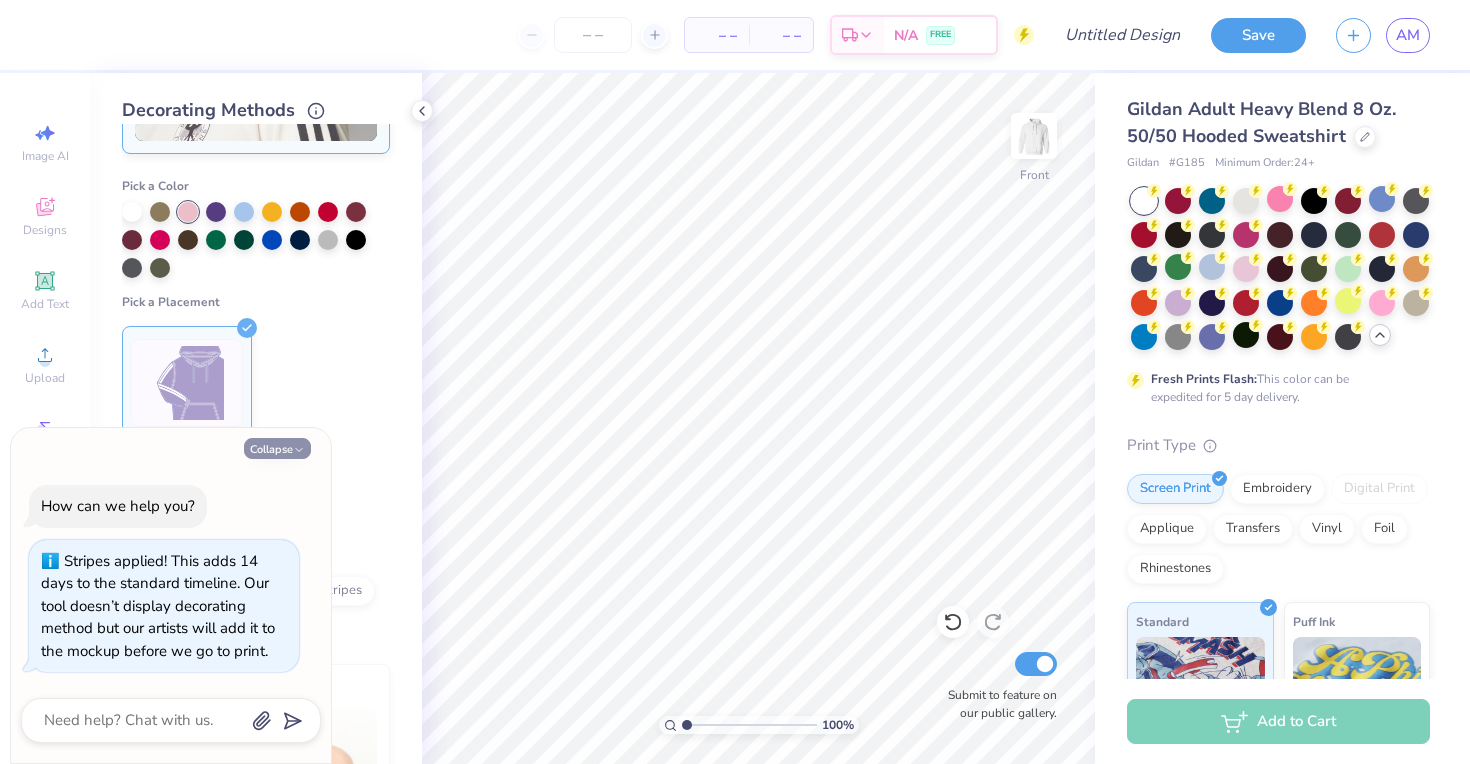 click on "Collapse" at bounding box center (277, 448) 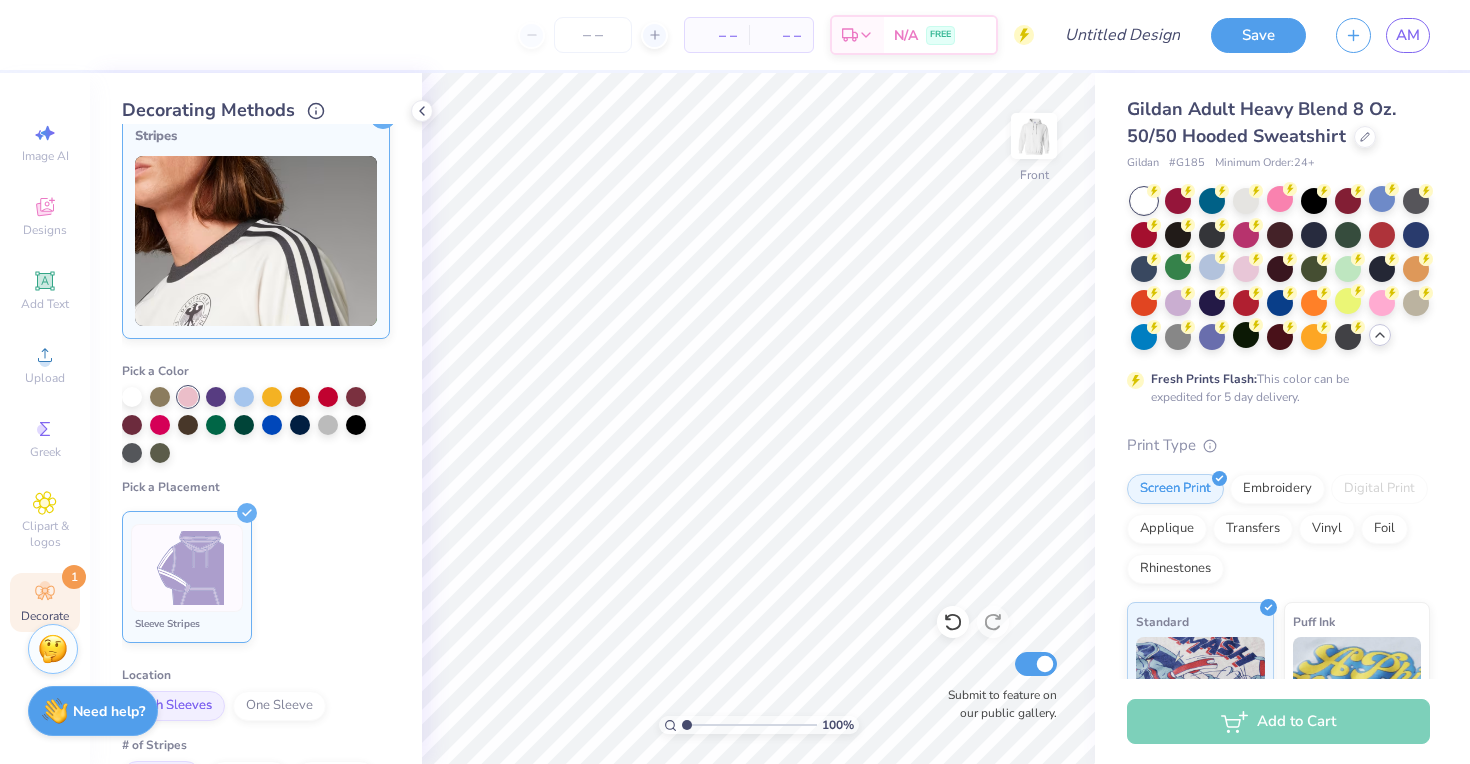 scroll, scrollTop: 511, scrollLeft: 0, axis: vertical 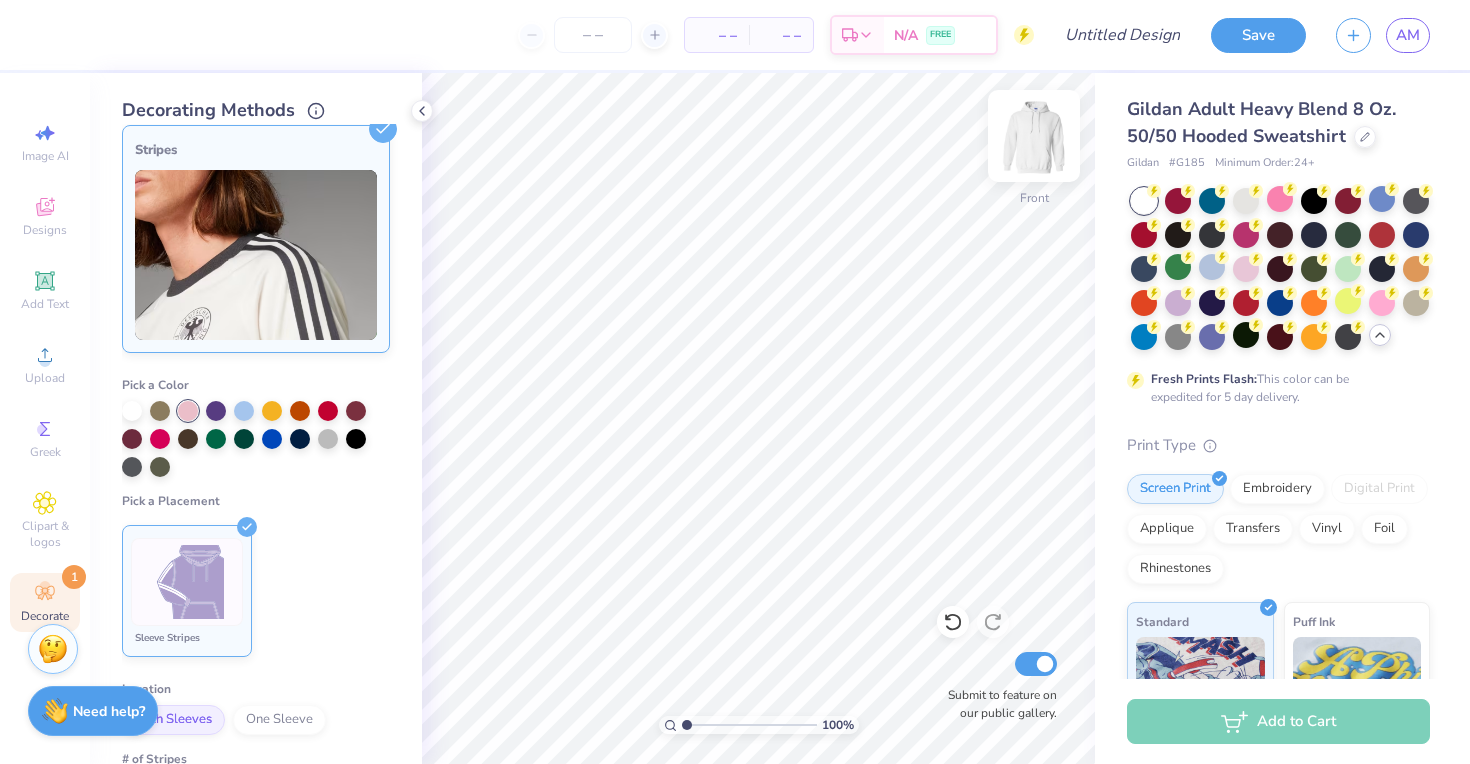 click at bounding box center (1034, 136) 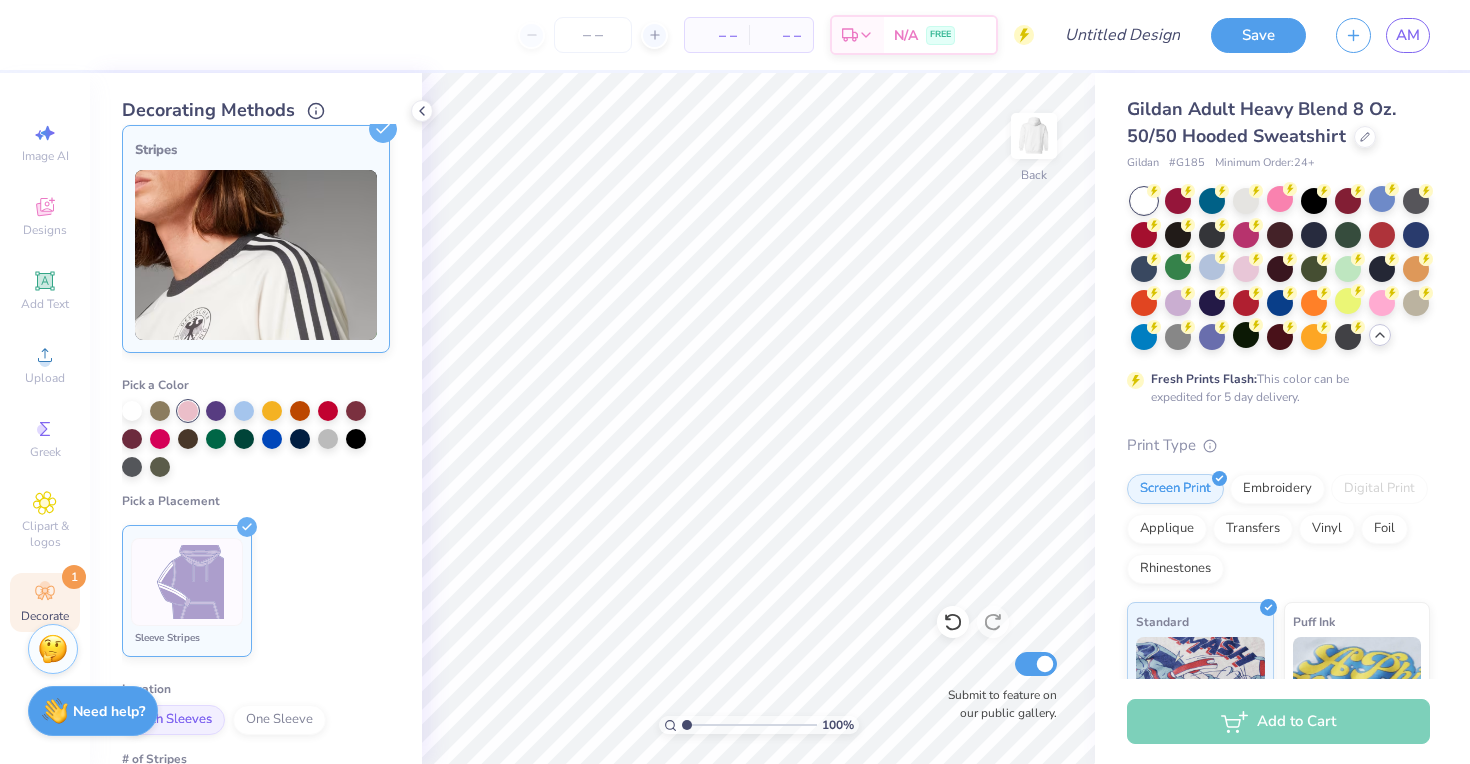 click 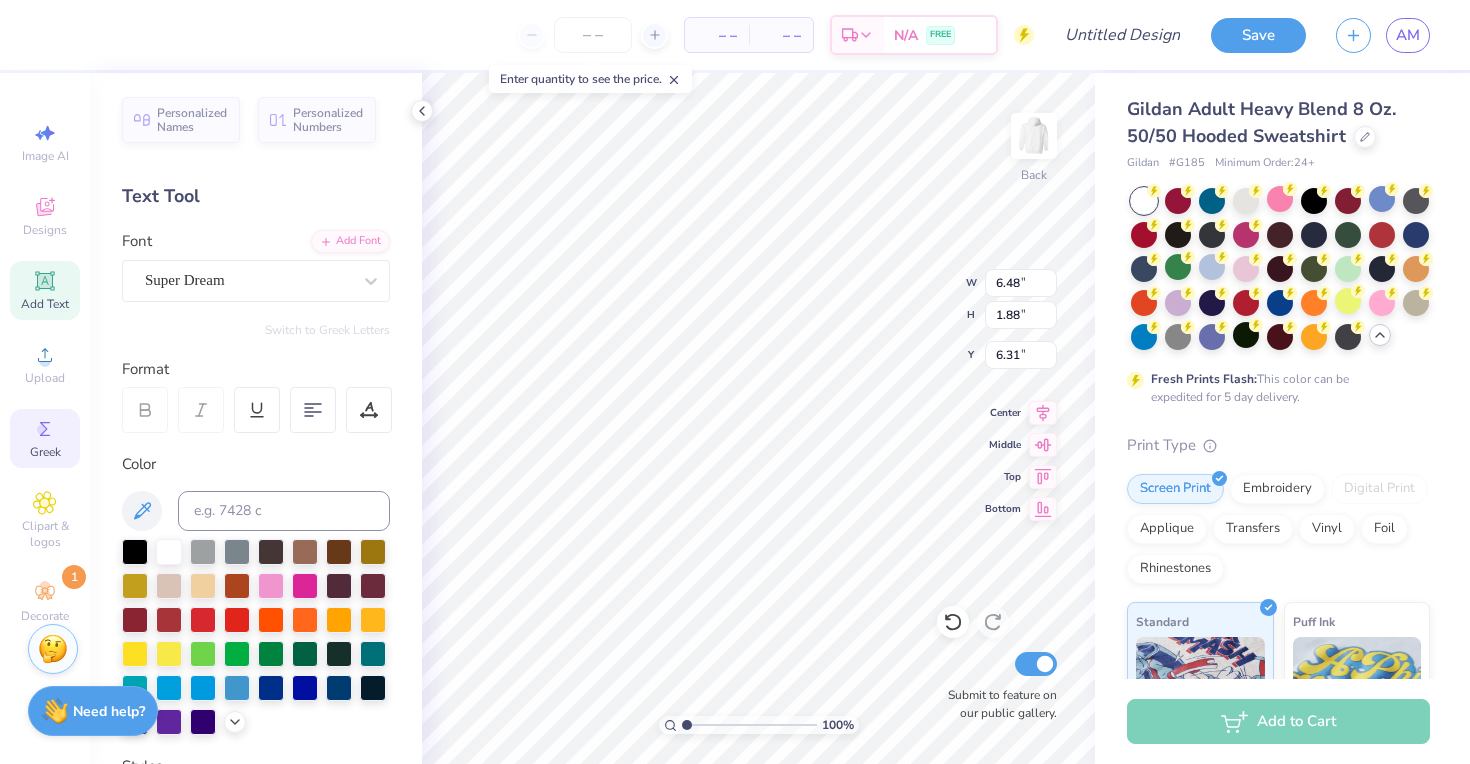 click on "Greek" at bounding box center (45, 438) 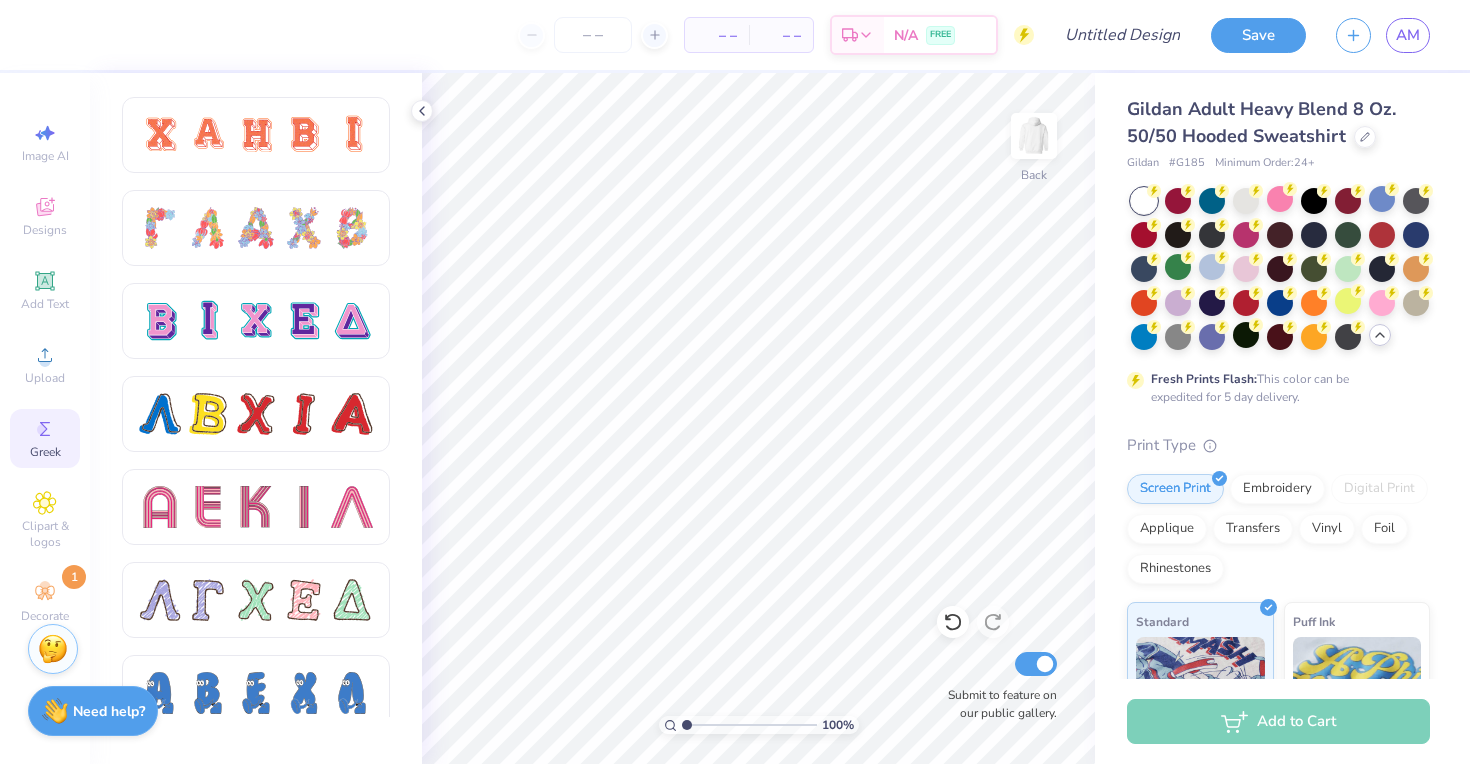 scroll, scrollTop: 1529, scrollLeft: 0, axis: vertical 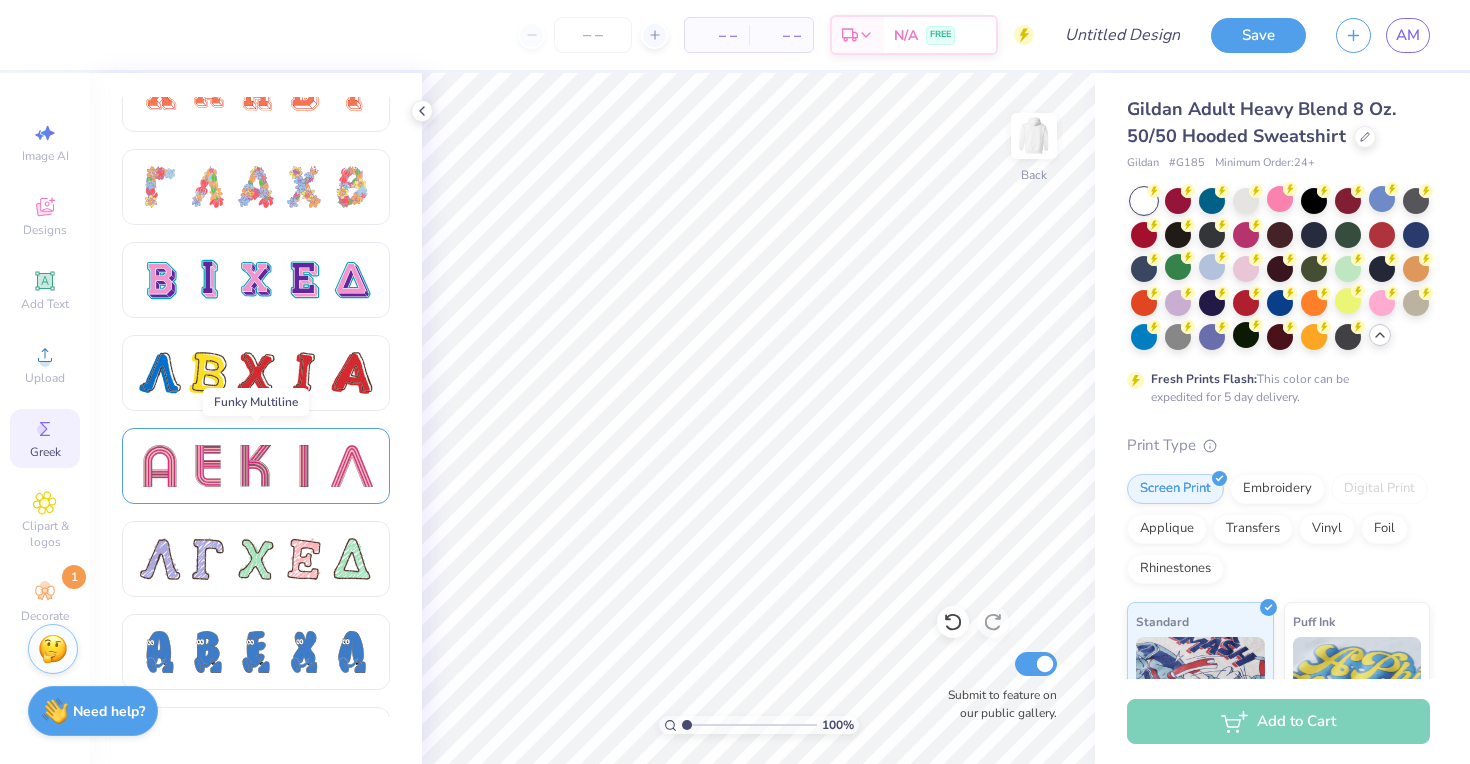 click at bounding box center [304, 466] 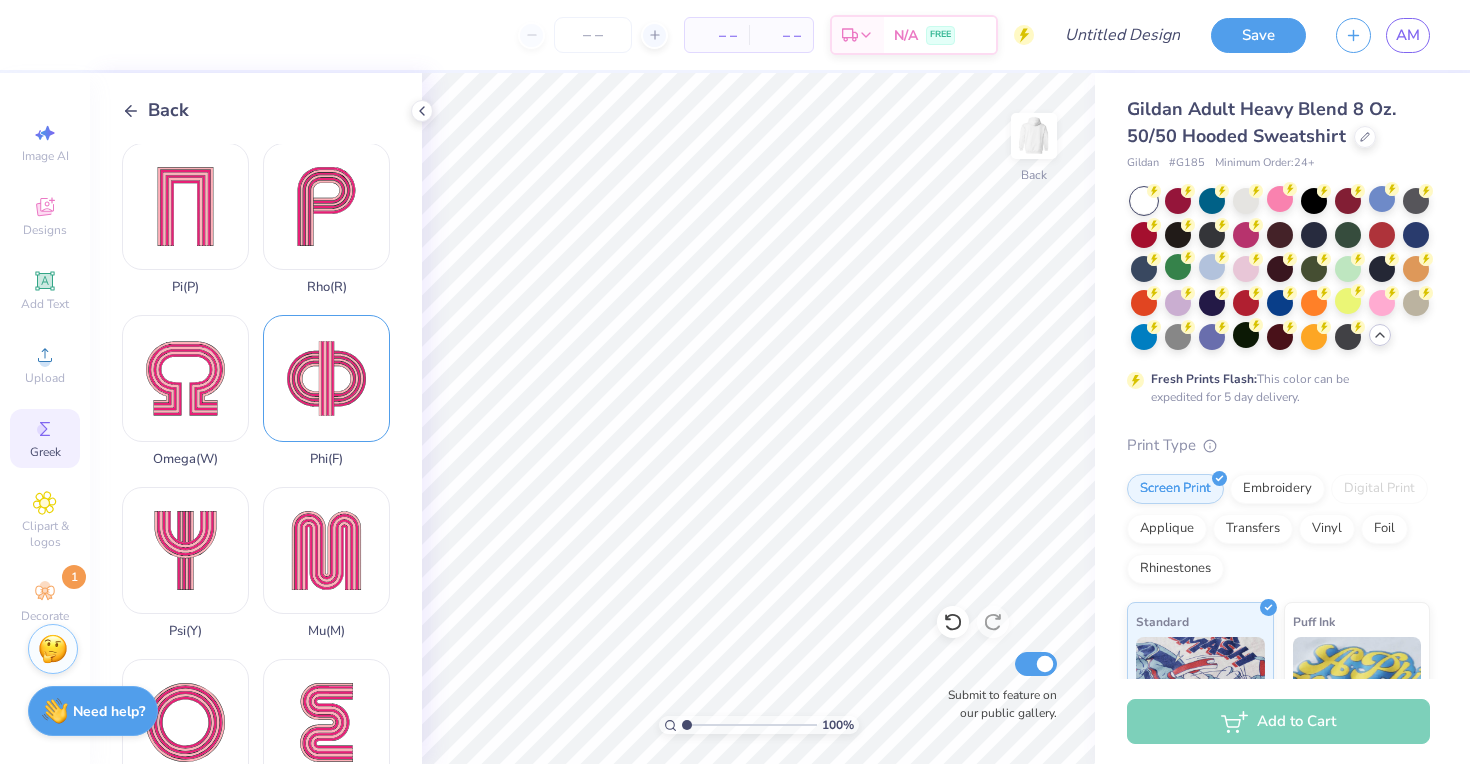 scroll, scrollTop: 1043, scrollLeft: 0, axis: vertical 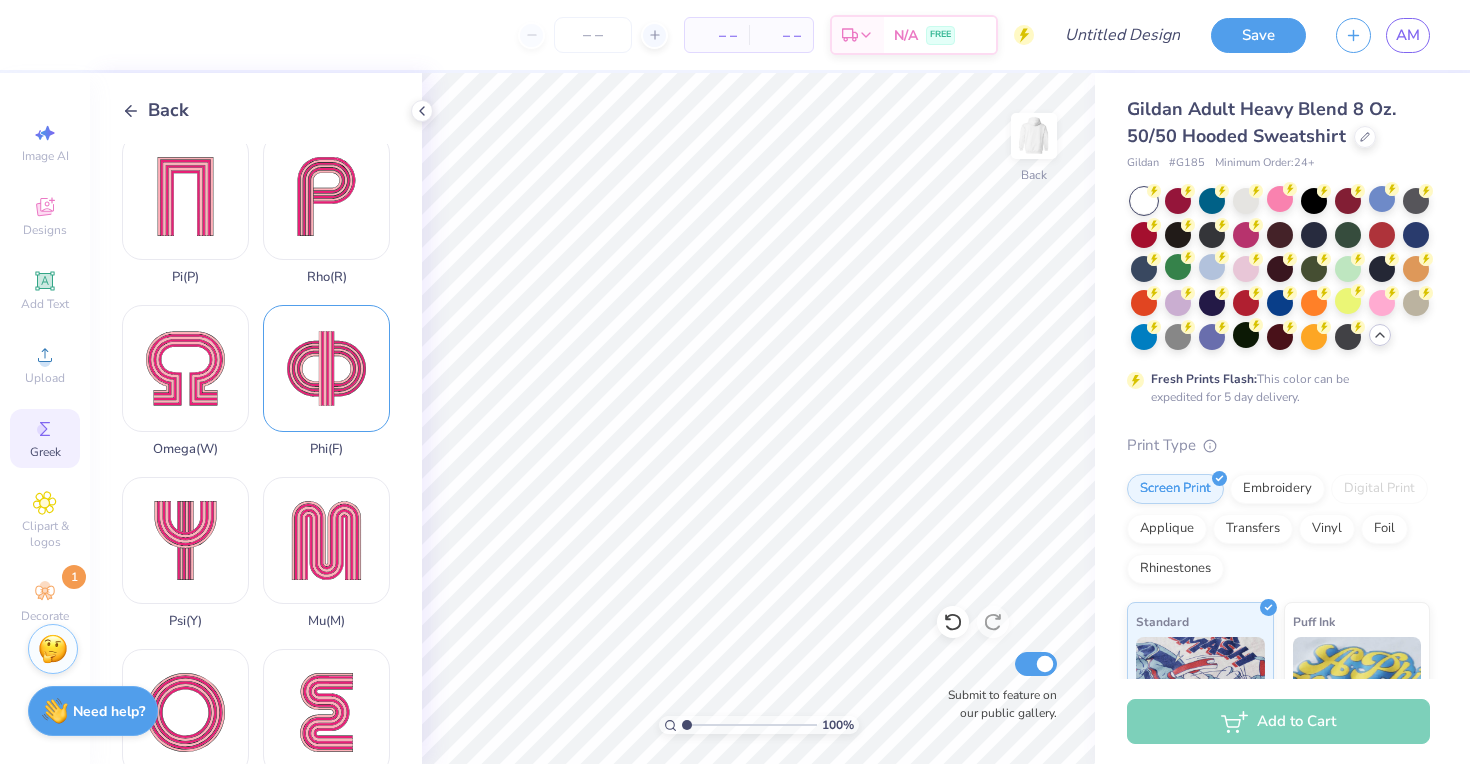 click on "Phi  ( F )" at bounding box center [326, 381] 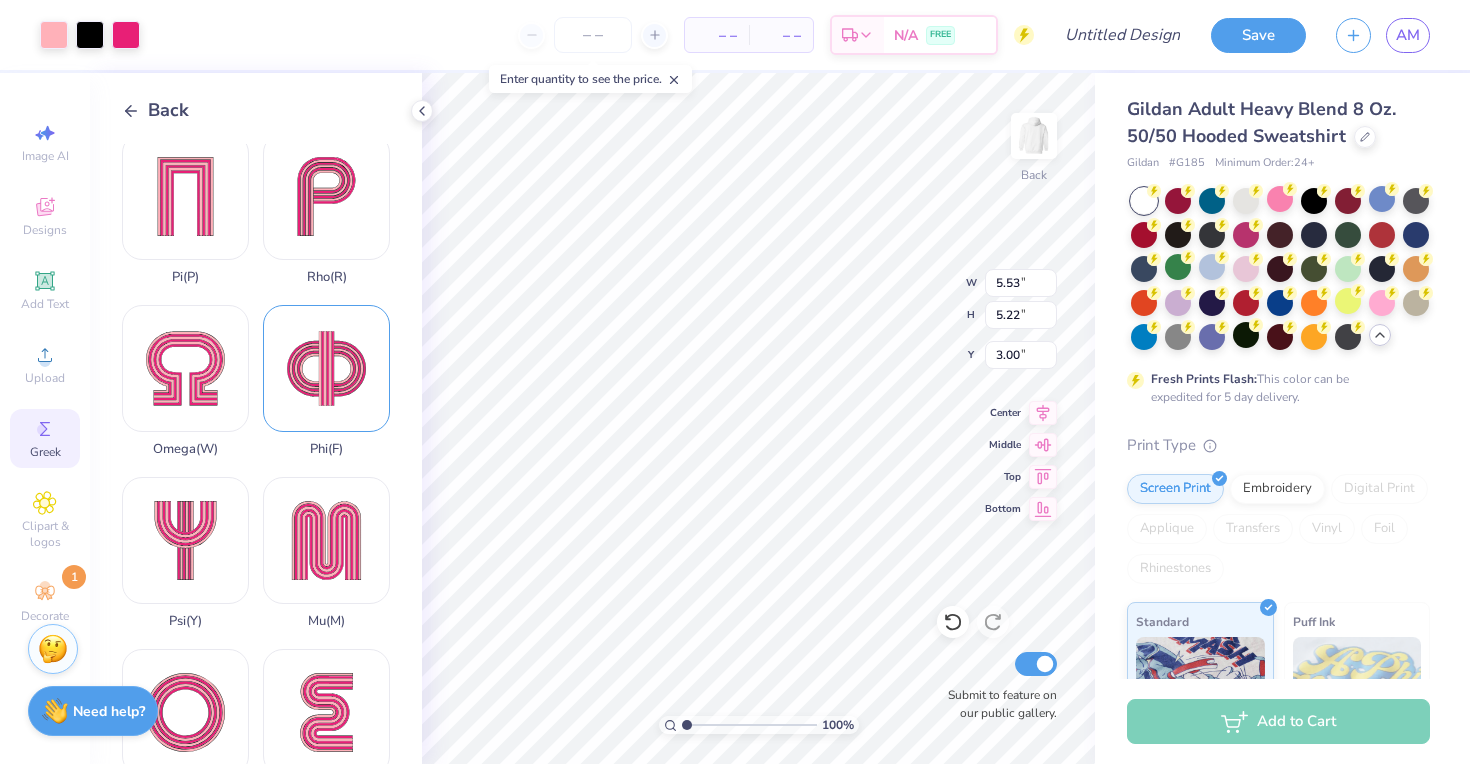 type on "3.00" 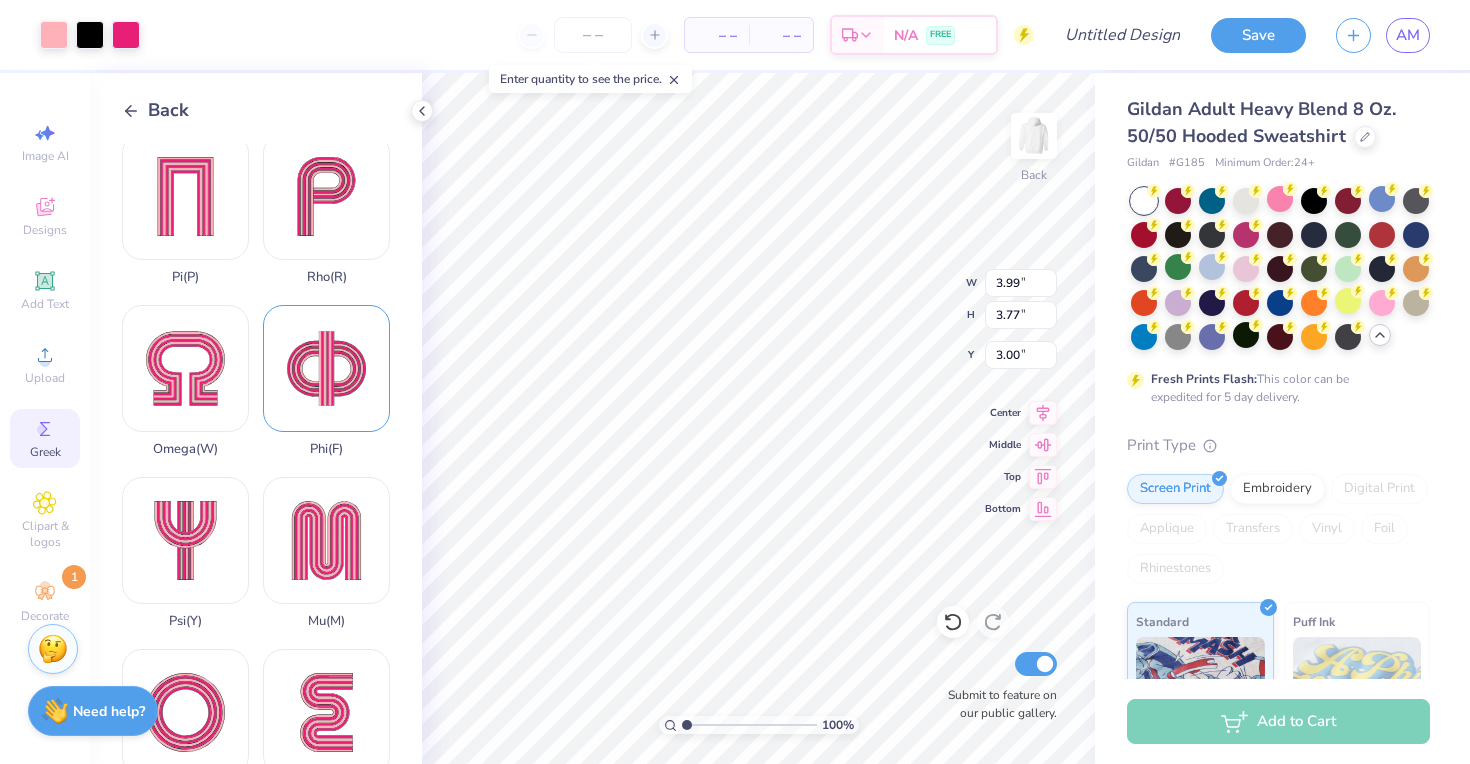 type on "3.99" 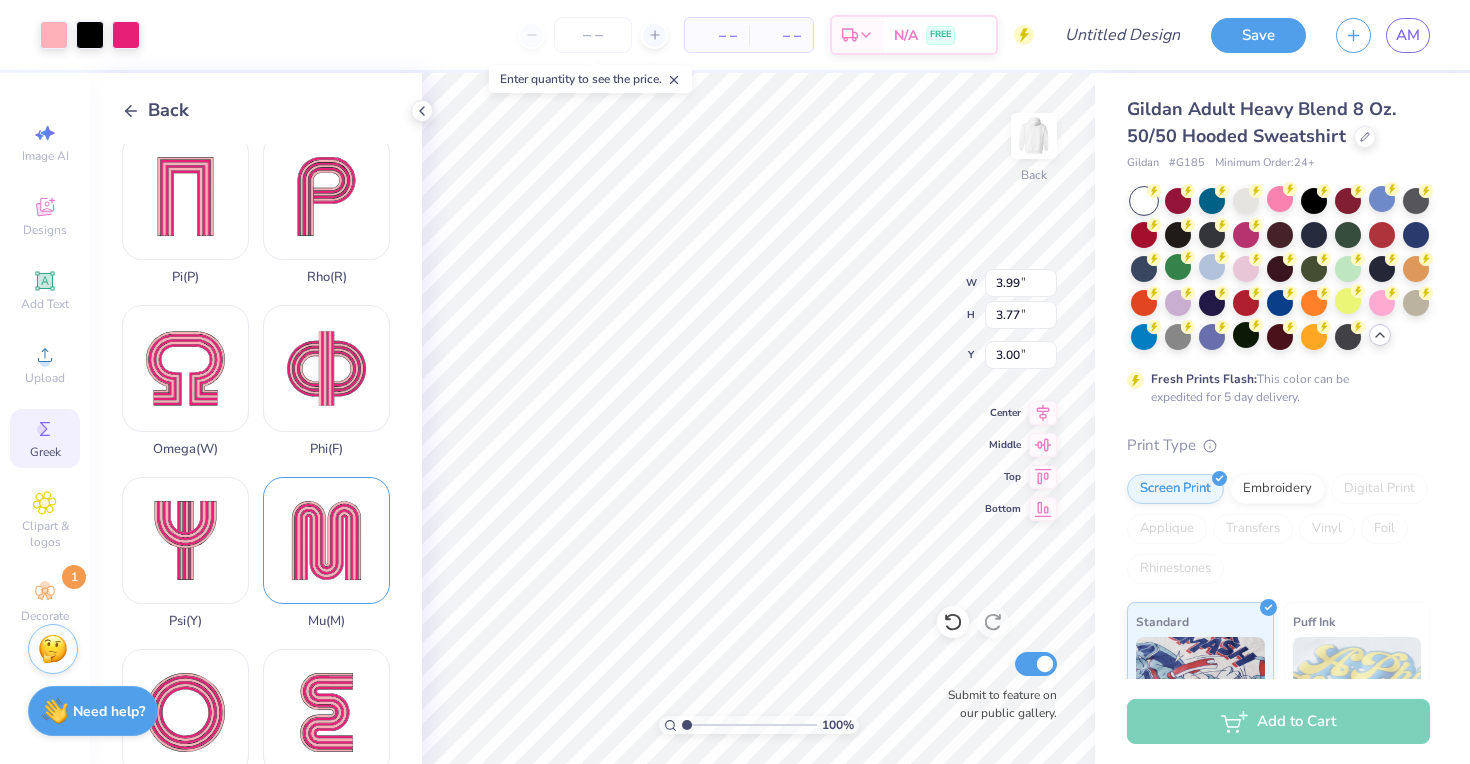 type on "2.22" 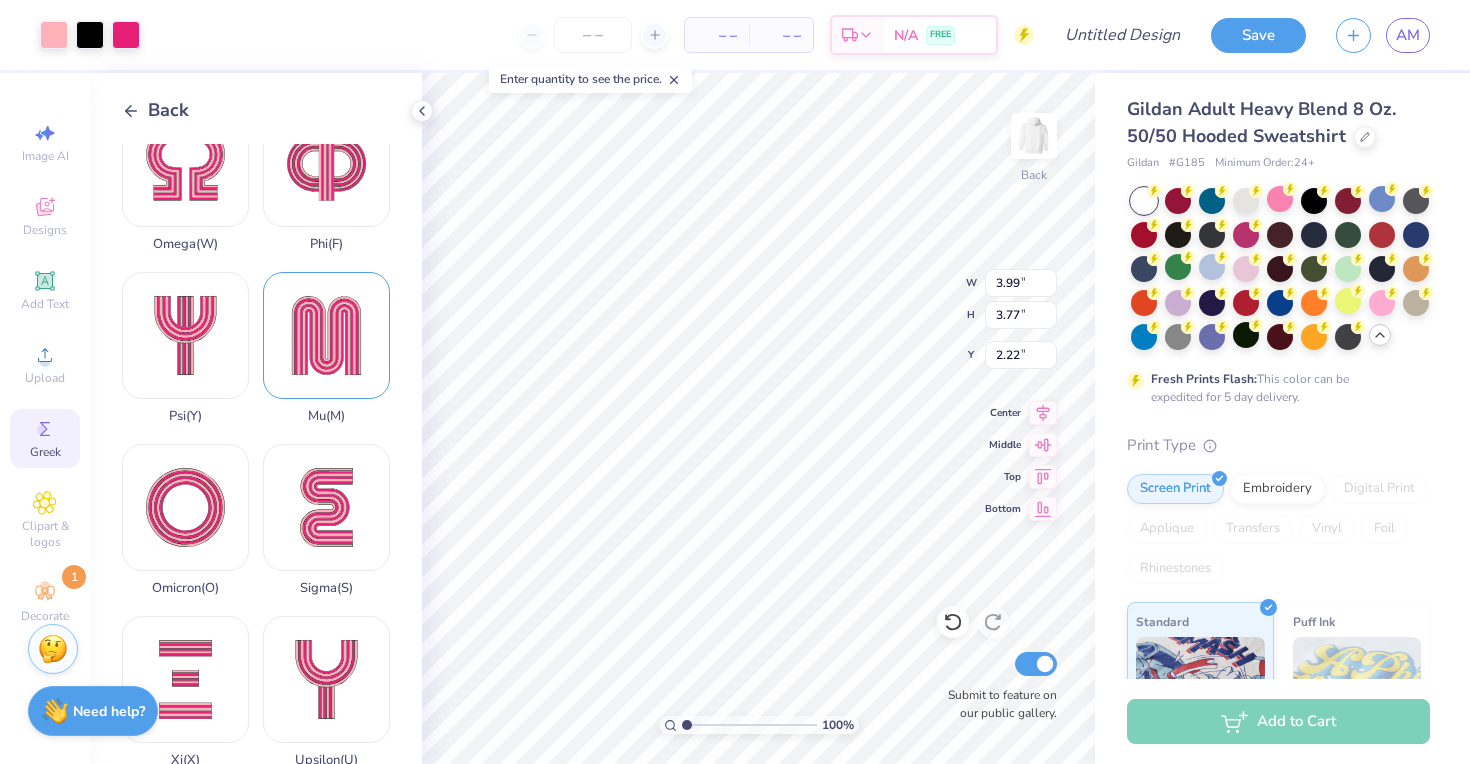 scroll, scrollTop: 1297, scrollLeft: 0, axis: vertical 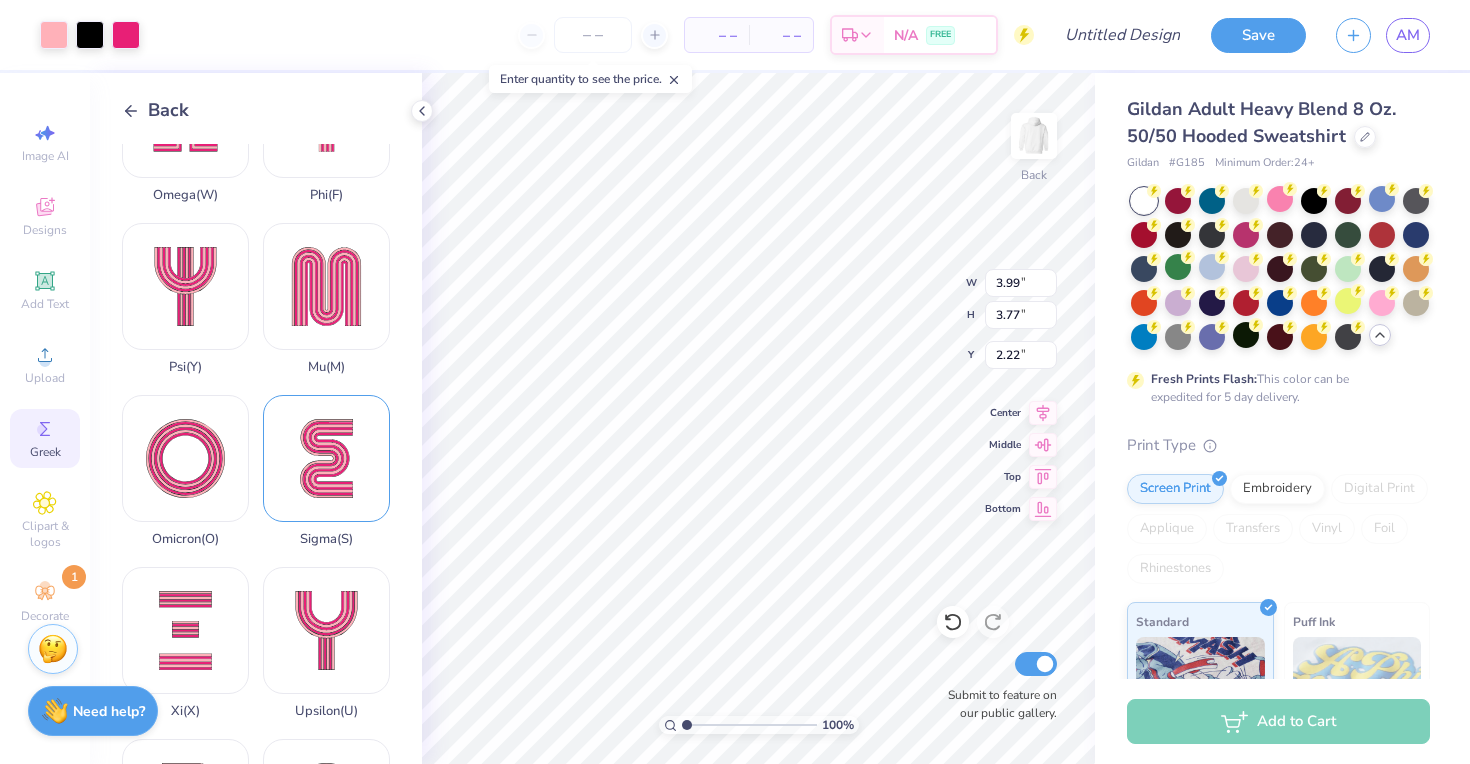 click on "Sigma  ( S )" at bounding box center (326, 471) 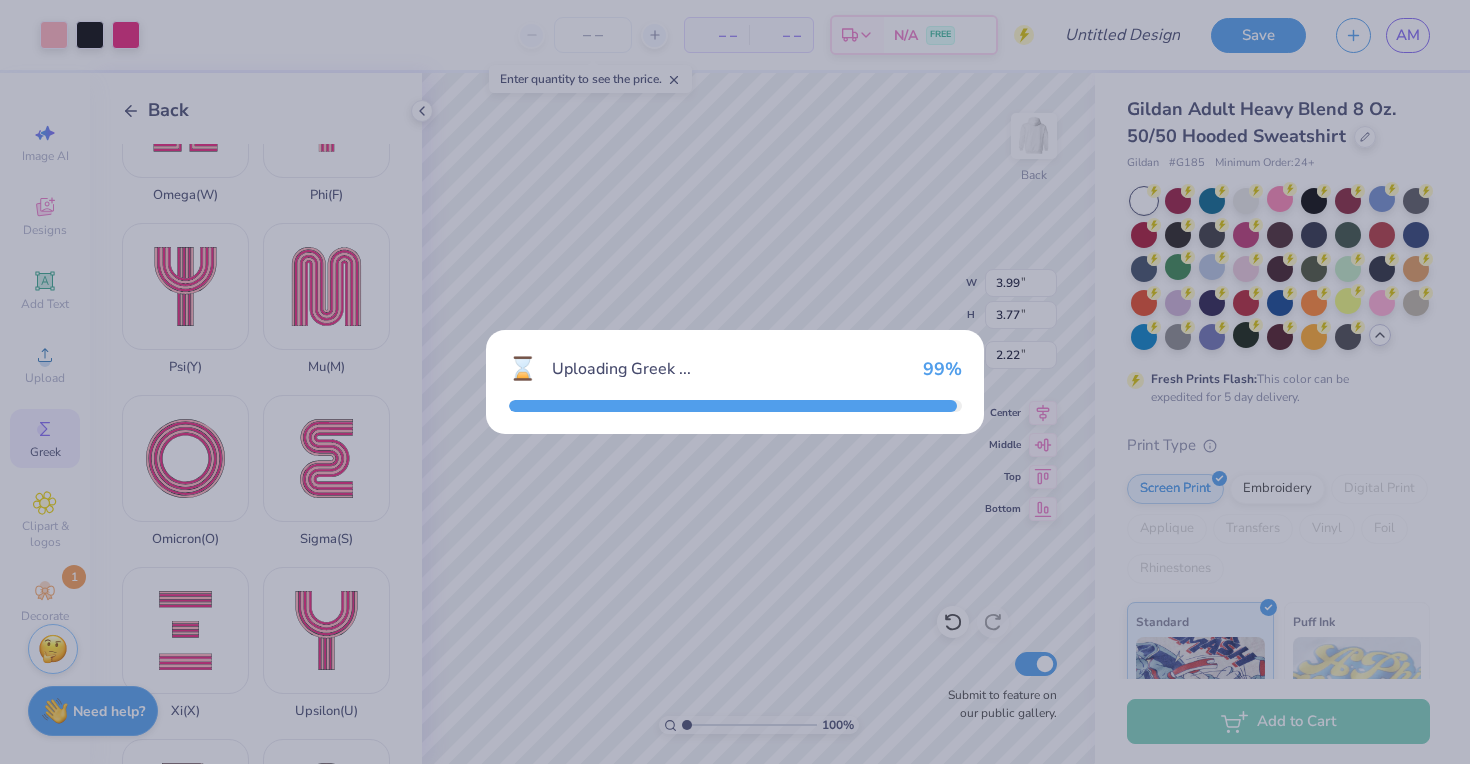 type on "3.44" 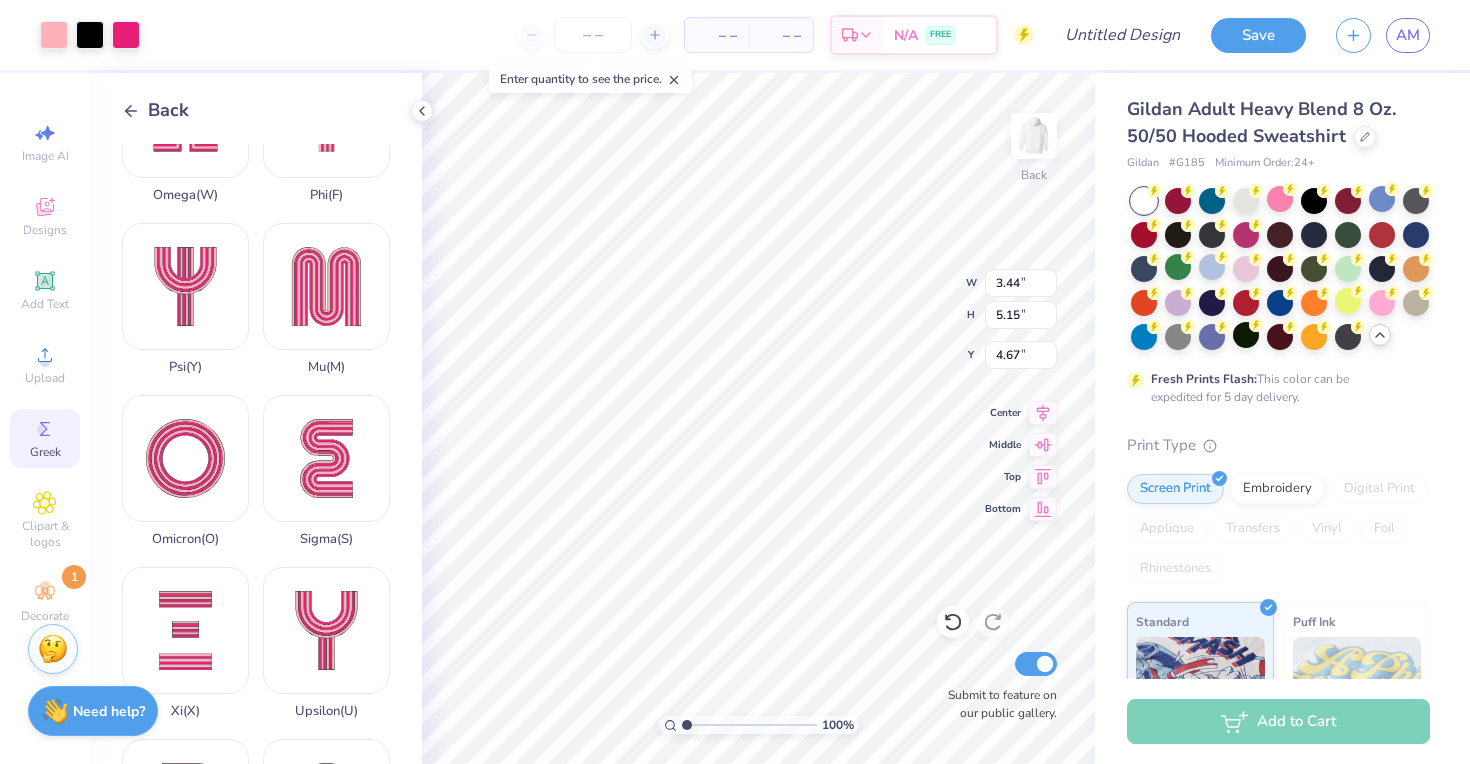 type on "3.99" 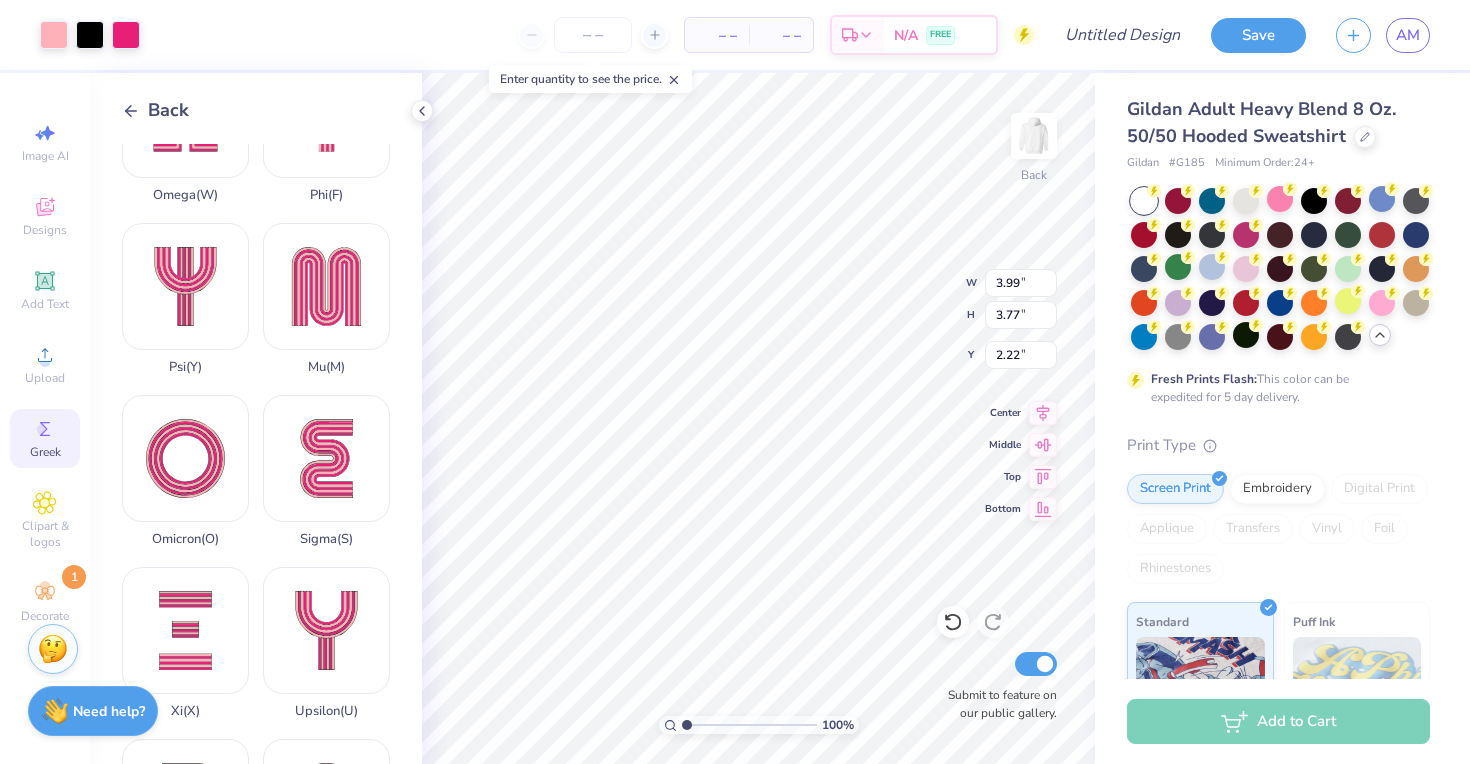 type on "3.44" 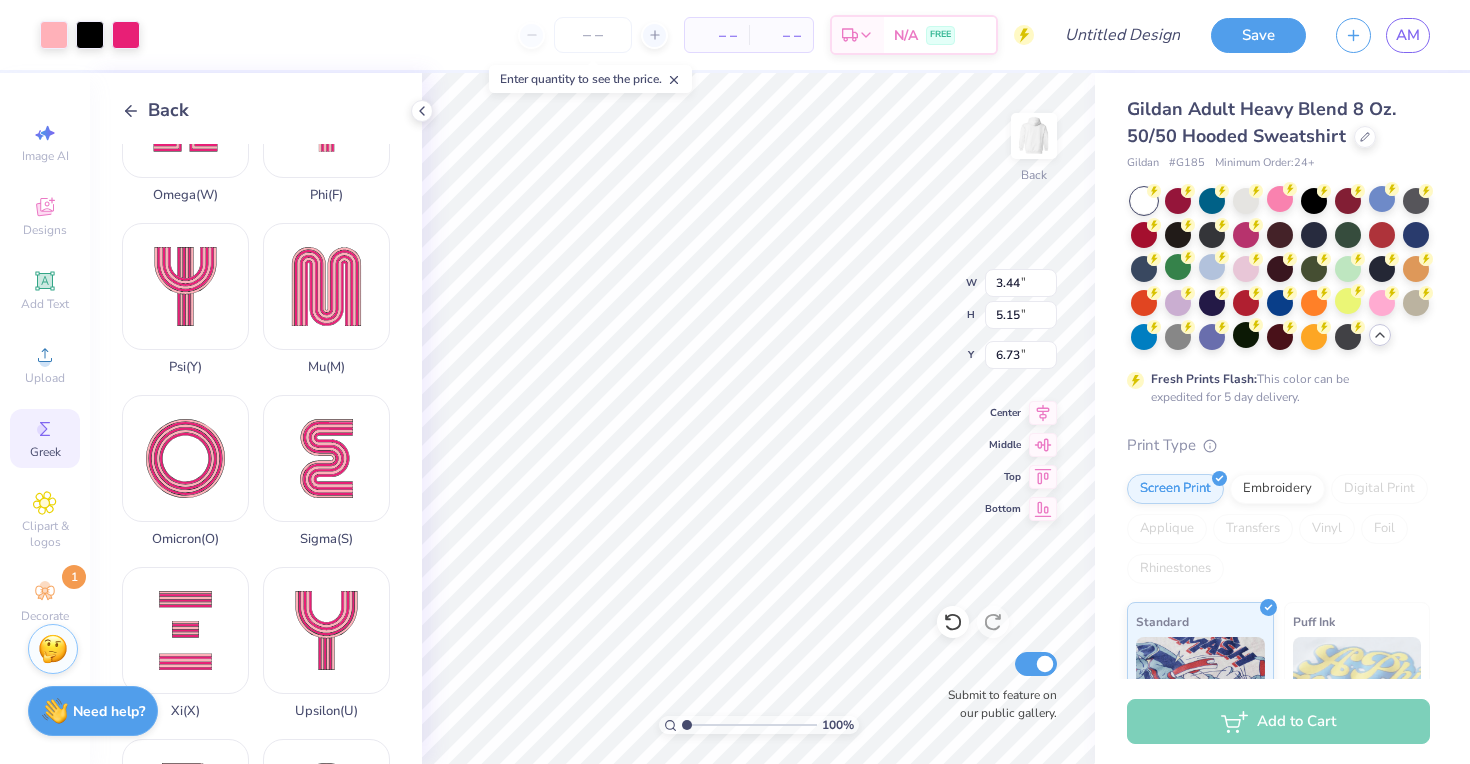 type on "6.73" 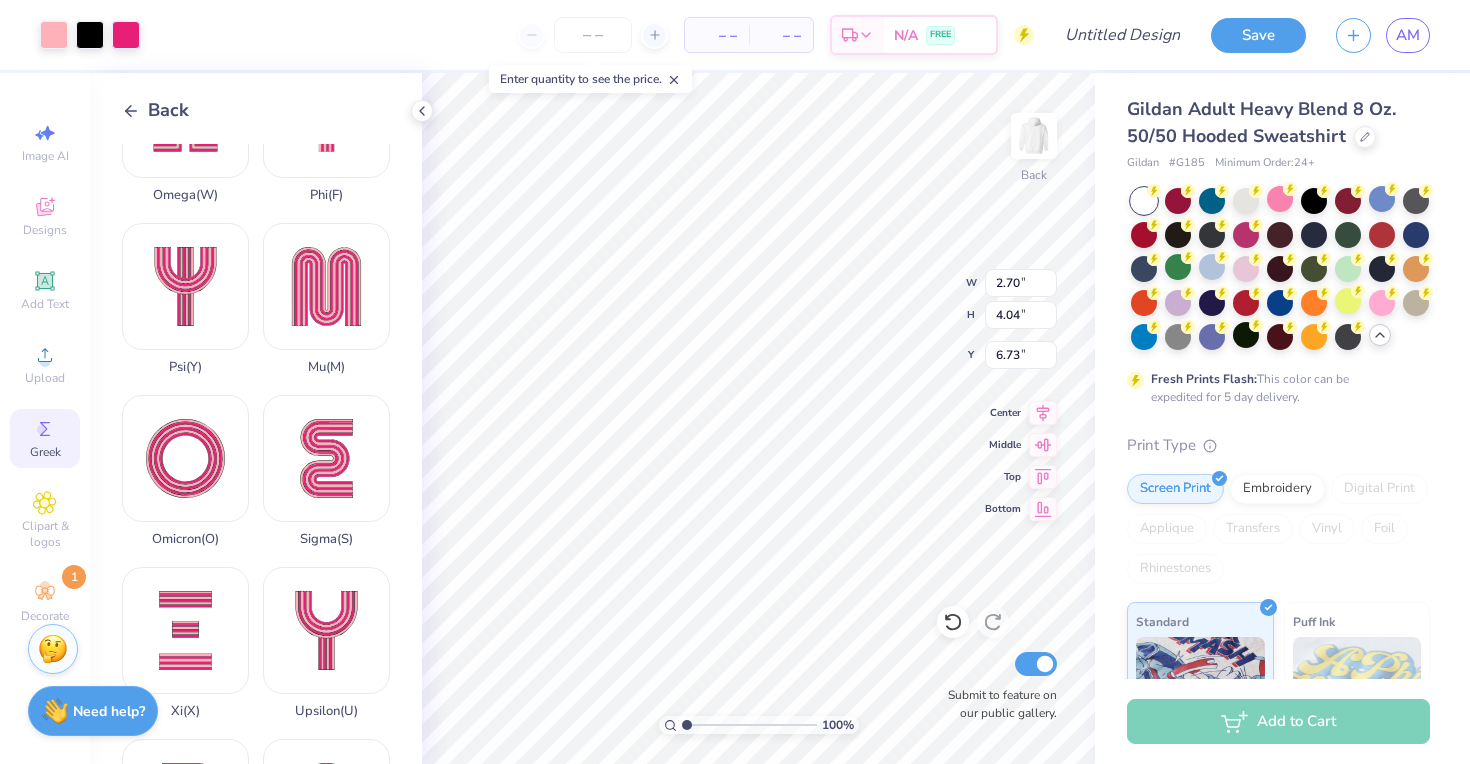 type on "5.99" 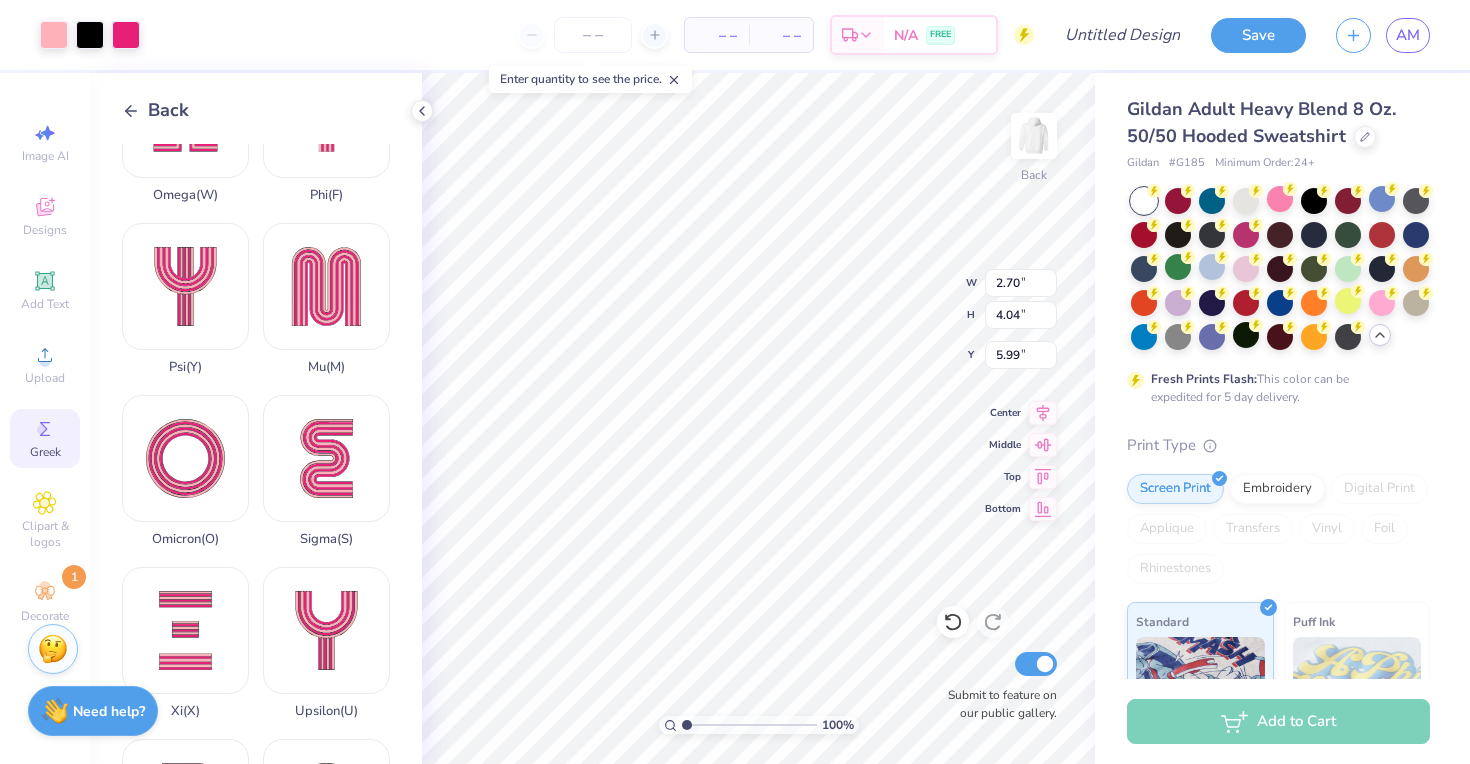 type on "3.99" 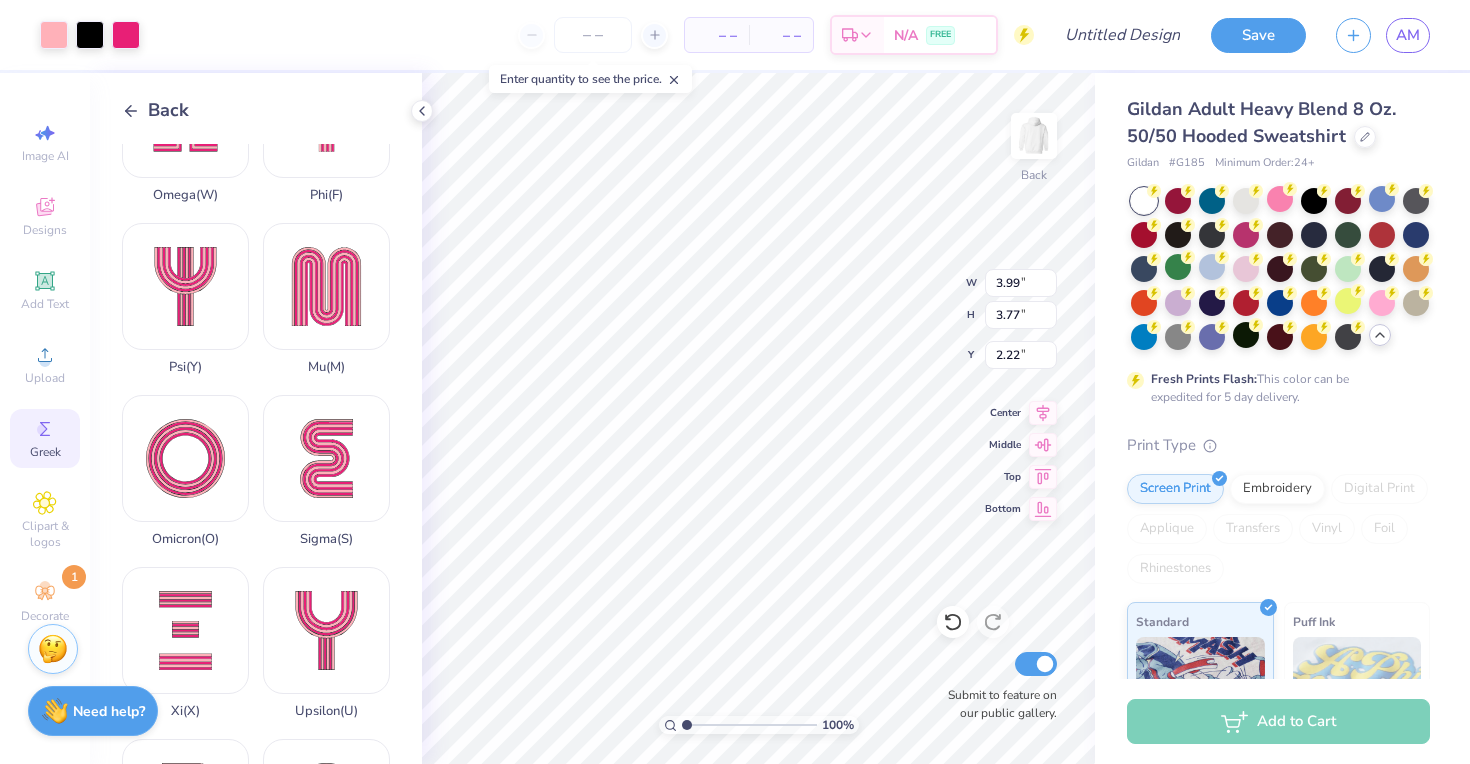 type on "2.70" 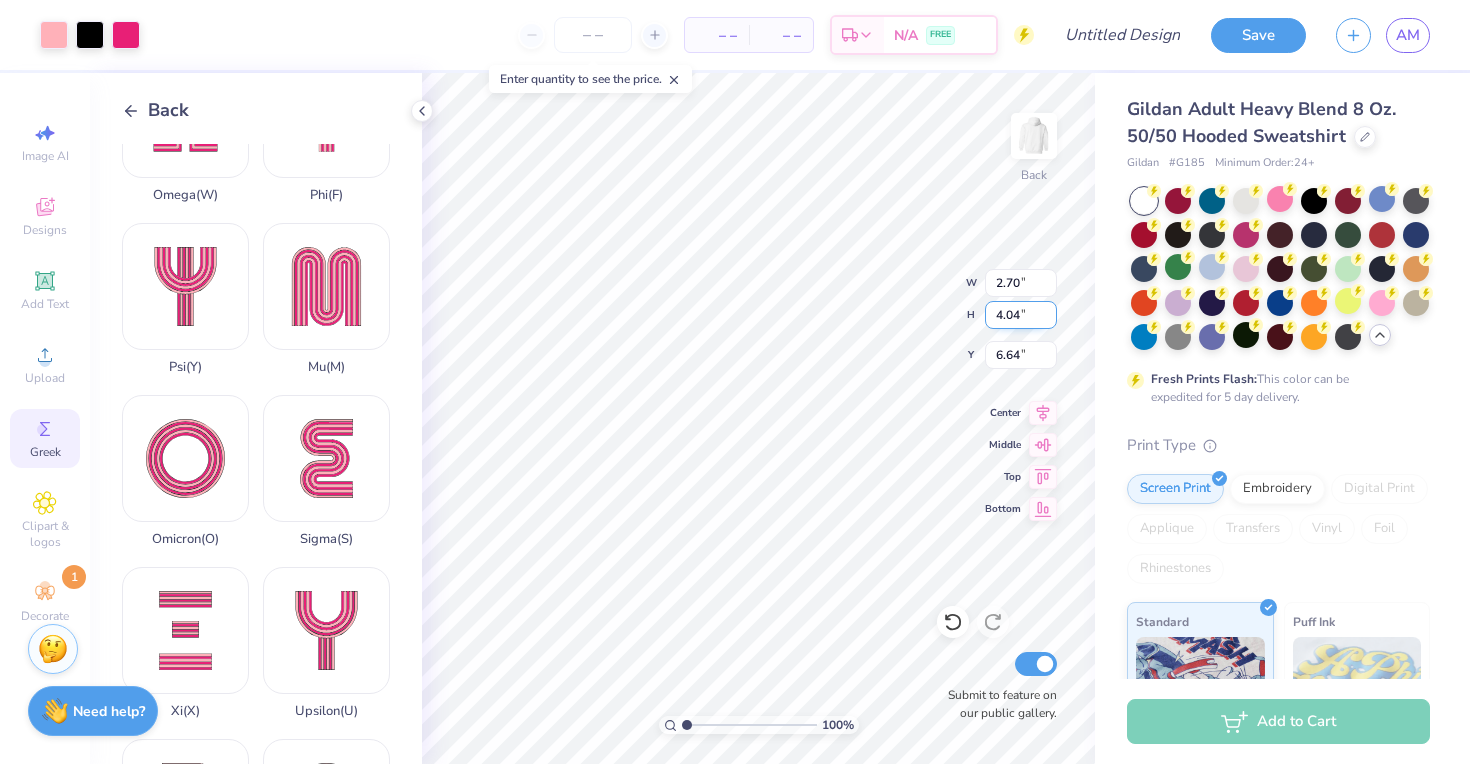 click on "4.04" at bounding box center (1021, 315) 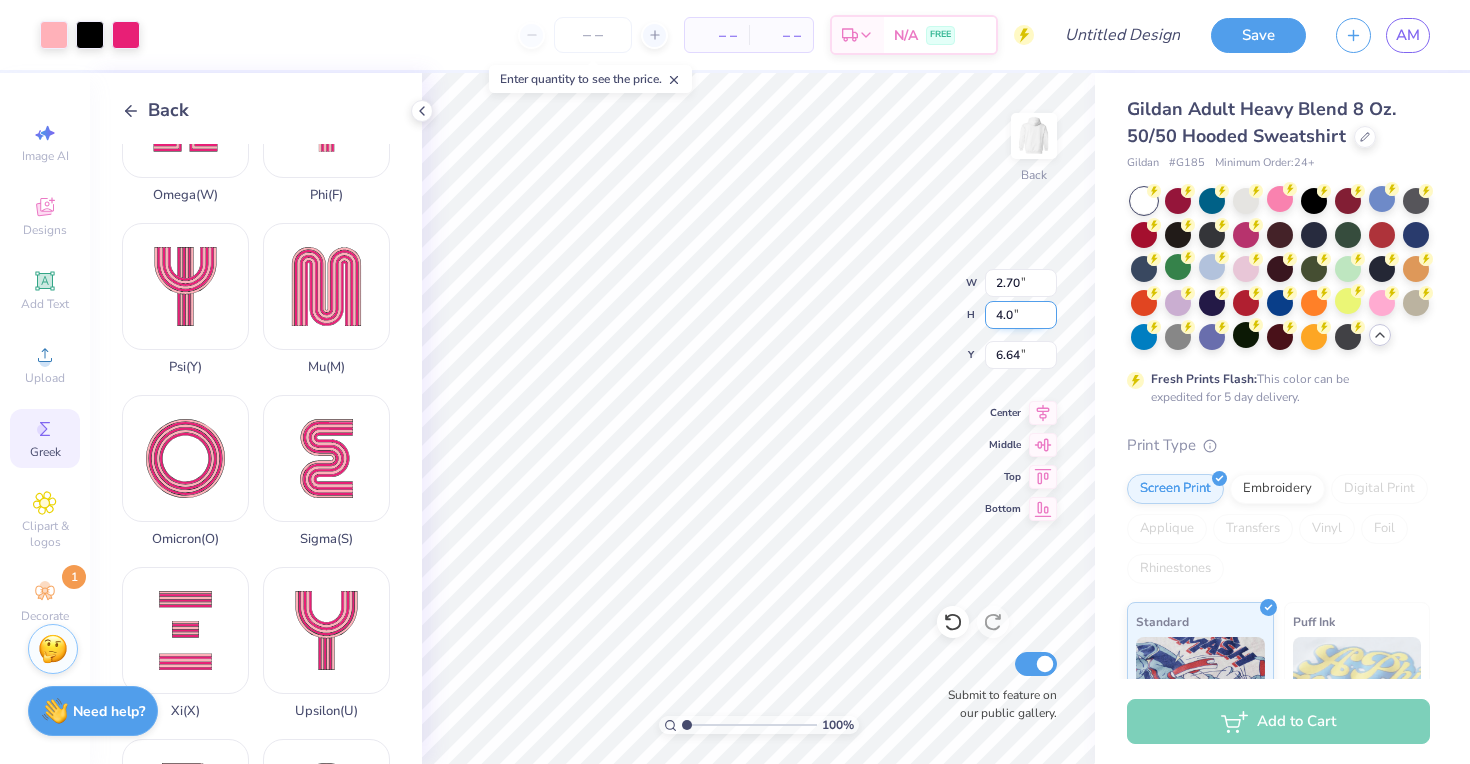 type on "4" 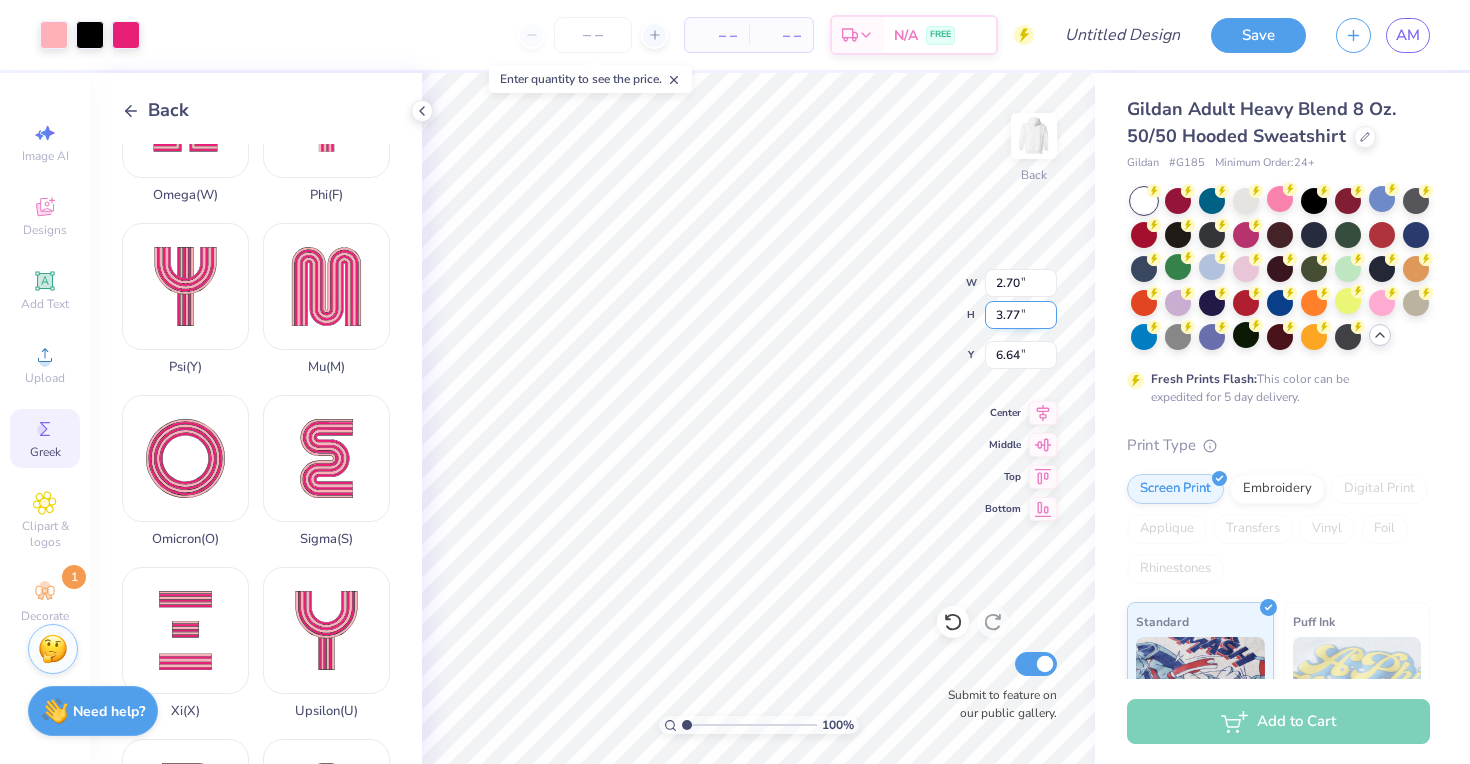 type on "3.77" 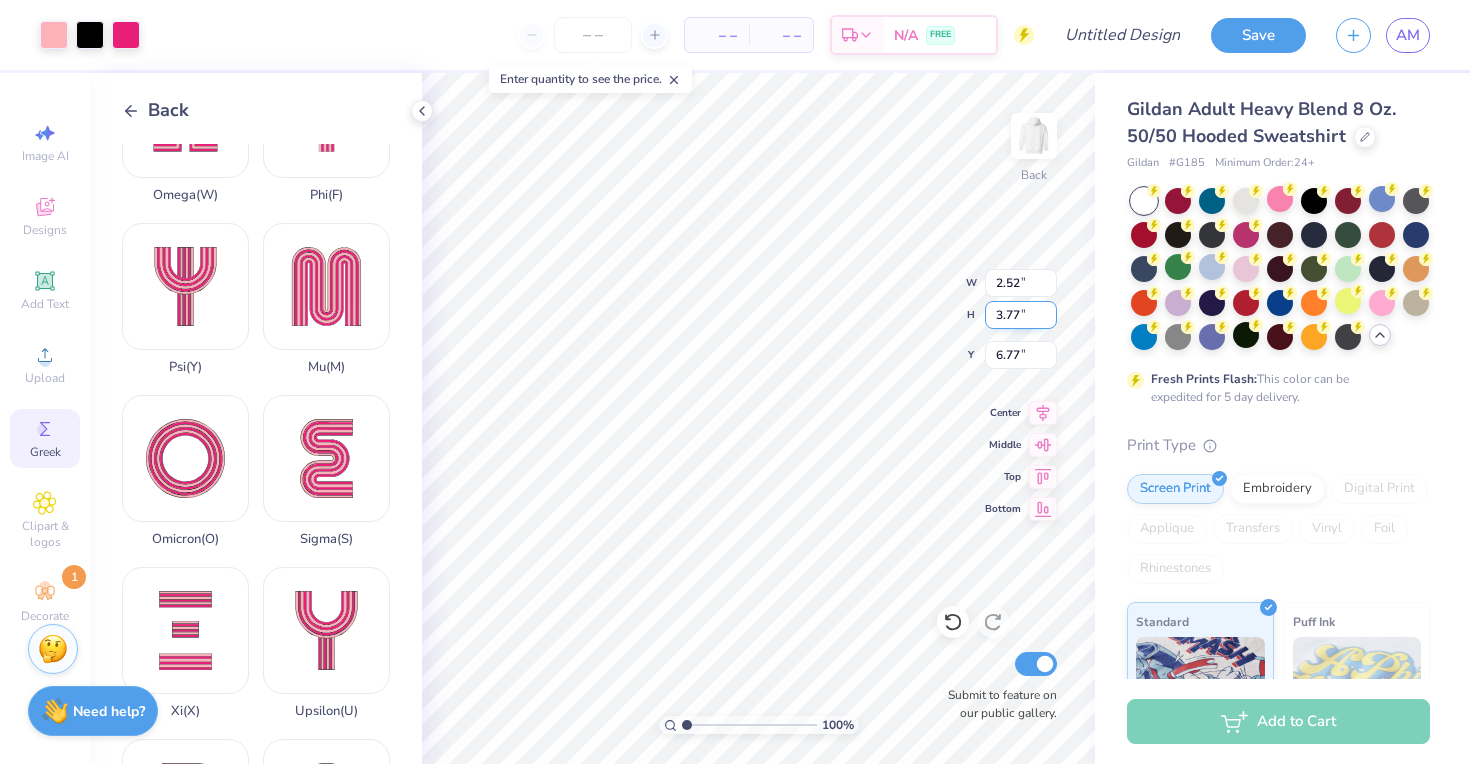 type on "2.52" 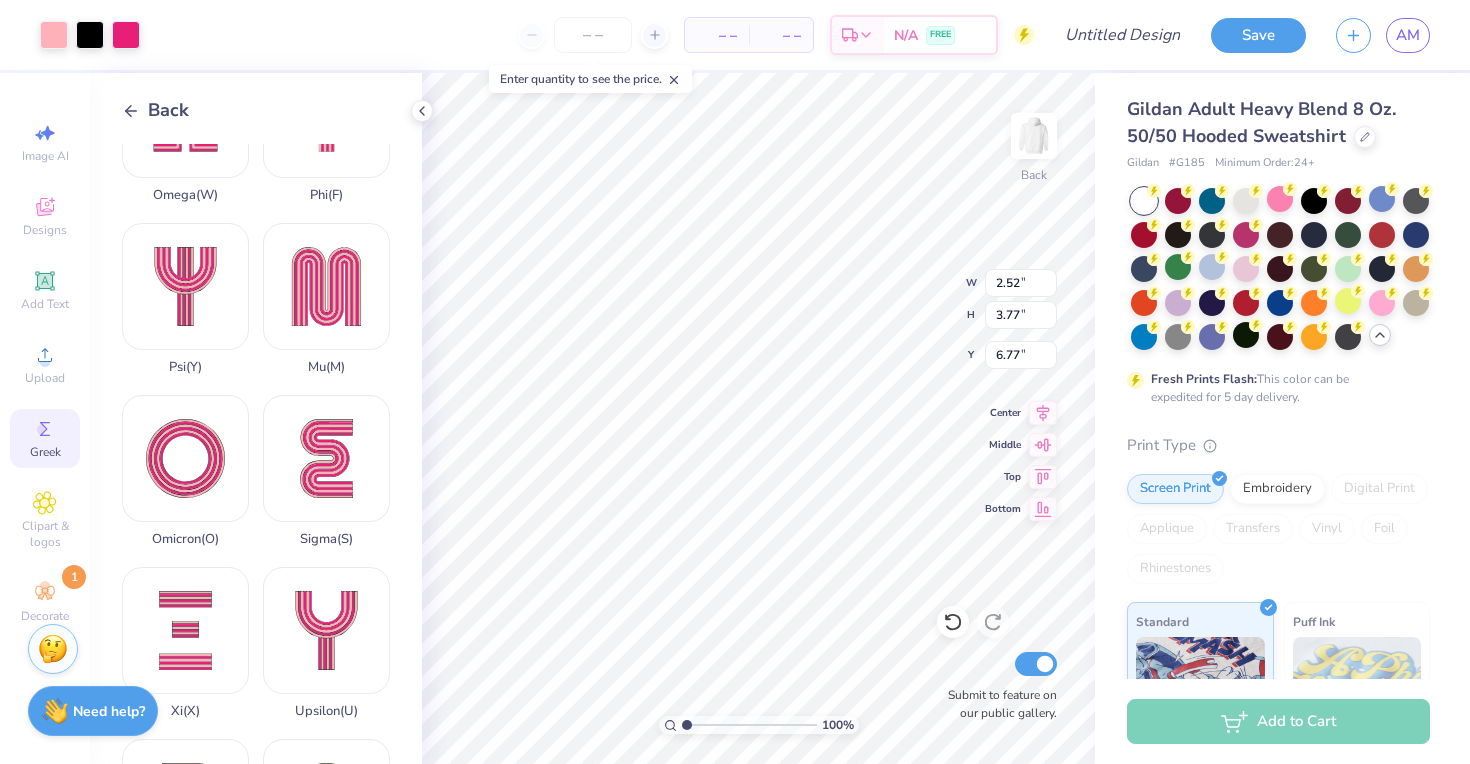 type on "3.99" 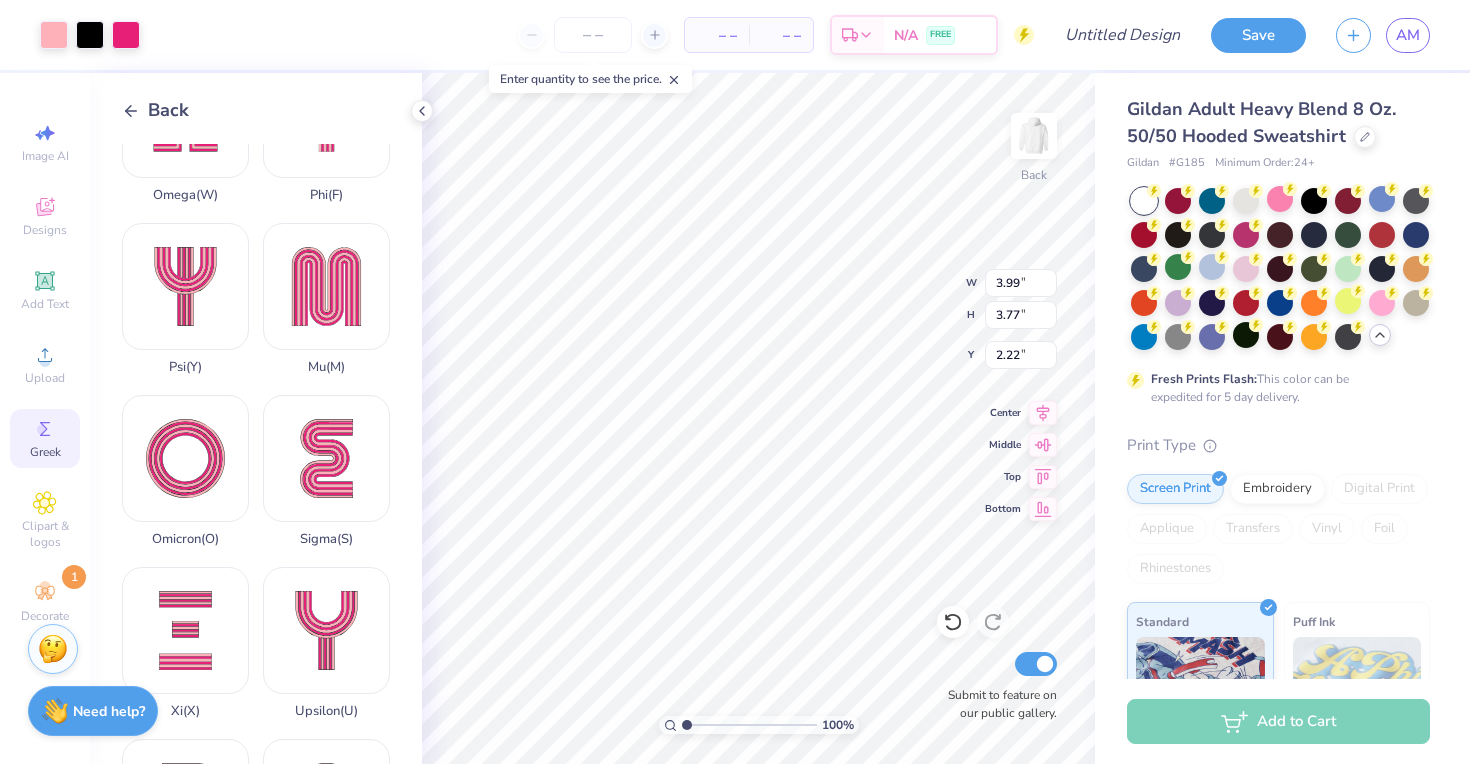 type on "1.12" 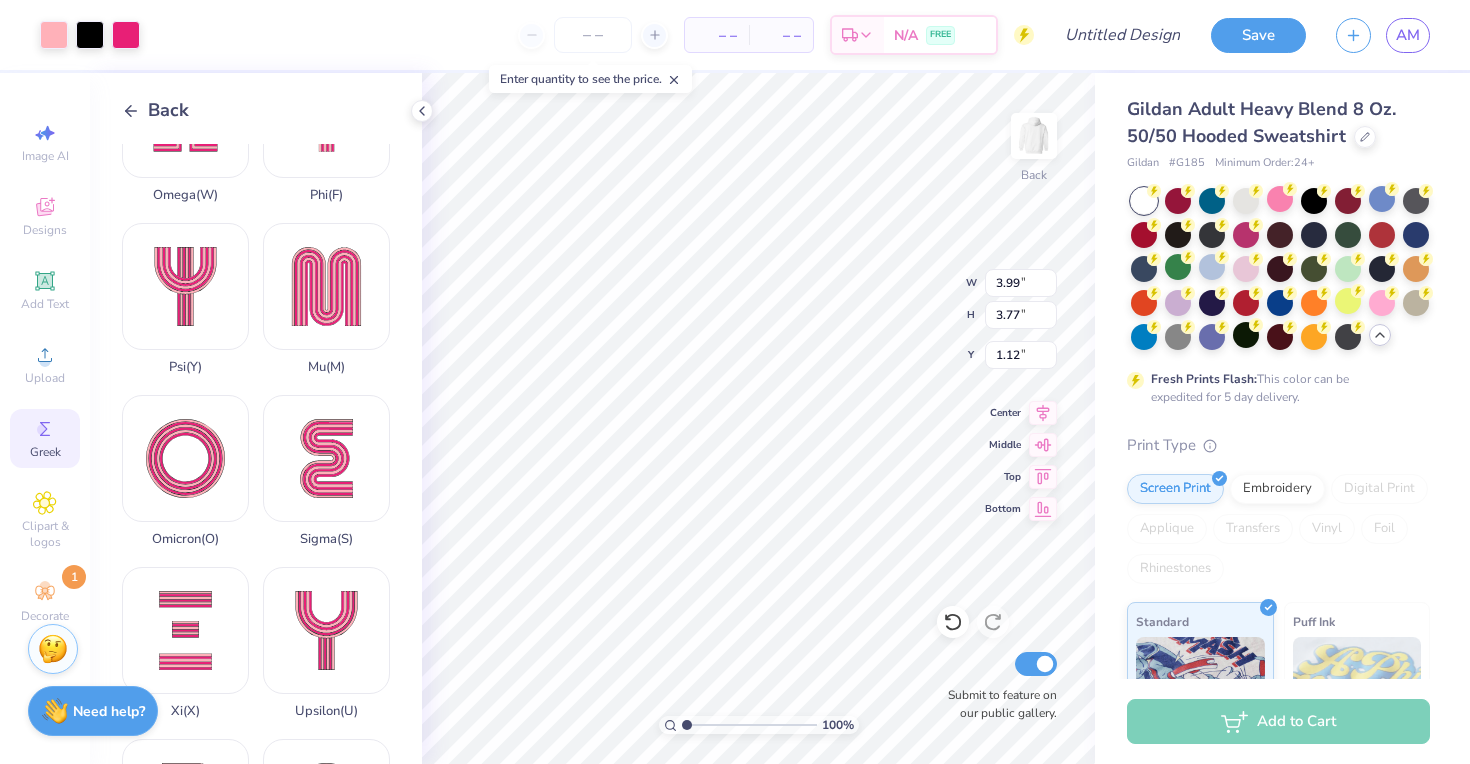 type on "2.52" 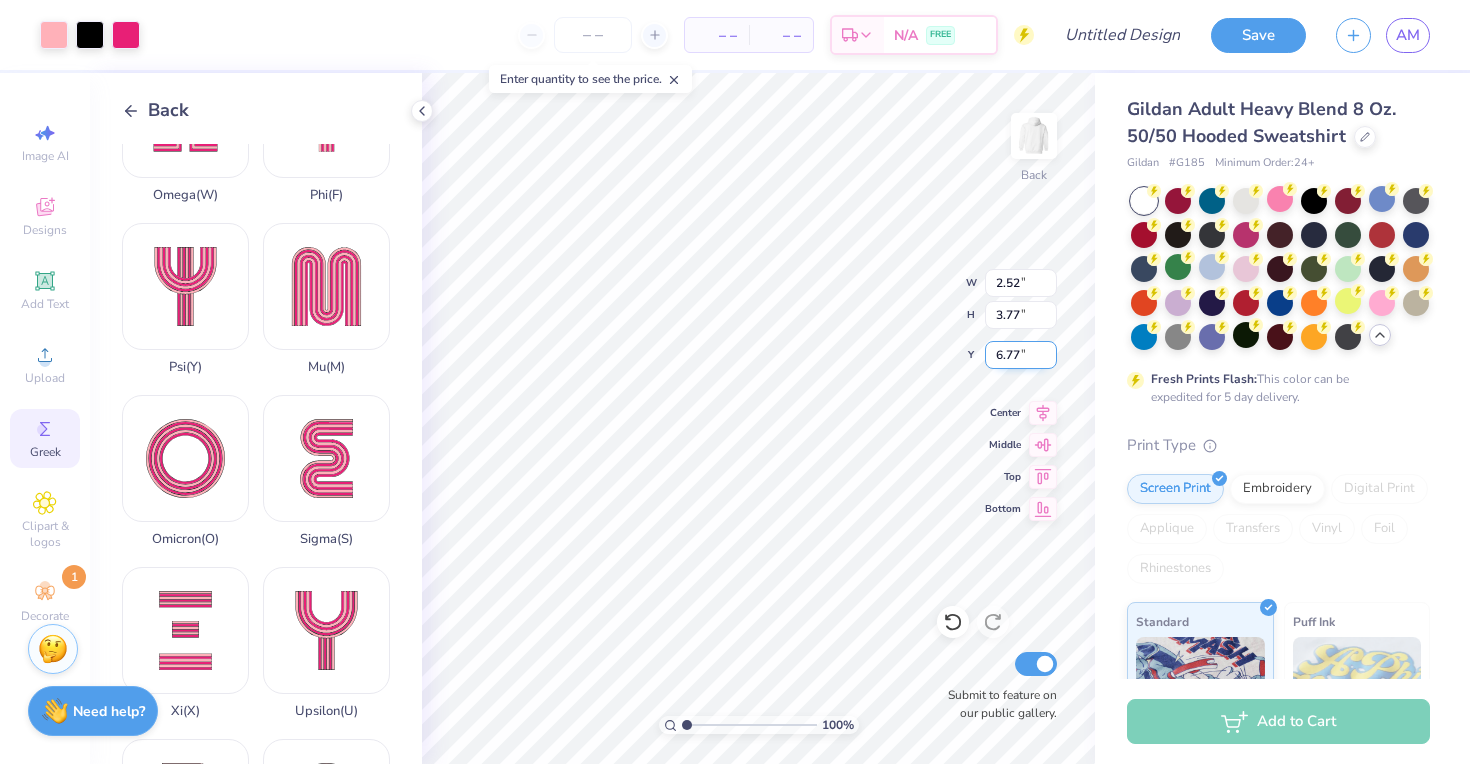 type on "9.83" 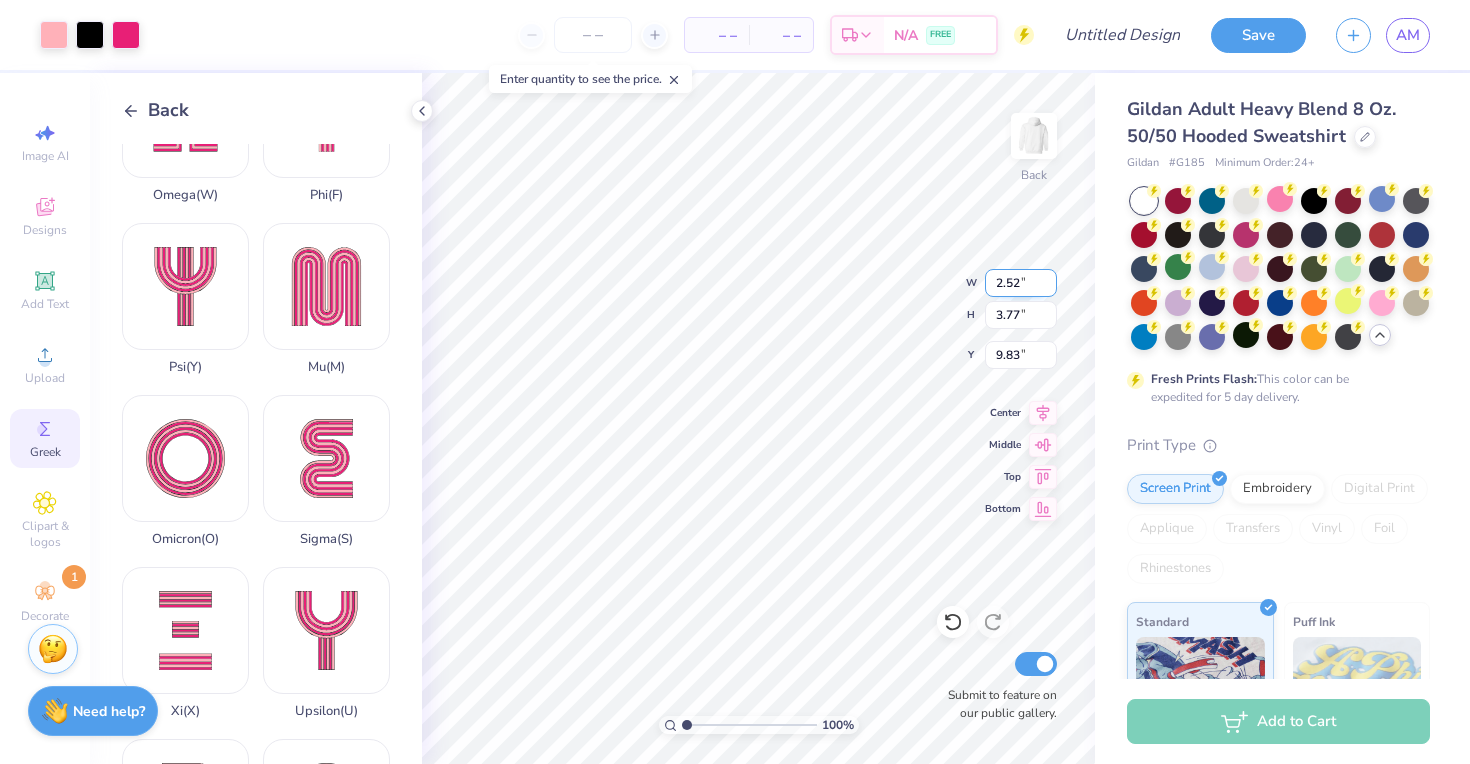 type on "3.99" 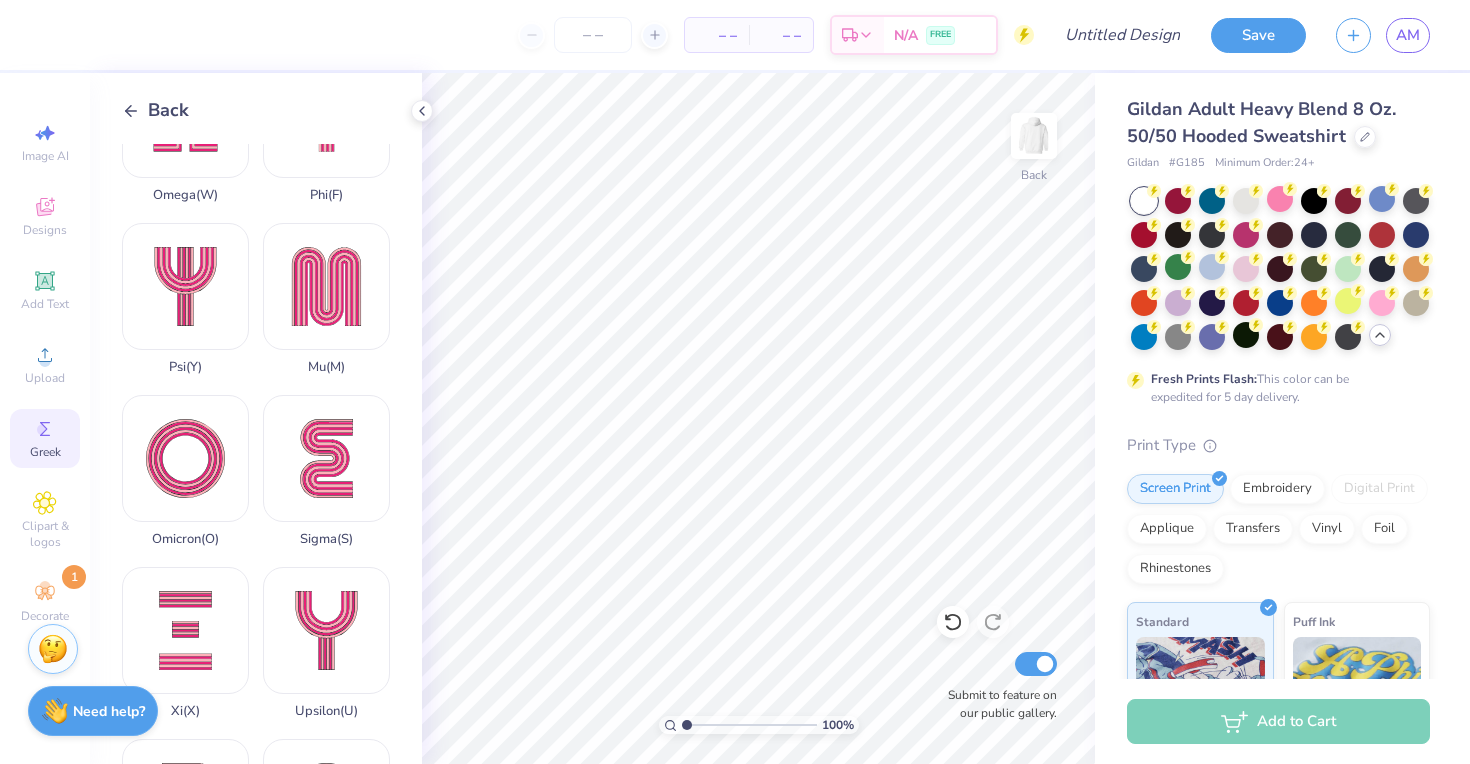 click on "Back" at bounding box center (155, 110) 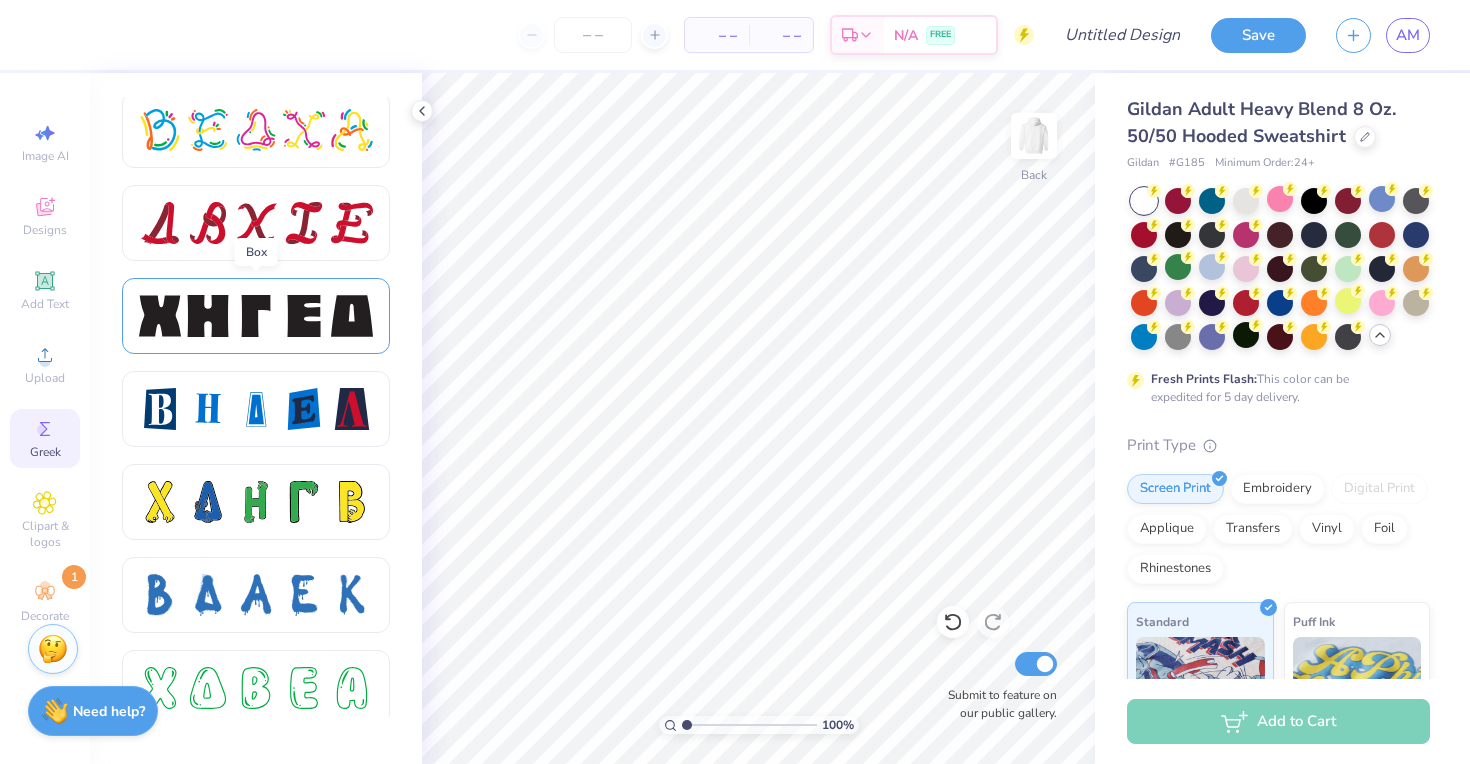 scroll, scrollTop: 2499, scrollLeft: 0, axis: vertical 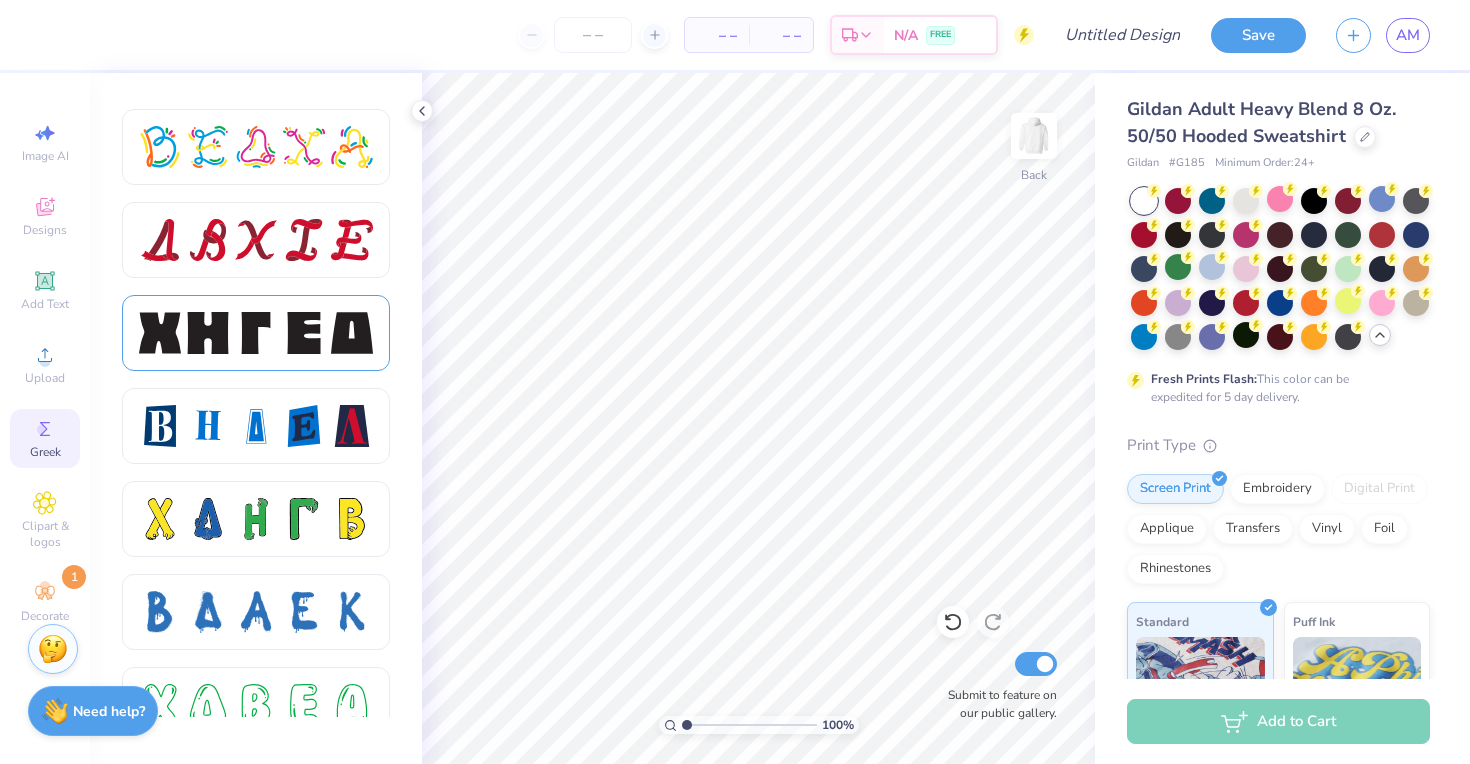 click at bounding box center [256, 333] 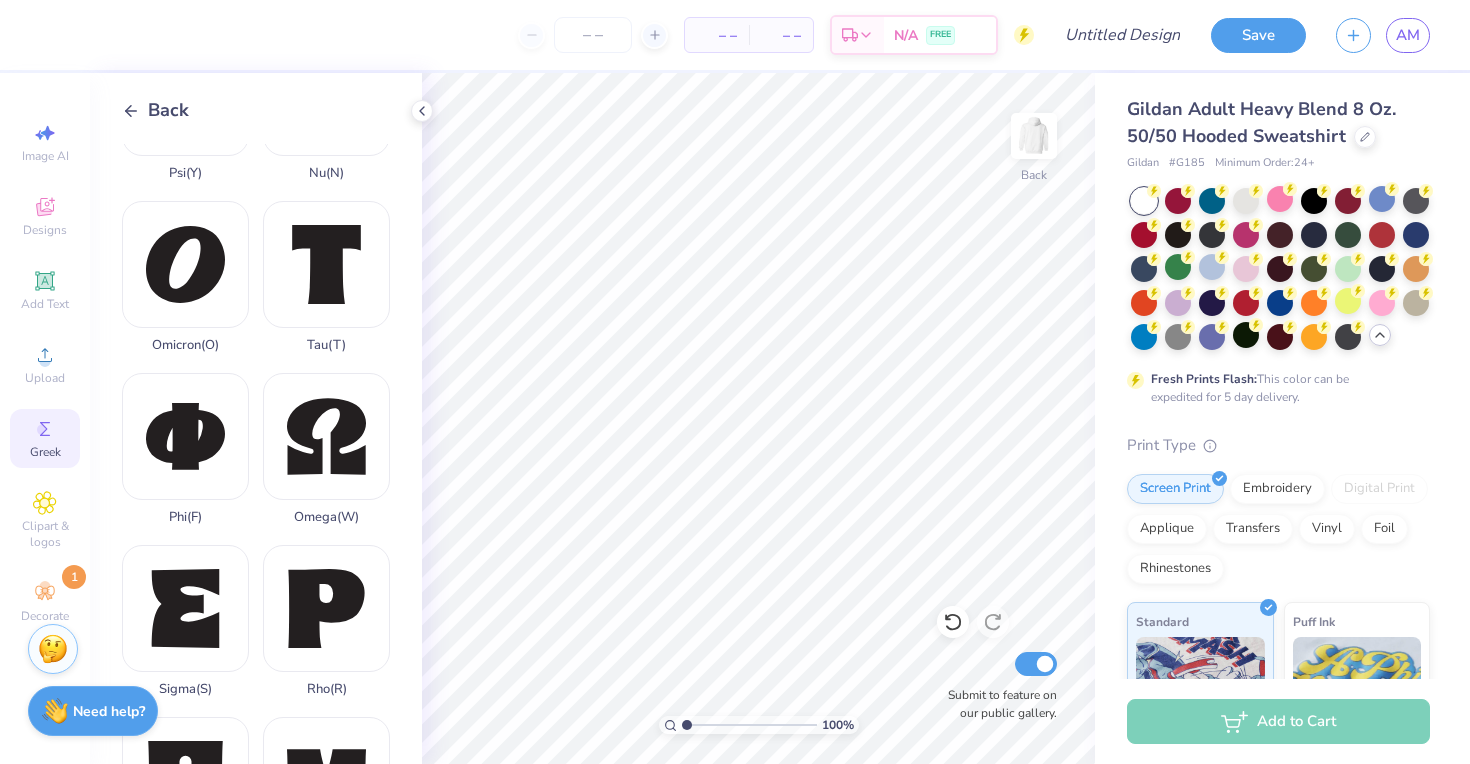 scroll, scrollTop: 951, scrollLeft: 0, axis: vertical 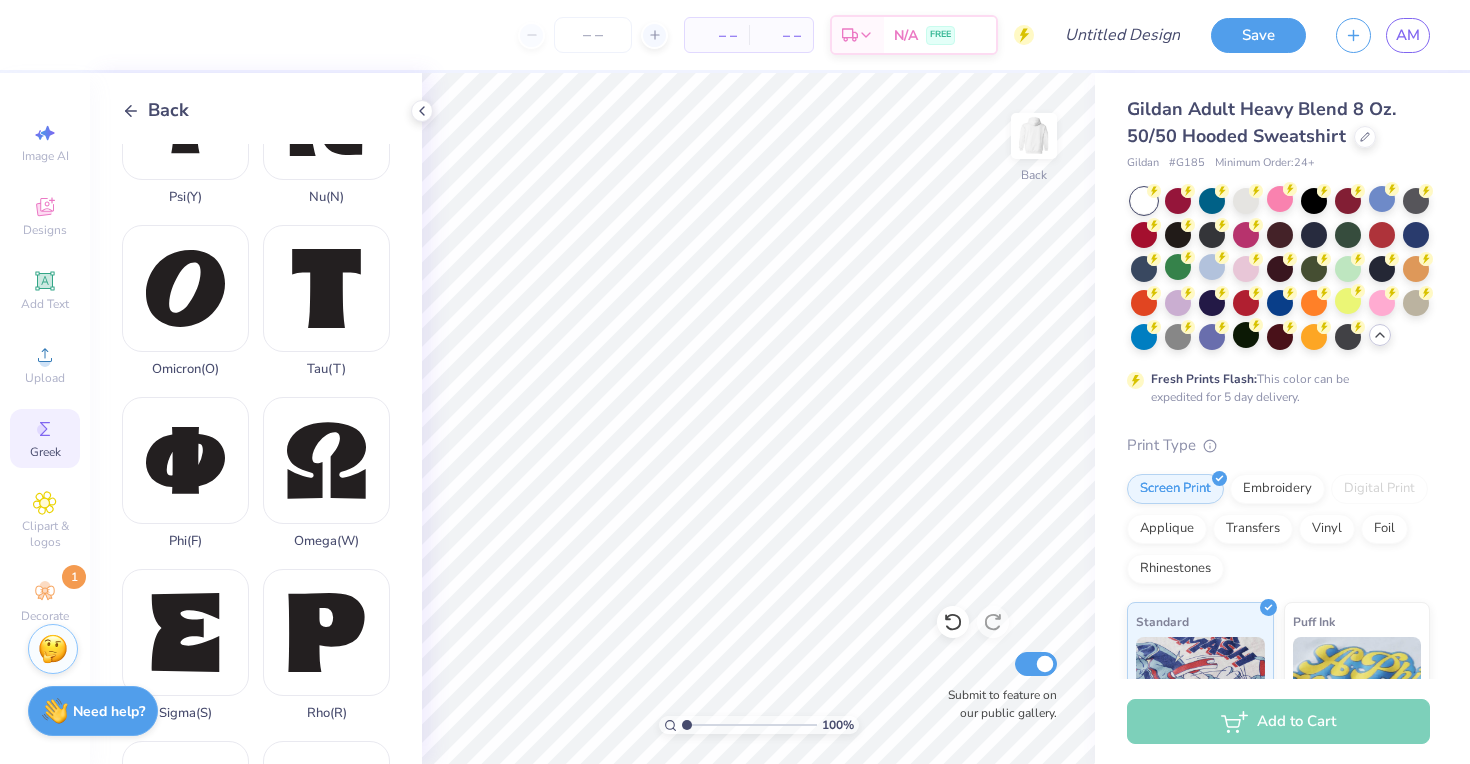 click on "Back" at bounding box center [168, 110] 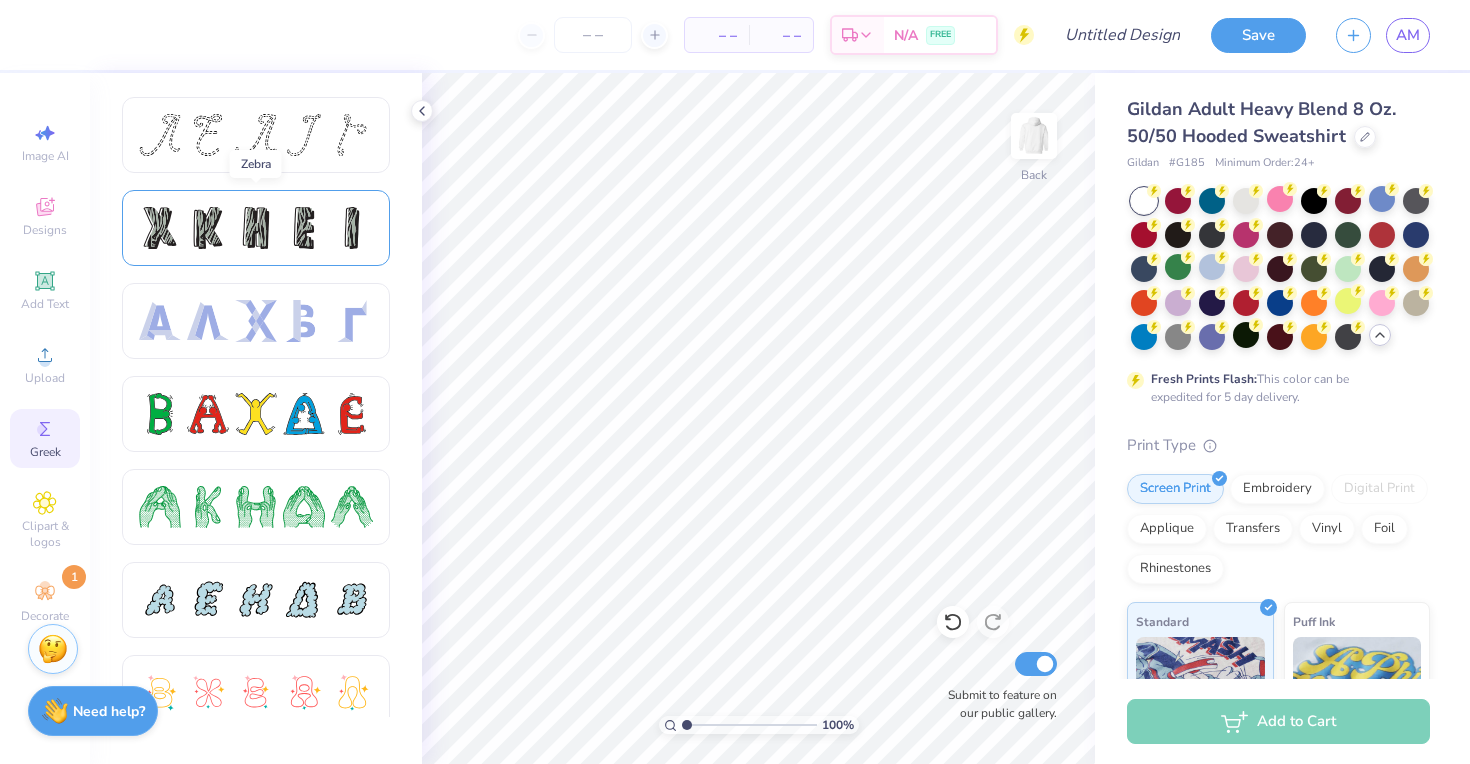 click at bounding box center [256, 228] 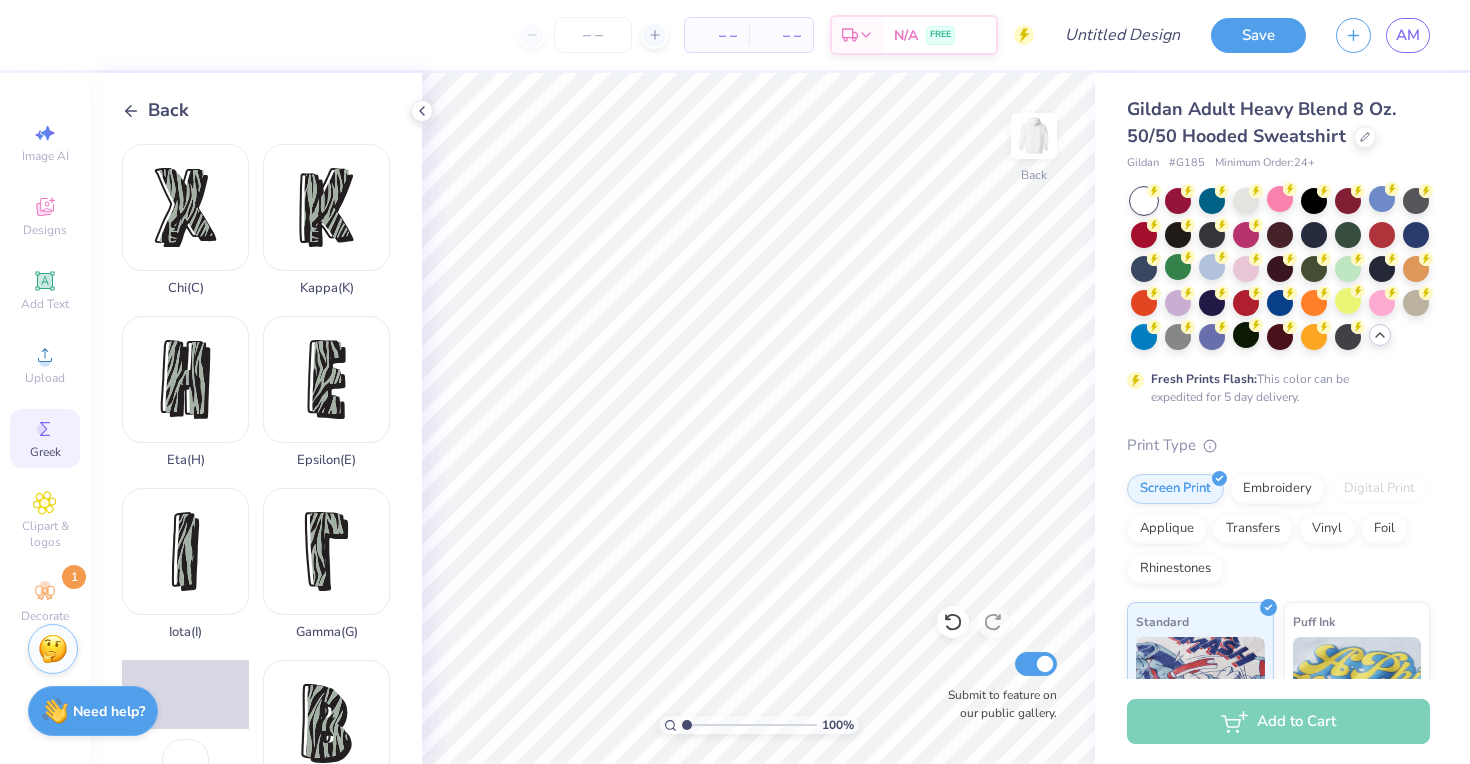 click 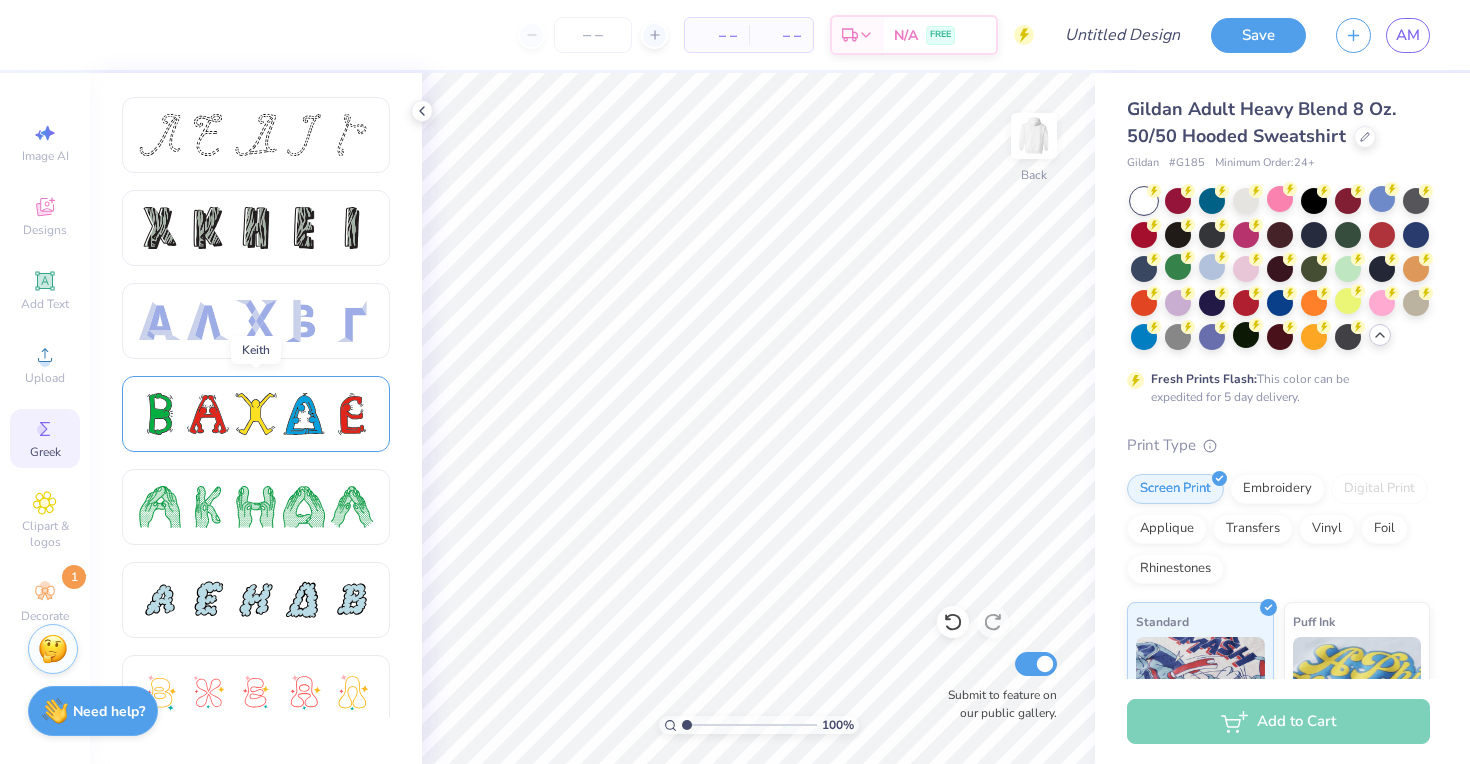 scroll, scrollTop: 13, scrollLeft: 0, axis: vertical 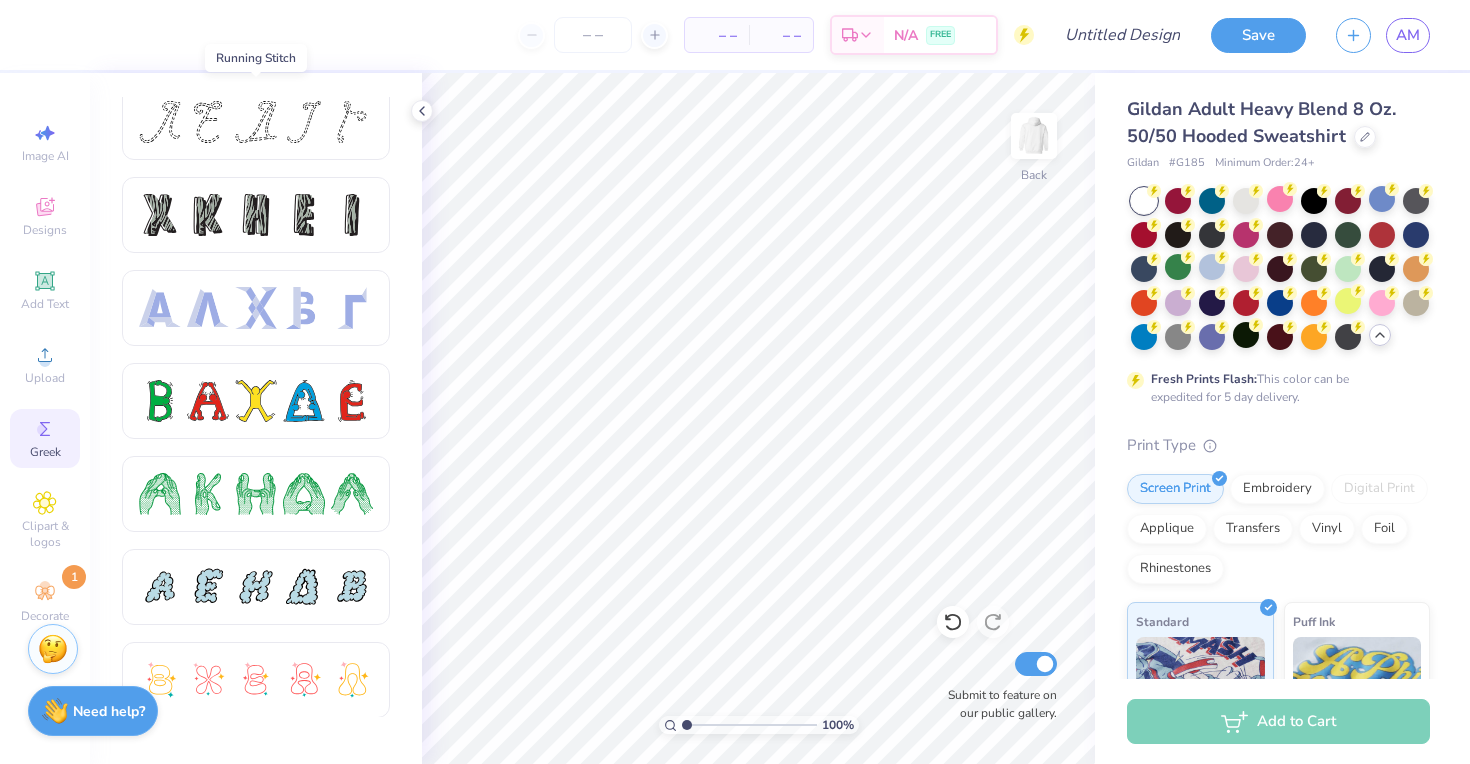 click at bounding box center (256, 122) 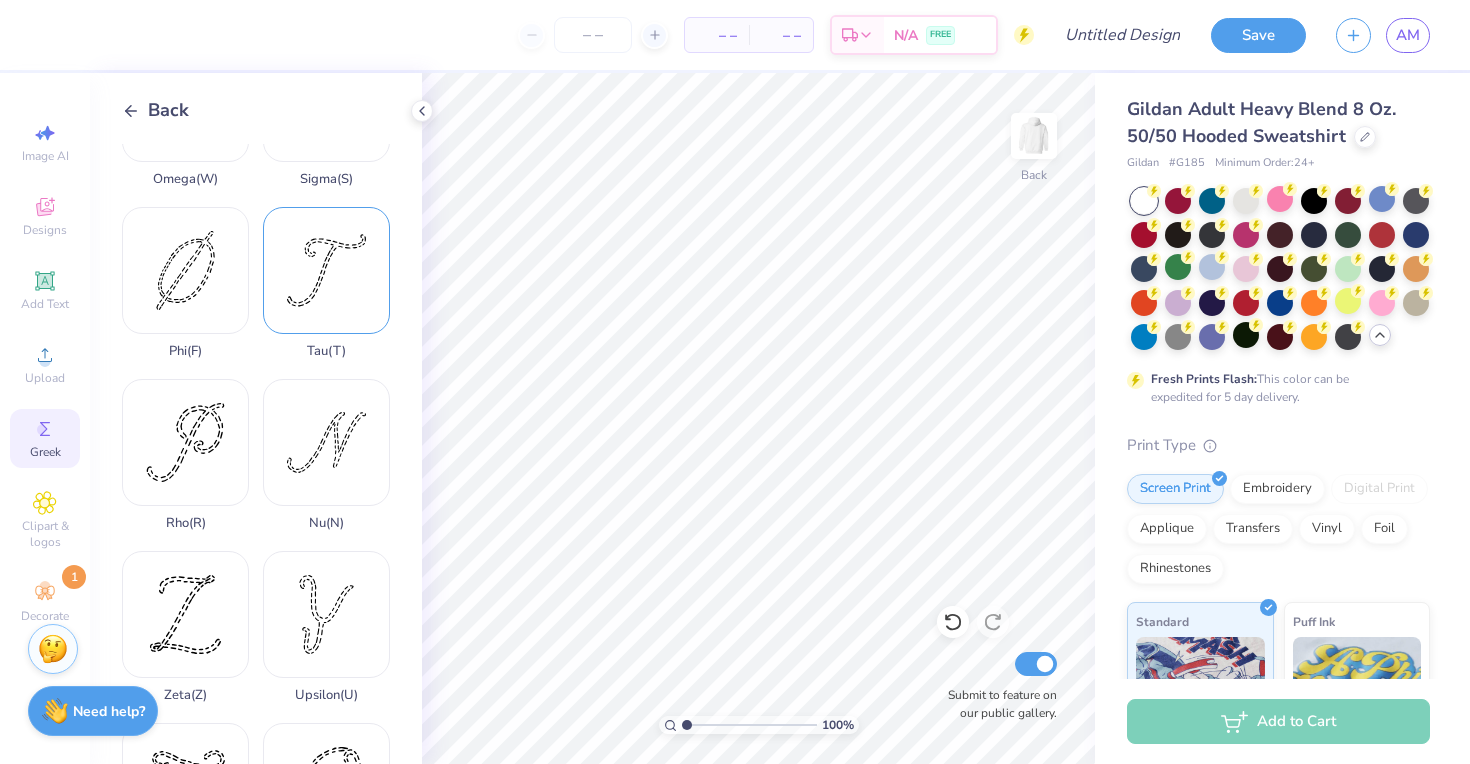 scroll, scrollTop: 1315, scrollLeft: 0, axis: vertical 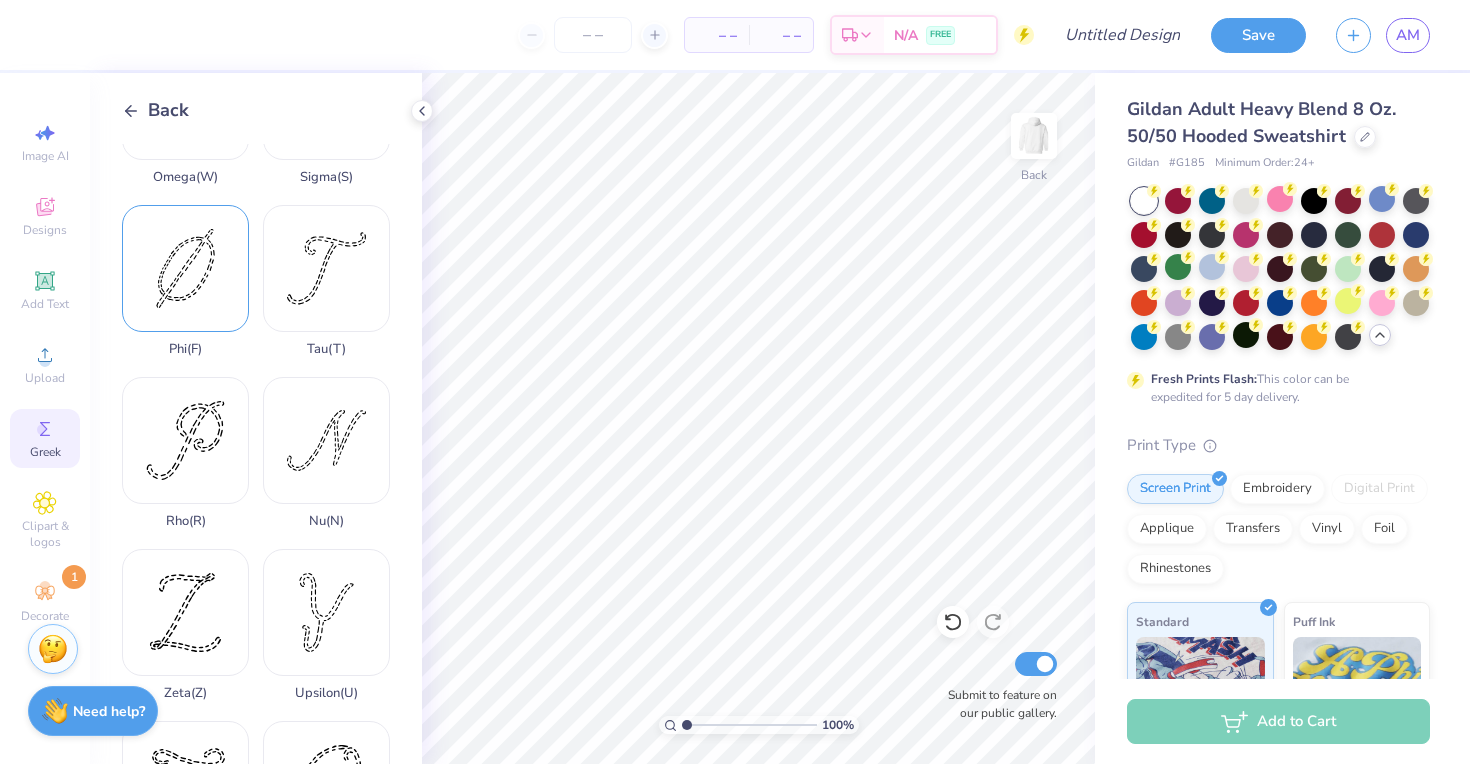 click on "Phi  ( F )" at bounding box center [185, 281] 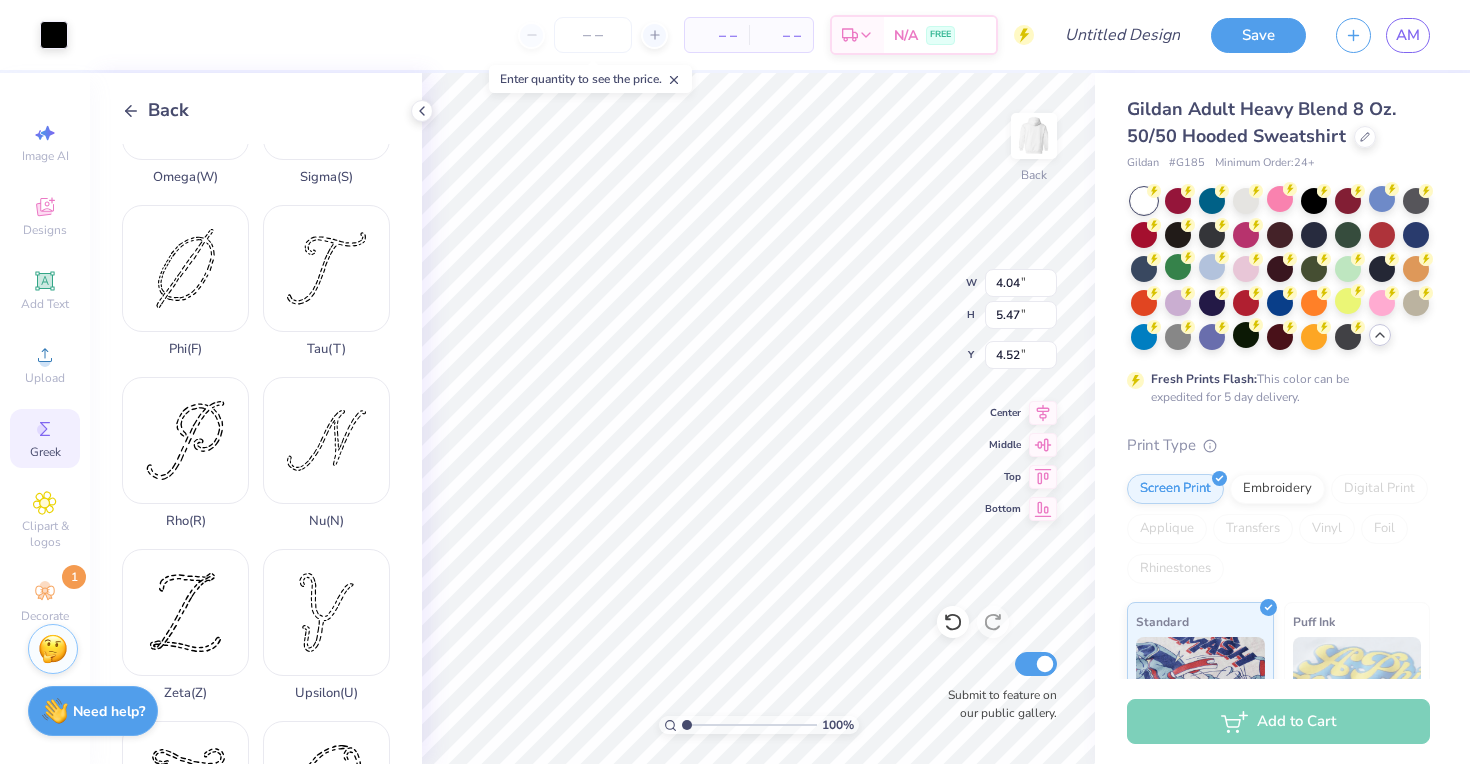 type on "1.94" 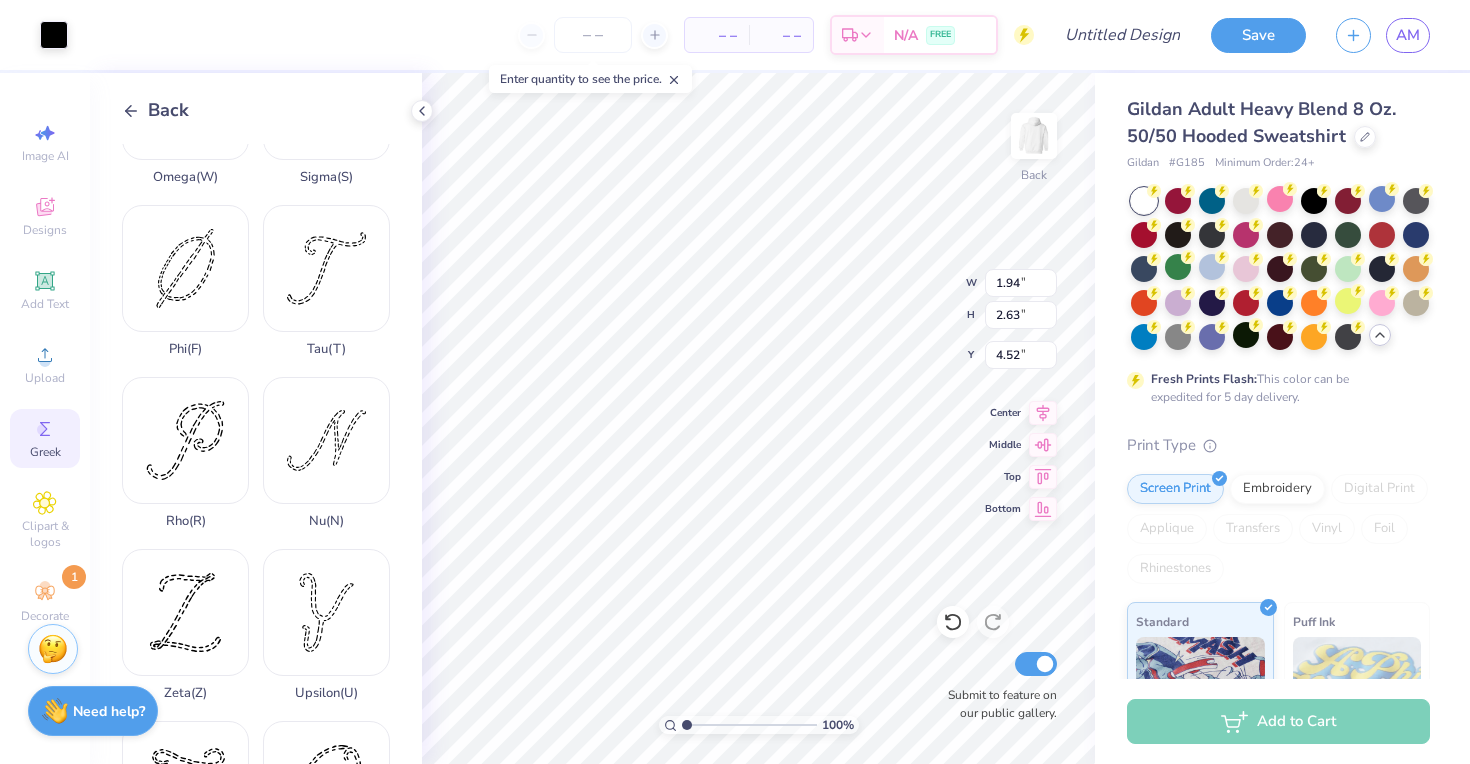 type on "3.00" 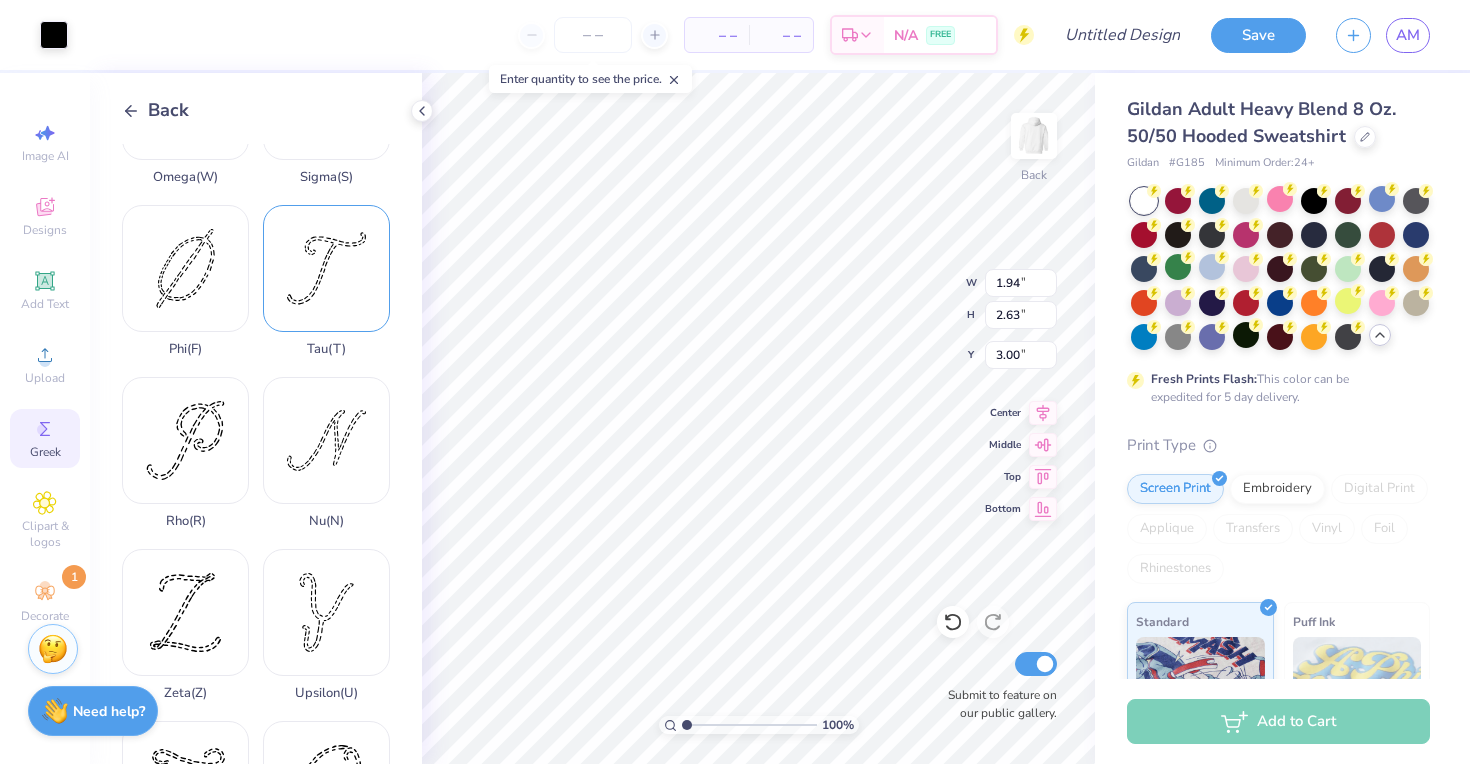 type on "2.26" 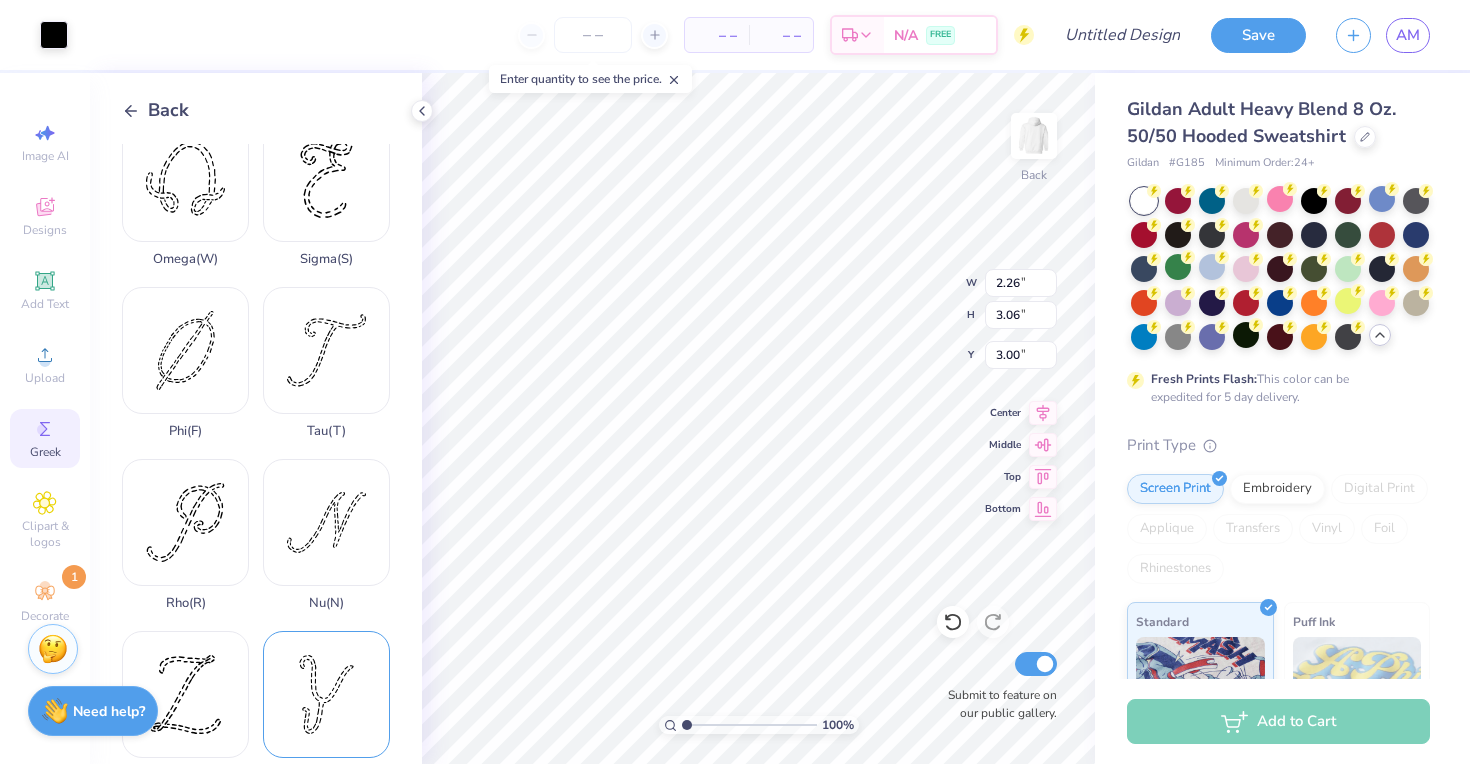 scroll, scrollTop: 1197, scrollLeft: 0, axis: vertical 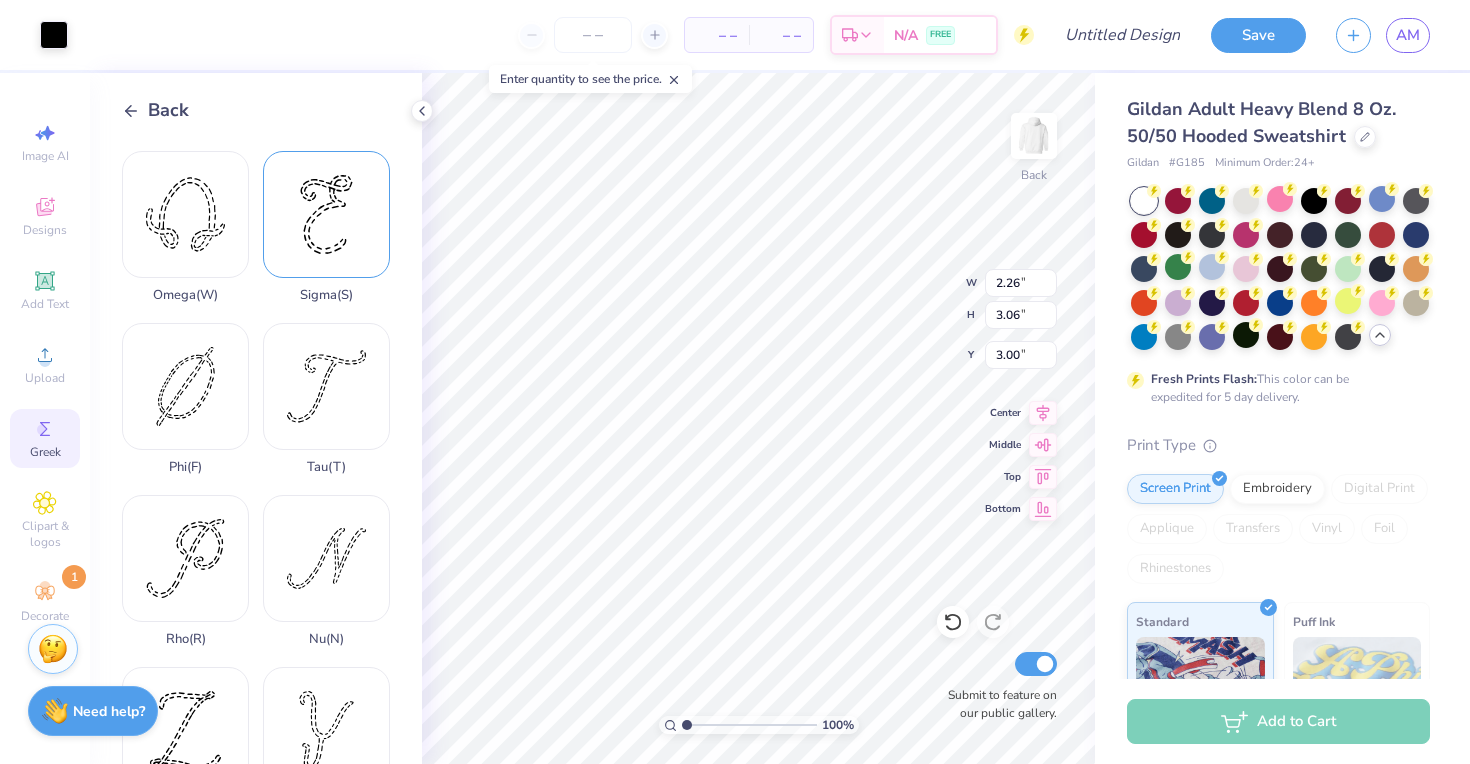 click on "Sigma  ( S )" at bounding box center [326, 227] 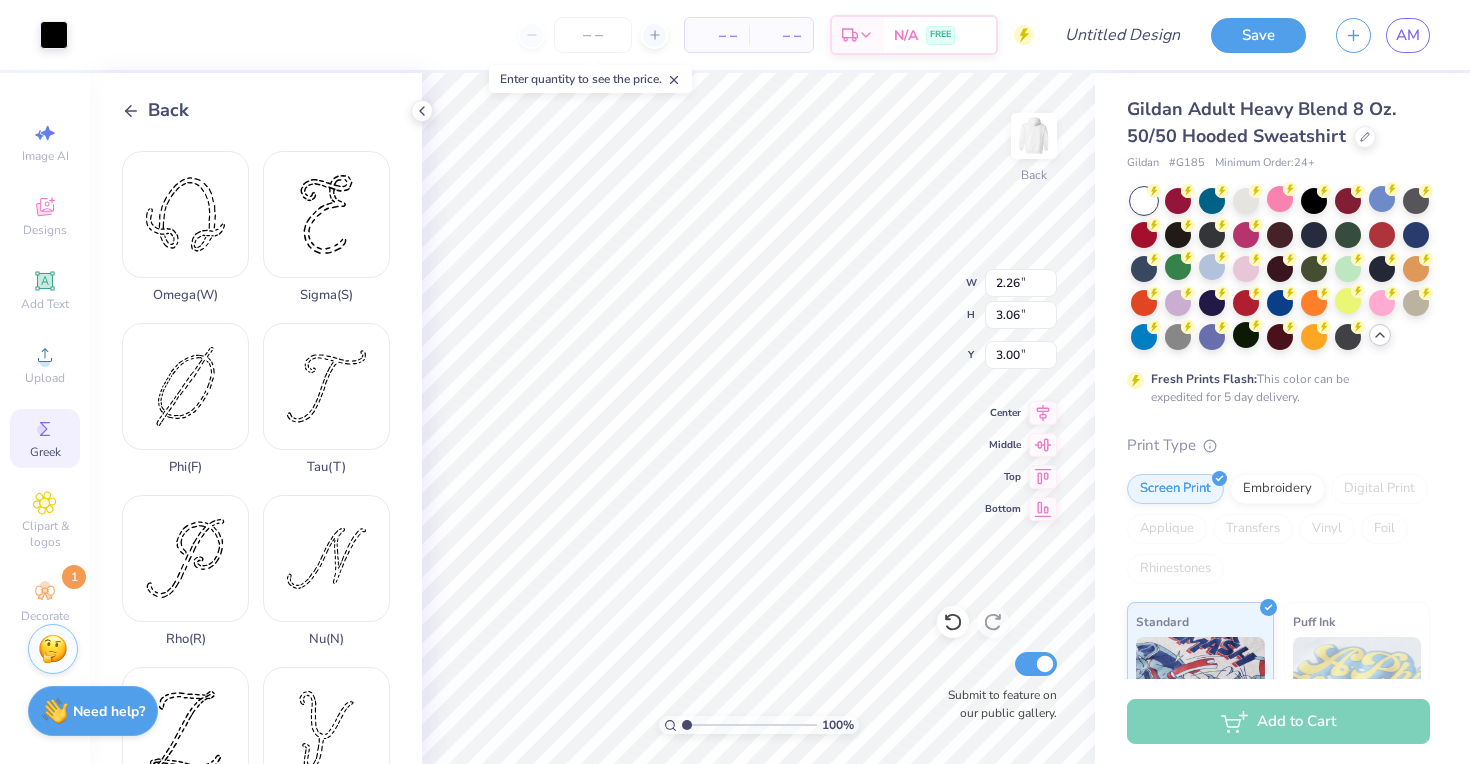type on "2.74" 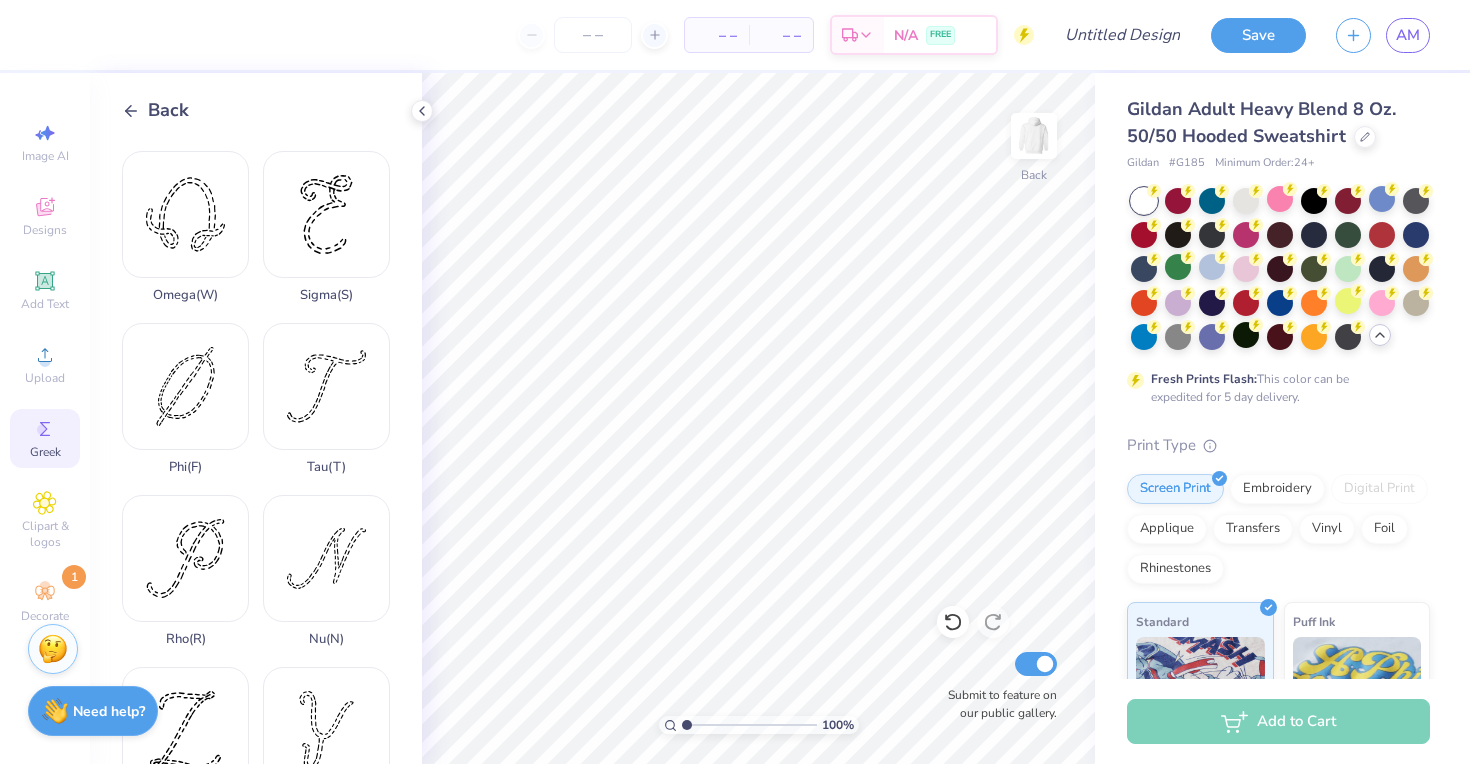 click on "Back Lambda  ( L ) Epsilon  ( E ) Delta  ( D ) Iota  ( I ) Gamma  ( G ) Chi  ( C ) Kappa  ( K ) Beta  ( B ) Alpha  ( A ) Eta  ( H ) Mu  ( M ) Psi  ( Y ) Omicron  ( O ) Pi  ( P ) Omega  ( W ) Sigma  ( S ) Phi  ( F ) Tau  ( T ) Rho  ( R ) Nu  ( N ) Zeta  ( Z ) Upsilon  ( U ) Xi  ( X ) Theta  ( Q )" at bounding box center (256, 418) 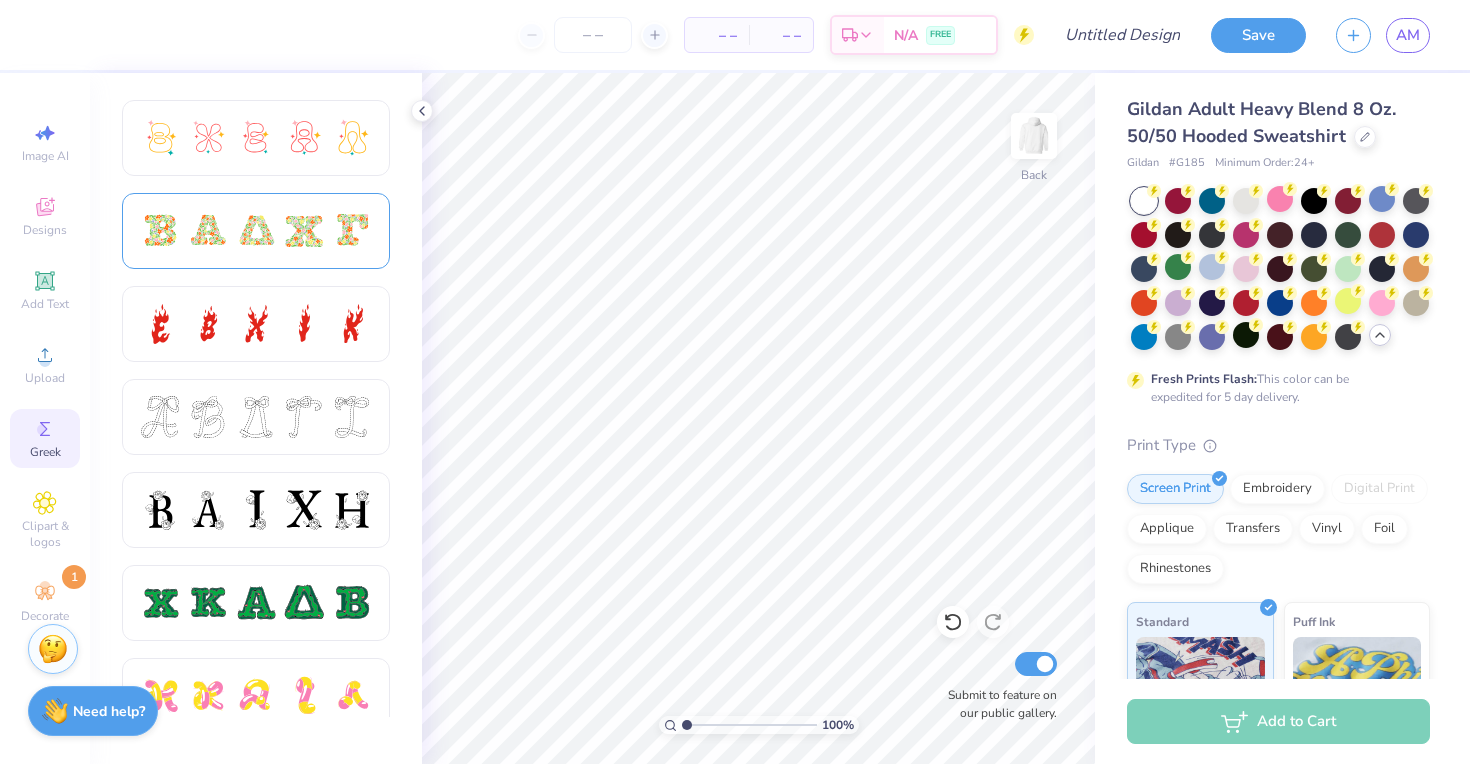 scroll, scrollTop: 562, scrollLeft: 0, axis: vertical 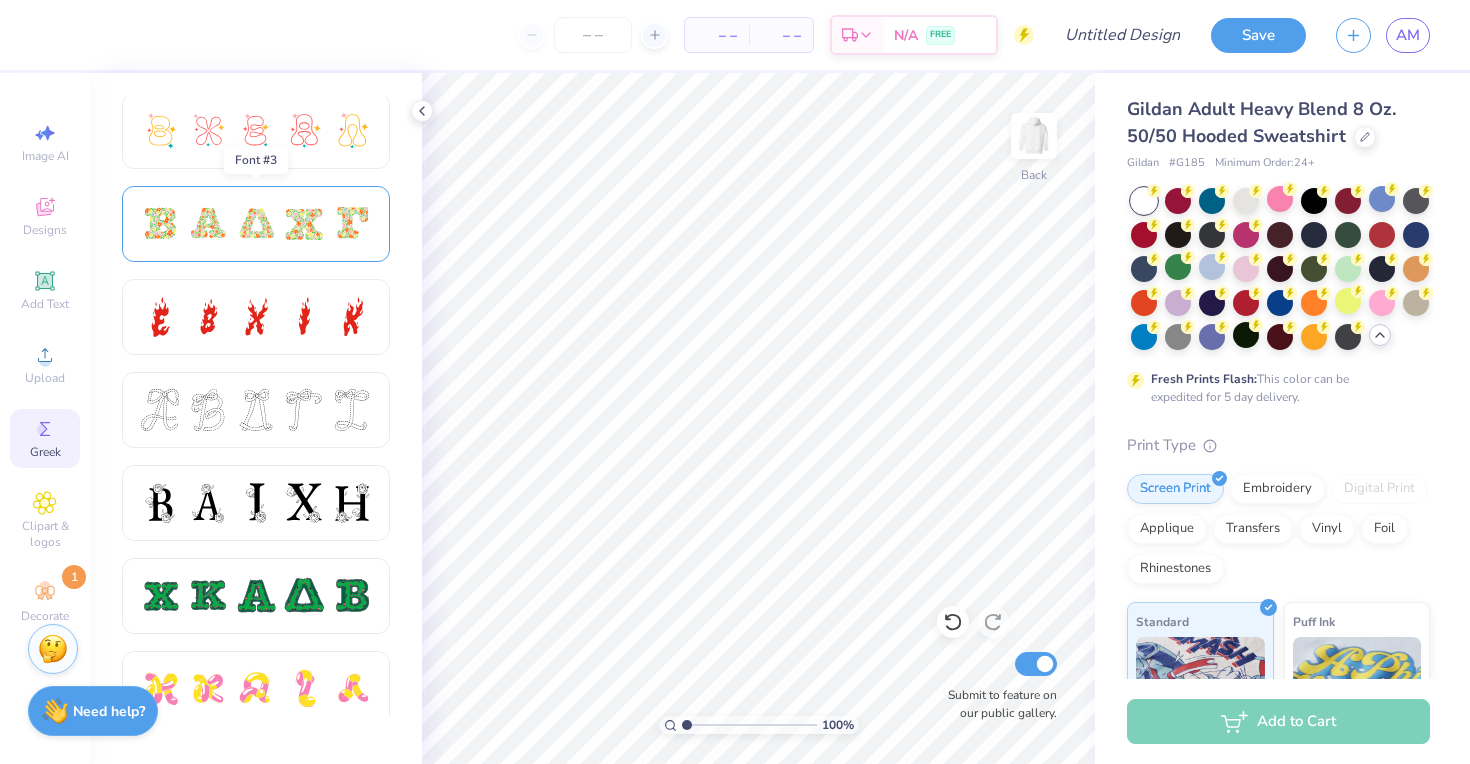 click at bounding box center (256, 224) 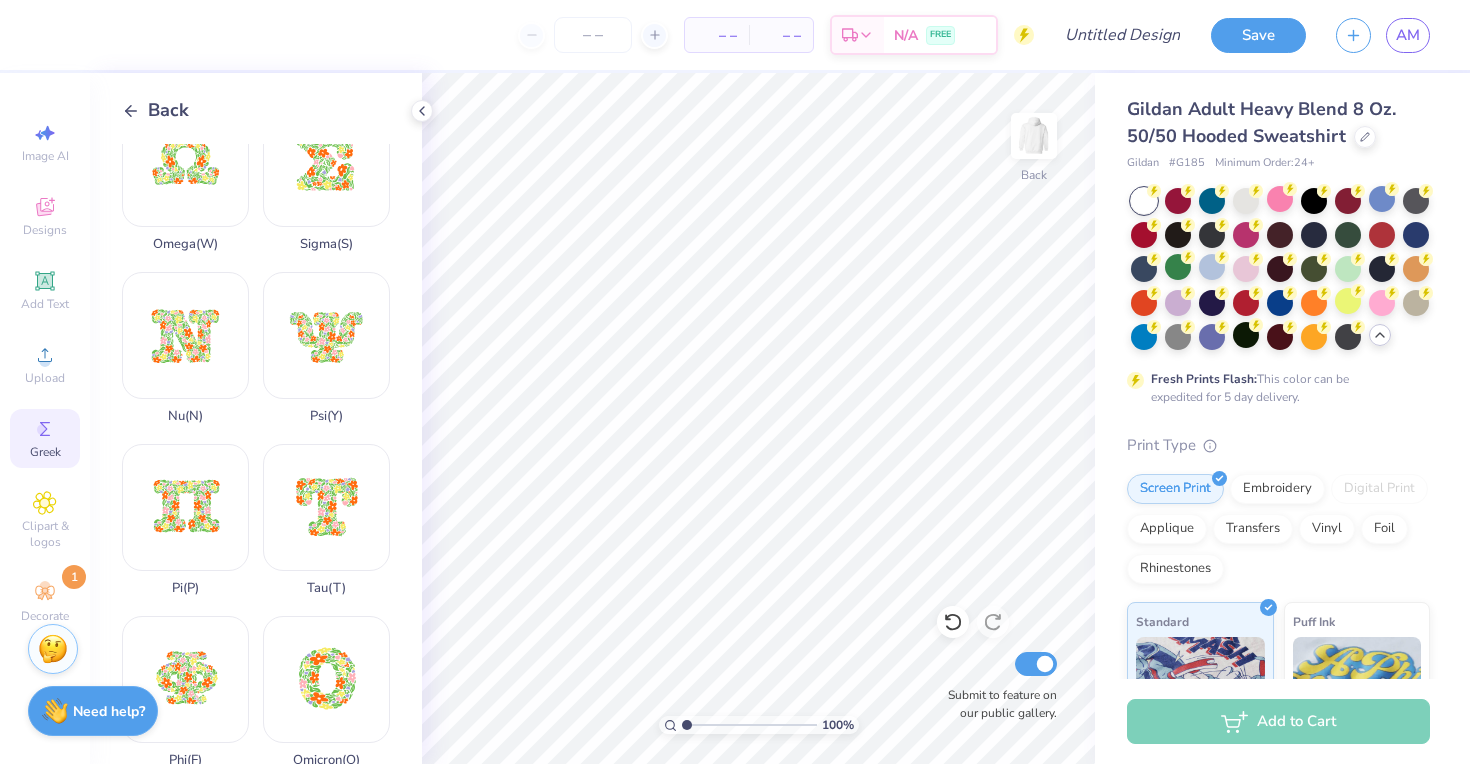 scroll, scrollTop: 1448, scrollLeft: 0, axis: vertical 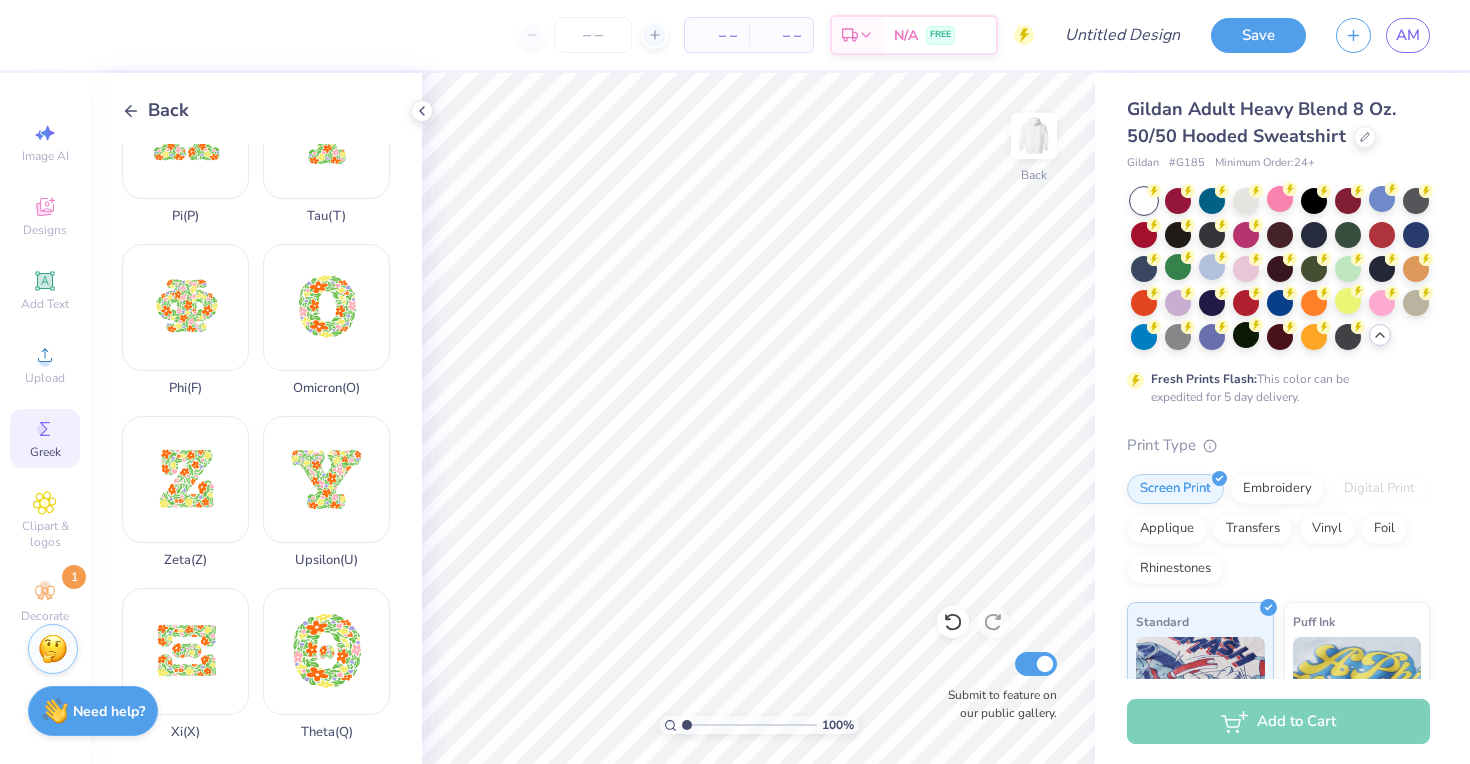 click 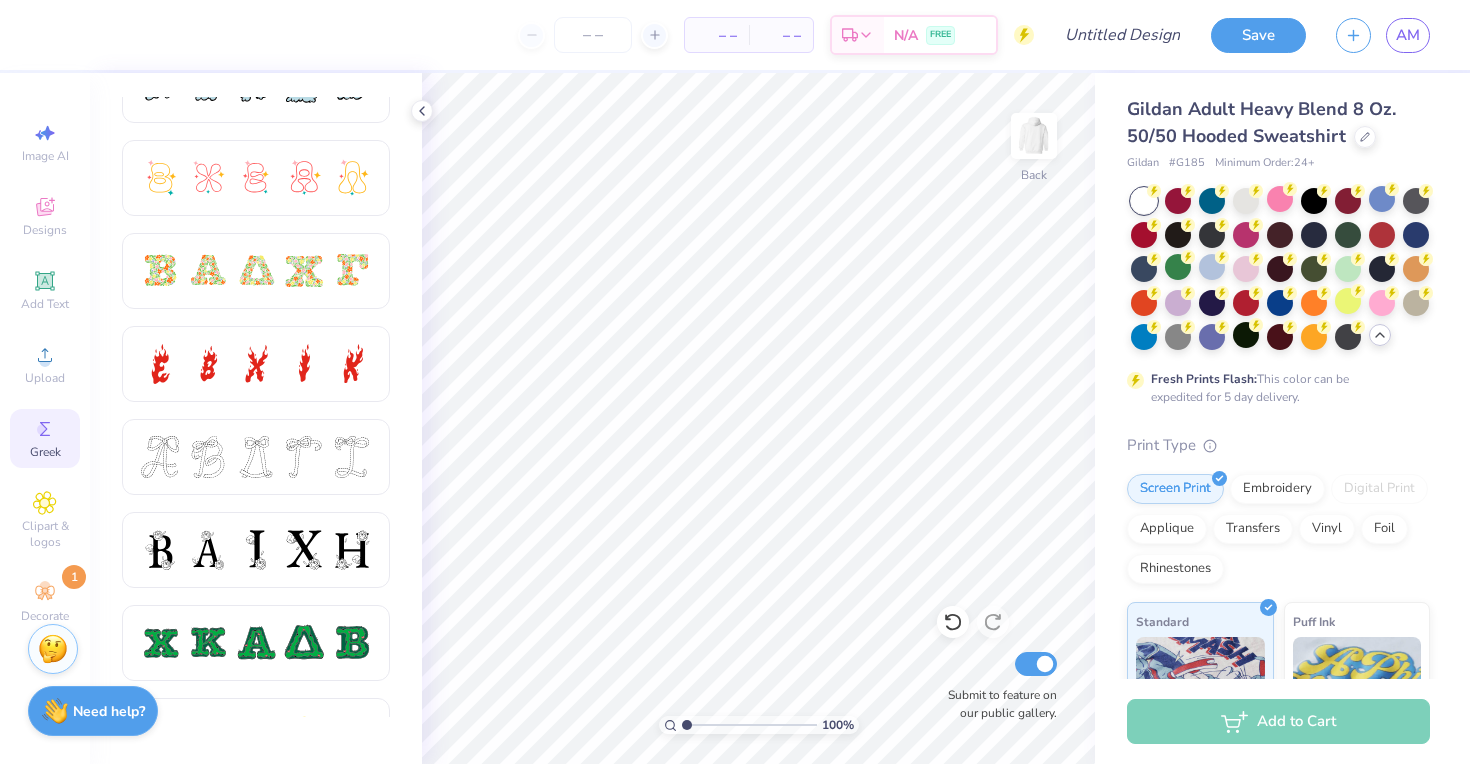 scroll, scrollTop: 519, scrollLeft: 0, axis: vertical 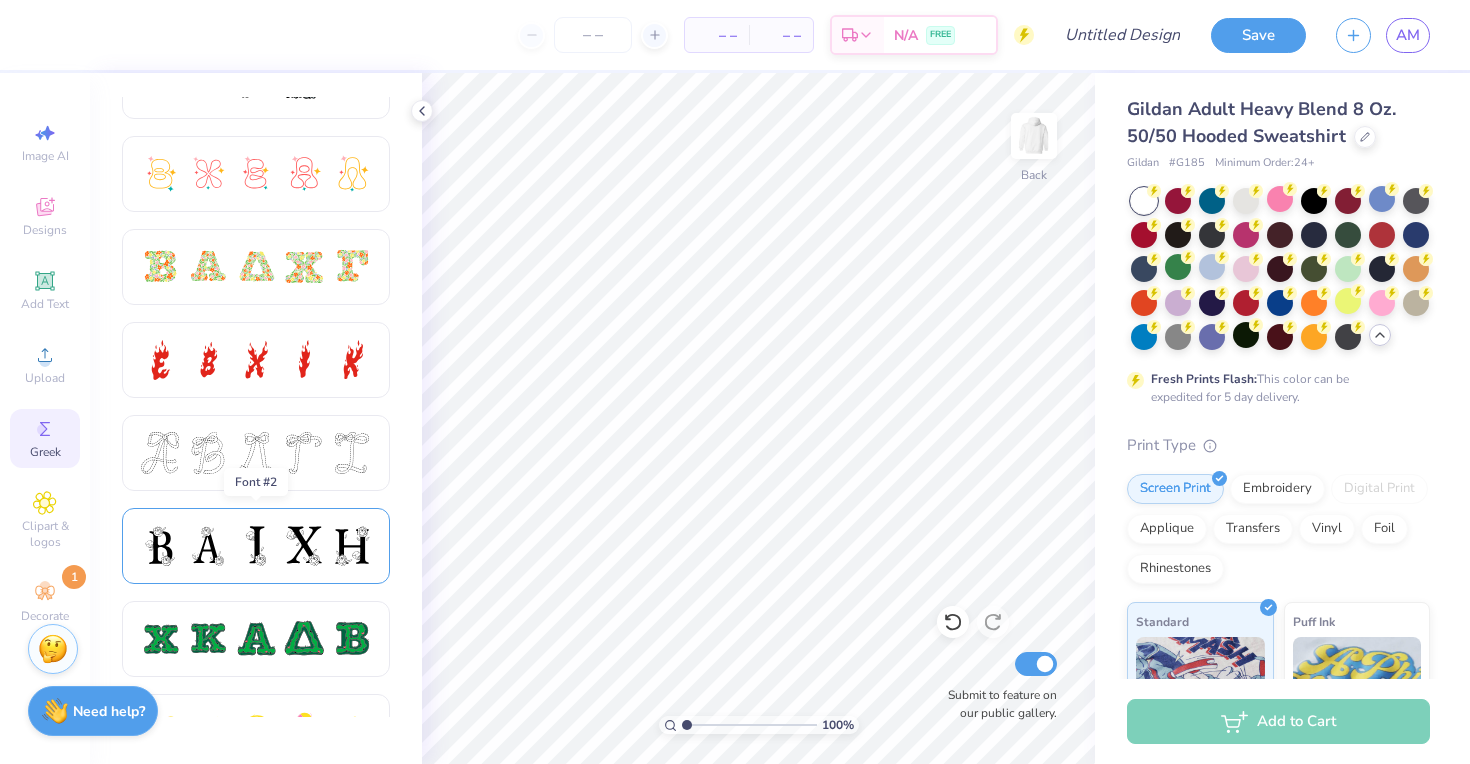 click at bounding box center (256, 546) 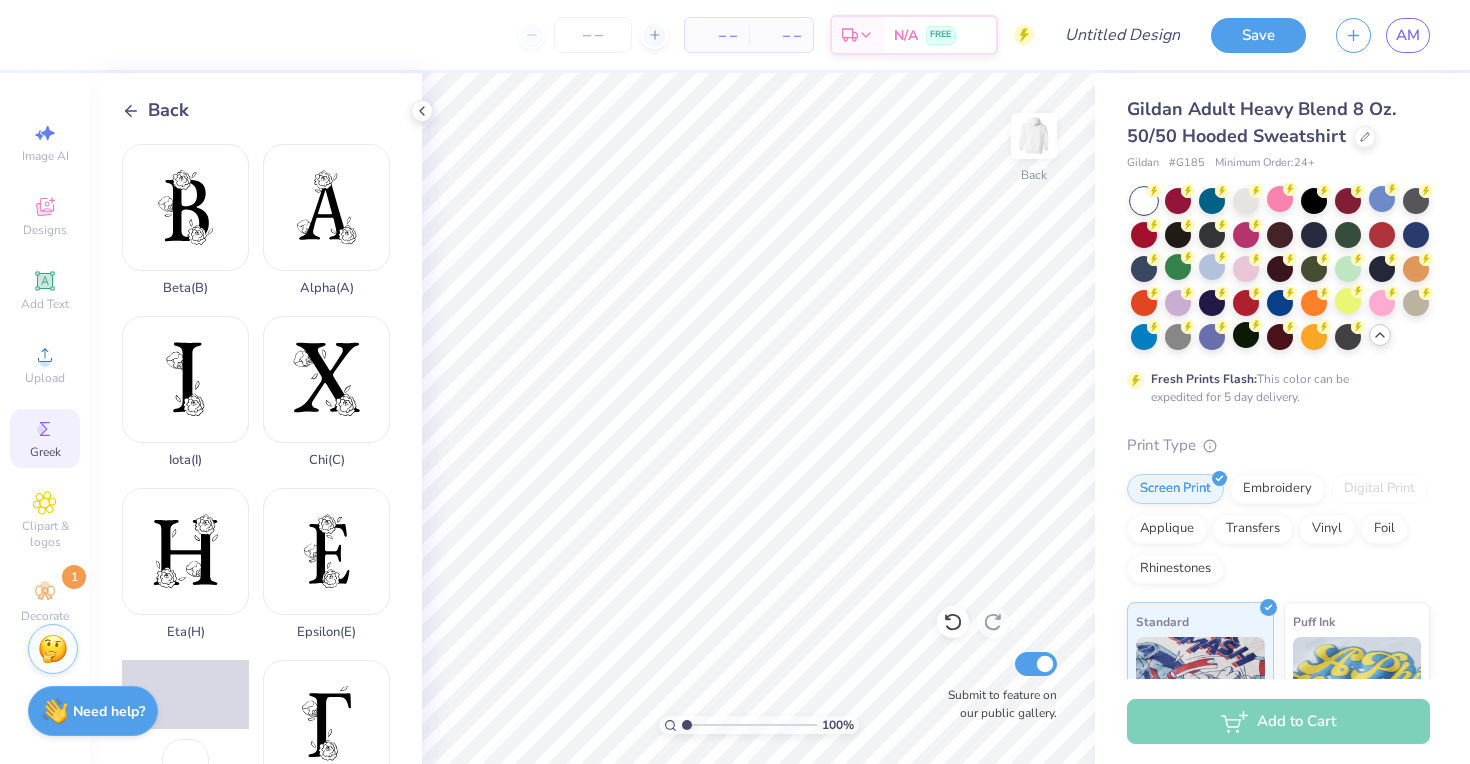 click on "Back" at bounding box center [155, 110] 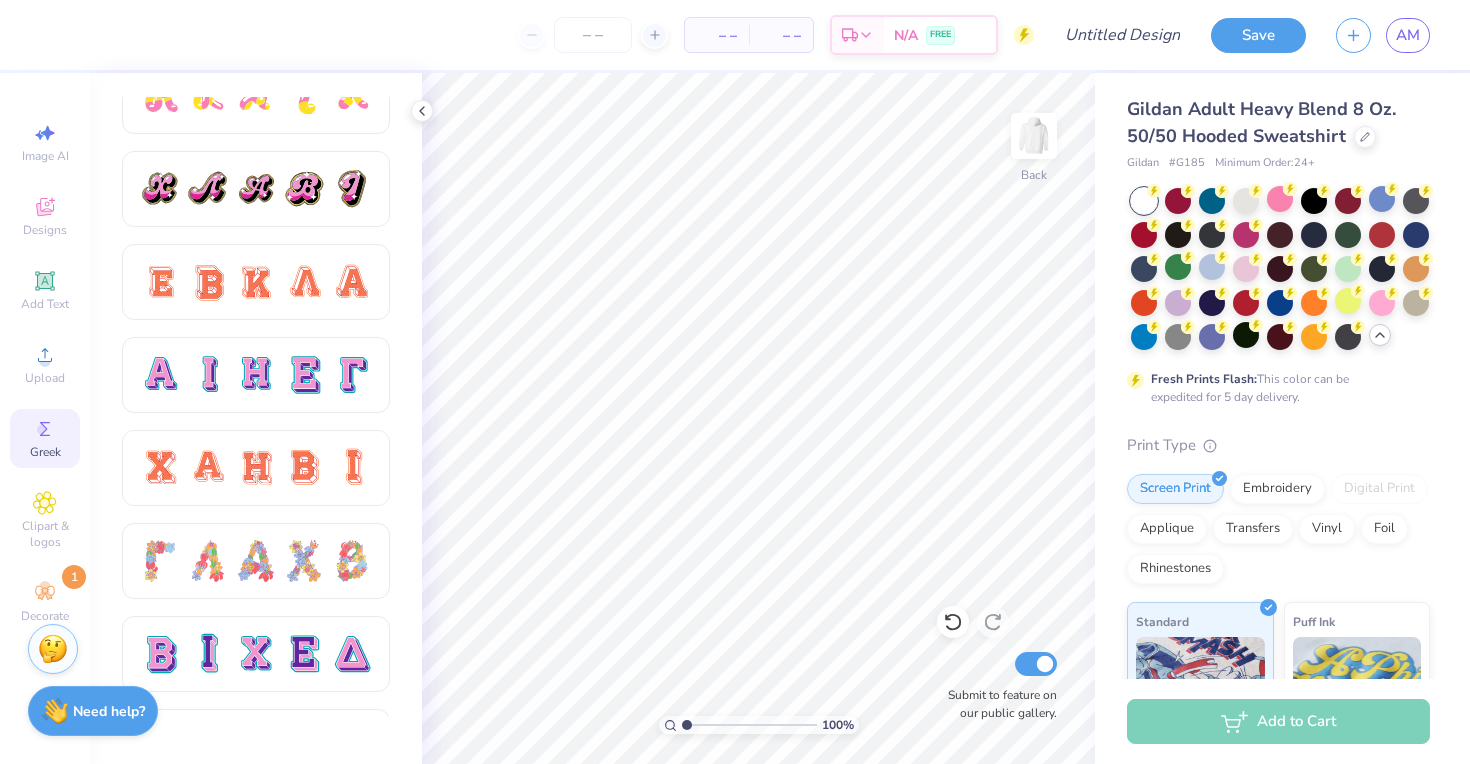 scroll, scrollTop: 1196, scrollLeft: 0, axis: vertical 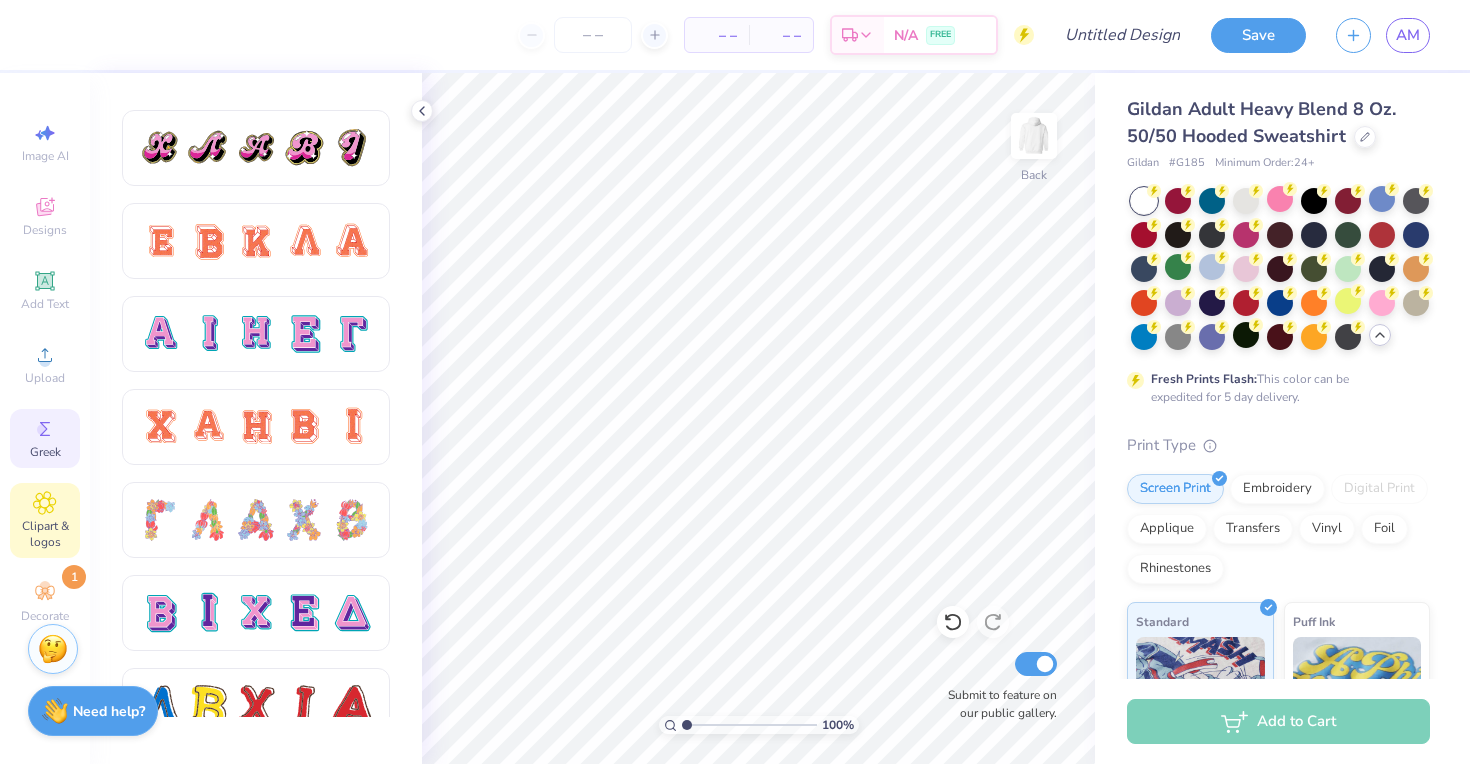 click on "Clipart & logos" at bounding box center (45, 520) 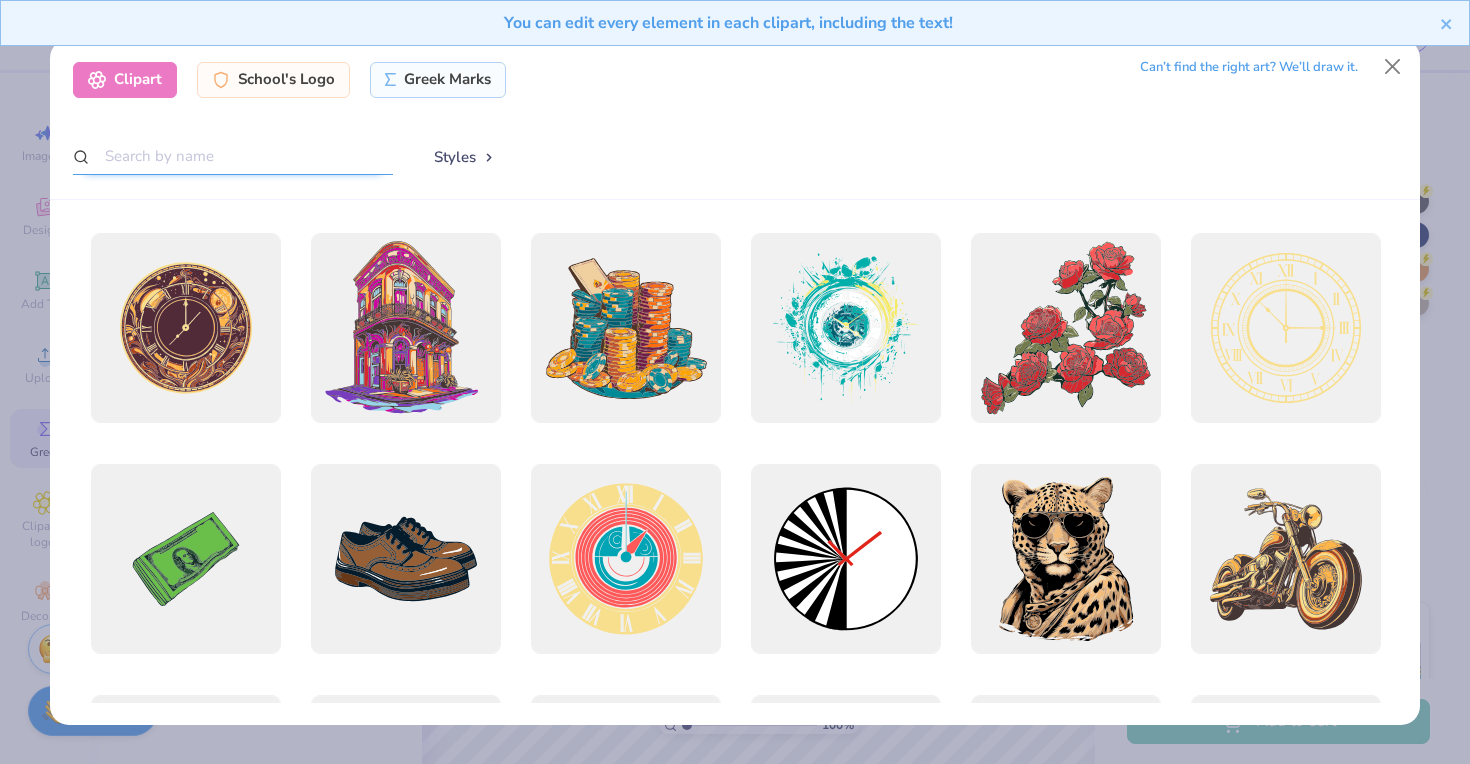 click at bounding box center [233, 156] 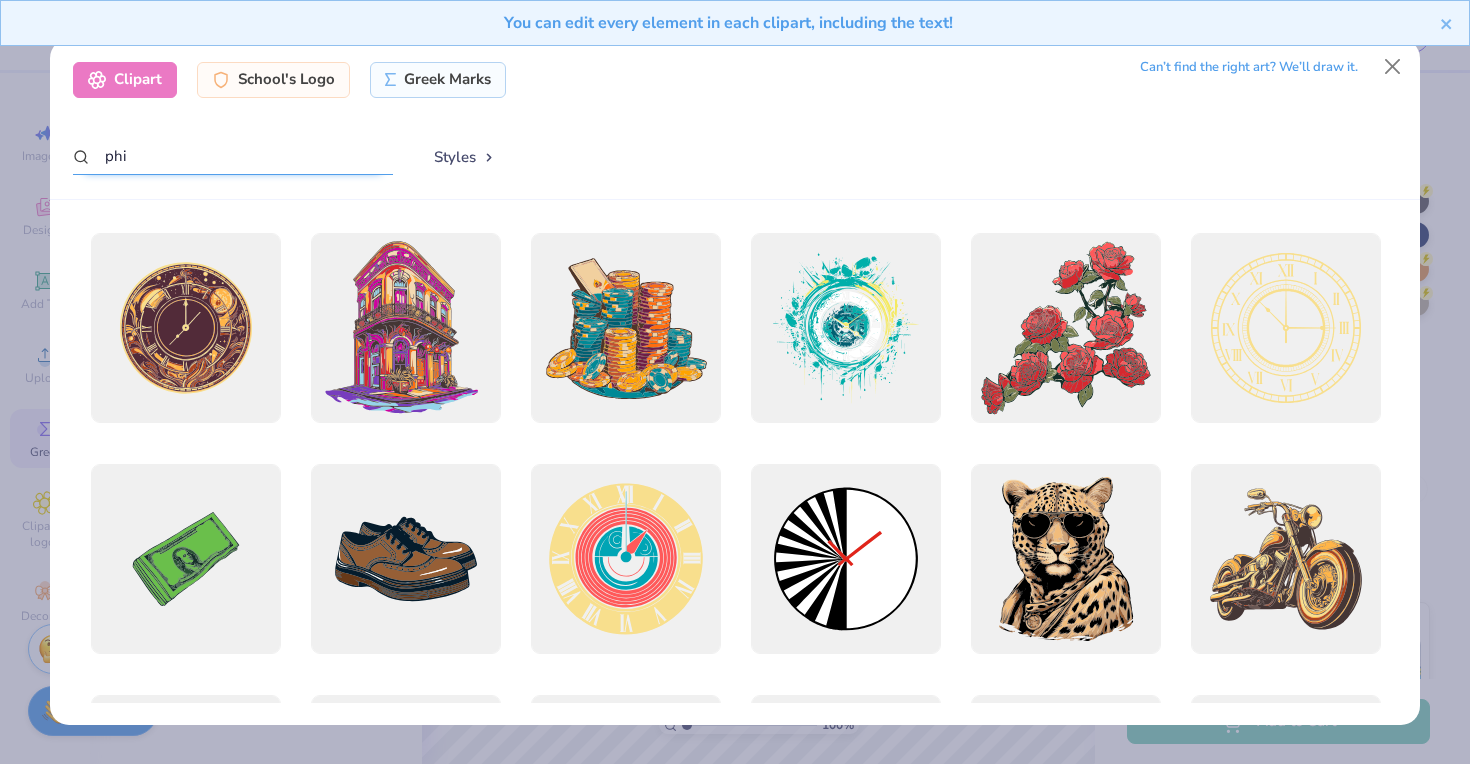 type on "phi" 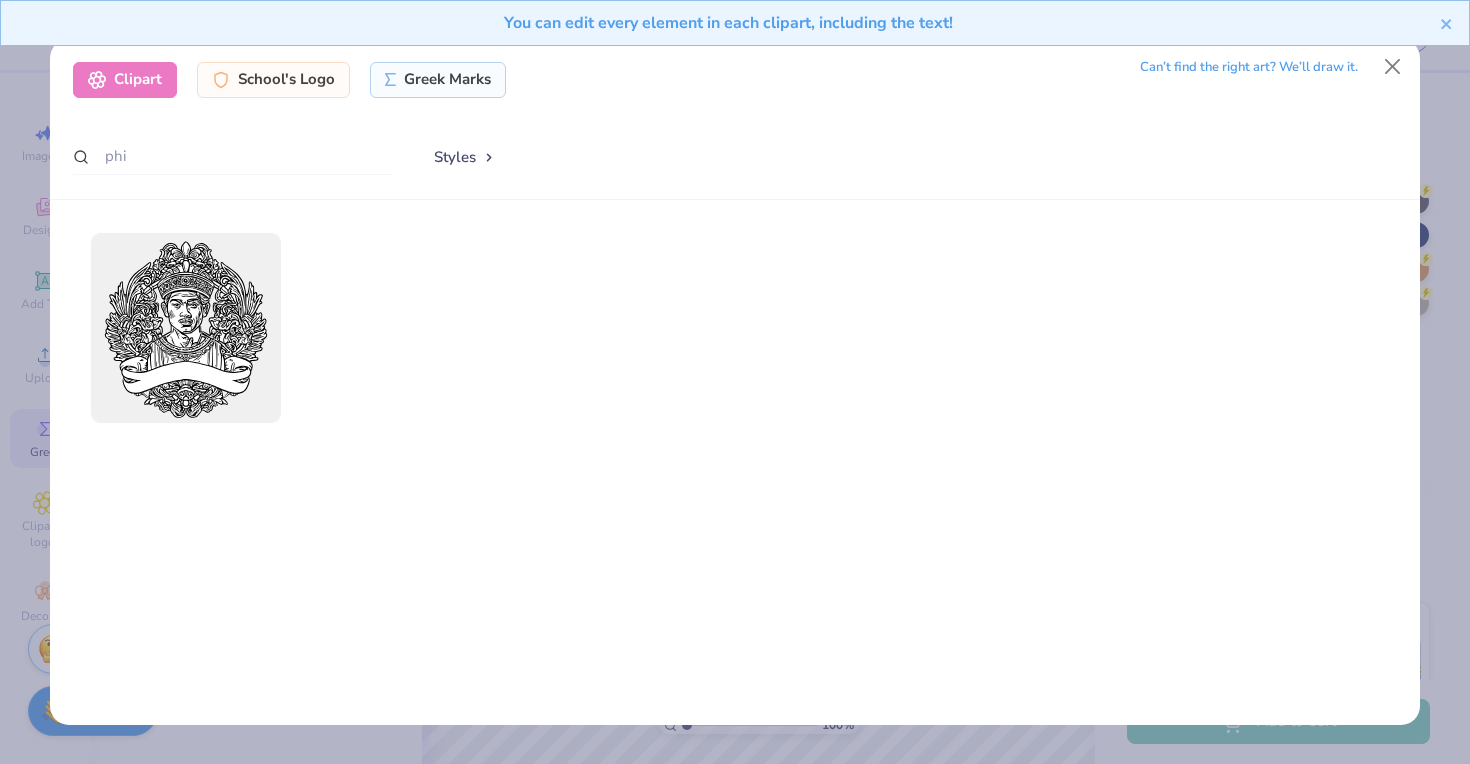 click on "Clipart School's Logo Greek Marks" at bounding box center (290, 80) 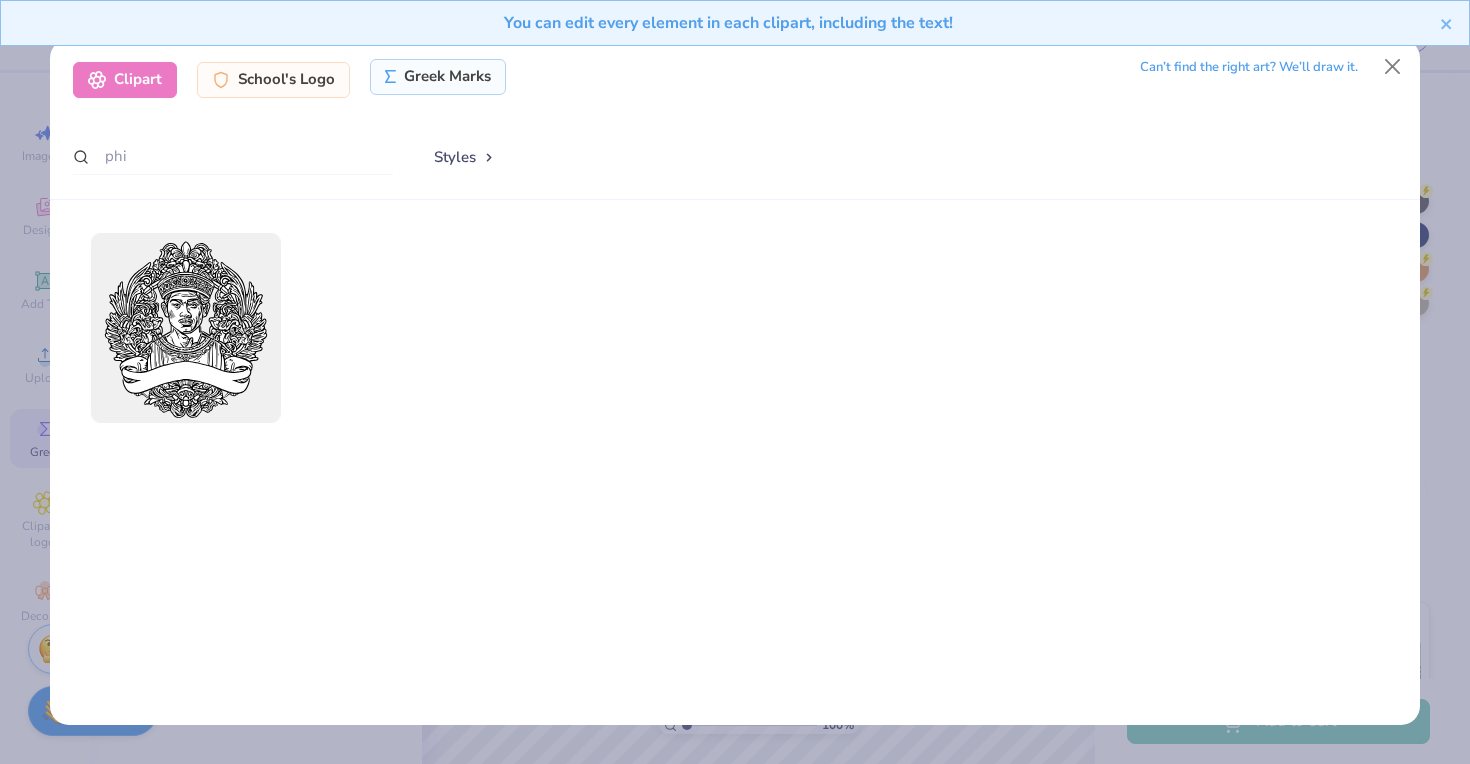 click on "Greek Marks" at bounding box center (438, 77) 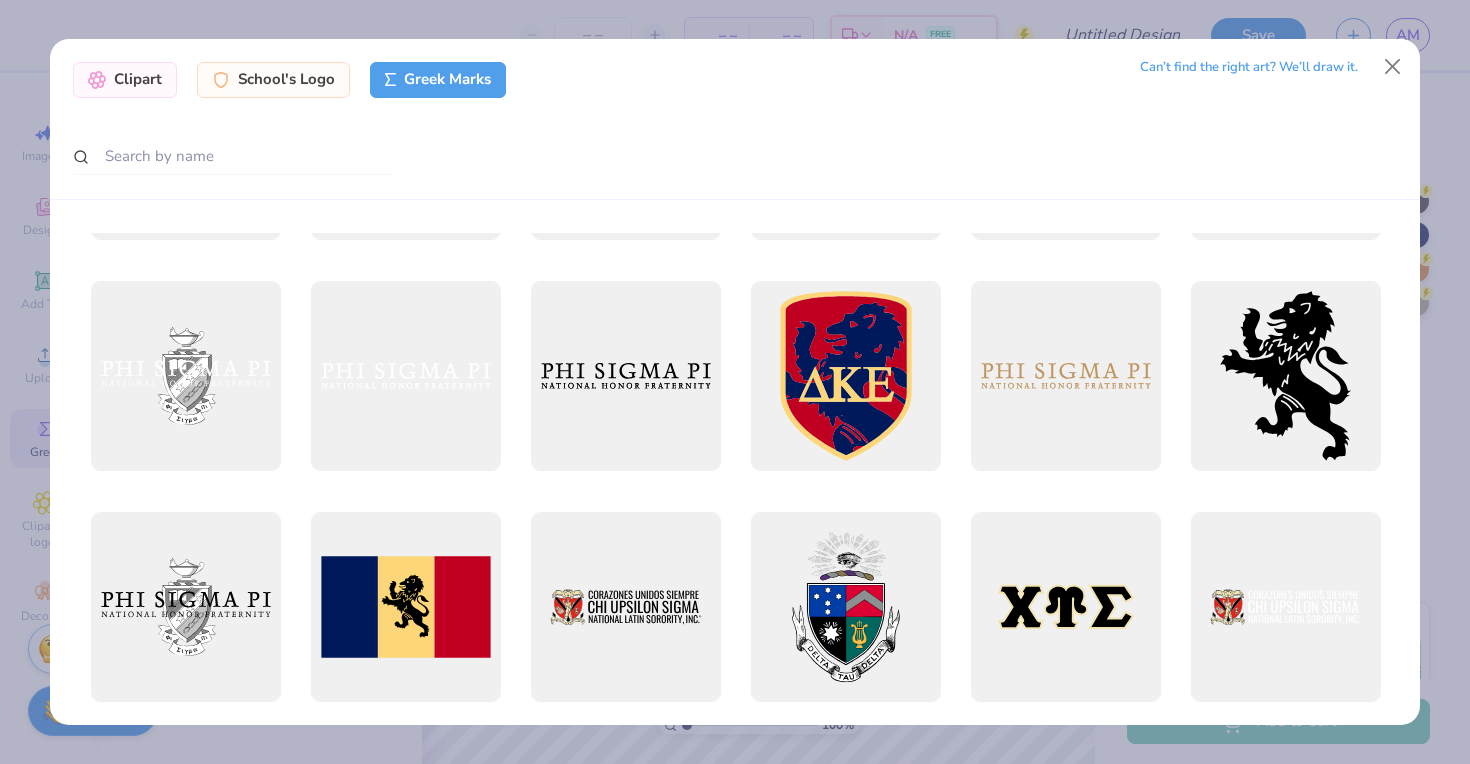 scroll, scrollTop: 0, scrollLeft: 0, axis: both 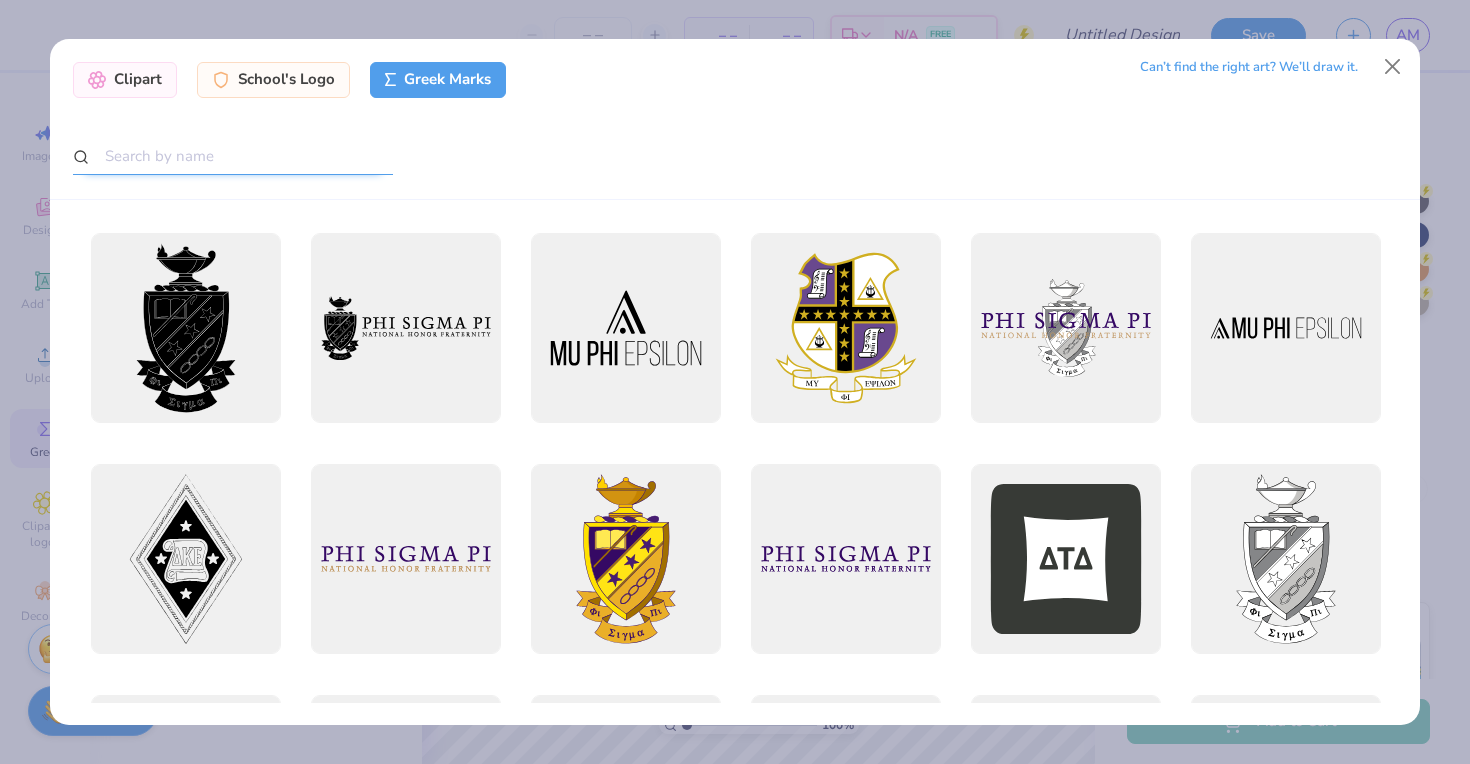 click at bounding box center [233, 156] 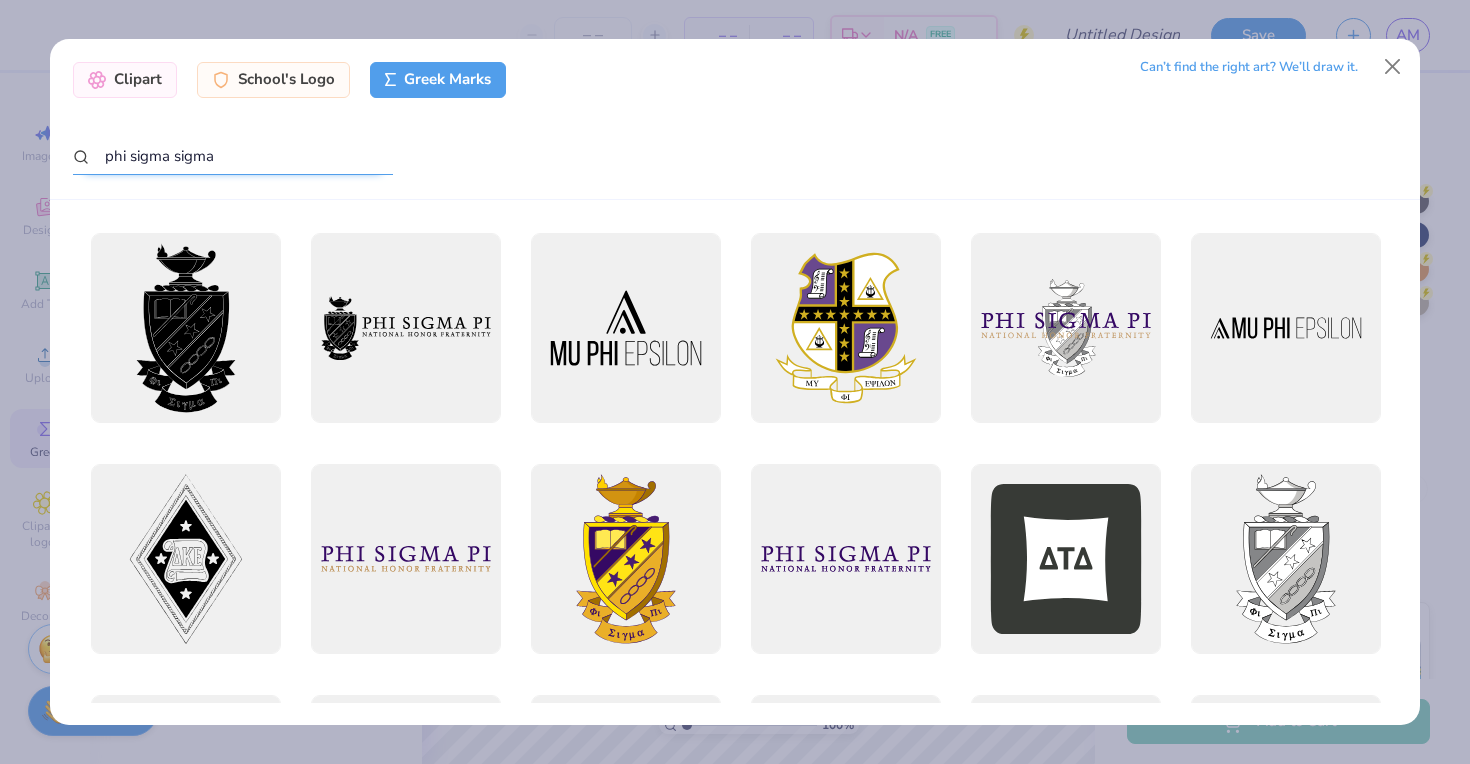 type on "phi sigma sigma" 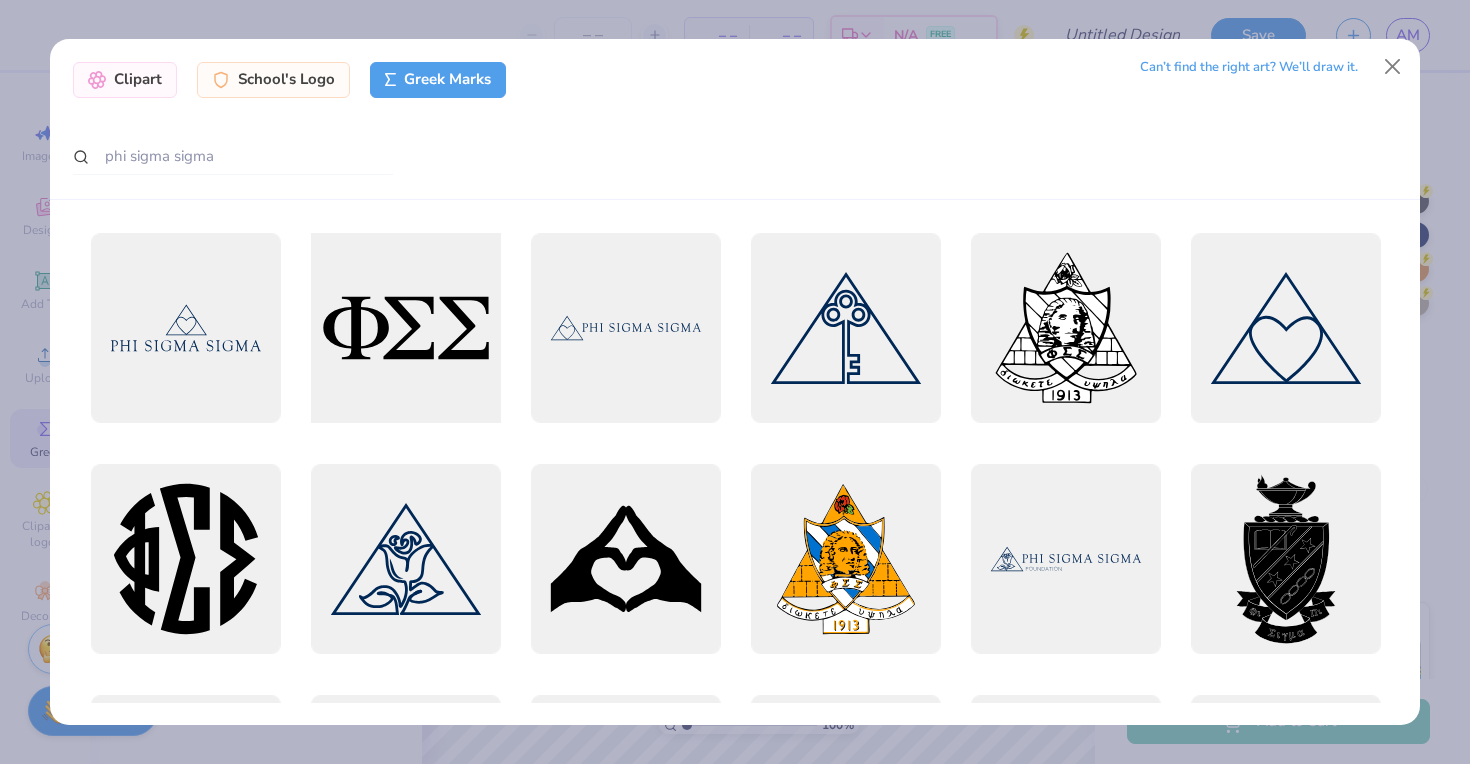 click at bounding box center [405, 327] 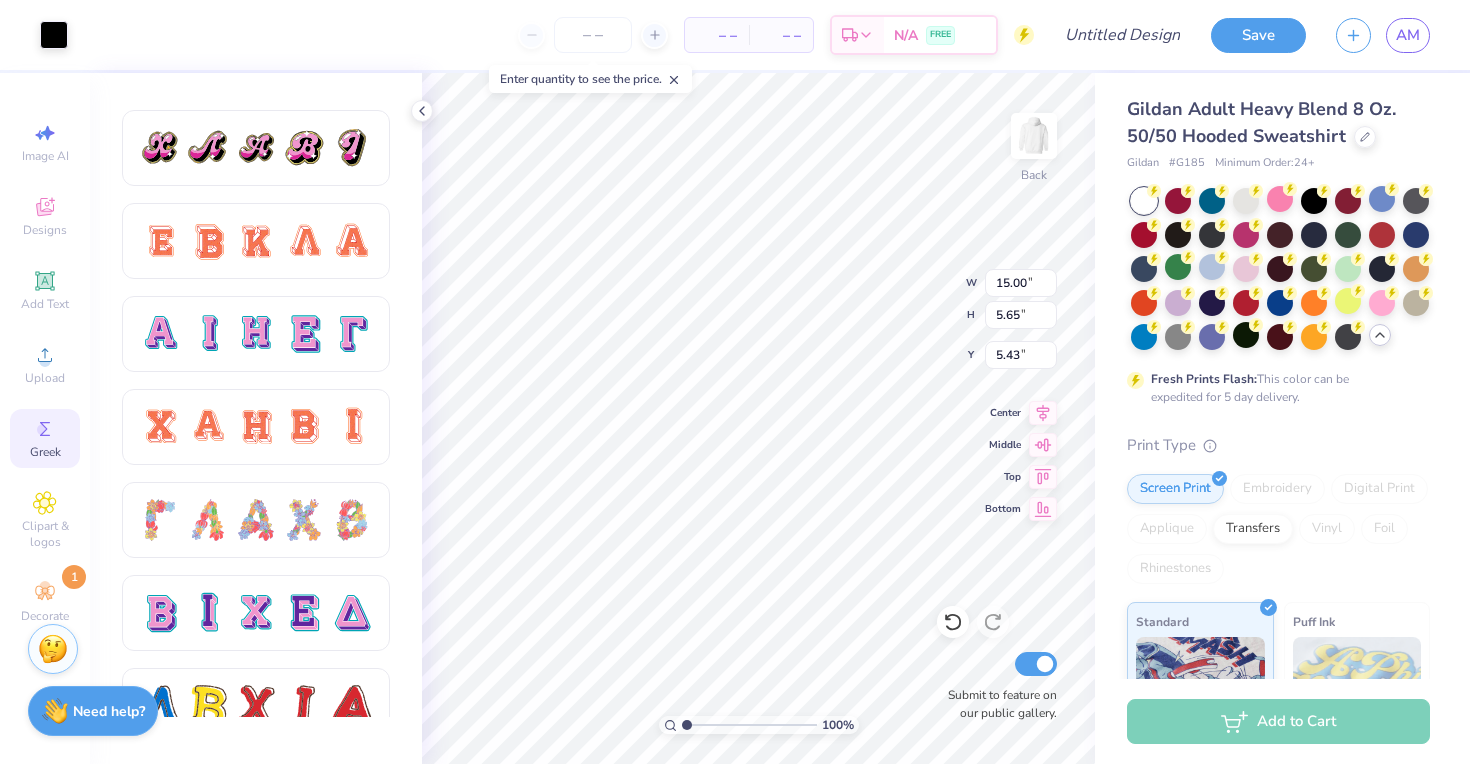 type on "5.42" 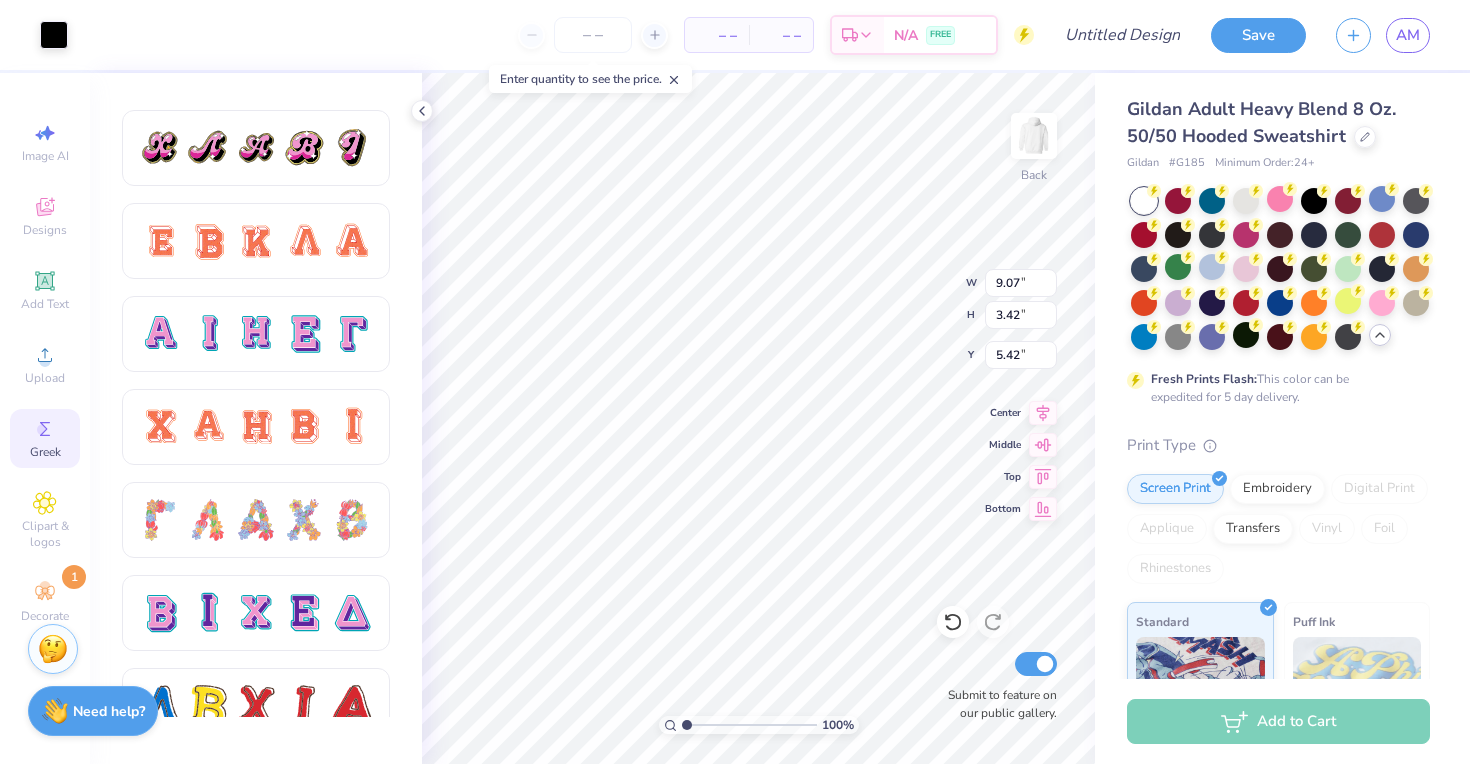type on "9.07" 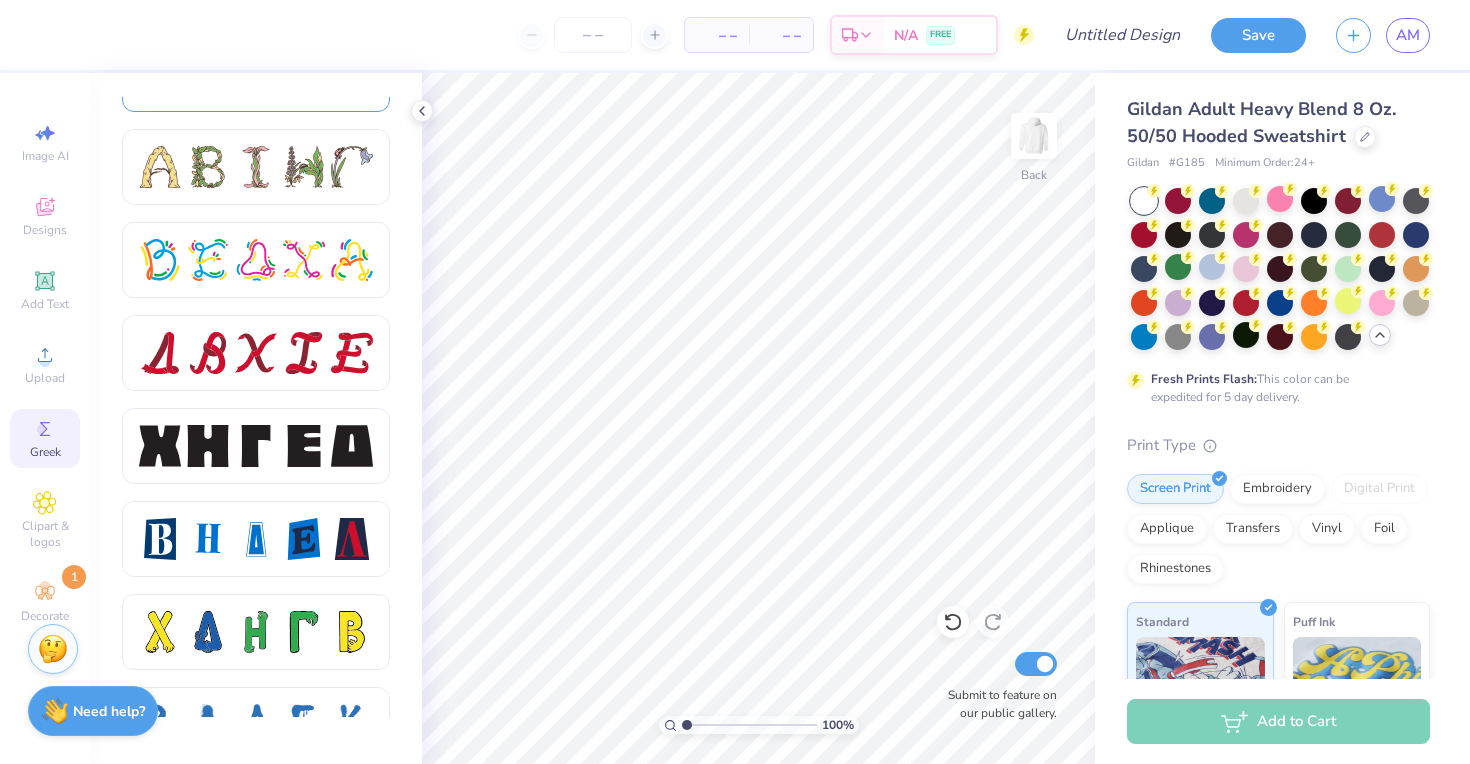 scroll, scrollTop: 2390, scrollLeft: 0, axis: vertical 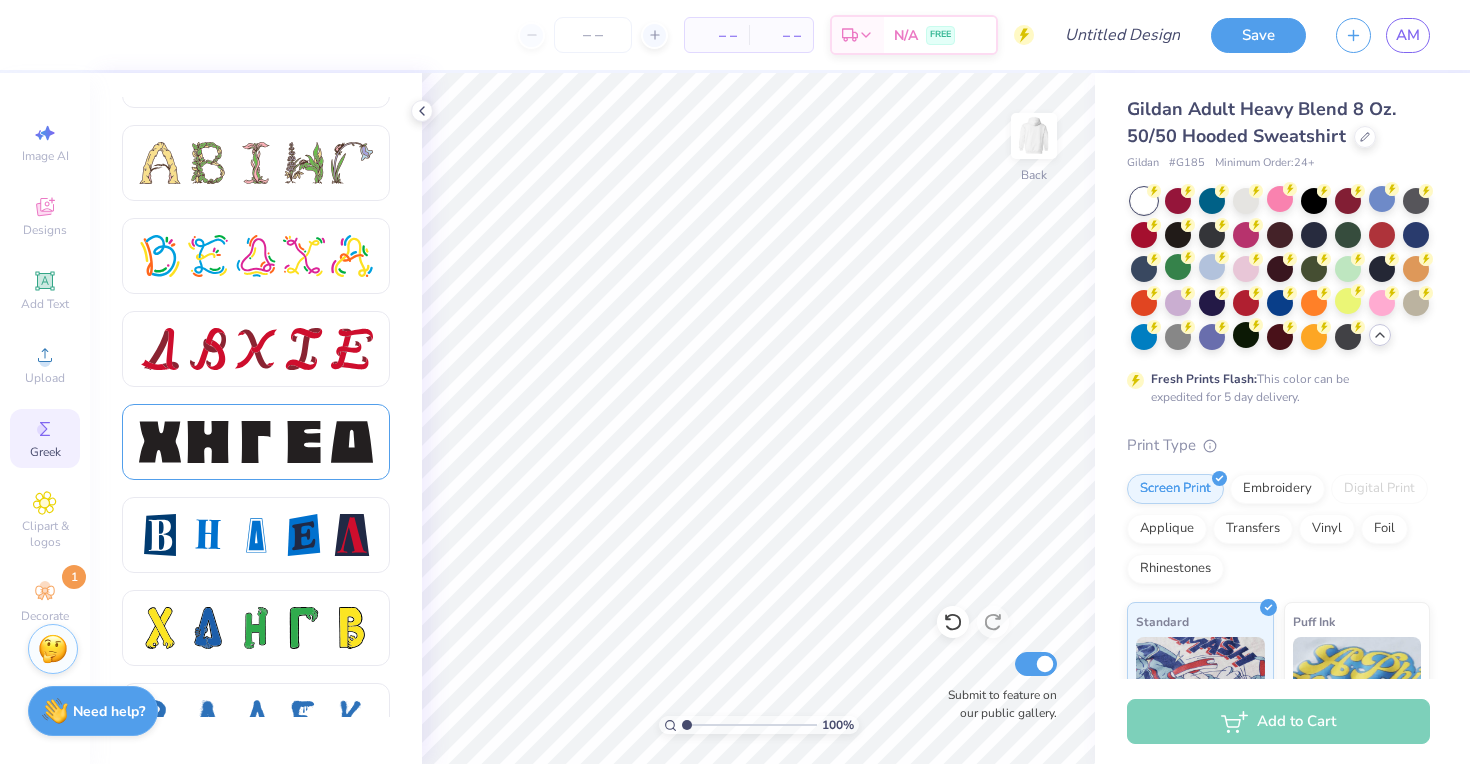 click at bounding box center [256, 442] 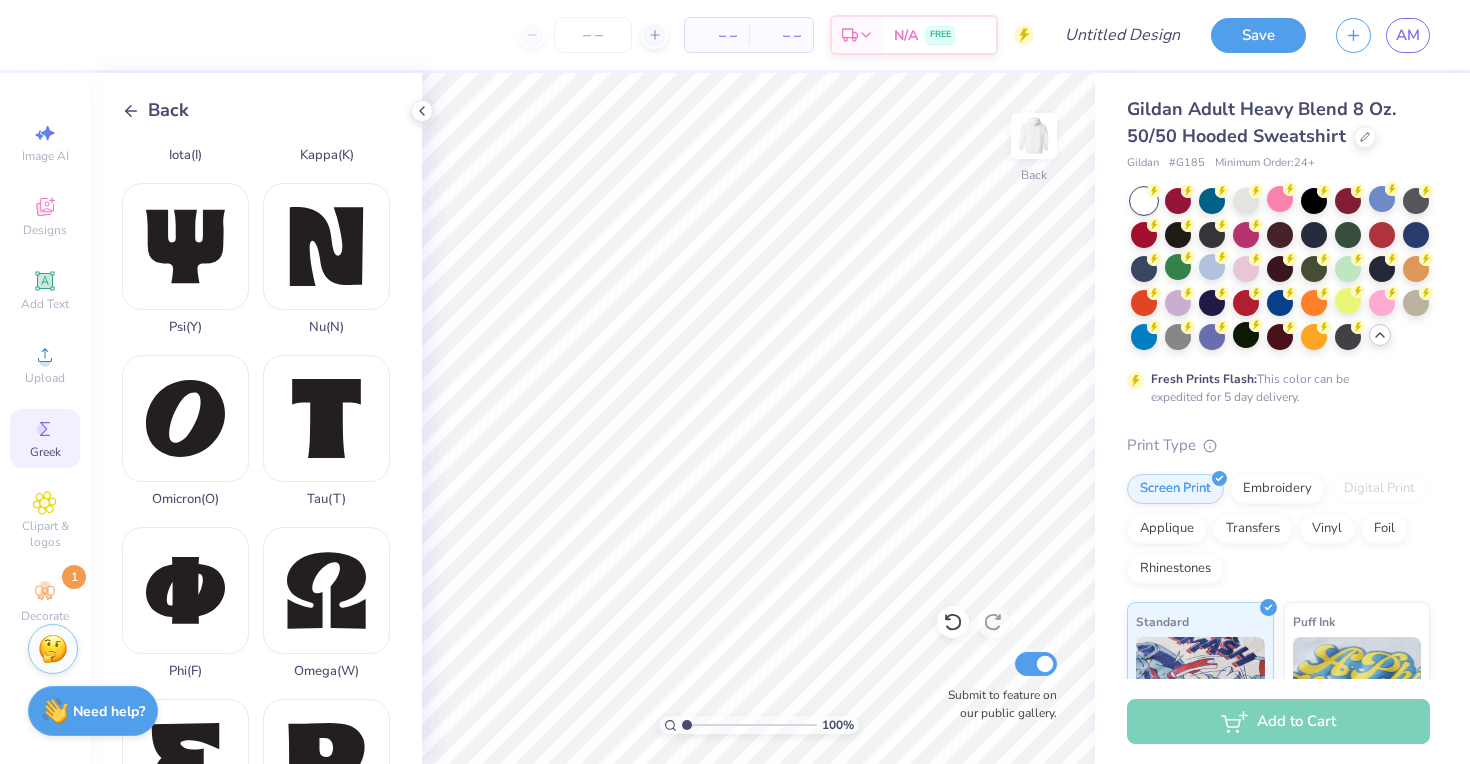 scroll, scrollTop: 887, scrollLeft: 0, axis: vertical 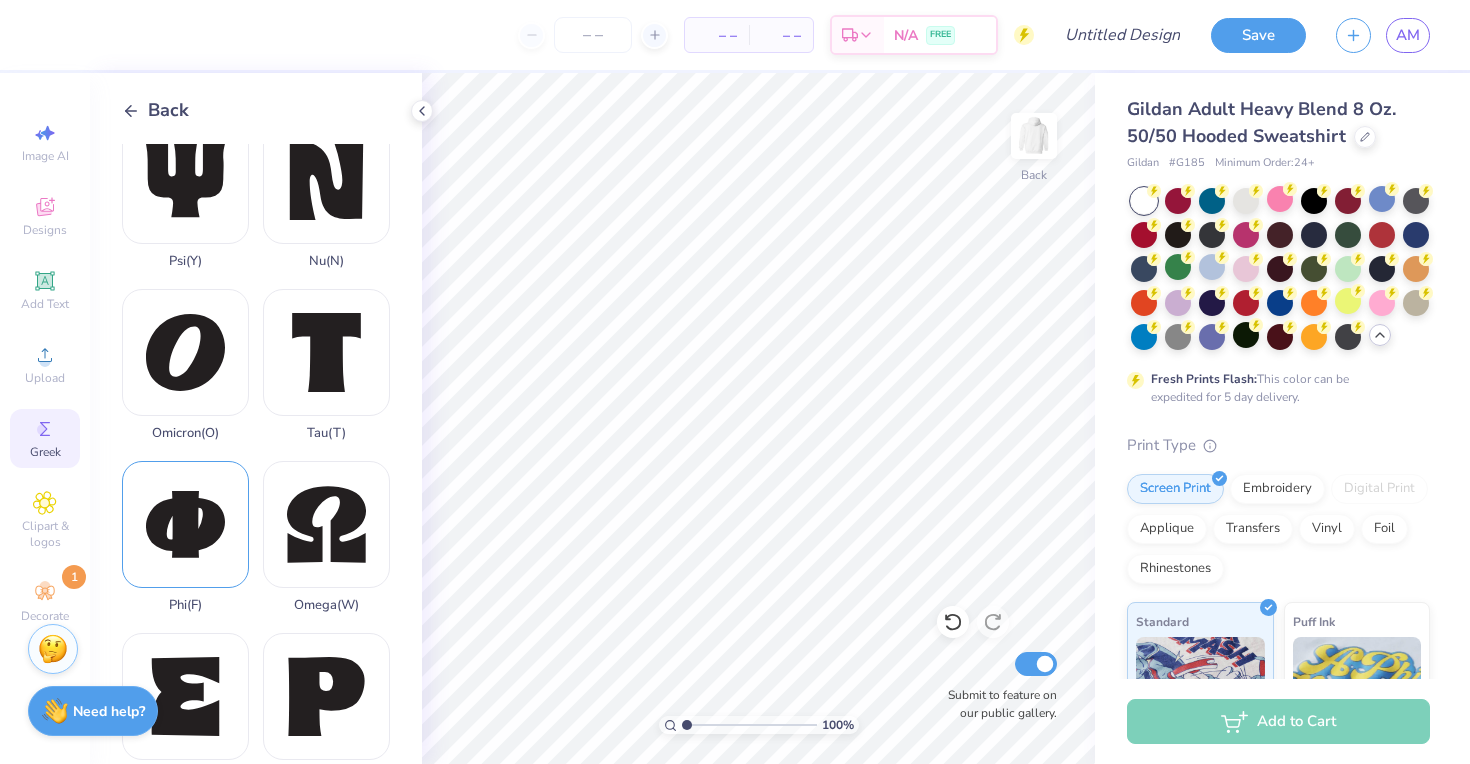 click on "Phi  ( F )" at bounding box center [185, 537] 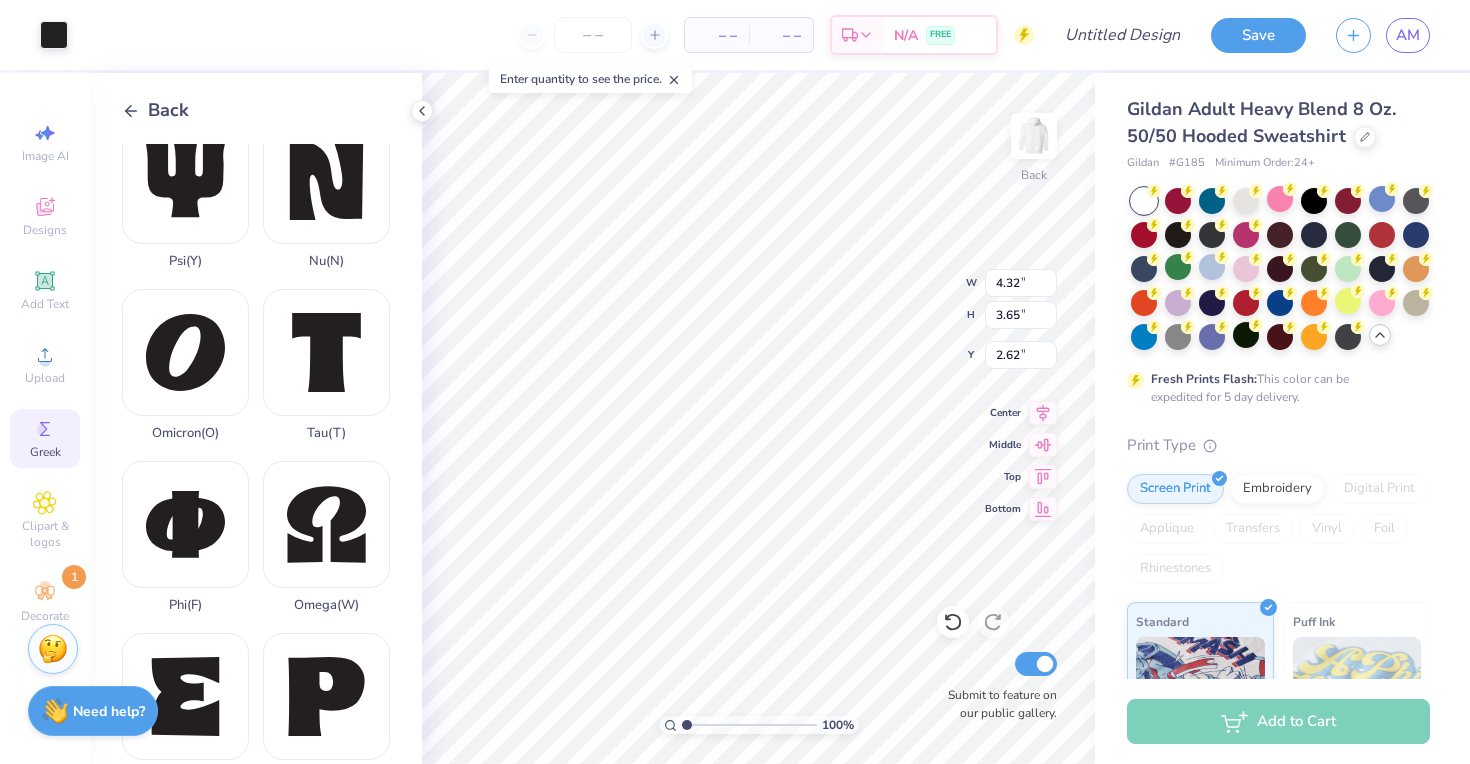 type on "2.62" 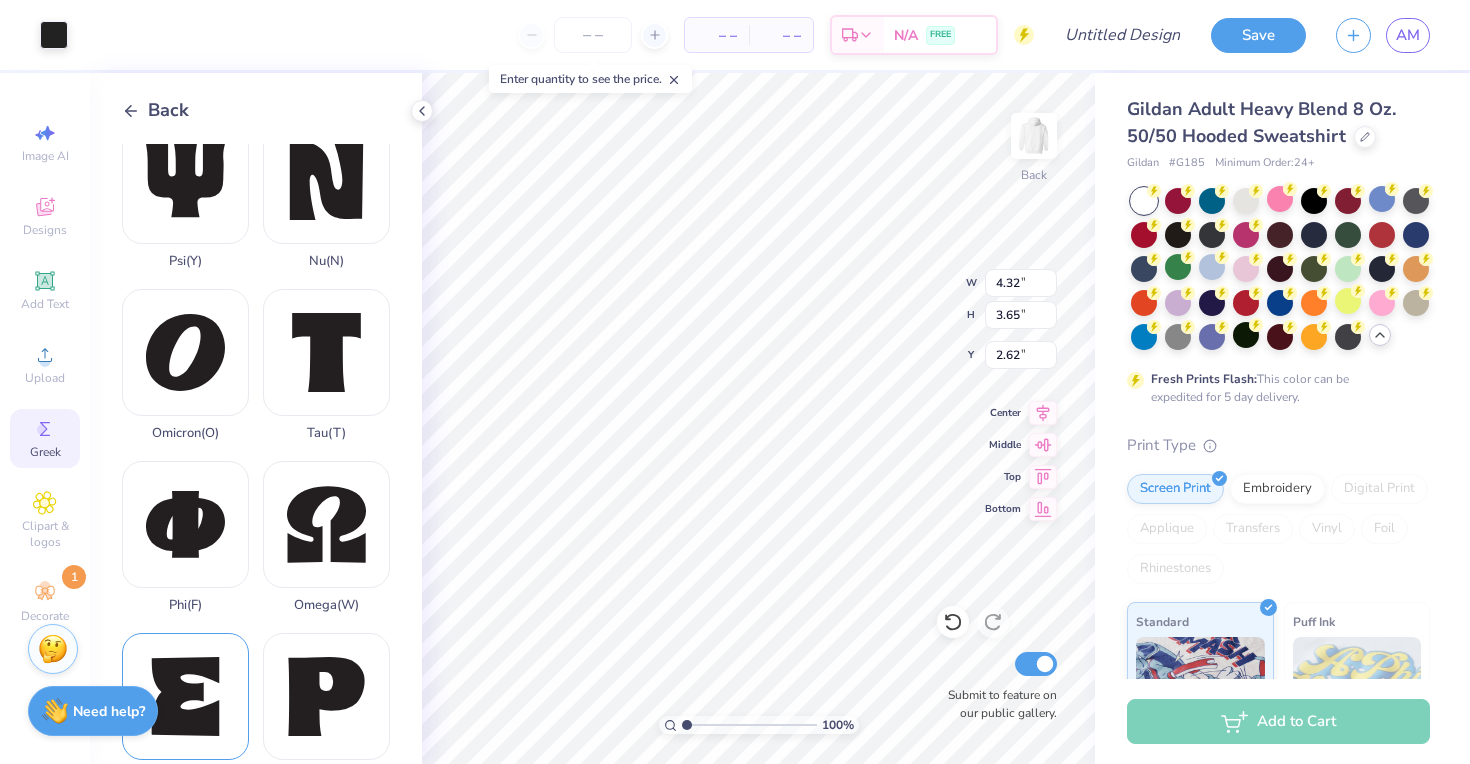 click on "Sigma  ( S )" at bounding box center [185, 709] 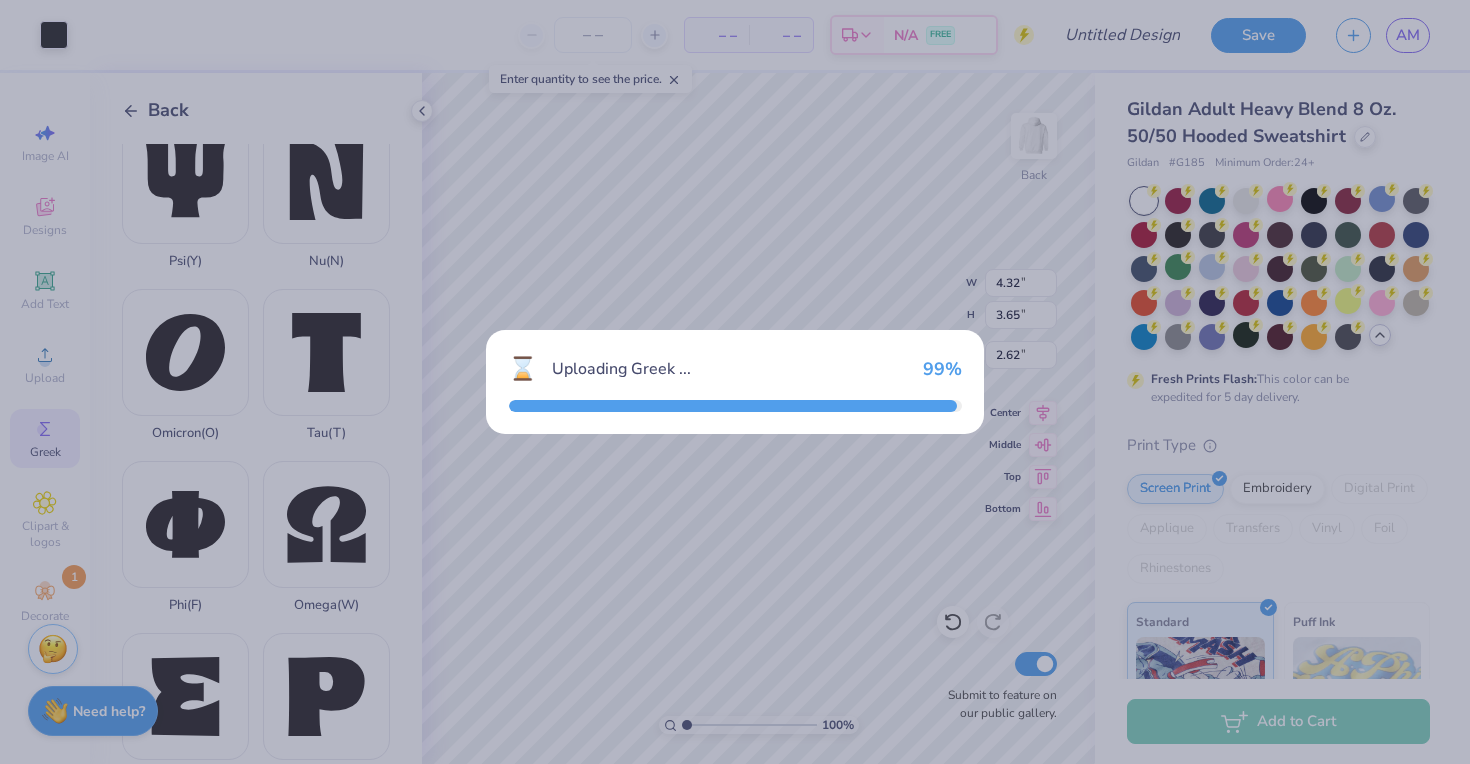 type on "3.14" 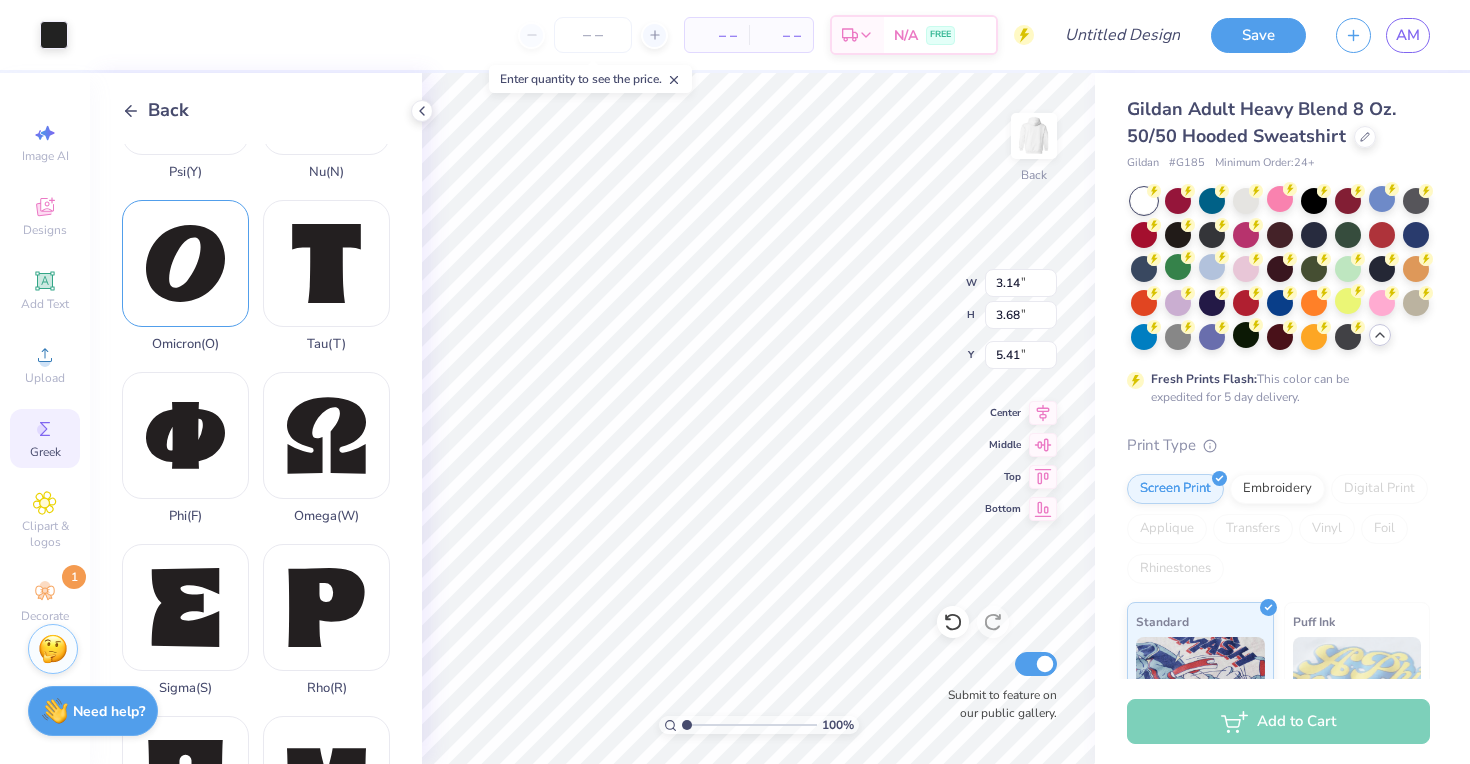 scroll, scrollTop: 980, scrollLeft: 0, axis: vertical 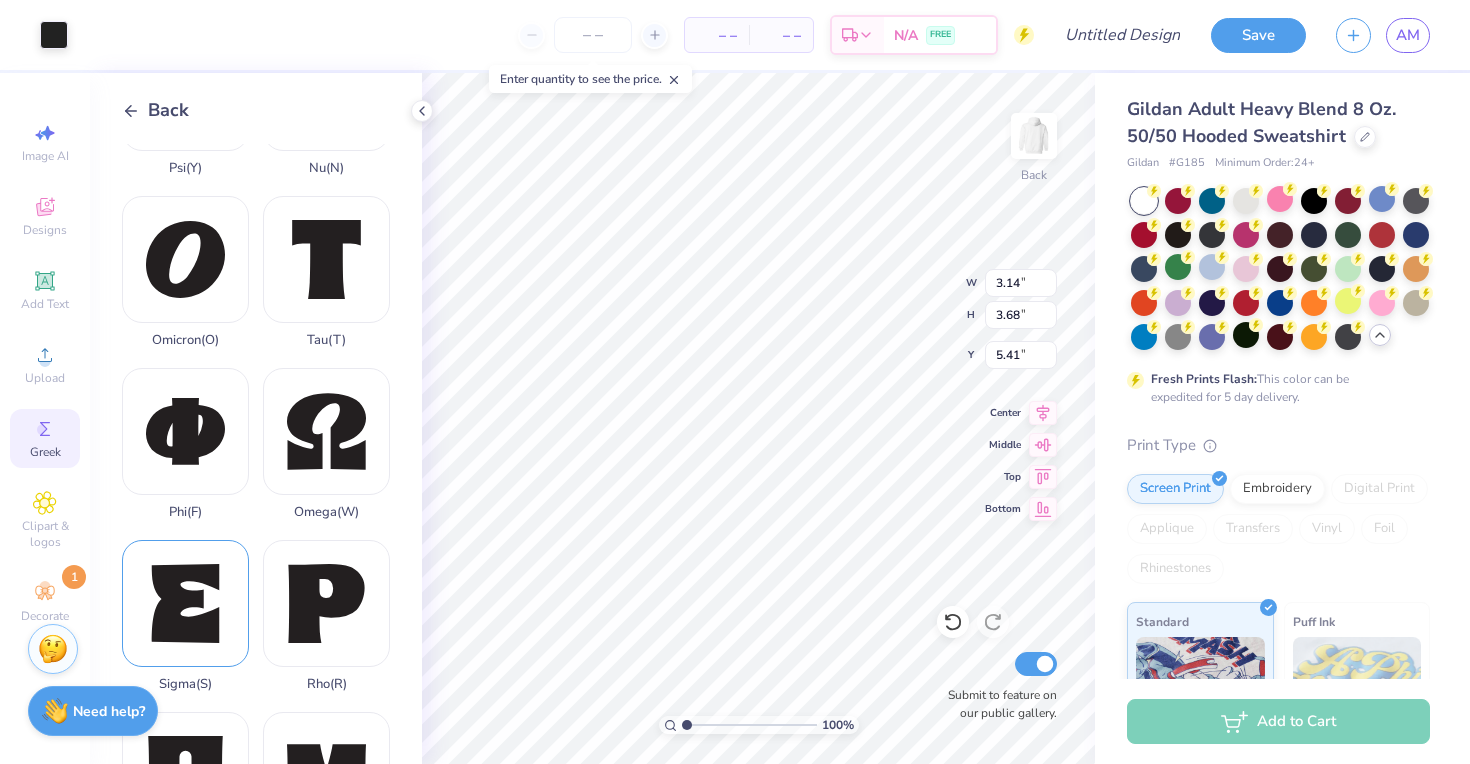 click on "Sigma  ( S )" at bounding box center (185, 616) 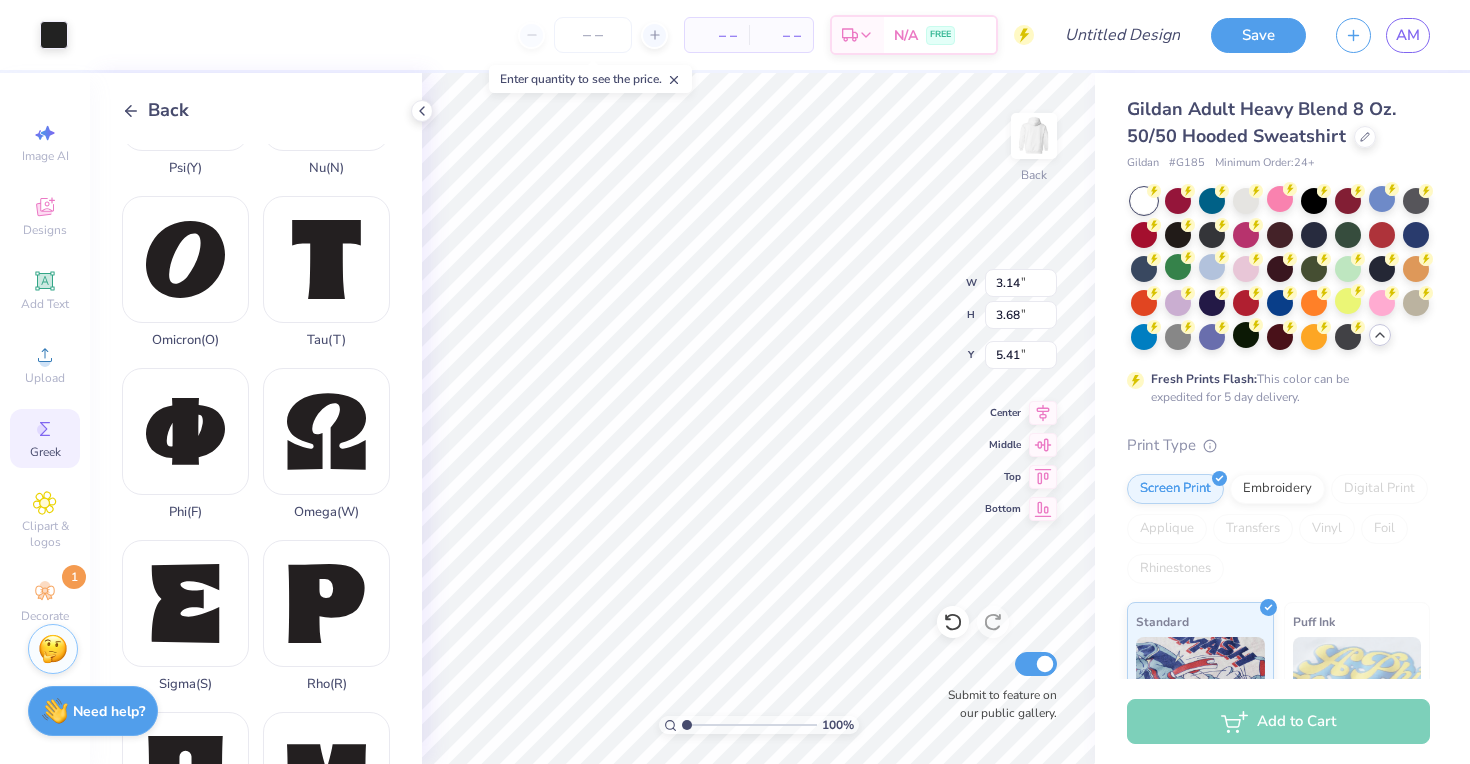 type on "7.25" 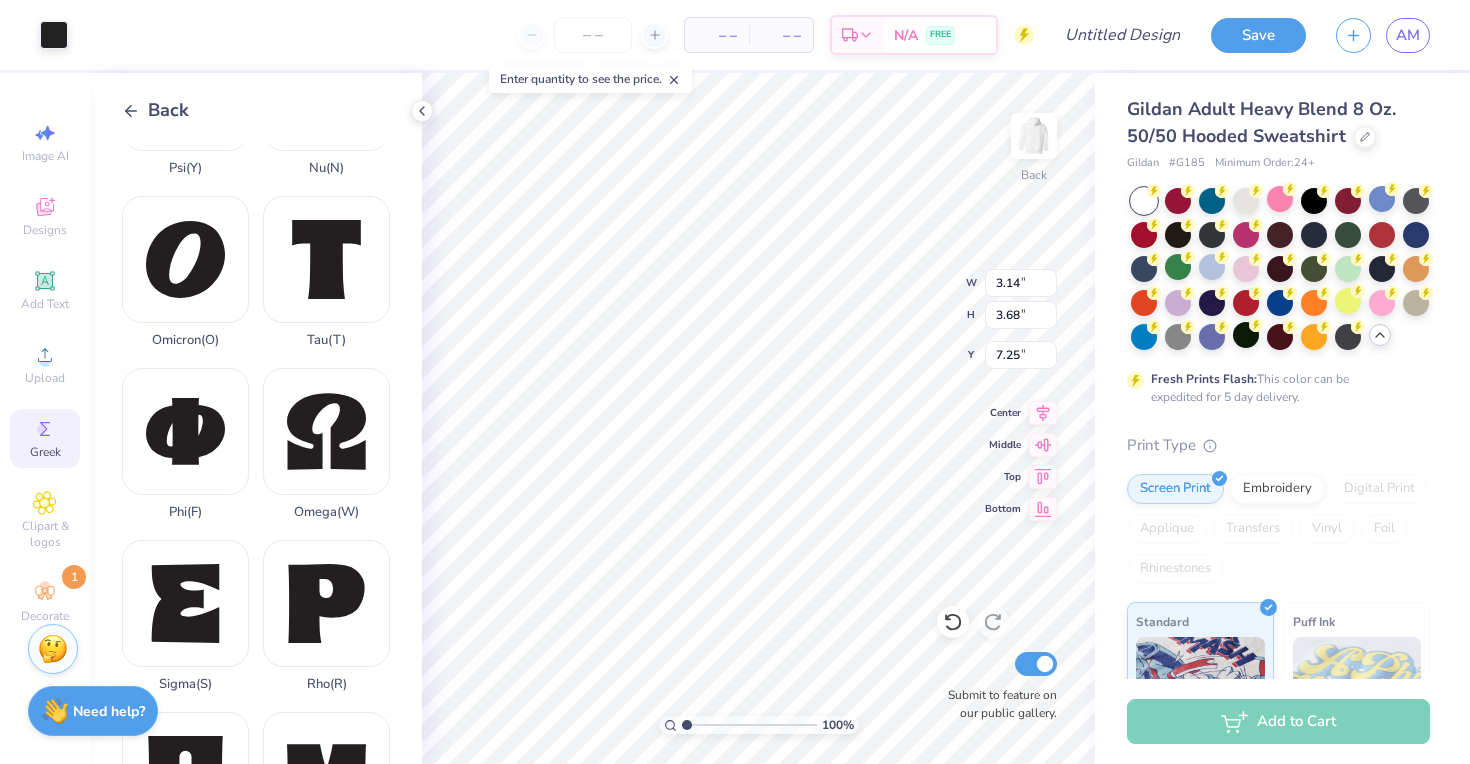 type on "4.32" 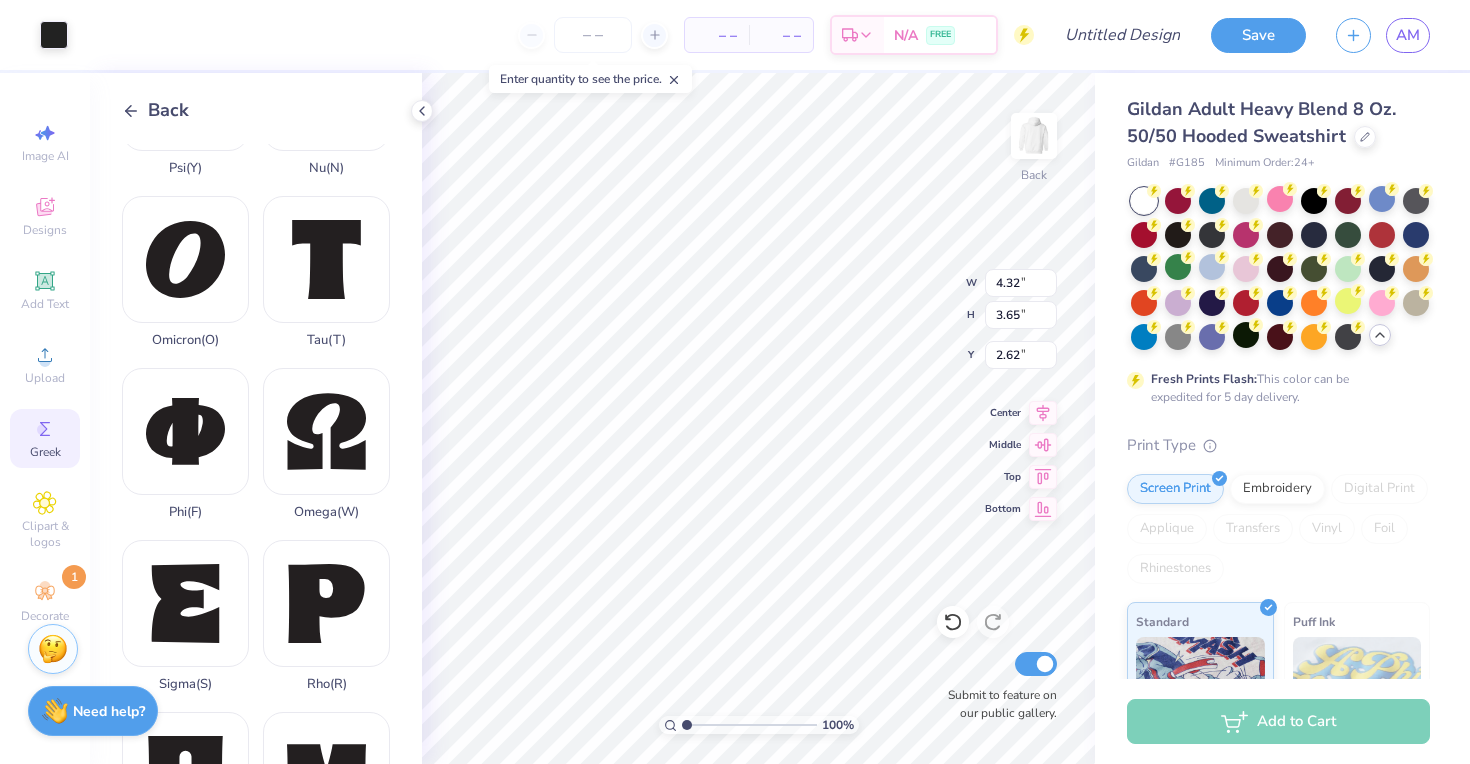 type on "2.18" 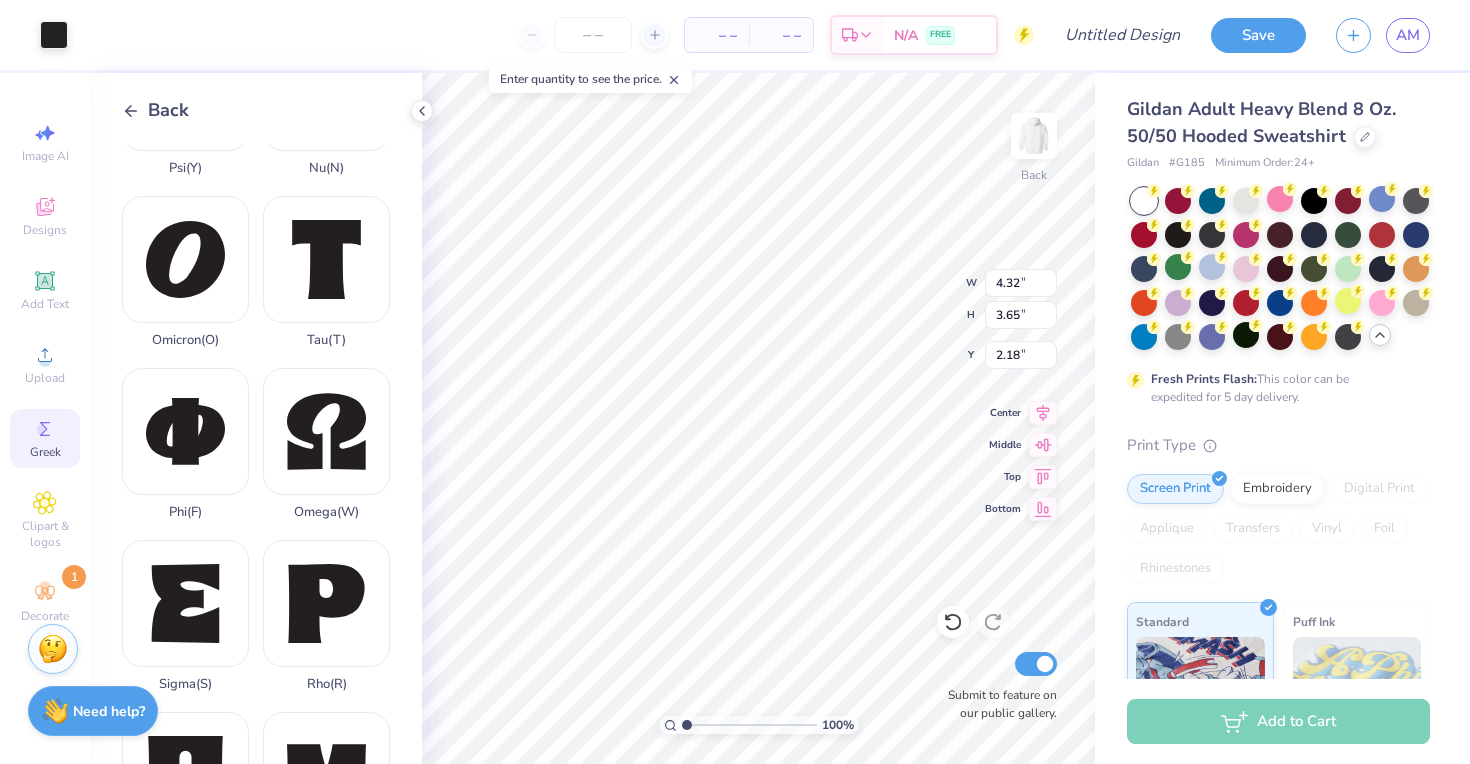 type on "2.96" 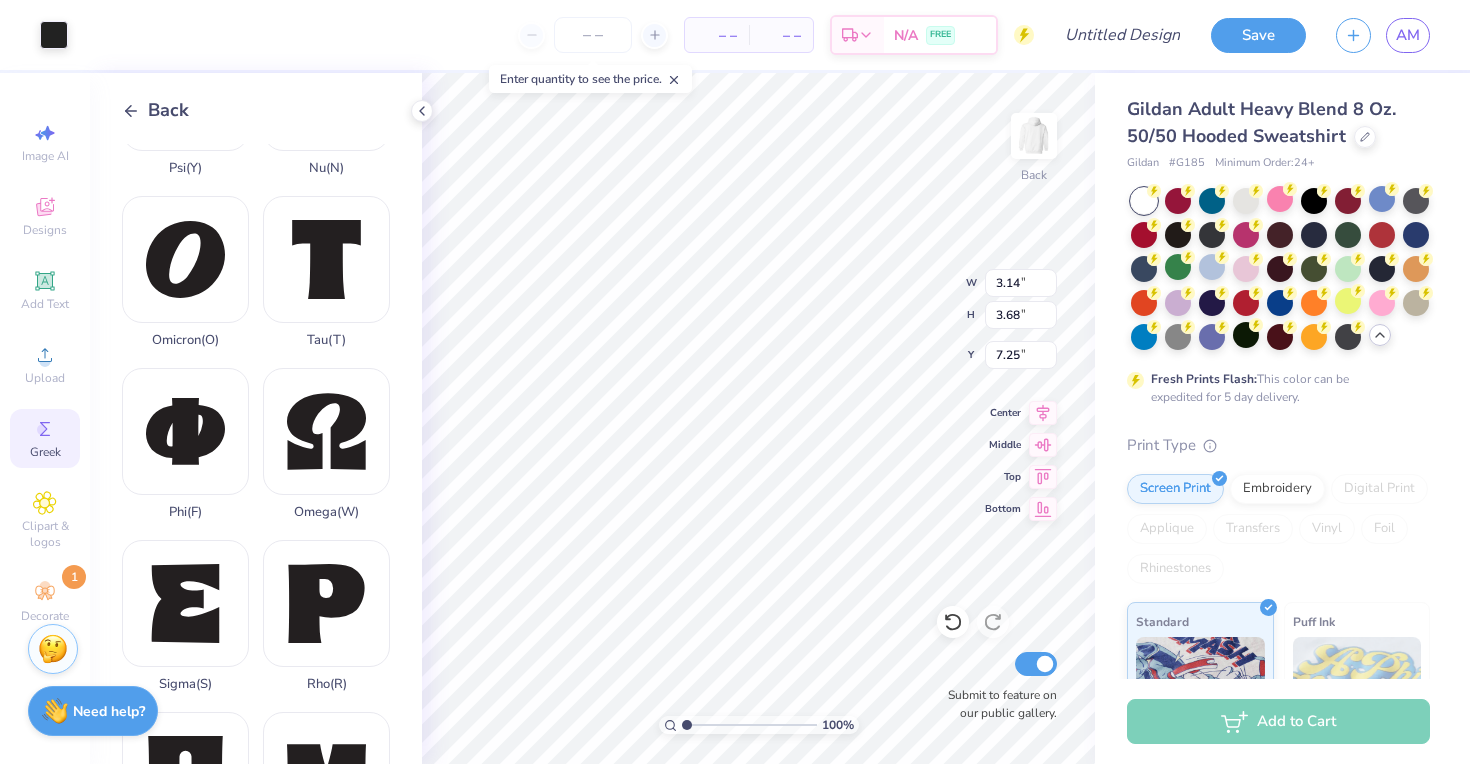 type on "2.13" 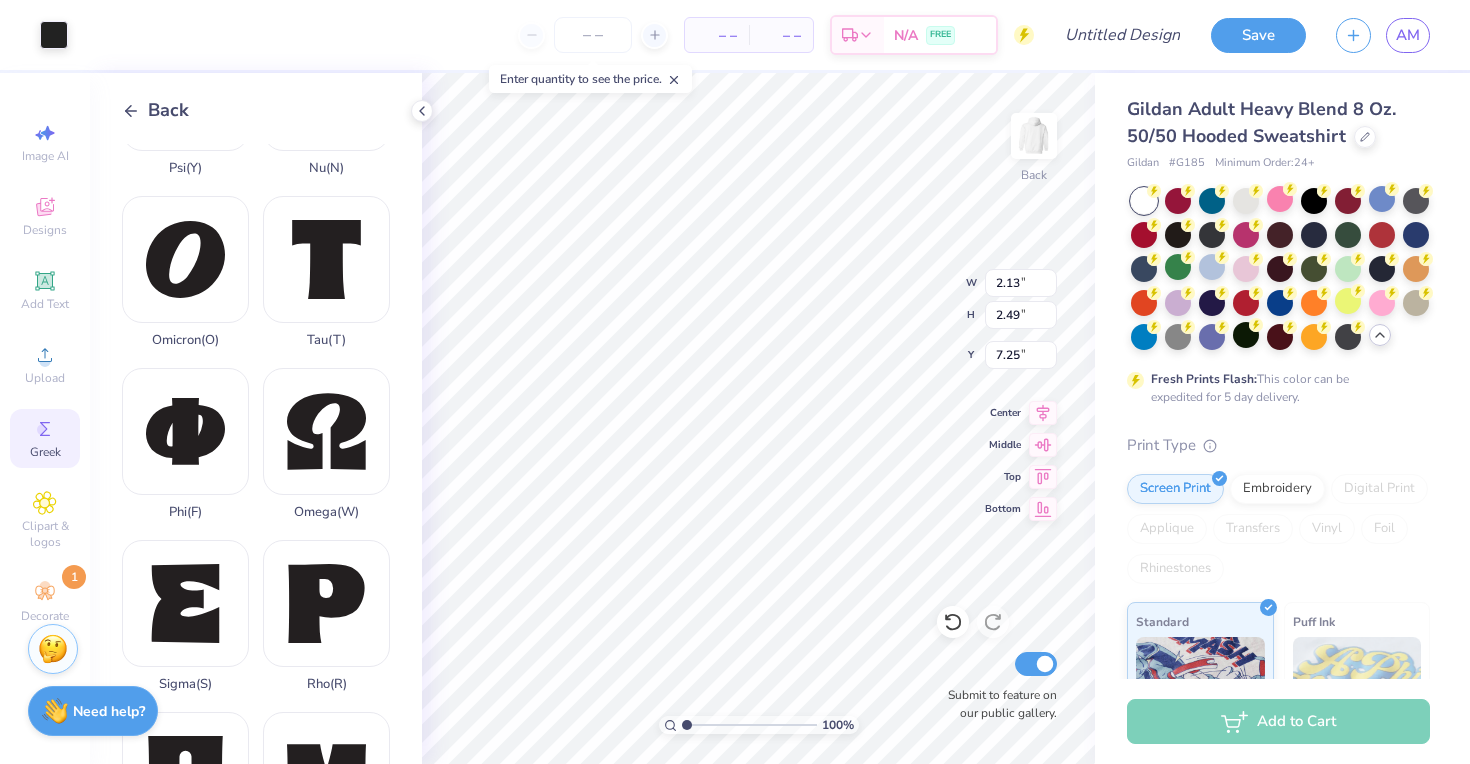 type on "3.14" 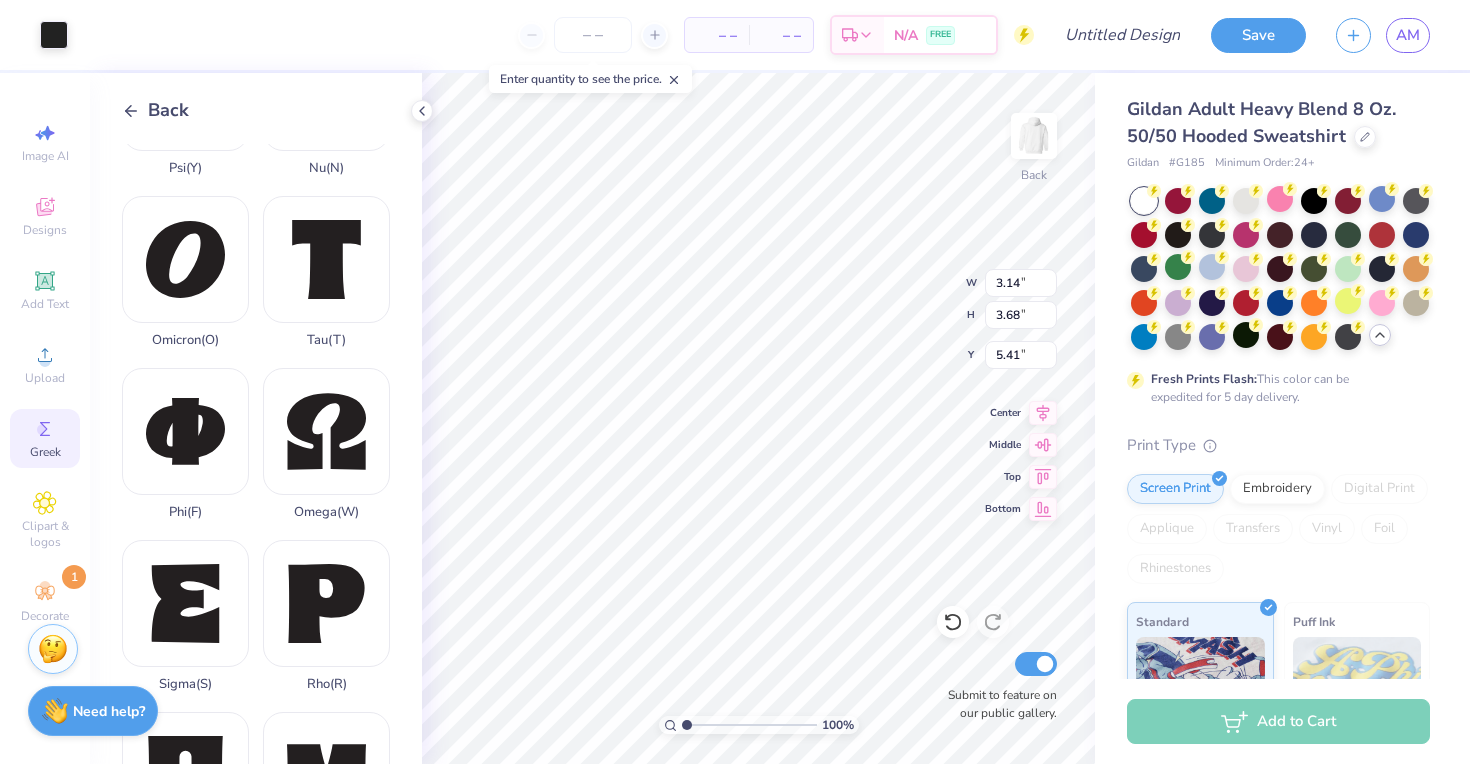 type on "8.37" 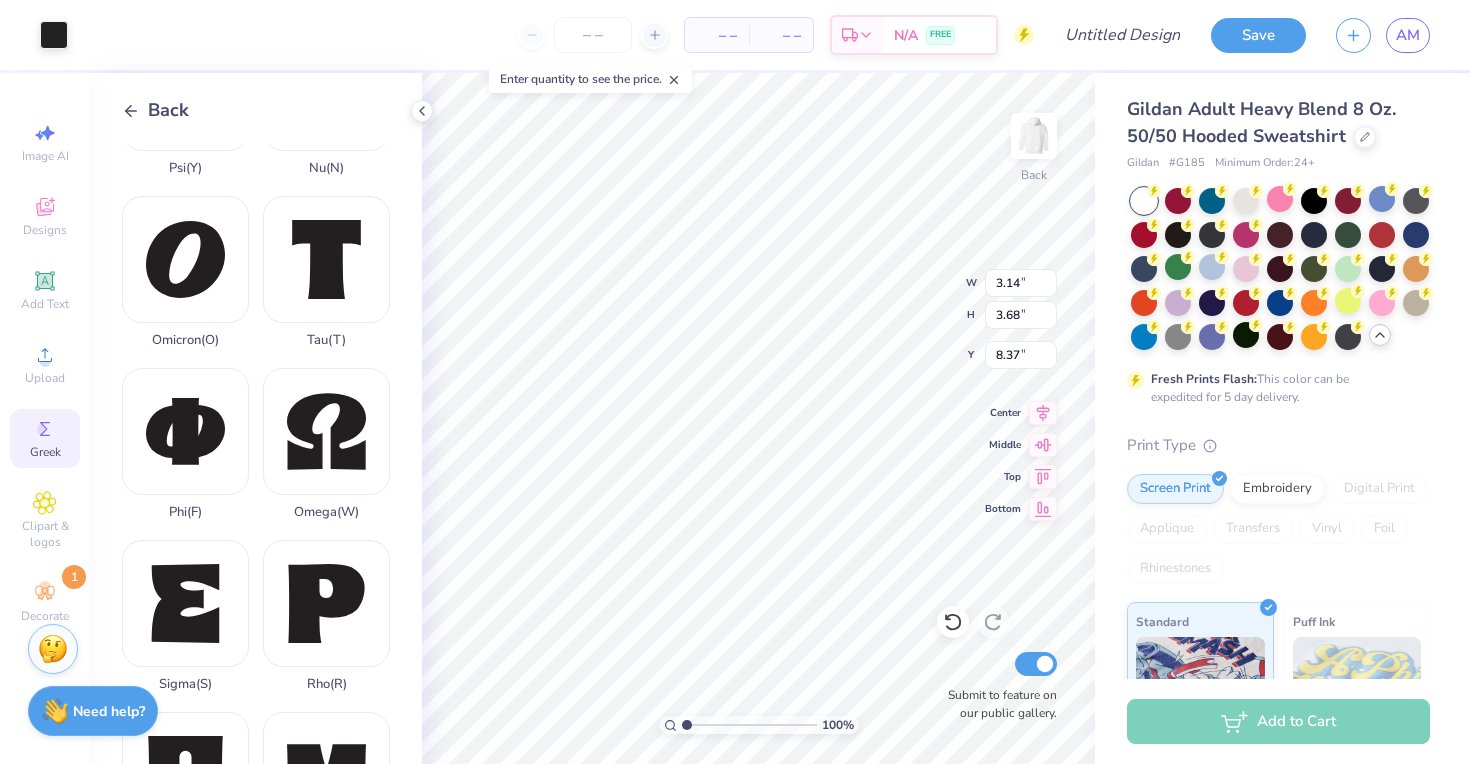 type on "2.36" 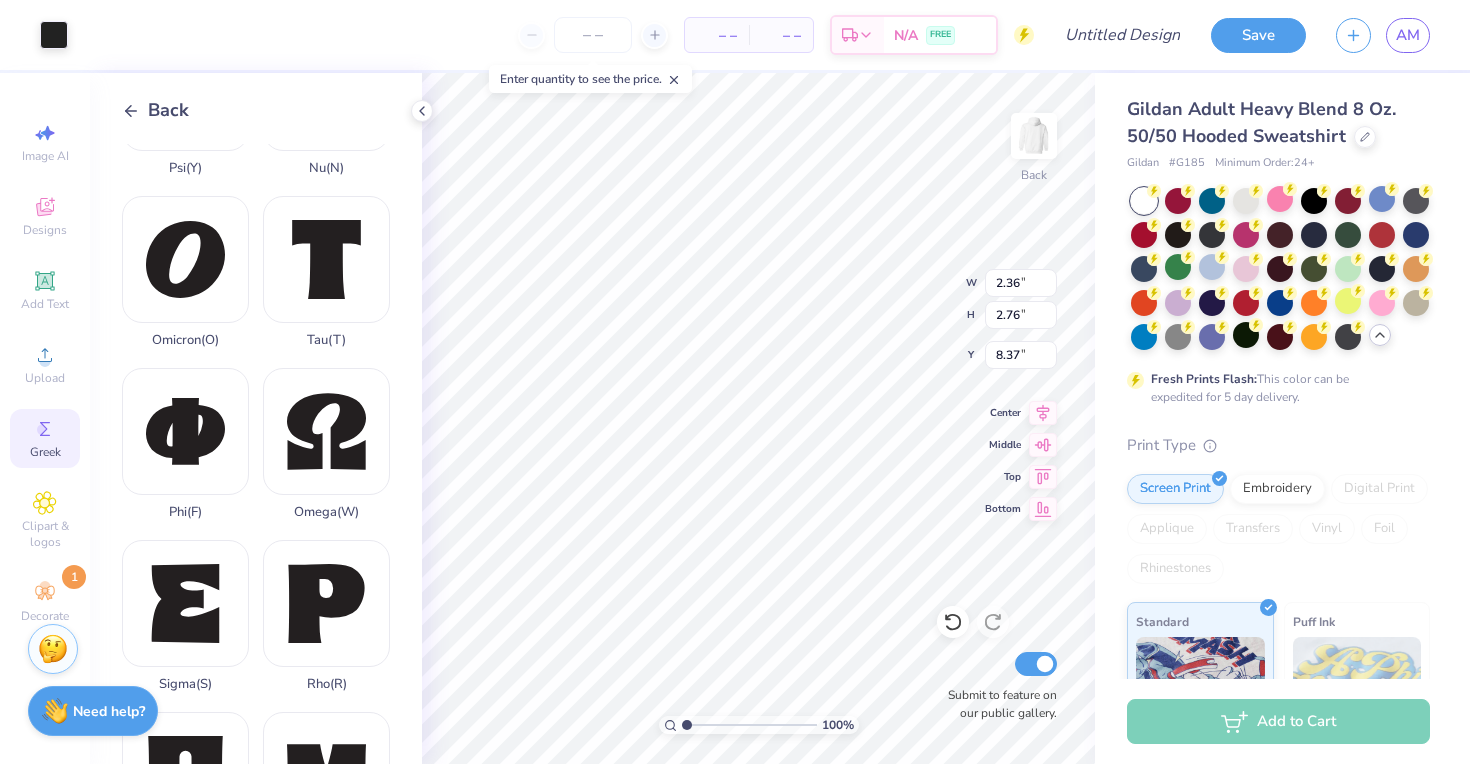 type on "8.42" 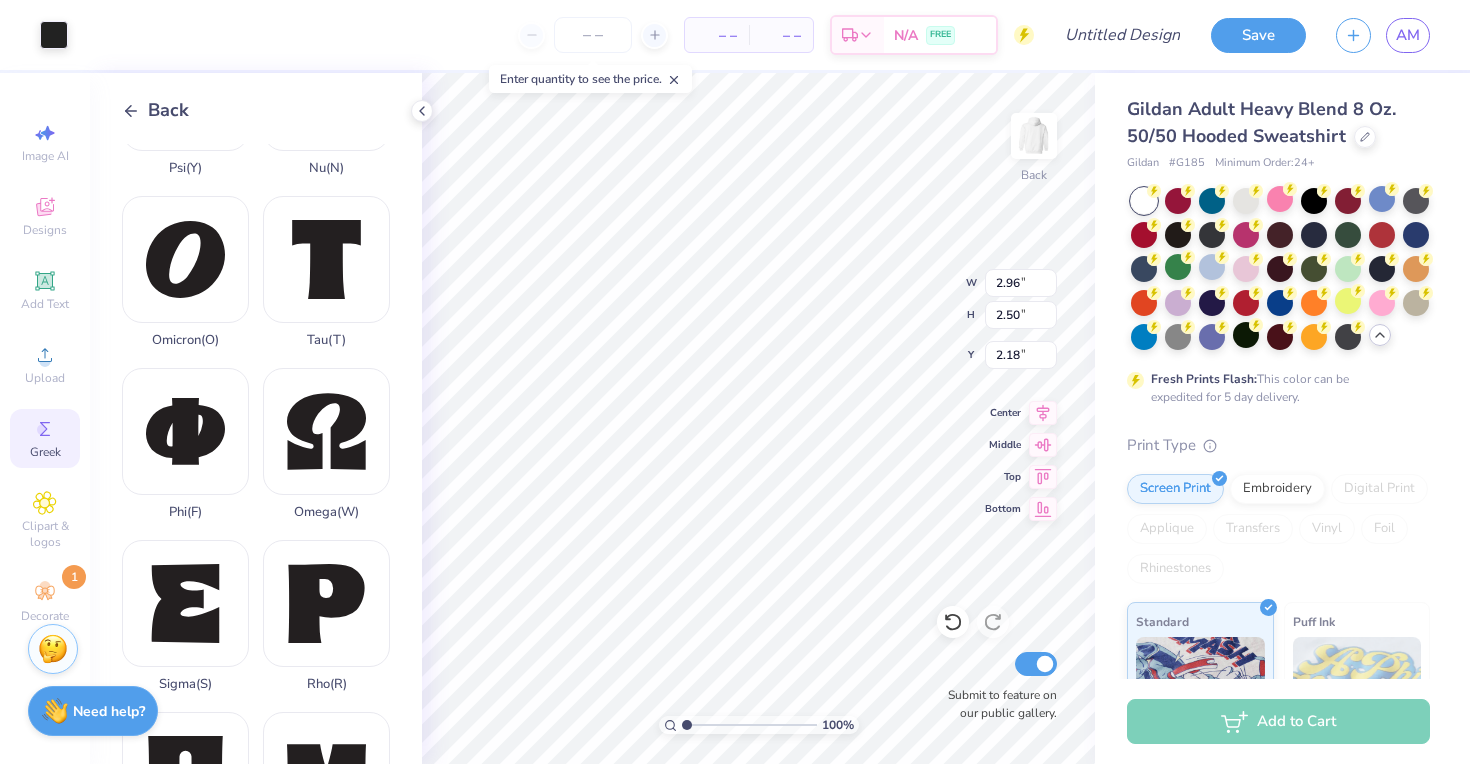 click on "Back" at bounding box center [155, 110] 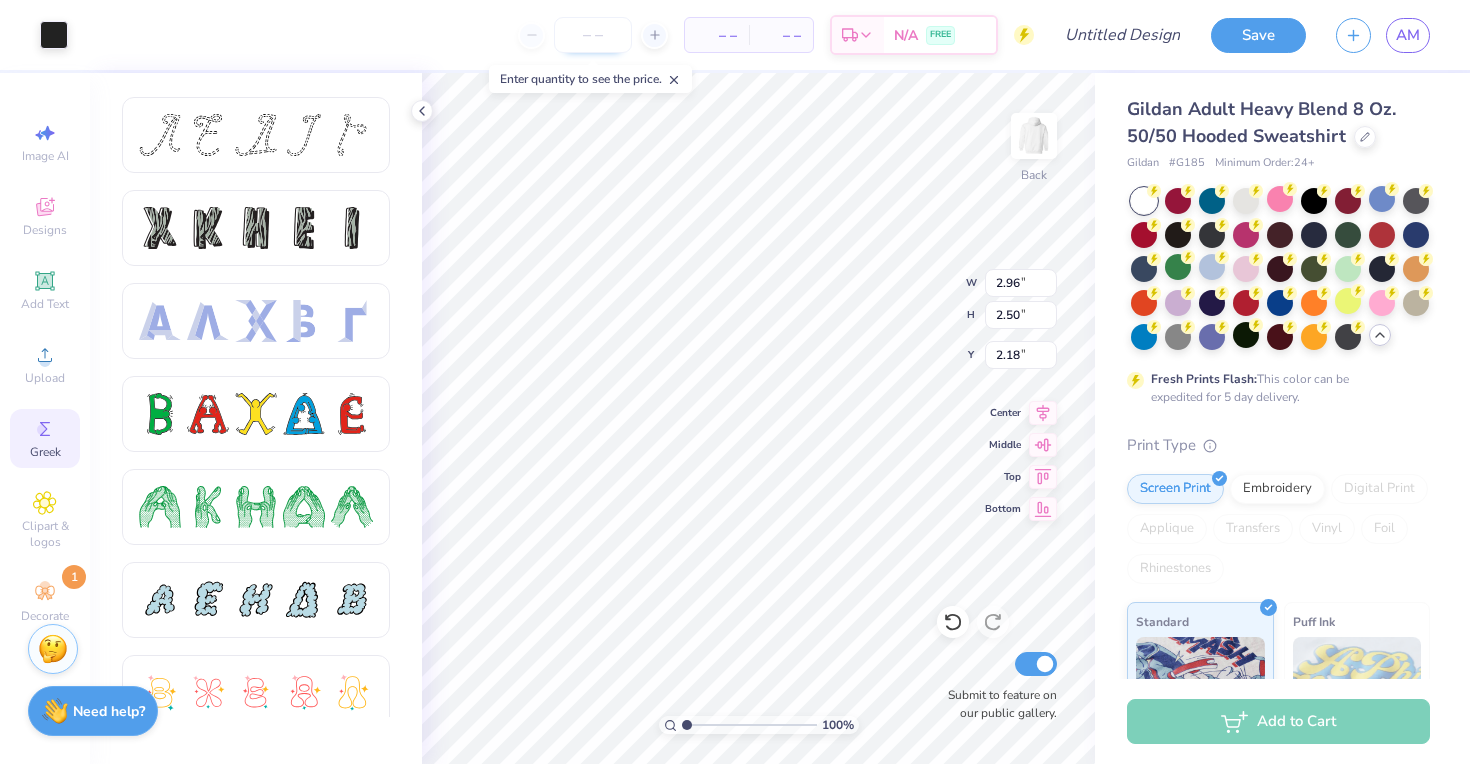 click at bounding box center (593, 35) 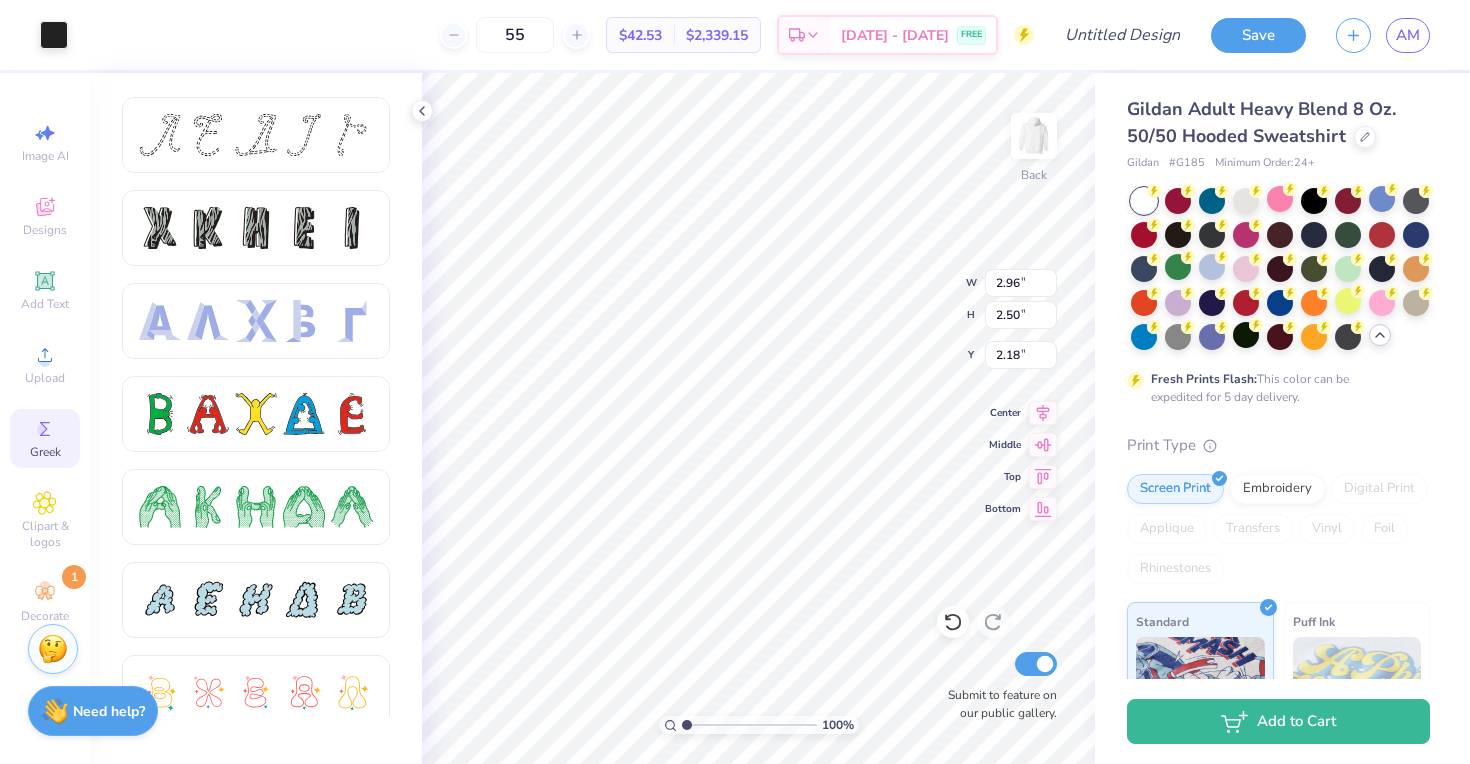 type on "55" 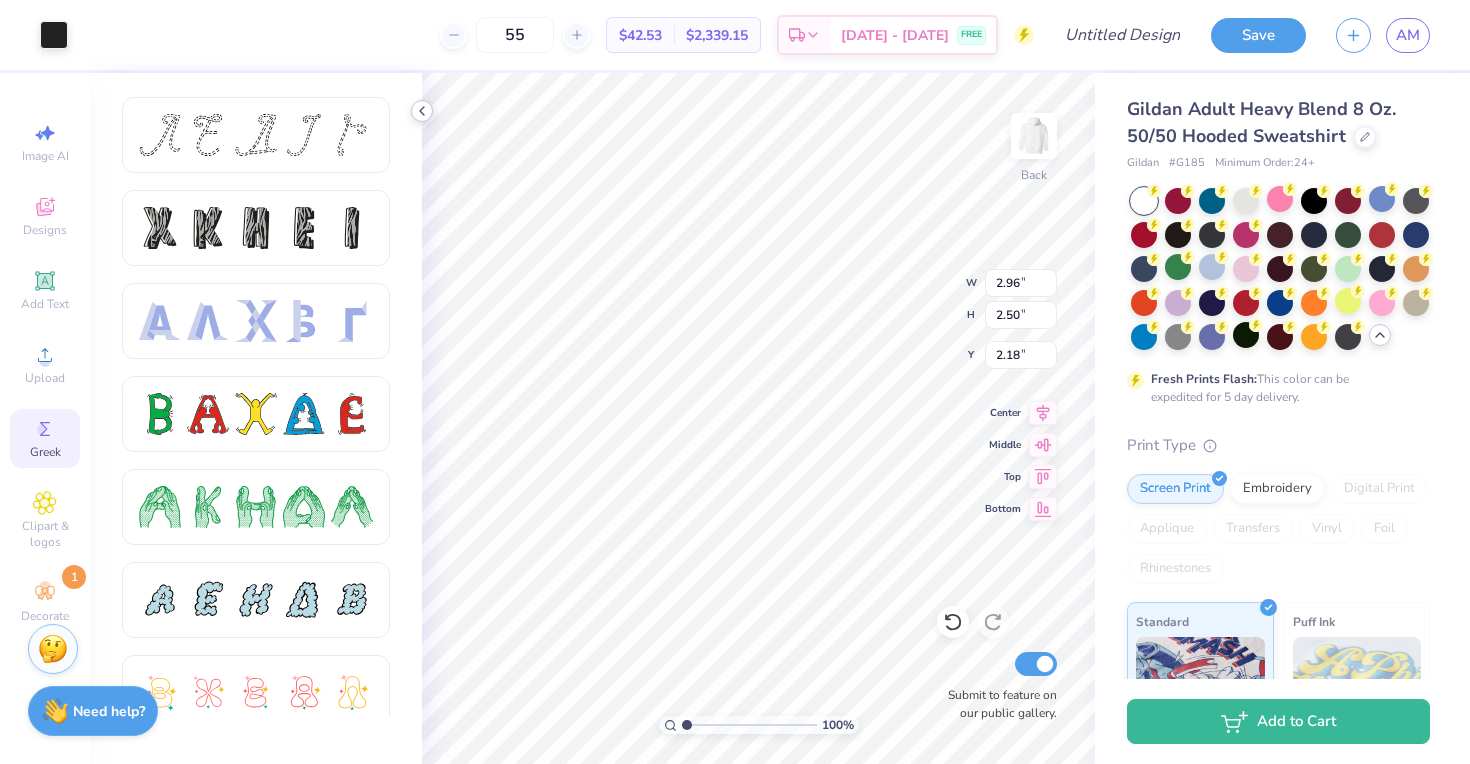 click 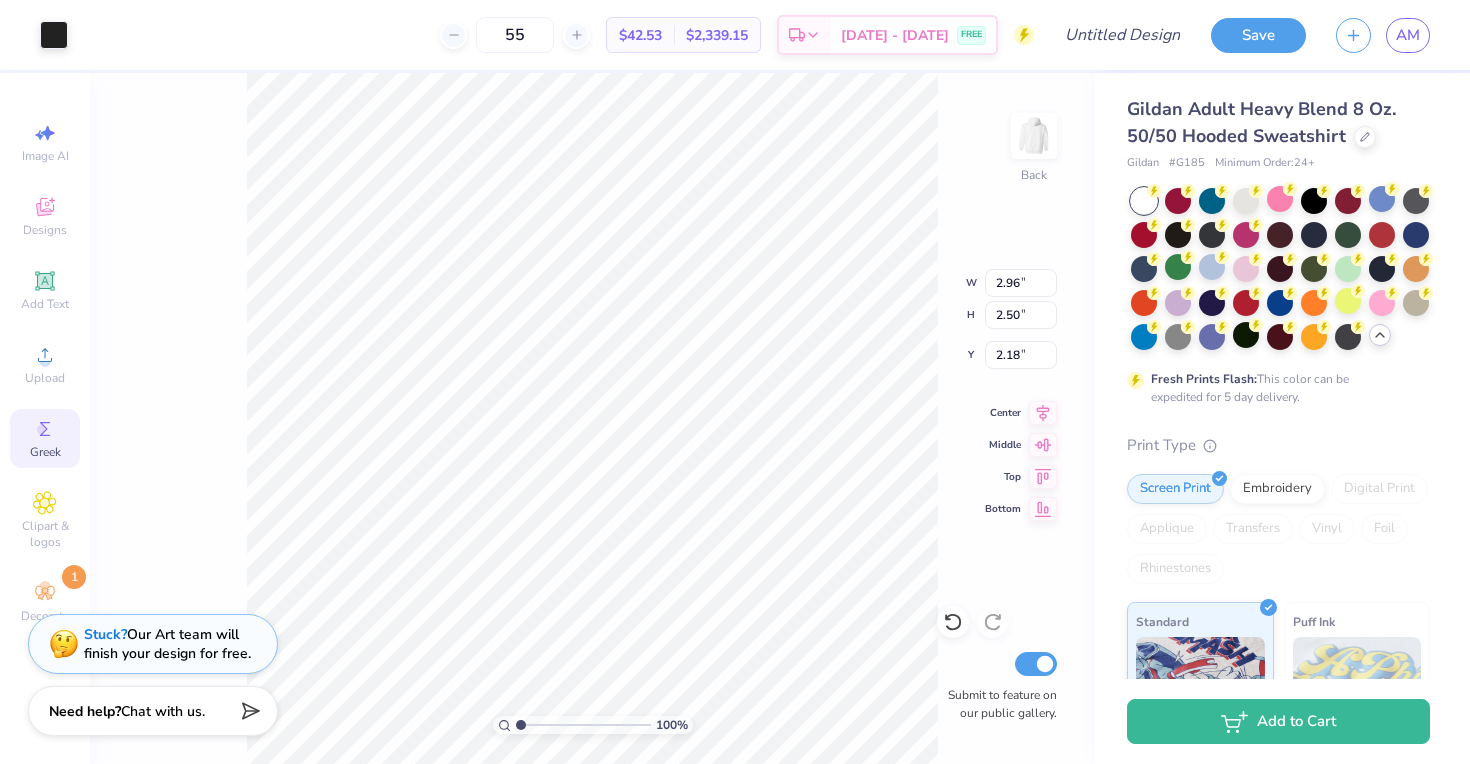 click 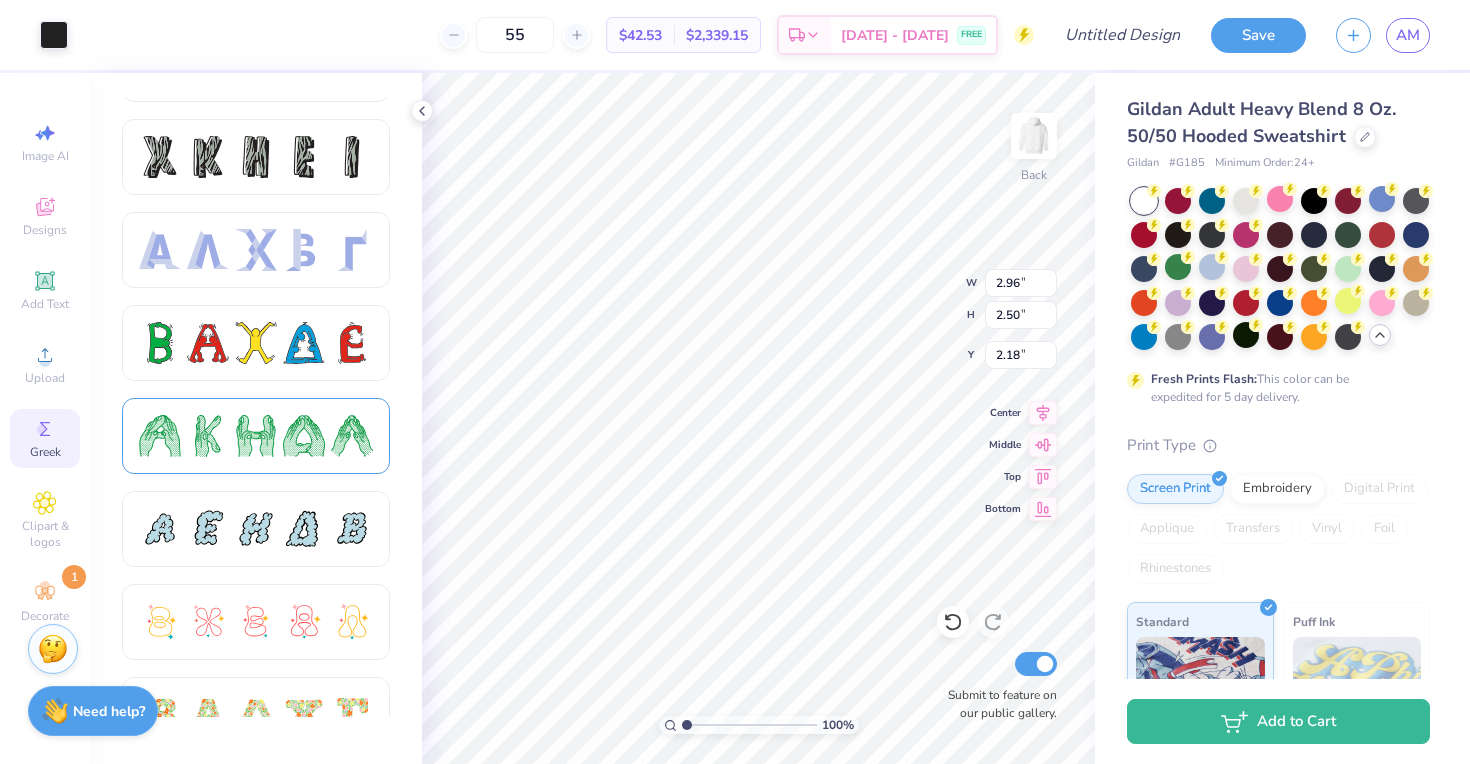 scroll, scrollTop: 84, scrollLeft: 0, axis: vertical 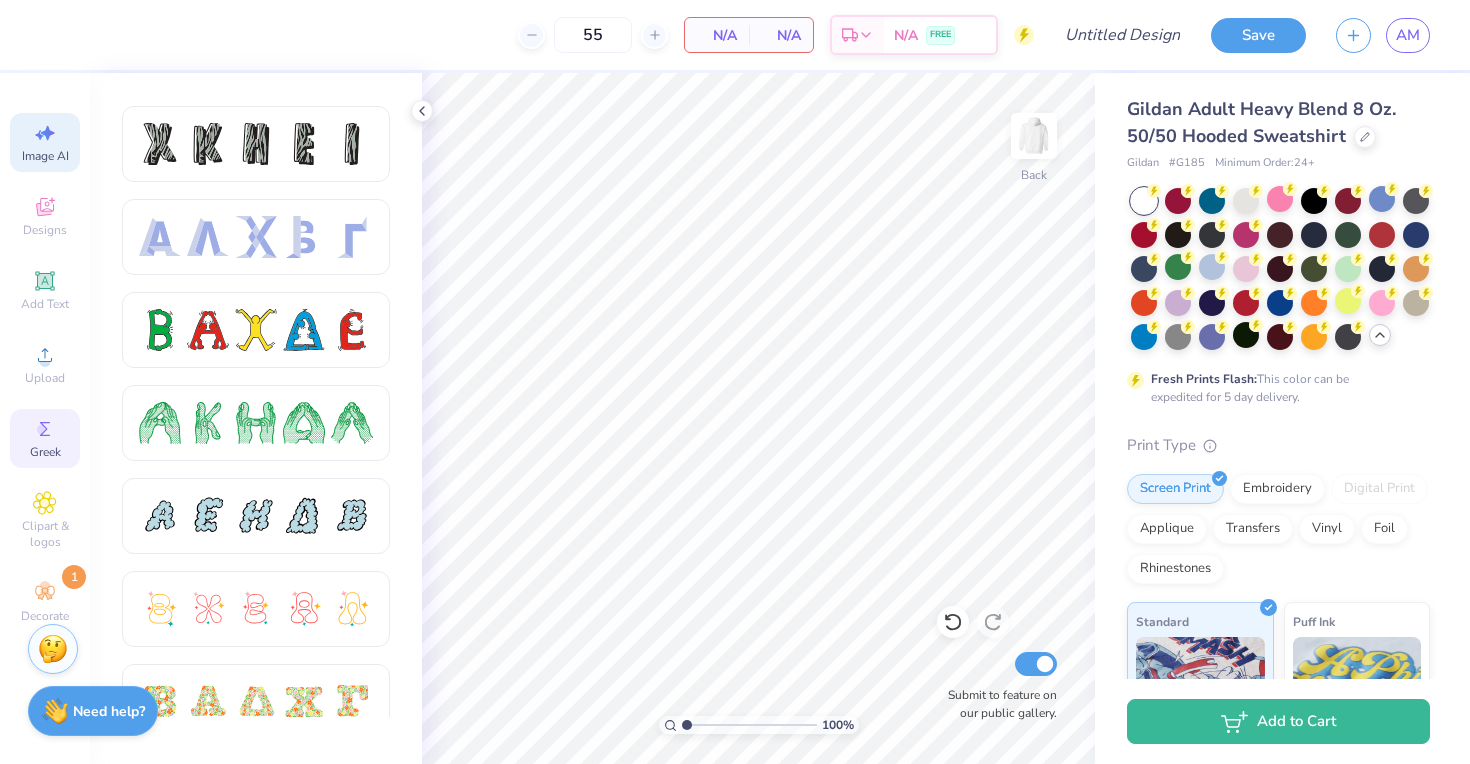 click 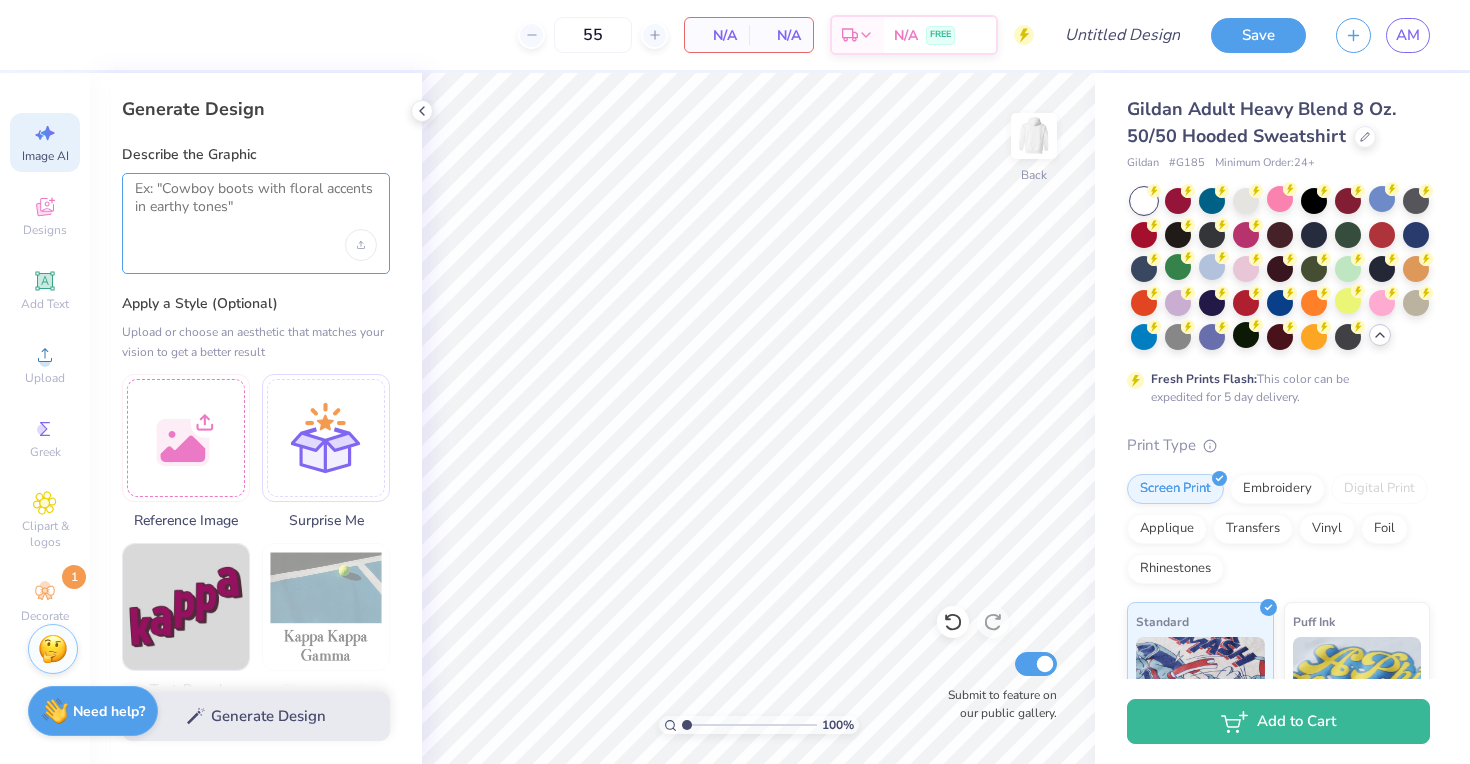 click at bounding box center (256, 205) 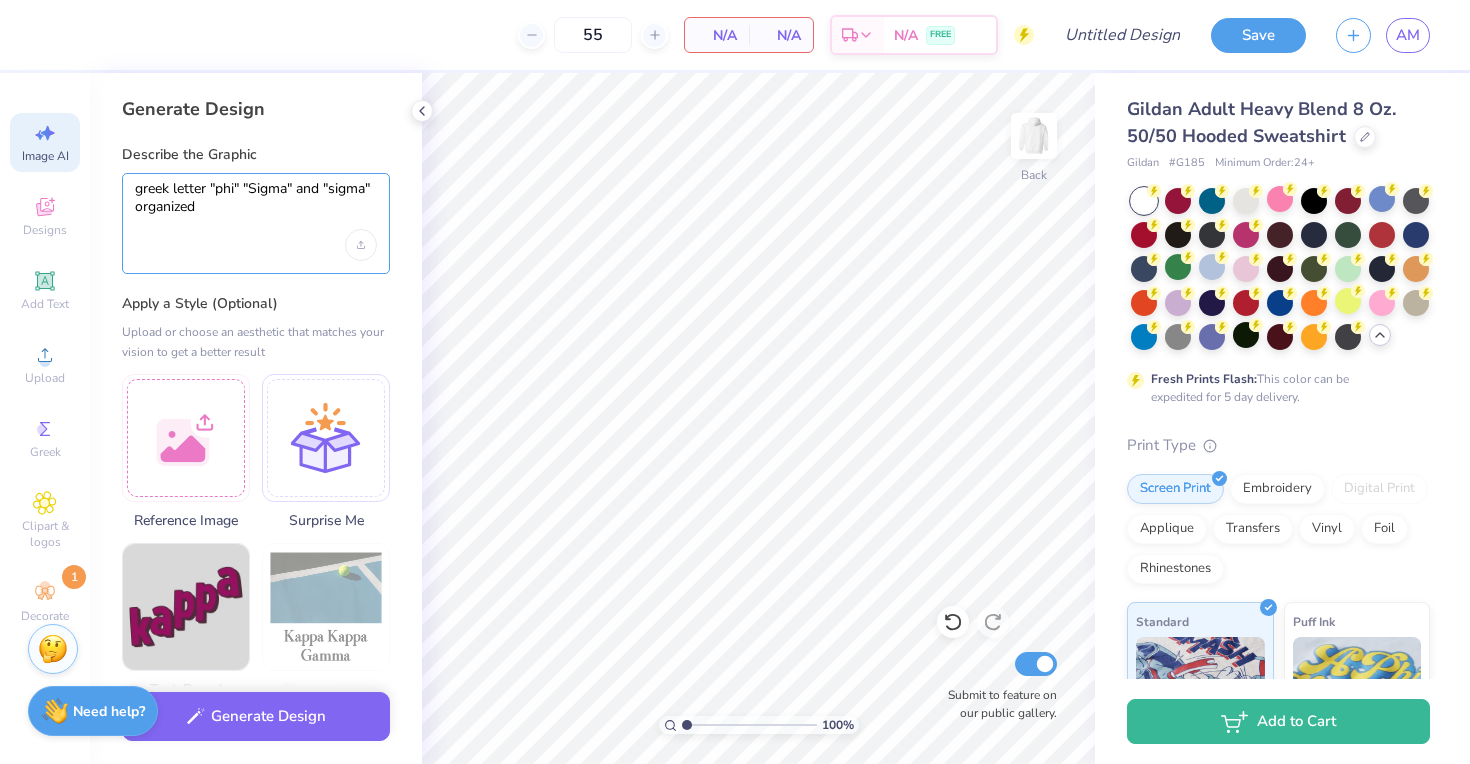 click on "greek letter "phi" "Sigma" and "sigma" organized" at bounding box center [256, 205] 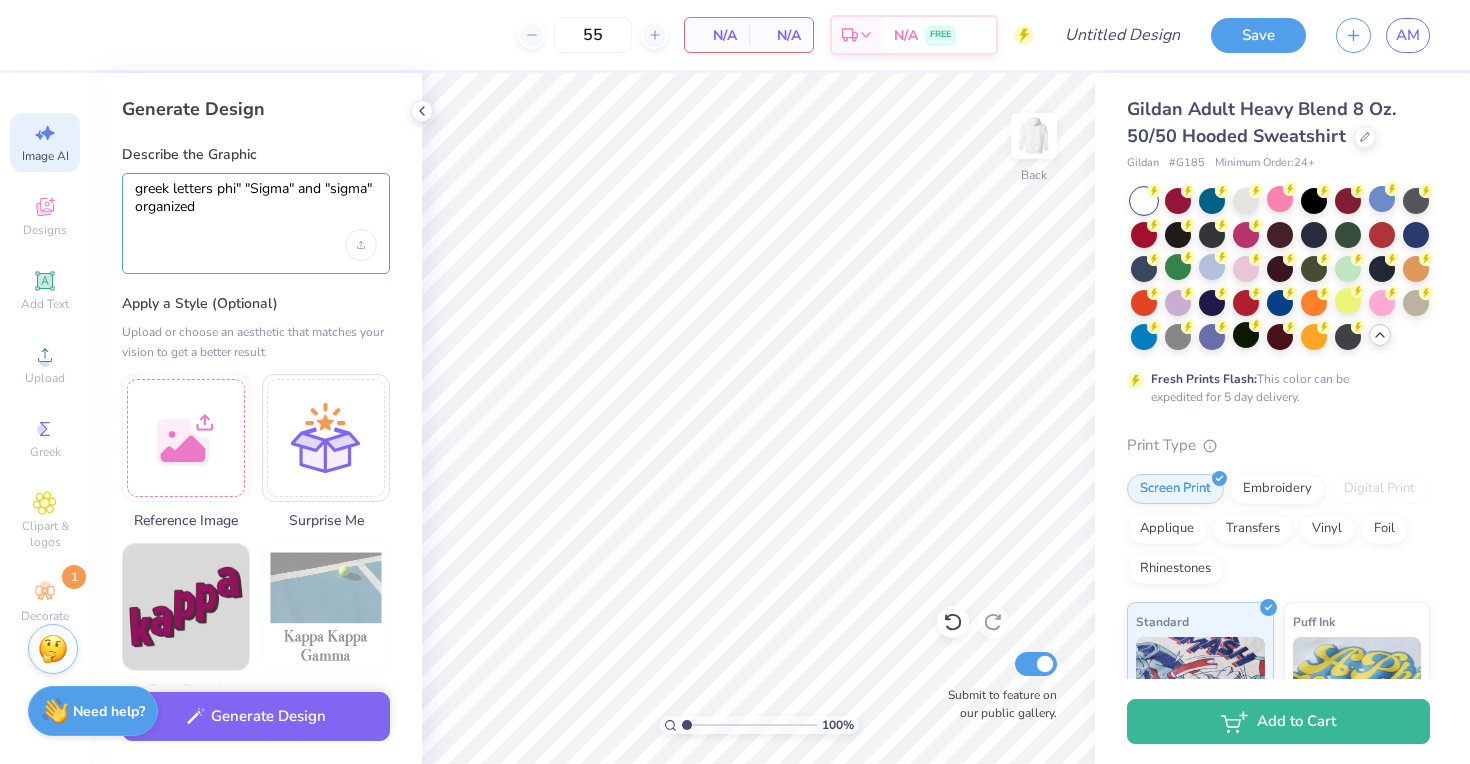 click on "greek letters phi" "Sigma" and "sigma" organized" at bounding box center [256, 205] 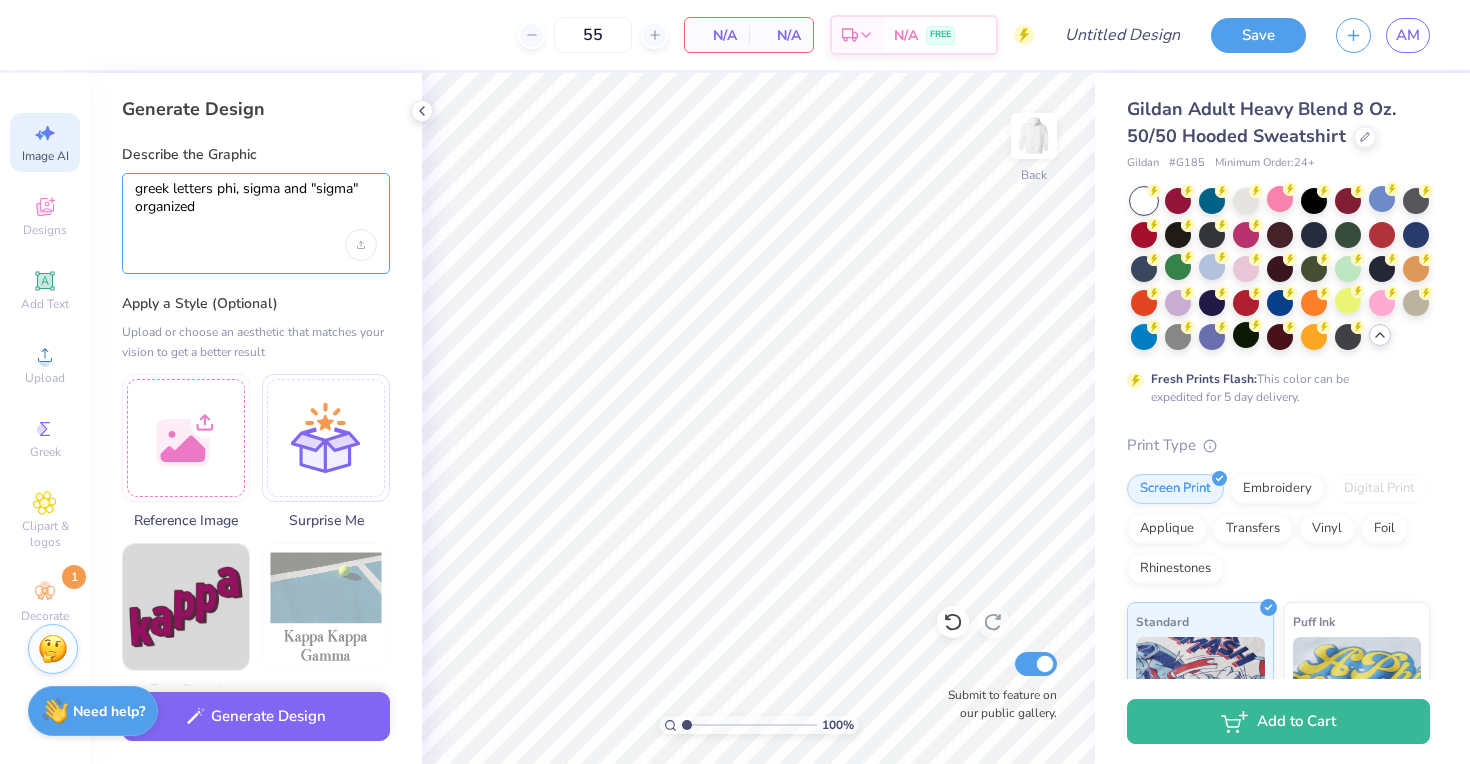 click on "greek letters phi, sigma and "sigma" organized" at bounding box center (256, 205) 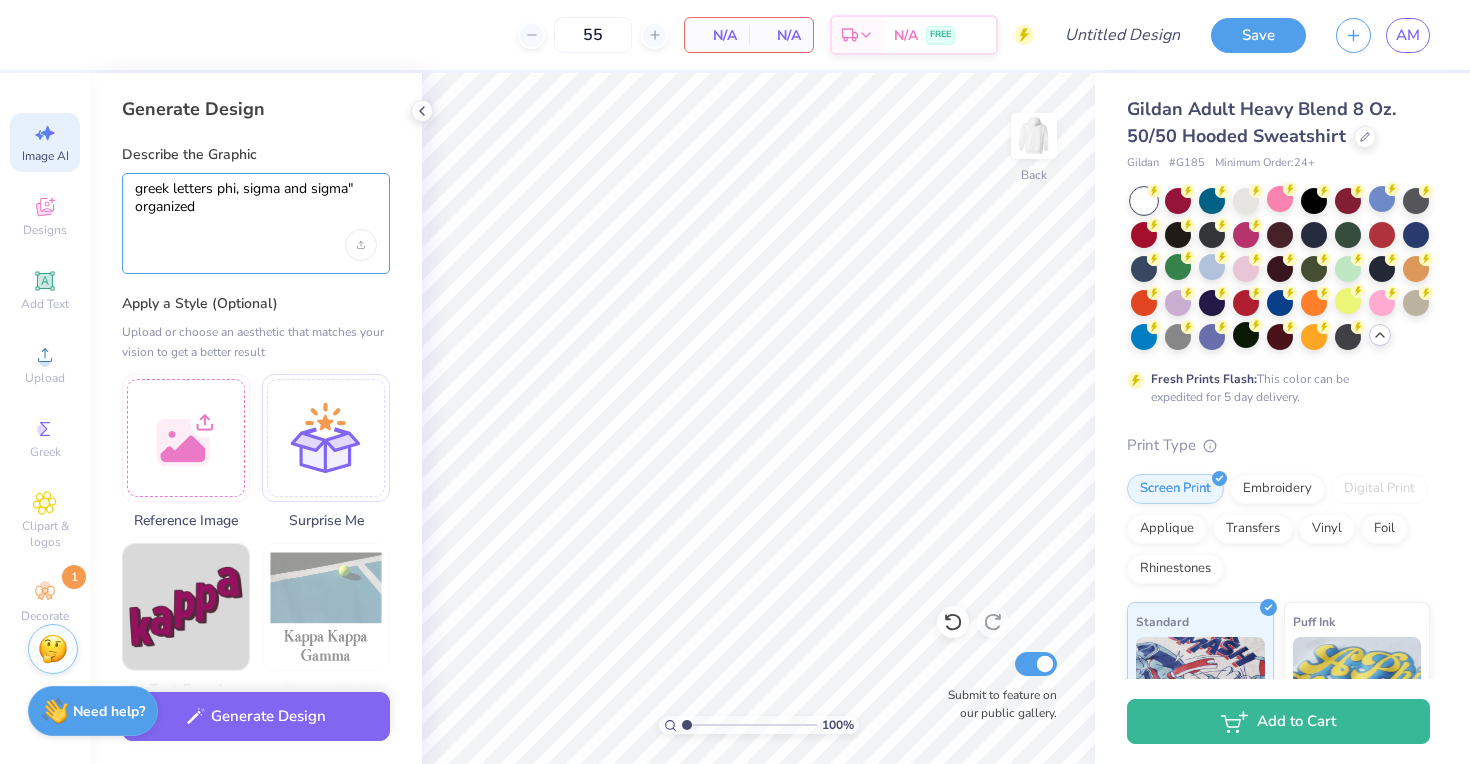 click on "greek letters phi, sigma and sigma" organized" at bounding box center (256, 205) 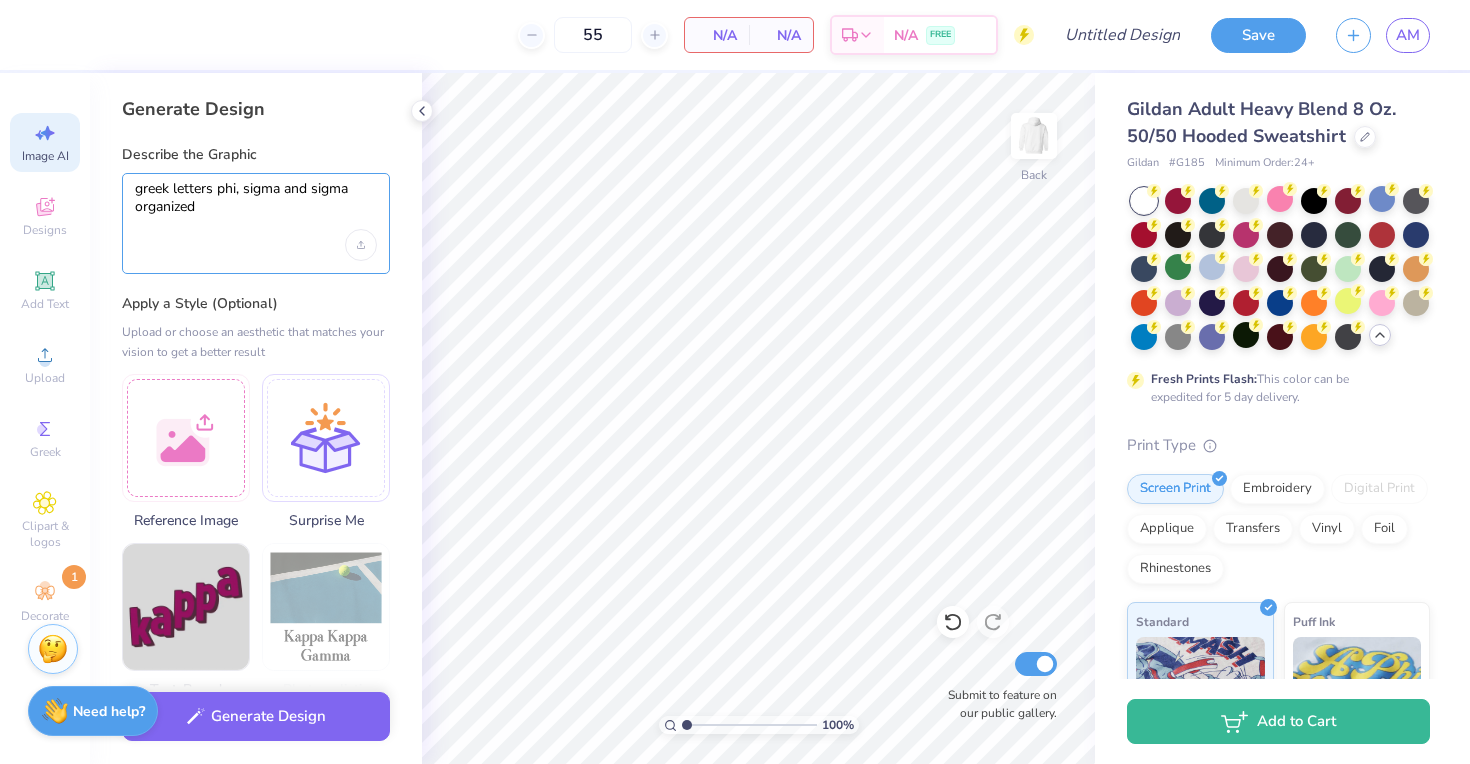 click on "greek letters phi, sigma and sigma organized" at bounding box center (256, 205) 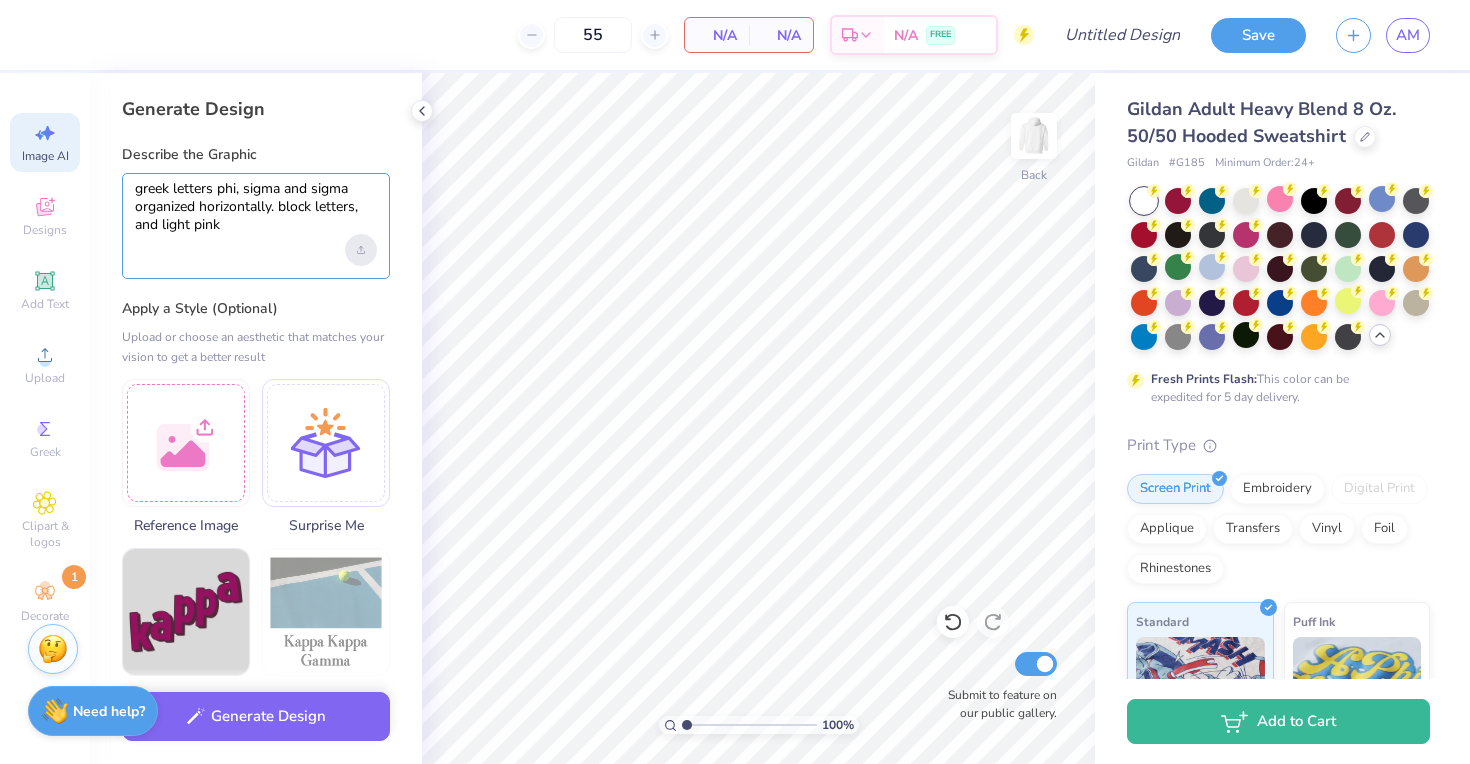 type on "greek letters phi, sigma and sigma organized horizontally. block letters, and light pink" 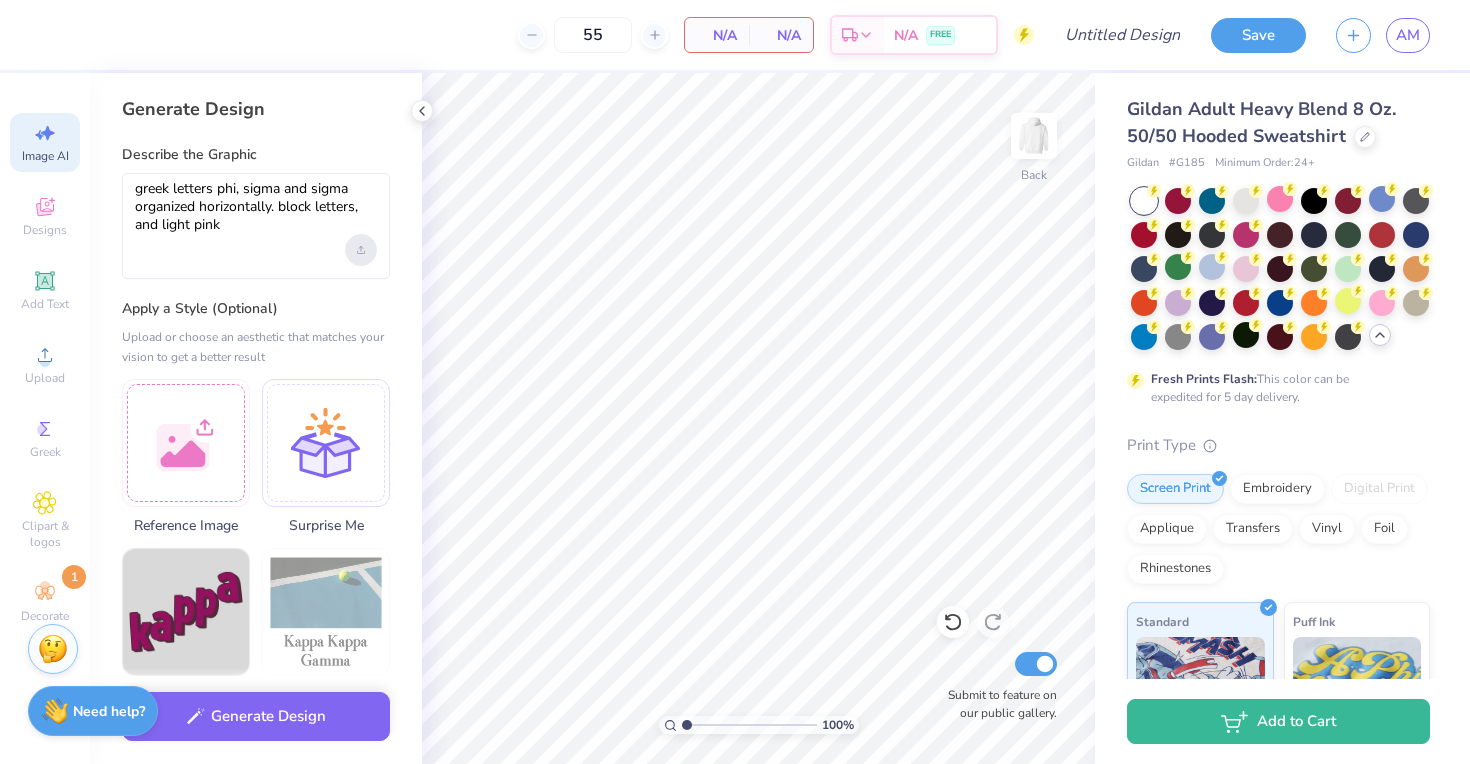 click at bounding box center (361, 250) 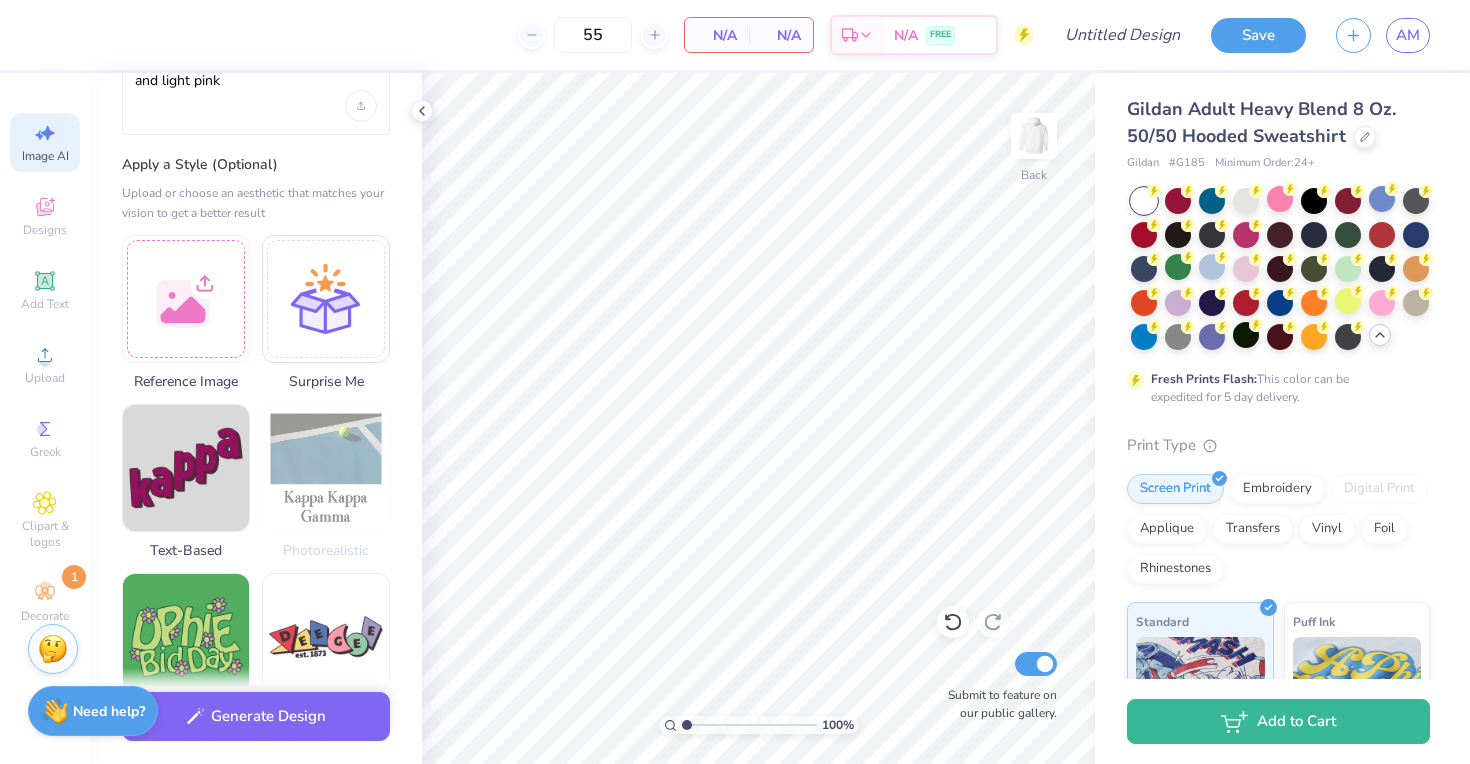 scroll, scrollTop: 148, scrollLeft: 0, axis: vertical 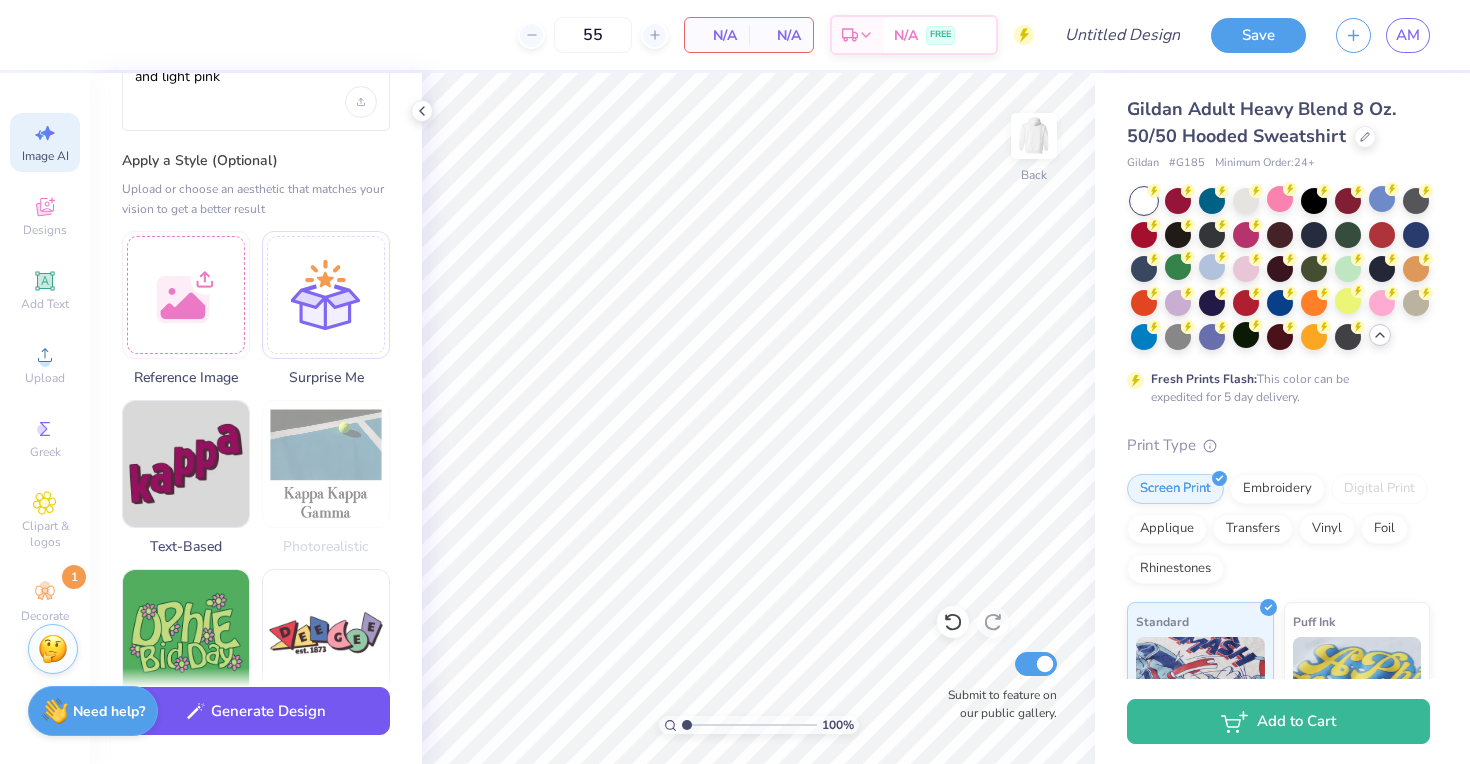 click on "Generate Design" at bounding box center (256, 711) 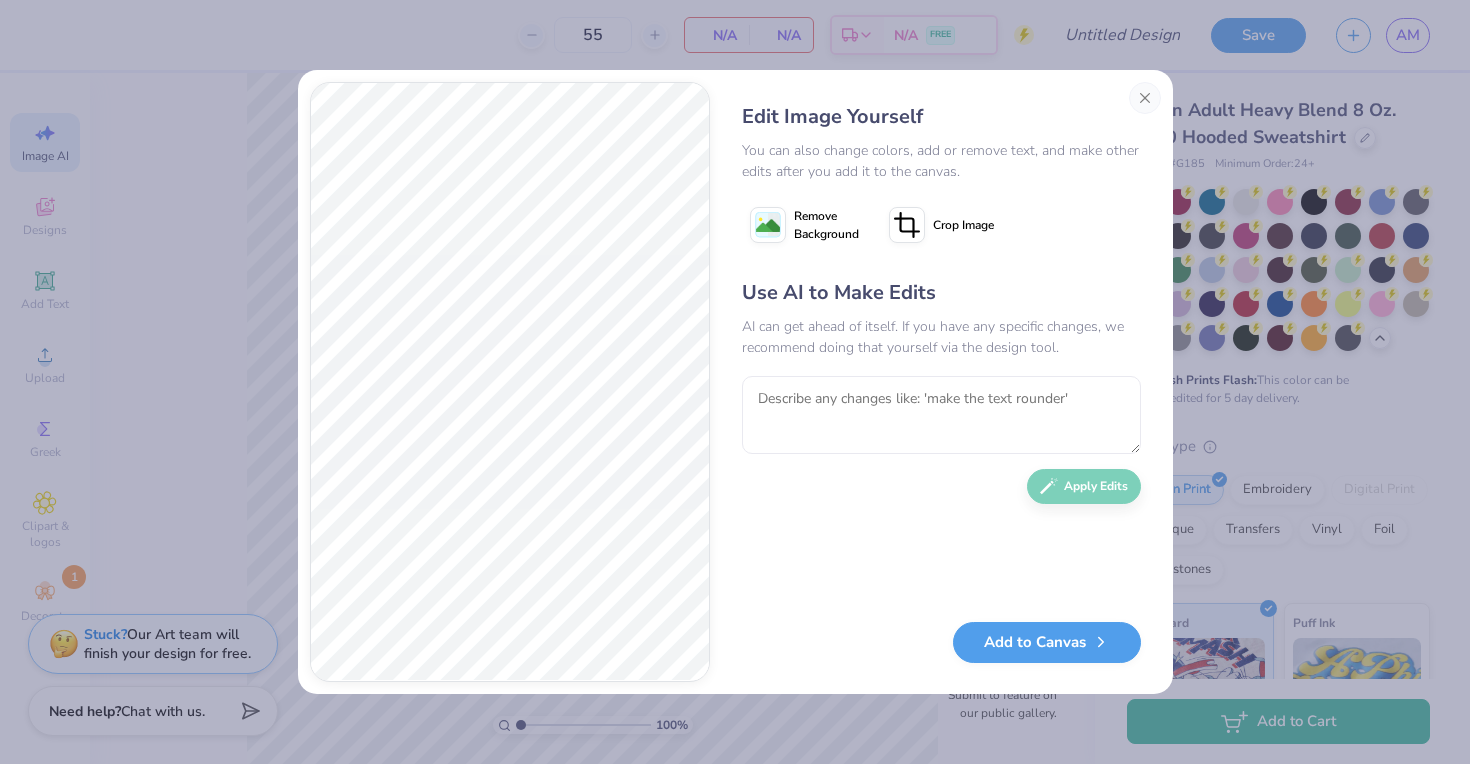 scroll, scrollTop: 0, scrollLeft: 0, axis: both 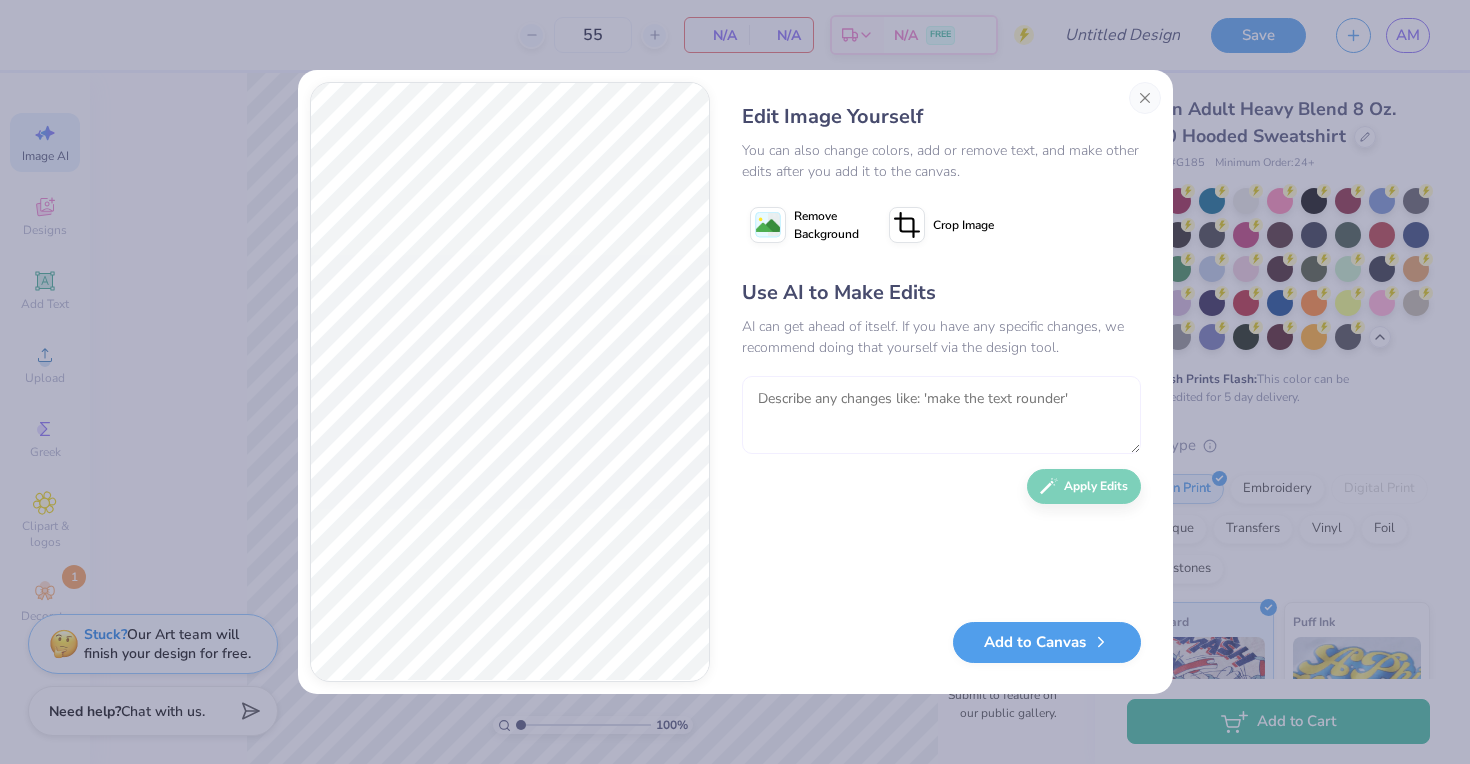 click at bounding box center [941, 415] 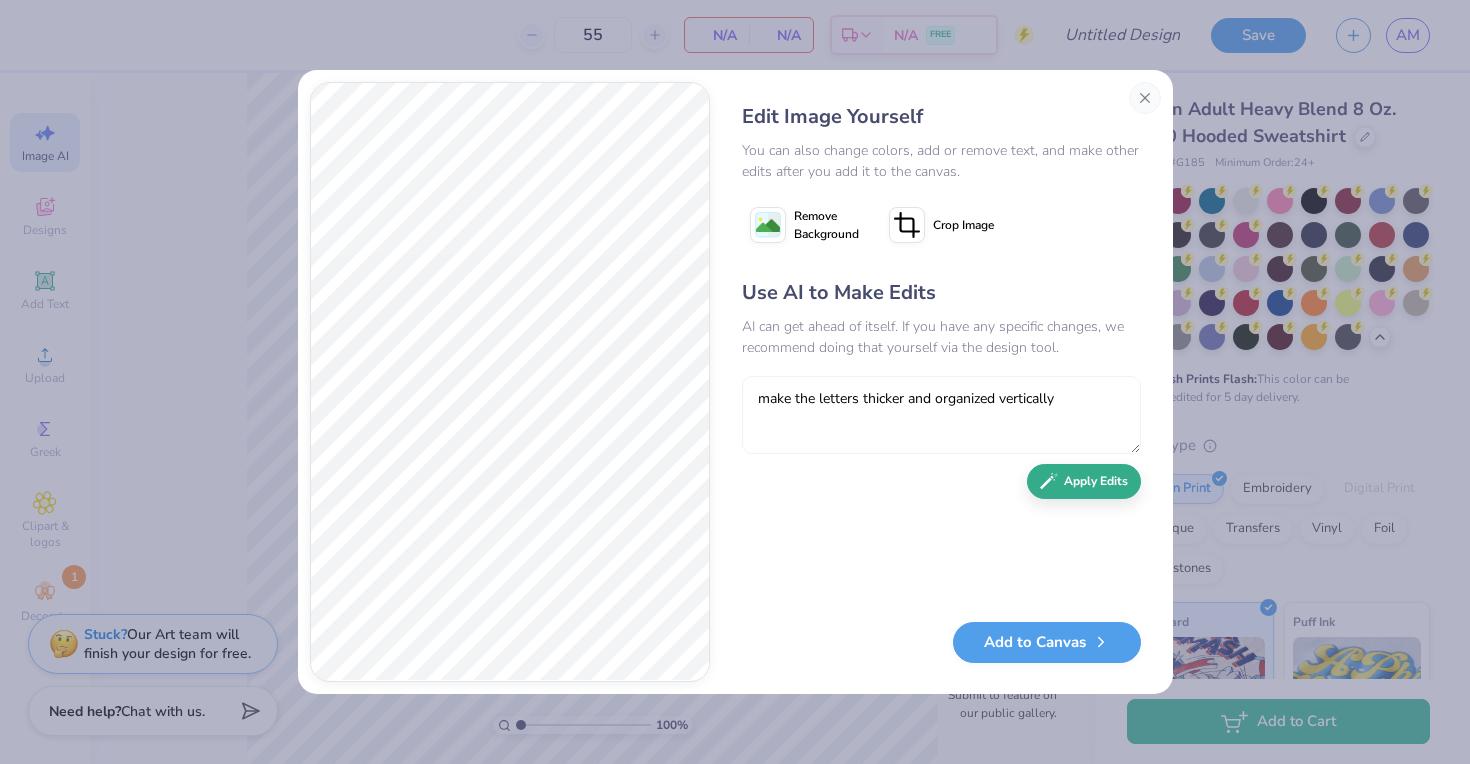 type on "make the letters thicker and organized vertically" 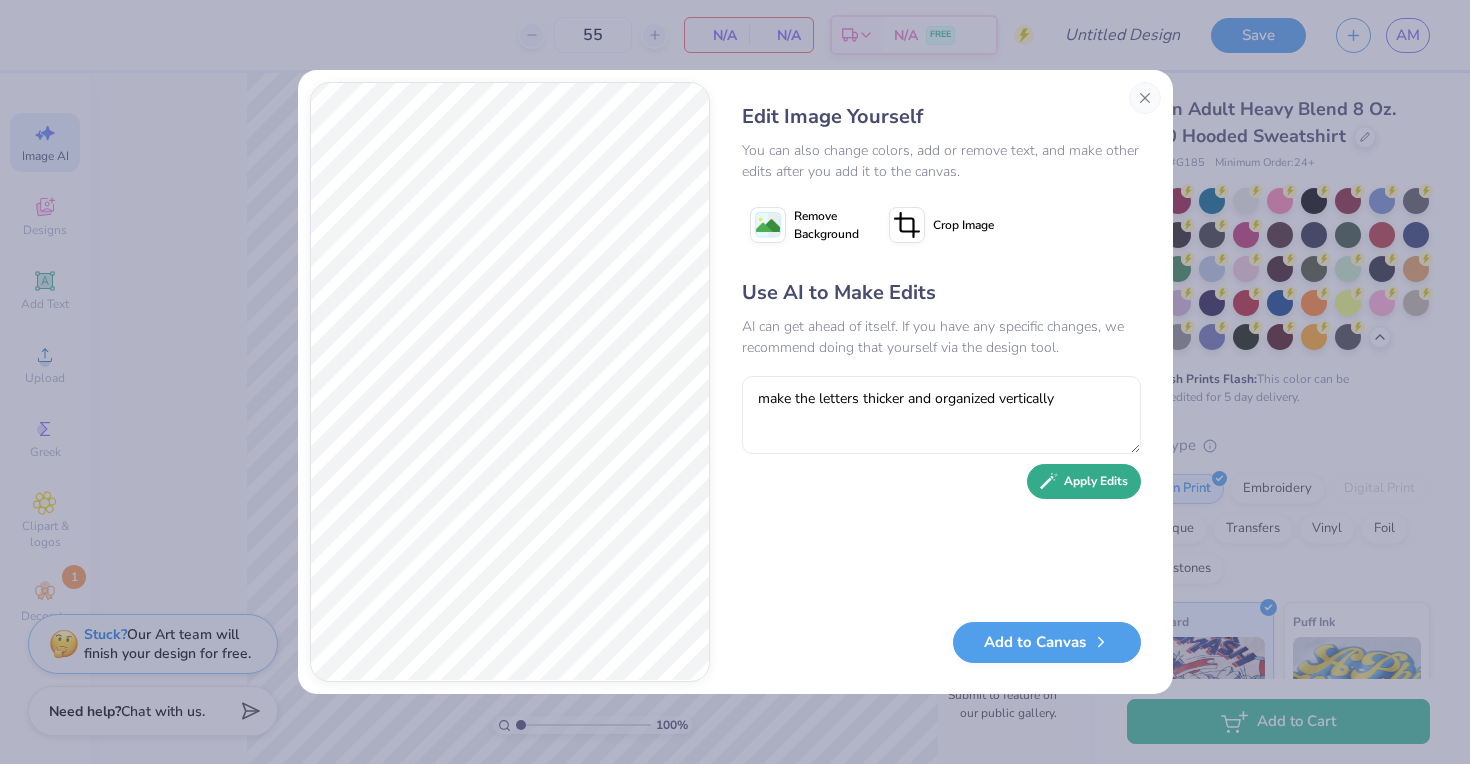 click on "Apply Edits" at bounding box center (1084, 481) 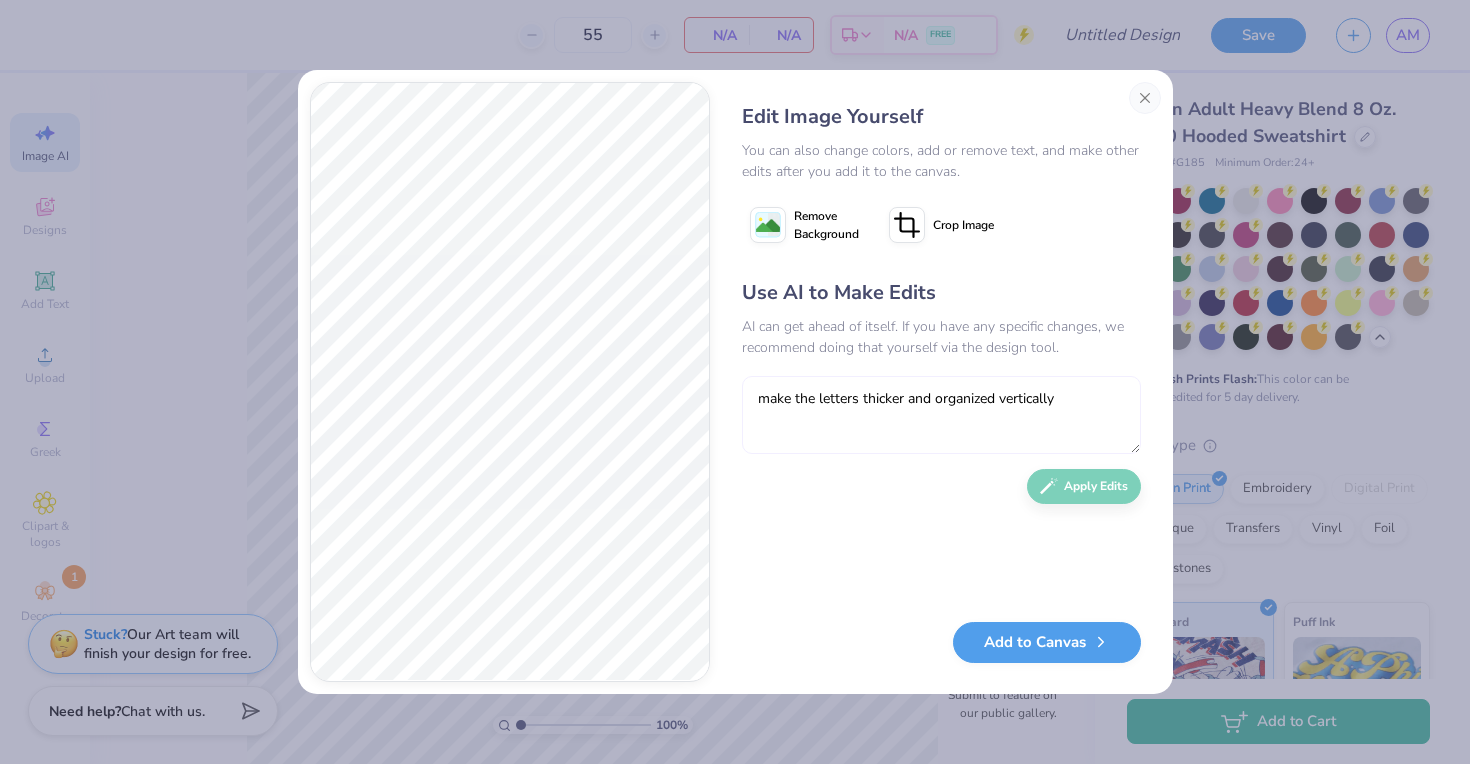 click on "make the letters thicker and organized vertically" at bounding box center (941, 415) 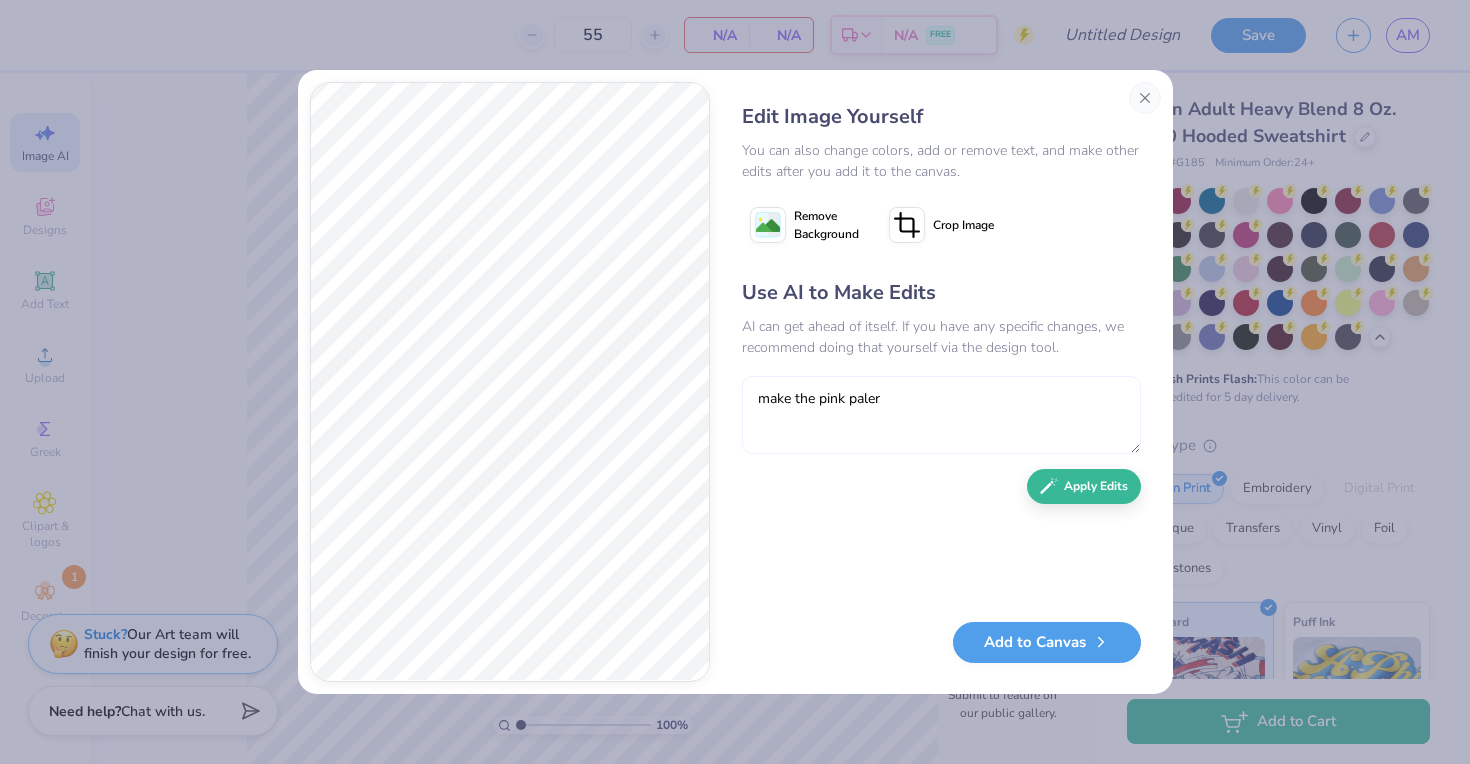 click on "make the pink paler" at bounding box center (941, 415) 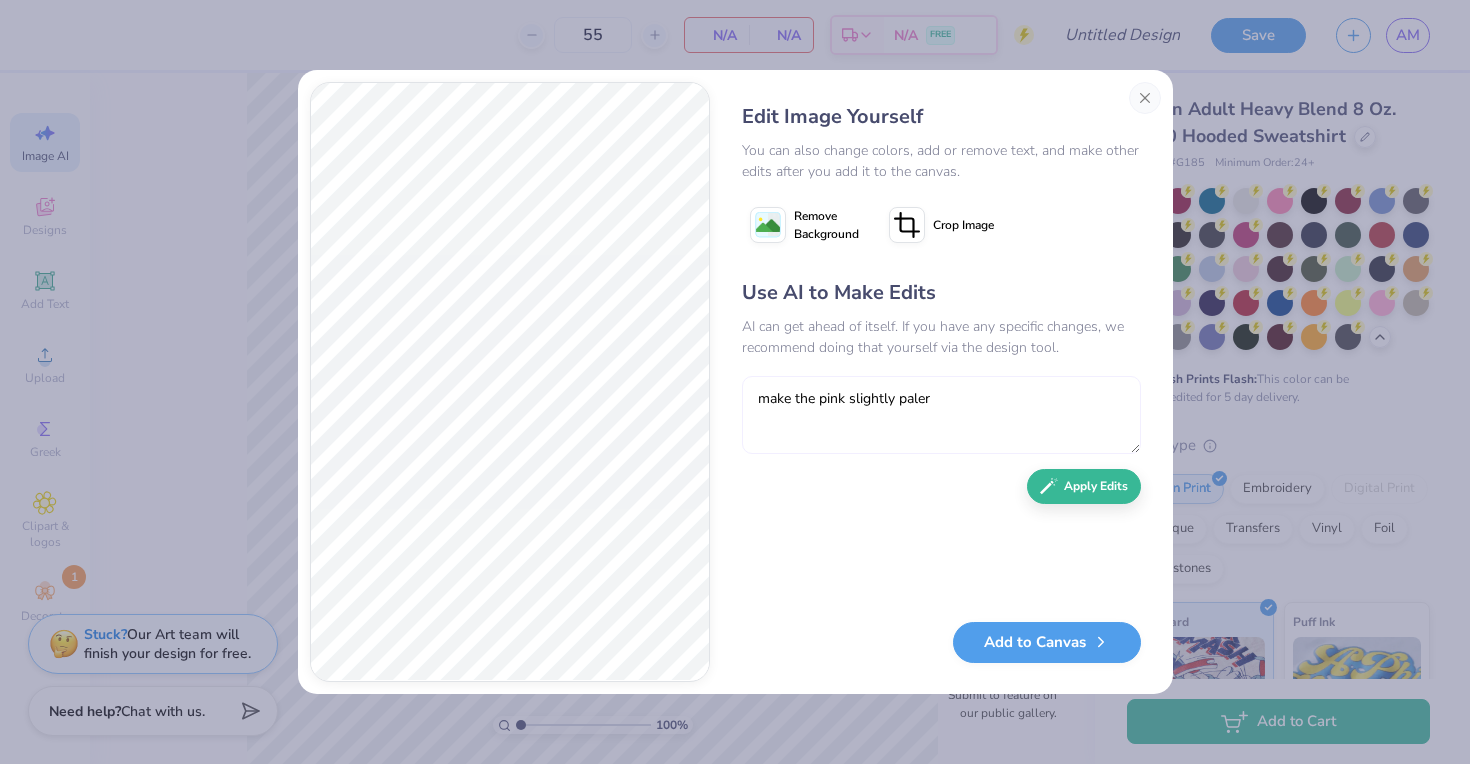 click on "make the pink slightly paler" at bounding box center [941, 415] 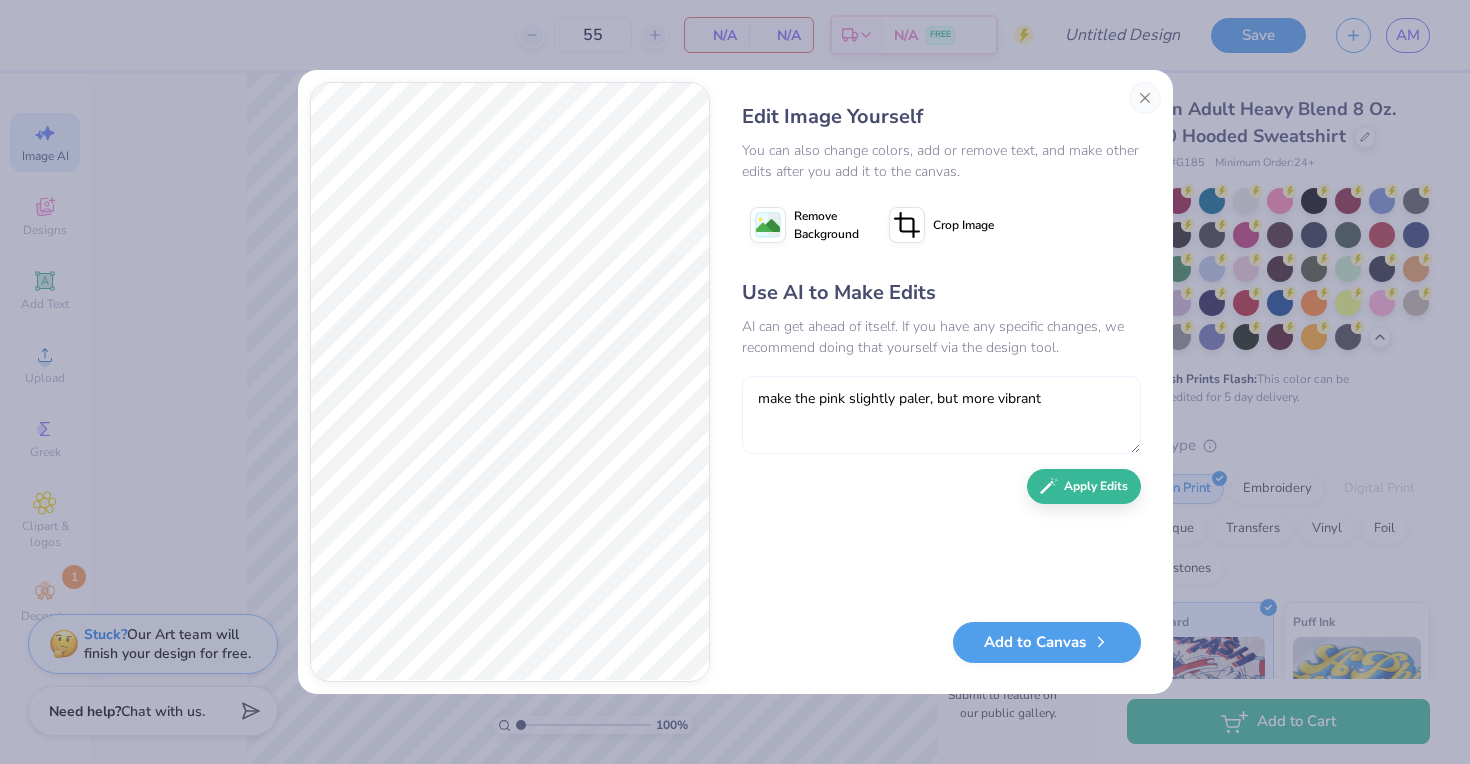 drag, startPoint x: 1073, startPoint y: 395, endPoint x: 928, endPoint y: 407, distance: 145.4957 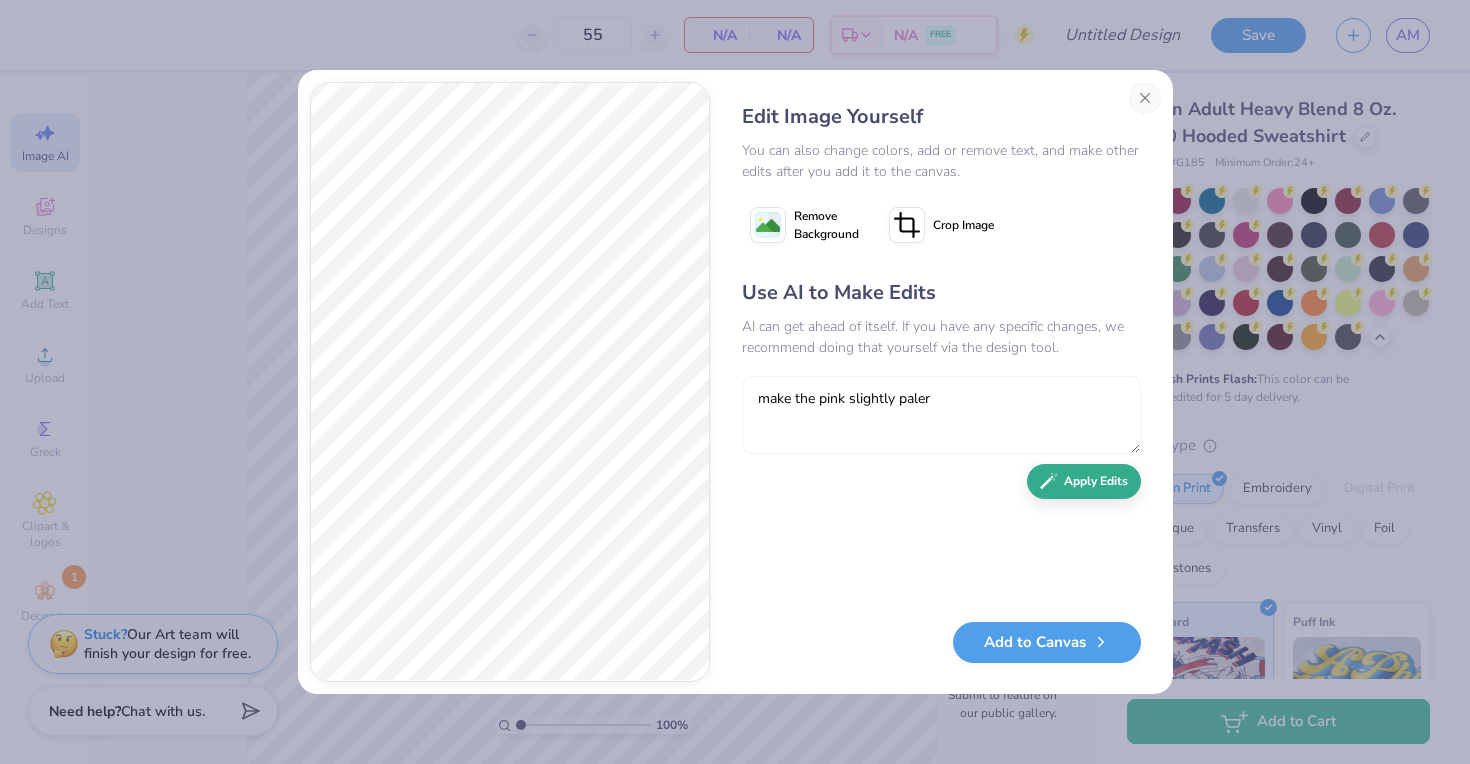 type on "make the pink slightly paler" 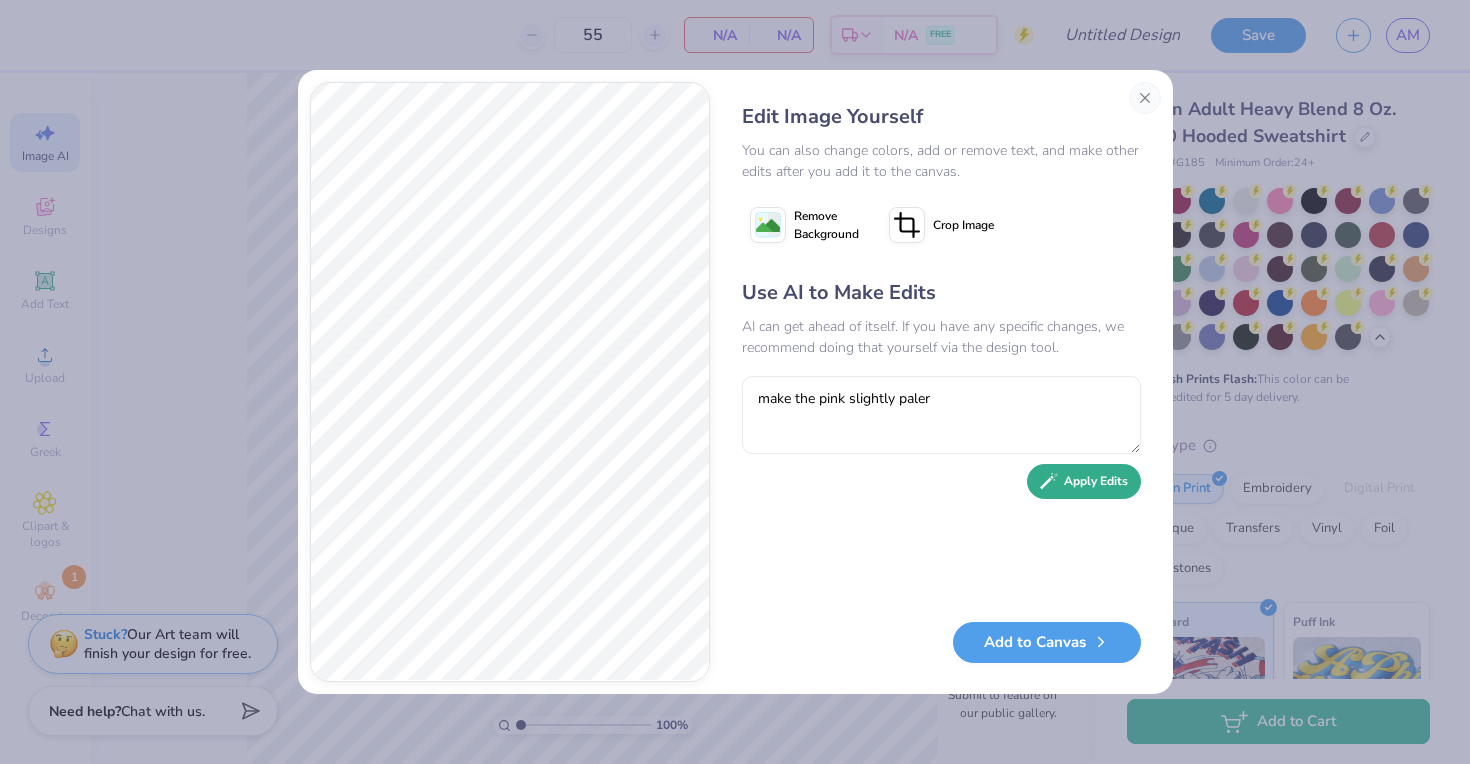 click 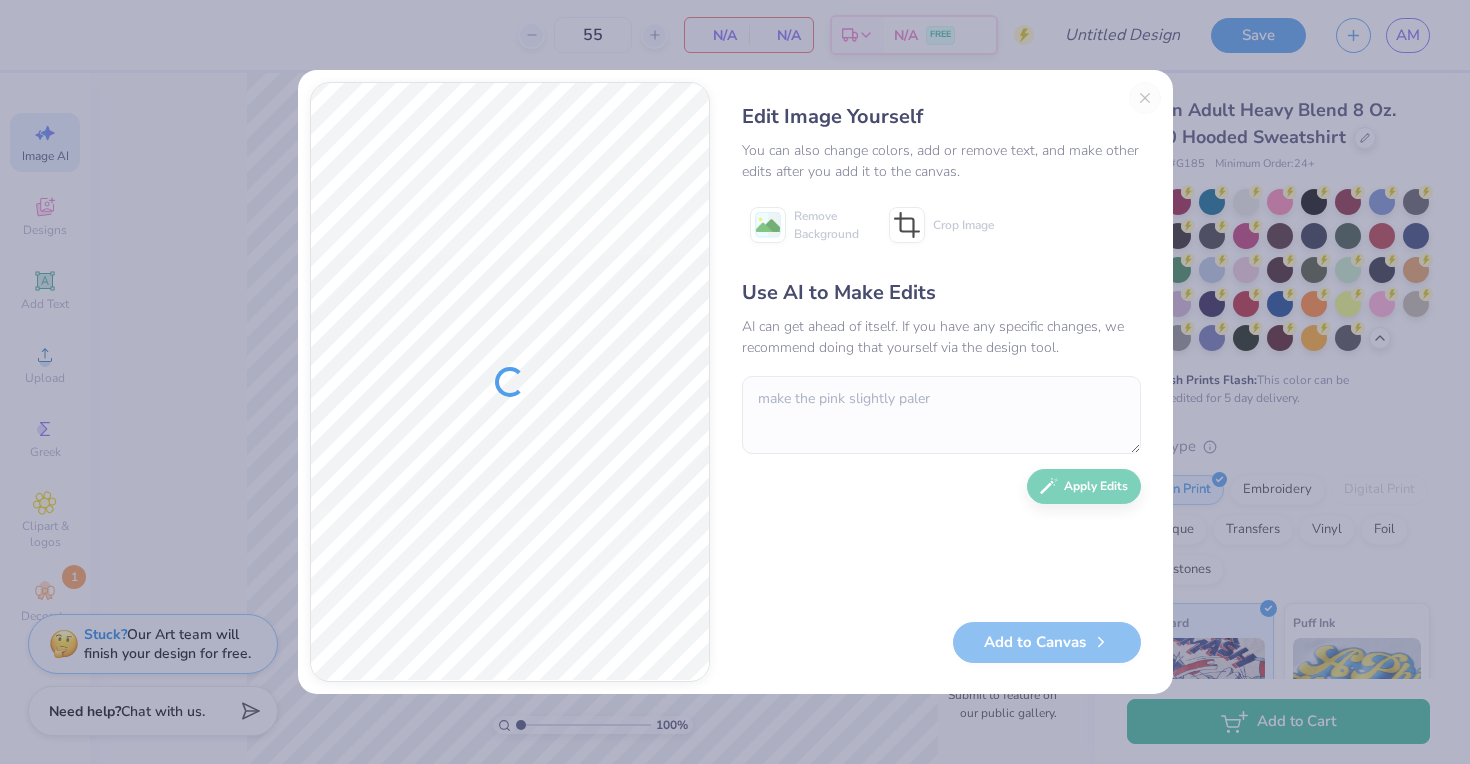 scroll, scrollTop: 0, scrollLeft: 0, axis: both 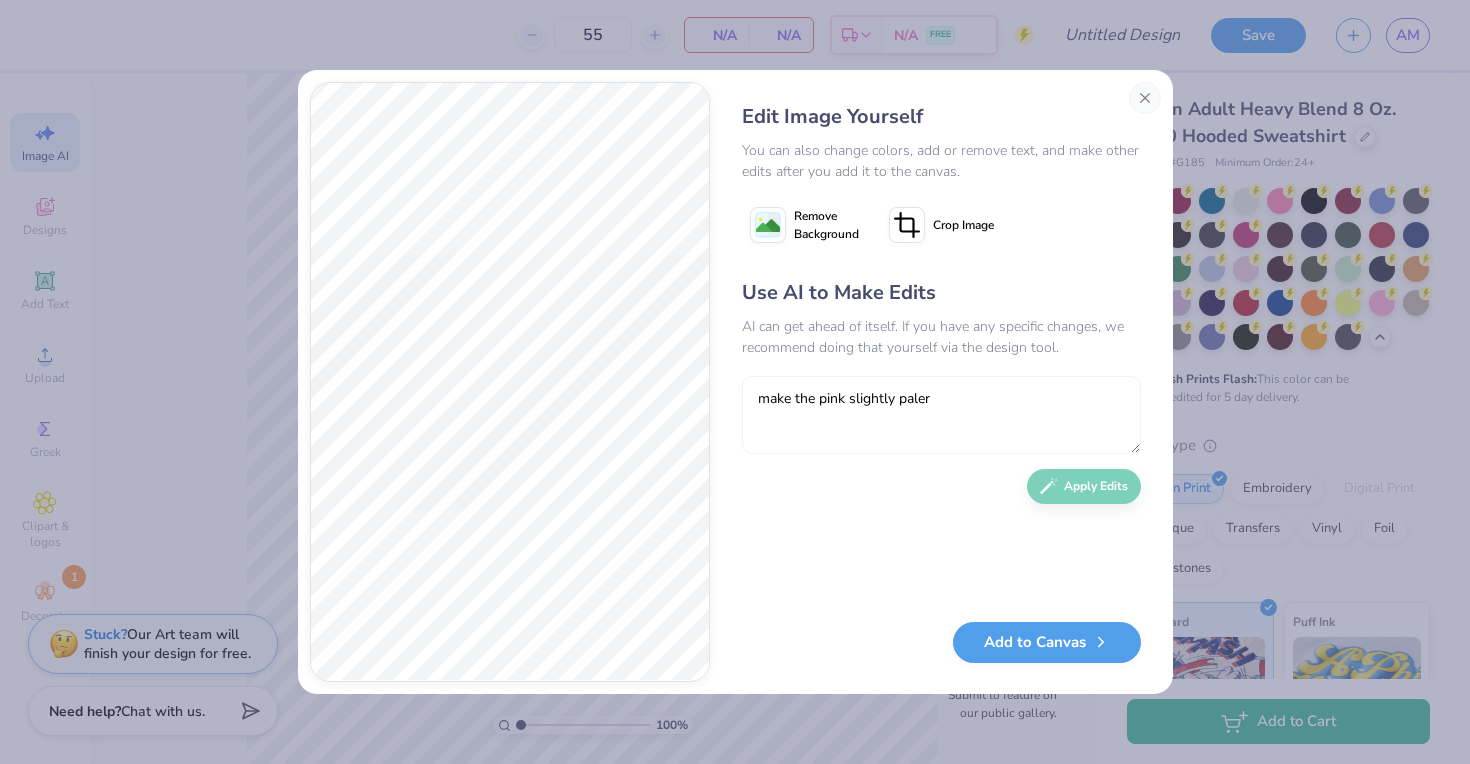 click on "make the pink slightly paler" at bounding box center [941, 415] 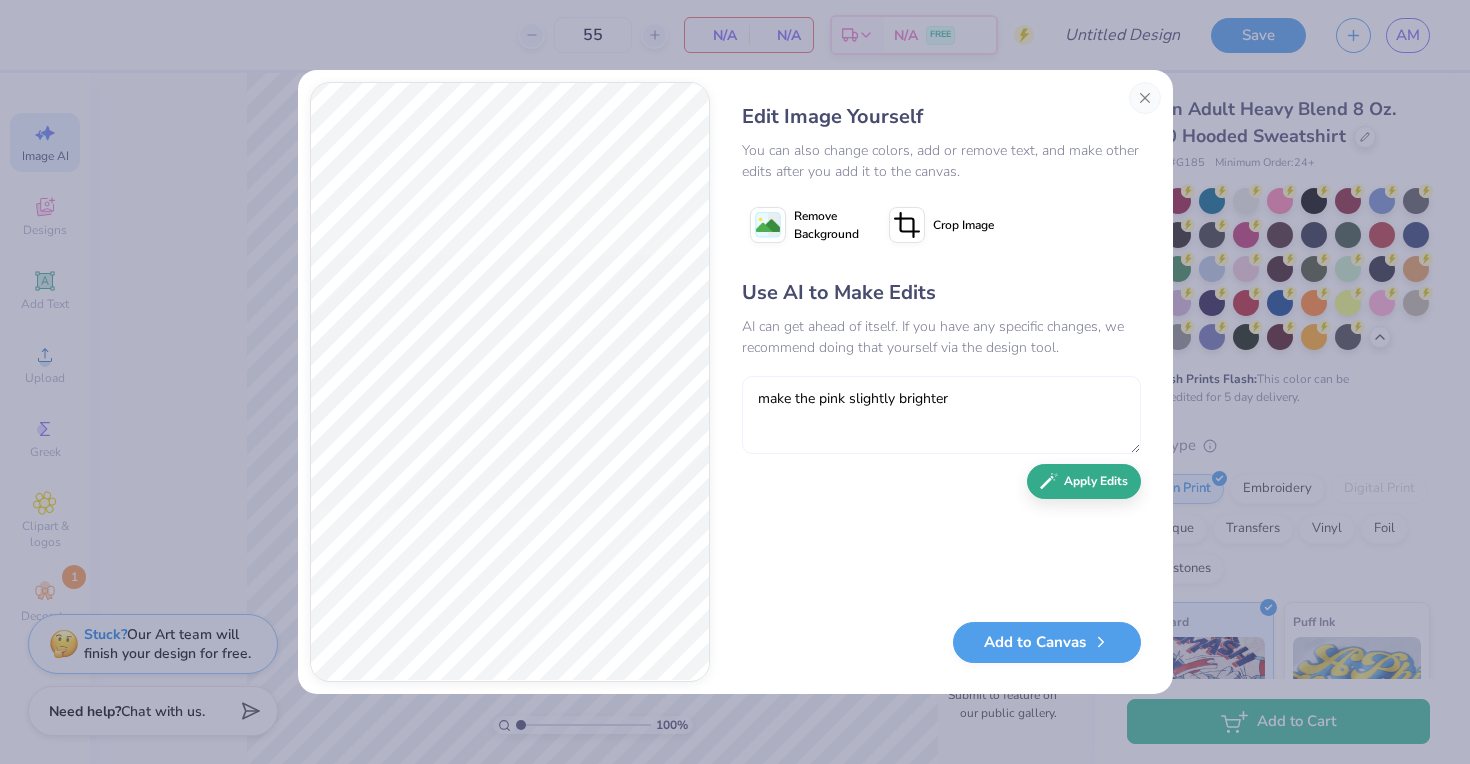 type on "make the pink slightly brighter" 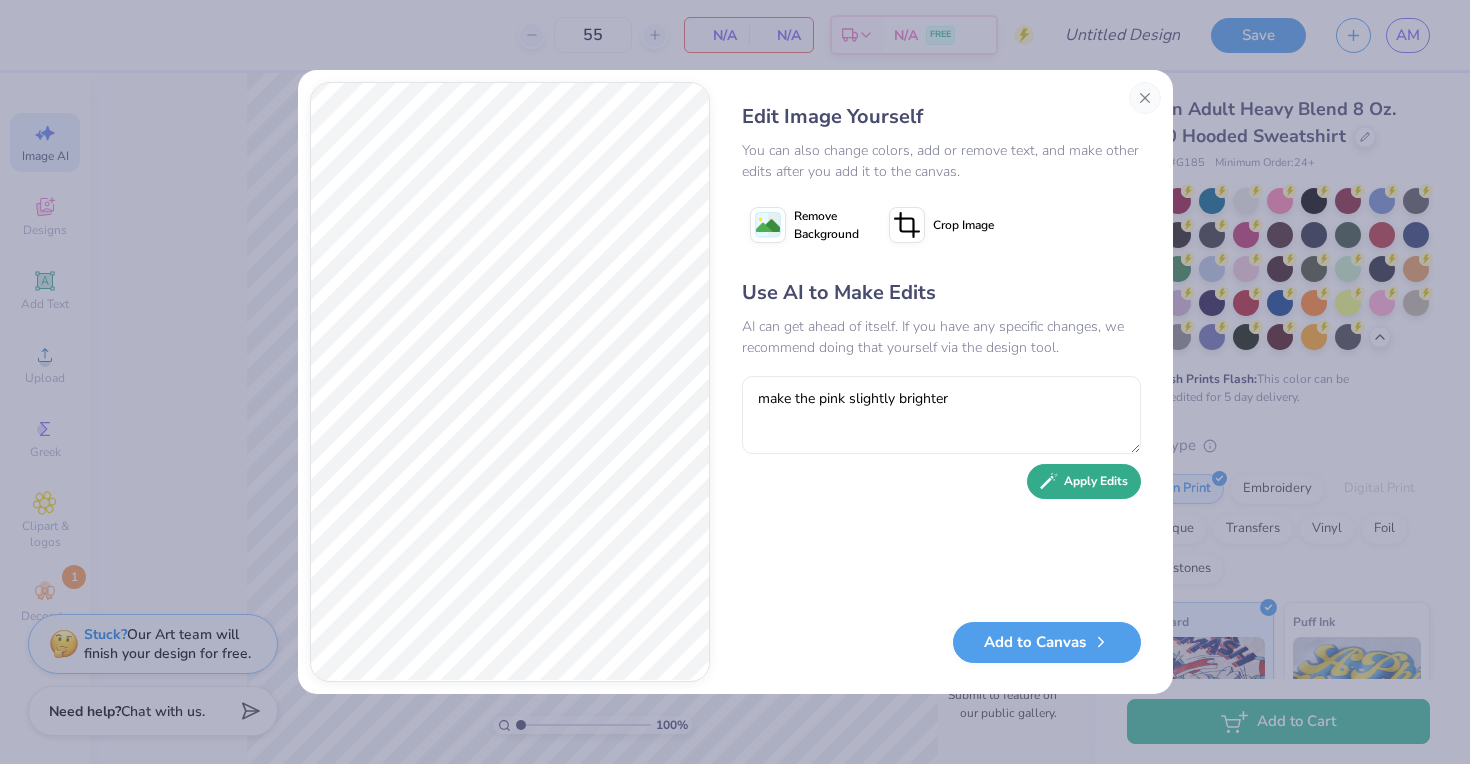 click on "Apply Edits" at bounding box center (1084, 481) 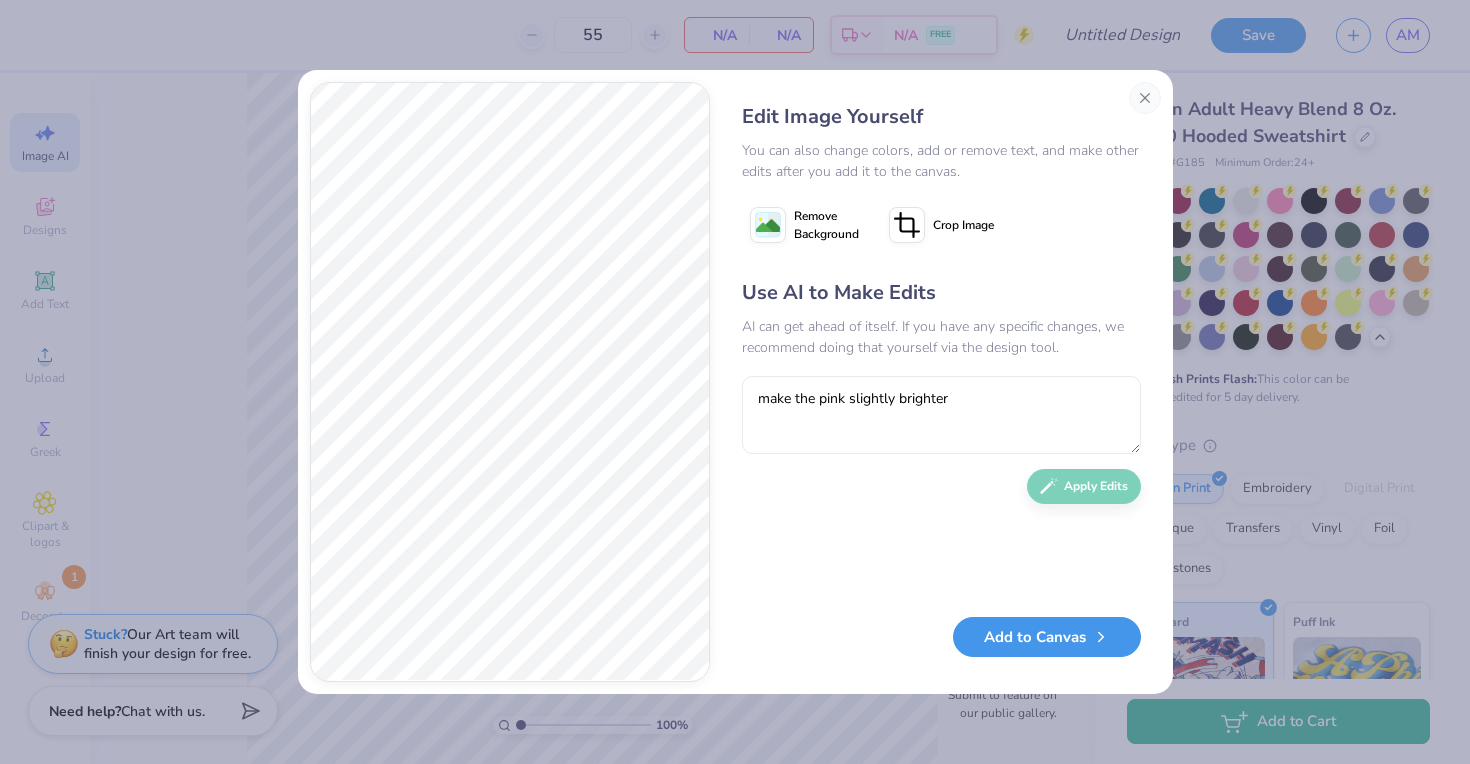 click on "Add to Canvas" at bounding box center [1047, 637] 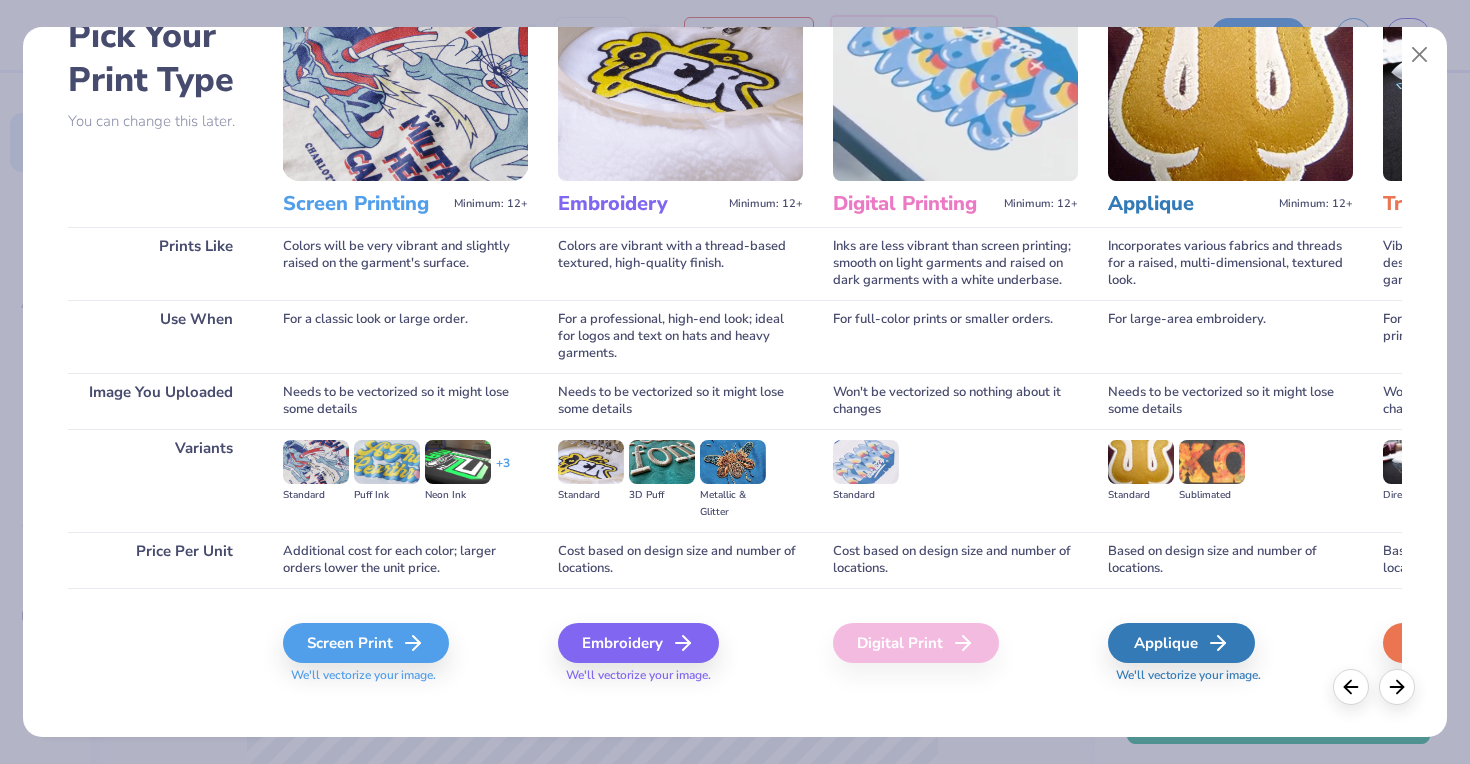scroll, scrollTop: 133, scrollLeft: 0, axis: vertical 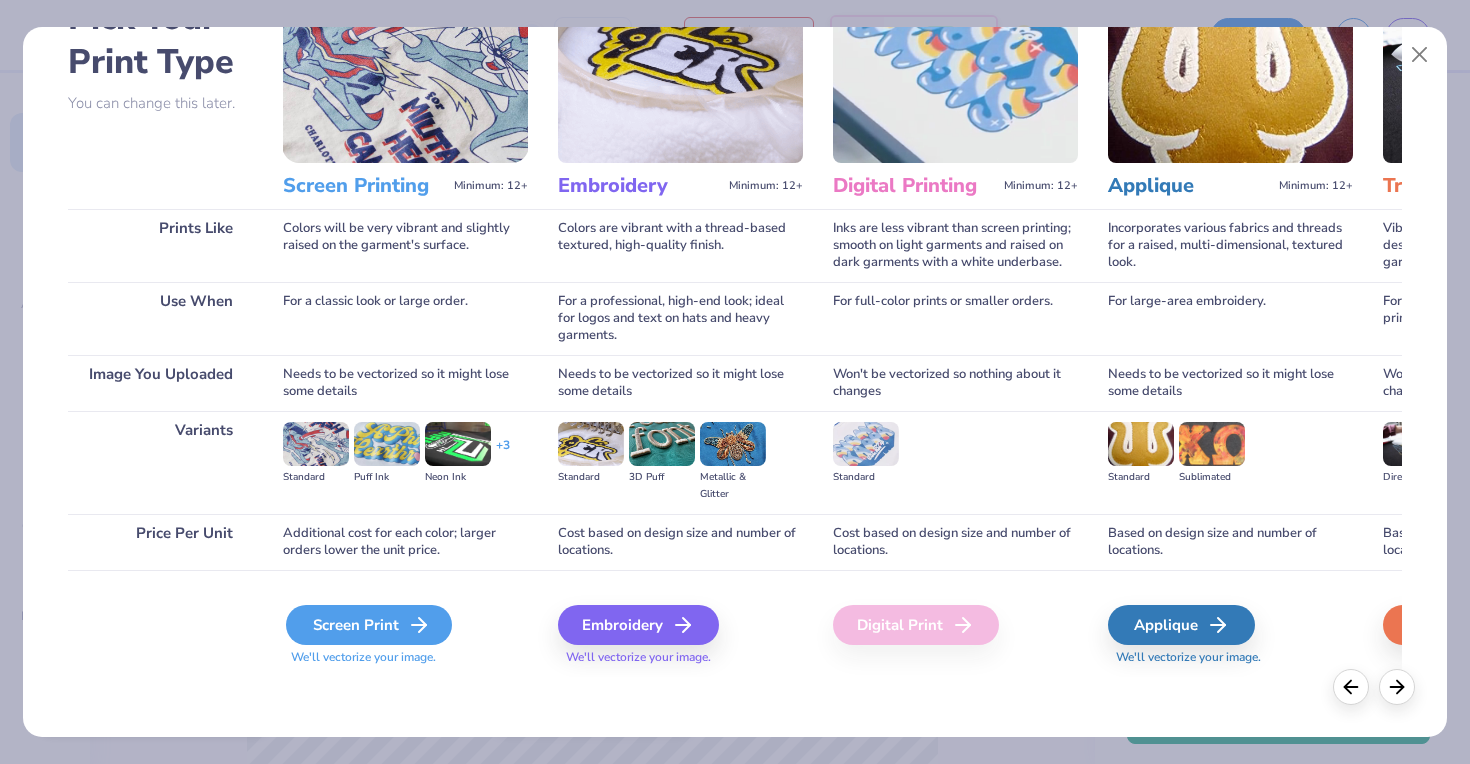 click on "Screen Print" at bounding box center (369, 625) 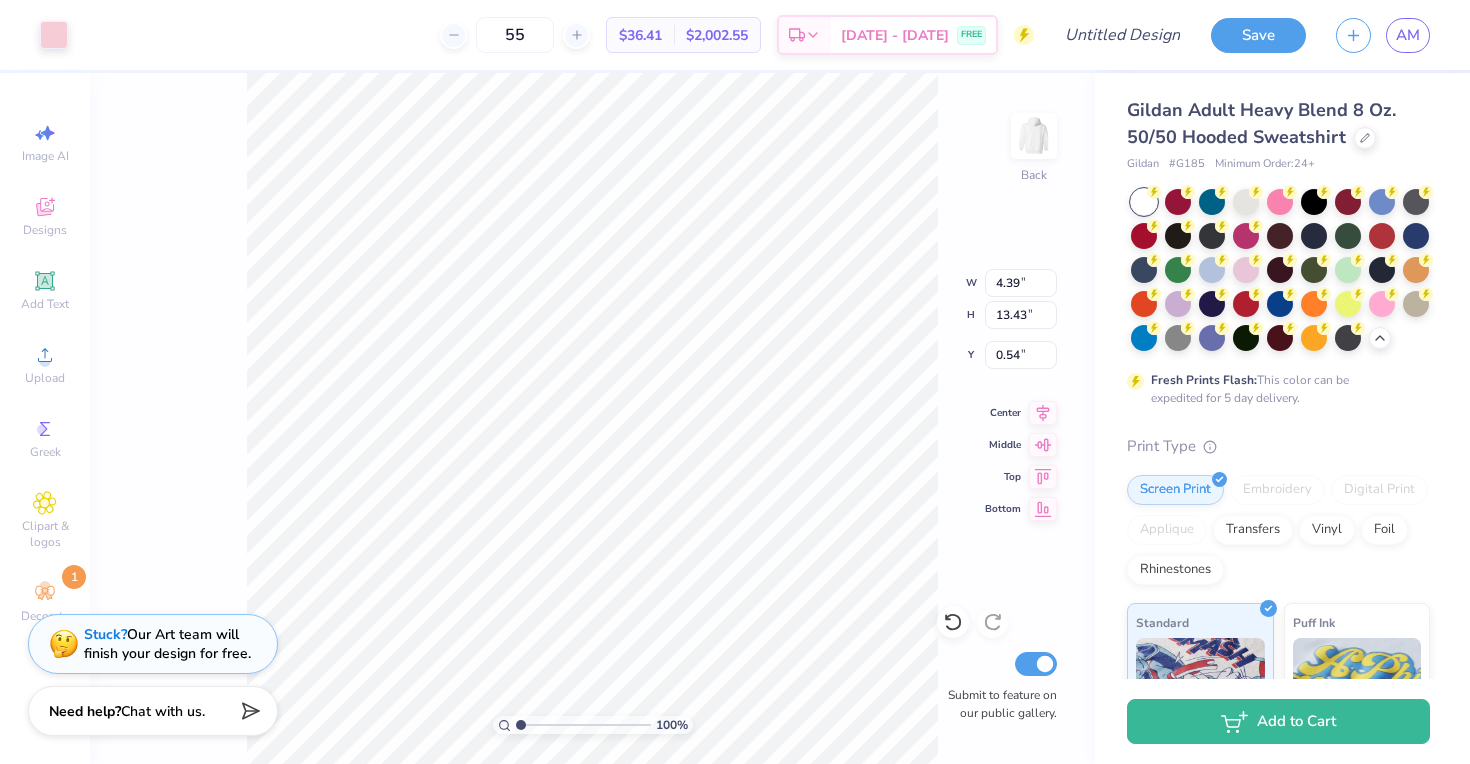 scroll, scrollTop: 0, scrollLeft: 0, axis: both 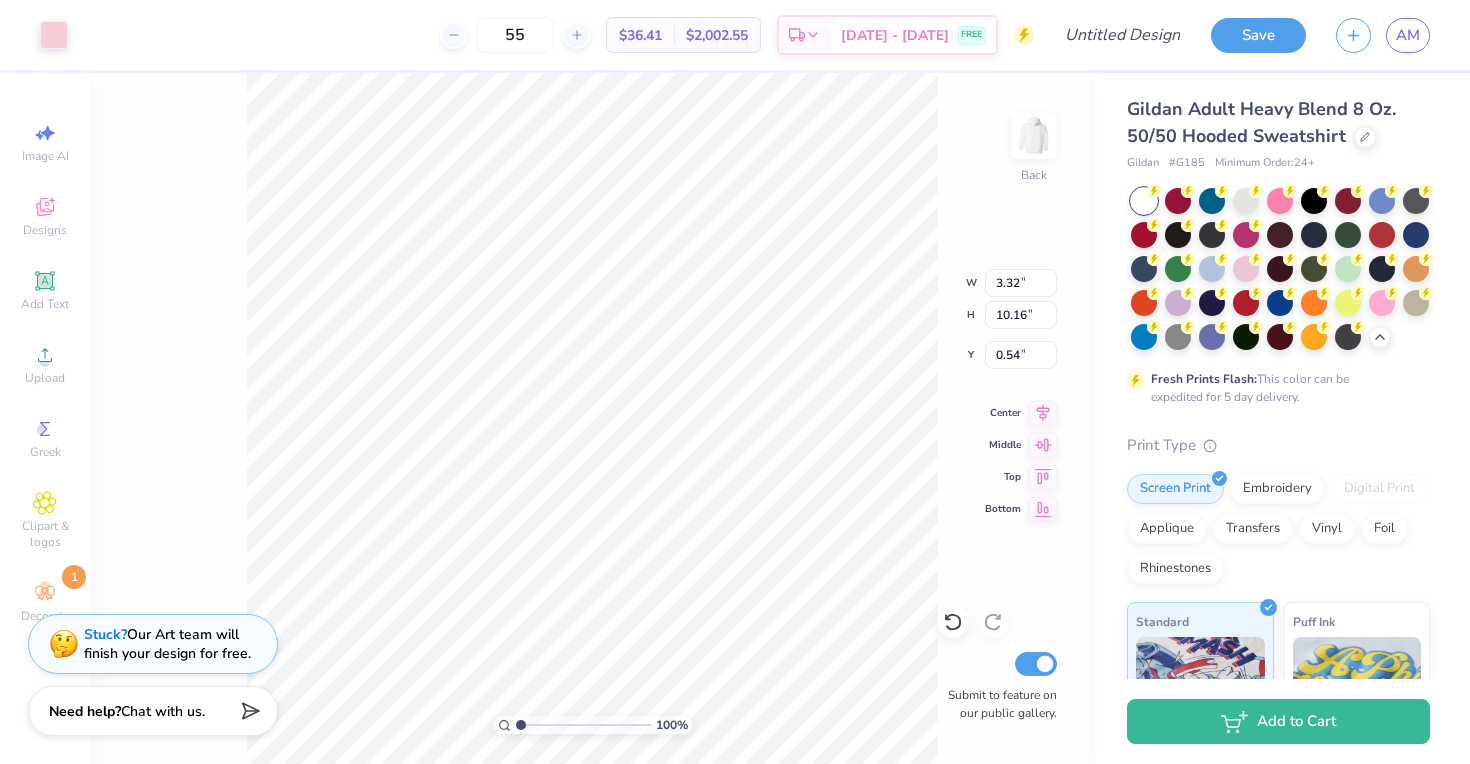 type on "3.32" 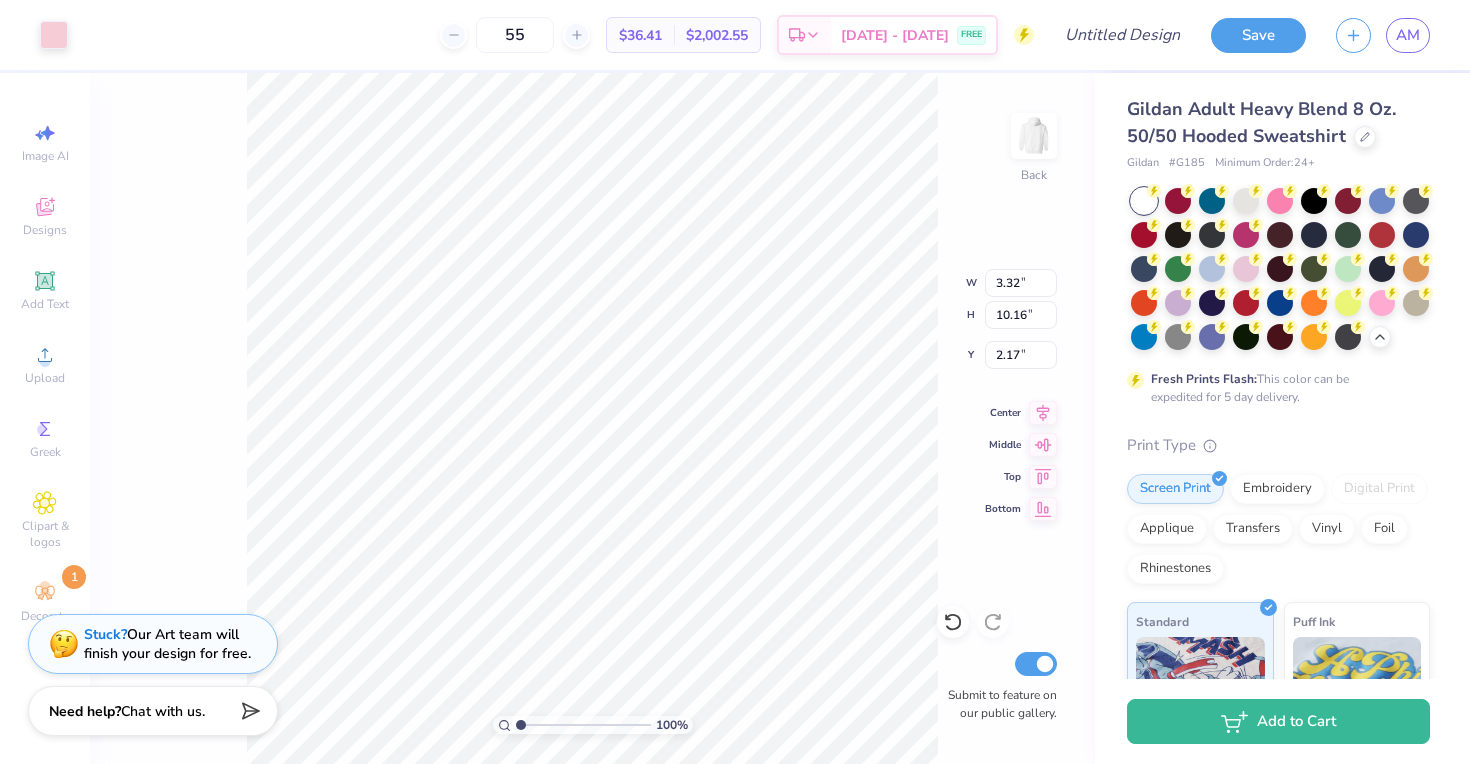 type on "2.17" 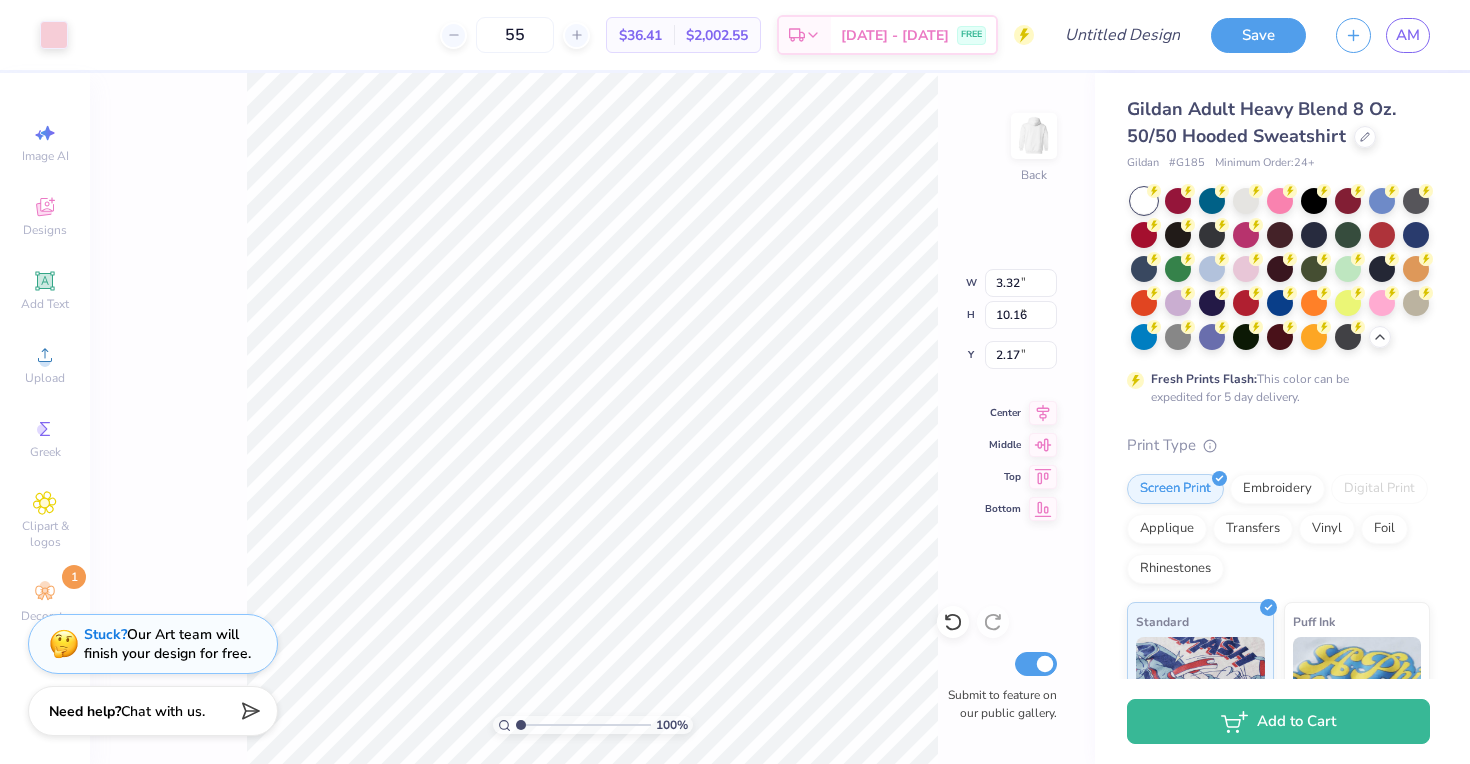 type on "2.85" 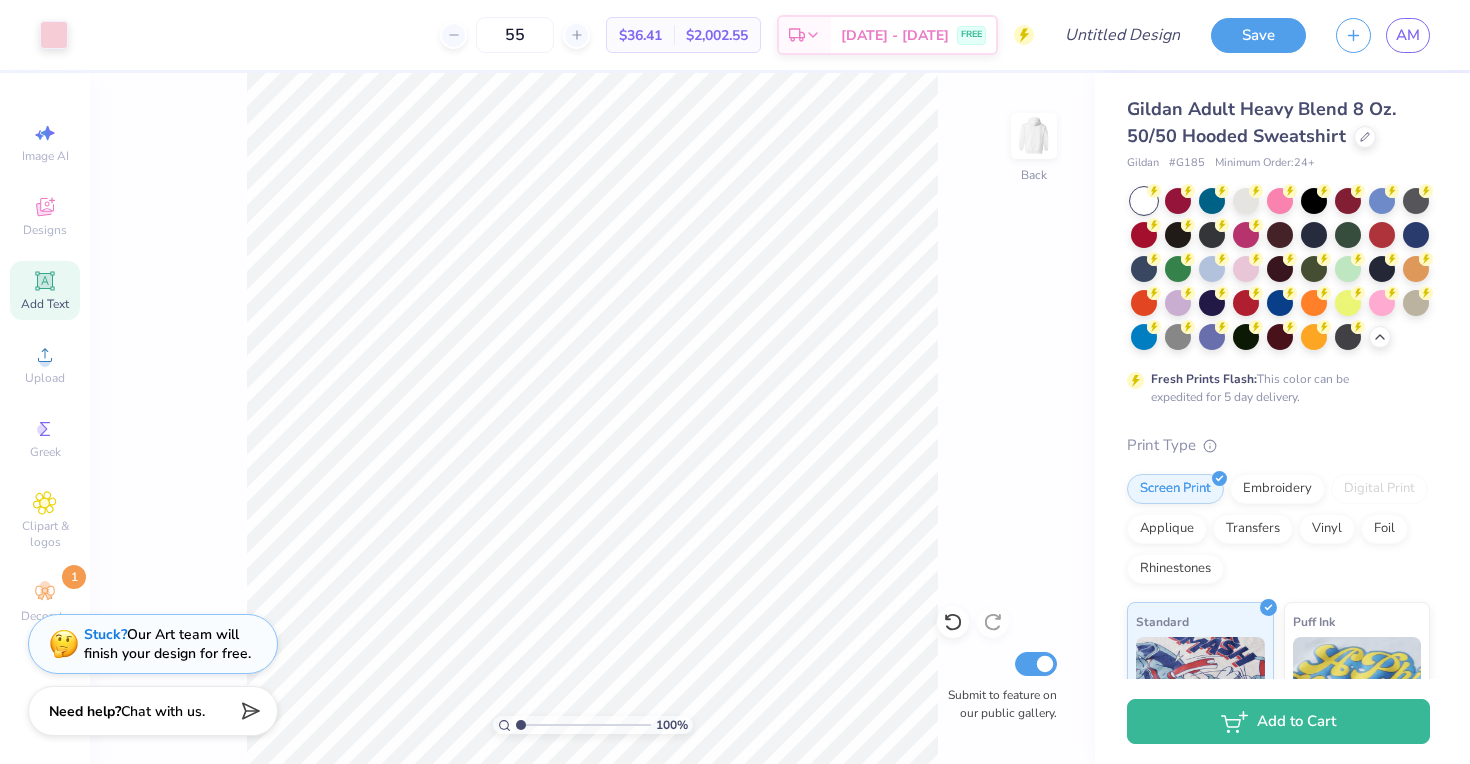 click on "Add Text" at bounding box center (45, 304) 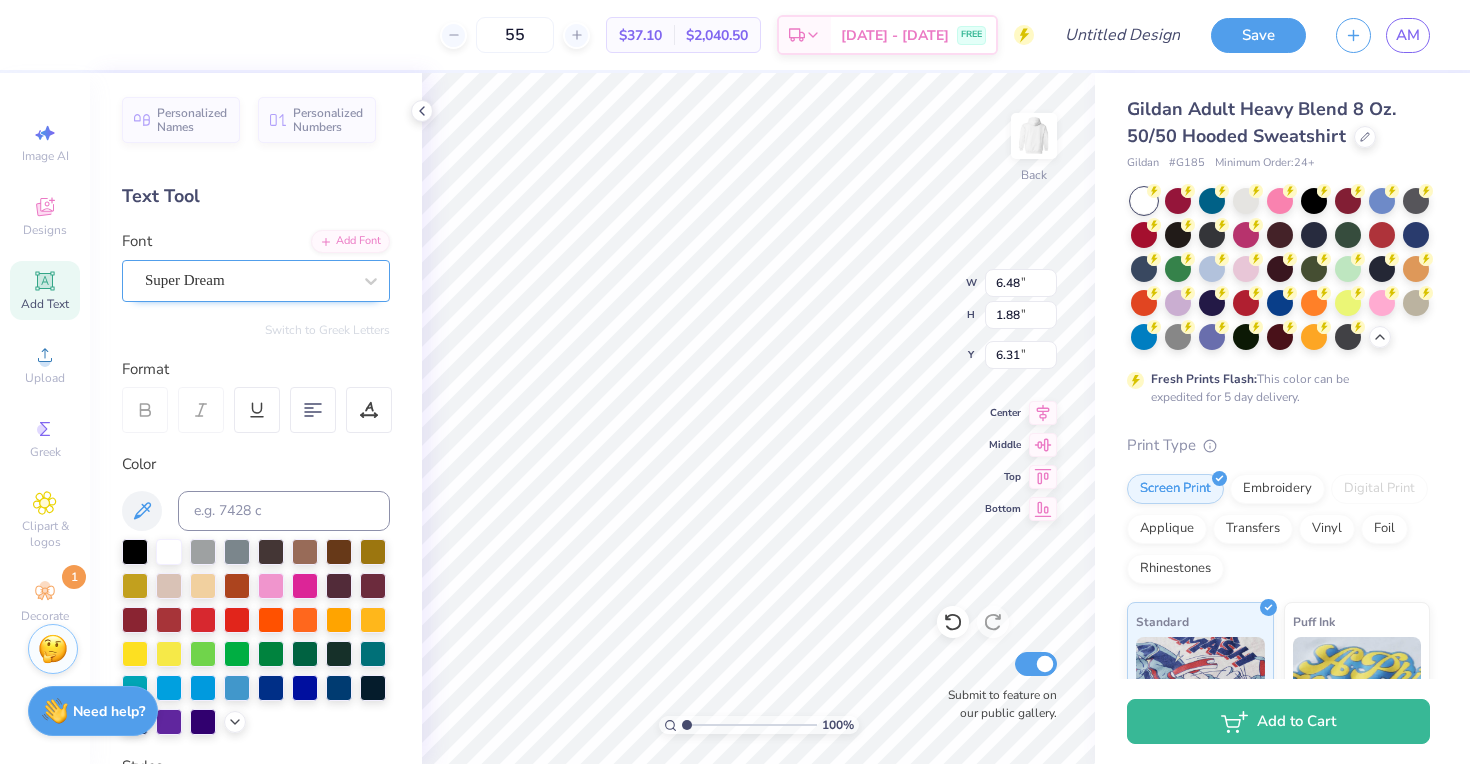 click on "Super Dream" at bounding box center [248, 280] 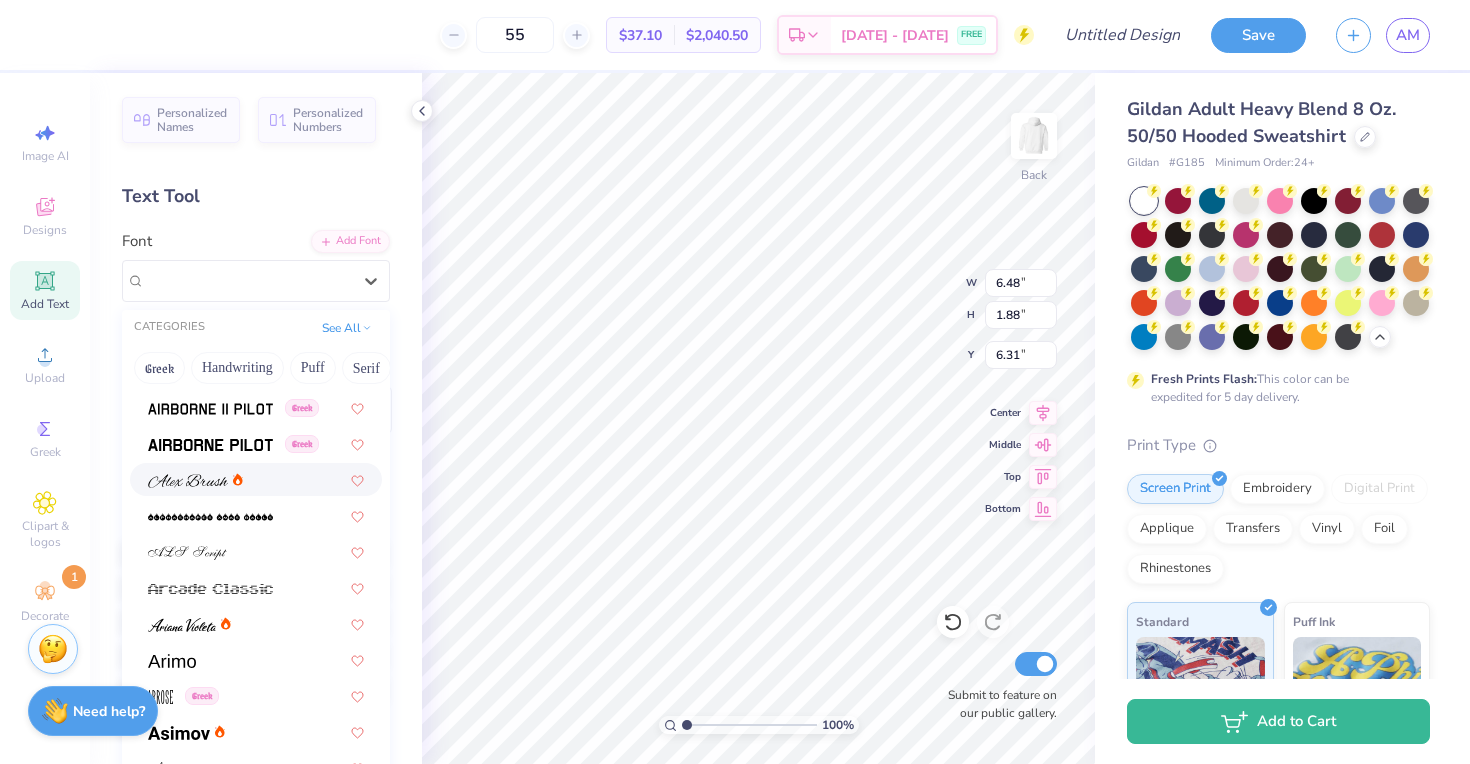 scroll, scrollTop: 717, scrollLeft: 0, axis: vertical 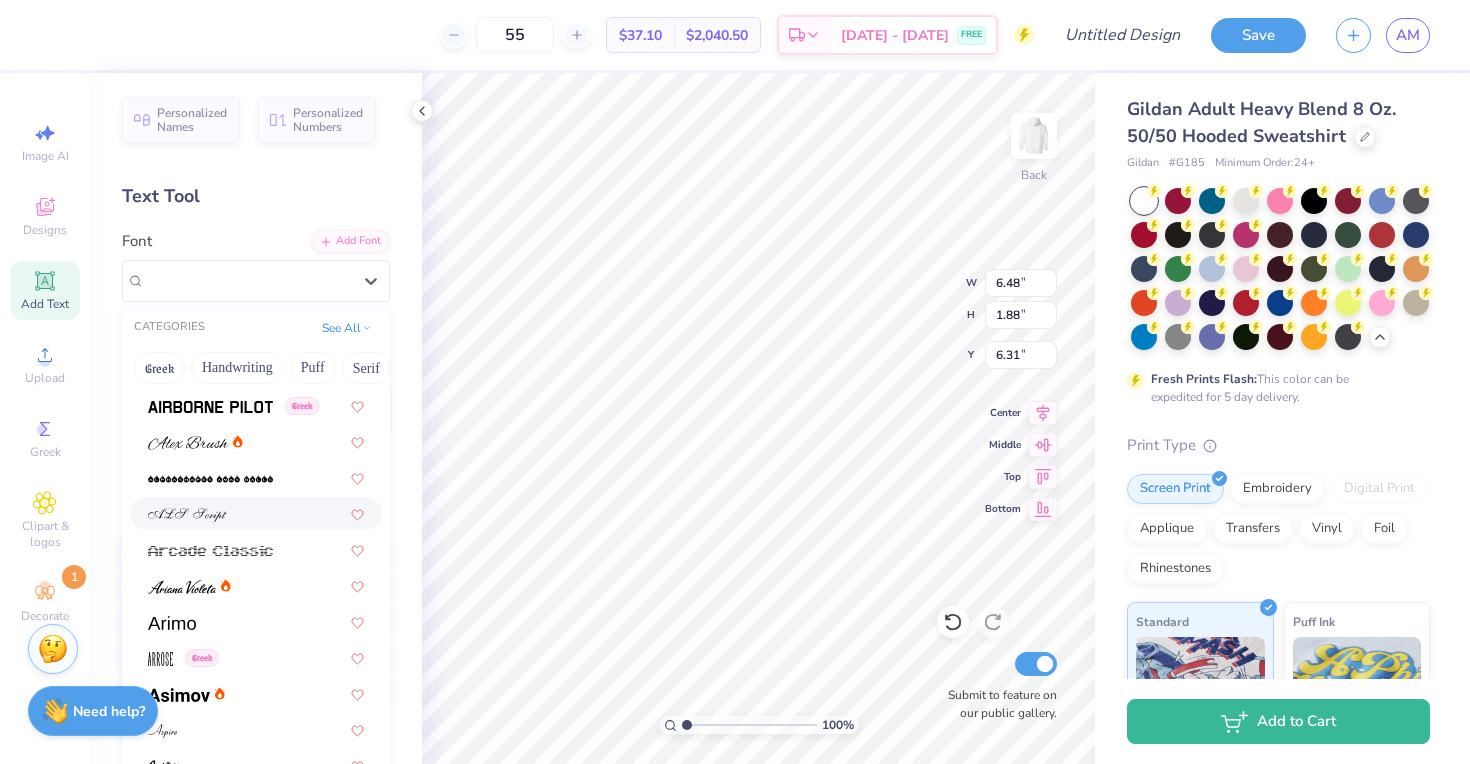 click at bounding box center (256, 513) 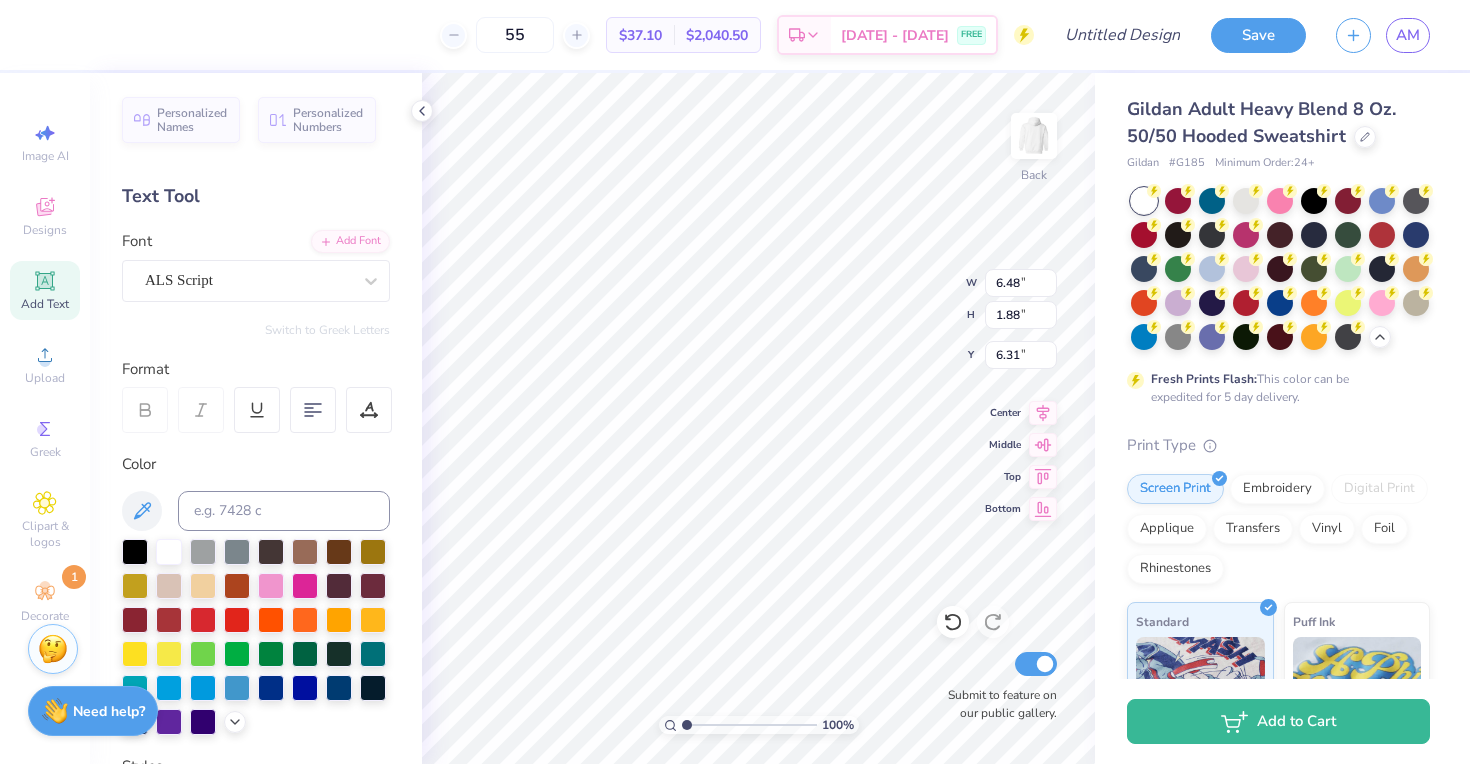 type on "9.63" 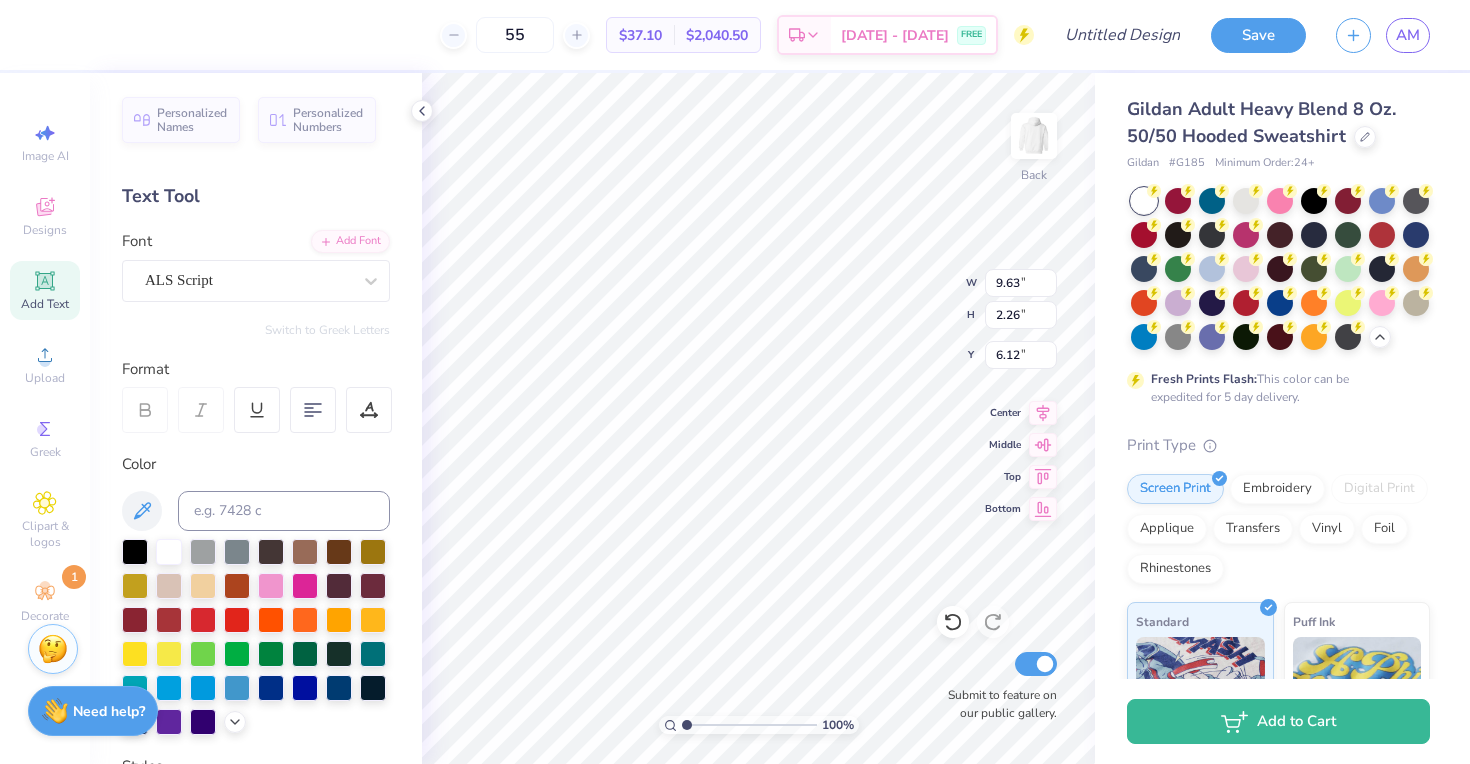 scroll, scrollTop: 15, scrollLeft: 0, axis: vertical 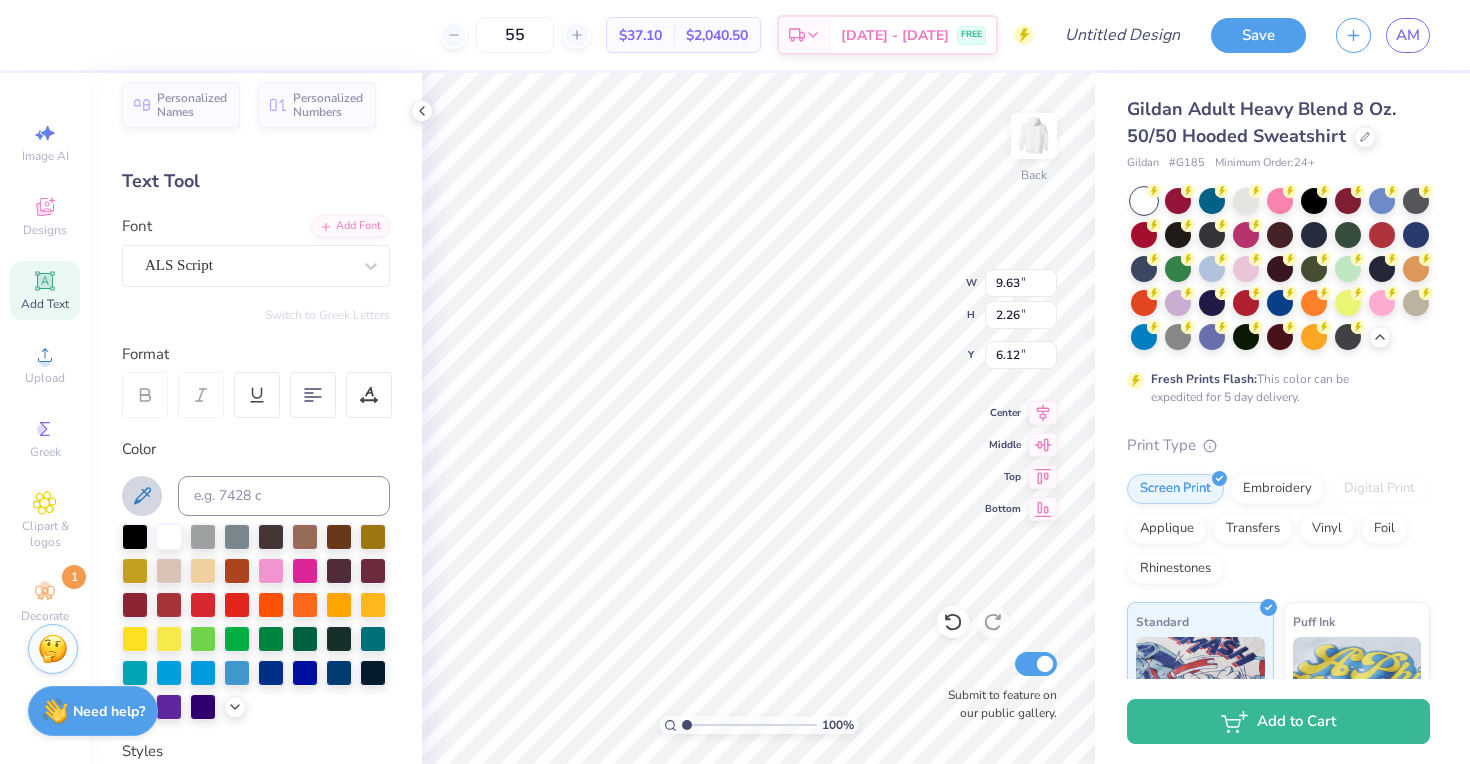 type on "Phi" 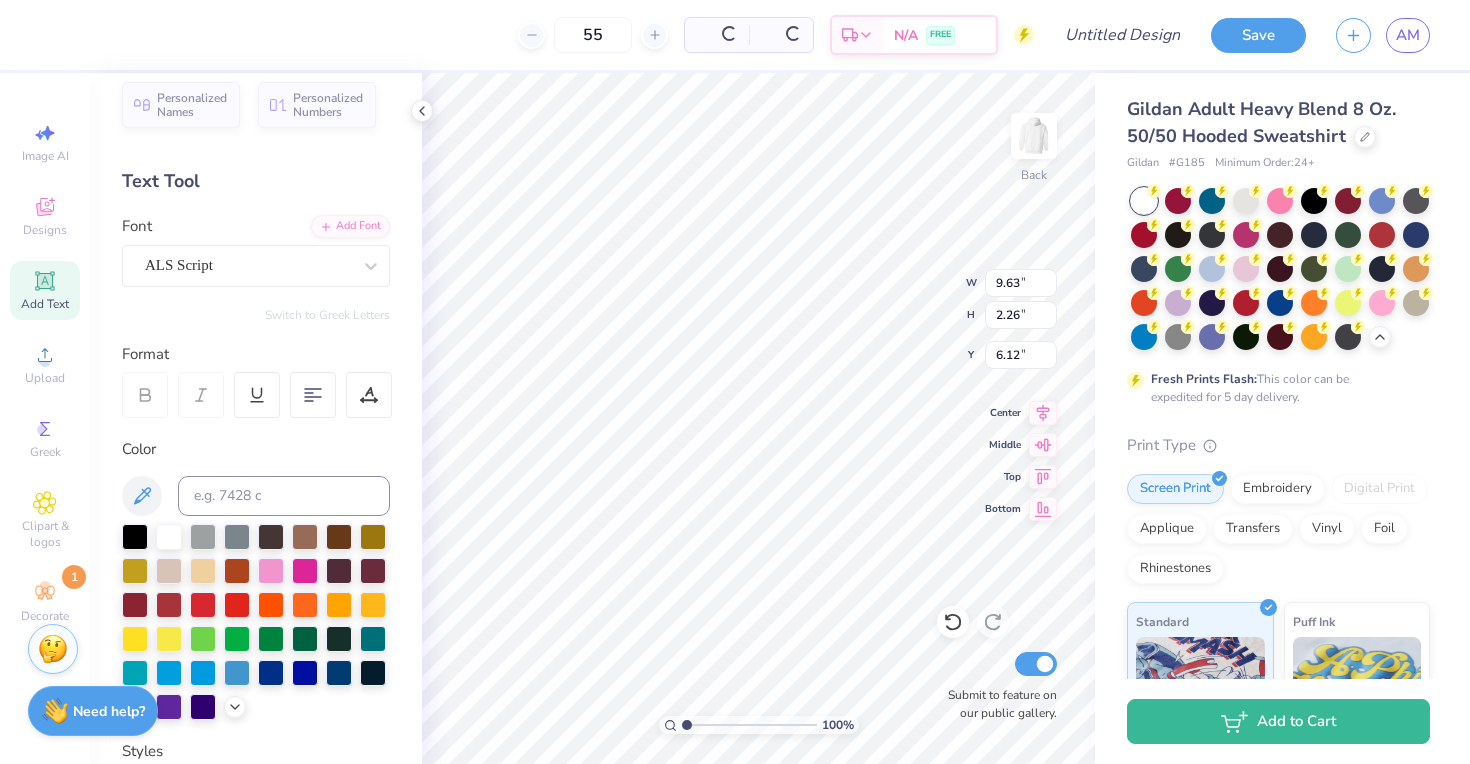 type on "3.81" 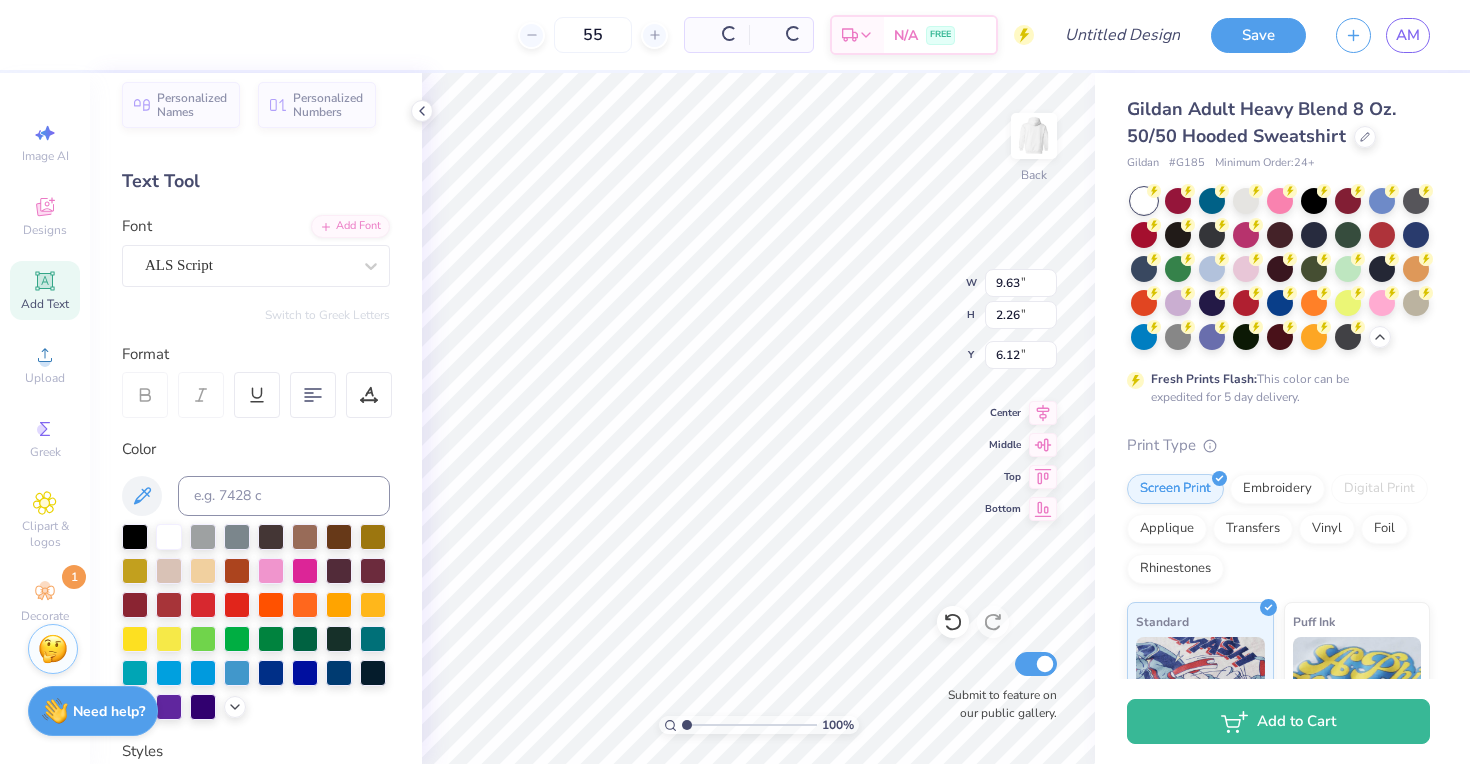 type on "1.98" 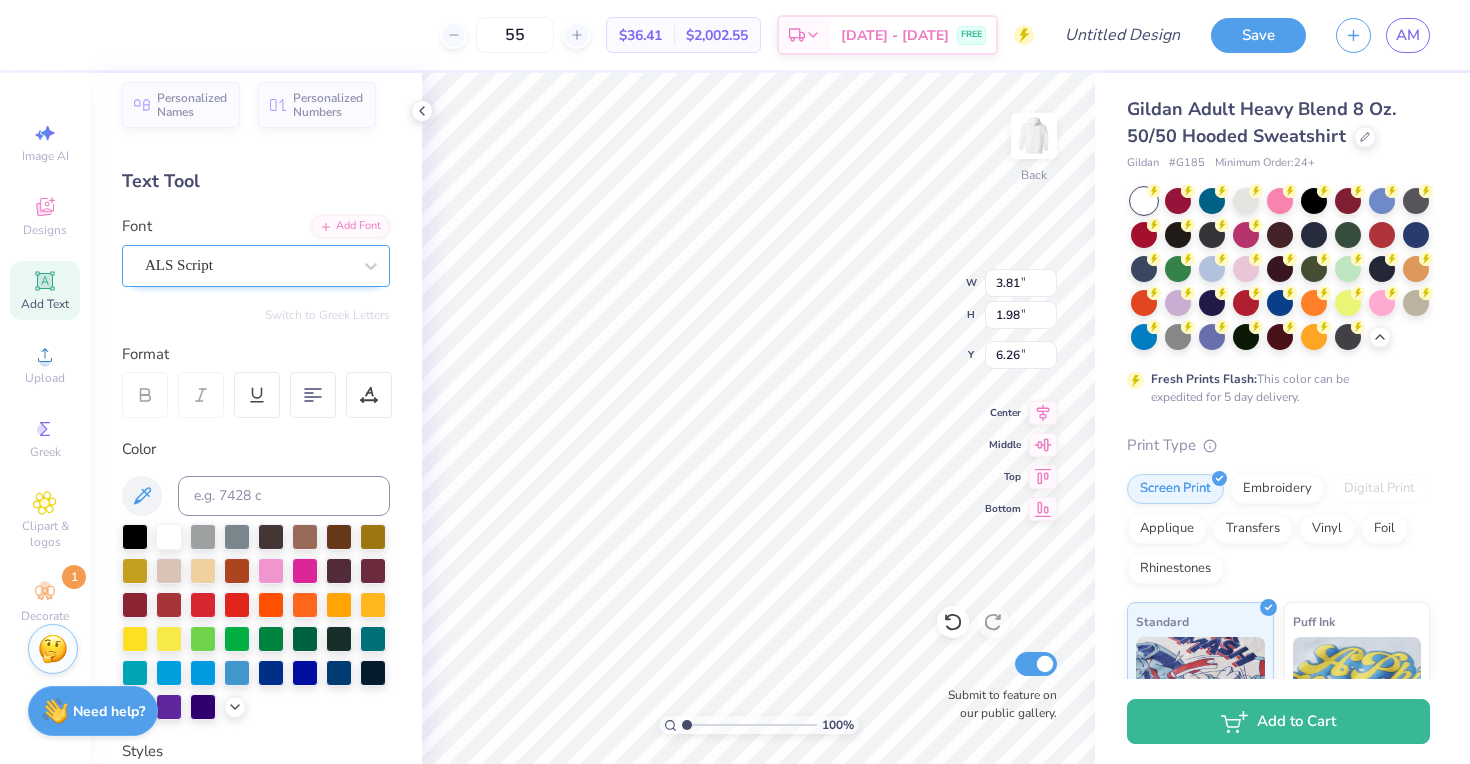 click on "ALS Script" at bounding box center [248, 265] 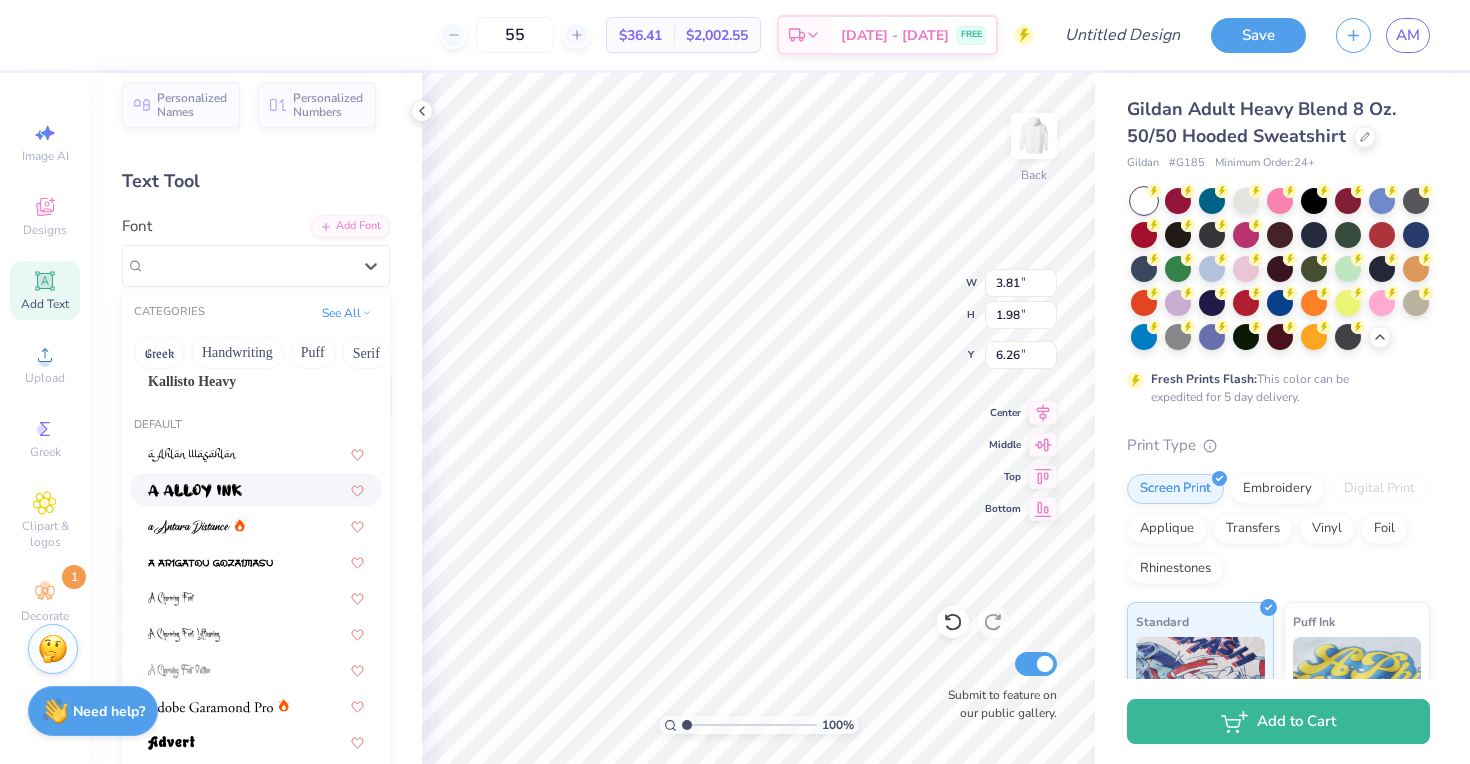 scroll, scrollTop: 232, scrollLeft: 0, axis: vertical 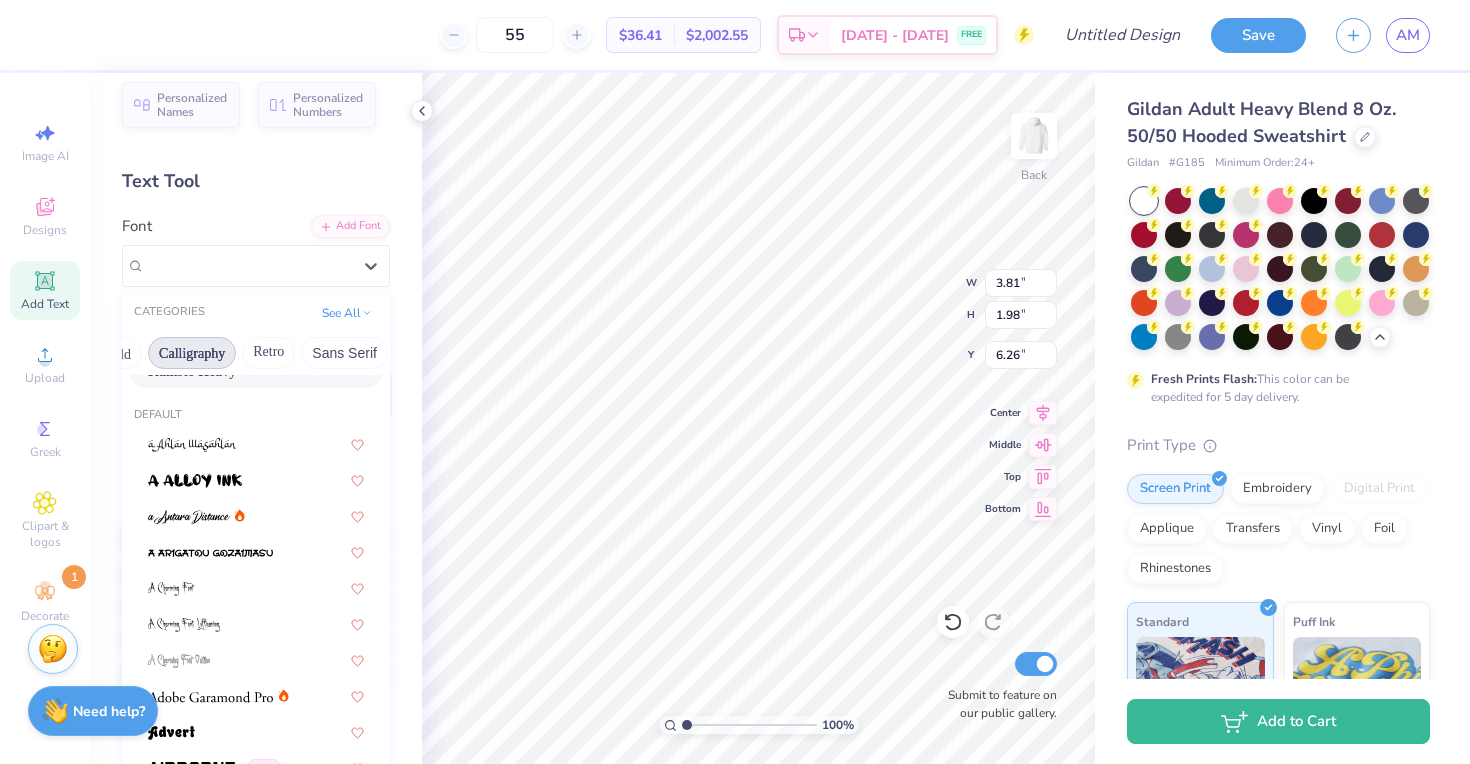 click on "Calligraphy" at bounding box center [192, 353] 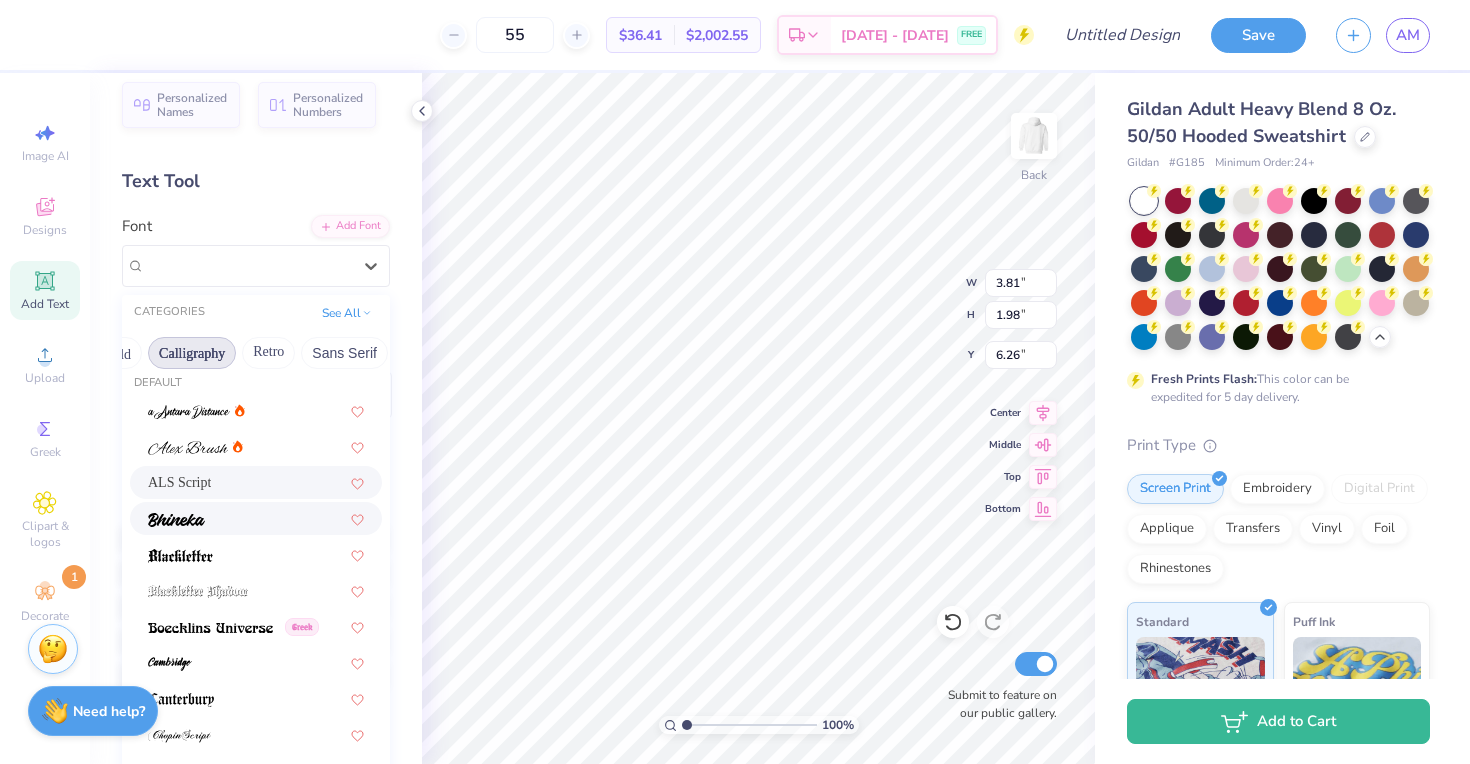 scroll, scrollTop: 7, scrollLeft: 0, axis: vertical 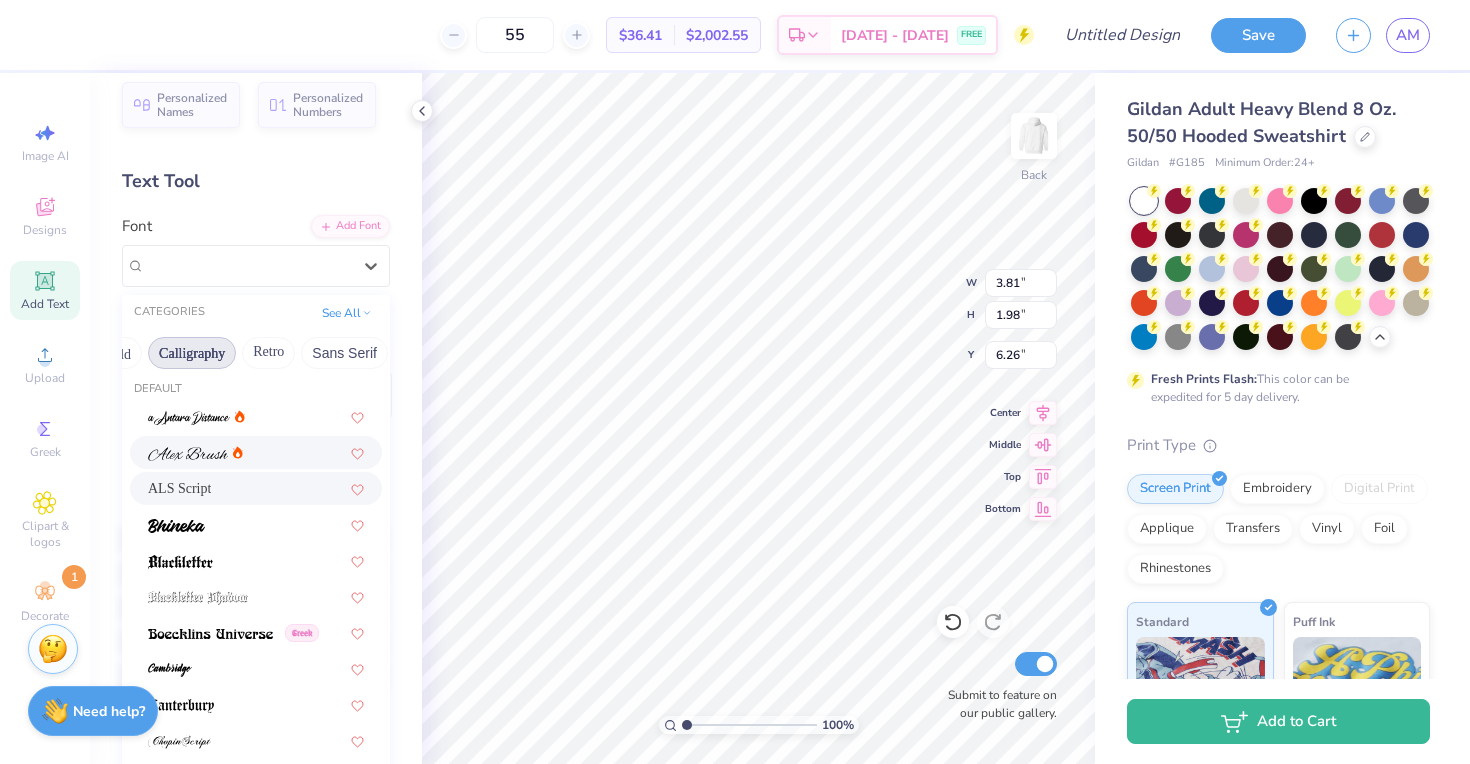 click at bounding box center [188, 452] 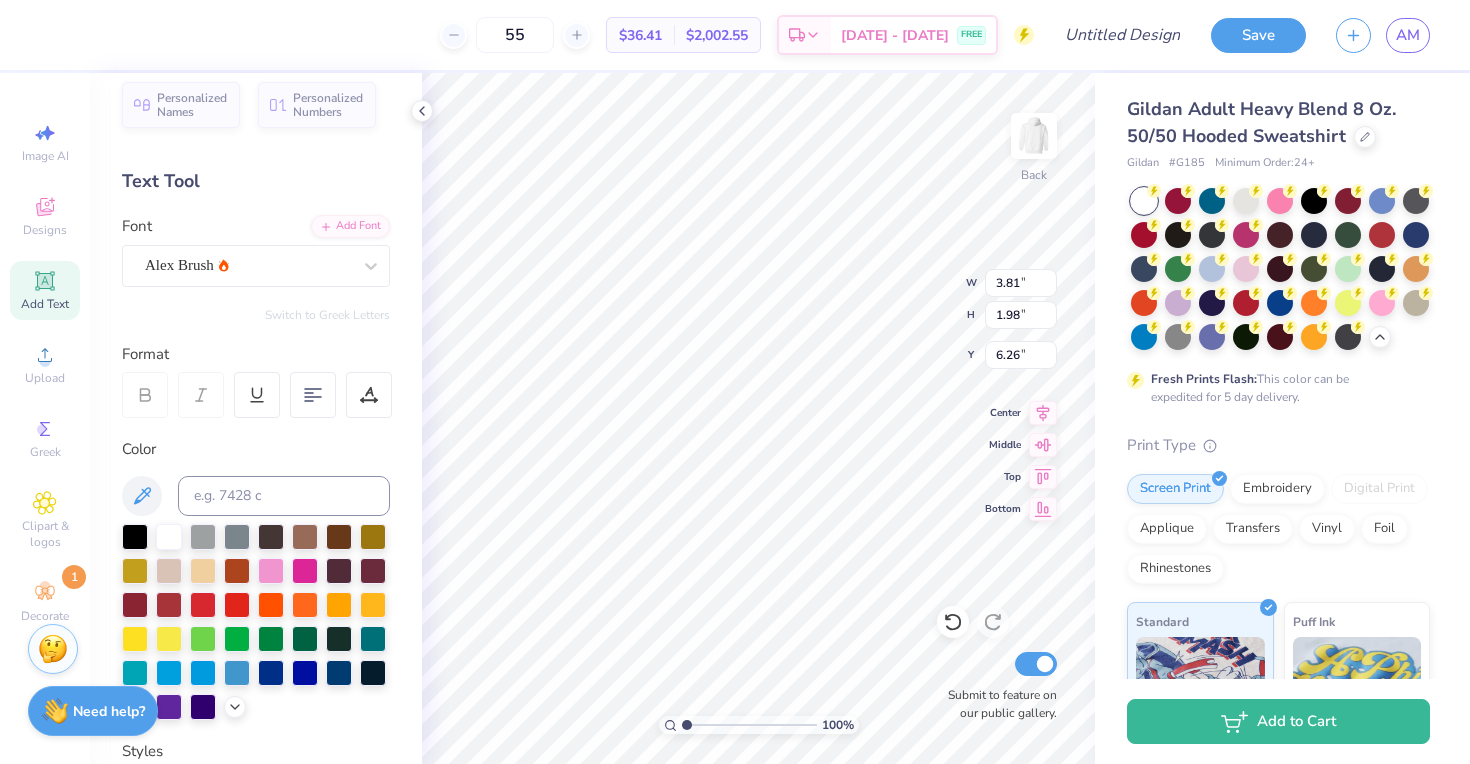 type on "4.44" 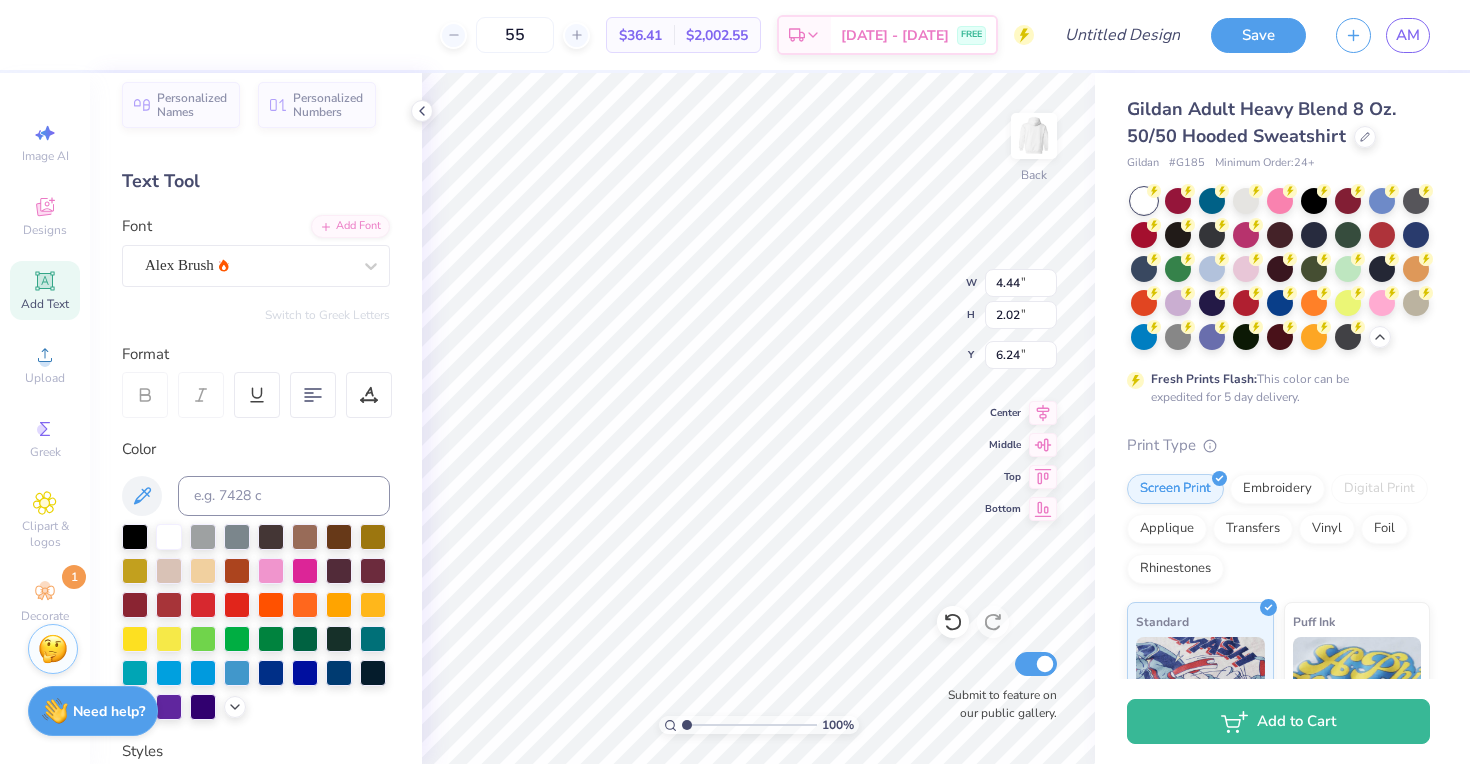 type on "8.05" 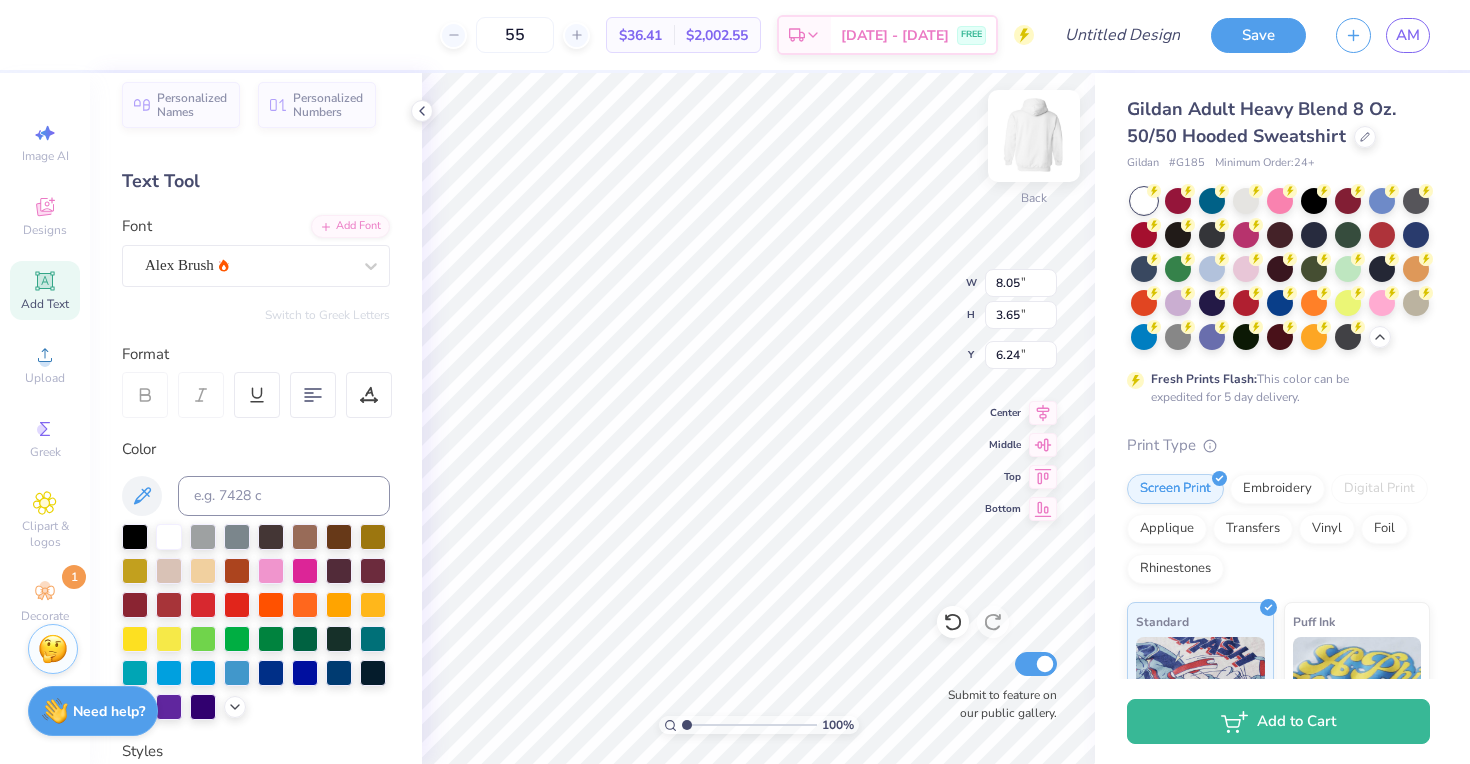 click at bounding box center (1034, 136) 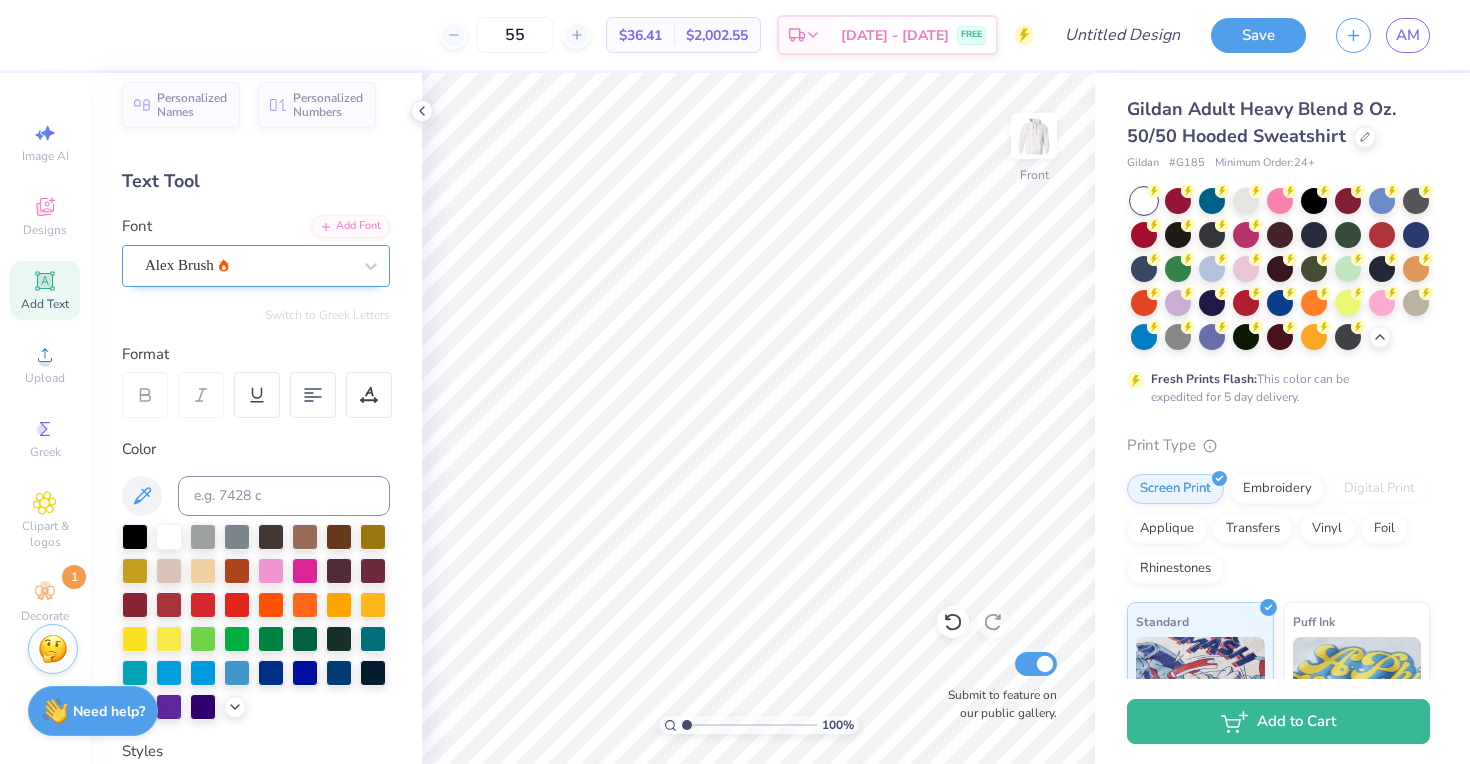 click on "Alex Brush" at bounding box center [248, 265] 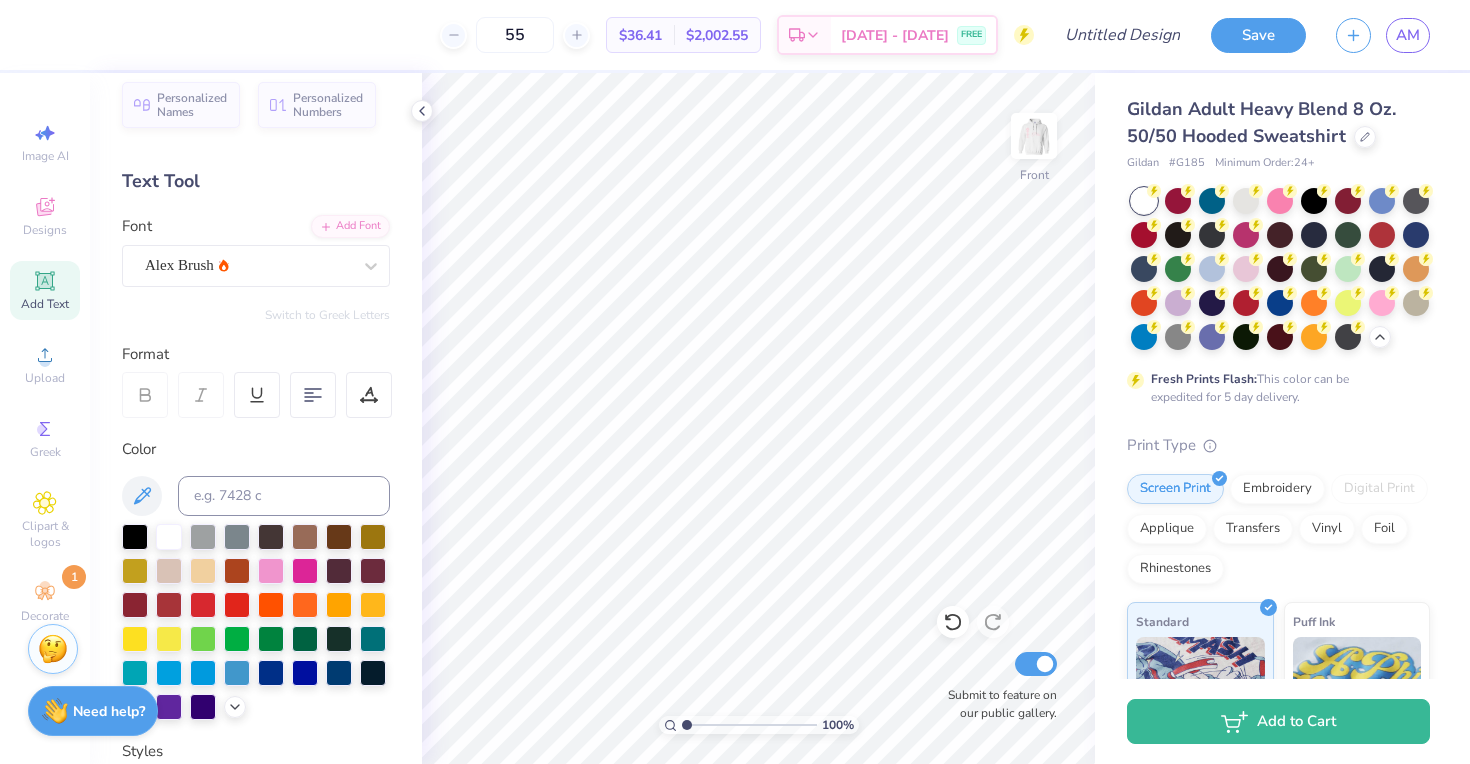 click on "Add Text" at bounding box center [45, 304] 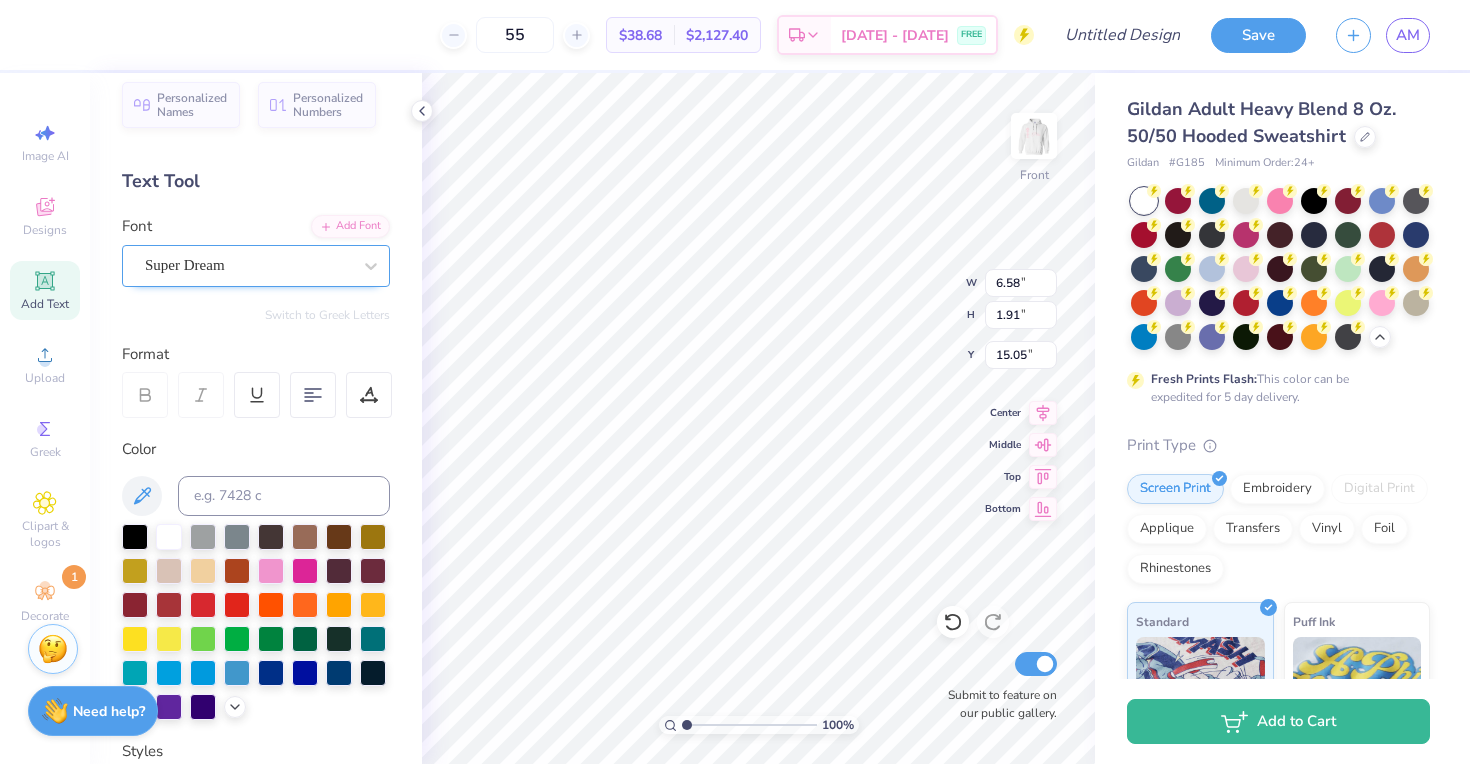 click on "Super Dream" at bounding box center (248, 265) 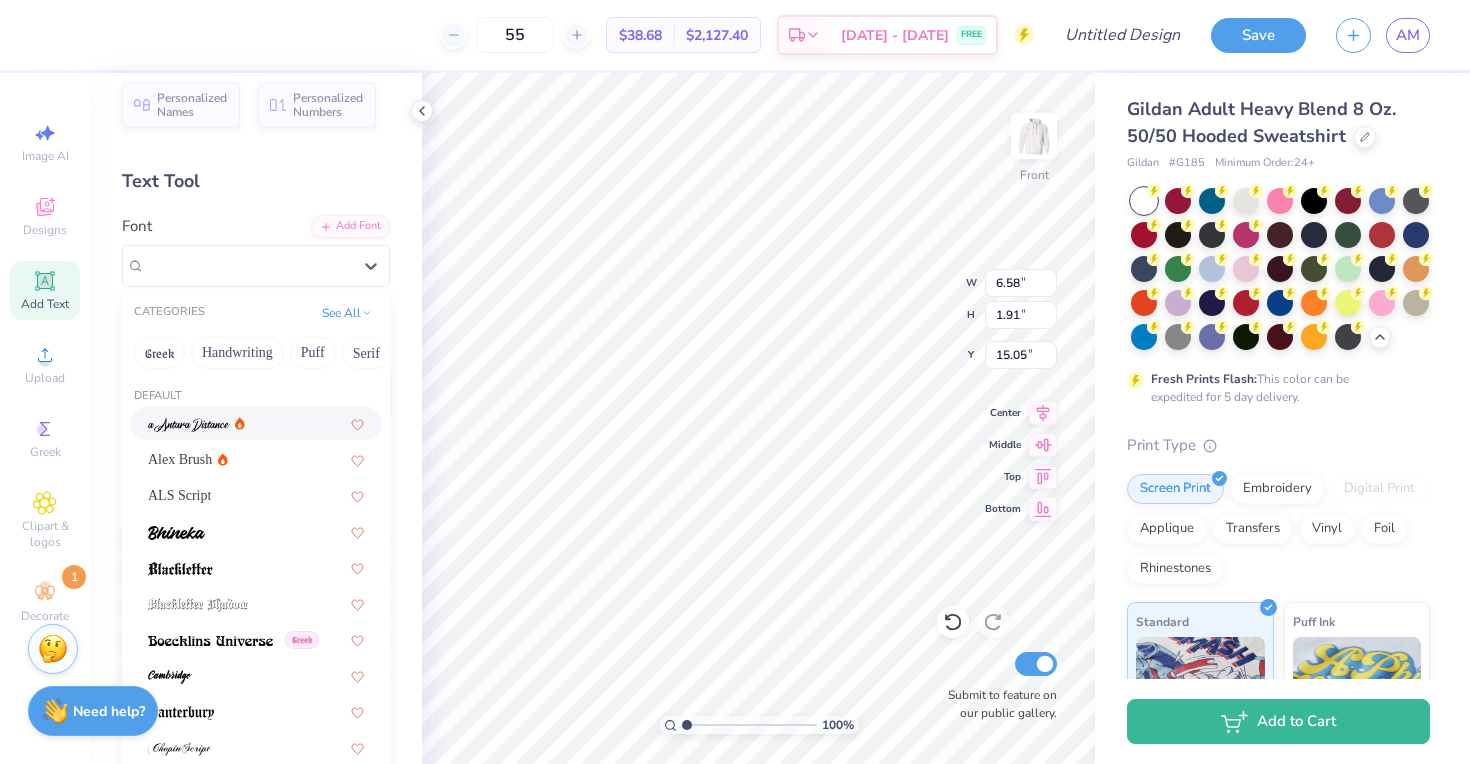 click at bounding box center (189, 425) 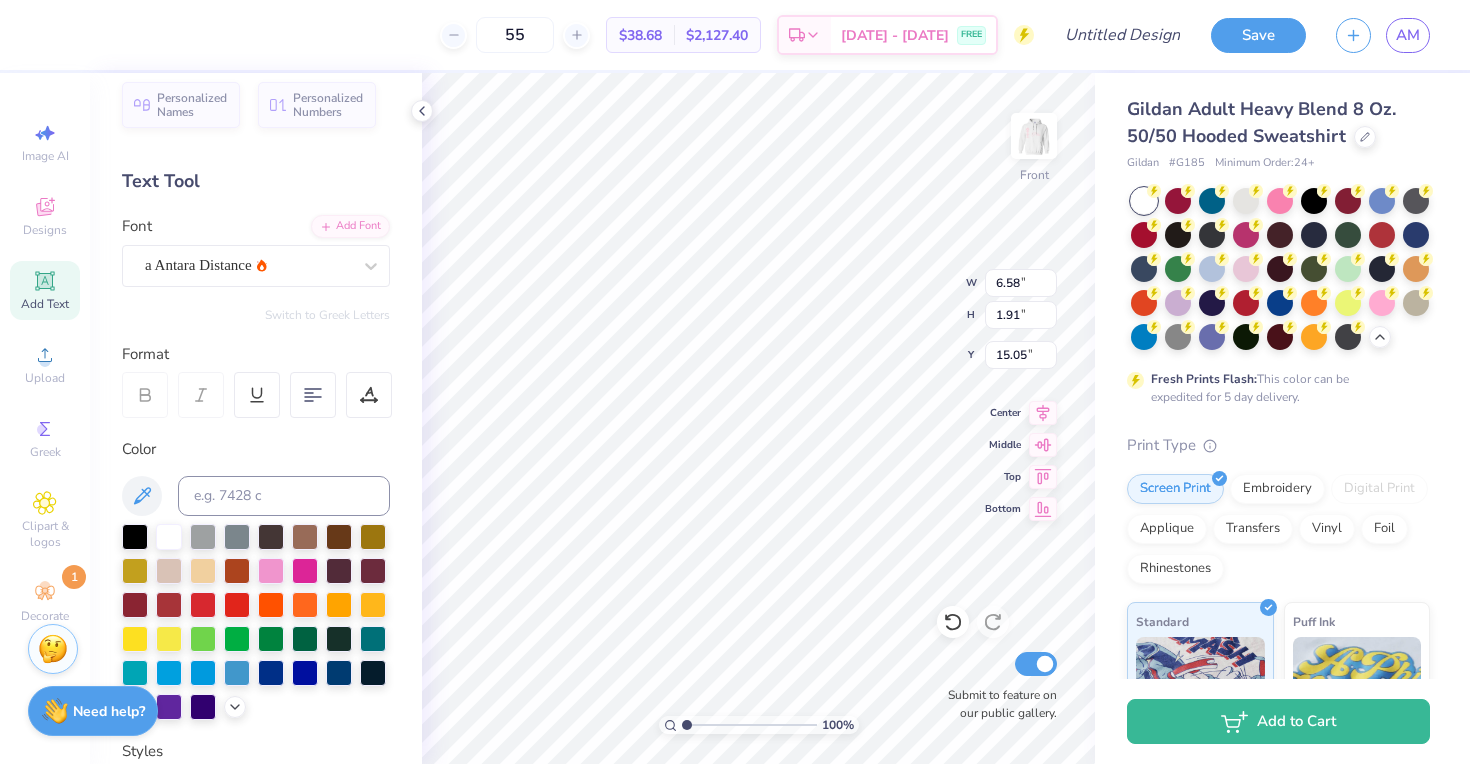 type on "7.56" 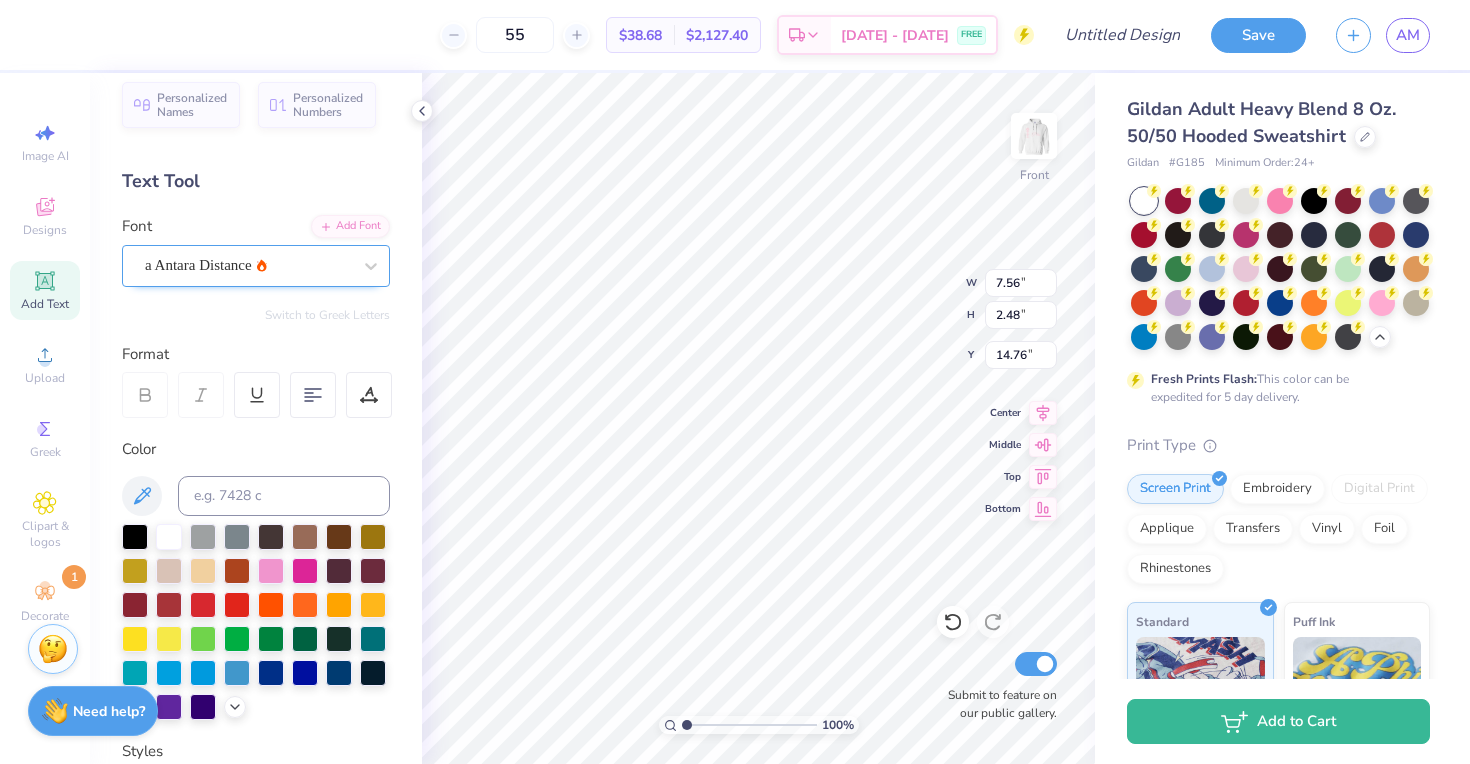 type on "Sig" 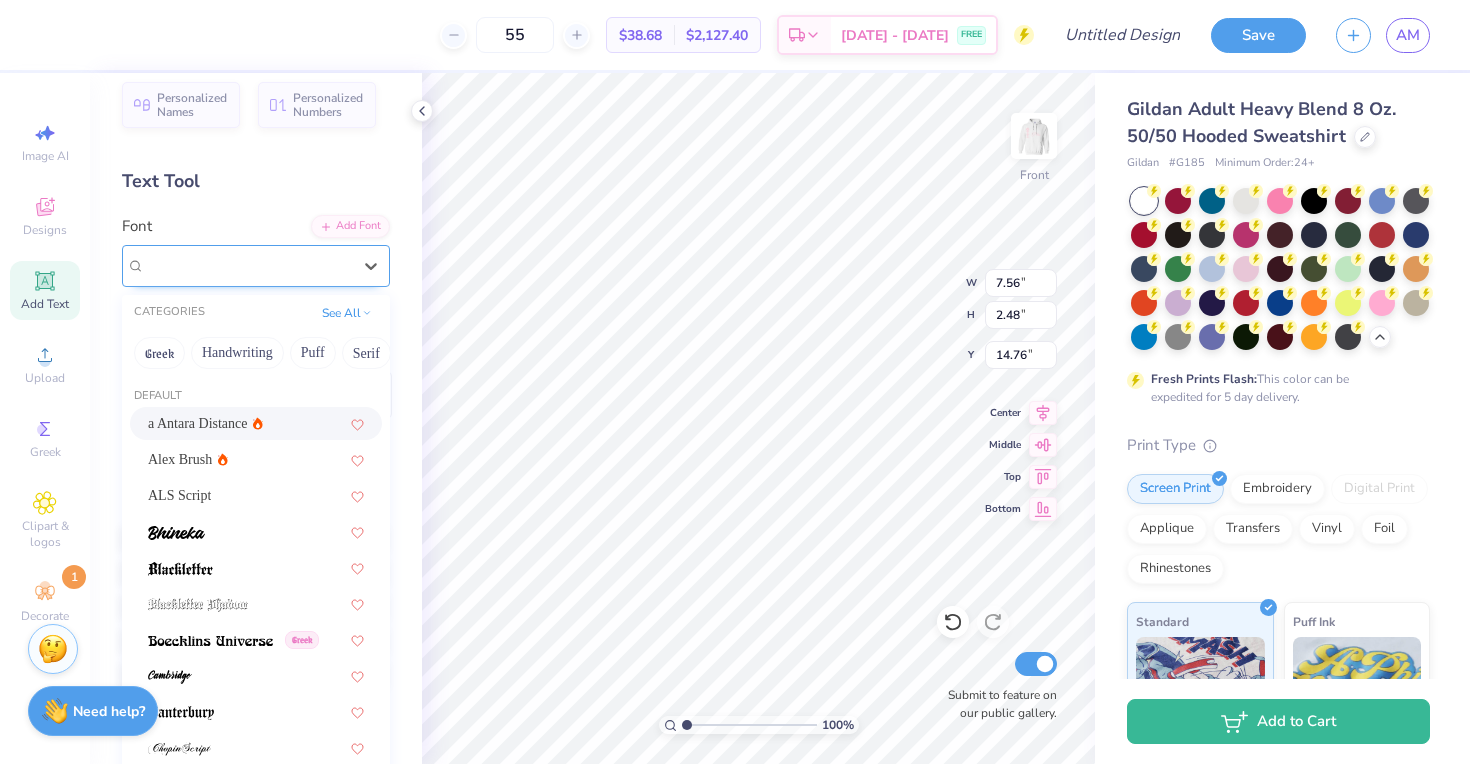 click on "a Antara Distance" at bounding box center (248, 265) 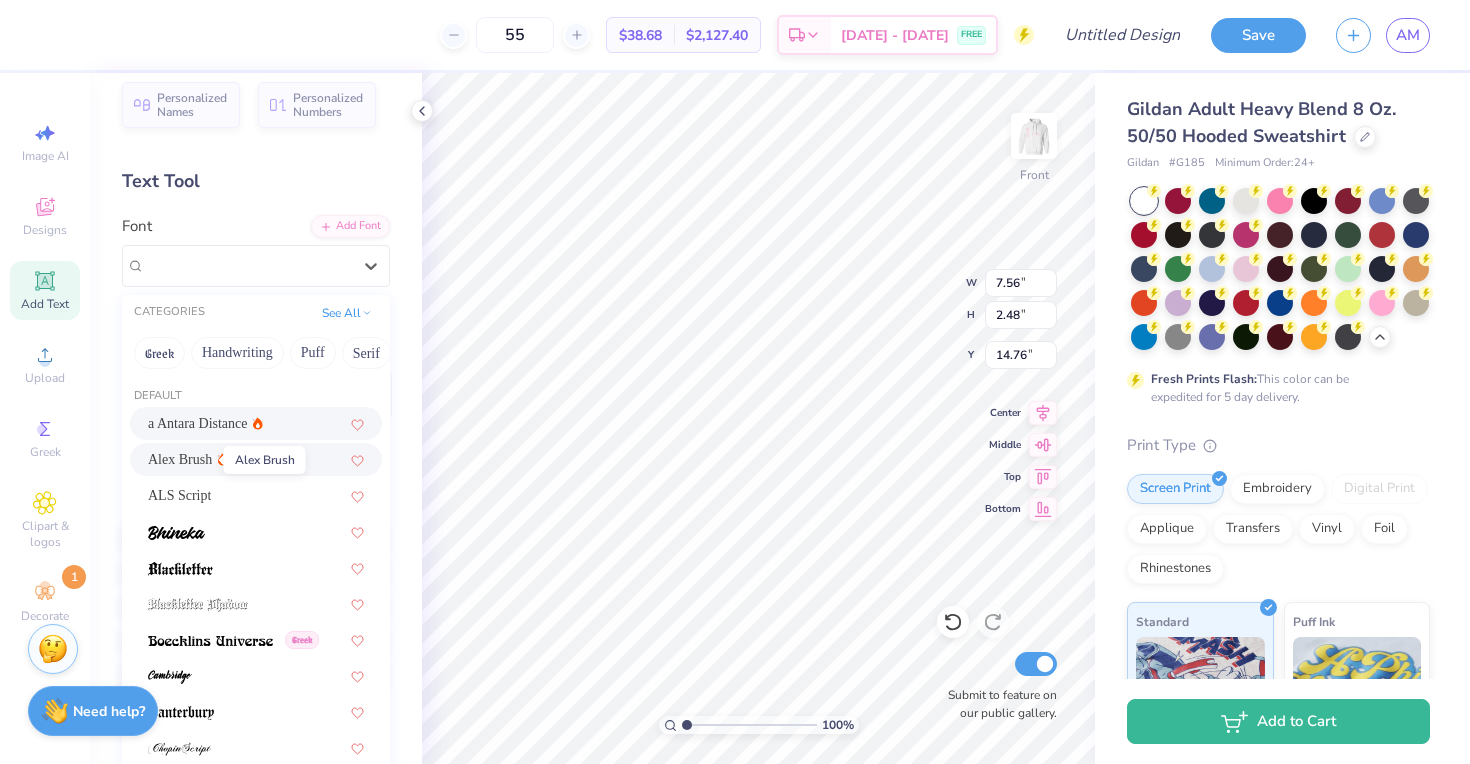 click on "Alex Brush" at bounding box center (180, 459) 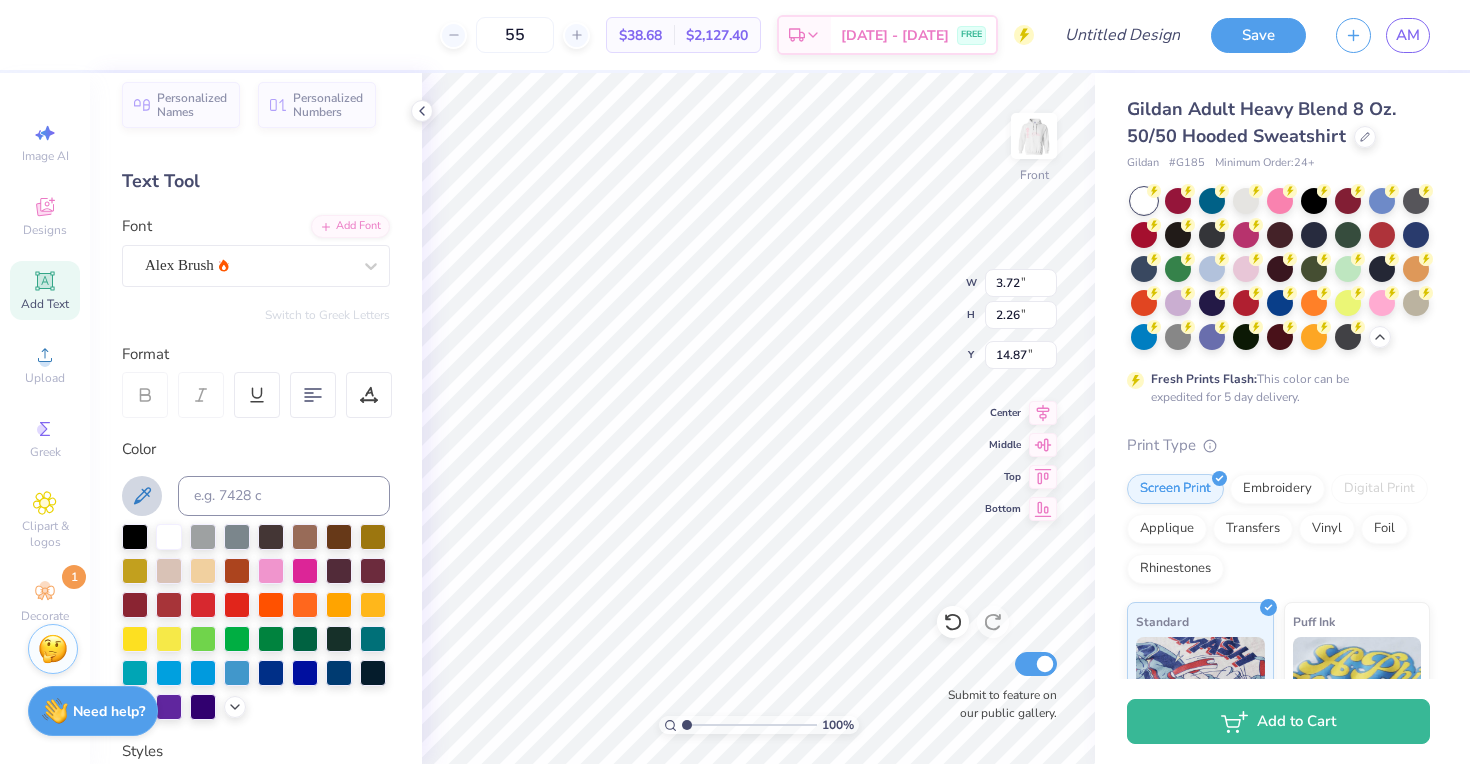 click 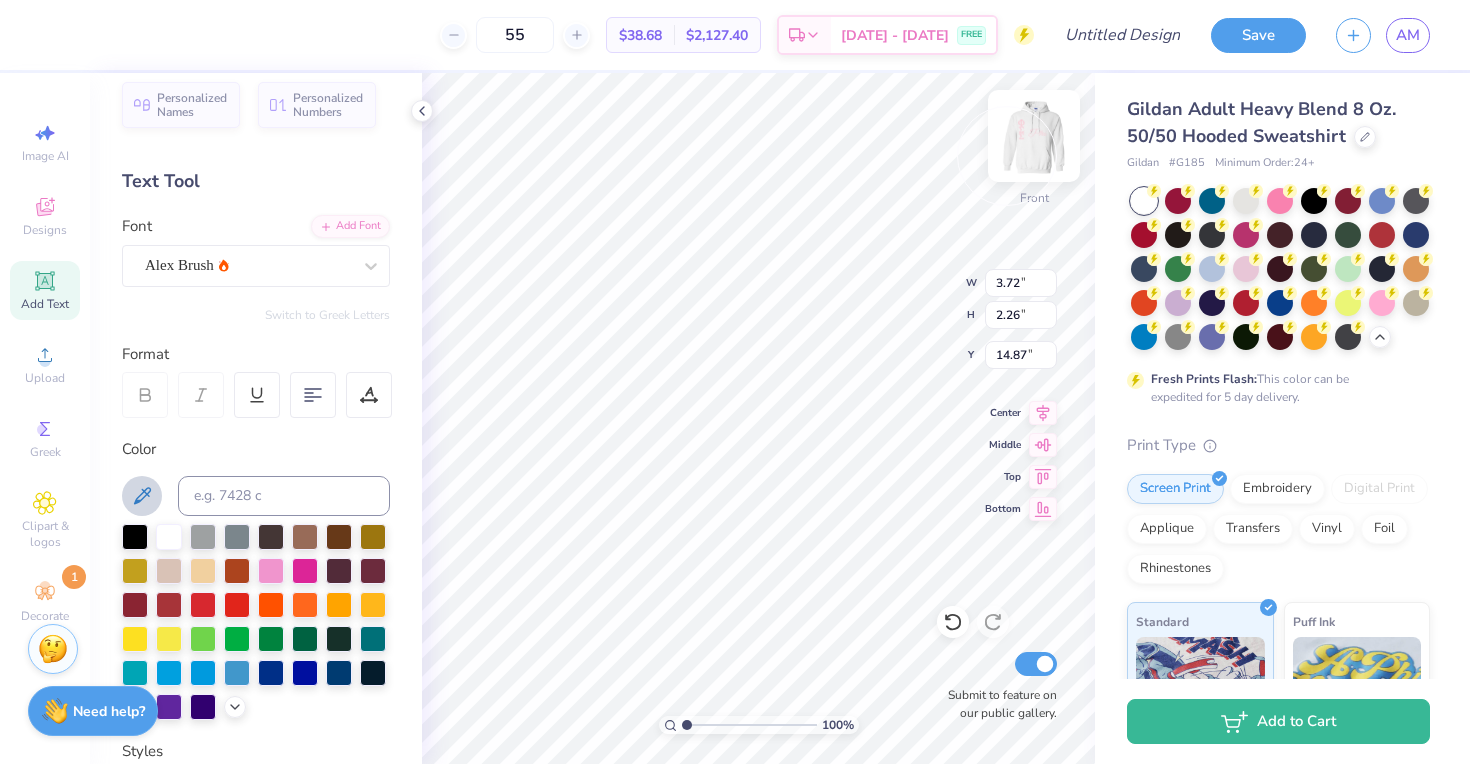 click at bounding box center (1034, 136) 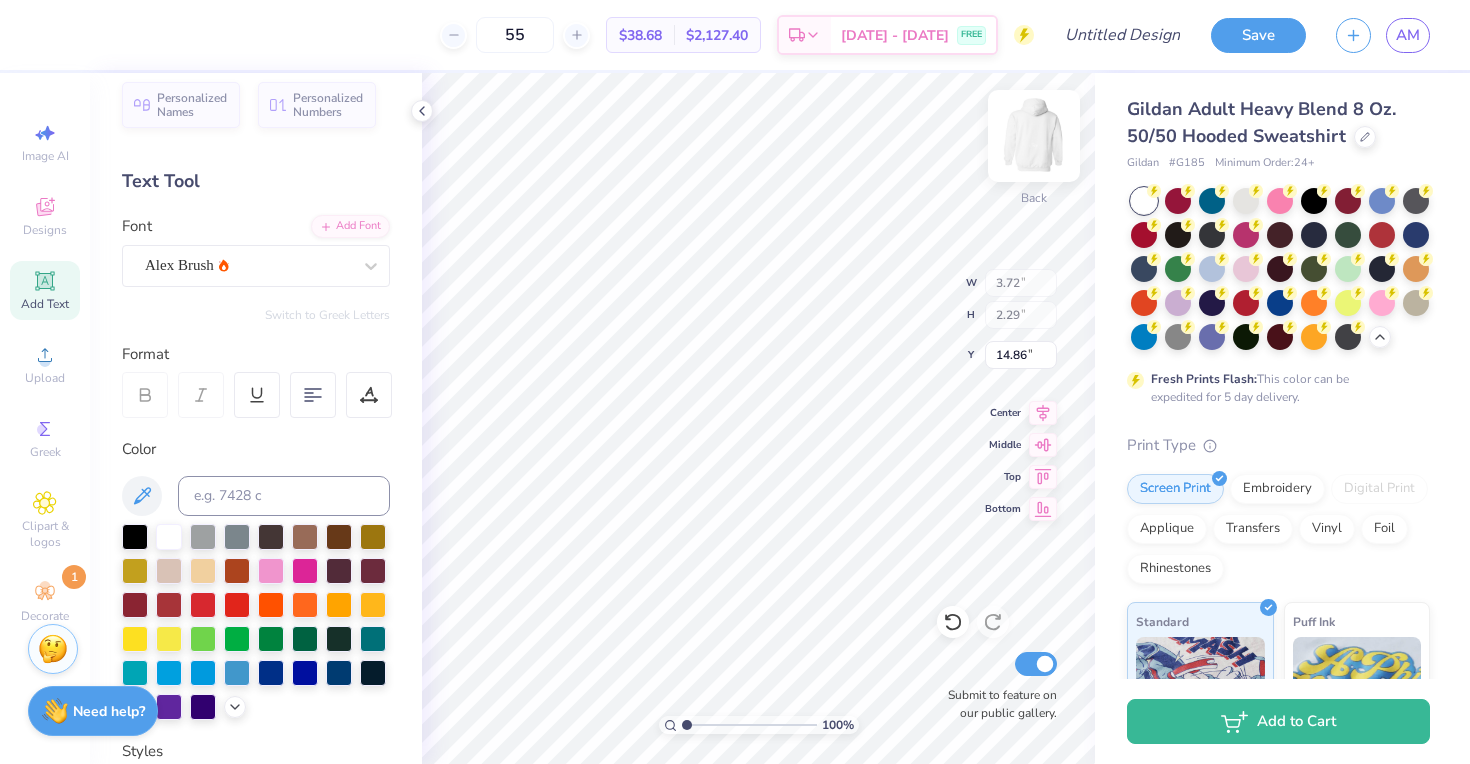 click at bounding box center (1034, 136) 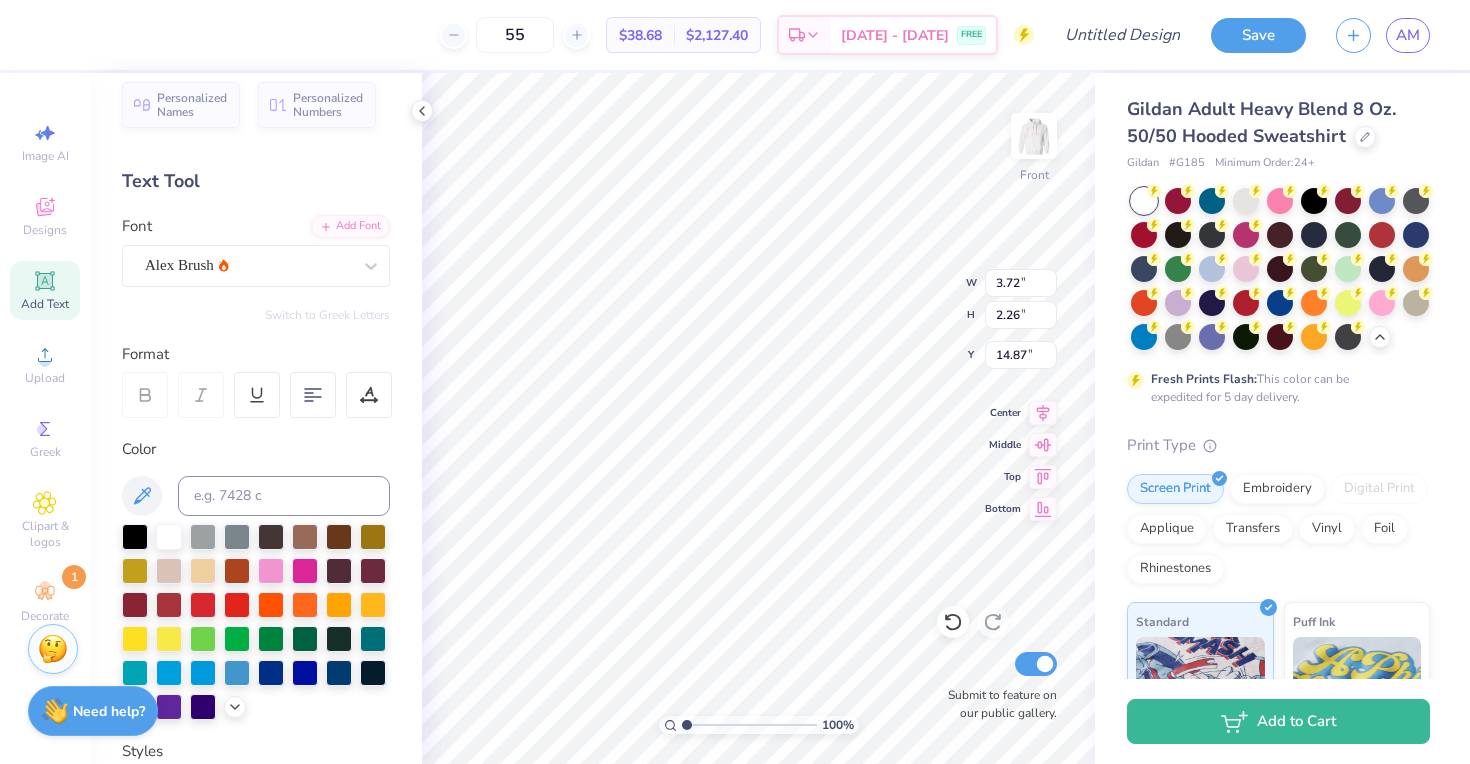type on "2.26" 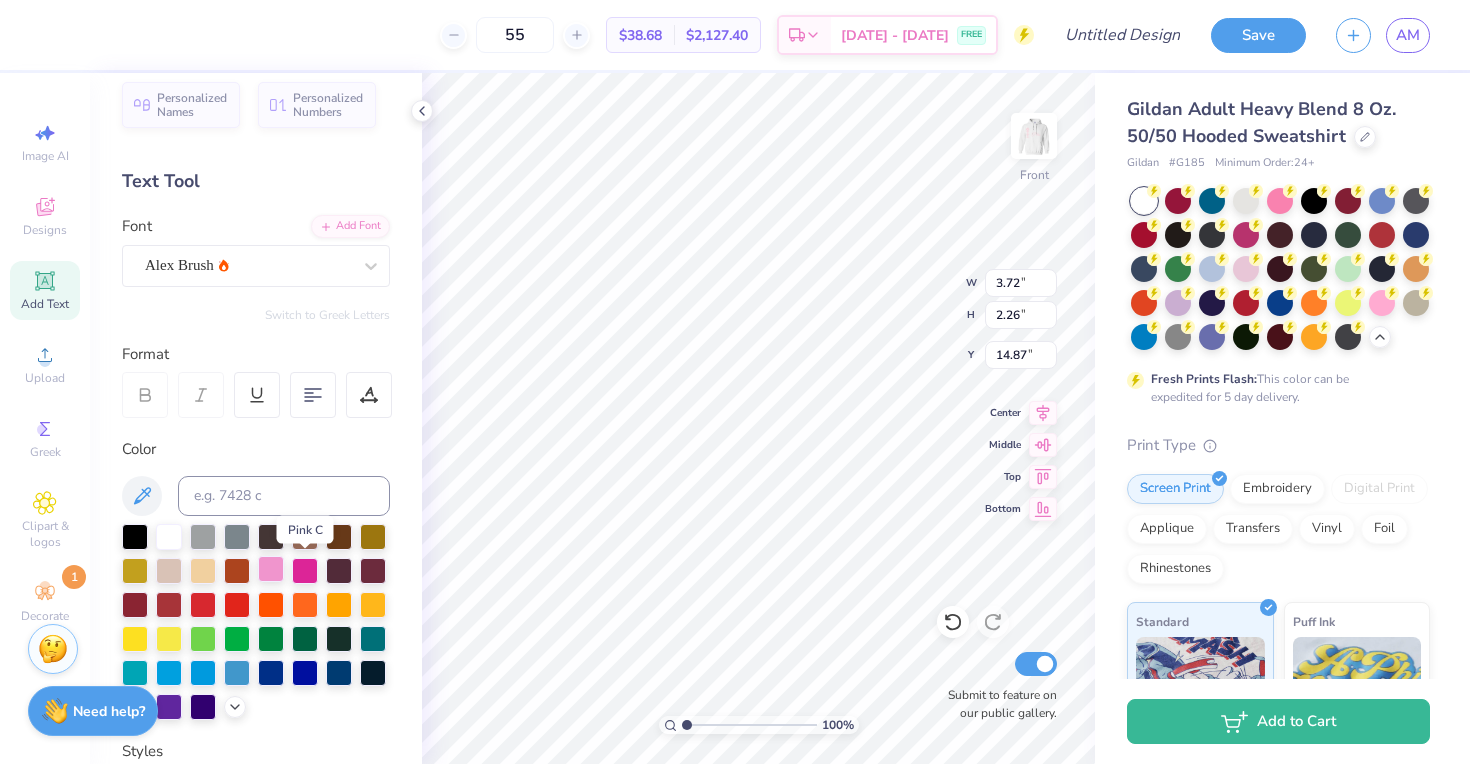 click at bounding box center [271, 569] 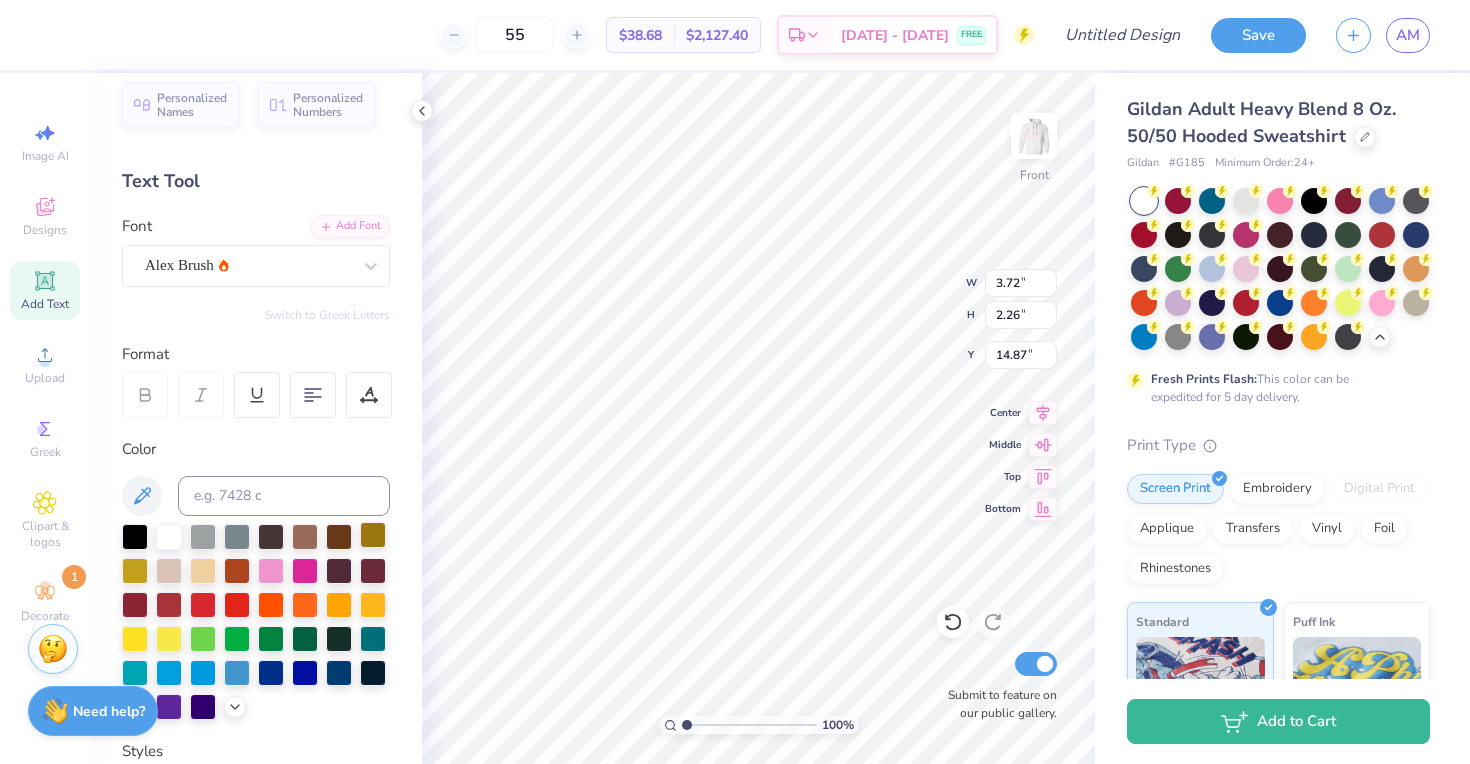 type on "7.46" 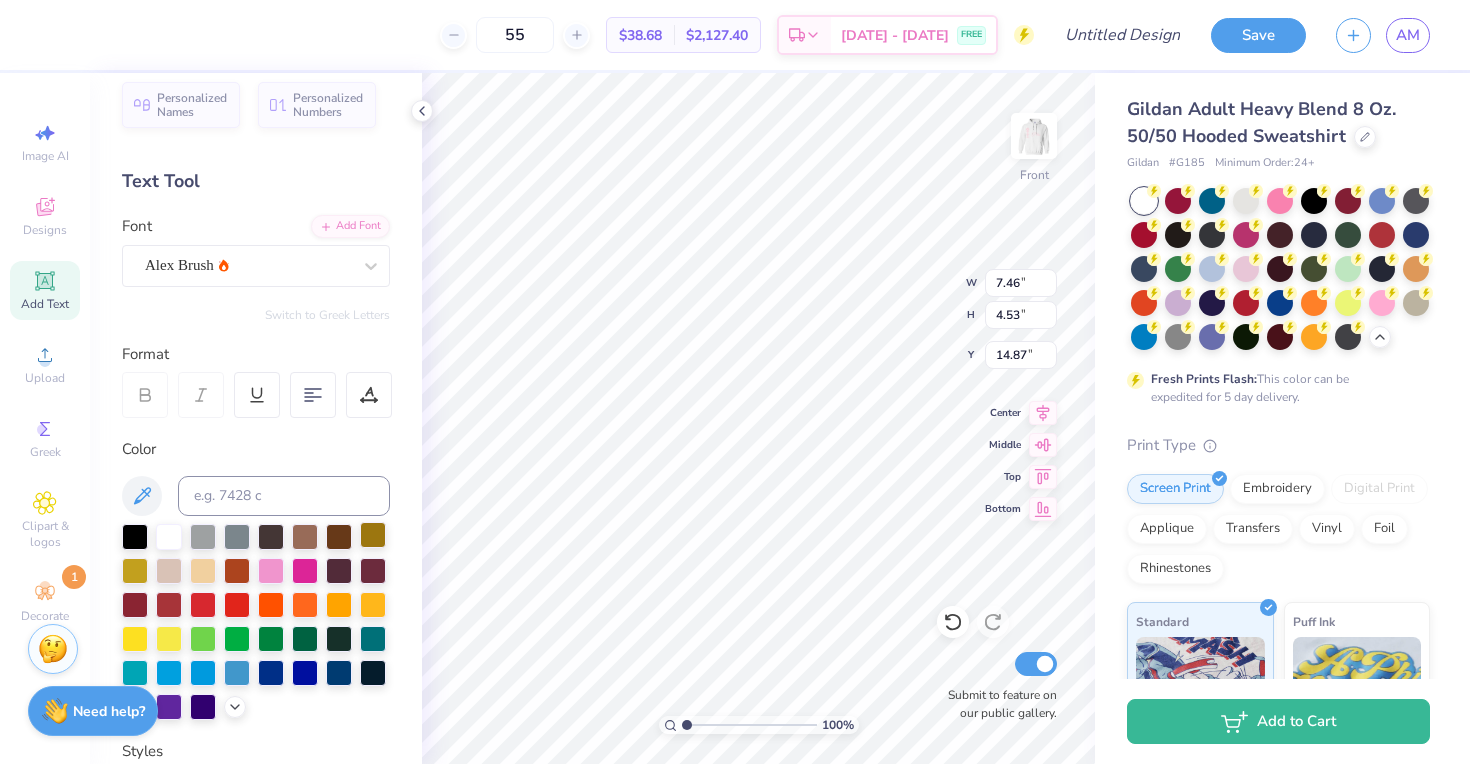 type on "12.02" 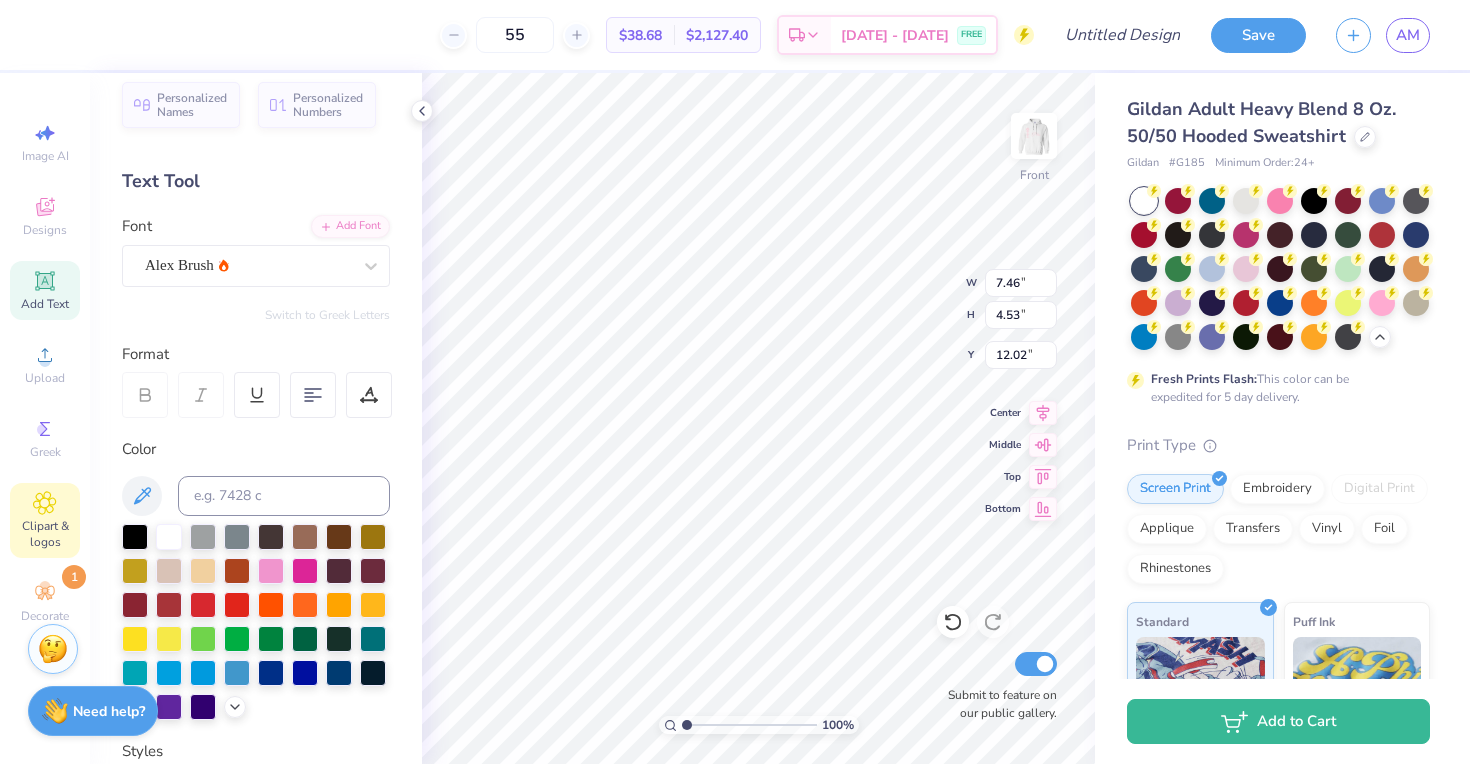 click on "Clipart & logos" at bounding box center (45, 520) 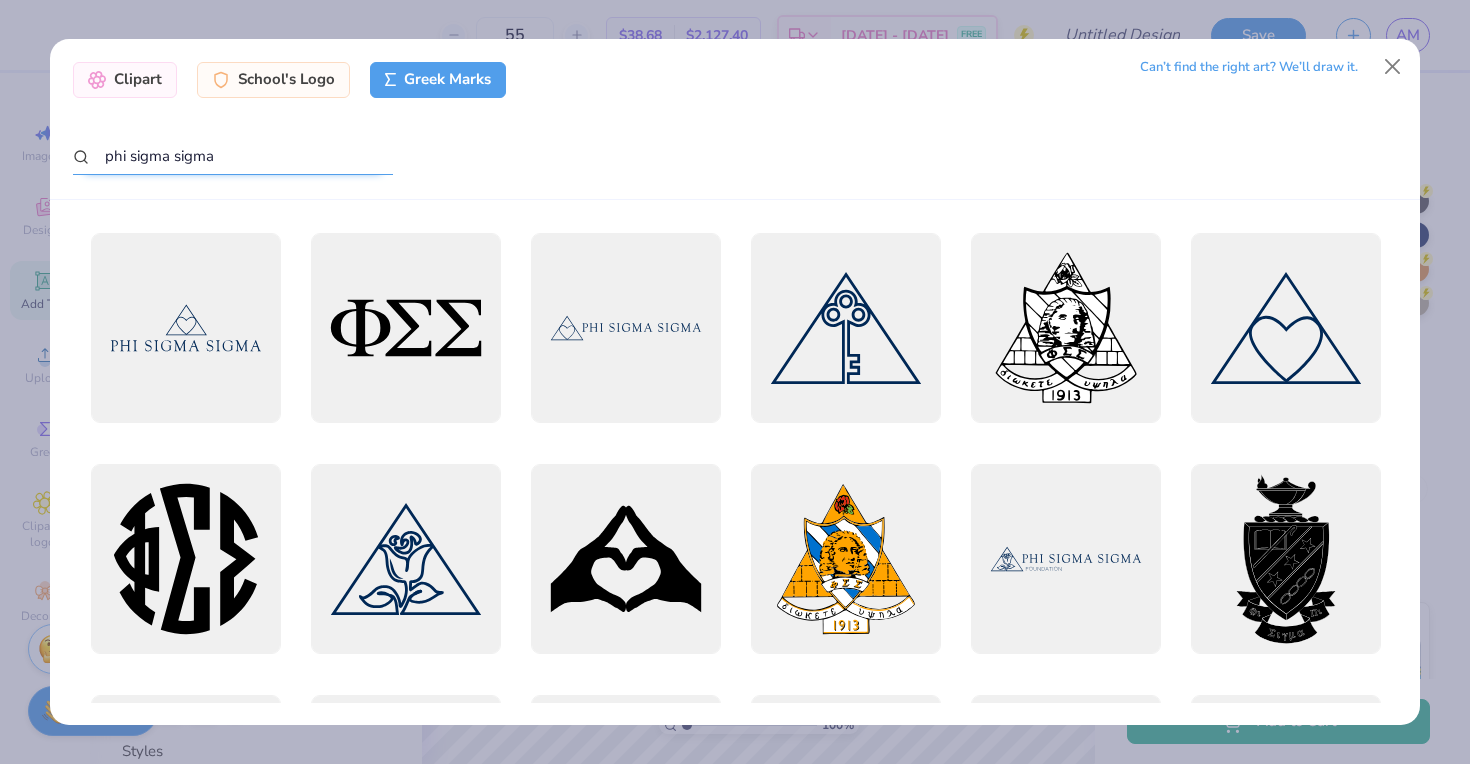 click on "phi sigma sigma" at bounding box center [233, 156] 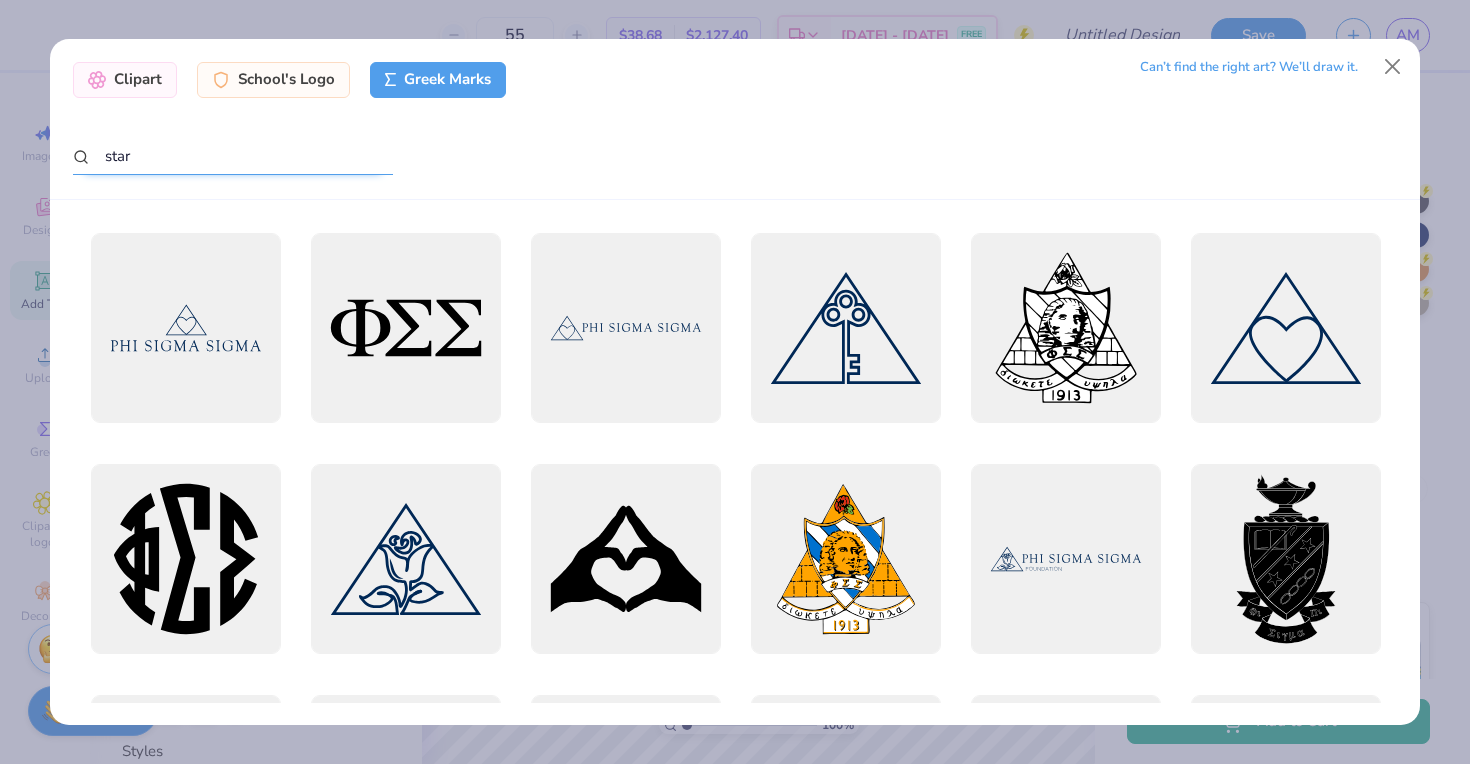 type on "star" 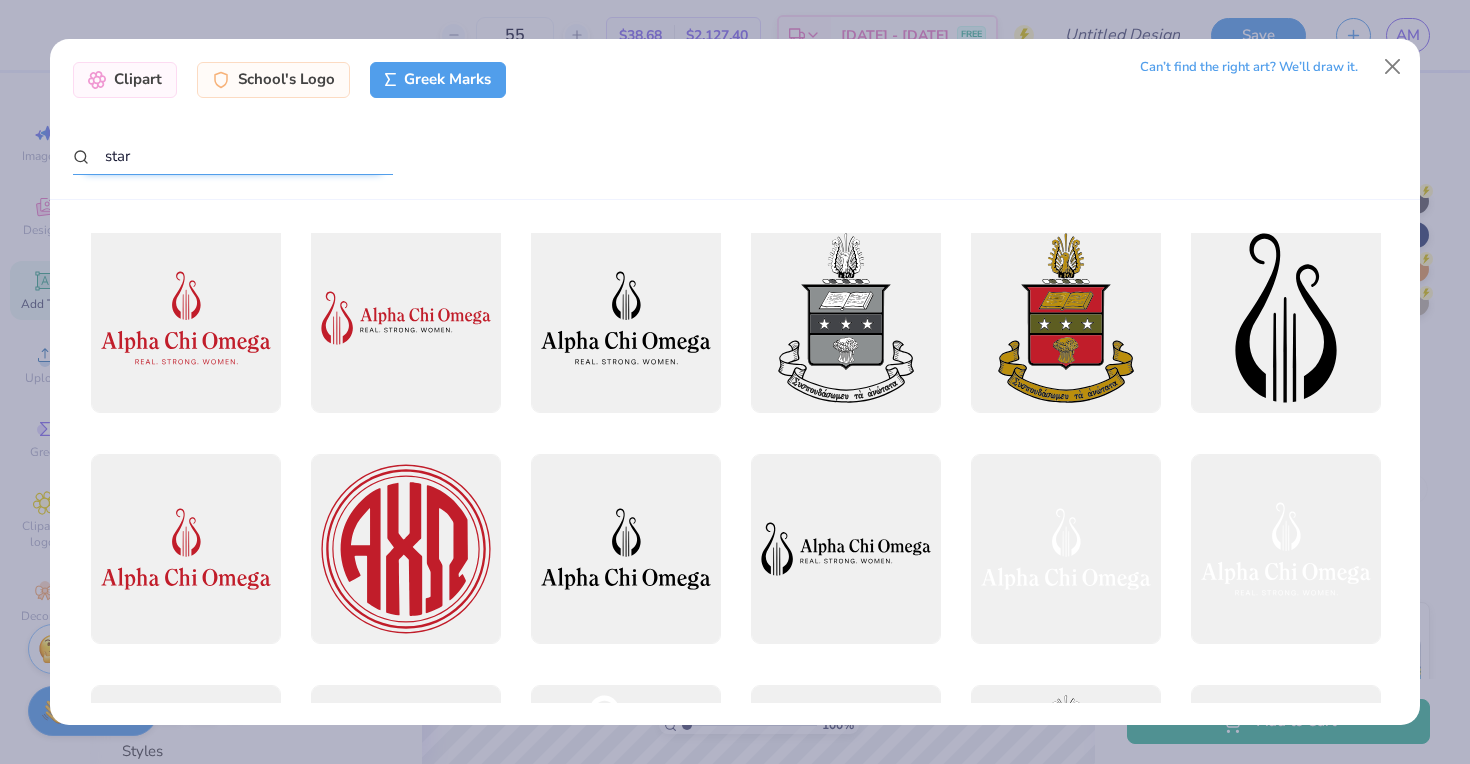 scroll, scrollTop: 0, scrollLeft: 0, axis: both 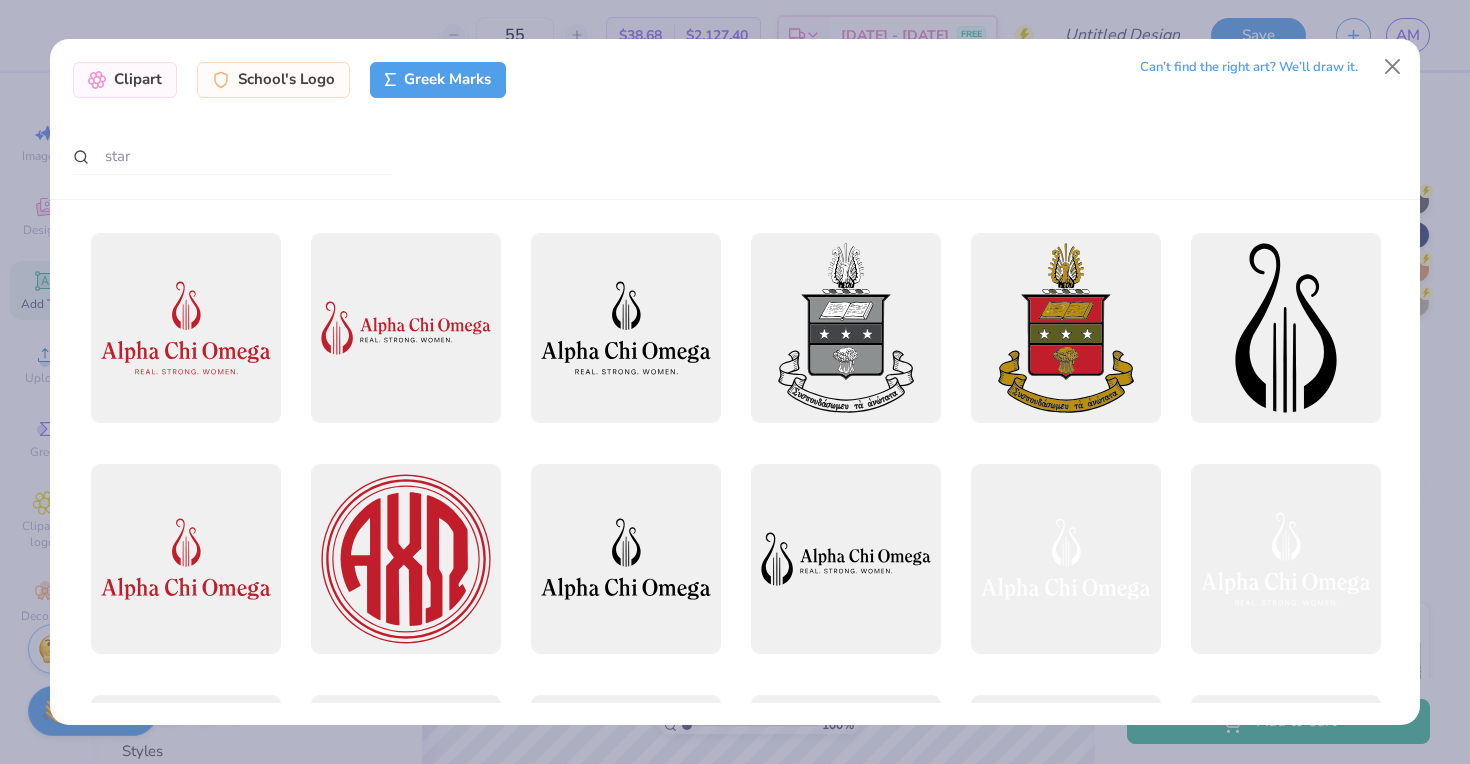click on "Greek Marks" at bounding box center (438, 80) 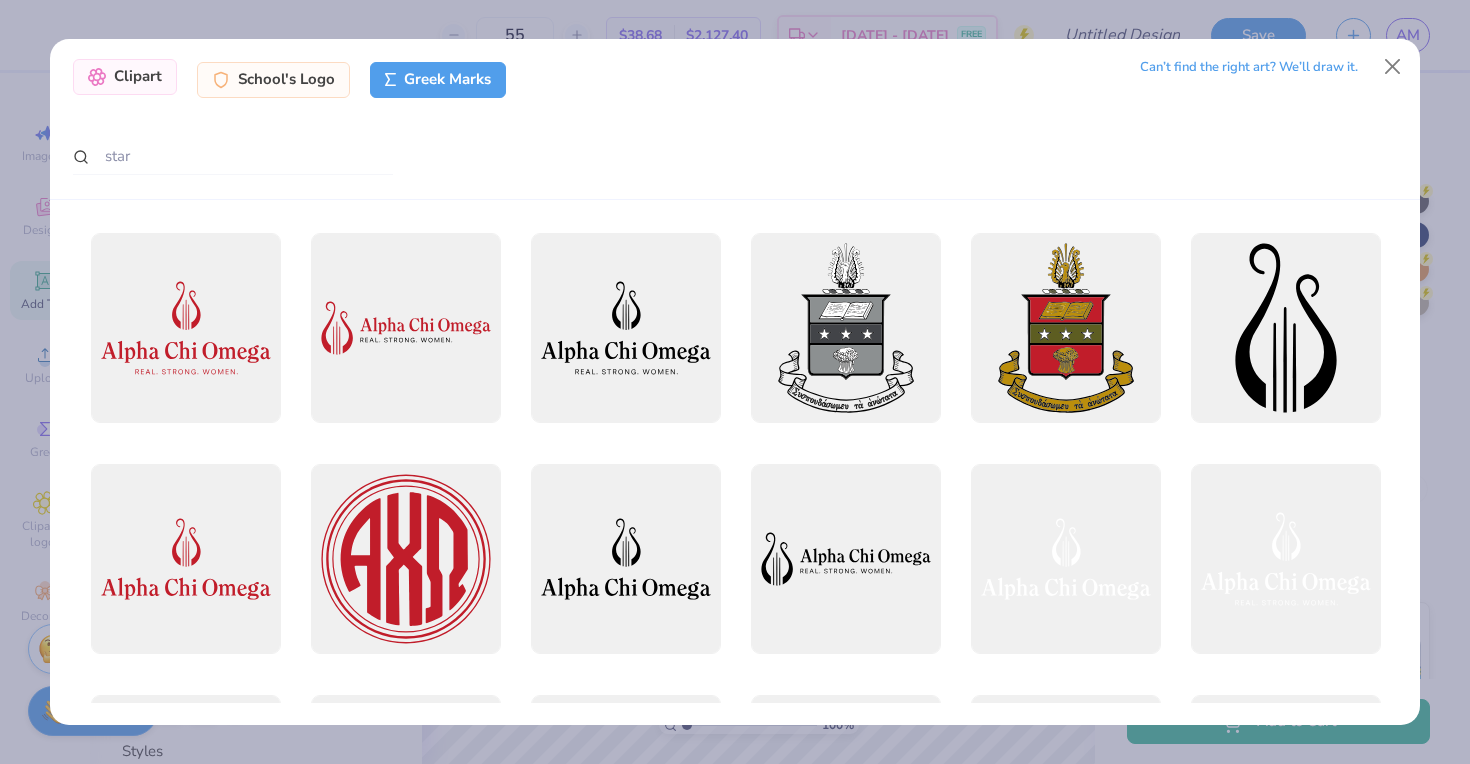 click on "Clipart" at bounding box center (125, 77) 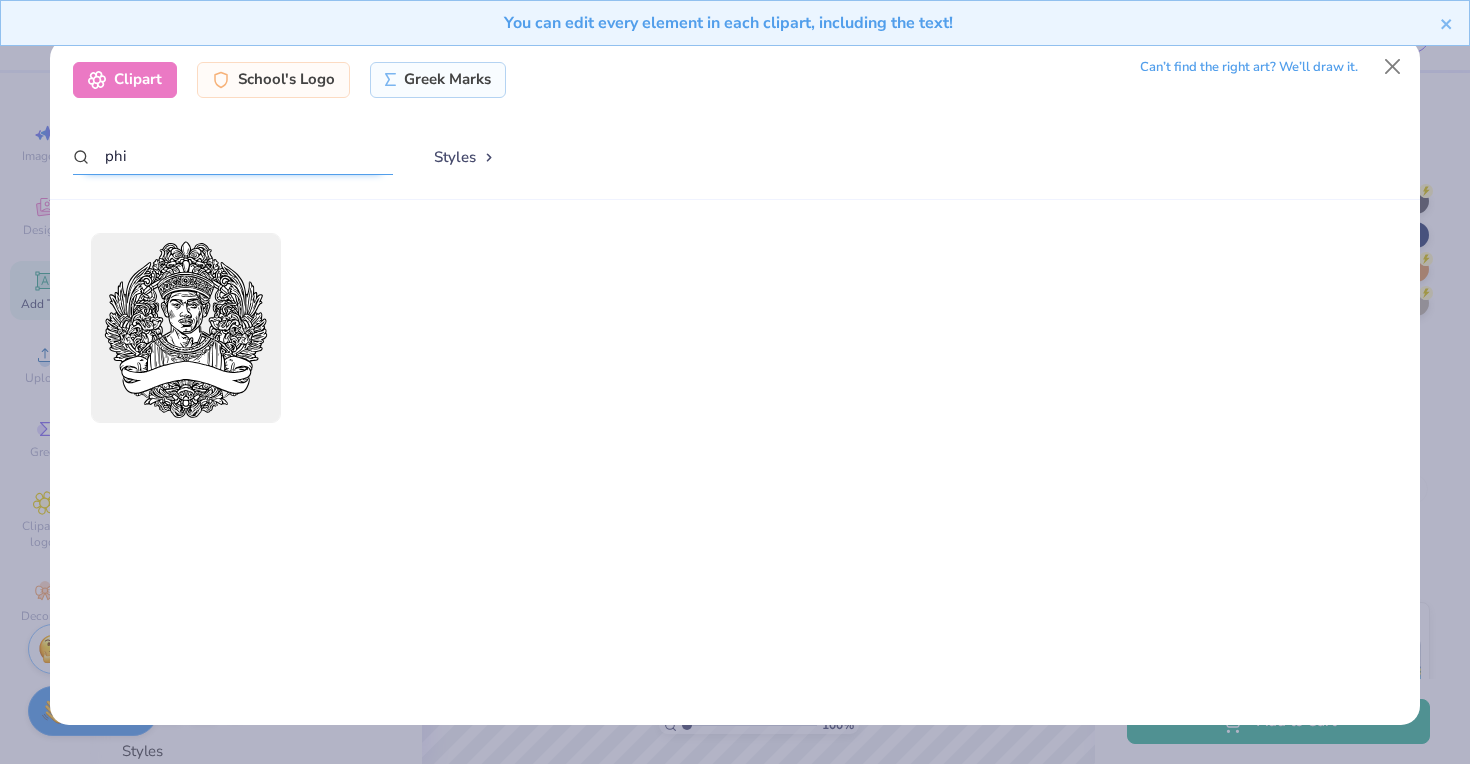 click on "phi" at bounding box center [233, 156] 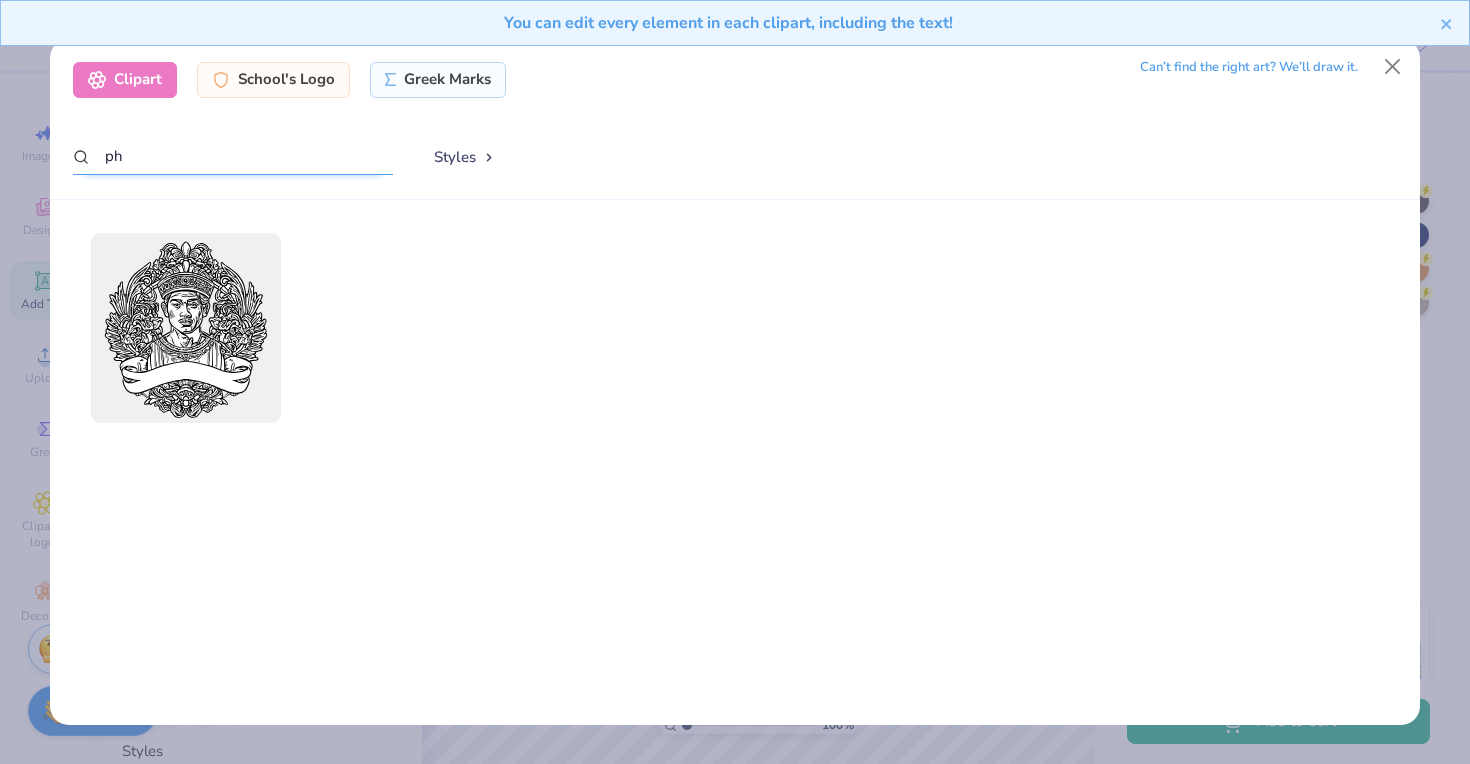 type on "p" 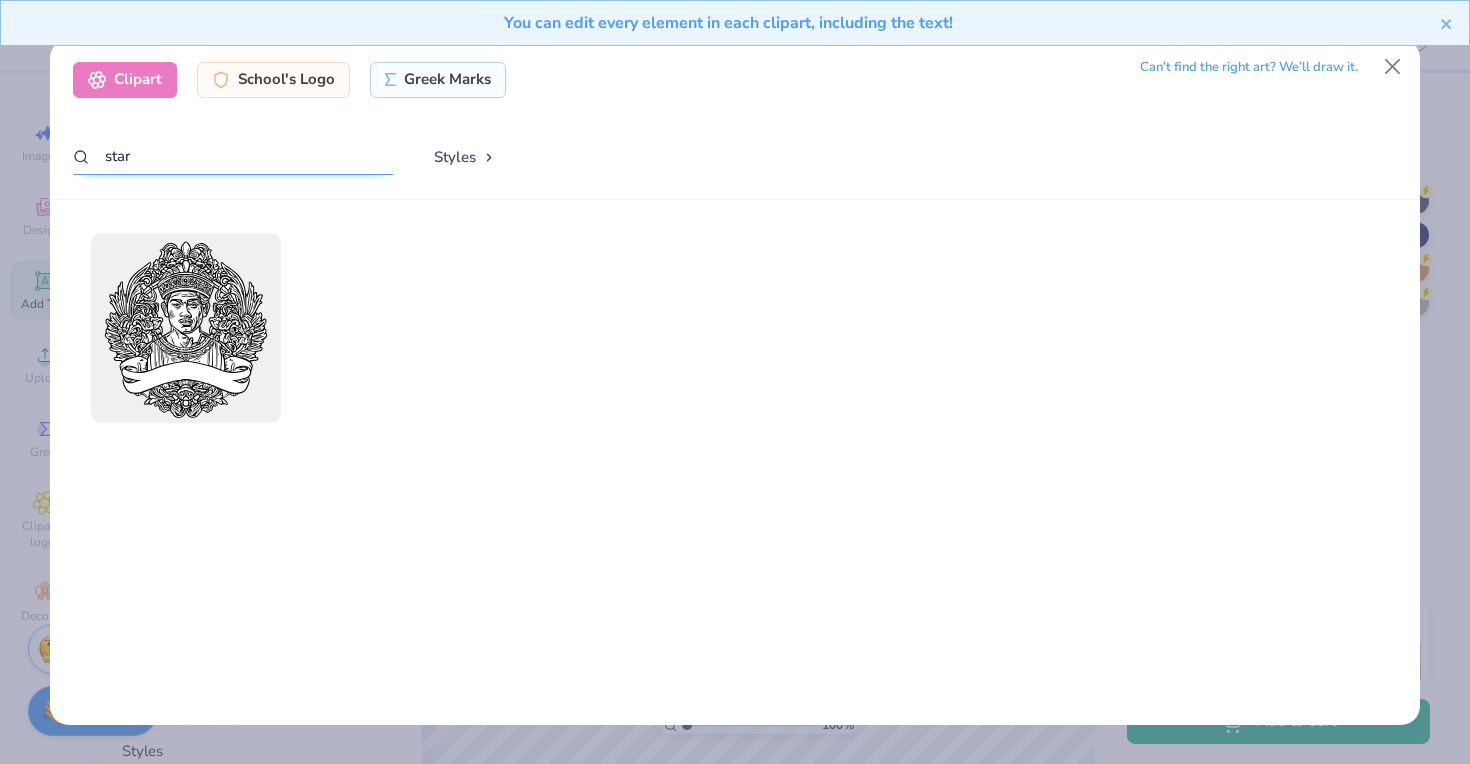 type on "star" 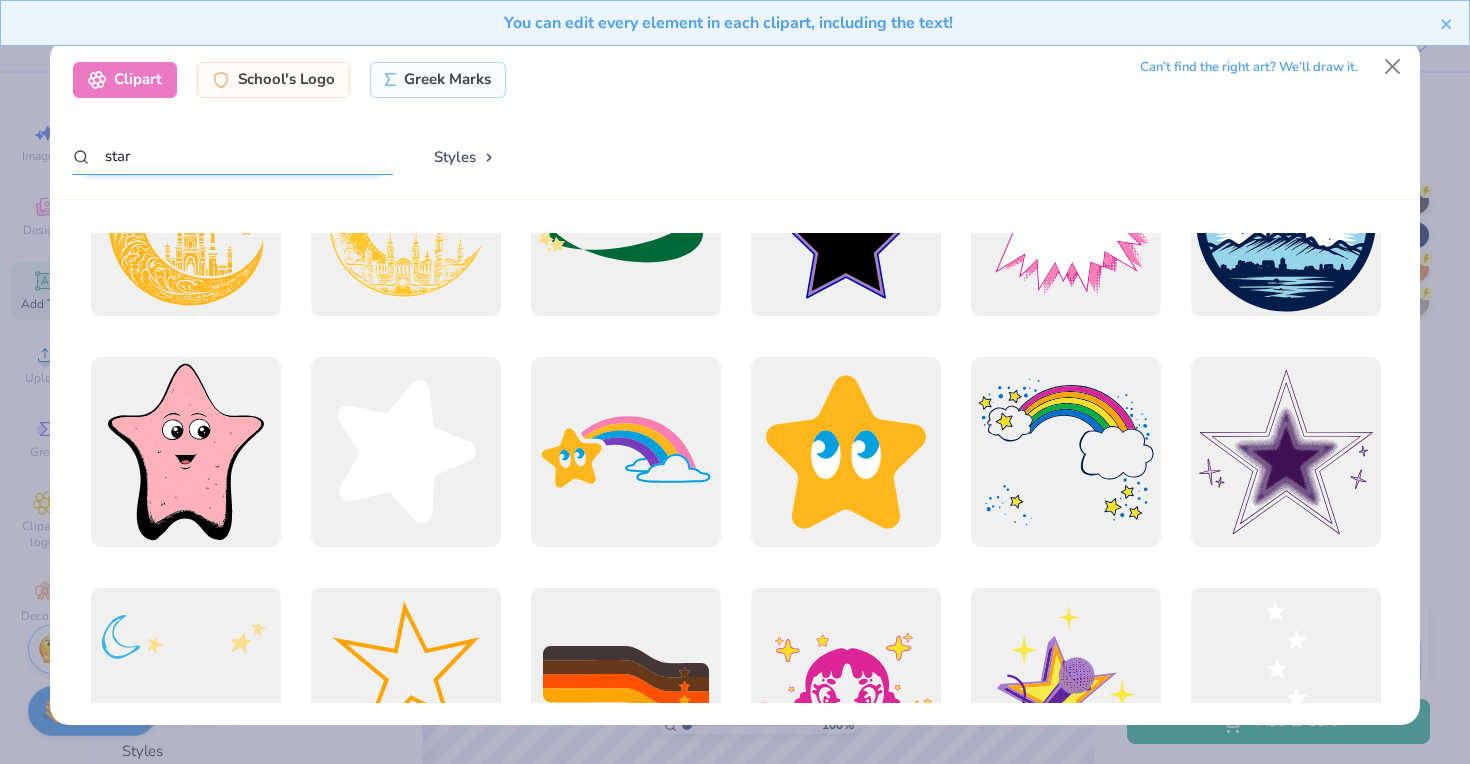 scroll, scrollTop: 593, scrollLeft: 0, axis: vertical 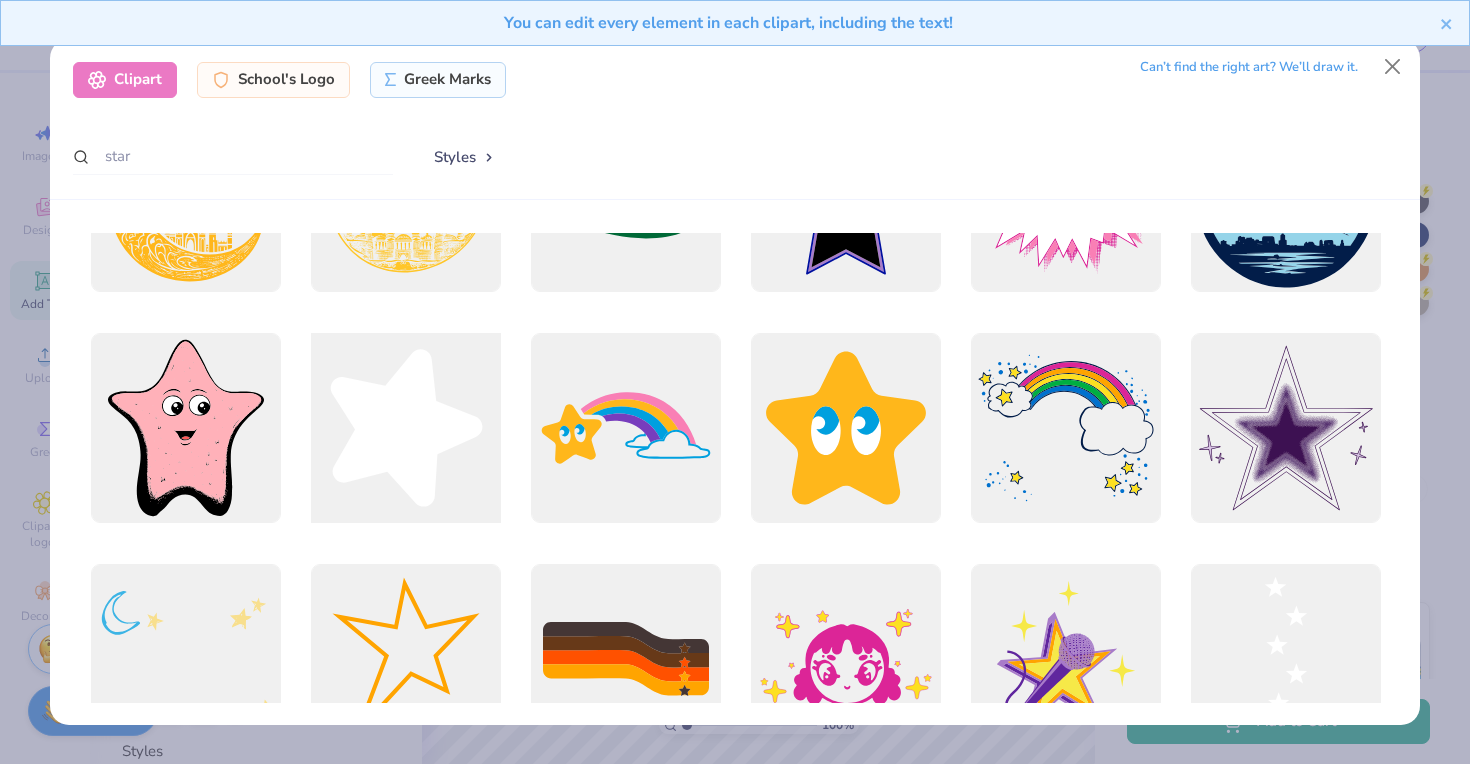 click at bounding box center (405, 427) 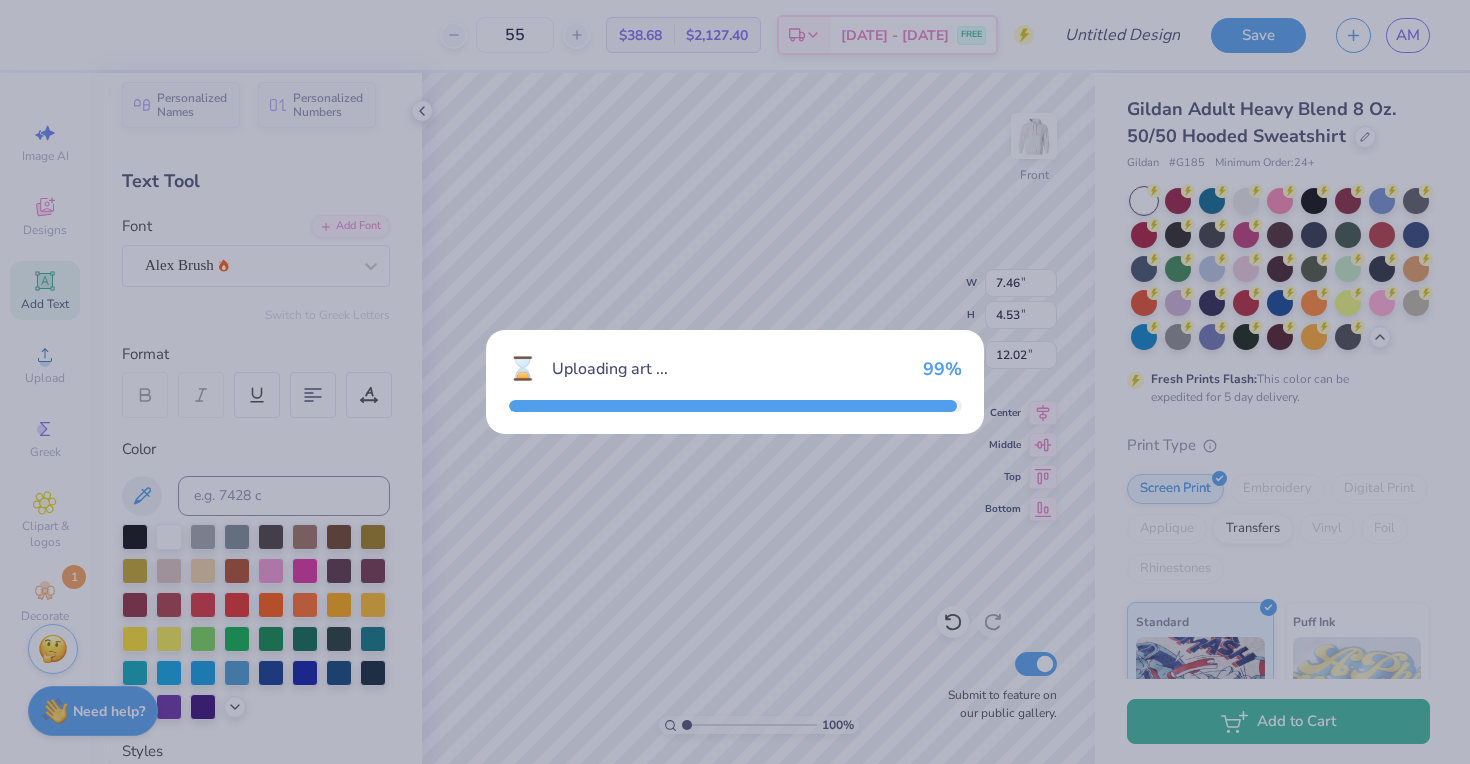 type on "15.00" 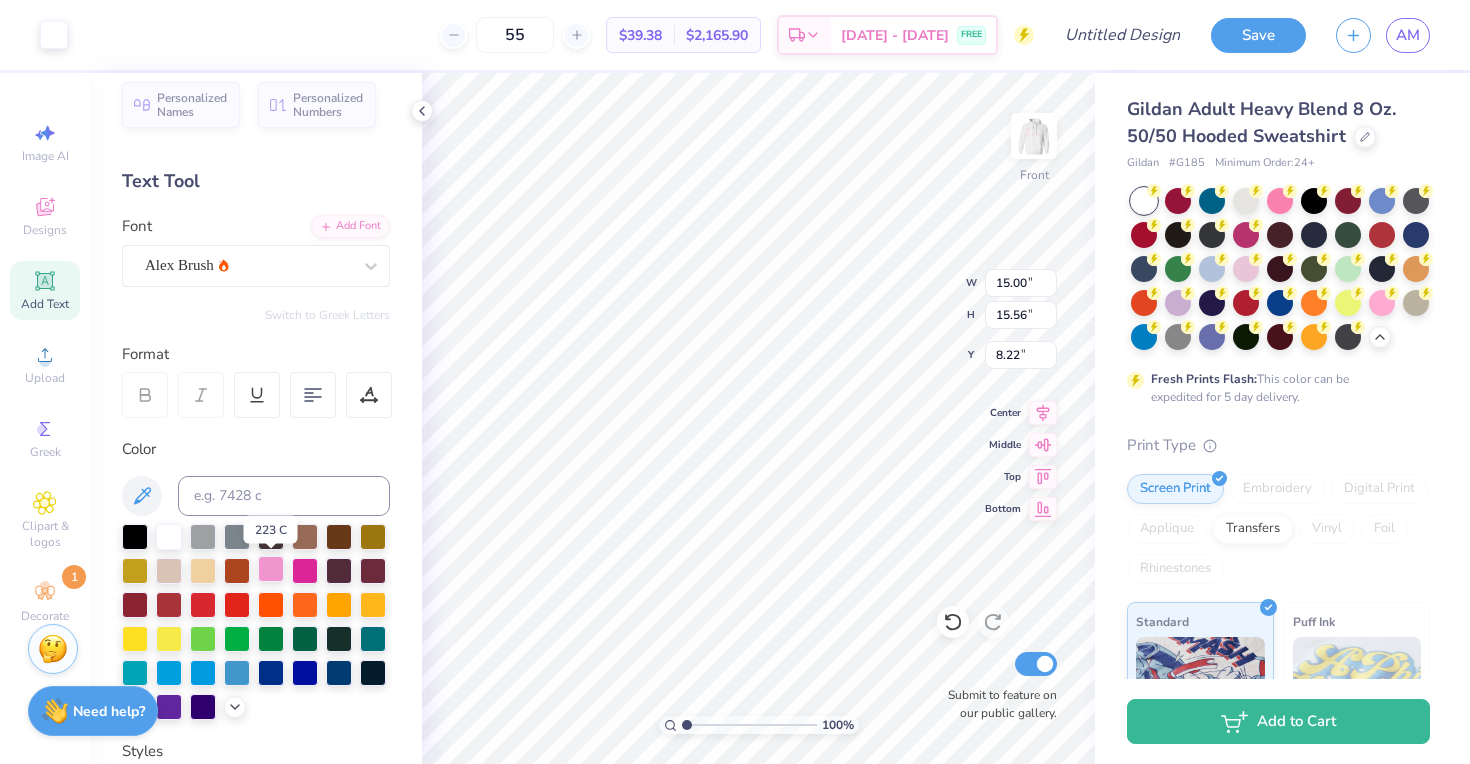 click at bounding box center (271, 569) 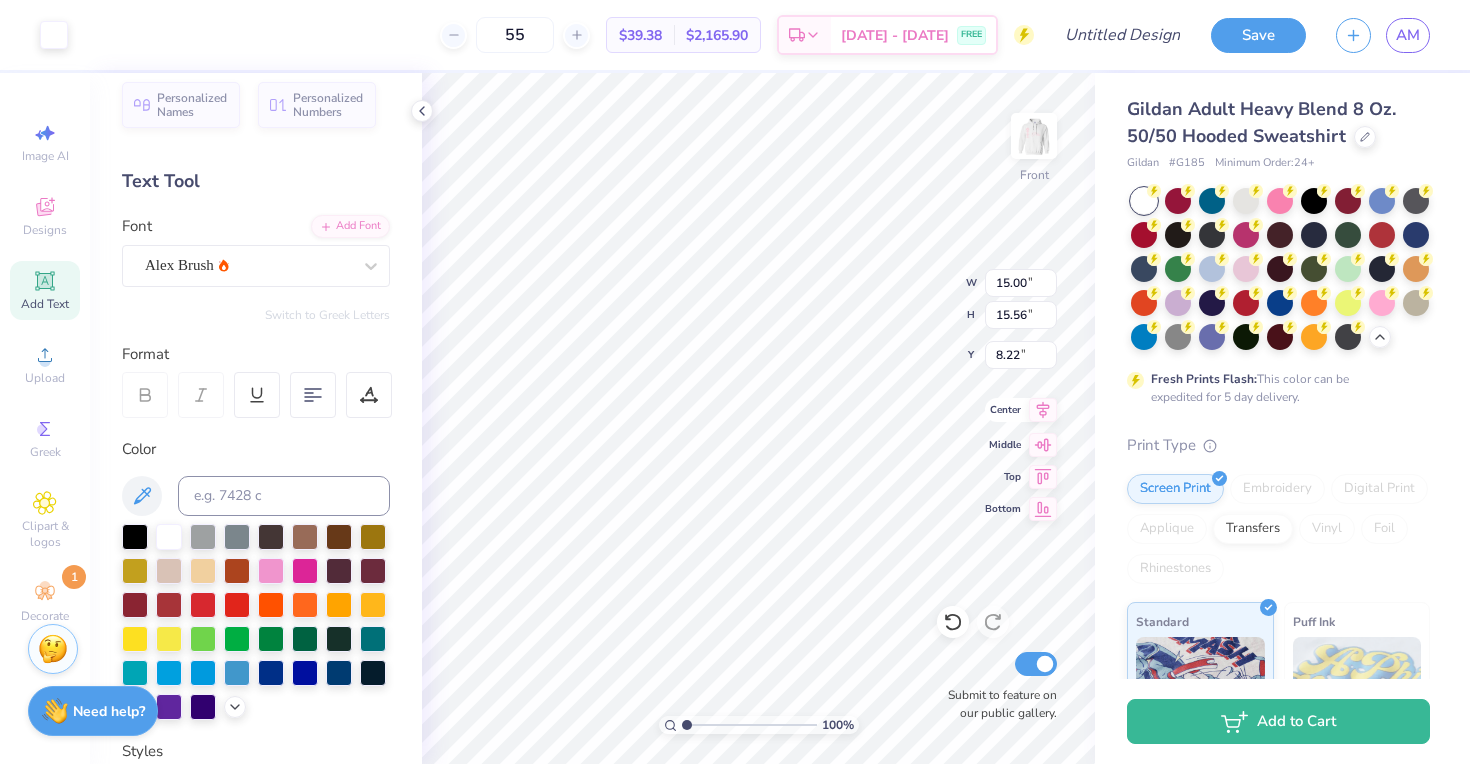 type on "7.16" 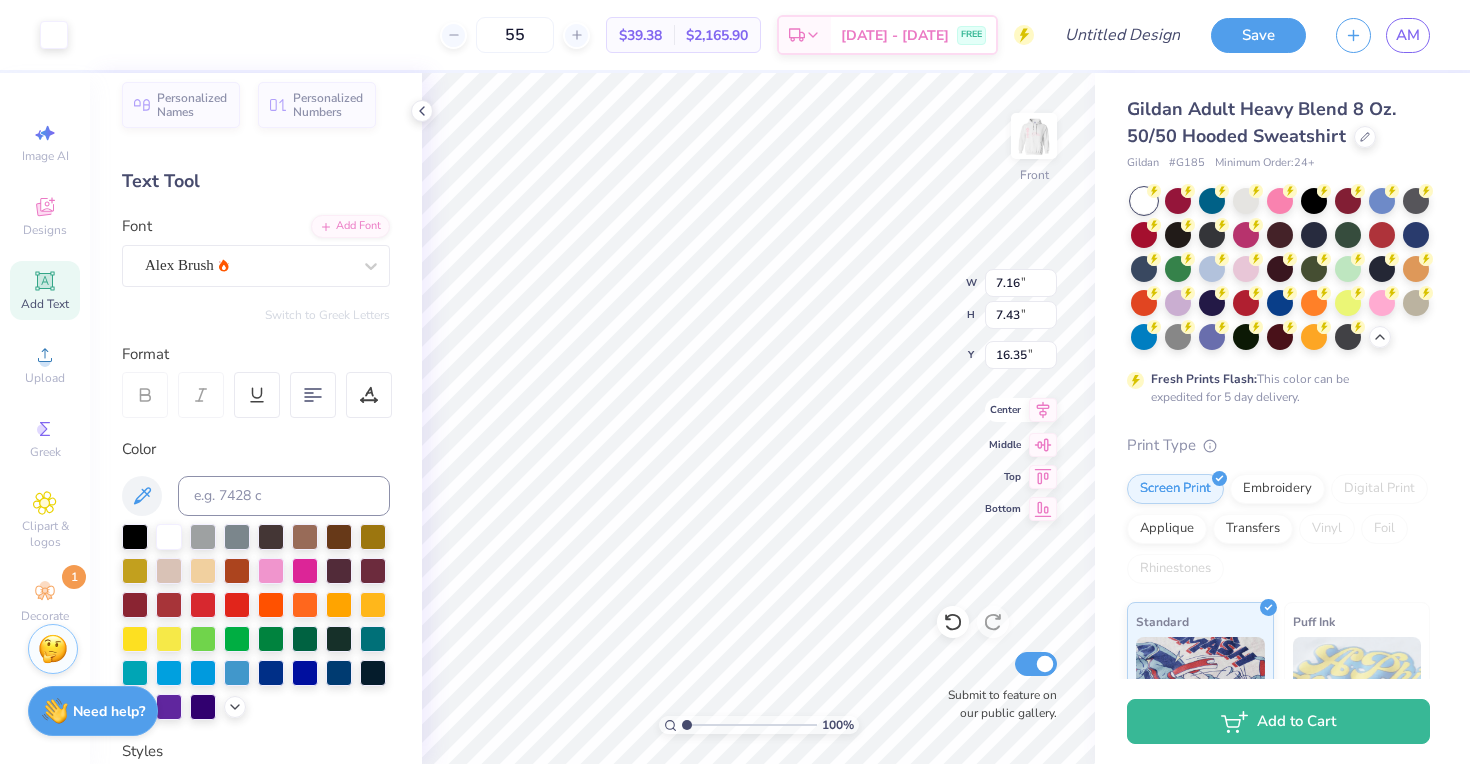 type on "6.99" 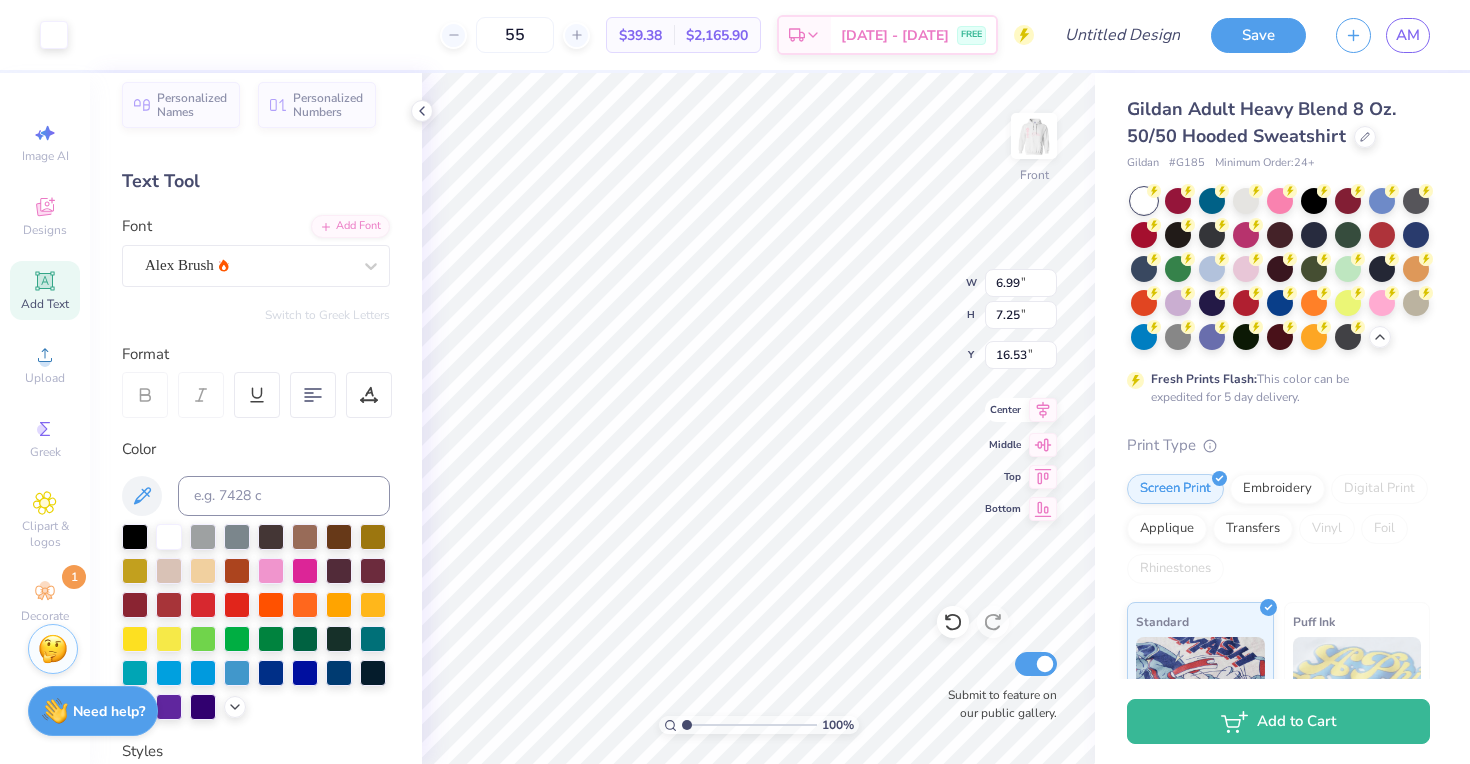 type on "6.00" 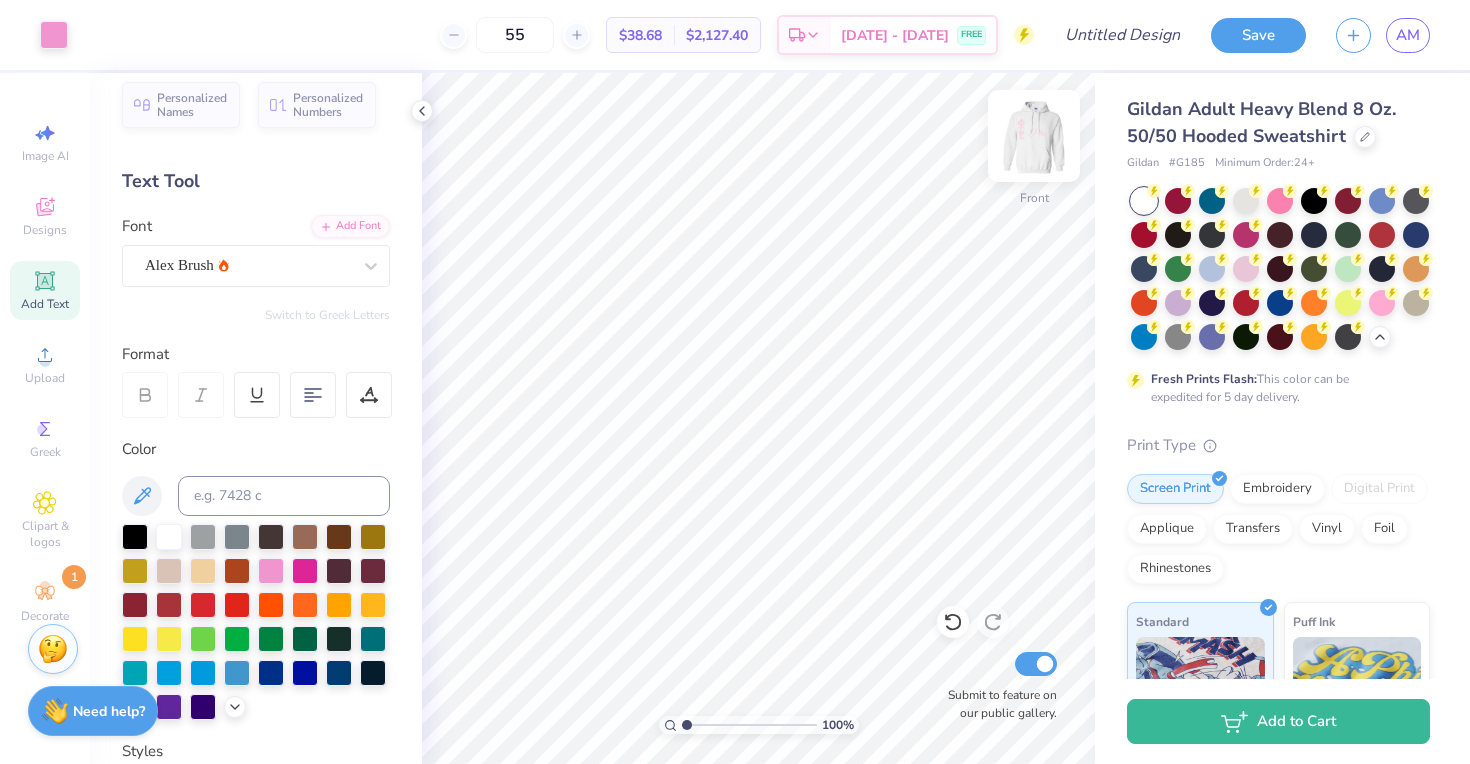click at bounding box center (1034, 136) 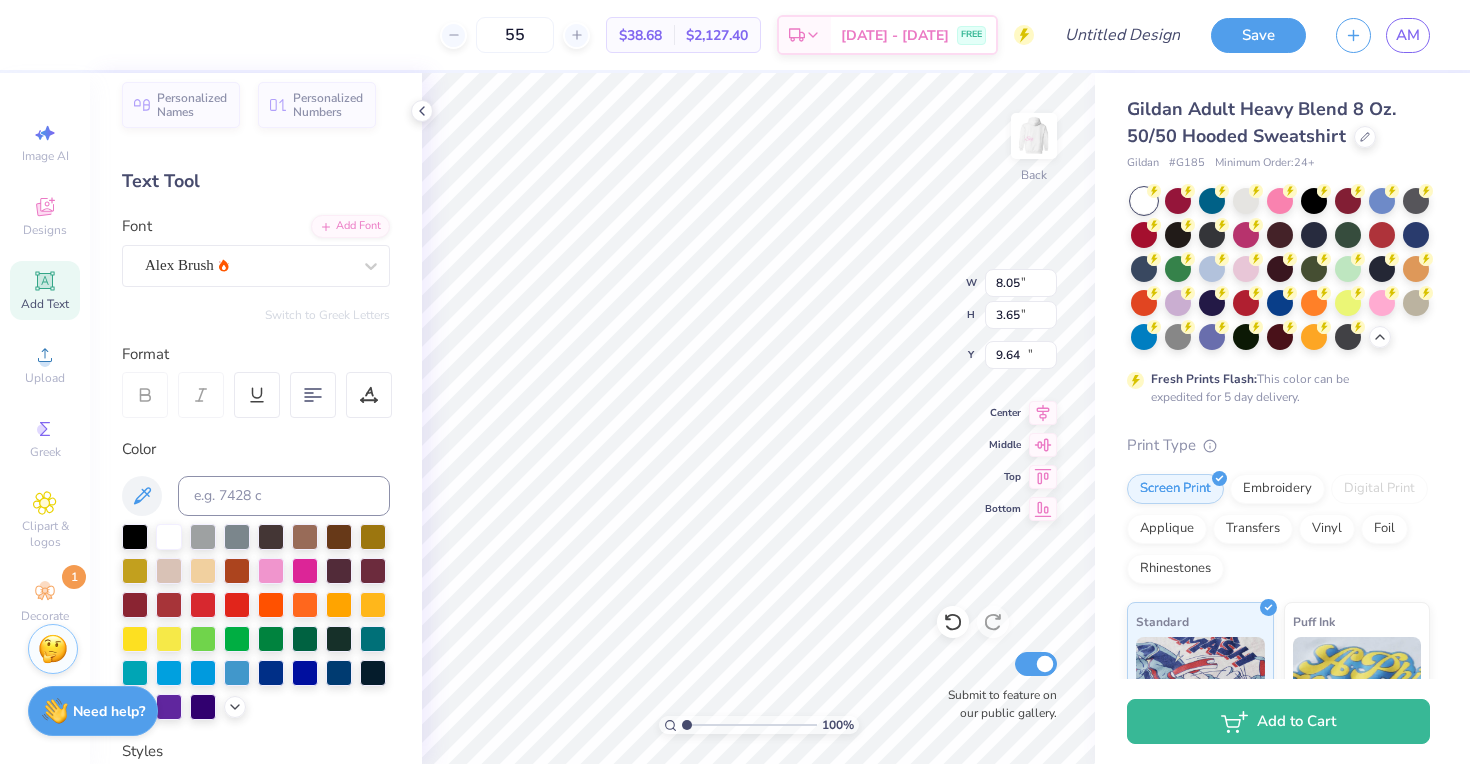 type on "10.35" 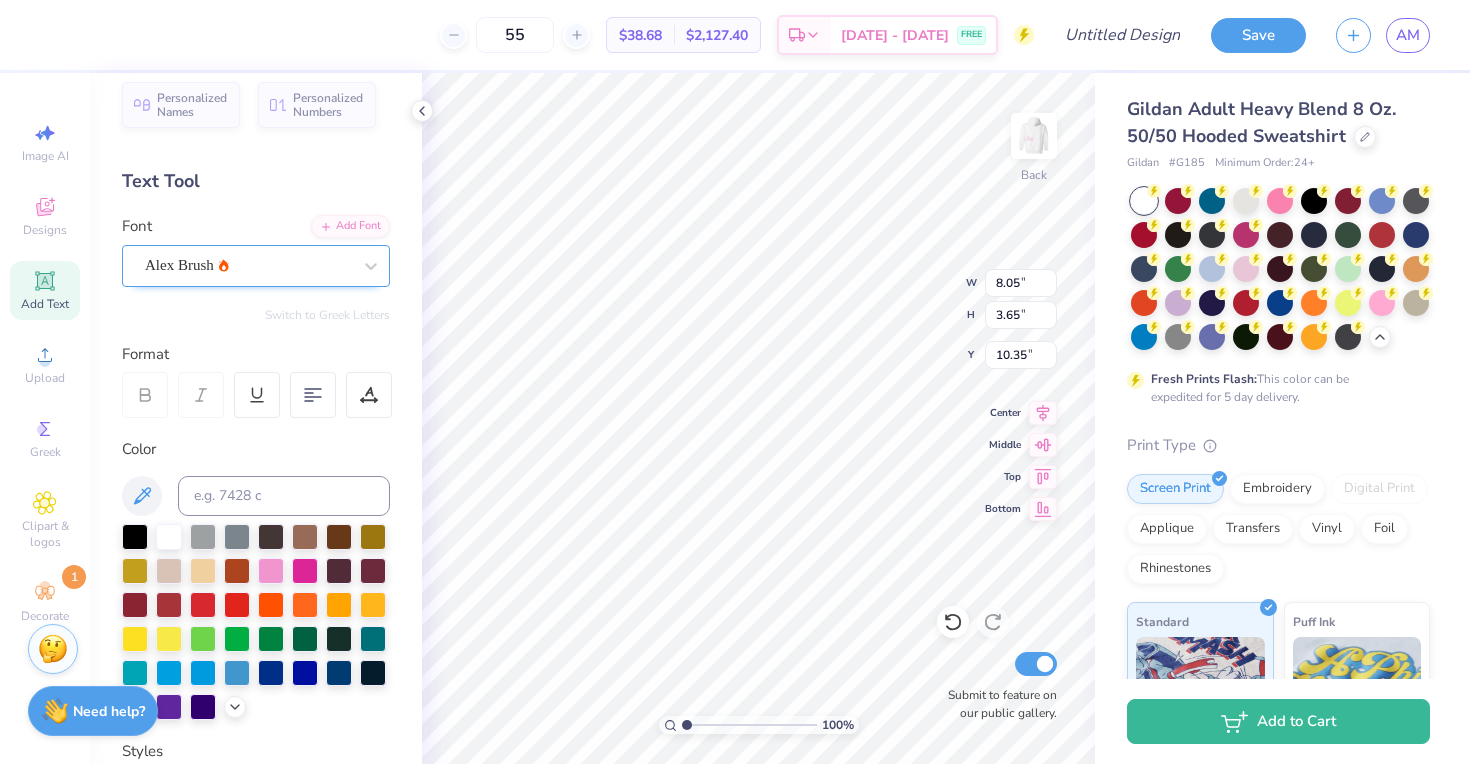 click on "Alex Brush" at bounding box center (256, 266) 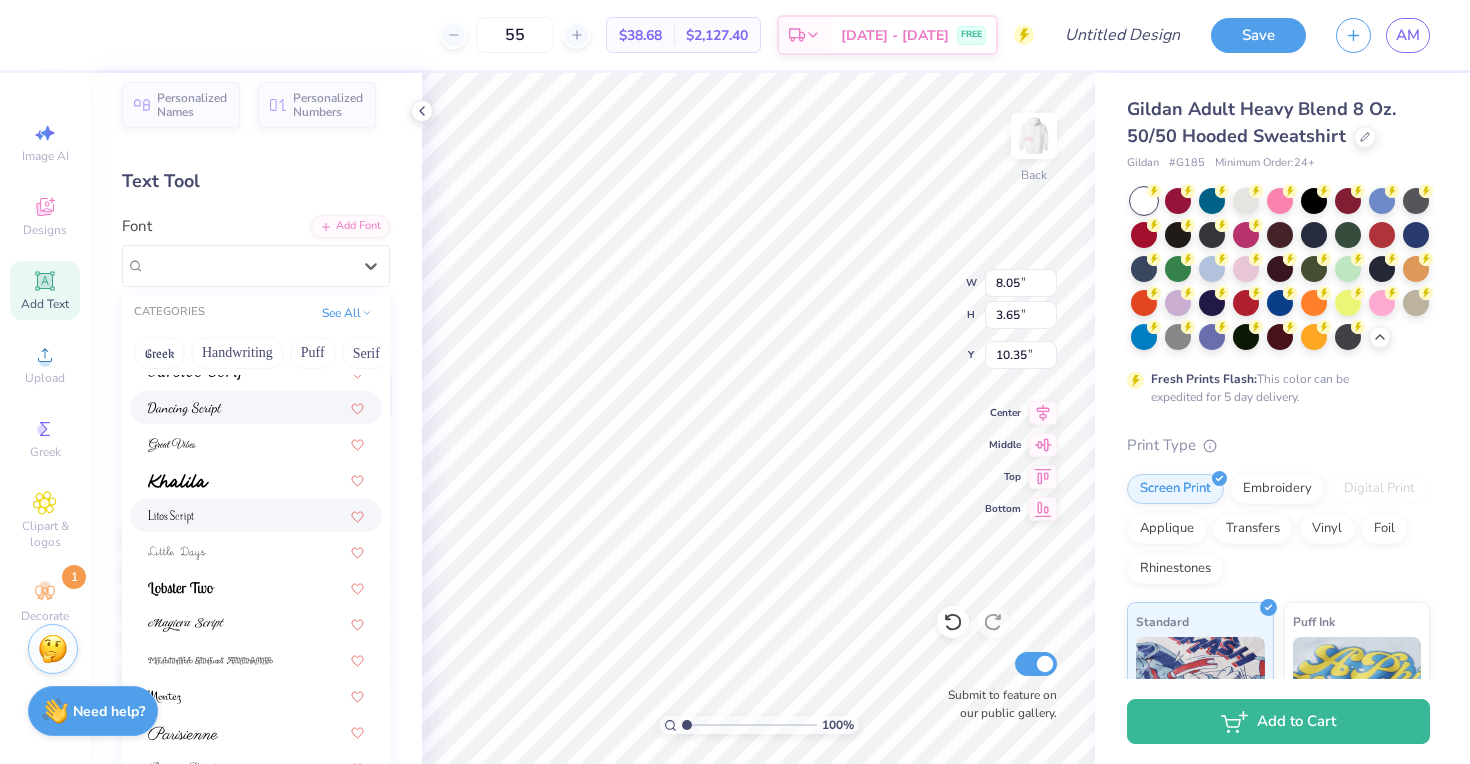 scroll, scrollTop: 490, scrollLeft: 0, axis: vertical 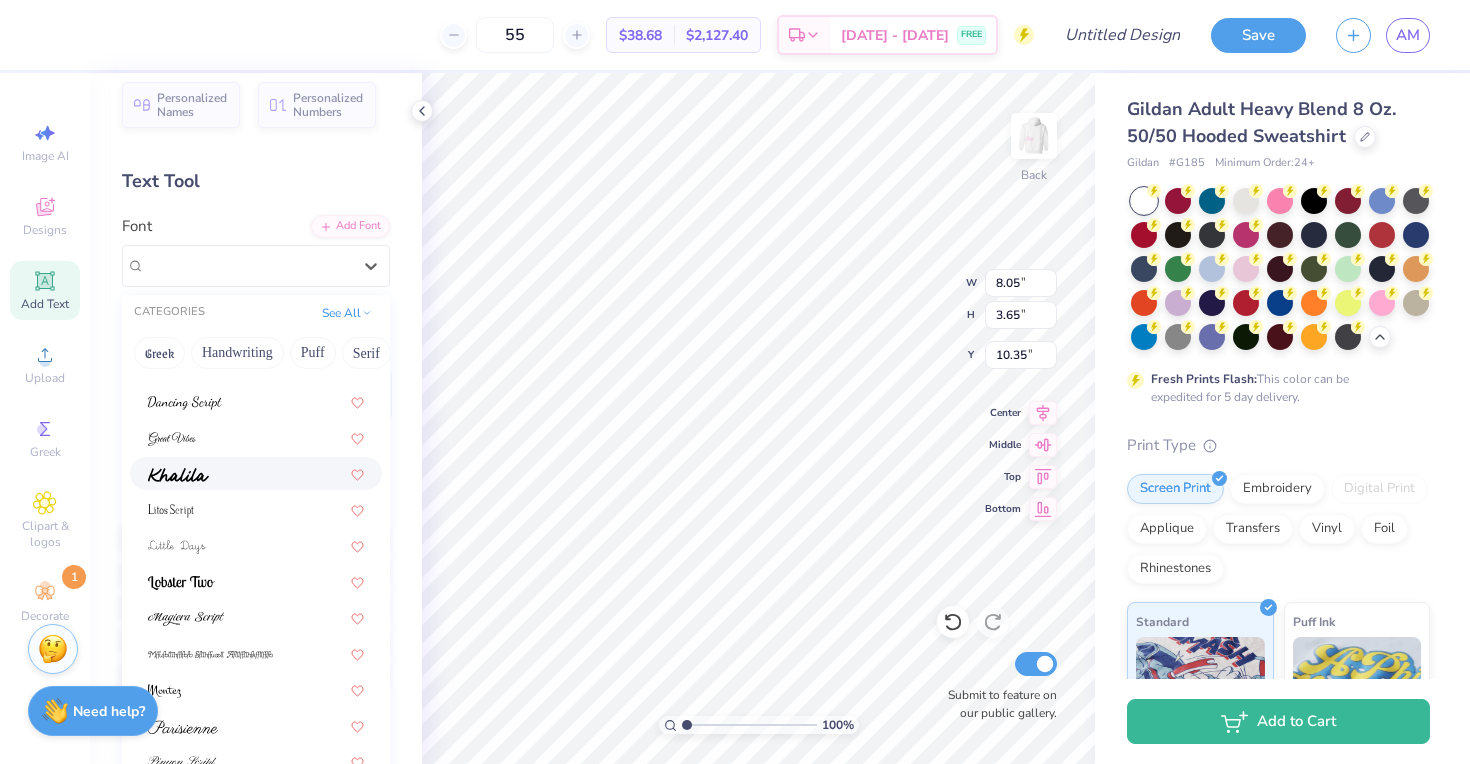 click at bounding box center (256, 473) 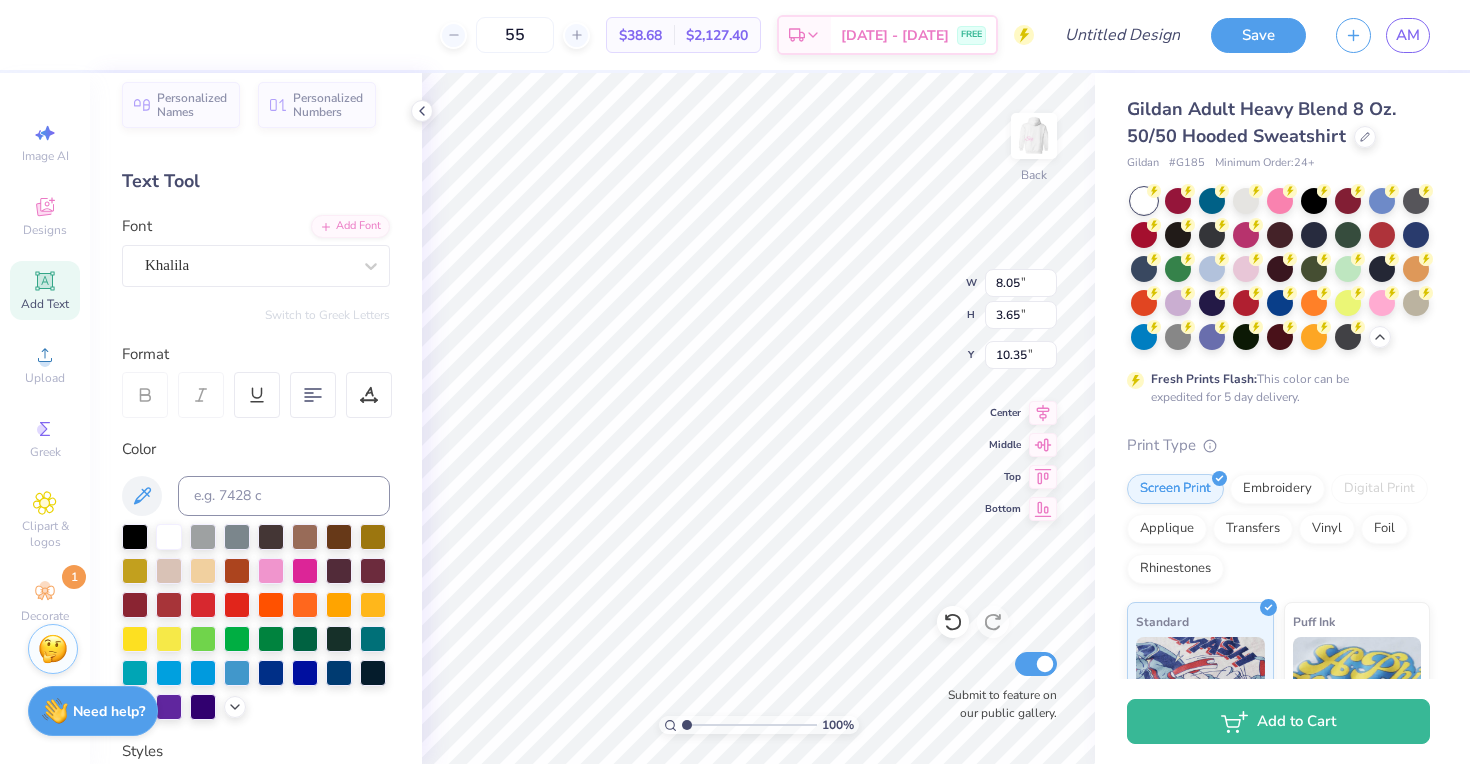 click 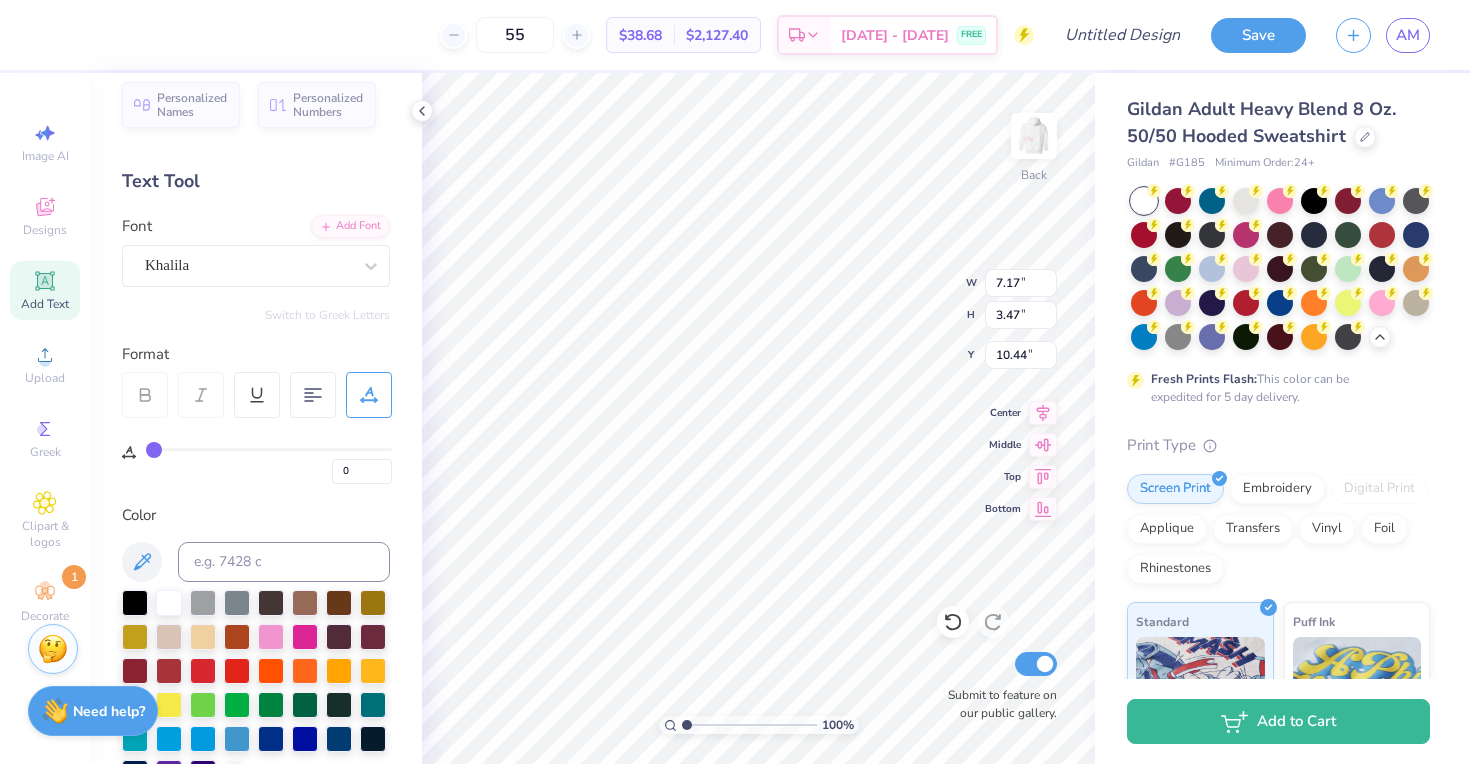 type on "2" 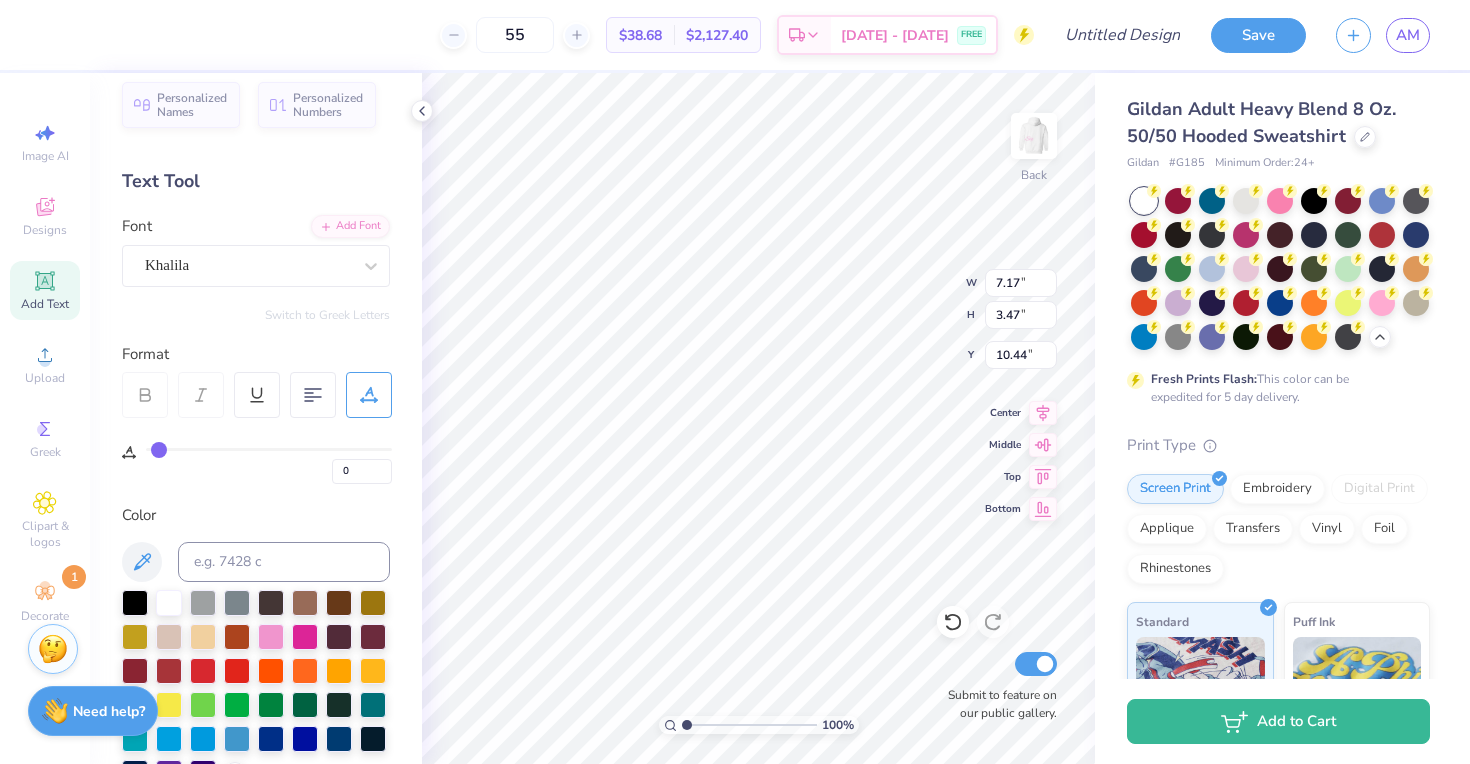 type on "2" 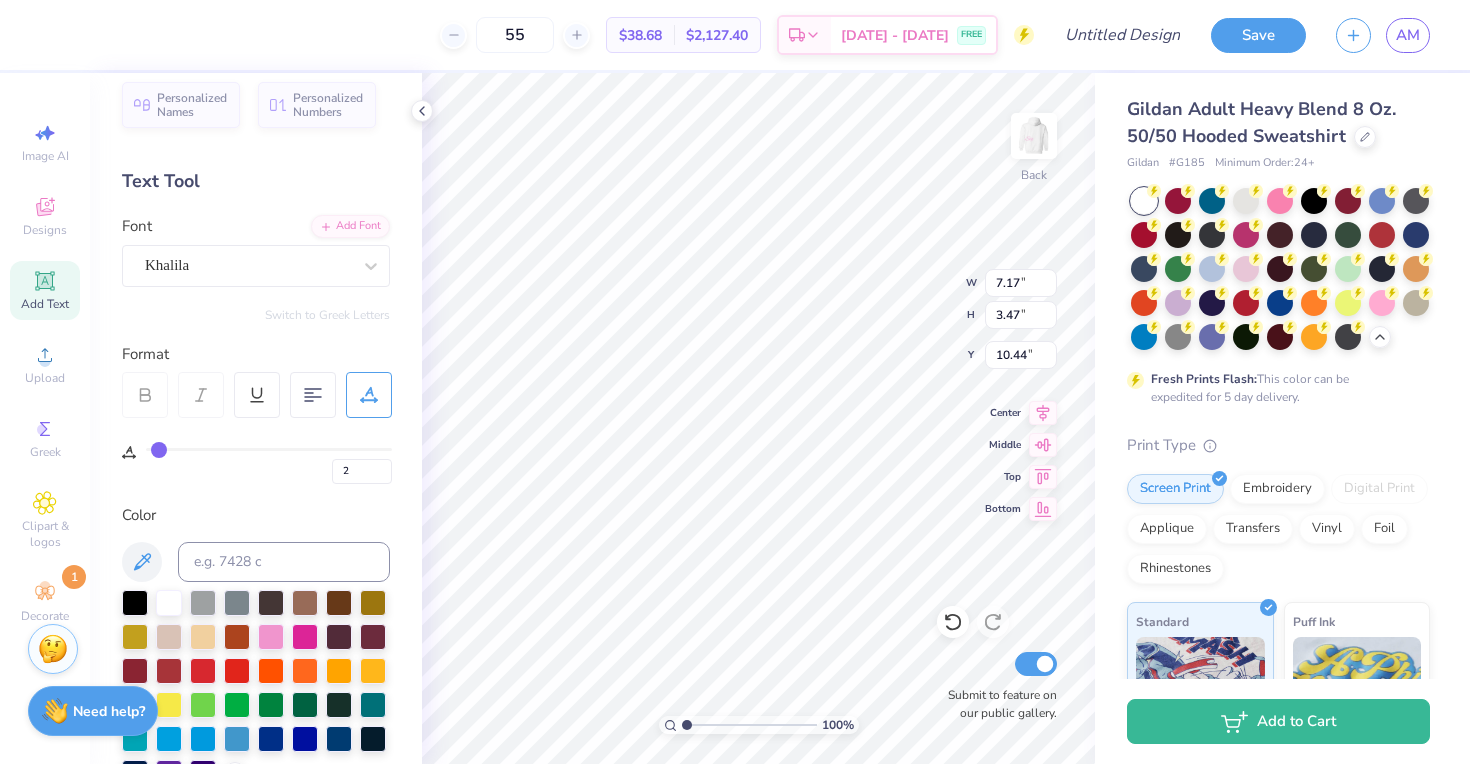 type on "3" 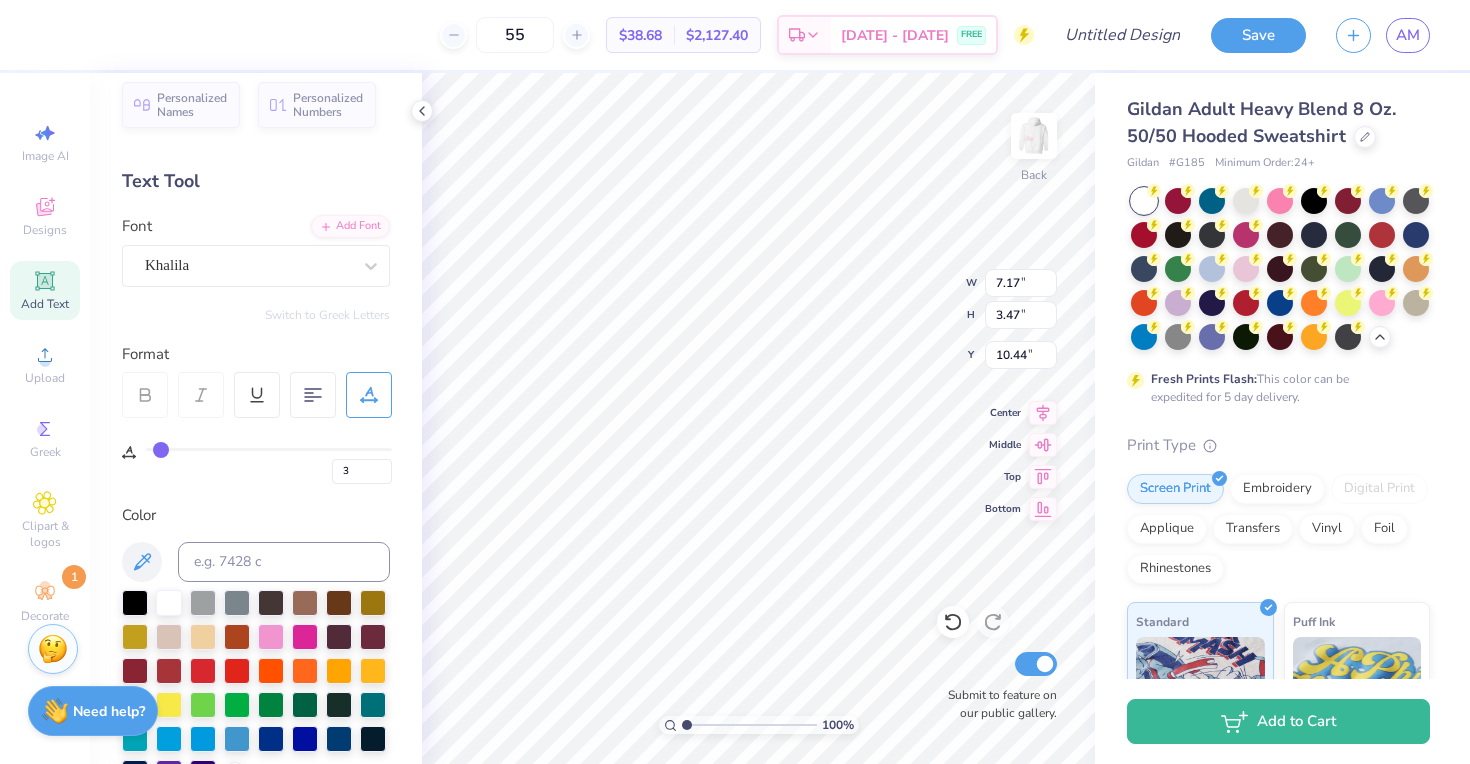 type on "4" 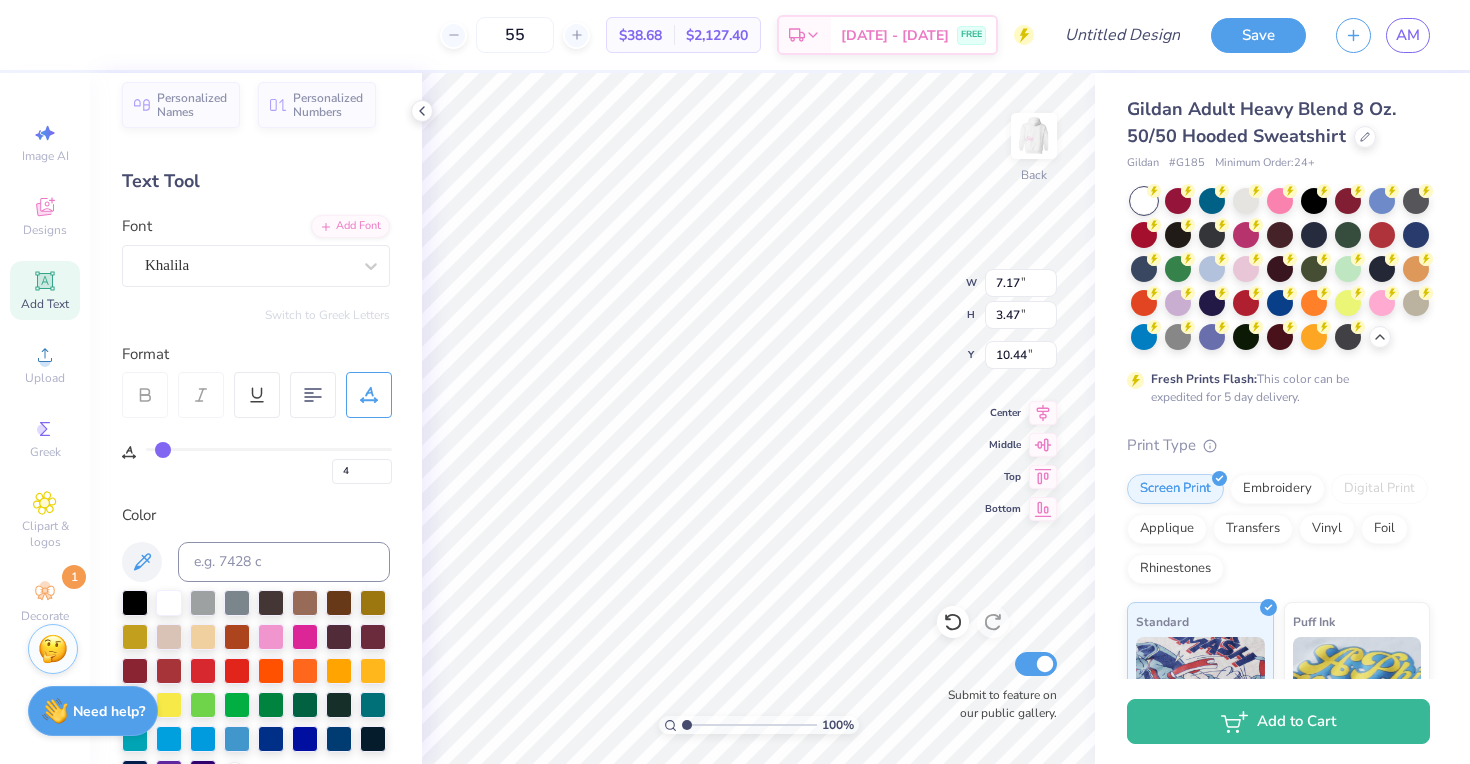 type on "5" 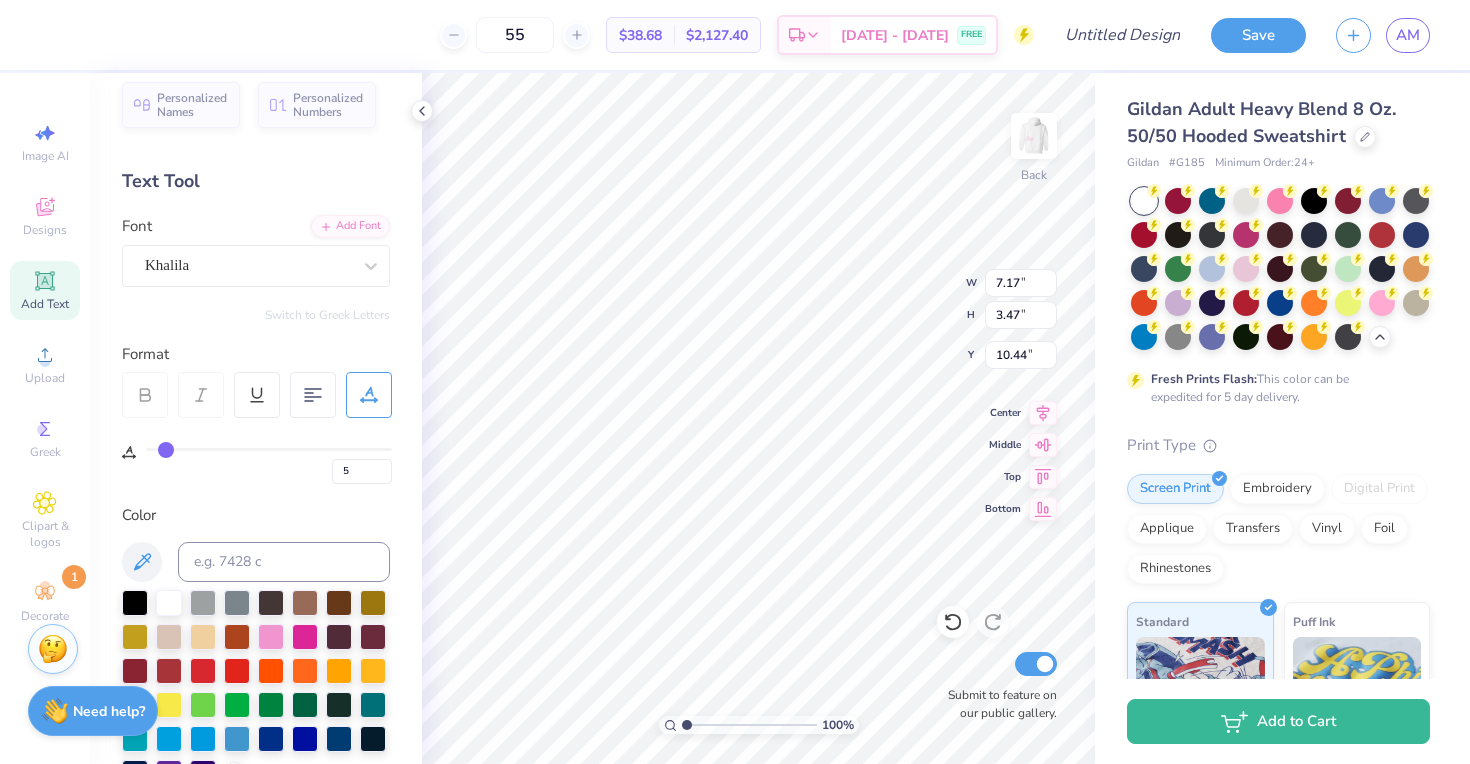 type on "6" 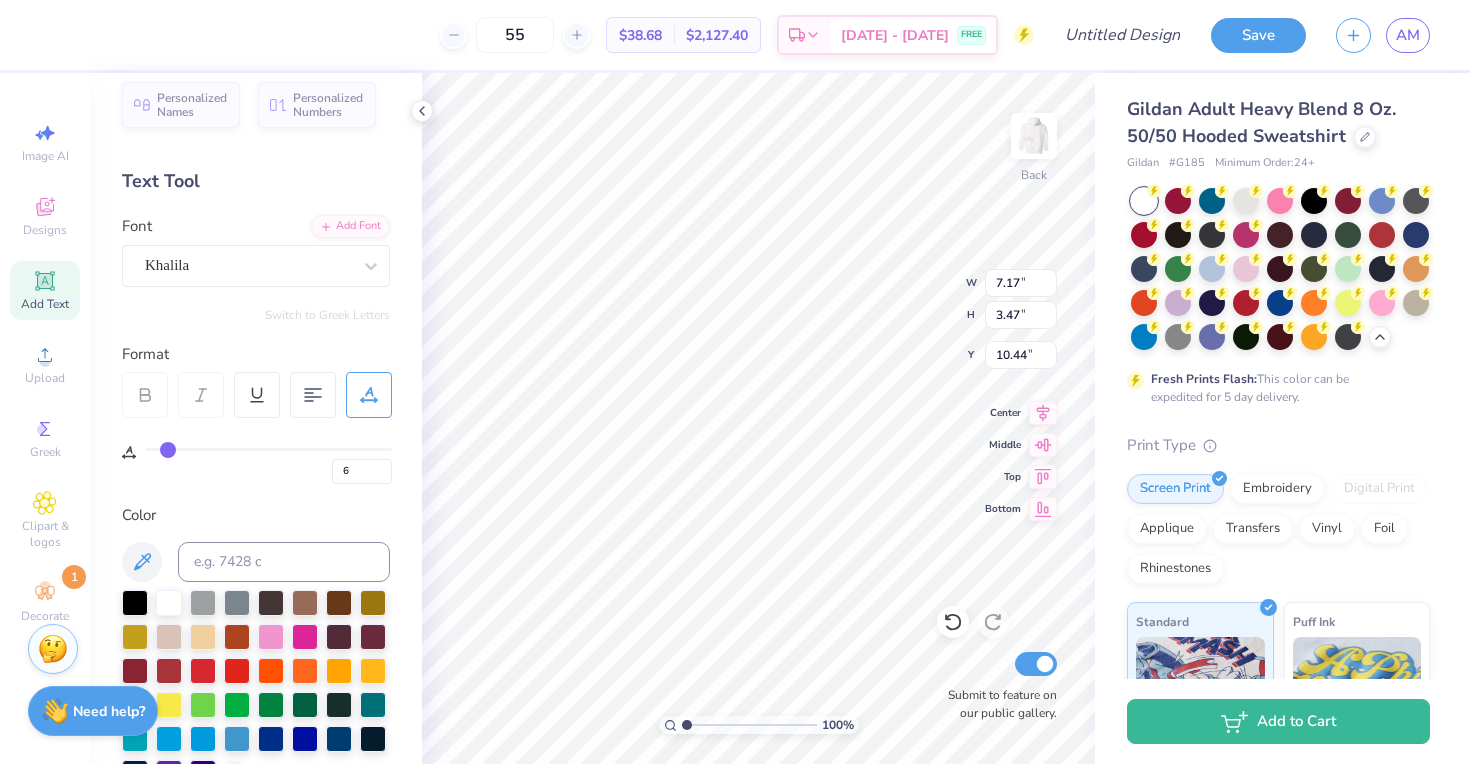 type on "7" 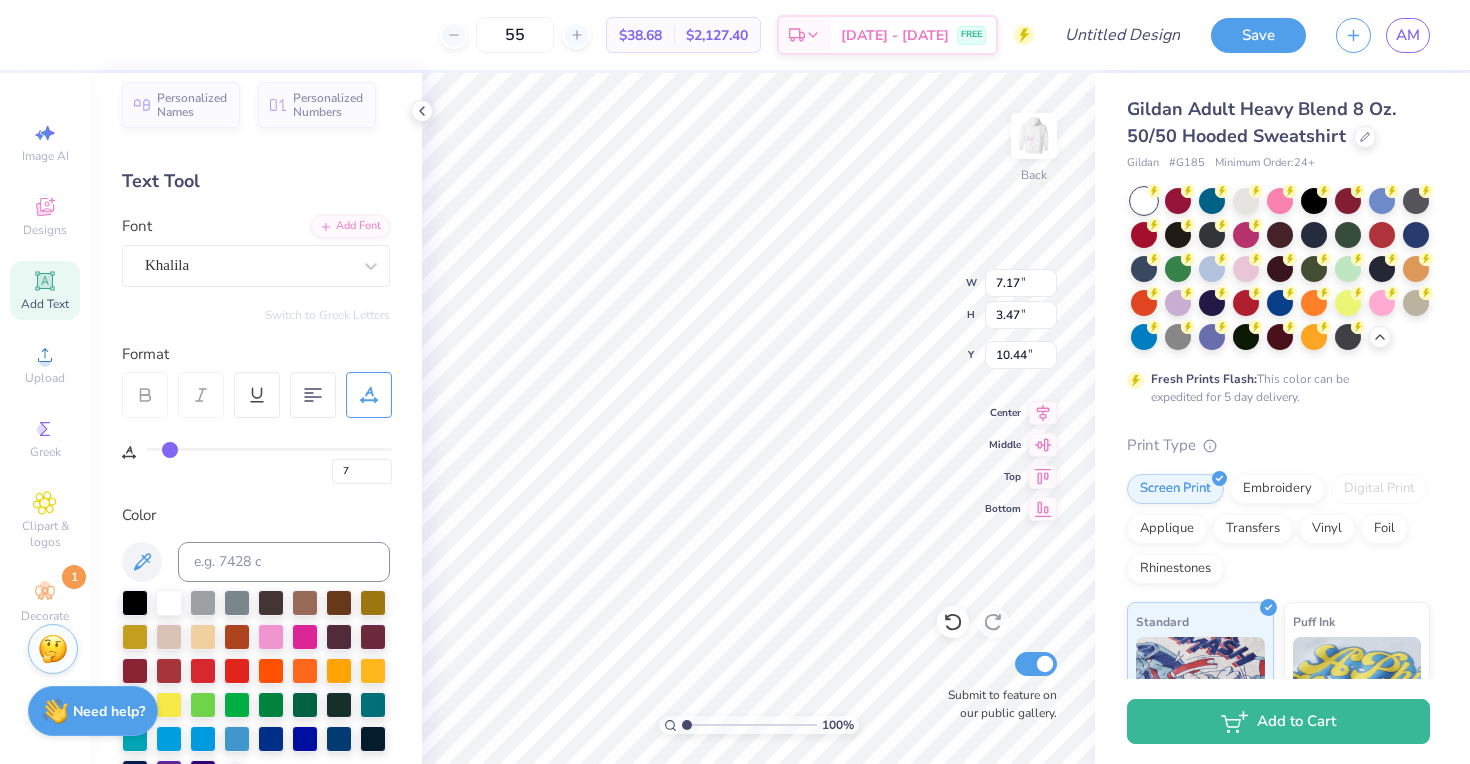 type on "8" 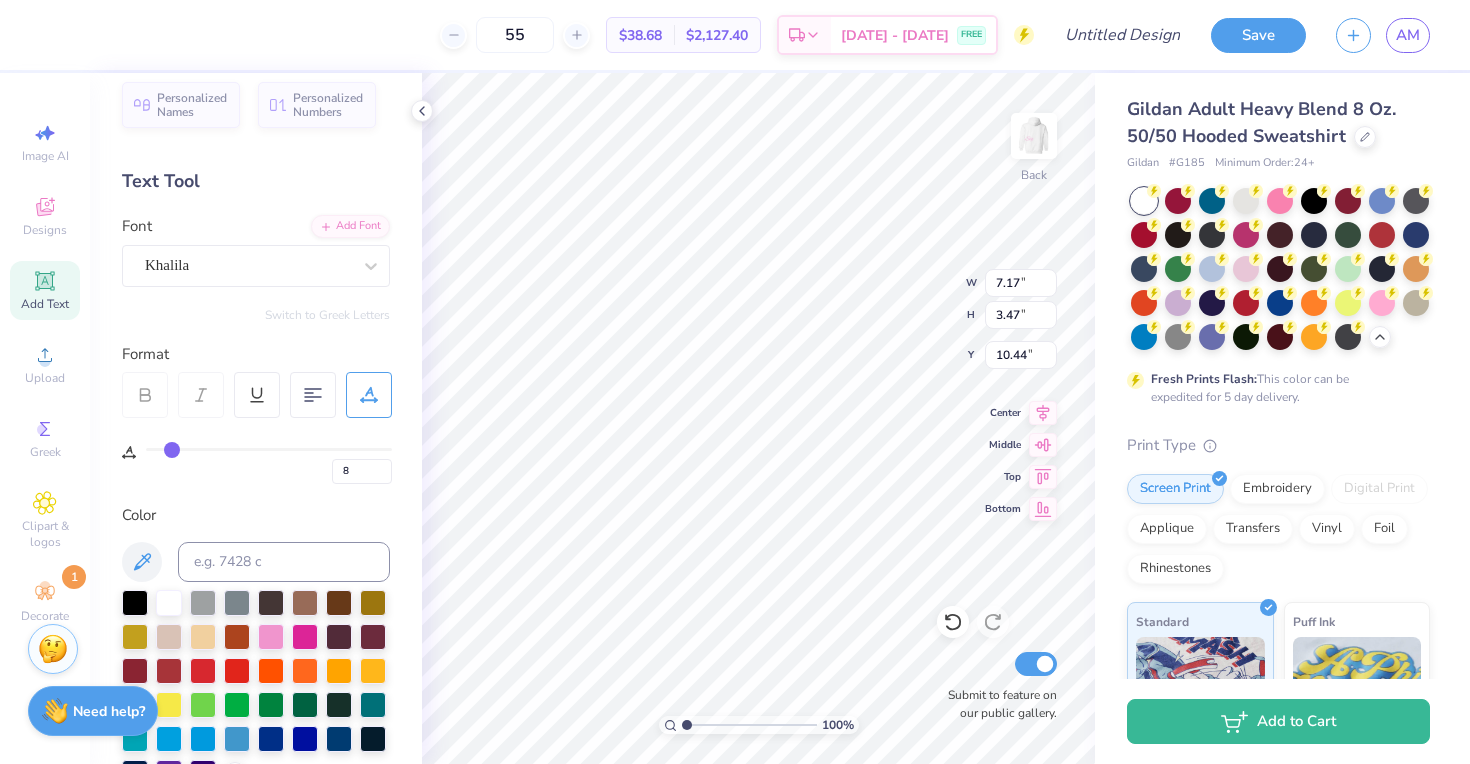 type on "9" 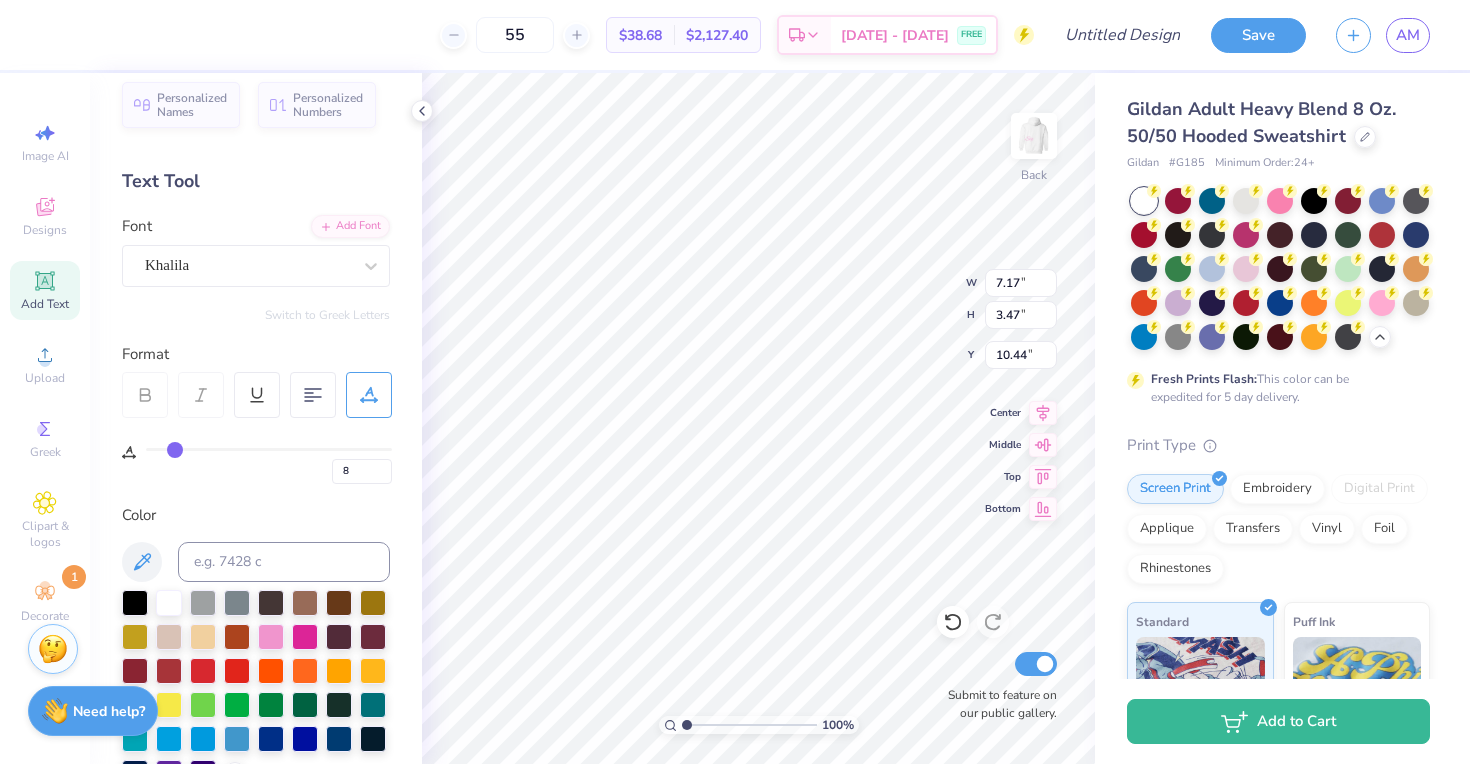 type on "9" 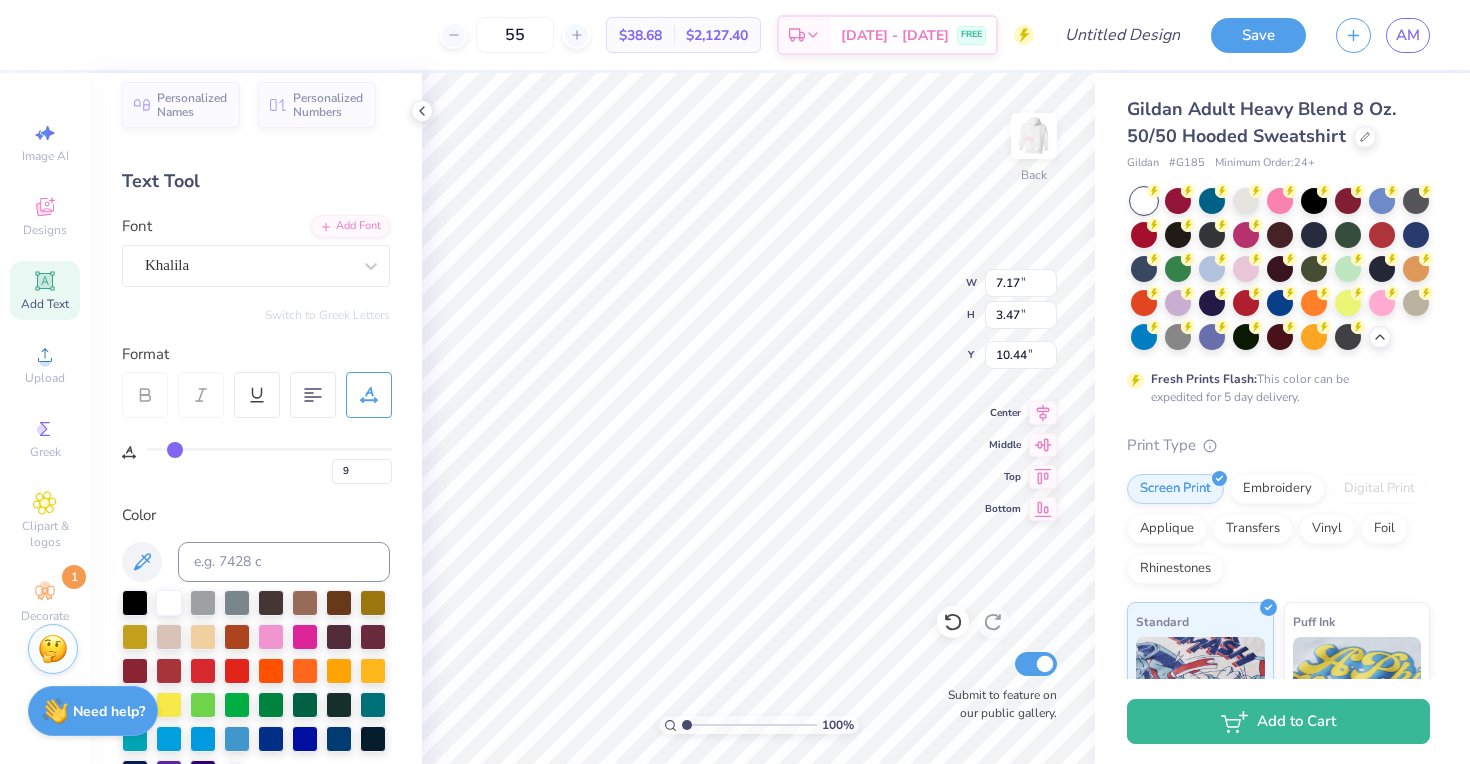type on "10" 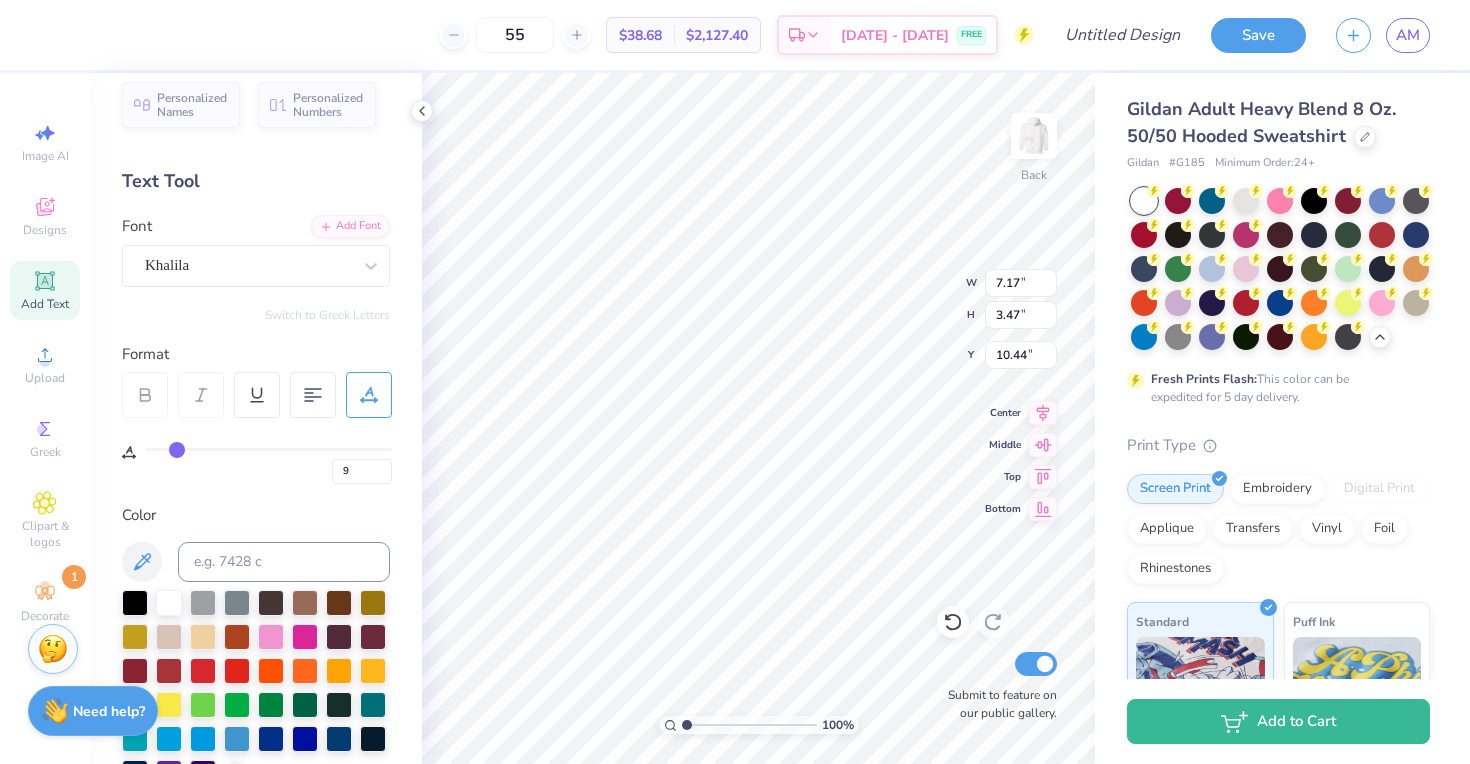 type on "10" 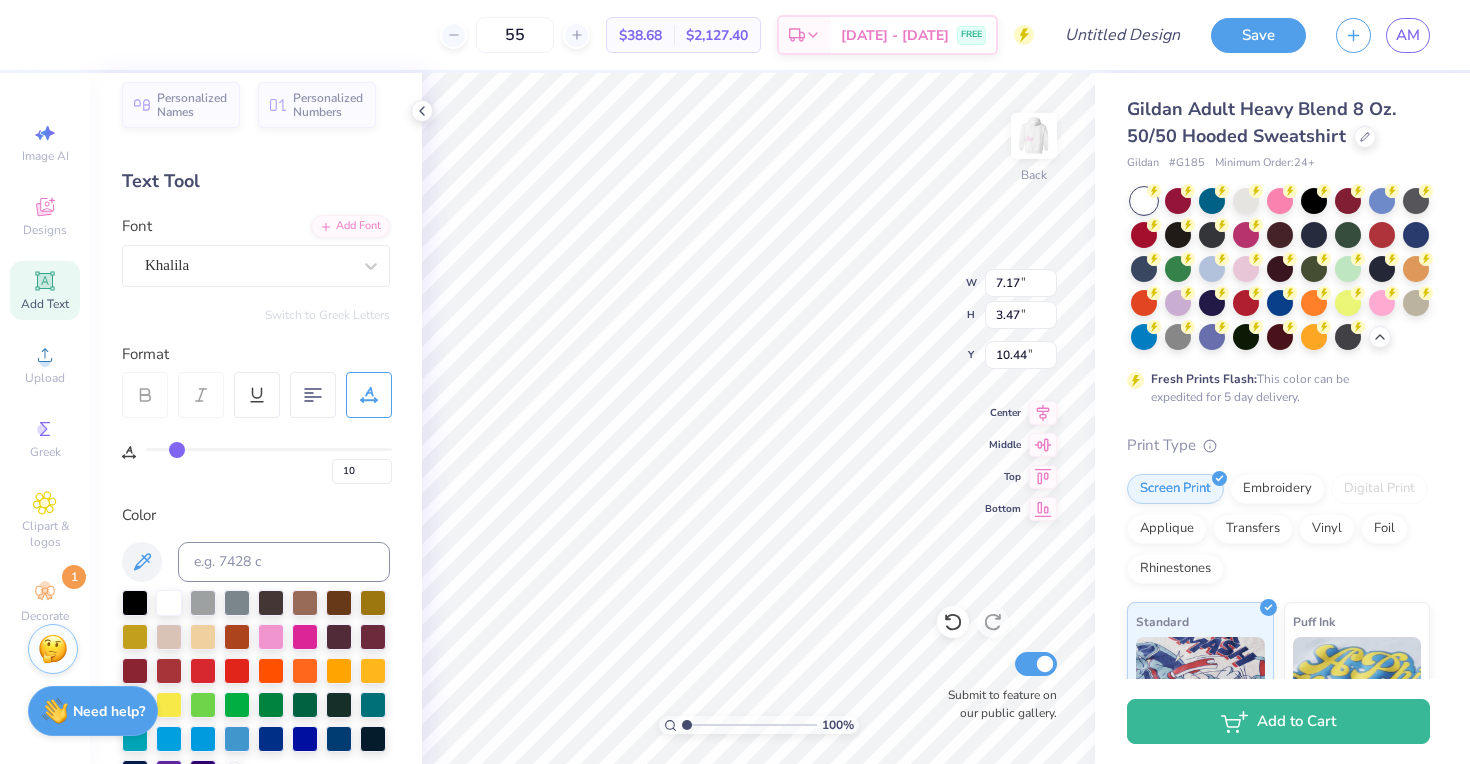 type on "11" 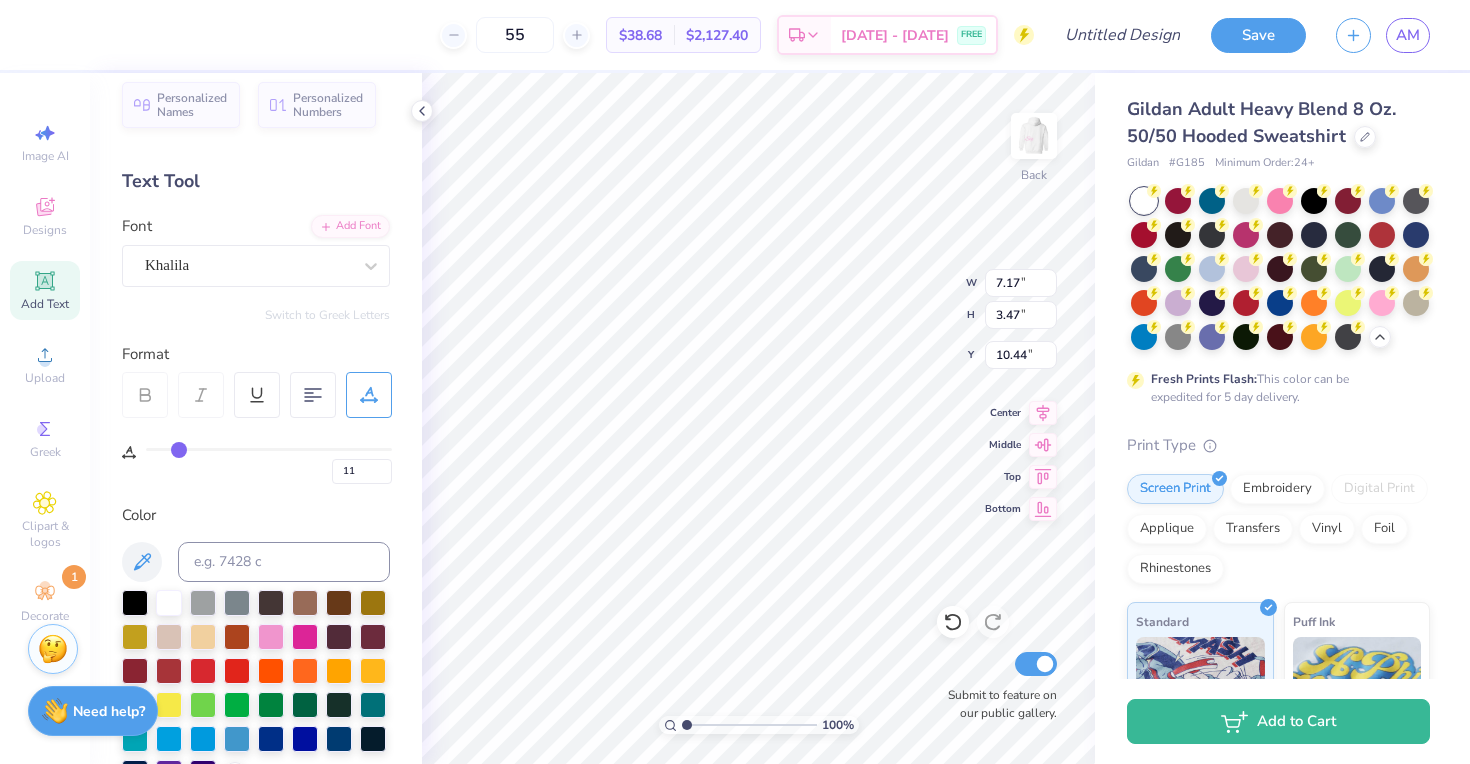 type on "12" 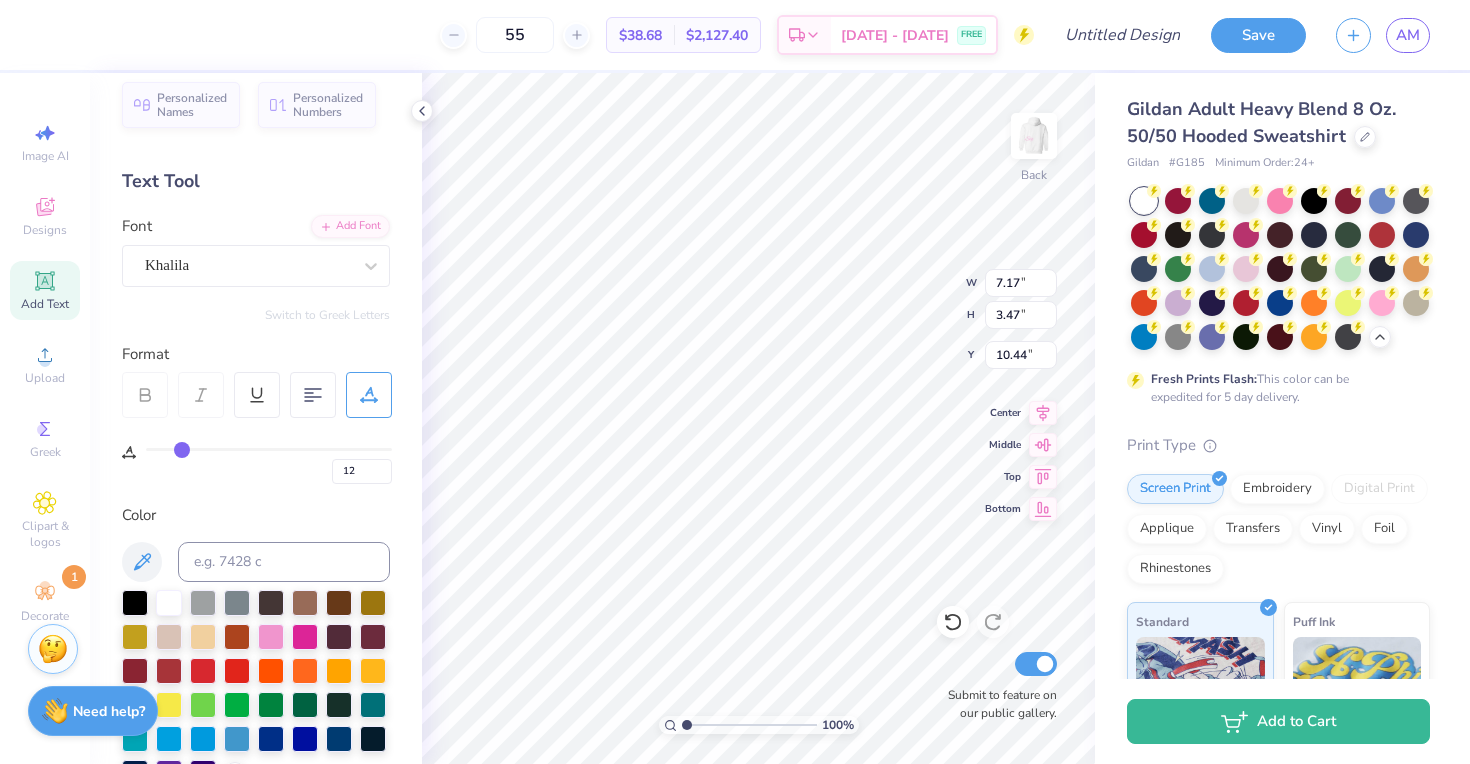 type on "13" 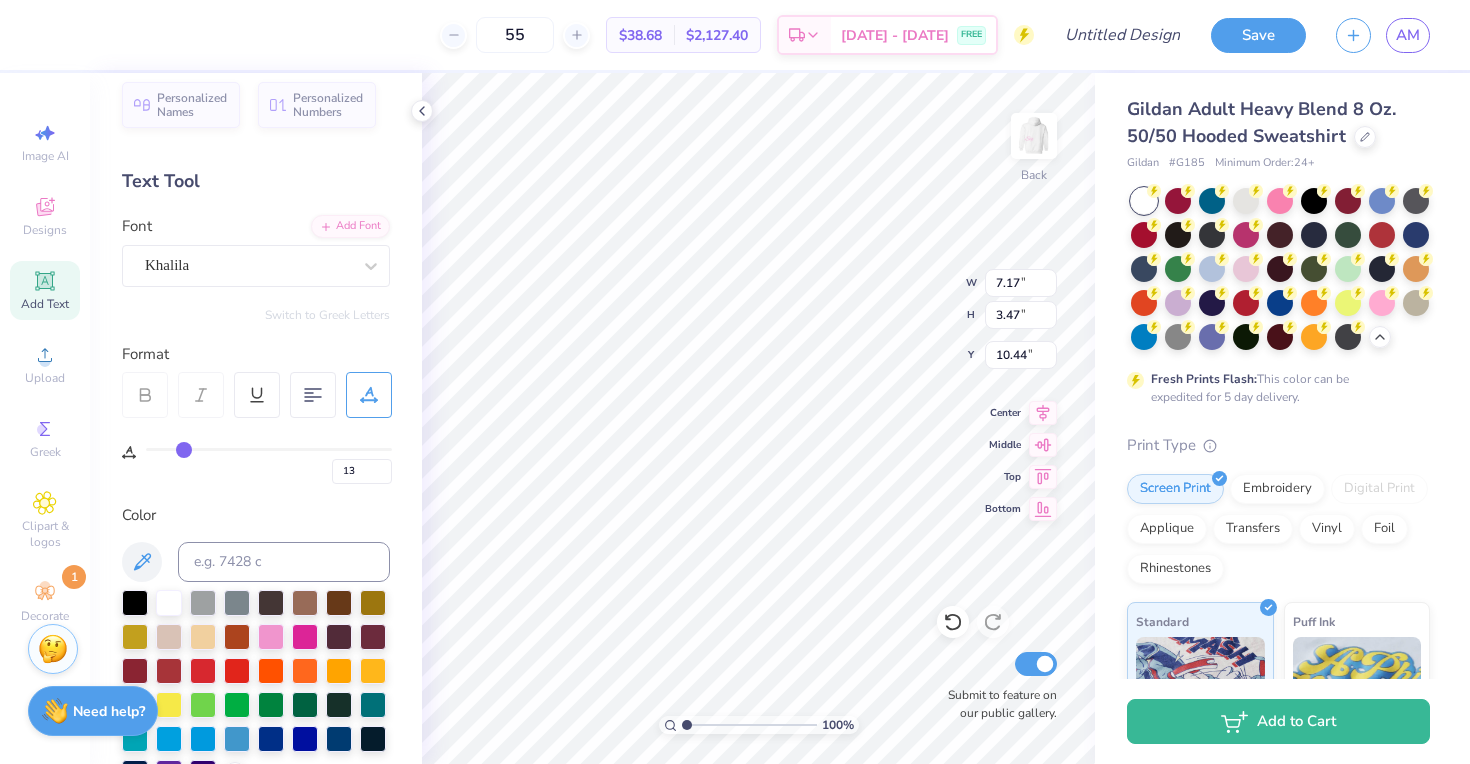 type on "14" 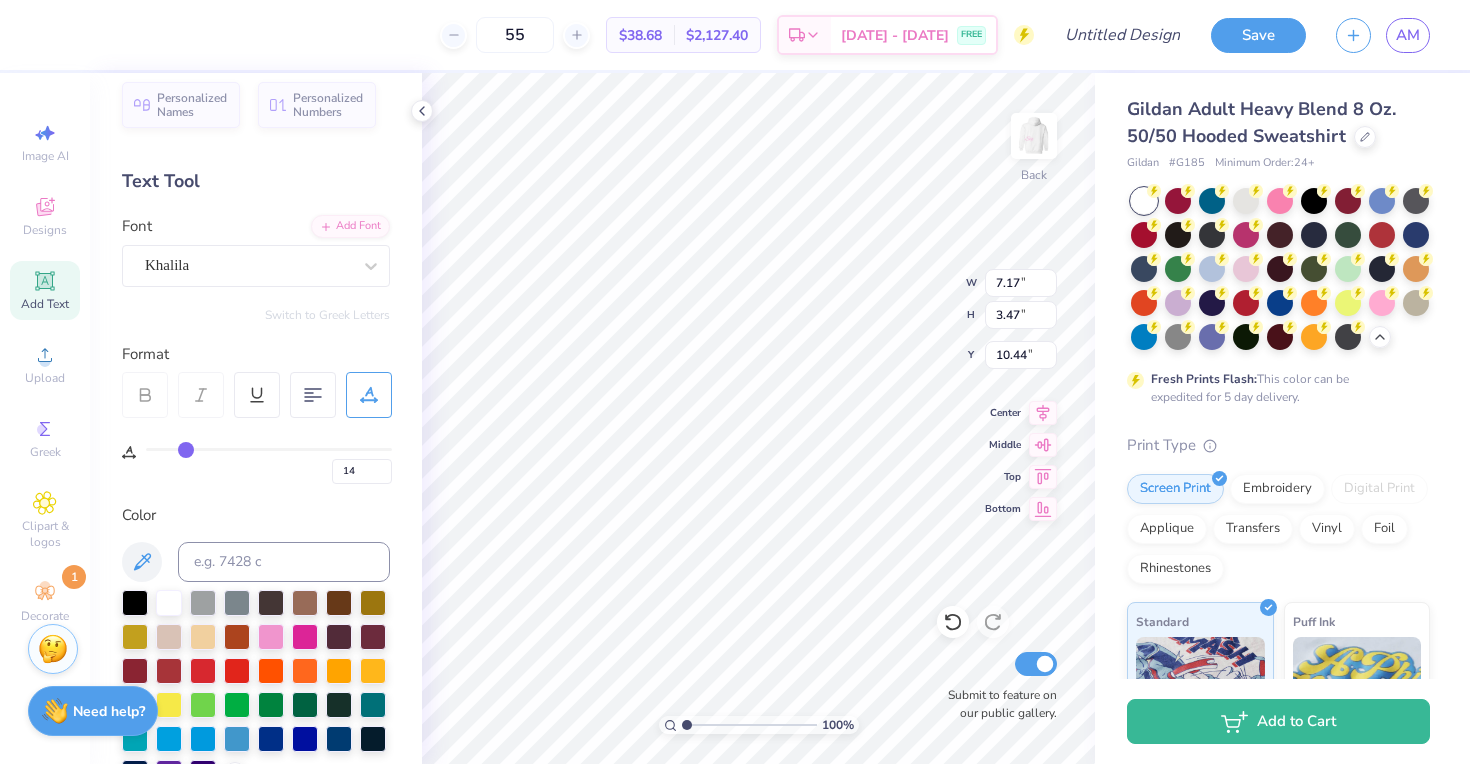 type on "15" 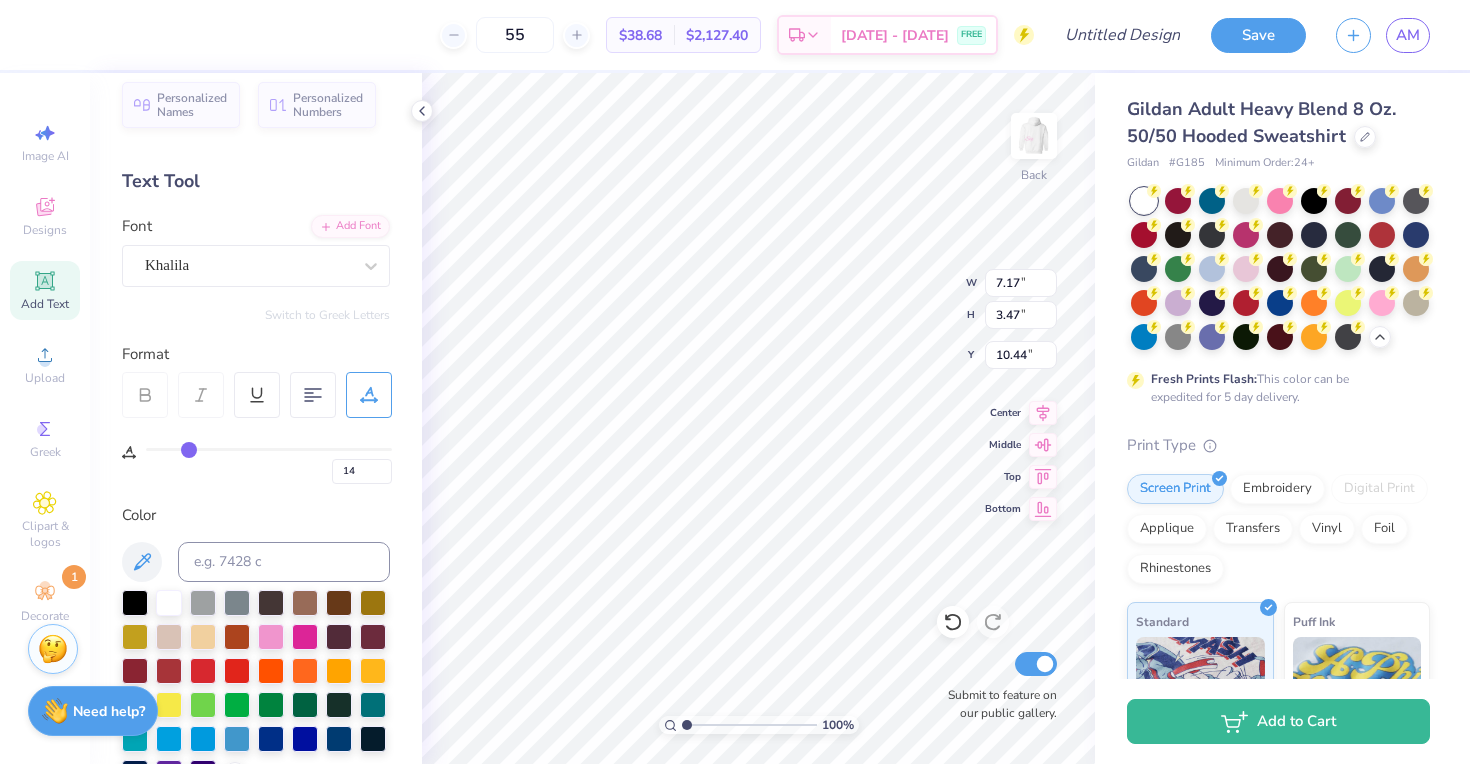 type on "15" 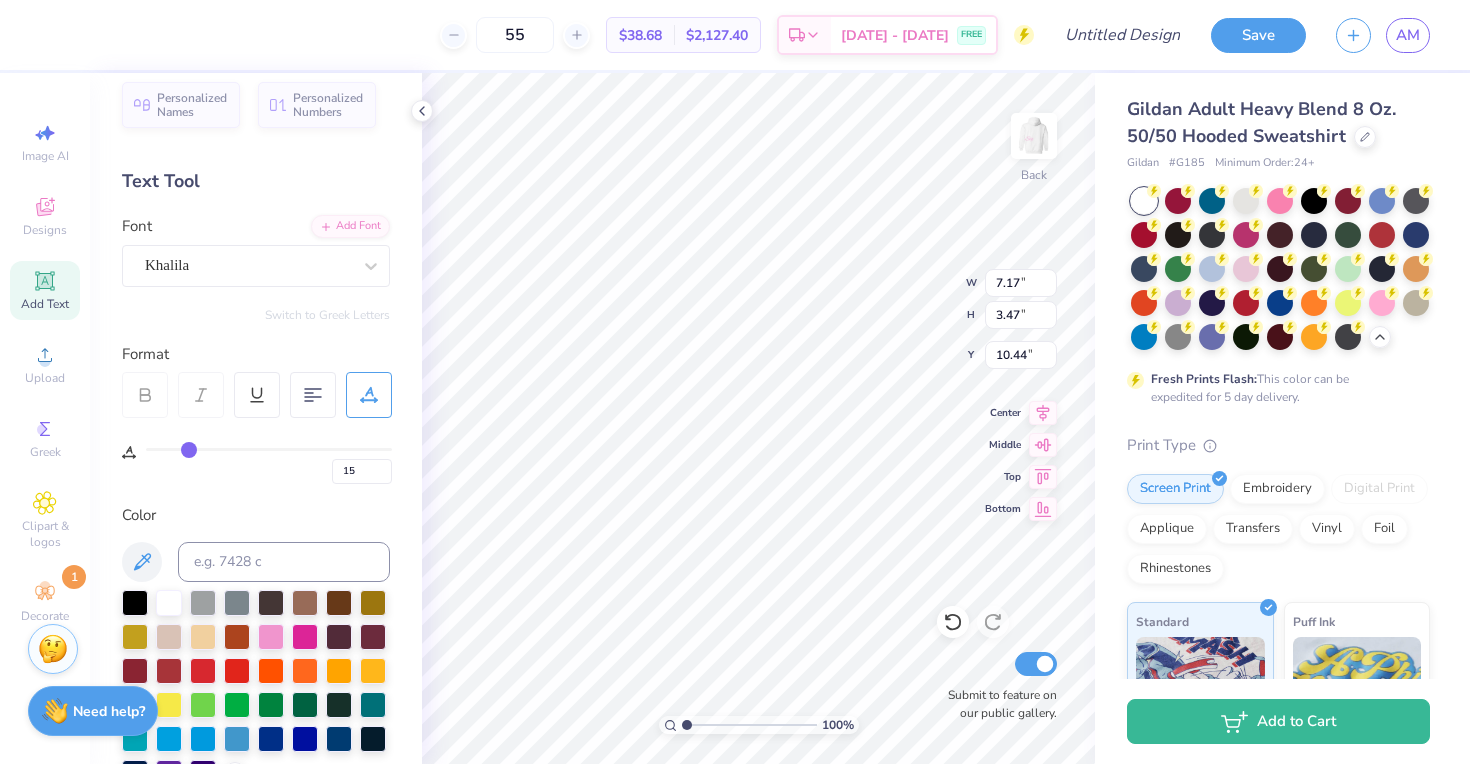 type on "9" 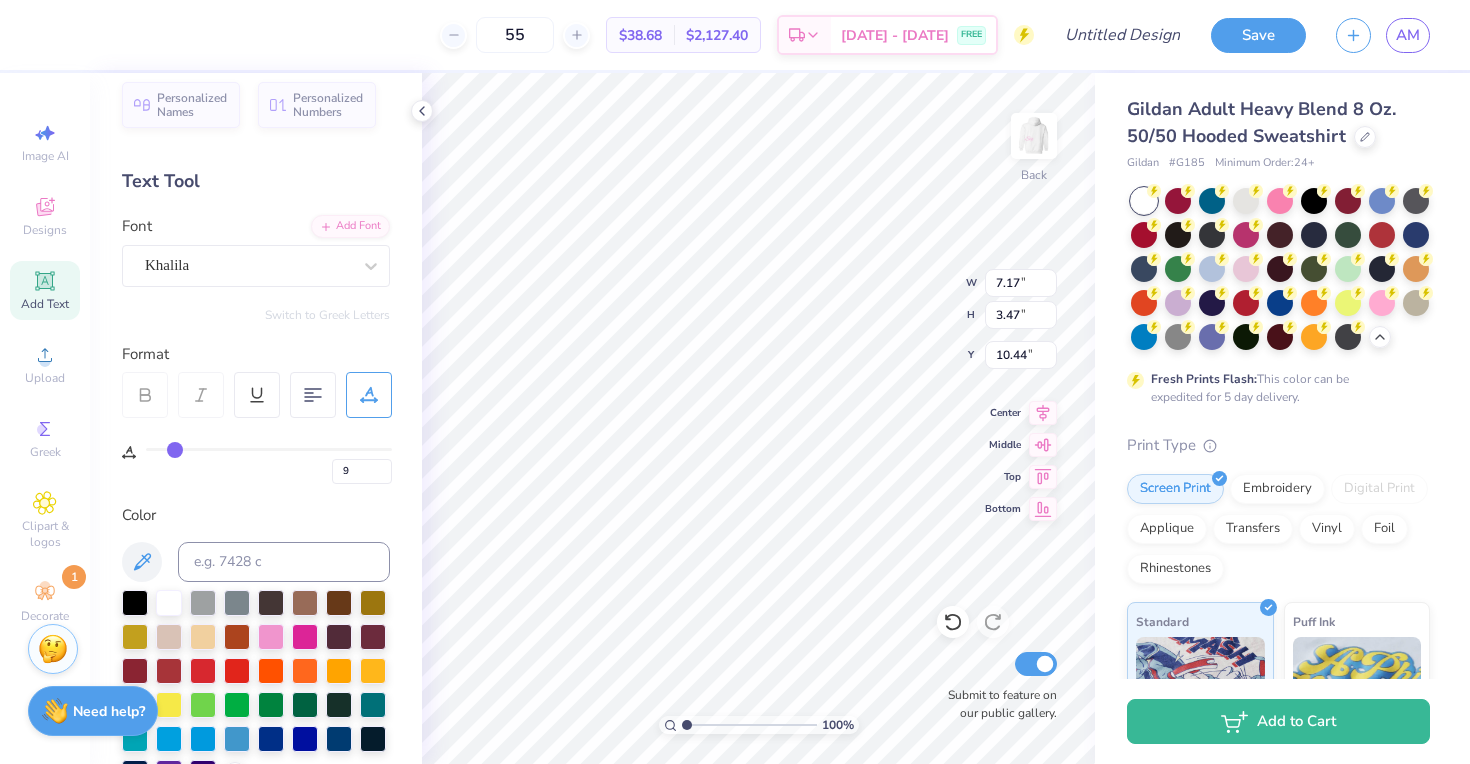 type on "8.62" 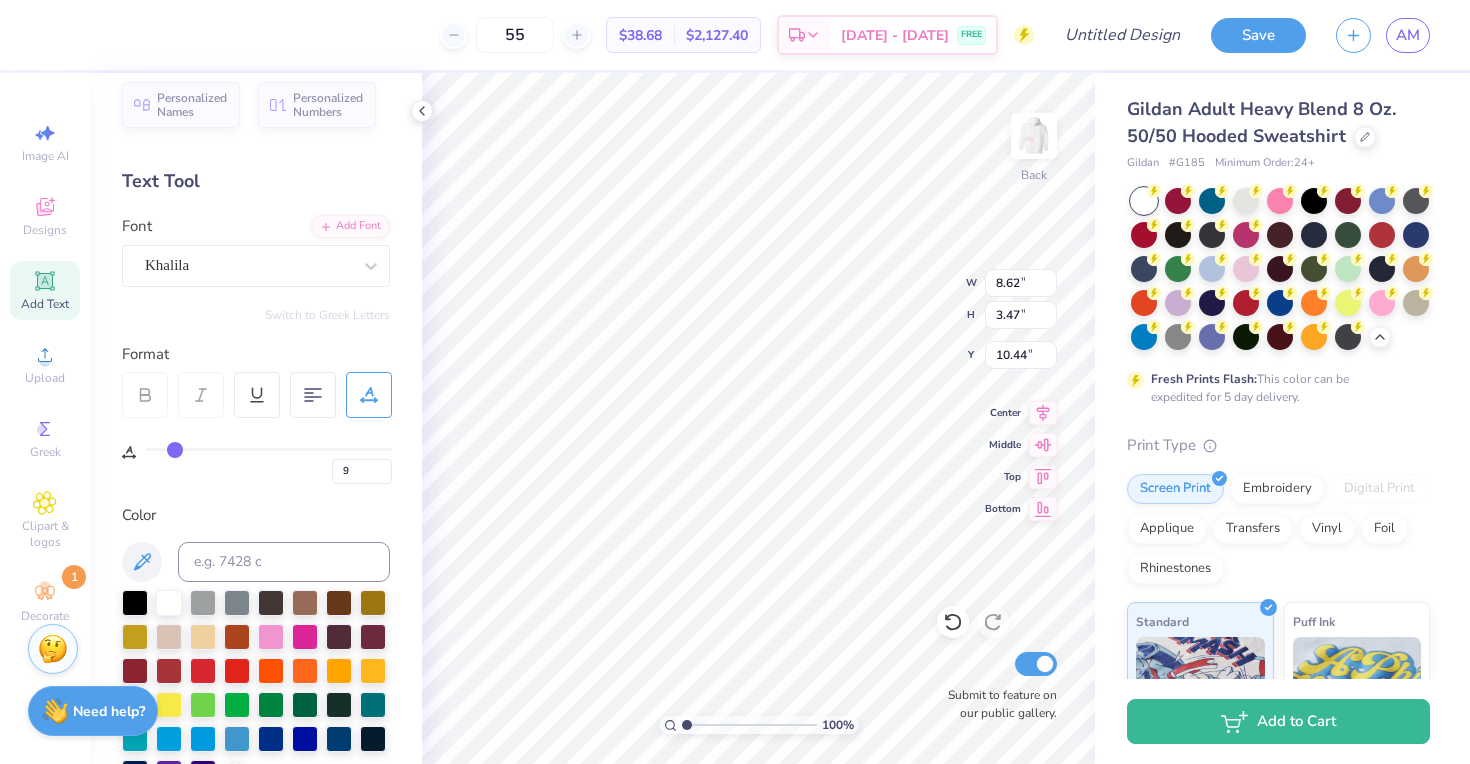 type on "8" 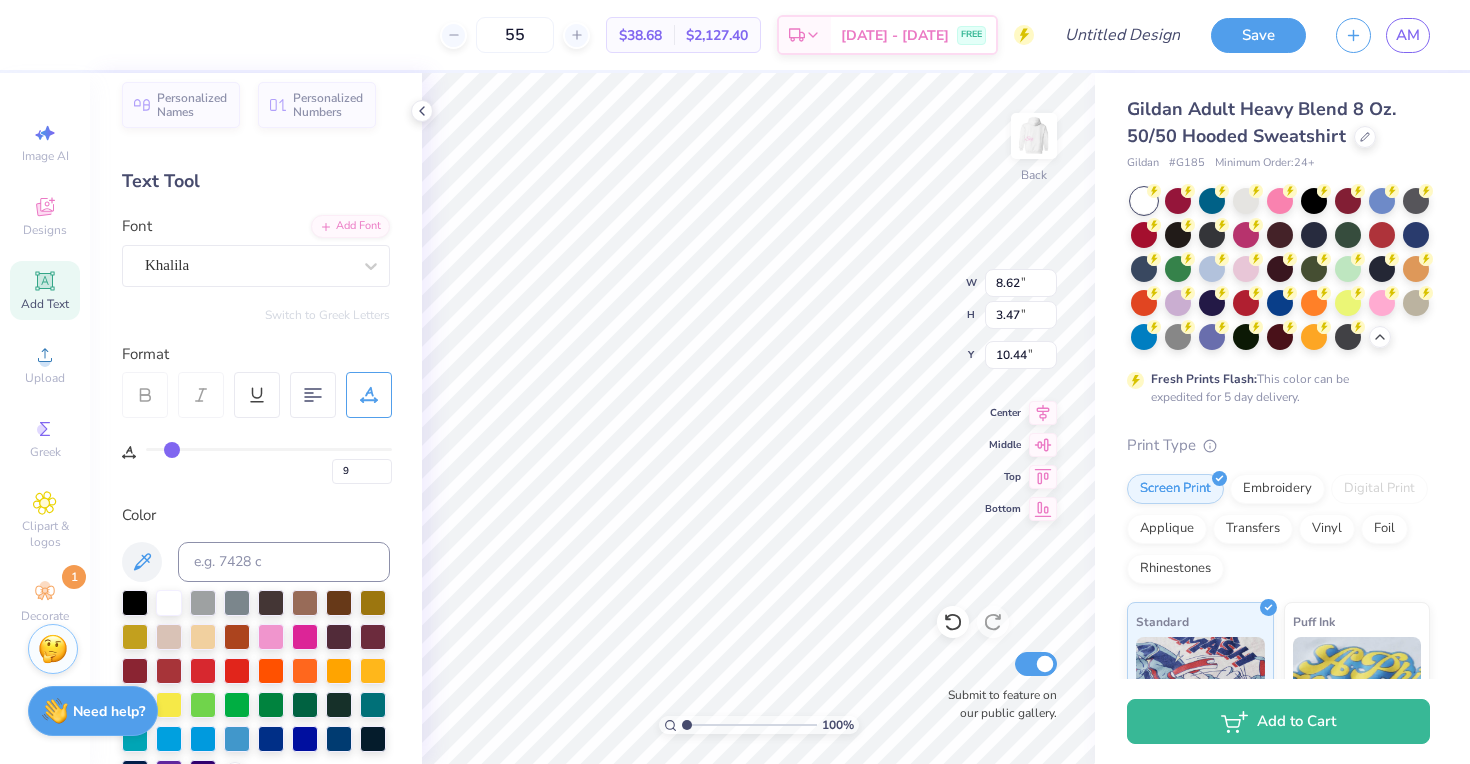 type on "8" 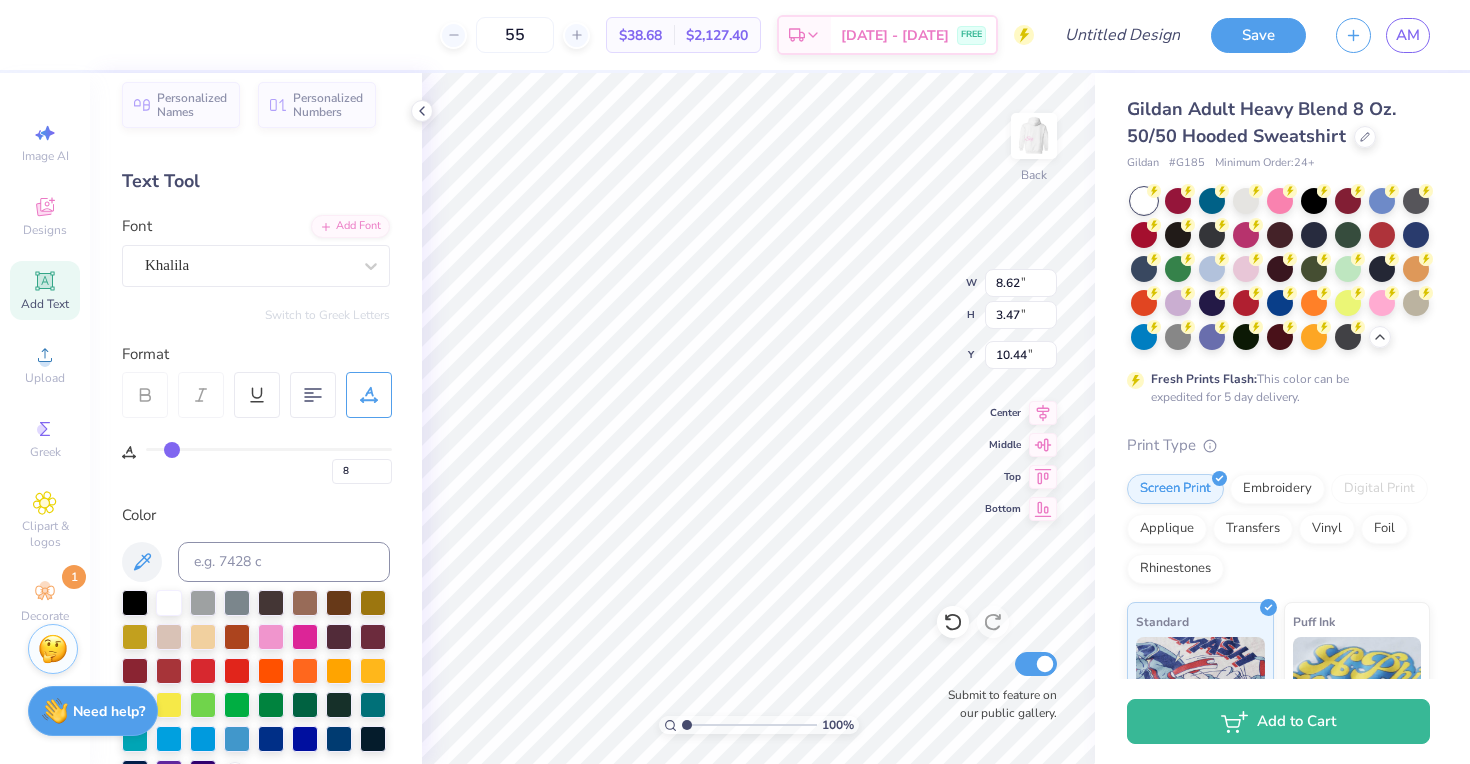 type on "7" 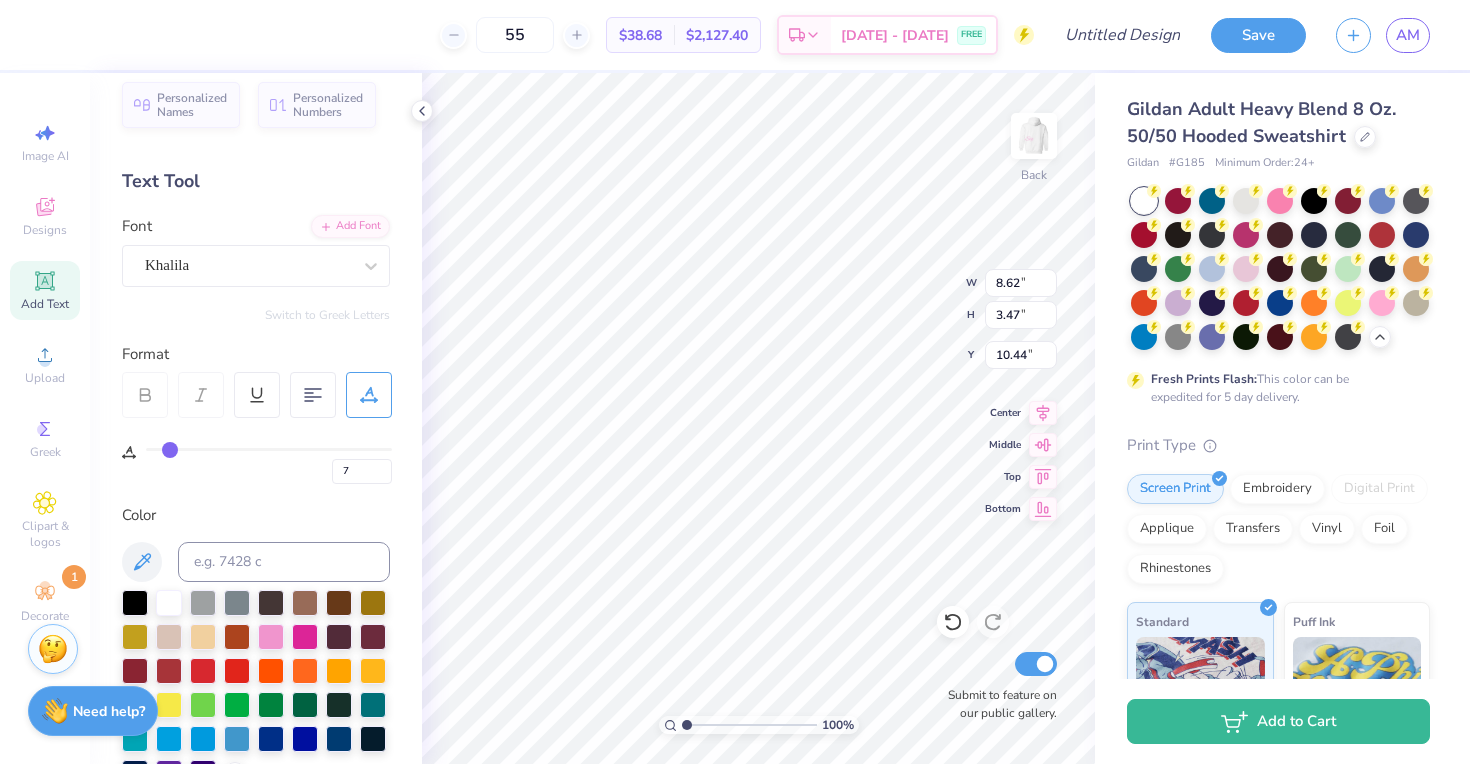 type on "6" 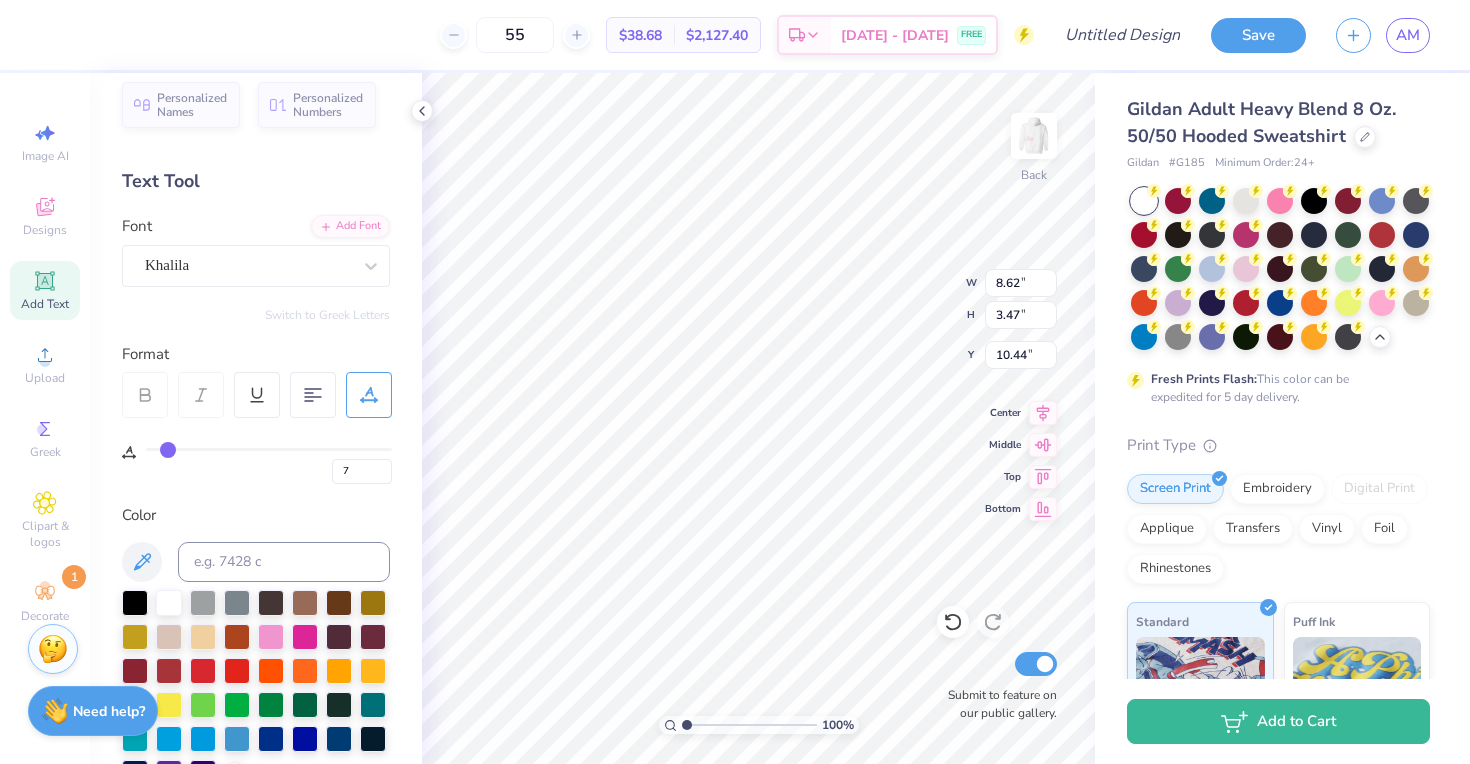 type on "6" 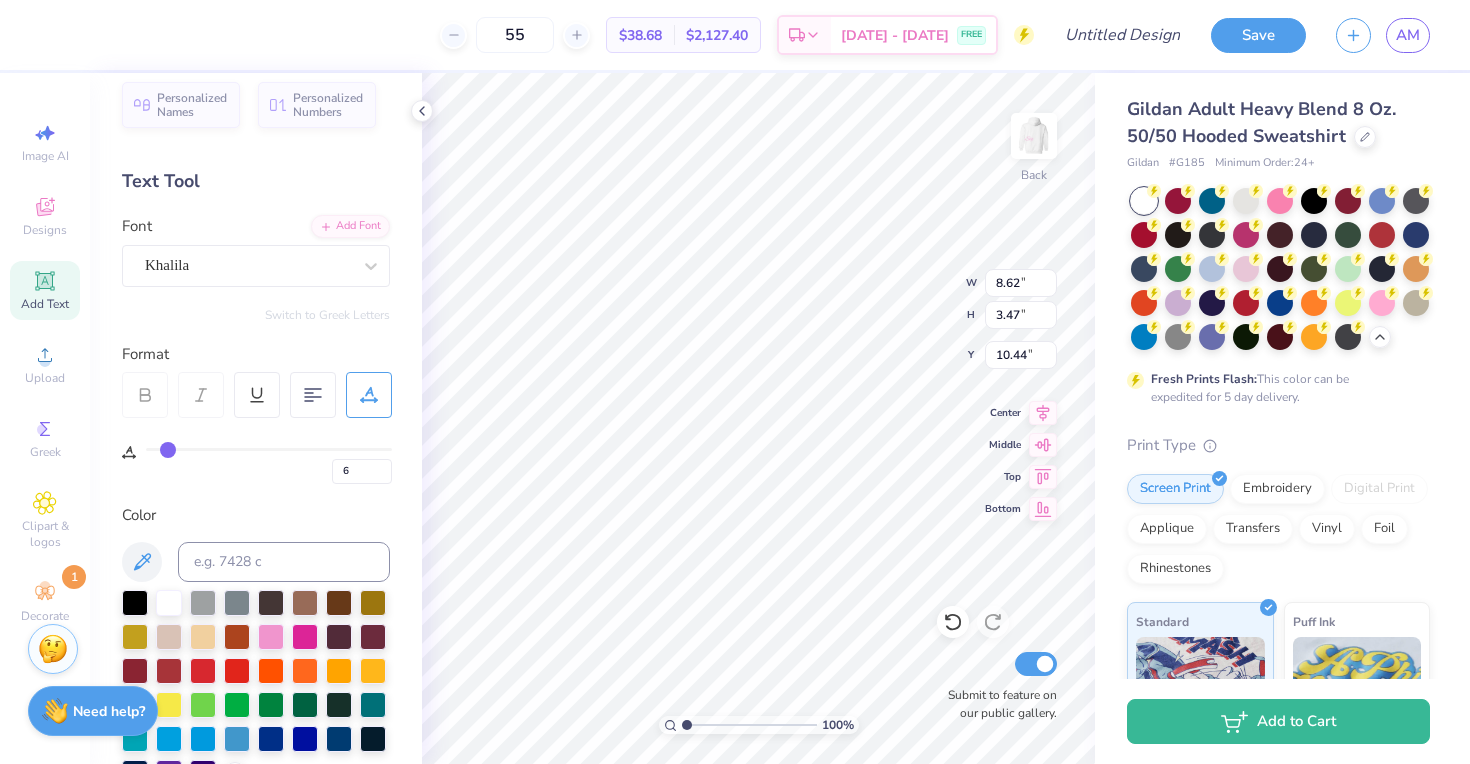 type on "5" 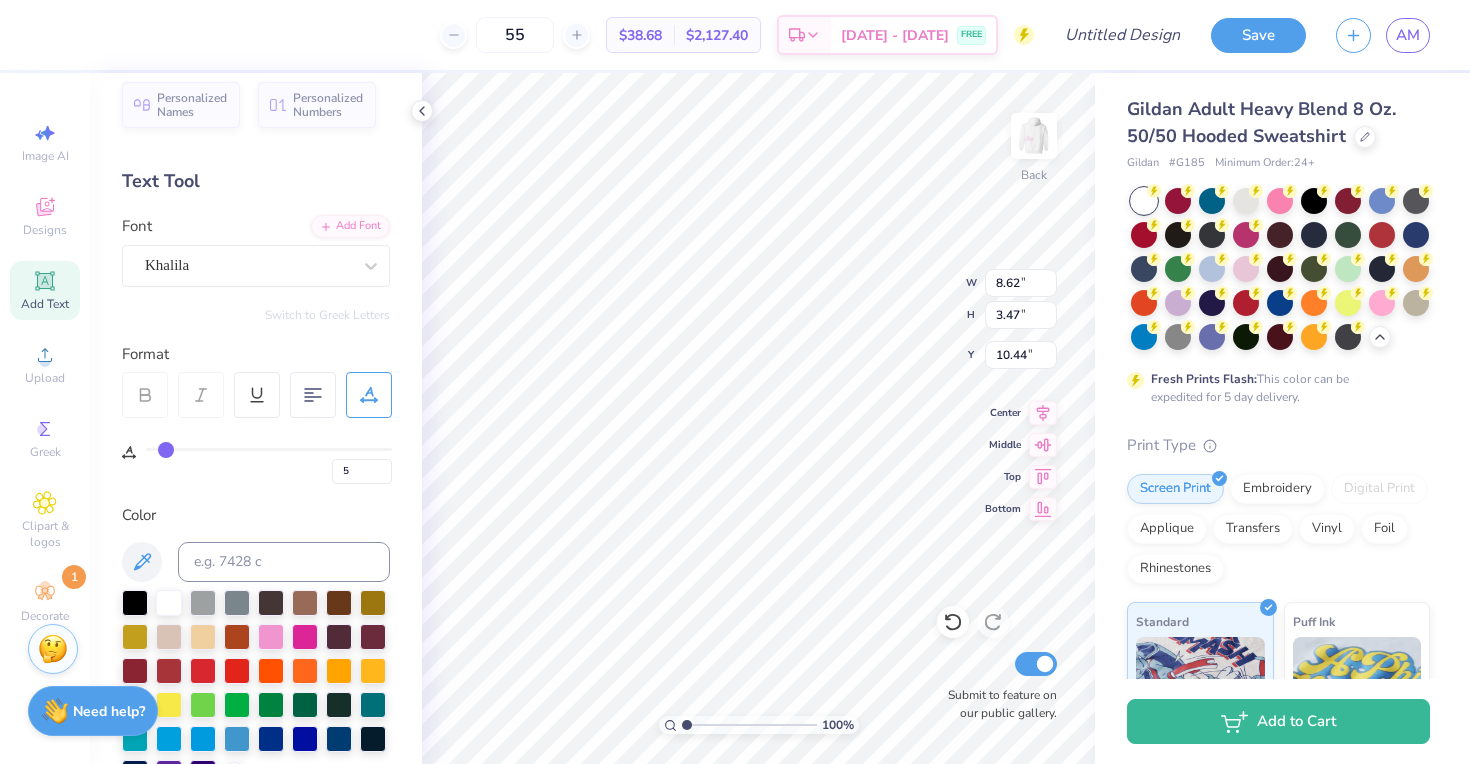 type on "7.65" 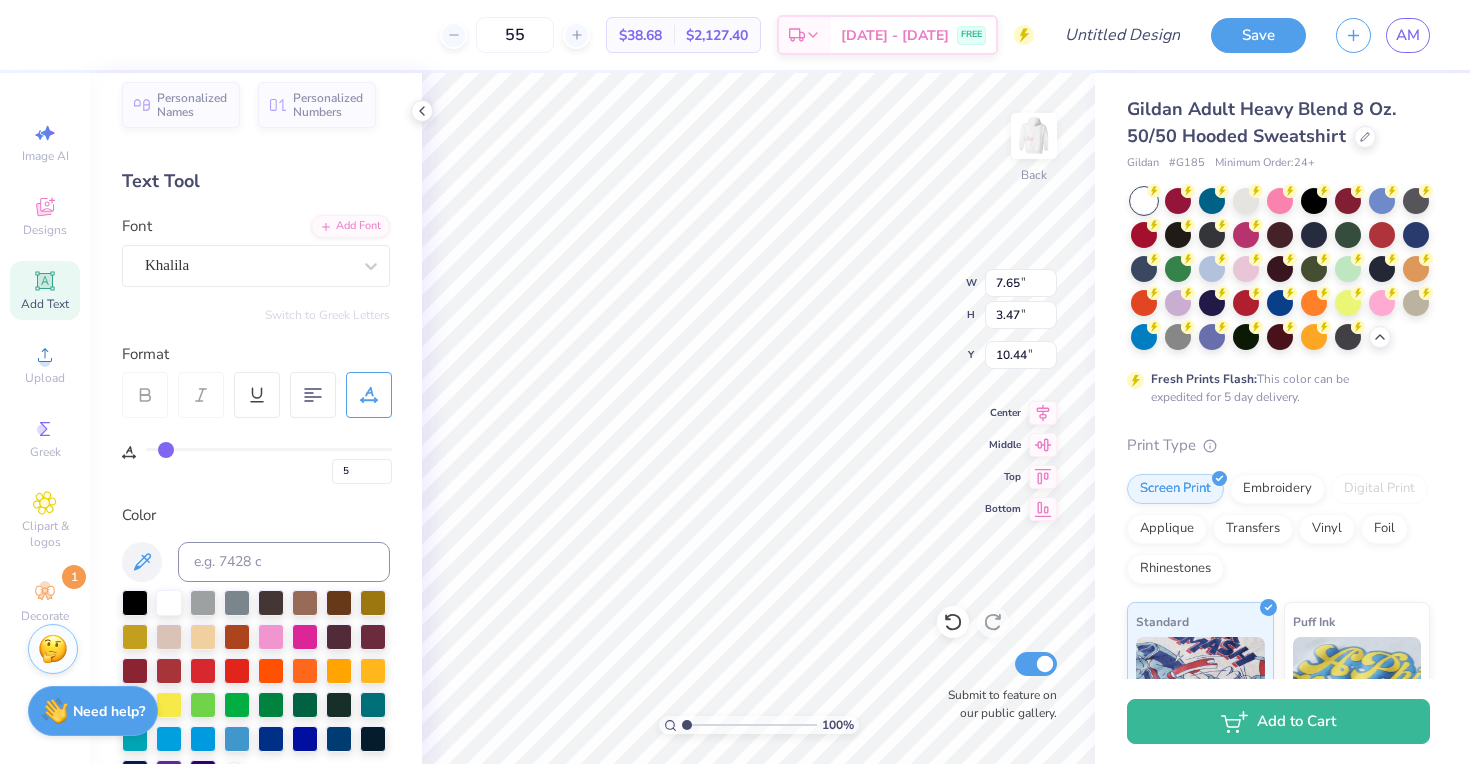 click at bounding box center (269, 449) 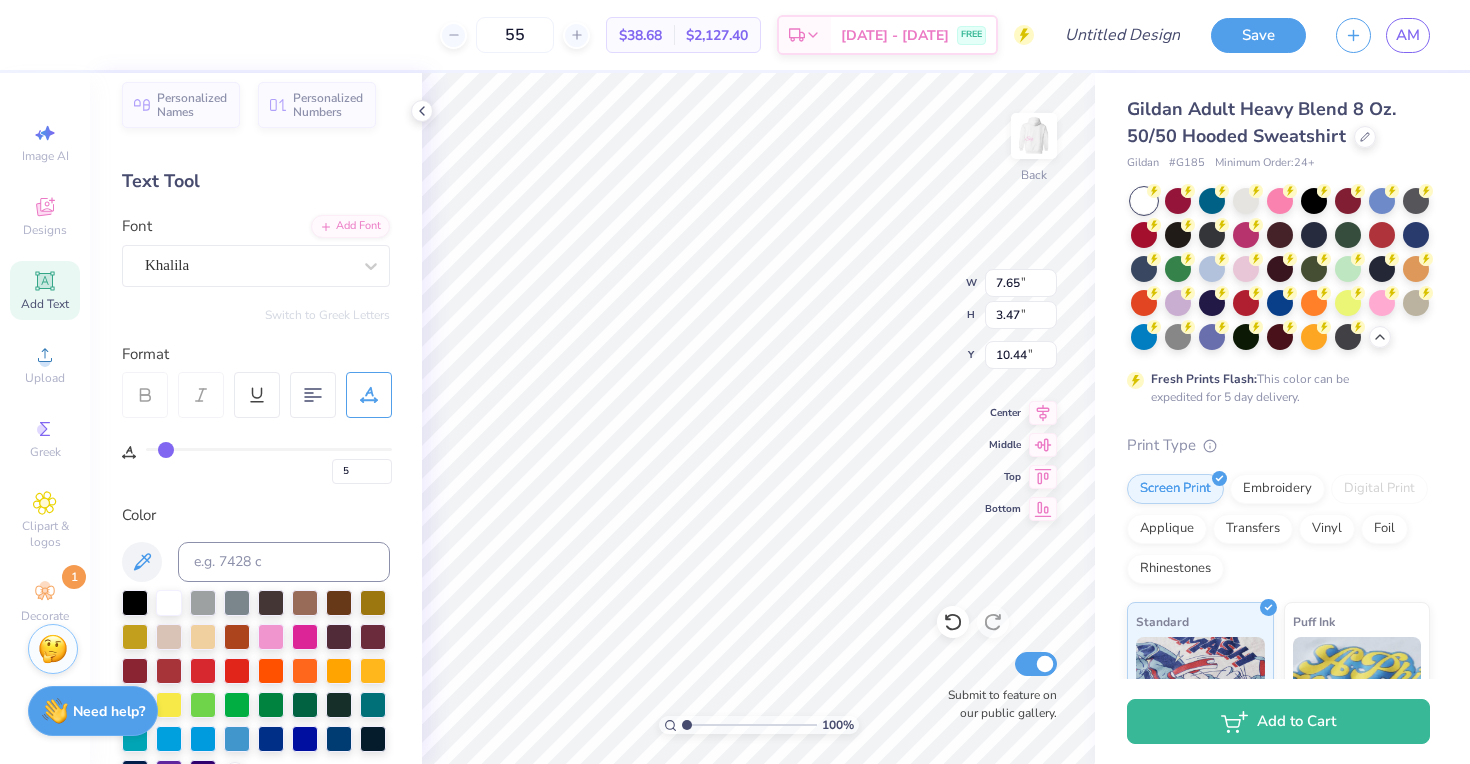 type on "4" 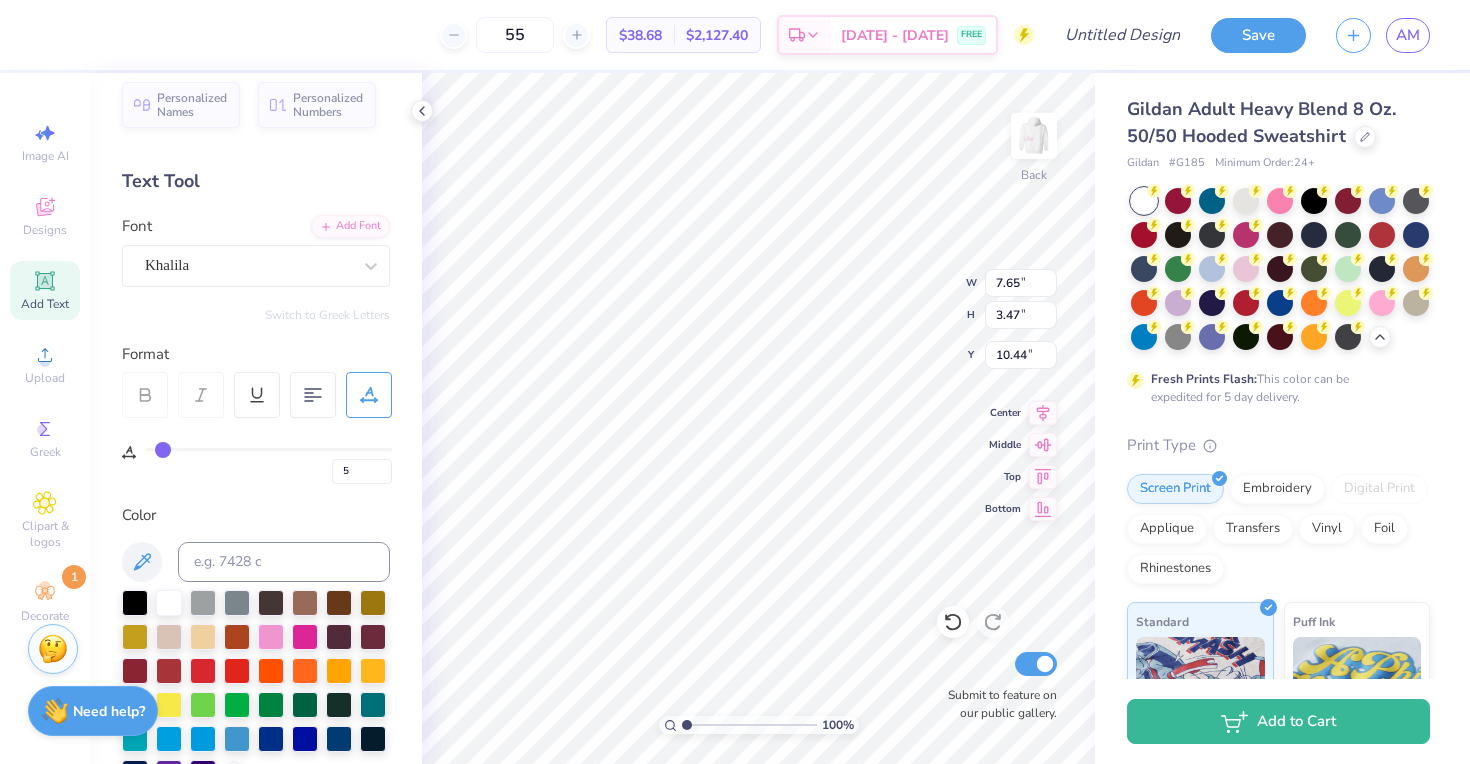 type on "4" 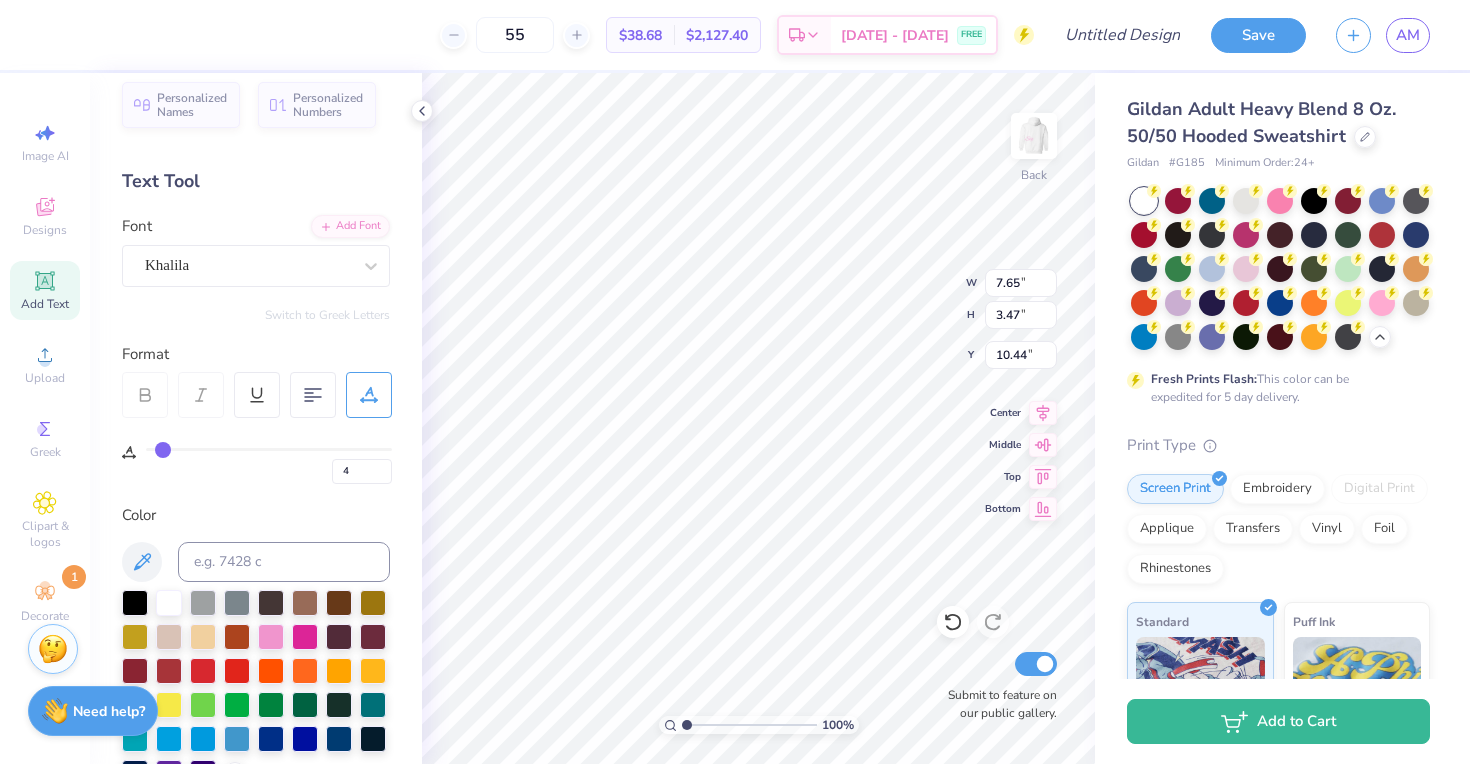type on "3" 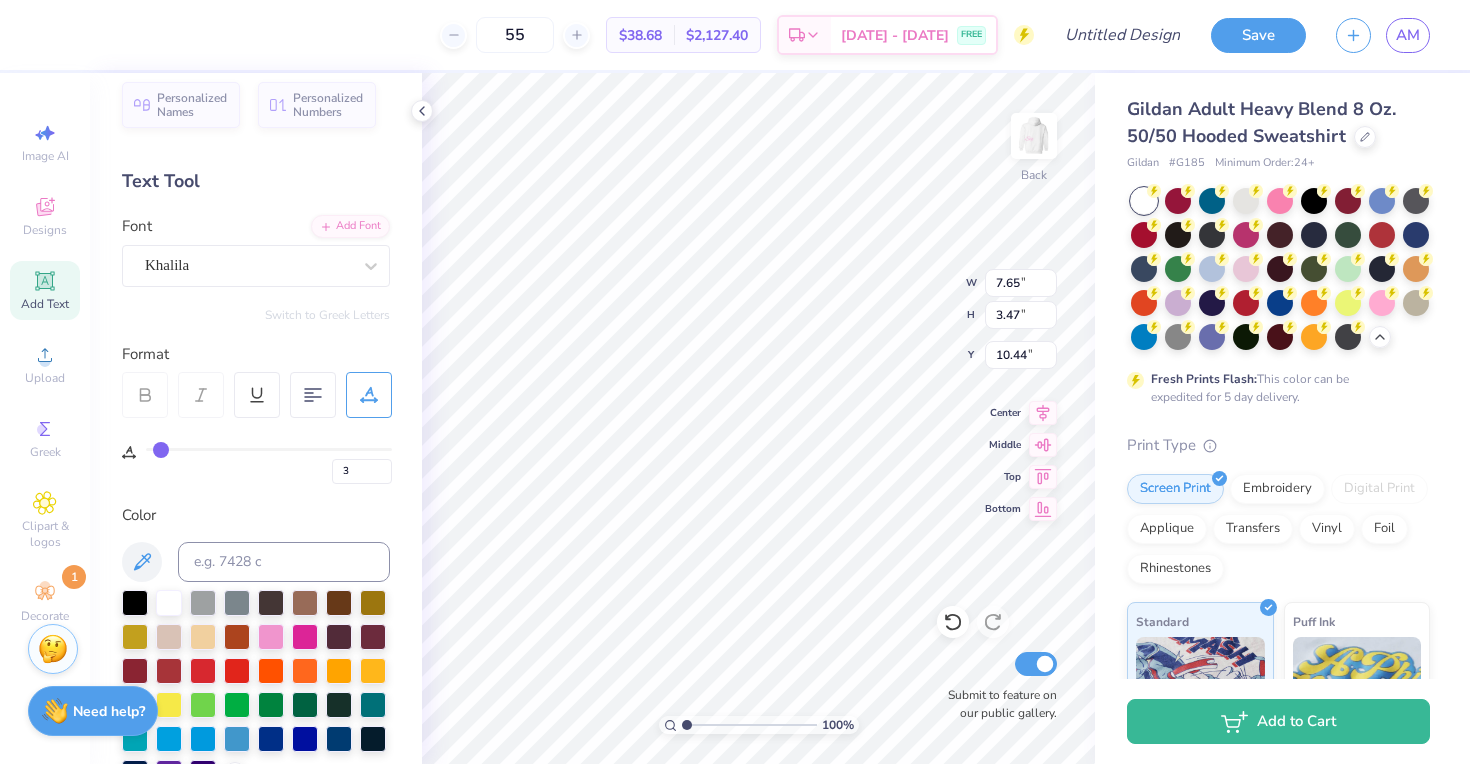 type on "3" 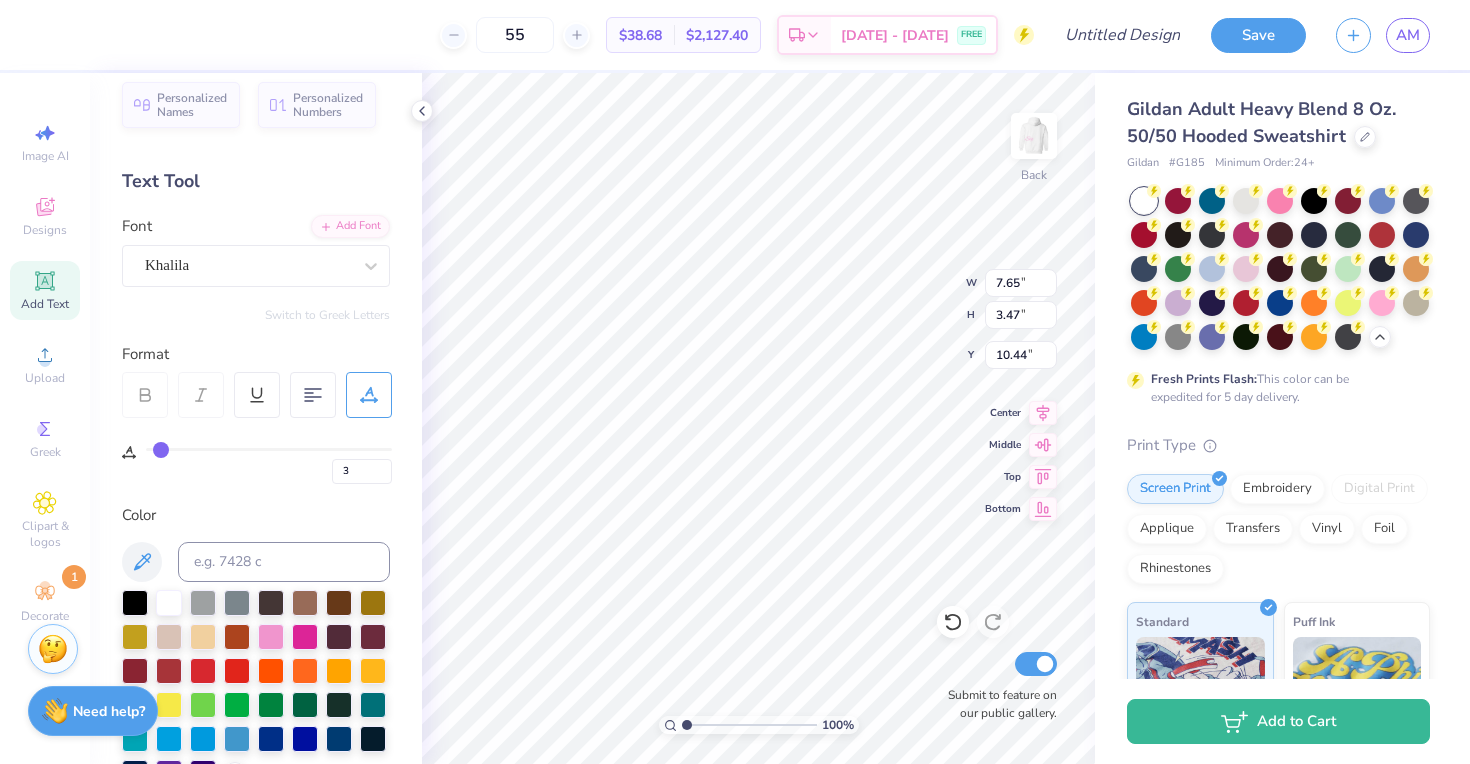 type on "7.46" 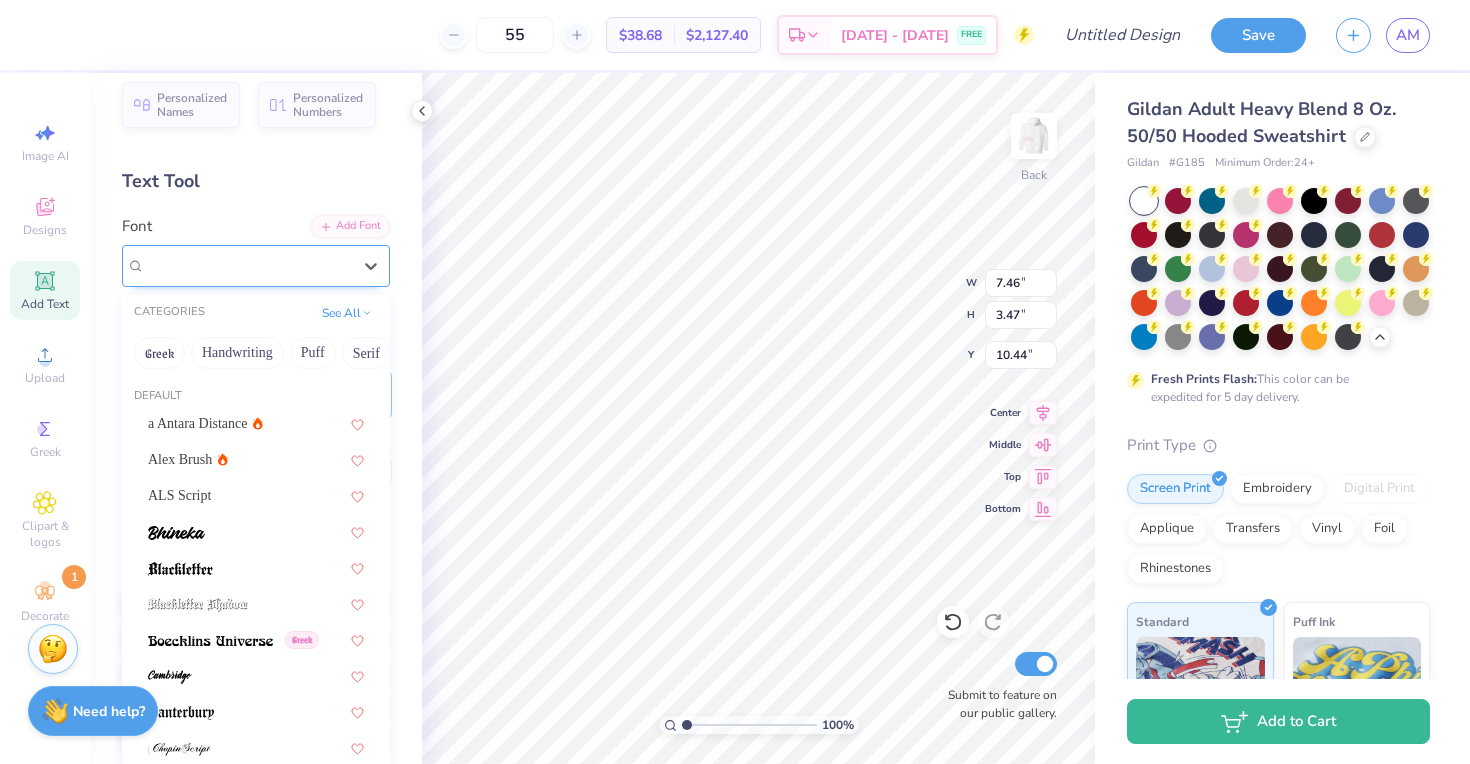 click on "Khalila" at bounding box center [248, 265] 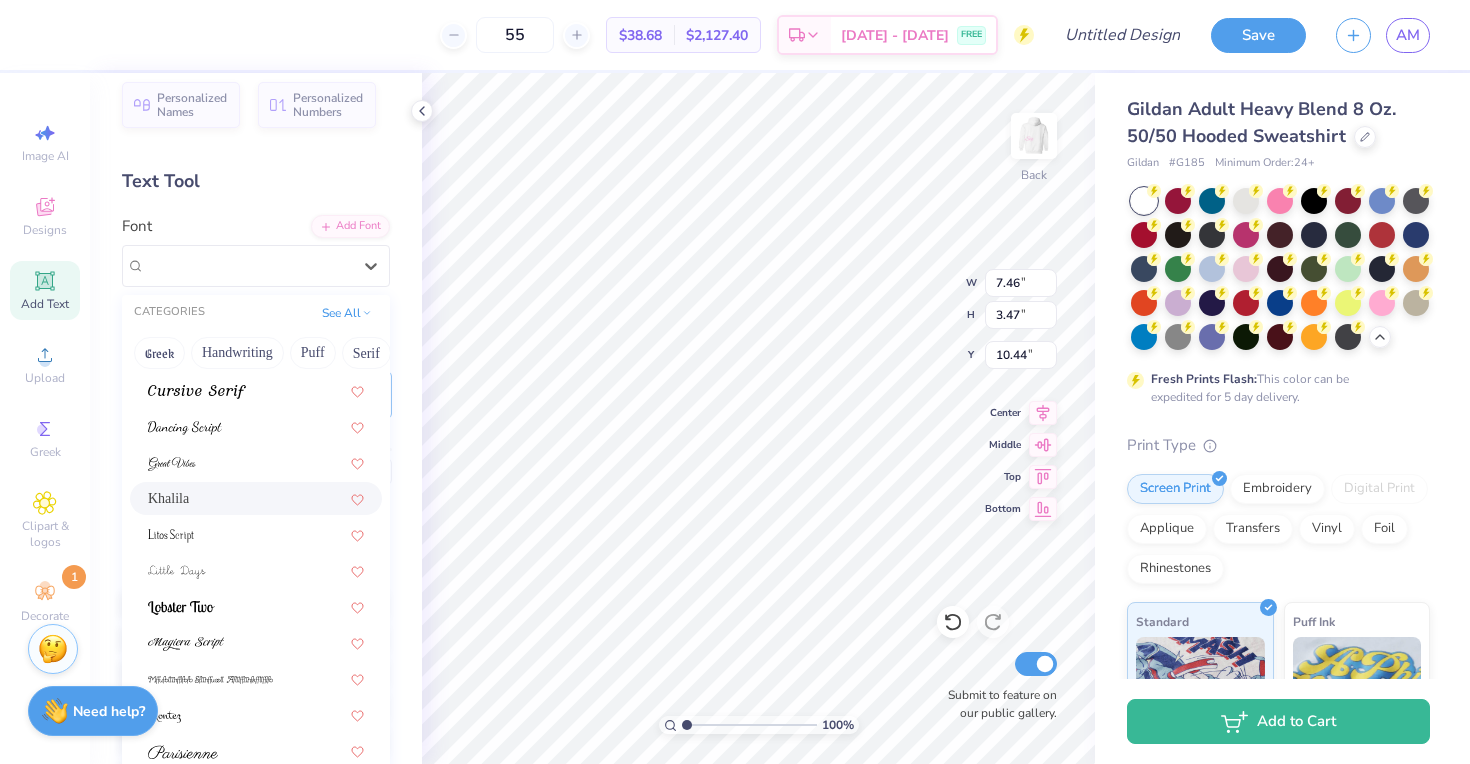 scroll, scrollTop: 490, scrollLeft: 0, axis: vertical 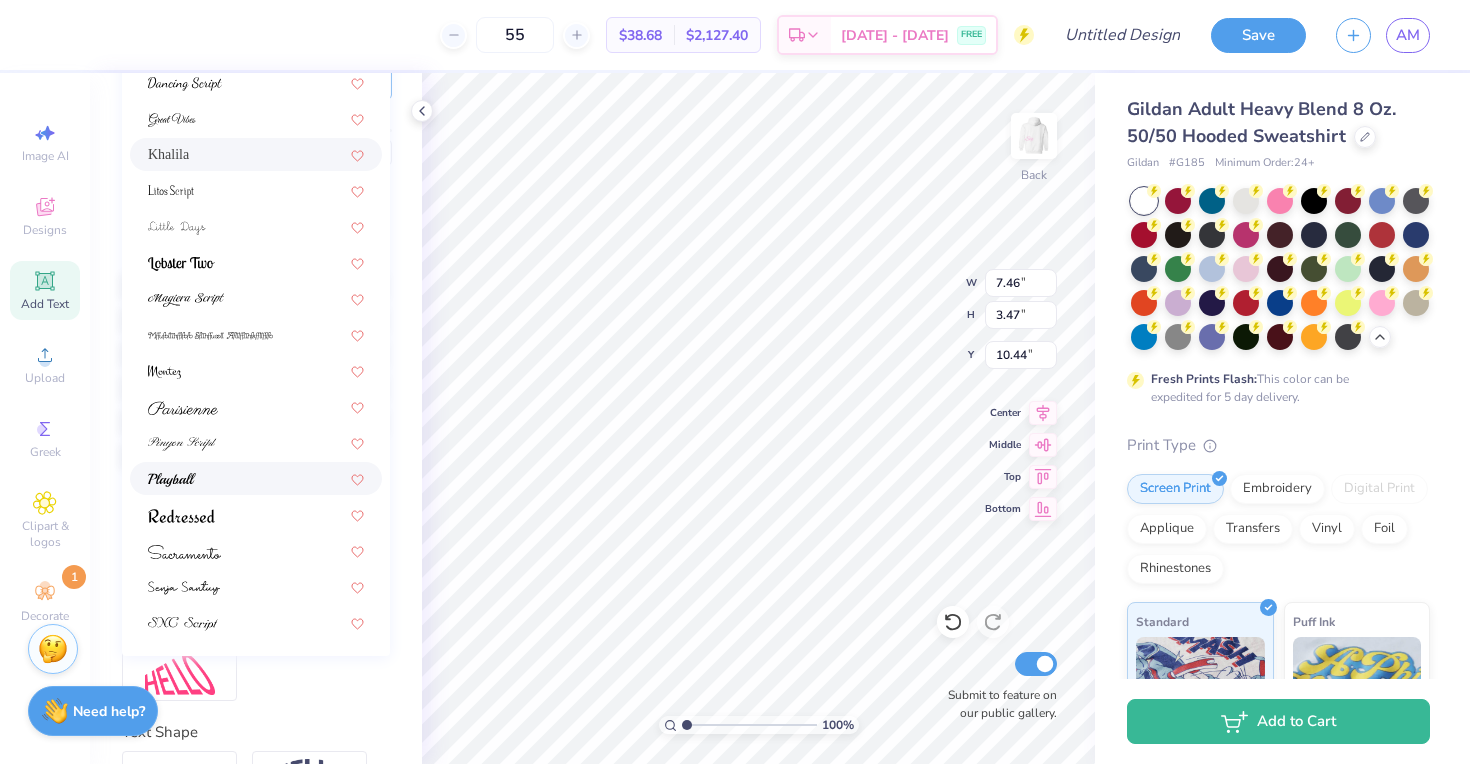 click at bounding box center [256, 478] 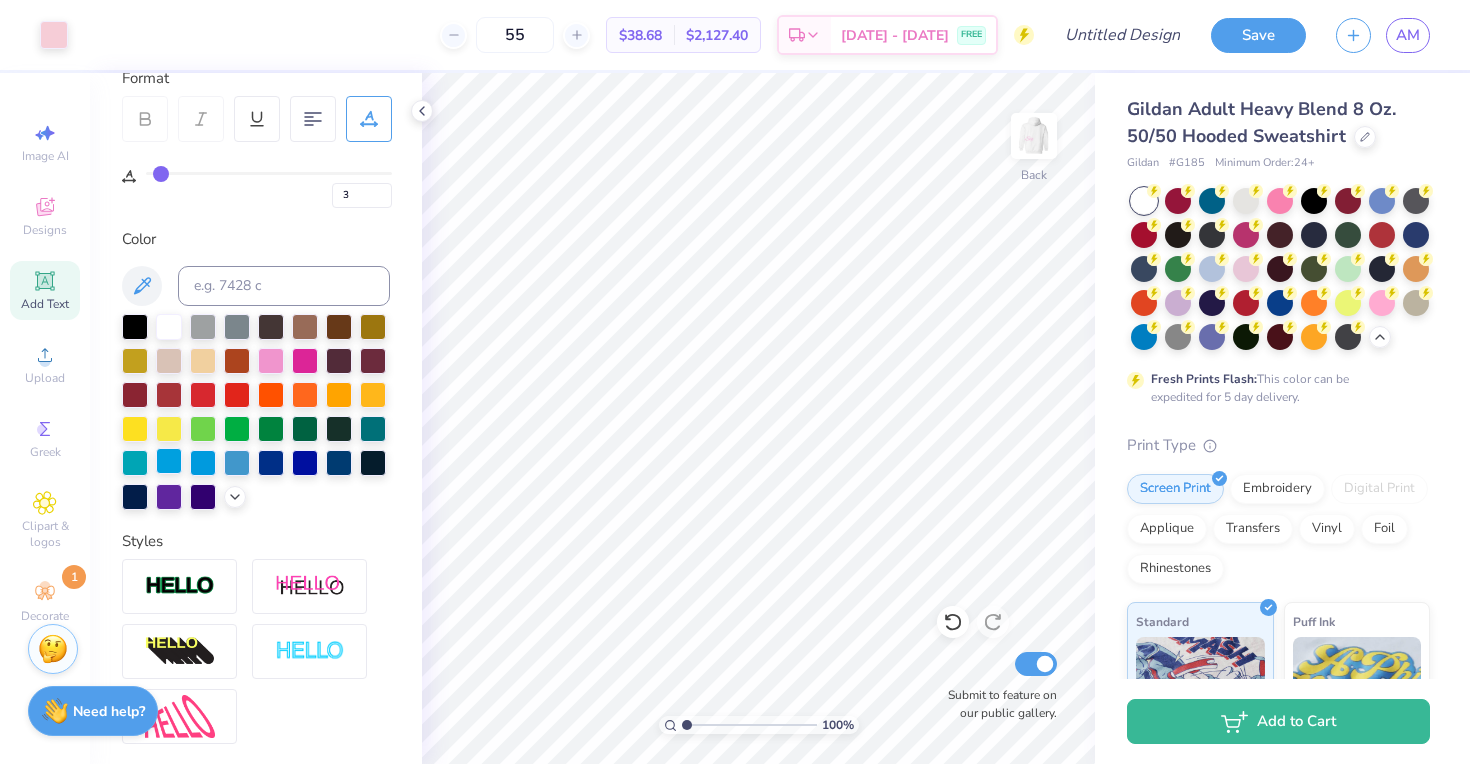 scroll, scrollTop: 269, scrollLeft: 0, axis: vertical 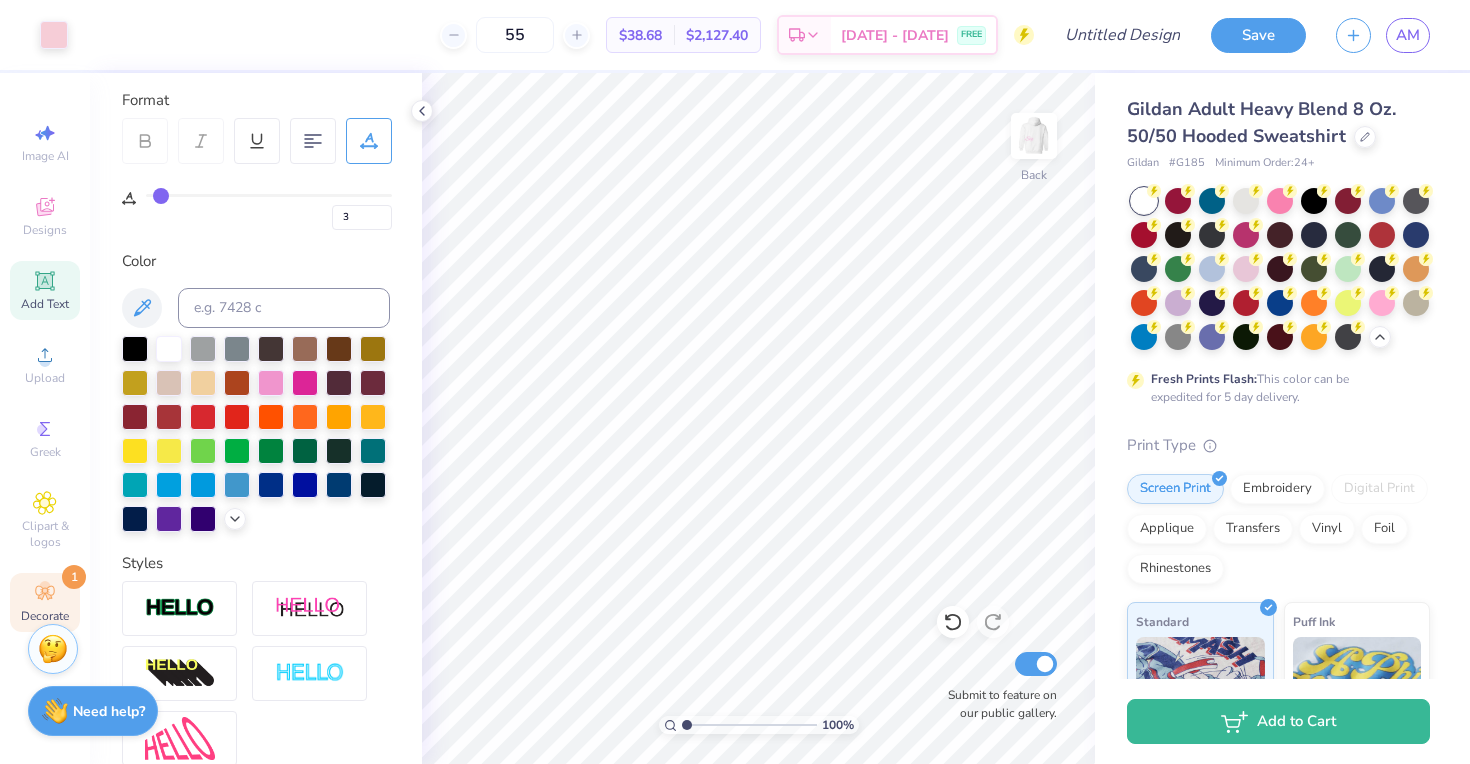 click on "Decorate 1" at bounding box center (45, 602) 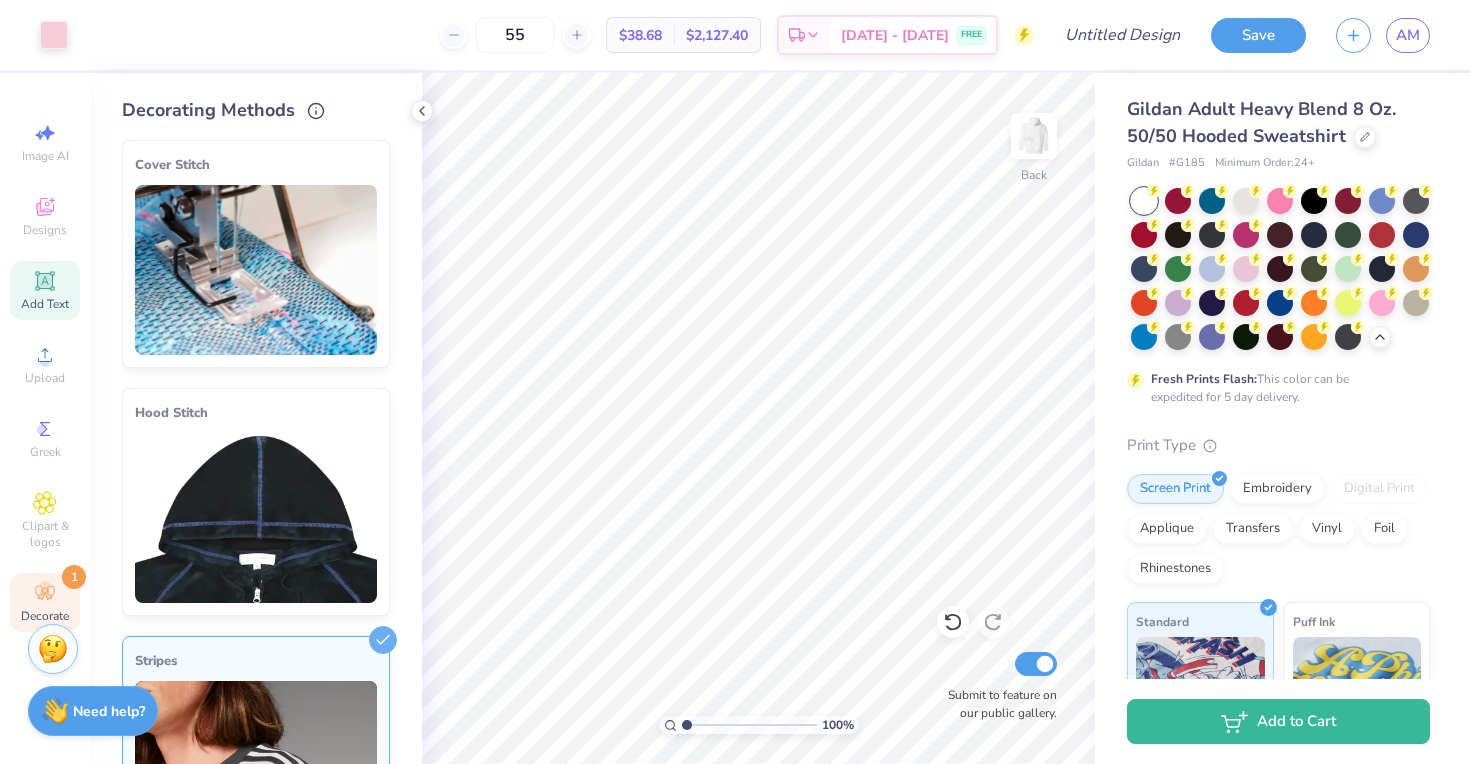 click 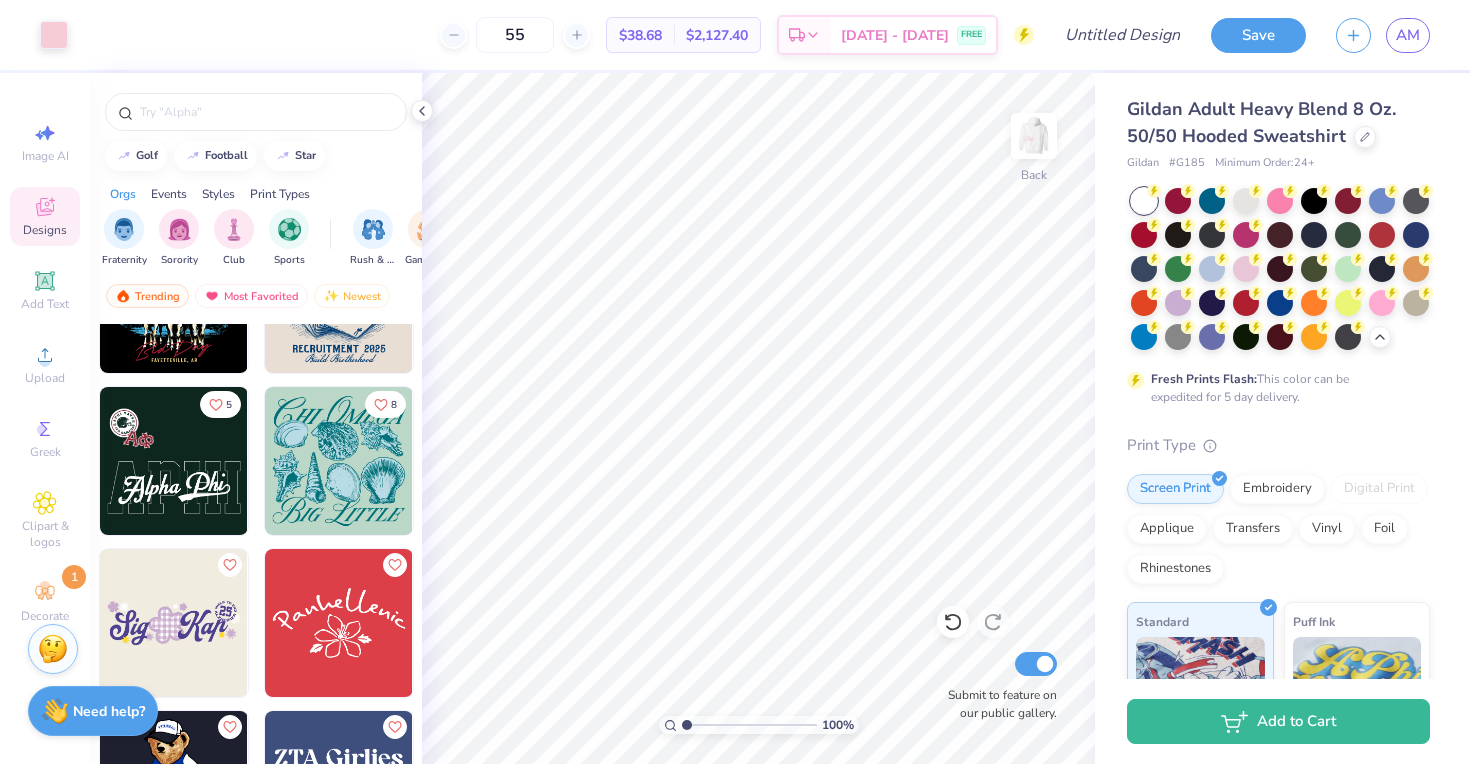 scroll, scrollTop: 772, scrollLeft: 0, axis: vertical 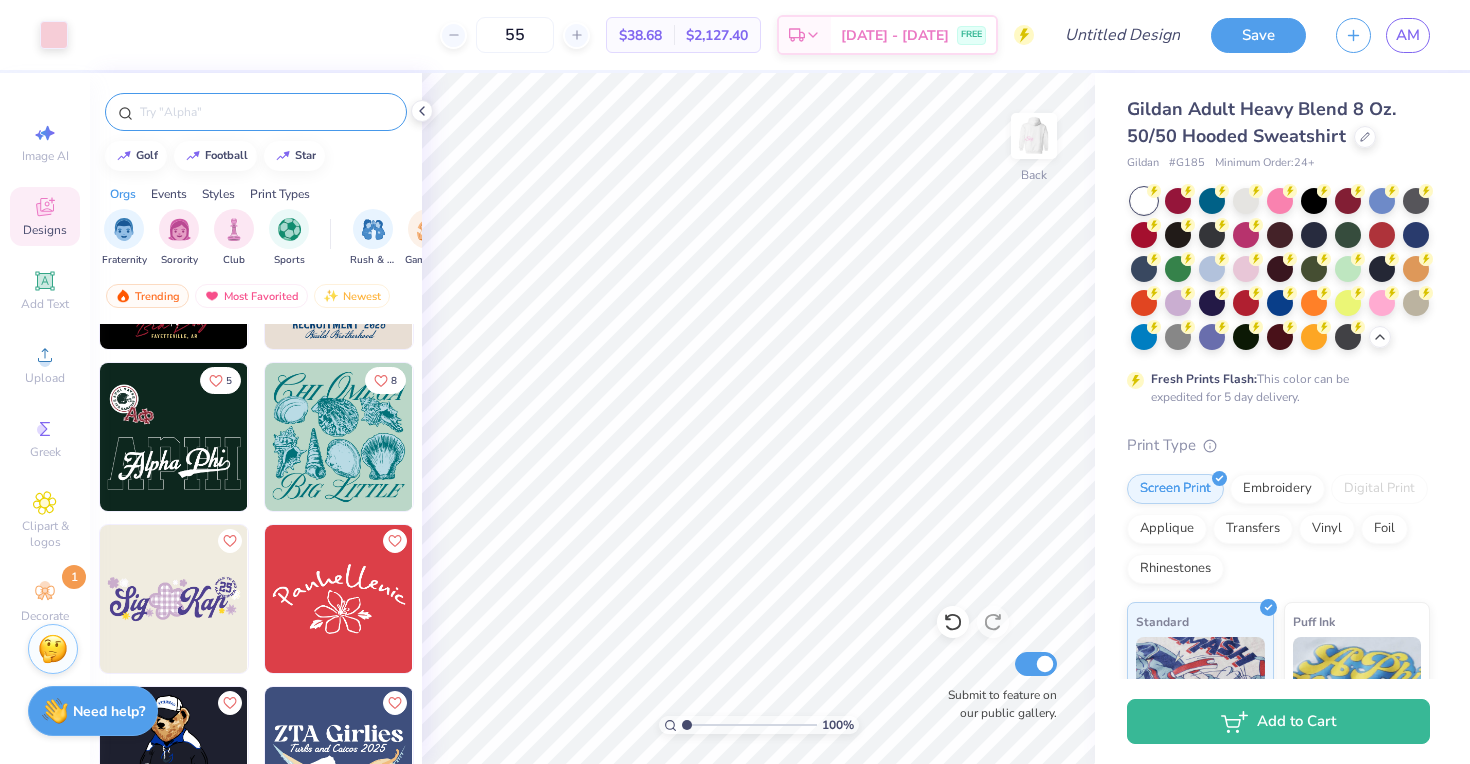 click at bounding box center [266, 112] 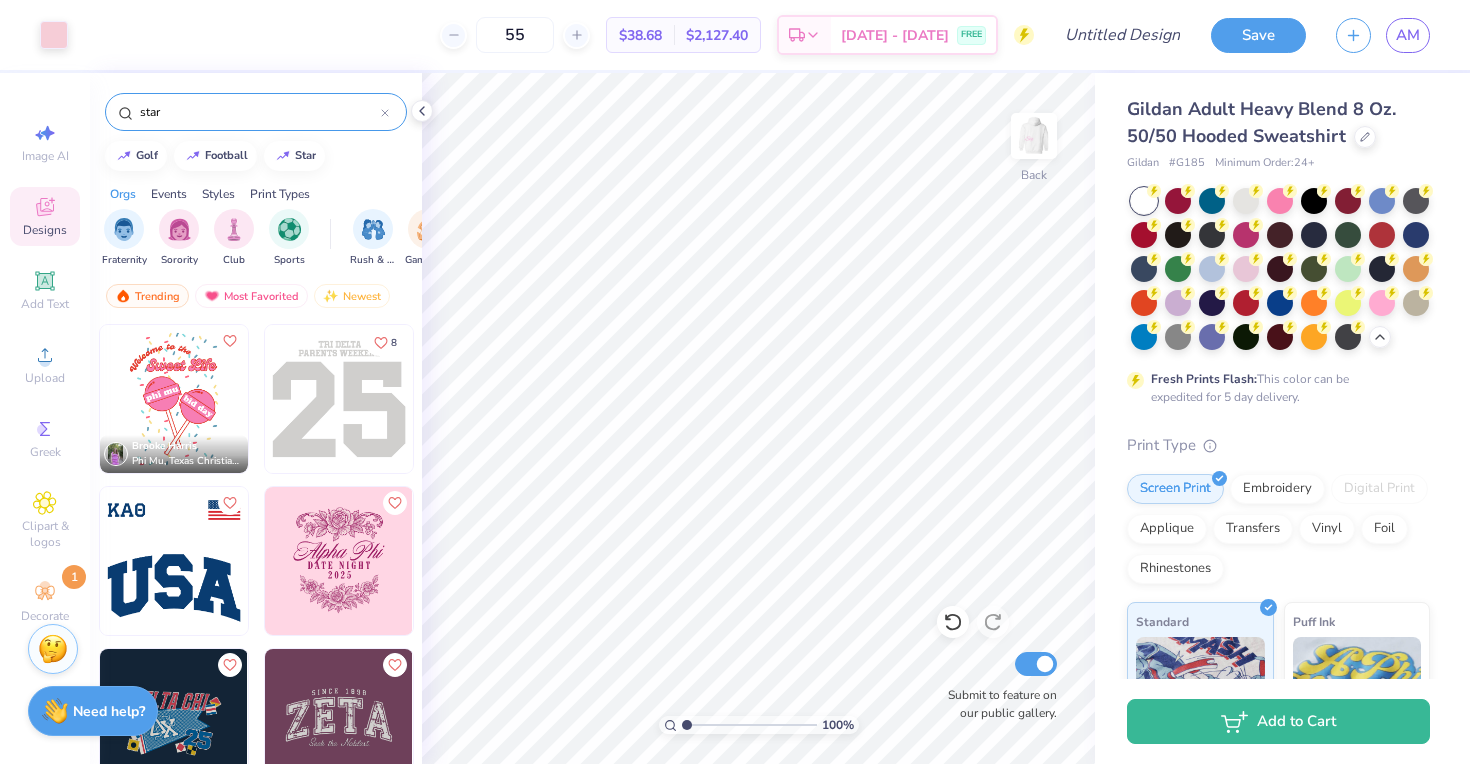 type on "star" 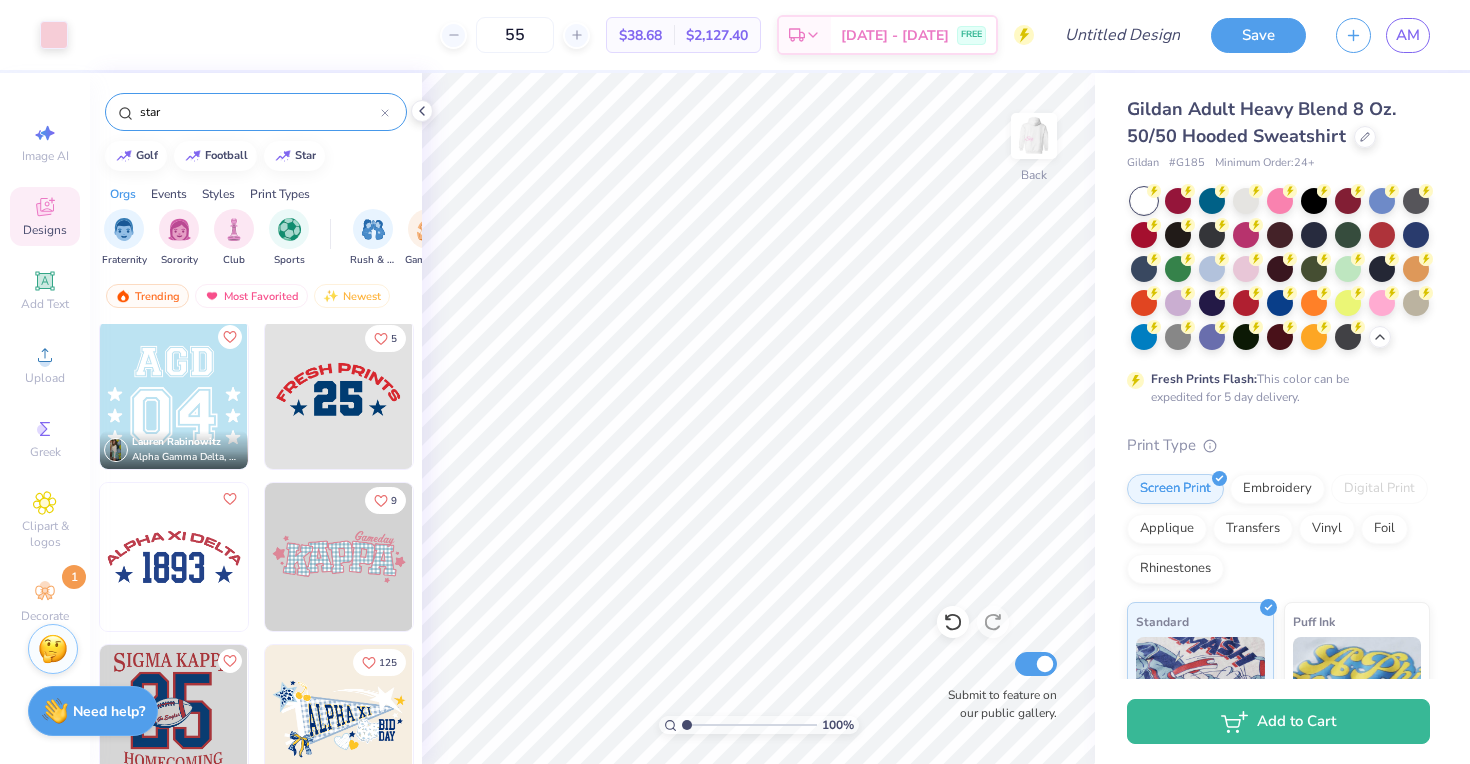 scroll, scrollTop: 653, scrollLeft: 0, axis: vertical 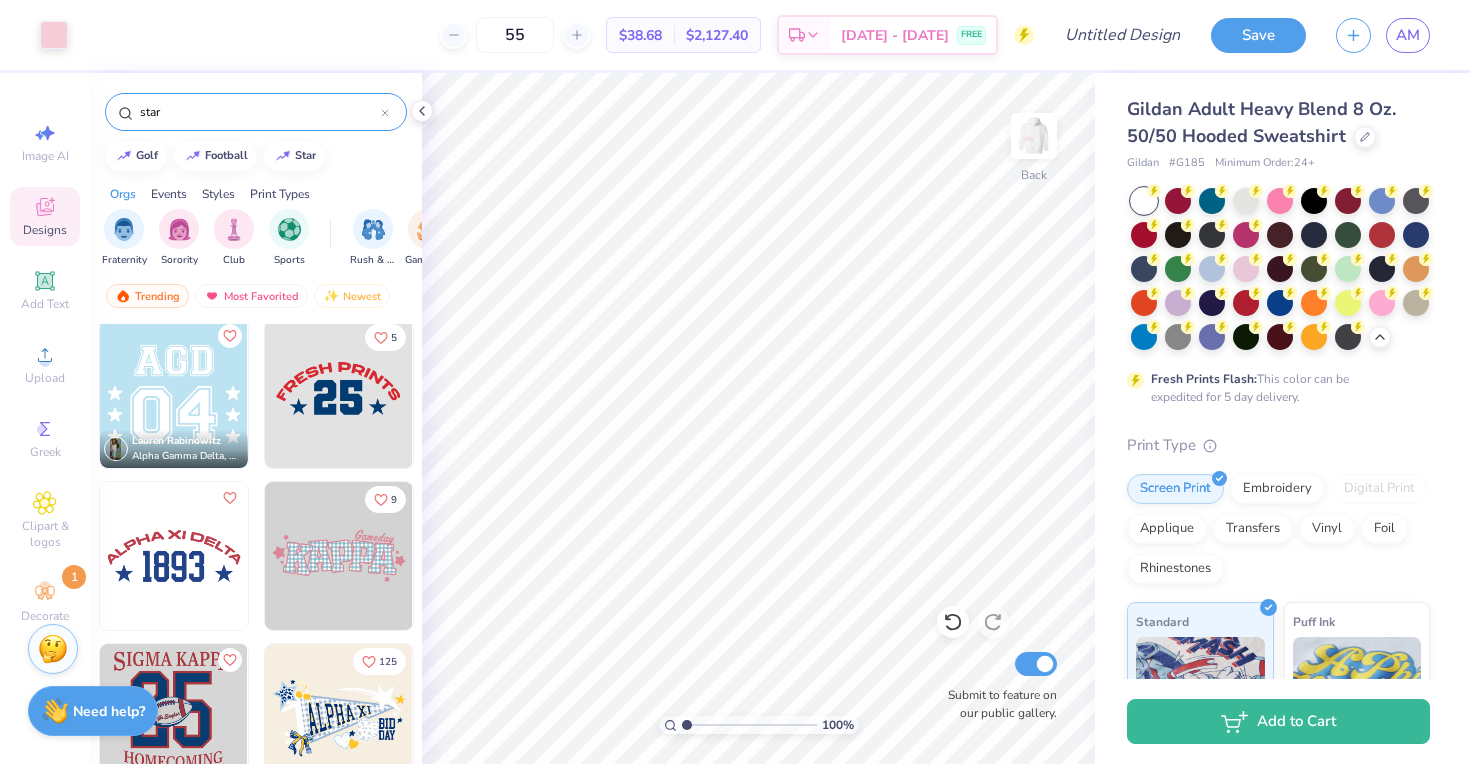 click at bounding box center [339, 394] 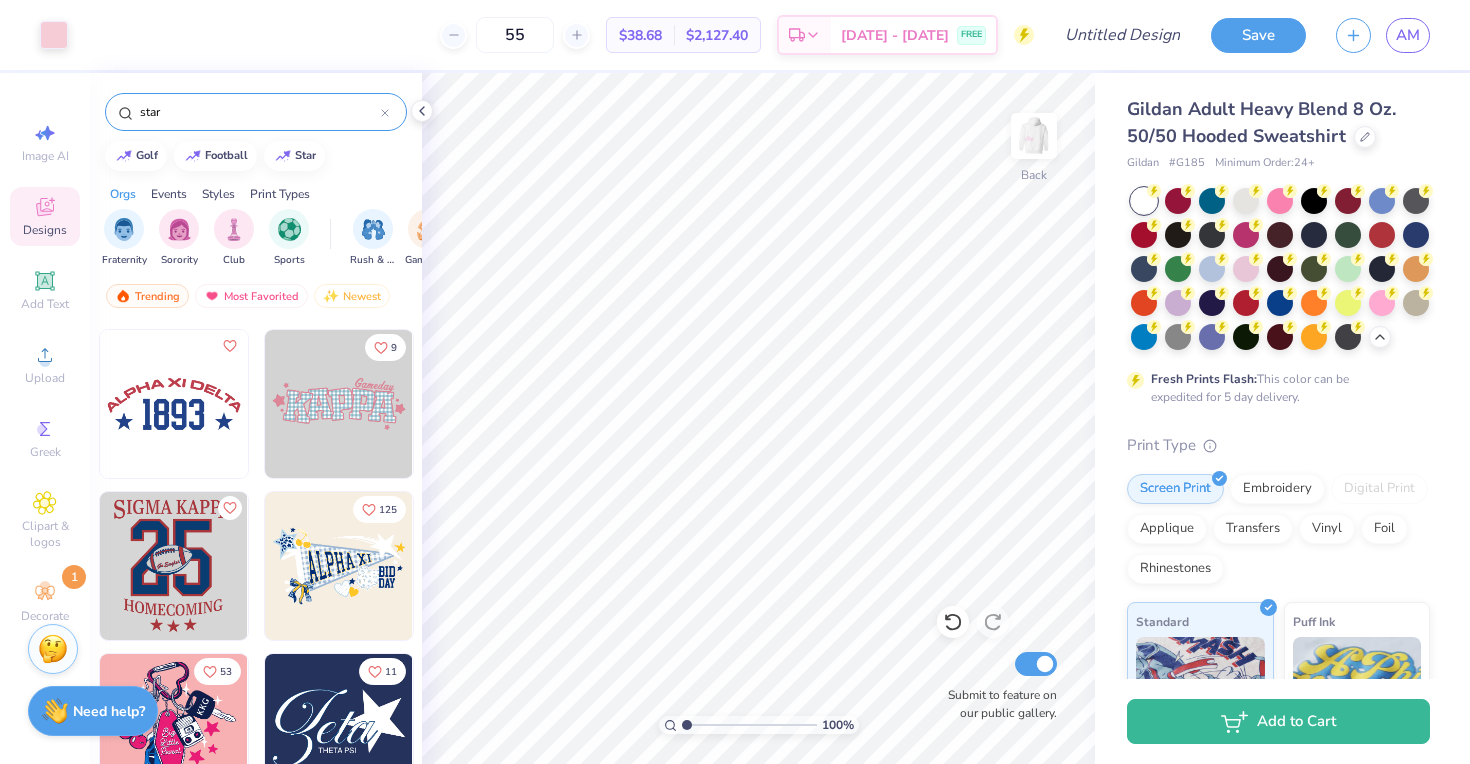 scroll, scrollTop: 804, scrollLeft: 0, axis: vertical 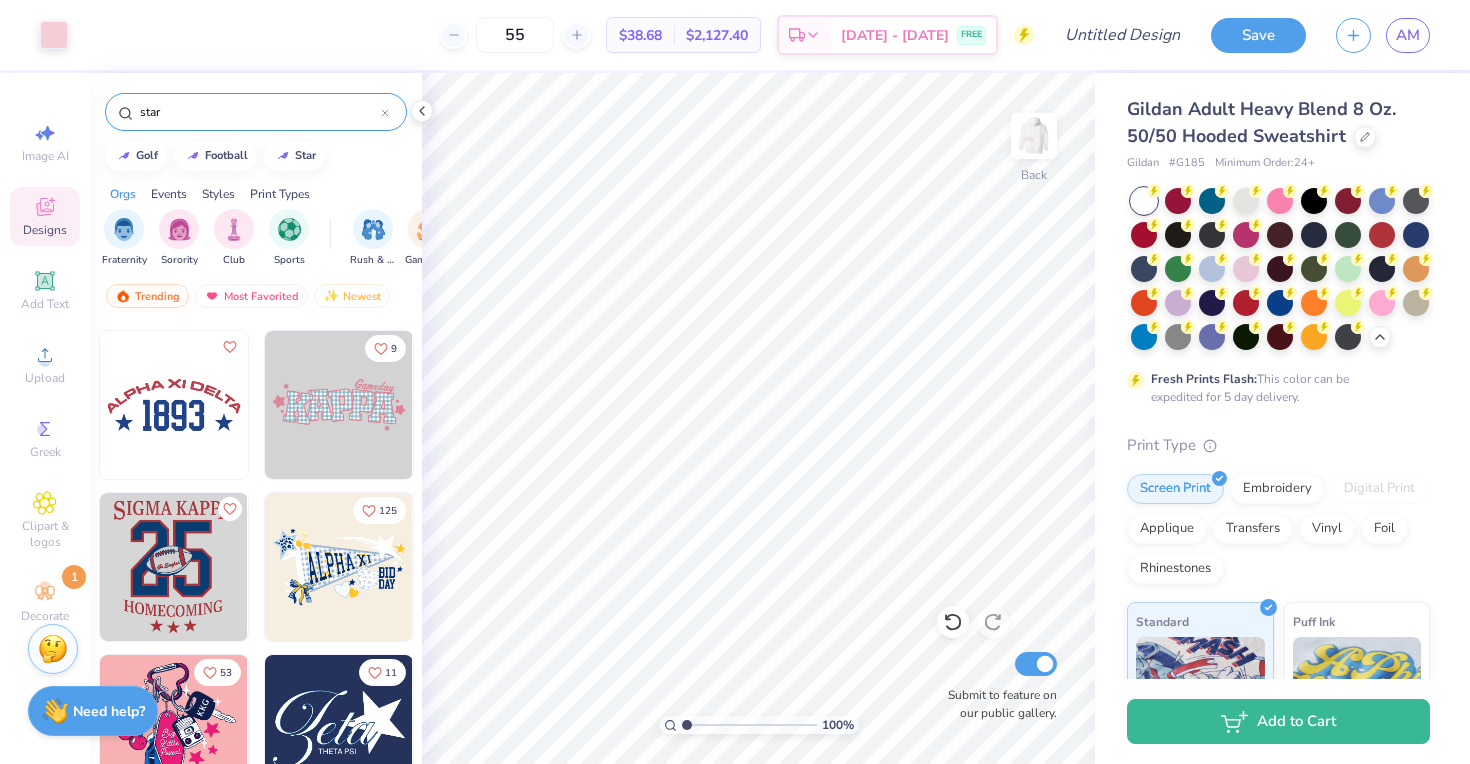 click at bounding box center (339, 405) 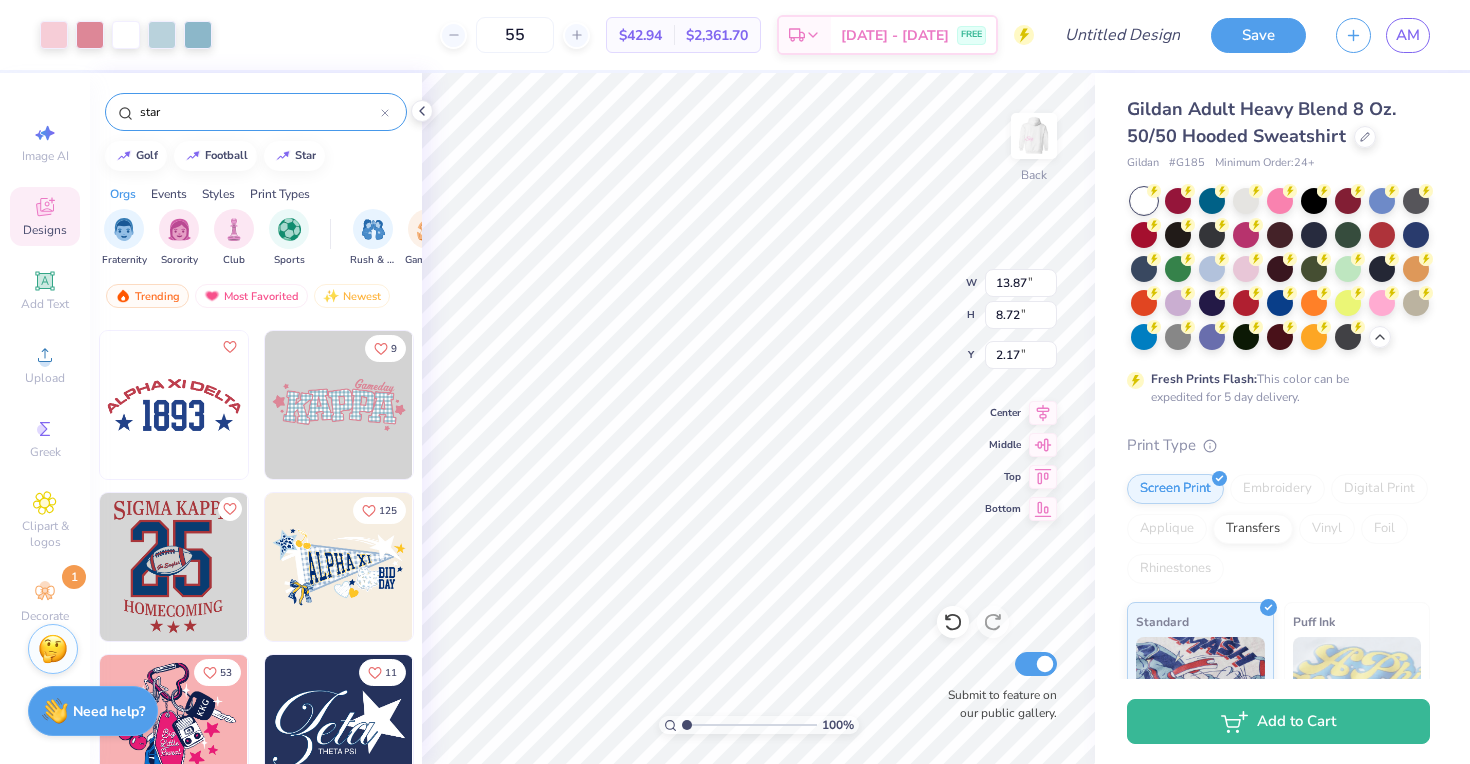 click on "Rush & Bid Game Day Parent's Weekend PR & General Big Little Reveal Philanthropy Date Parties & Socials Holidays Greek Week Retreat Formal & Semi Spring Break Founder’s Day Graduation" at bounding box center (741, 238) 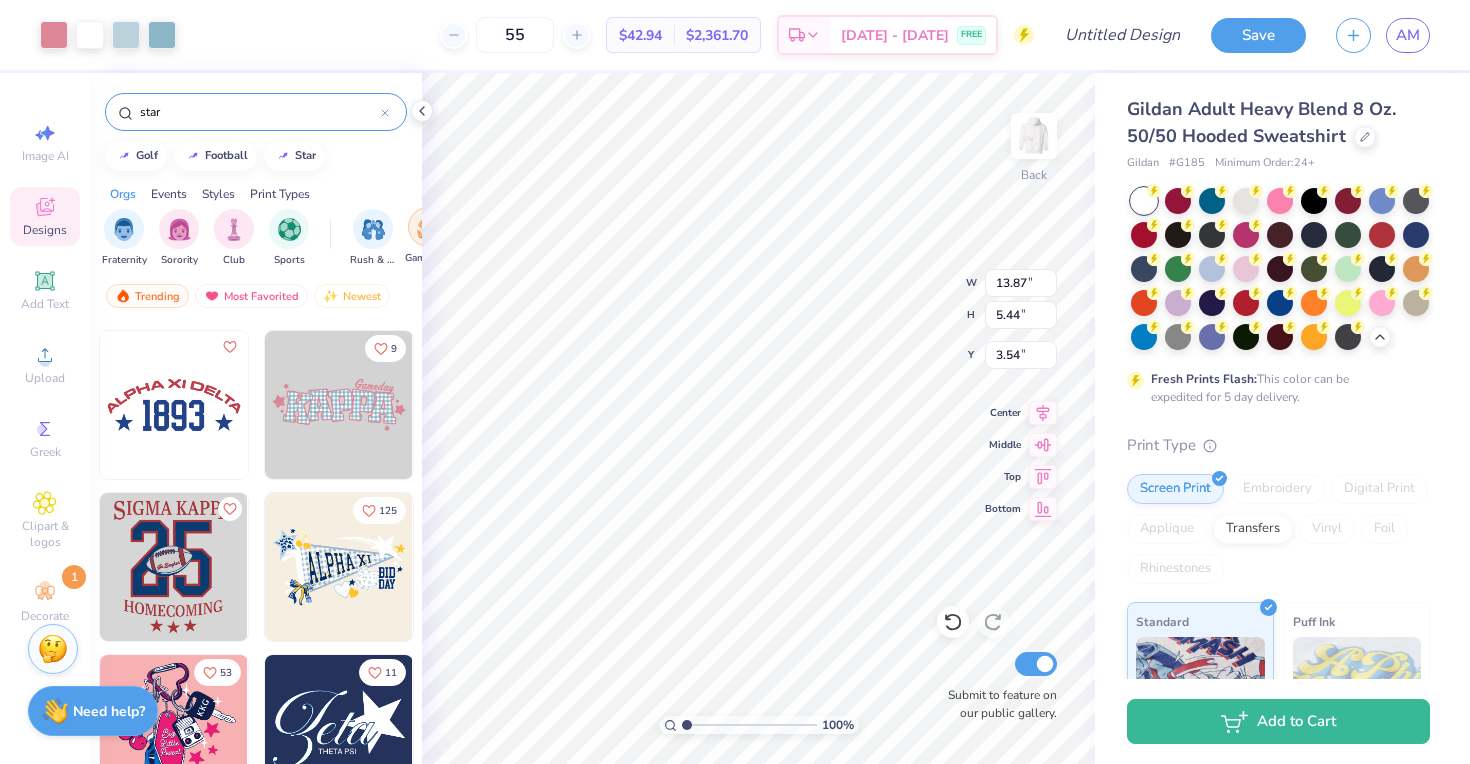 type on "3.54" 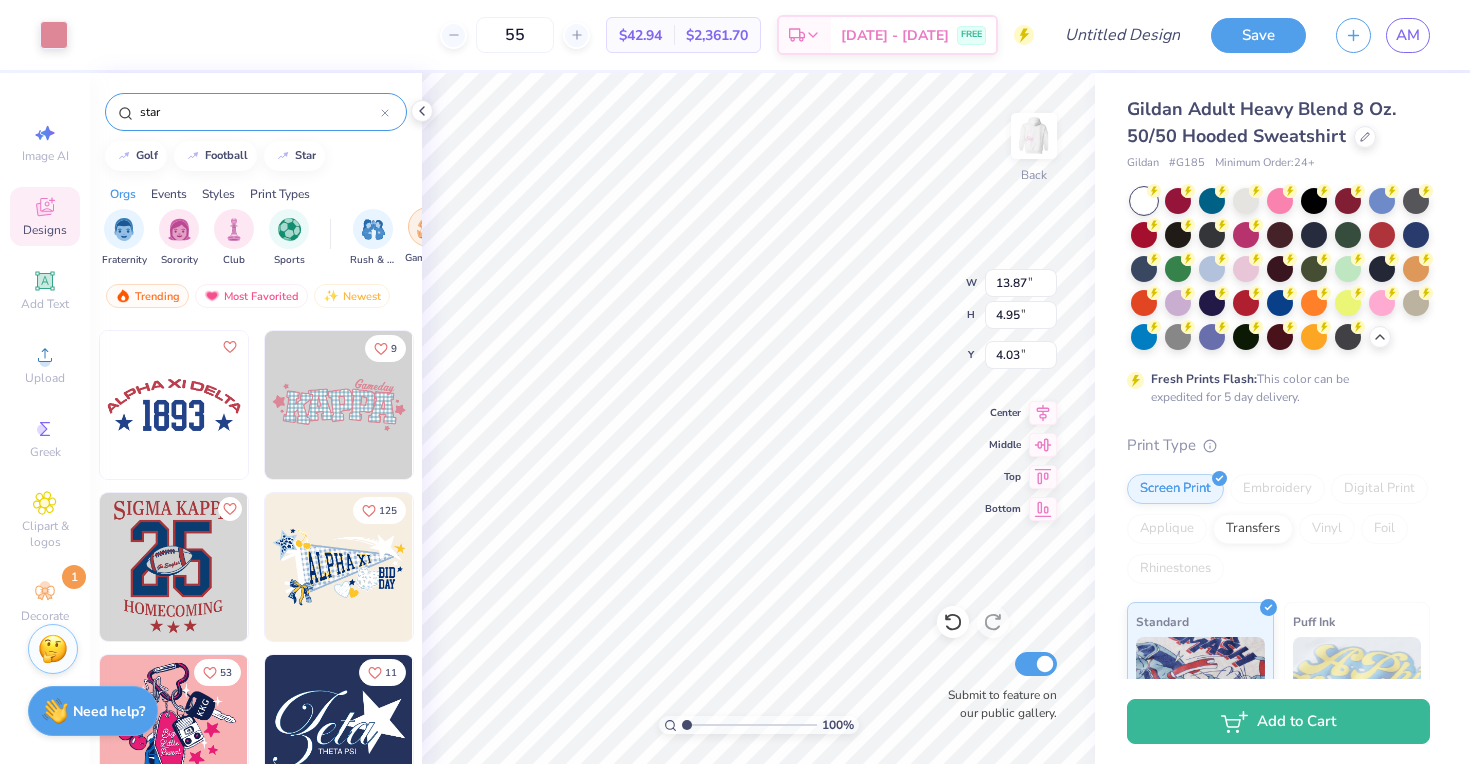 type on "4.95" 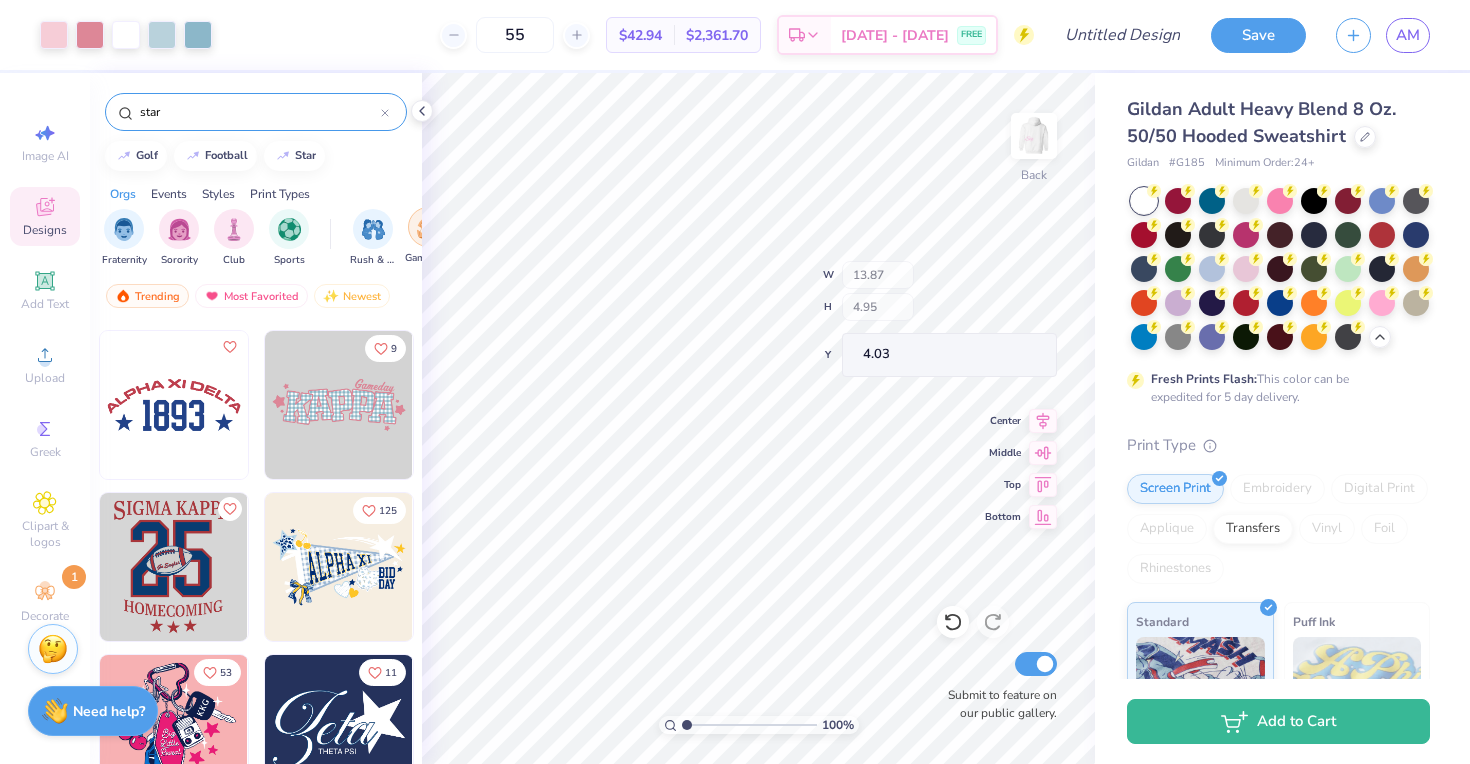type on "5.18" 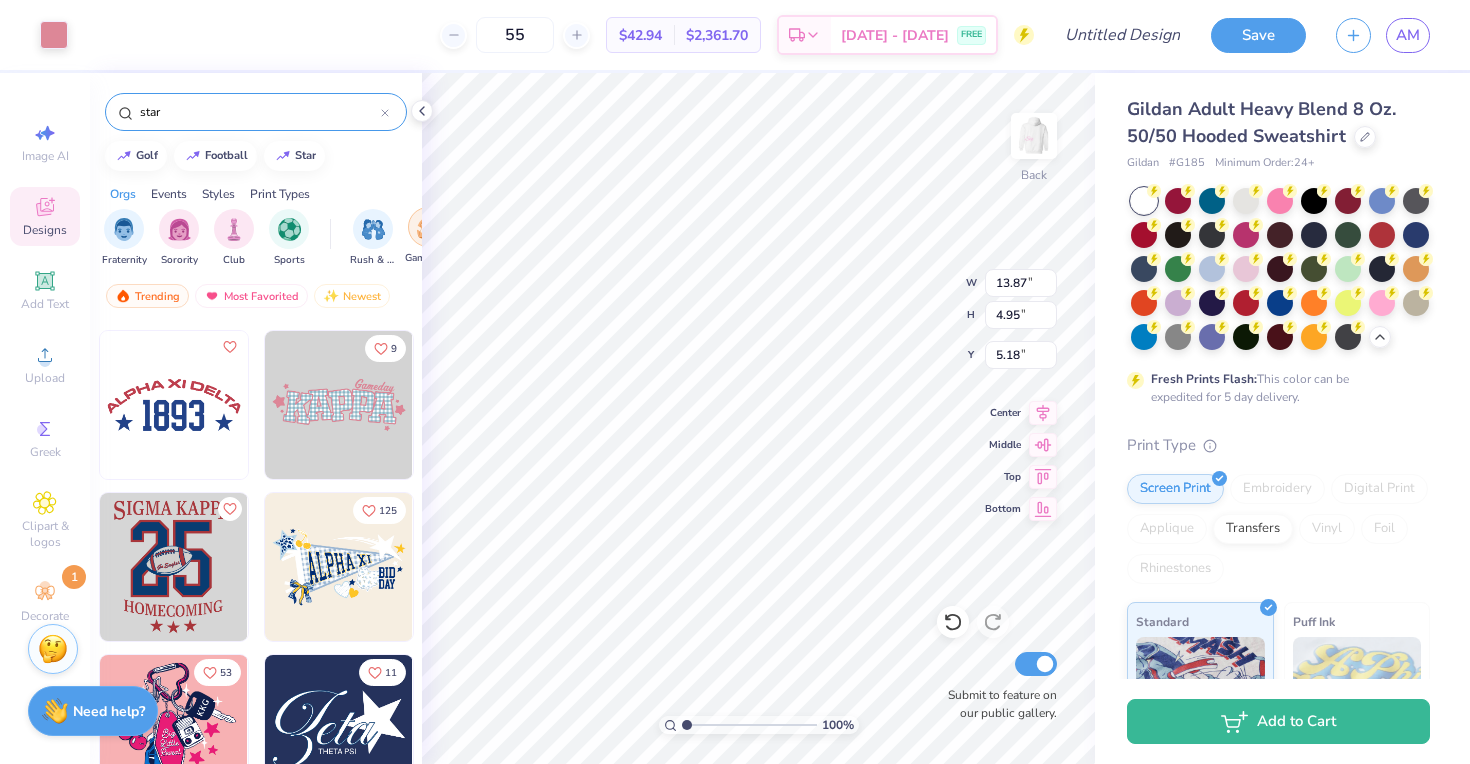 type on "2.99" 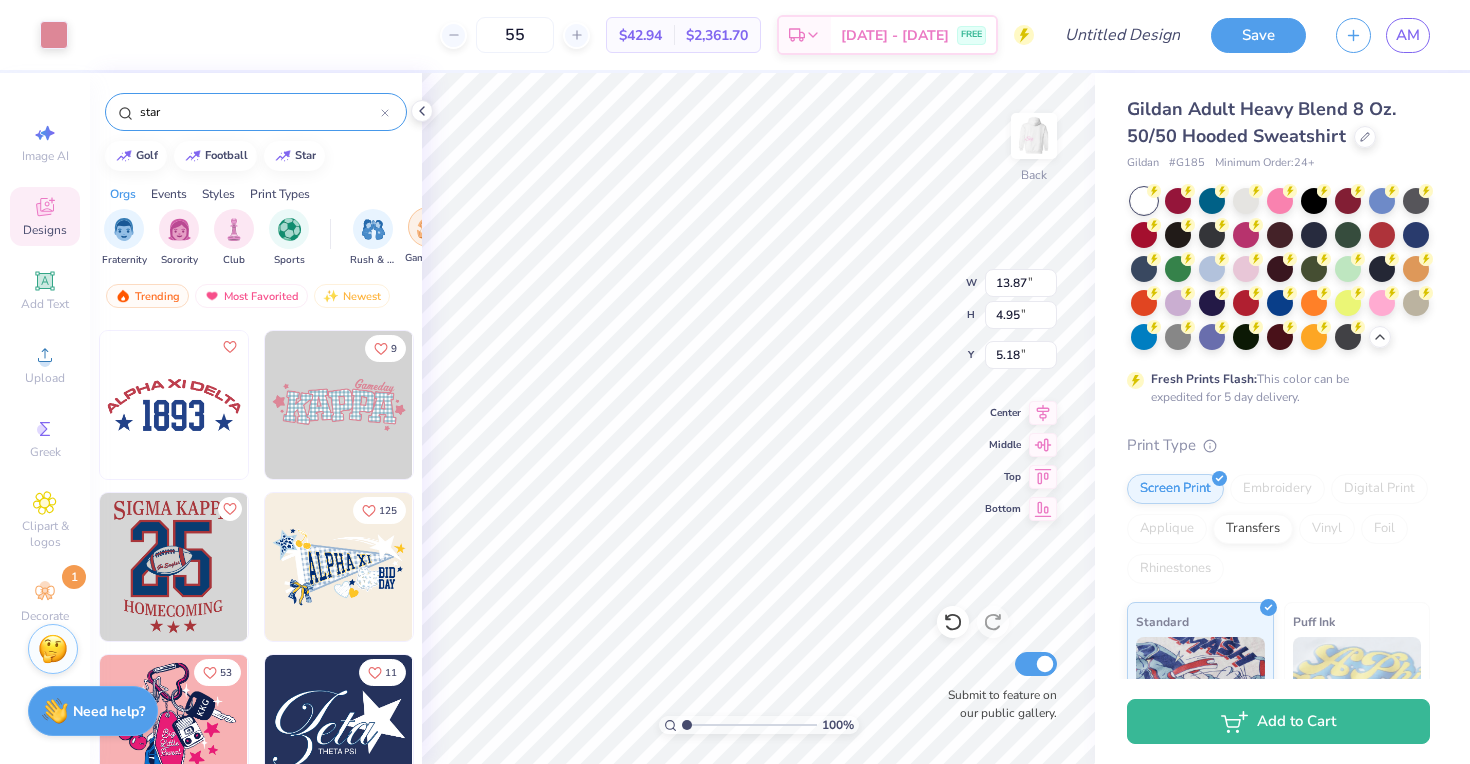 type on "3.45" 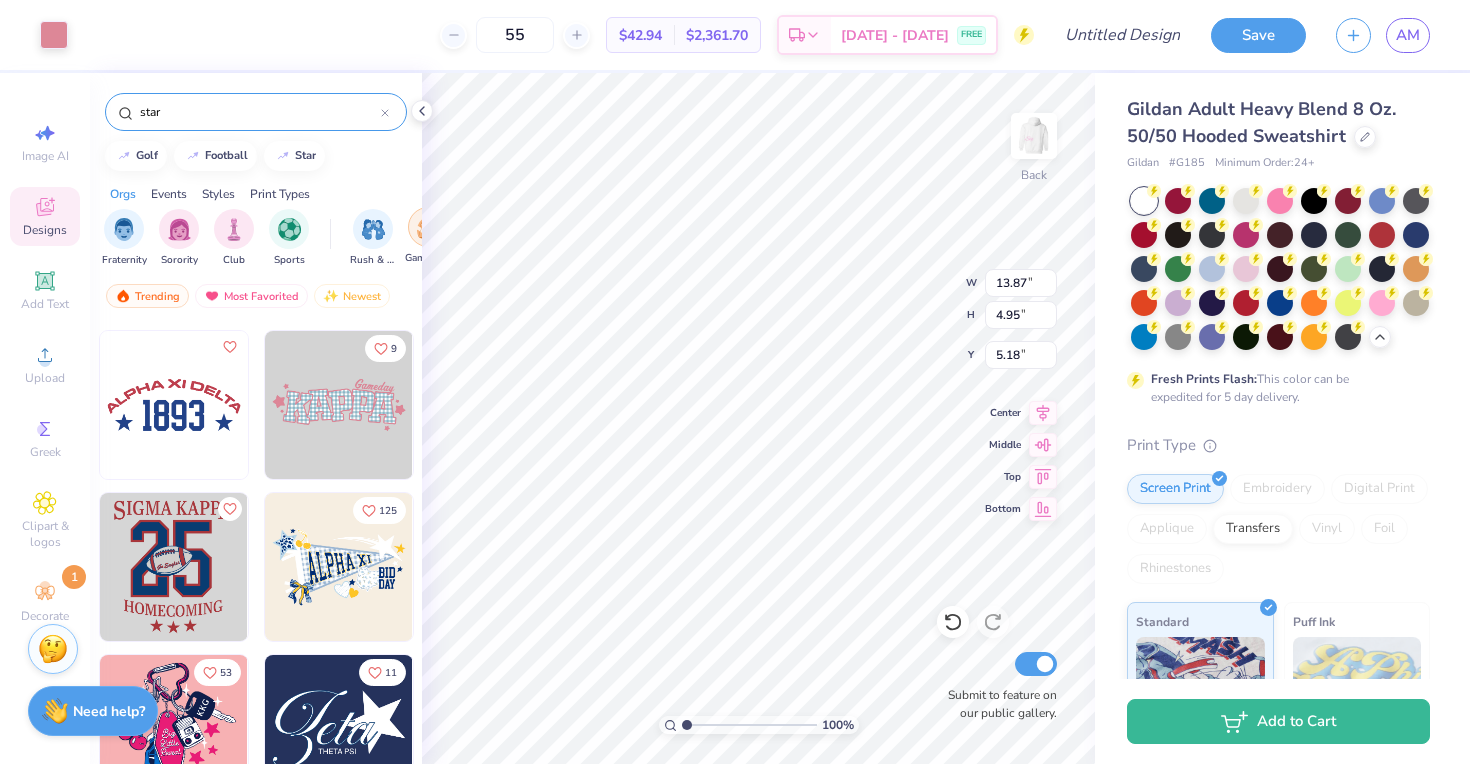 type on "4.55" 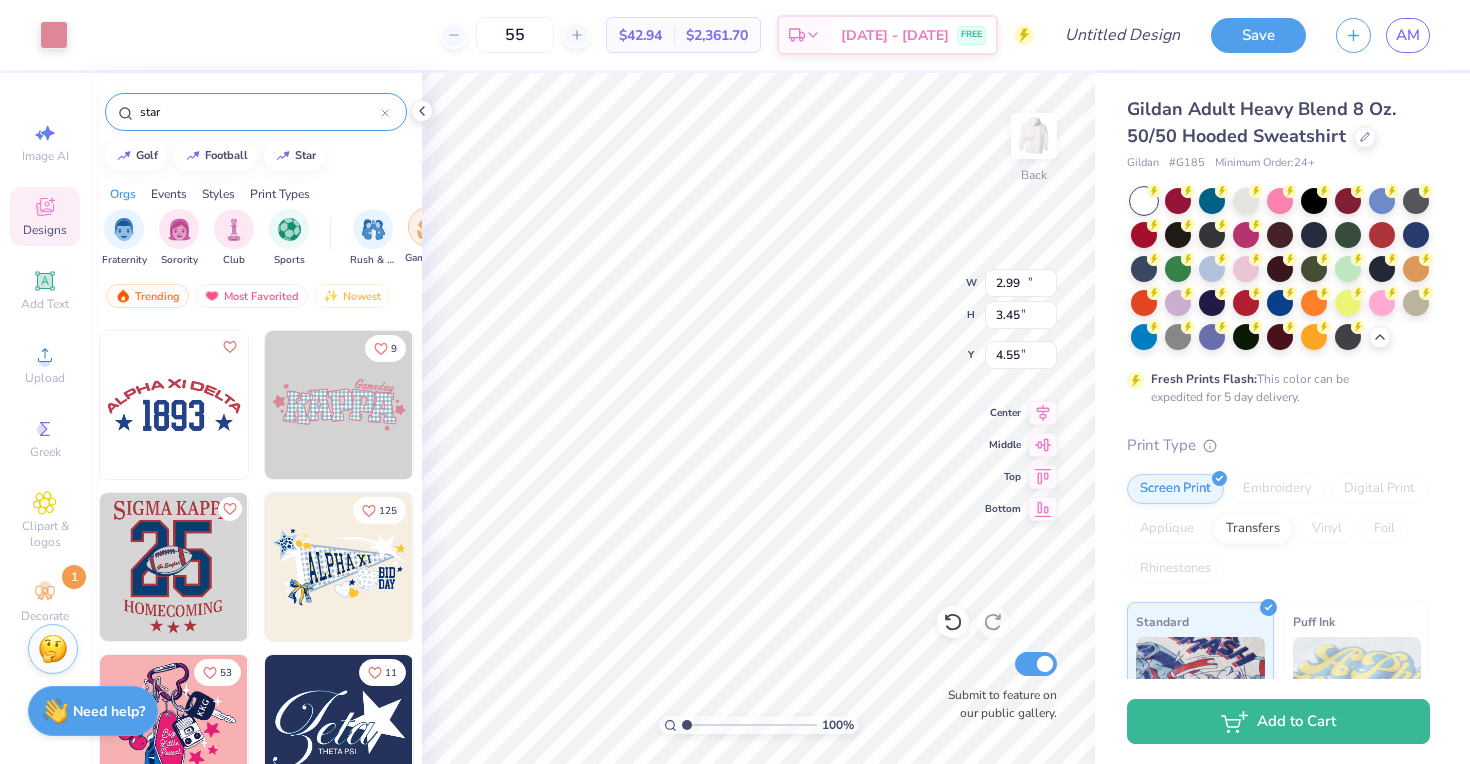 type on "13.87" 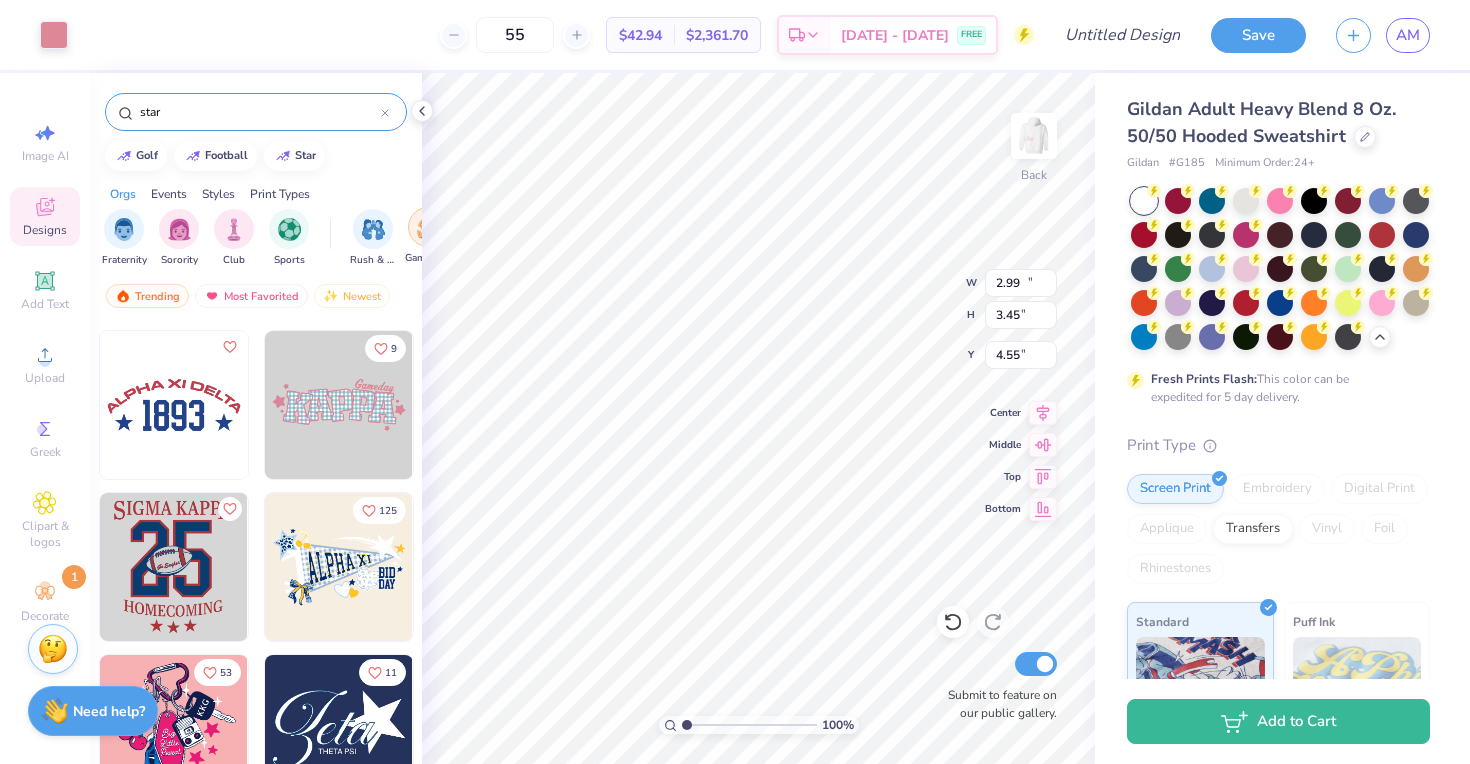 type on "4.95" 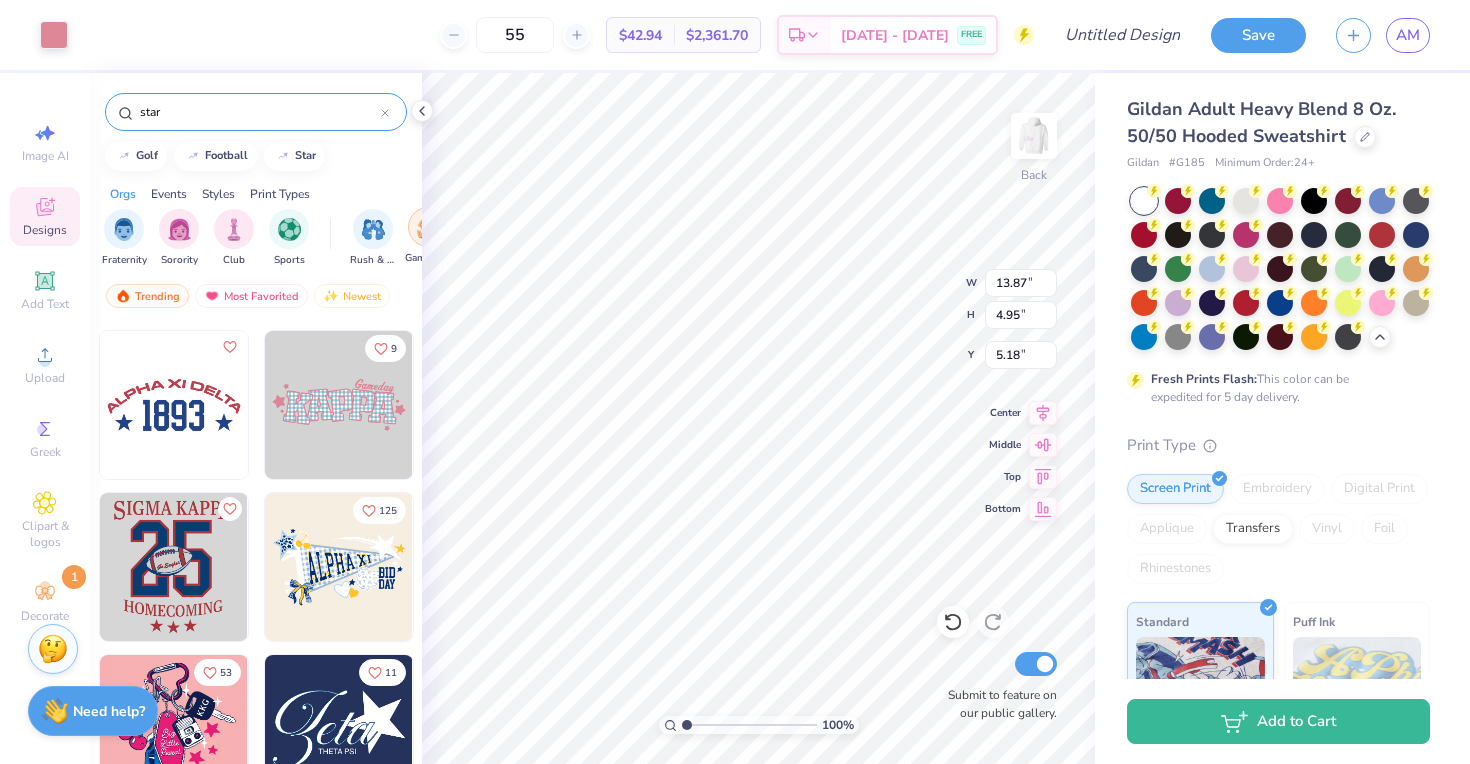 type on "9.05" 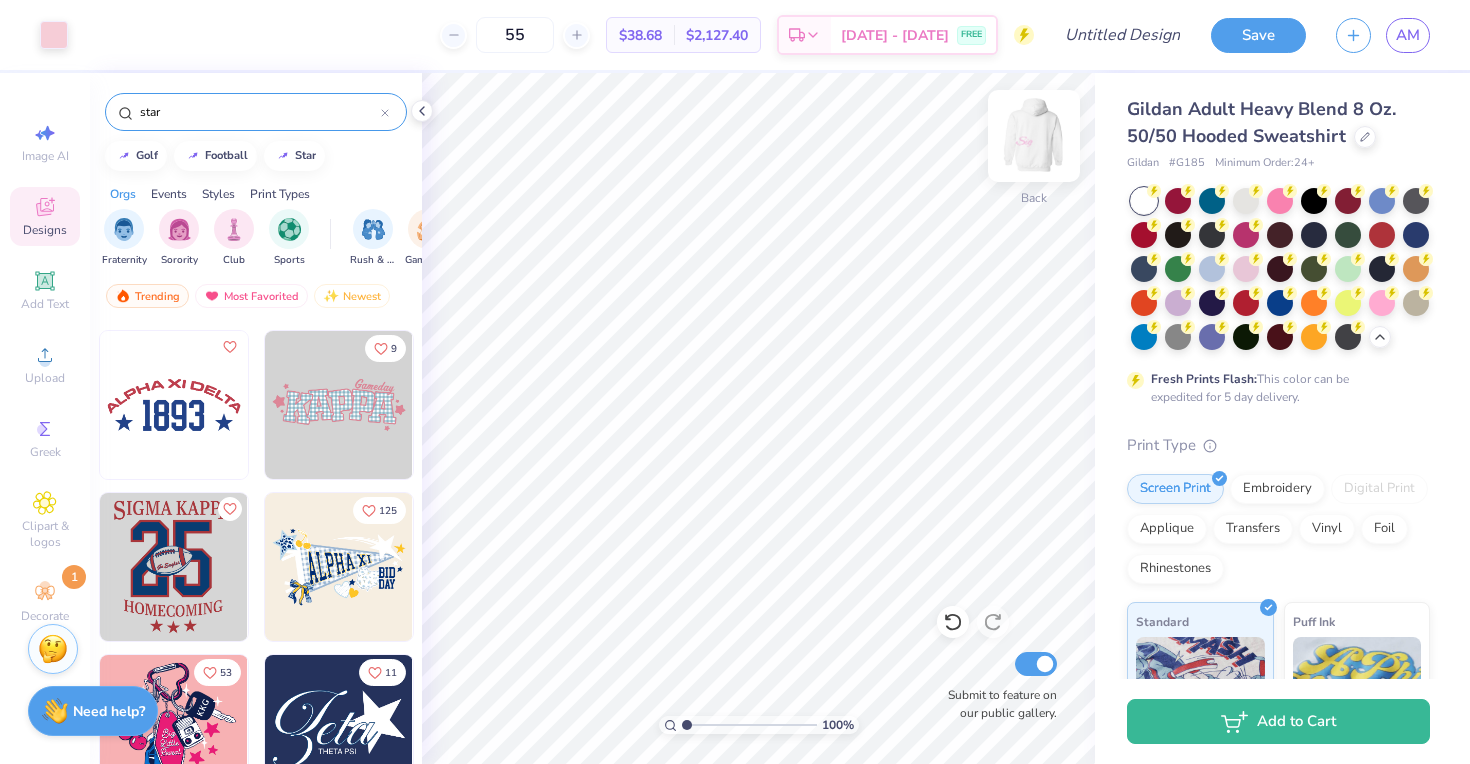 click at bounding box center (1034, 136) 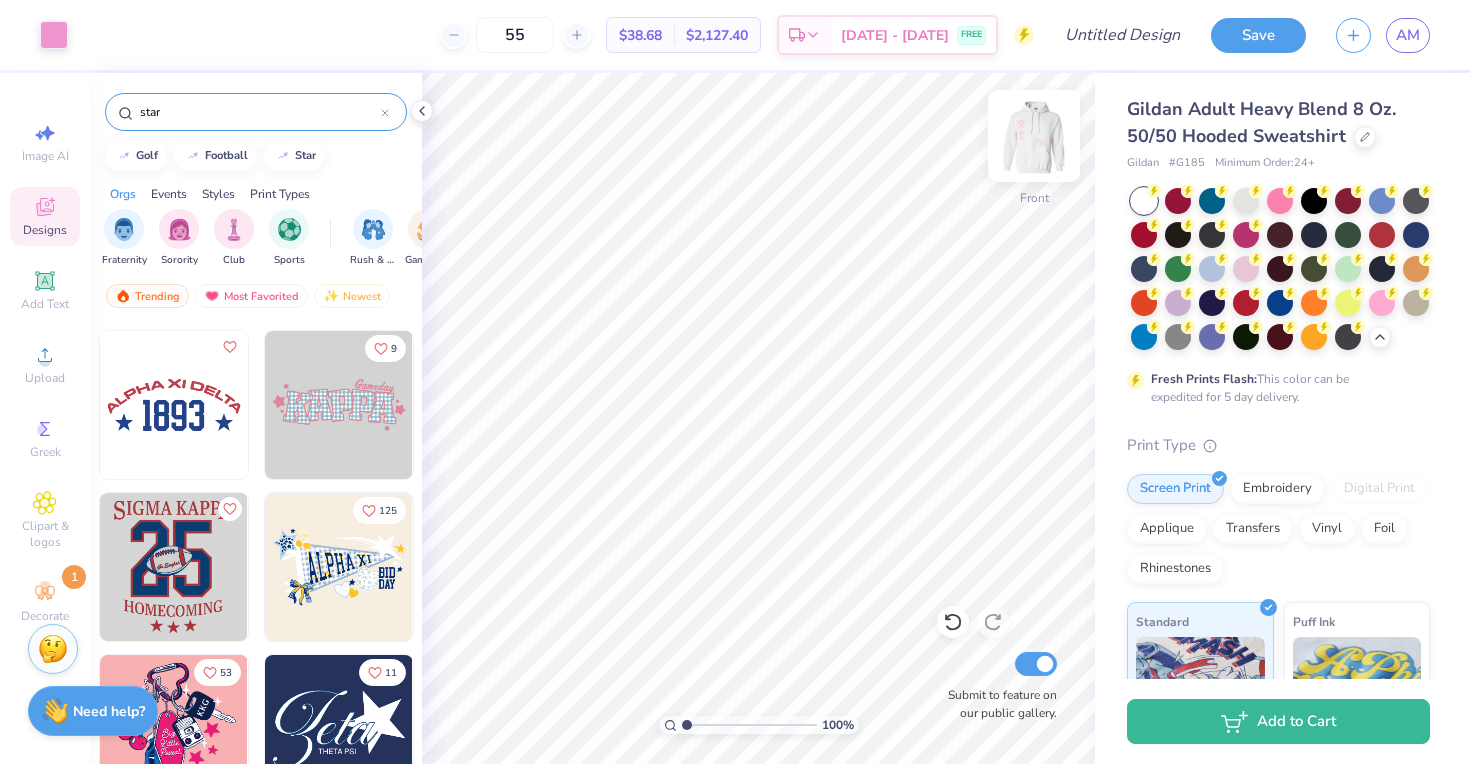 click at bounding box center (1034, 136) 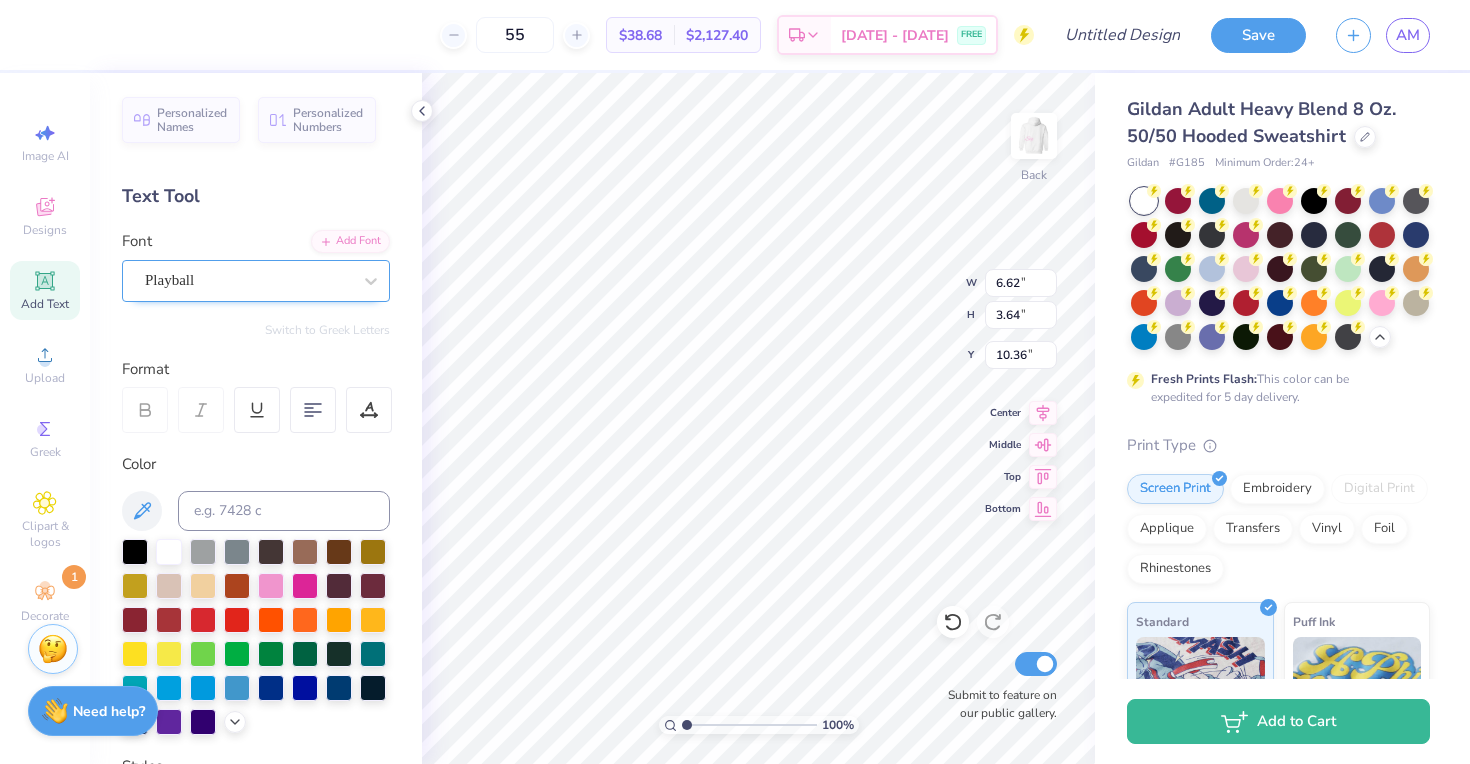 click on "Playball" at bounding box center (248, 280) 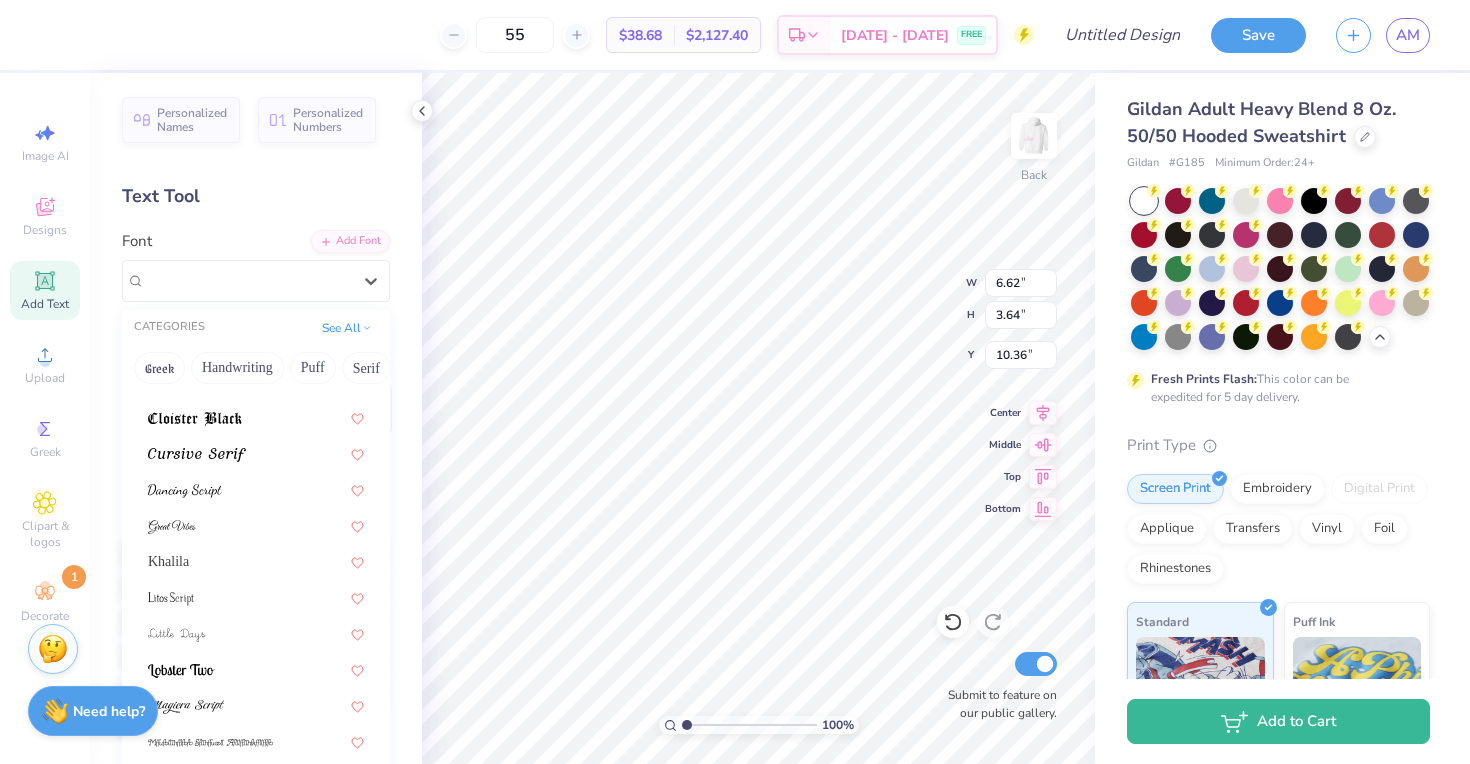 scroll, scrollTop: 490, scrollLeft: 0, axis: vertical 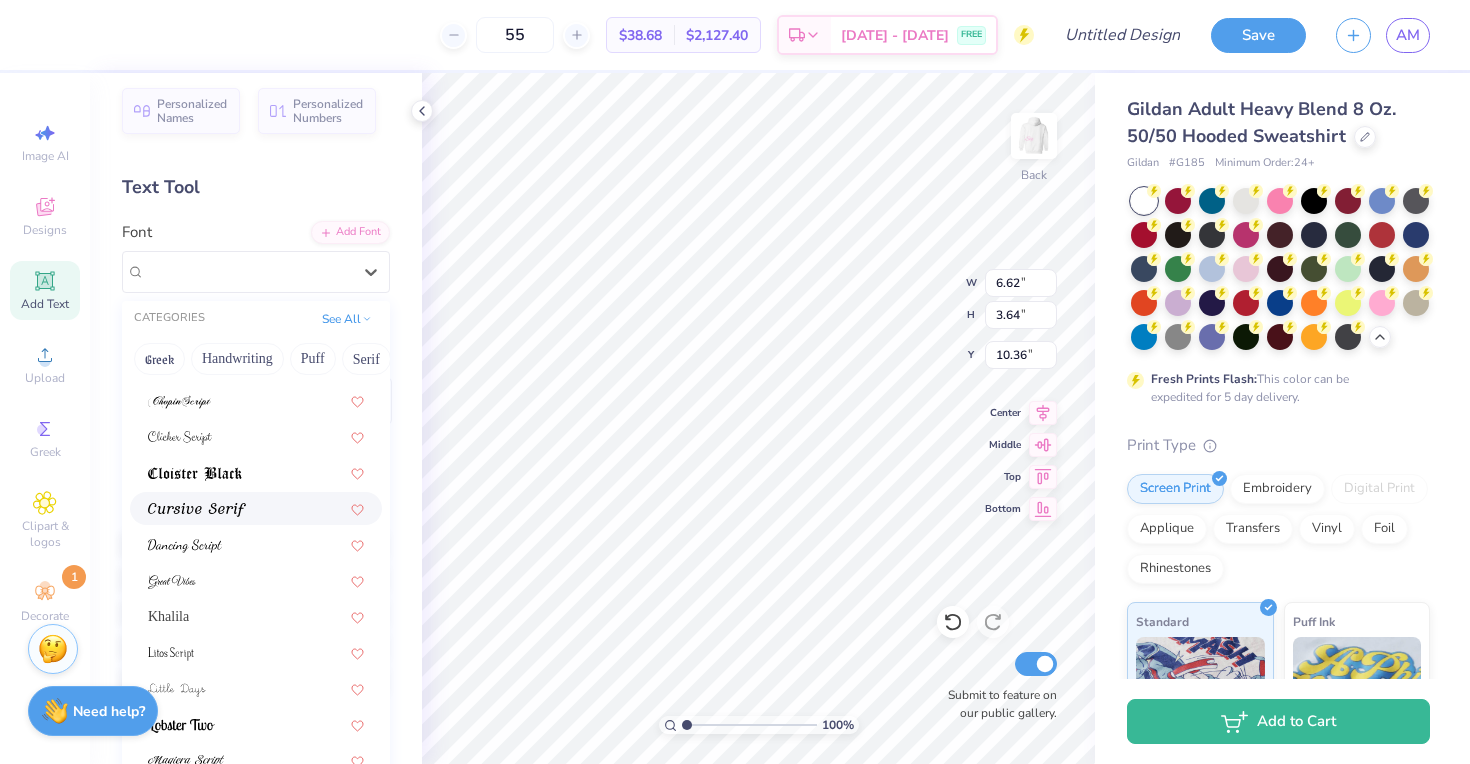 click at bounding box center (197, 510) 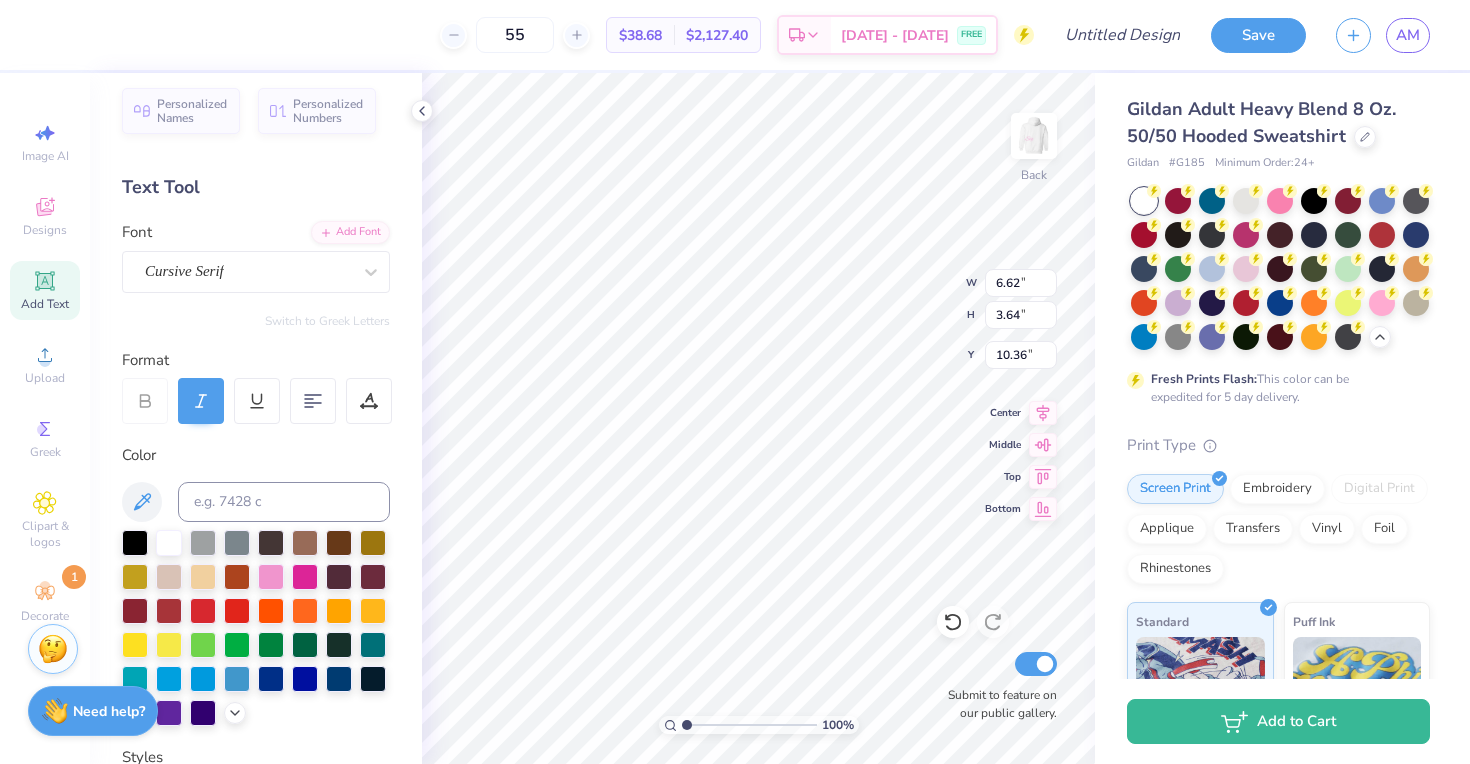 type on "8.17" 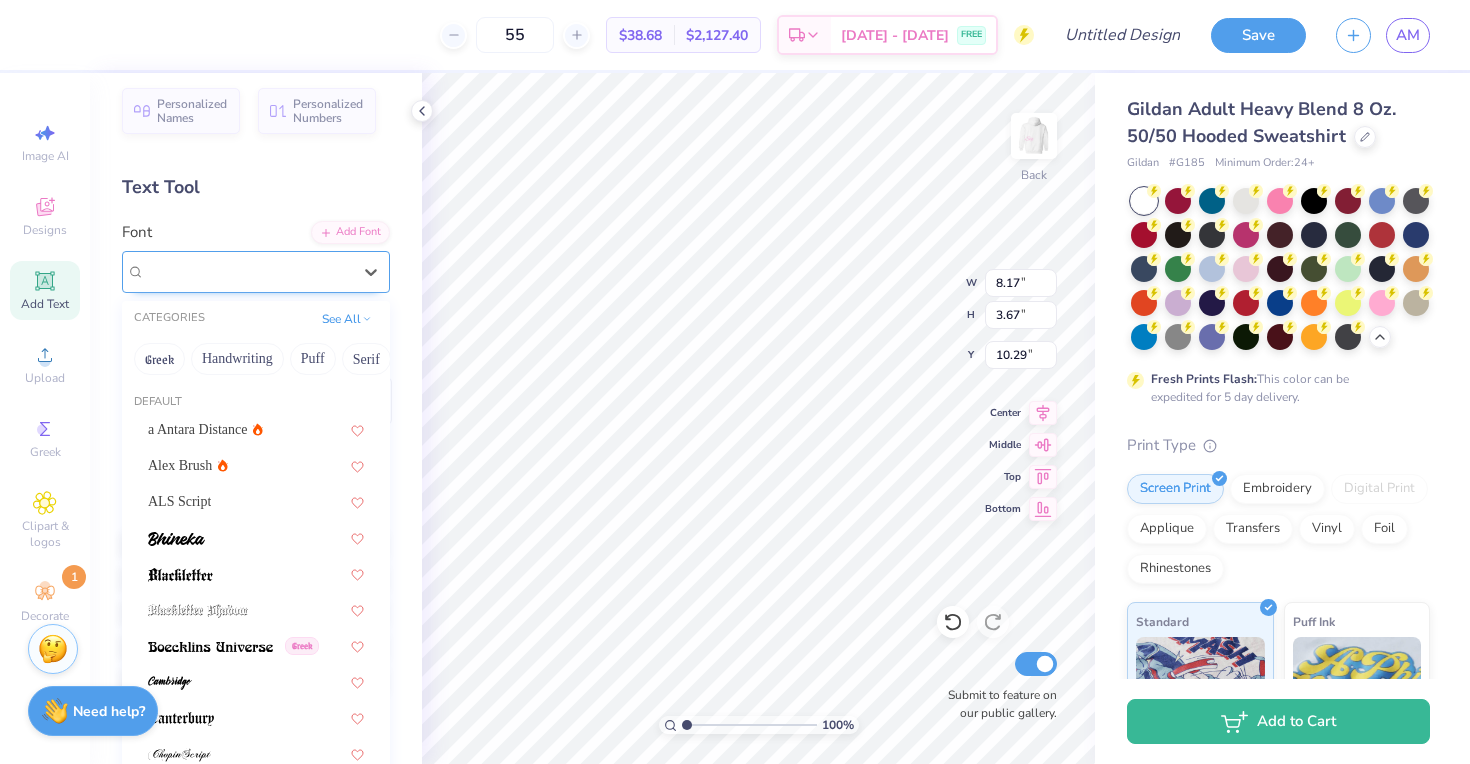 click on "Cursive Serif" at bounding box center [248, 271] 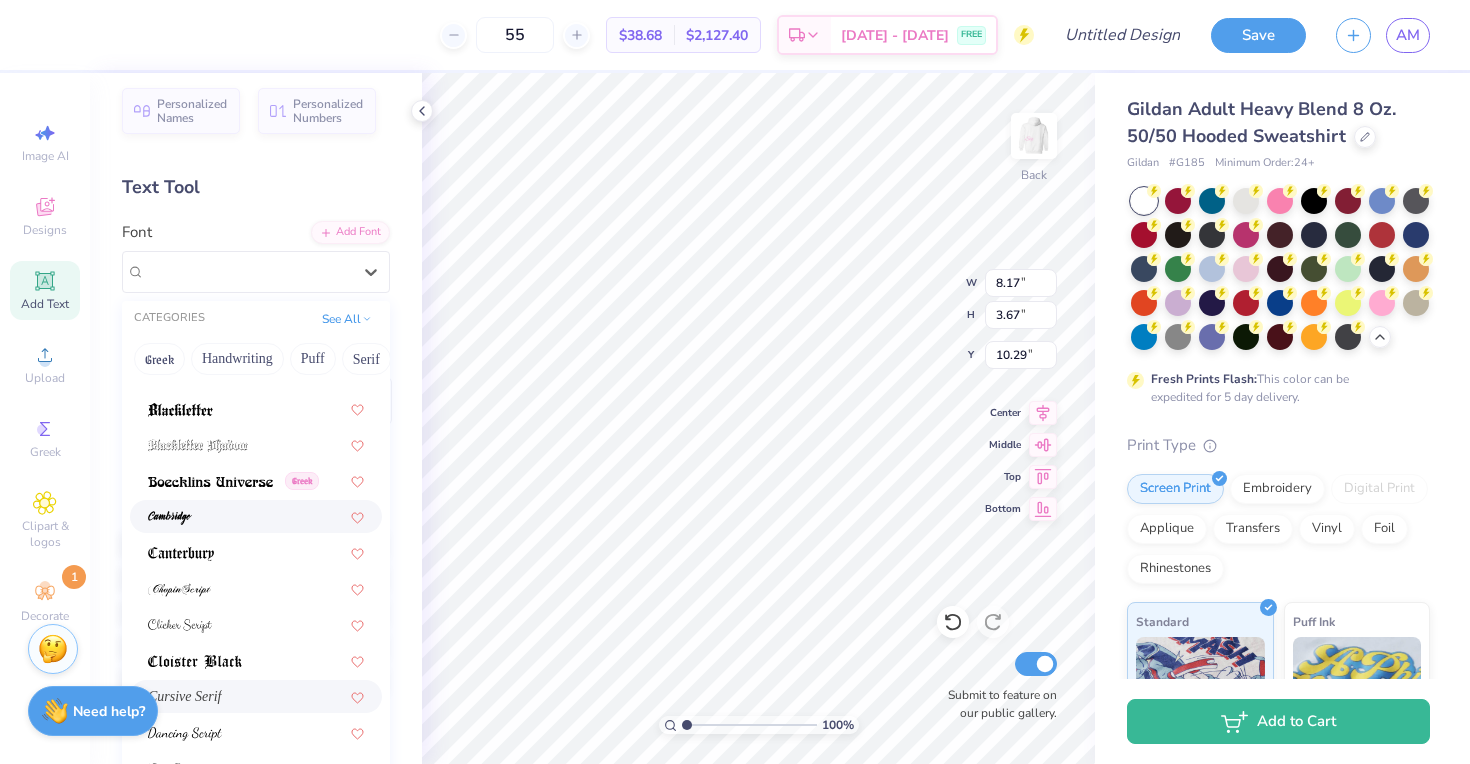 scroll, scrollTop: 490, scrollLeft: 0, axis: vertical 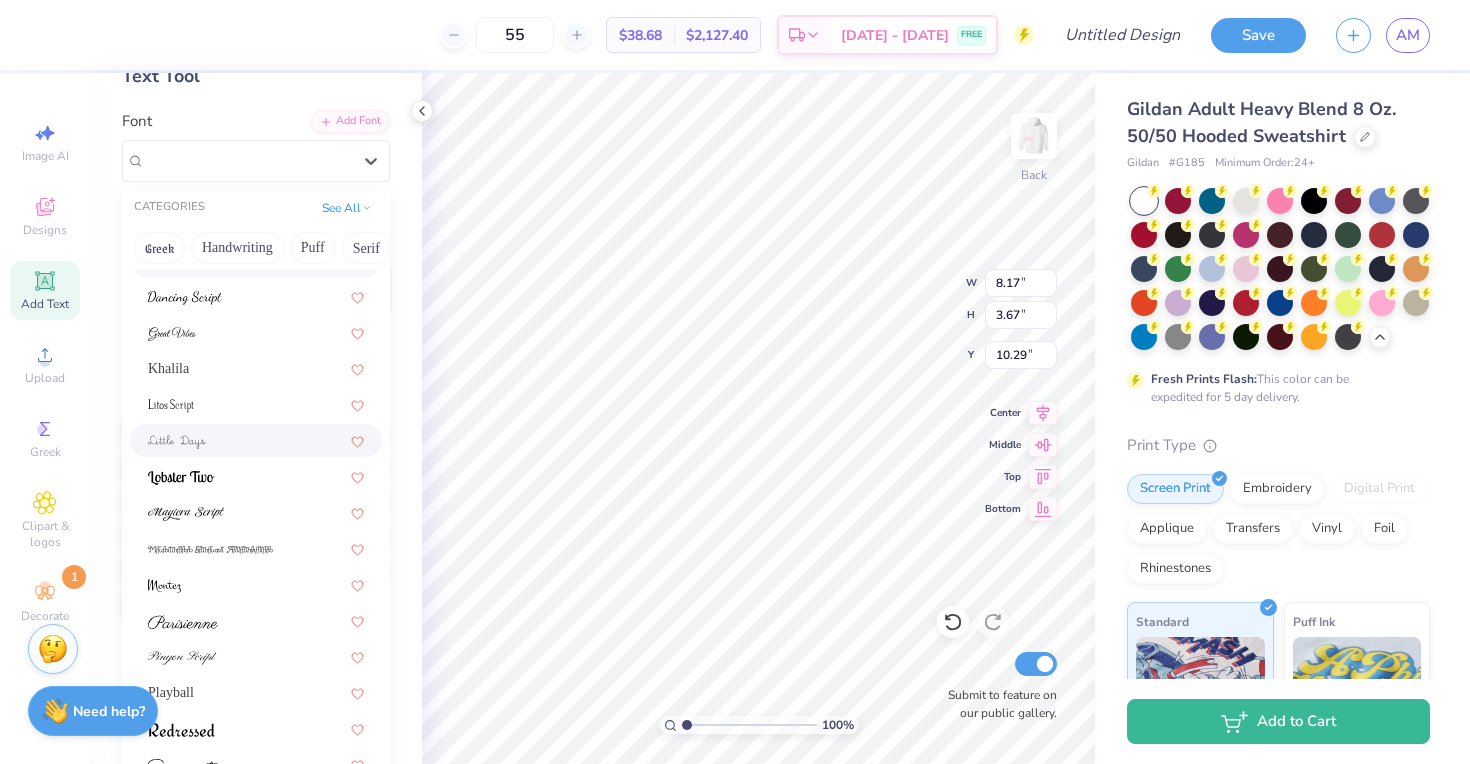 click at bounding box center (256, 440) 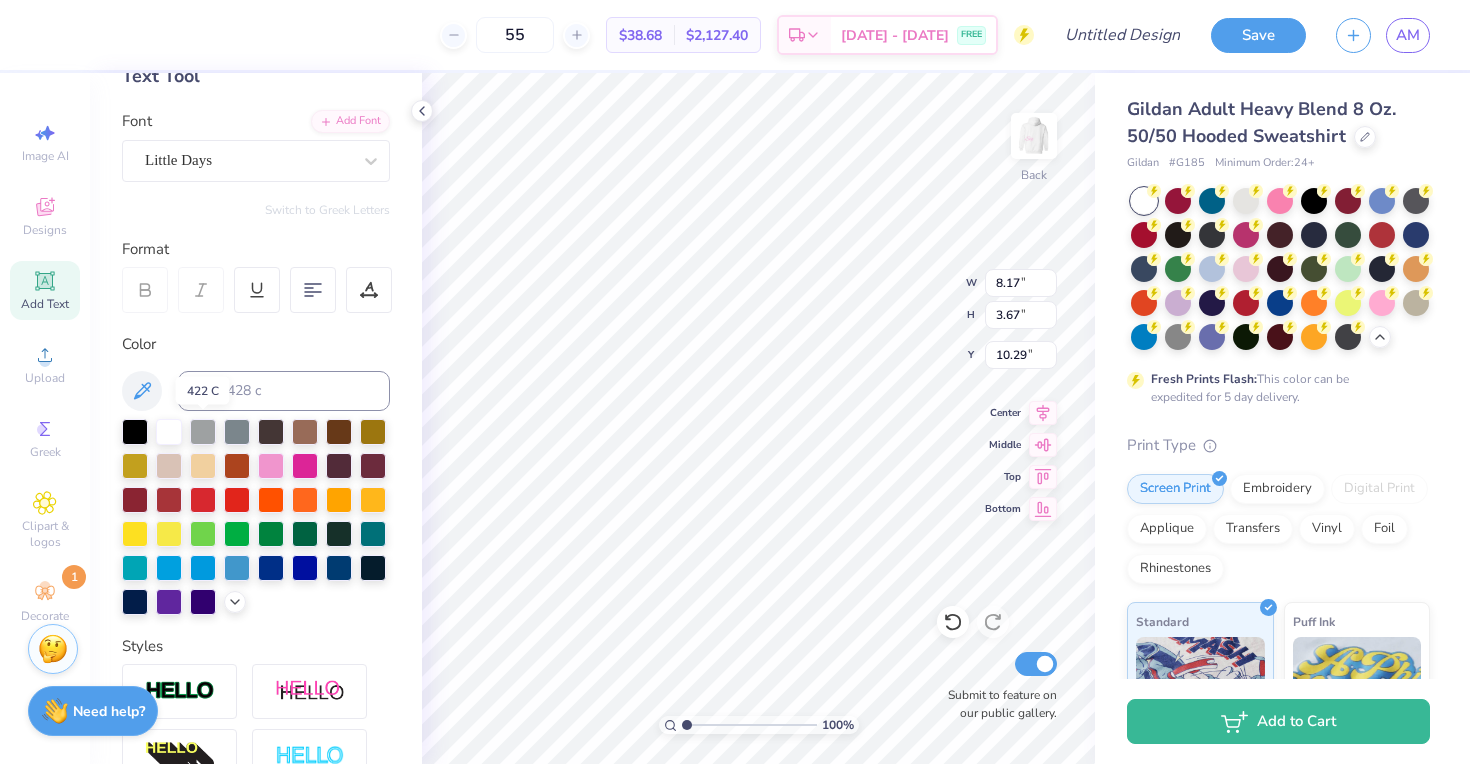 type on "6.59" 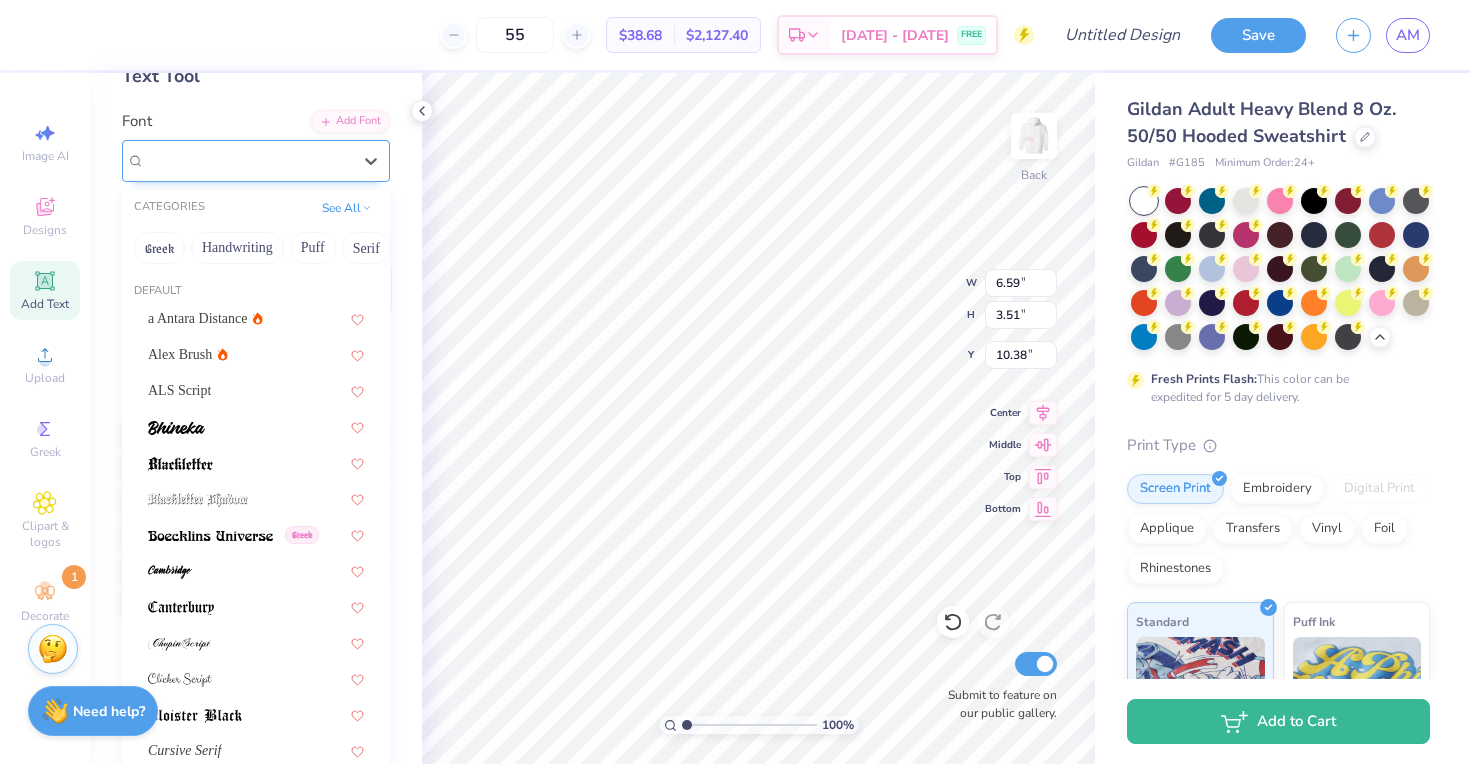 click on "Little Days" at bounding box center [248, 160] 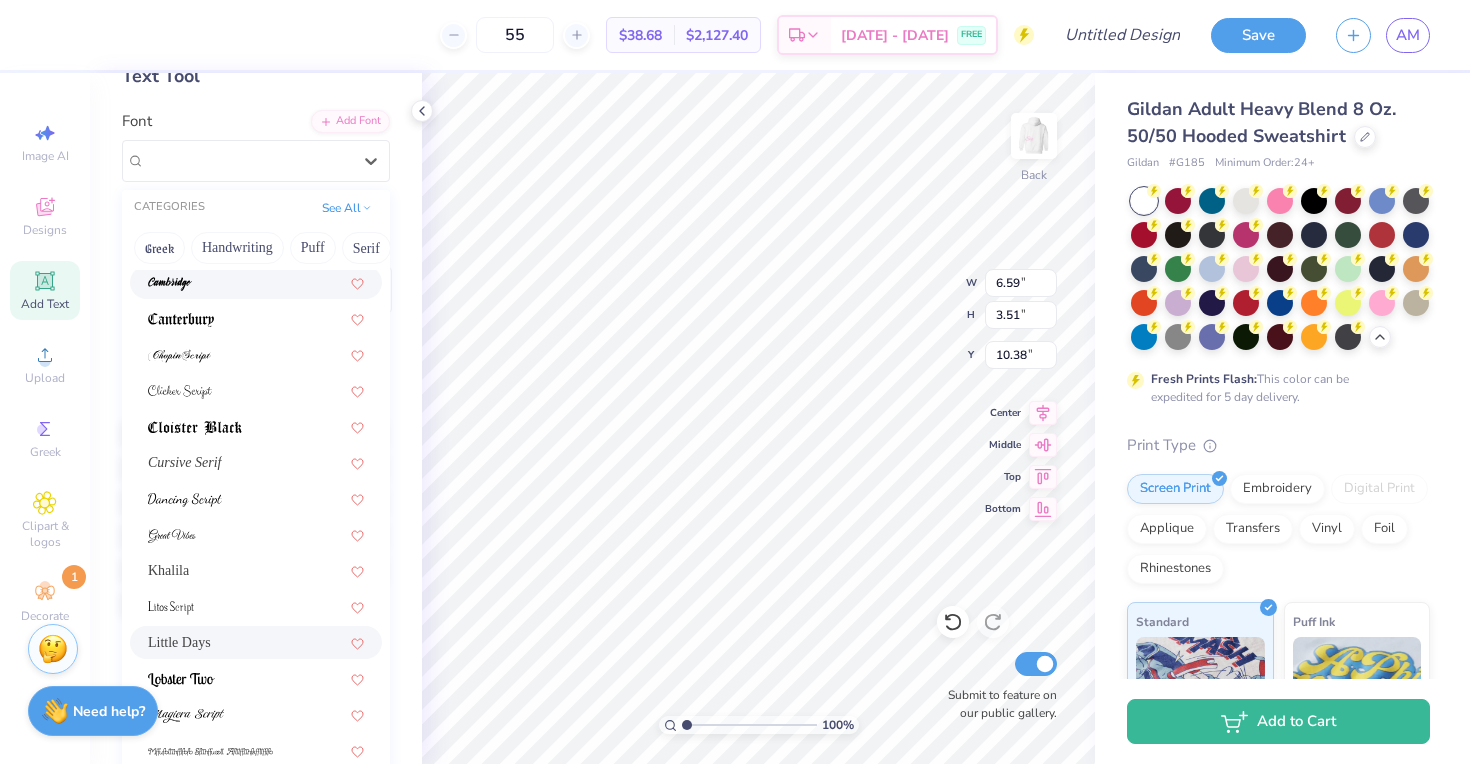 scroll, scrollTop: 490, scrollLeft: 0, axis: vertical 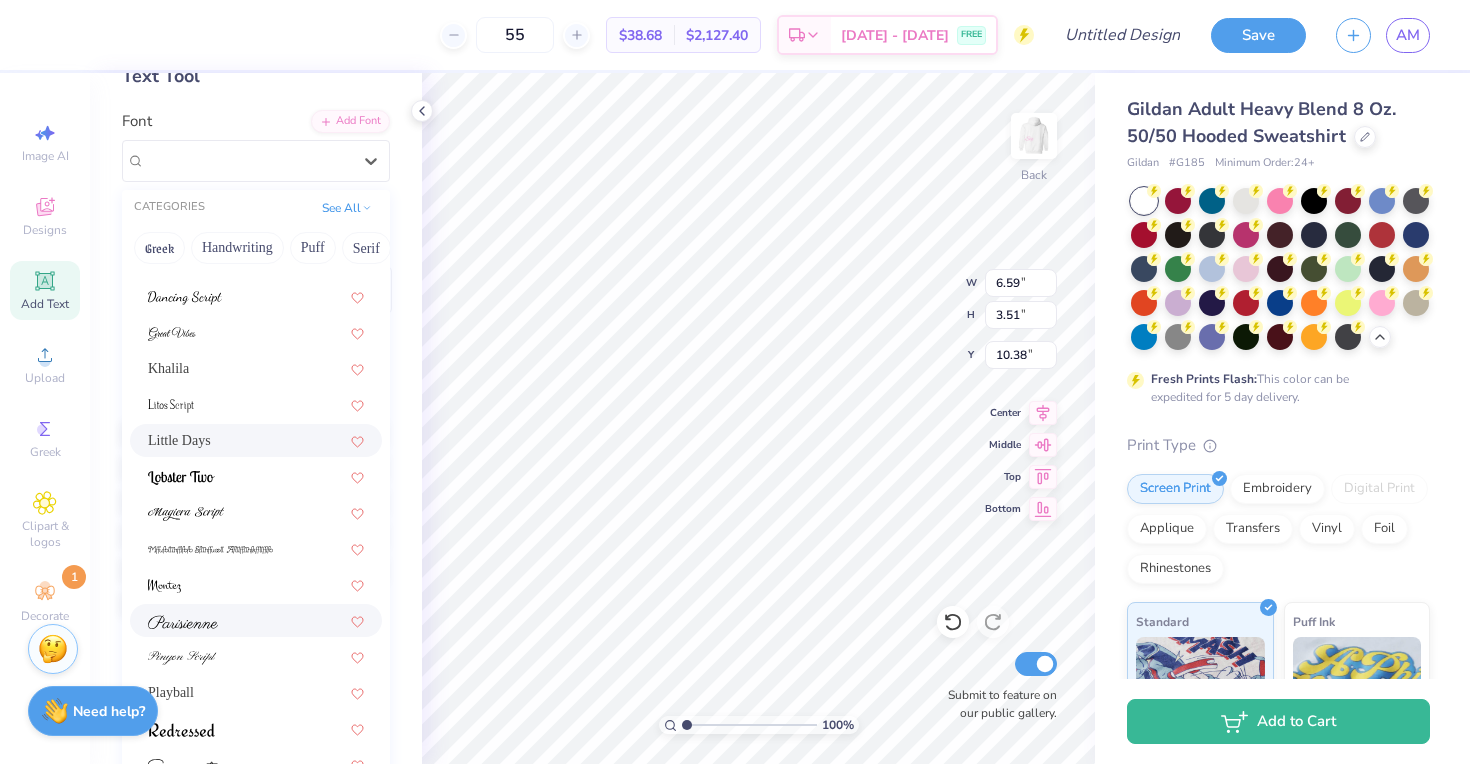 click at bounding box center (256, 620) 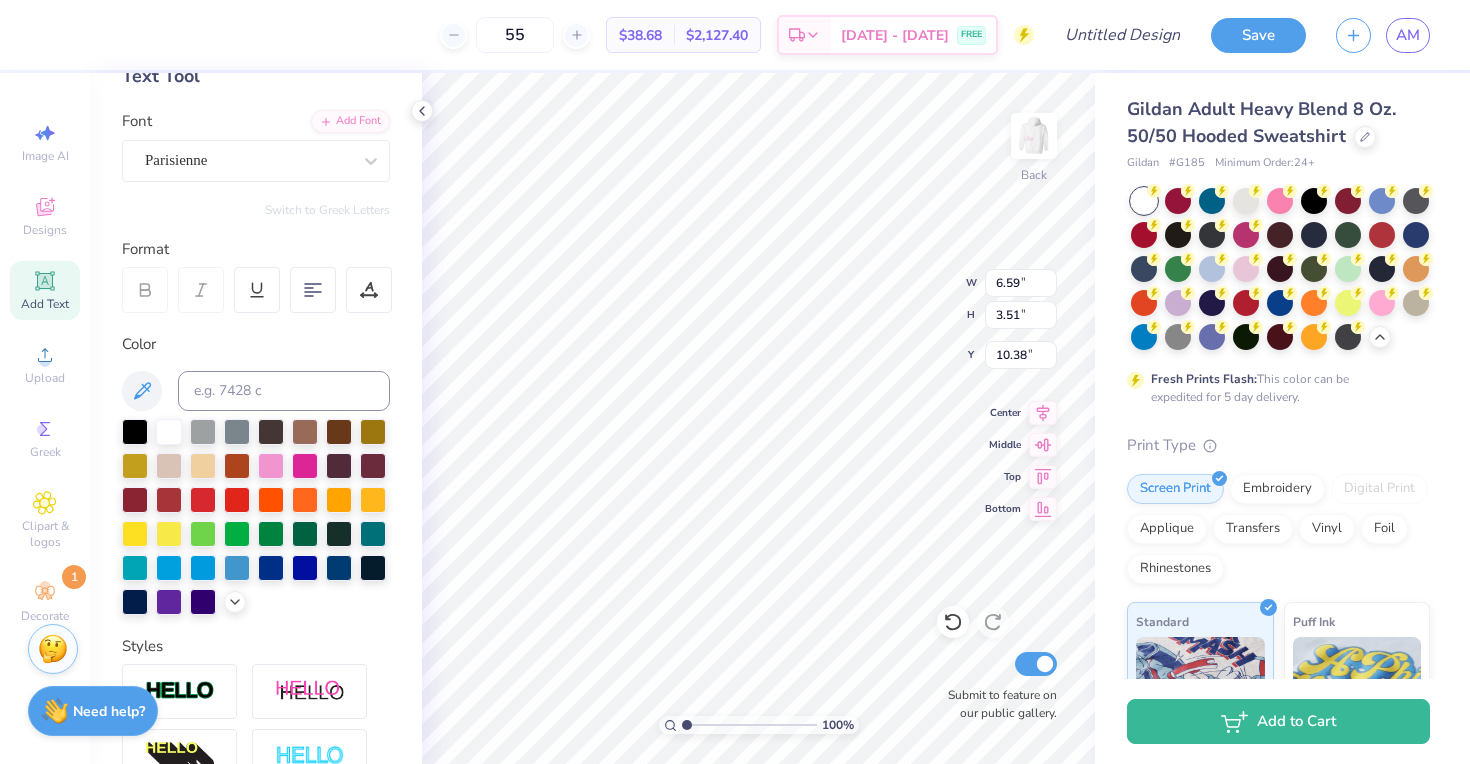 type on "7.62" 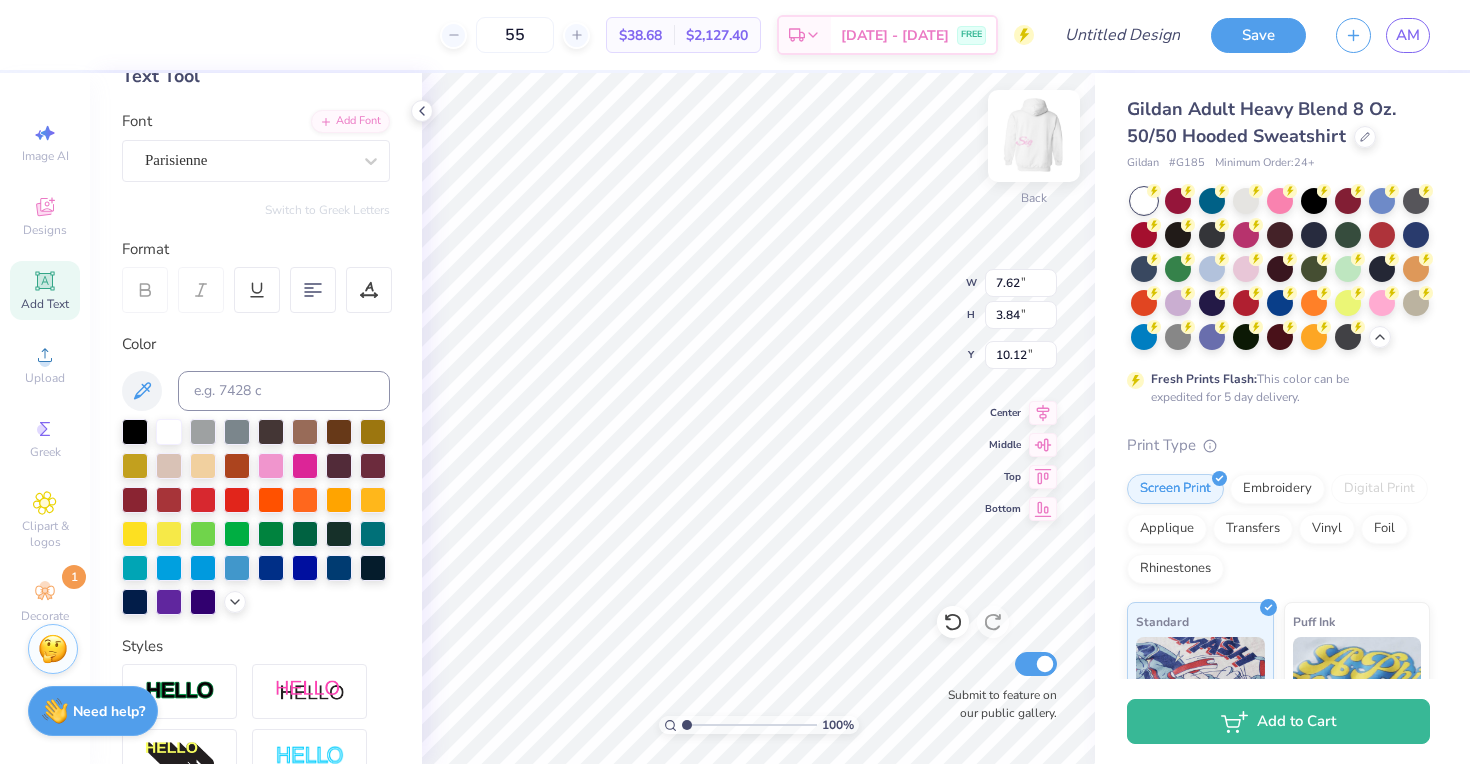 click at bounding box center (1034, 136) 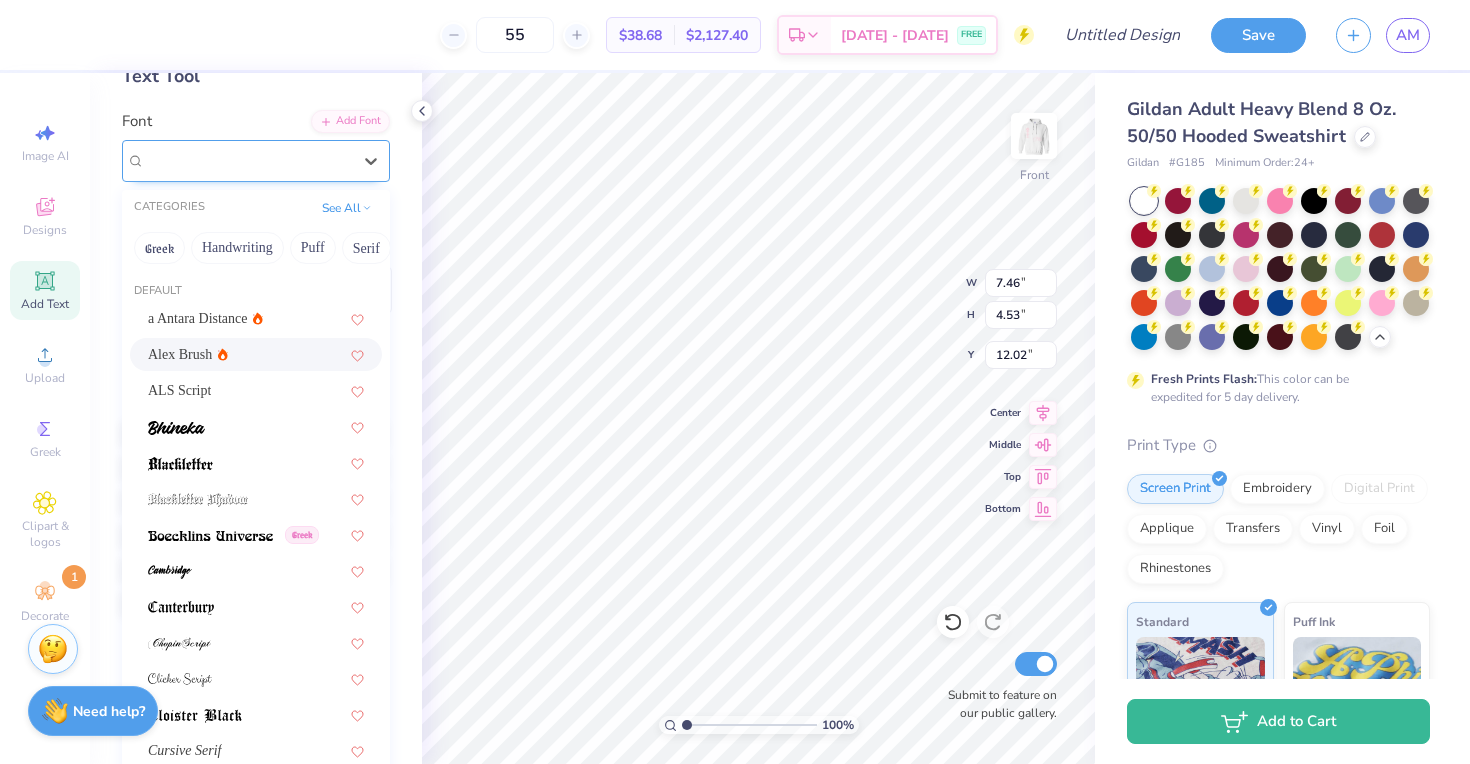 click on "Alex Brush" at bounding box center [248, 160] 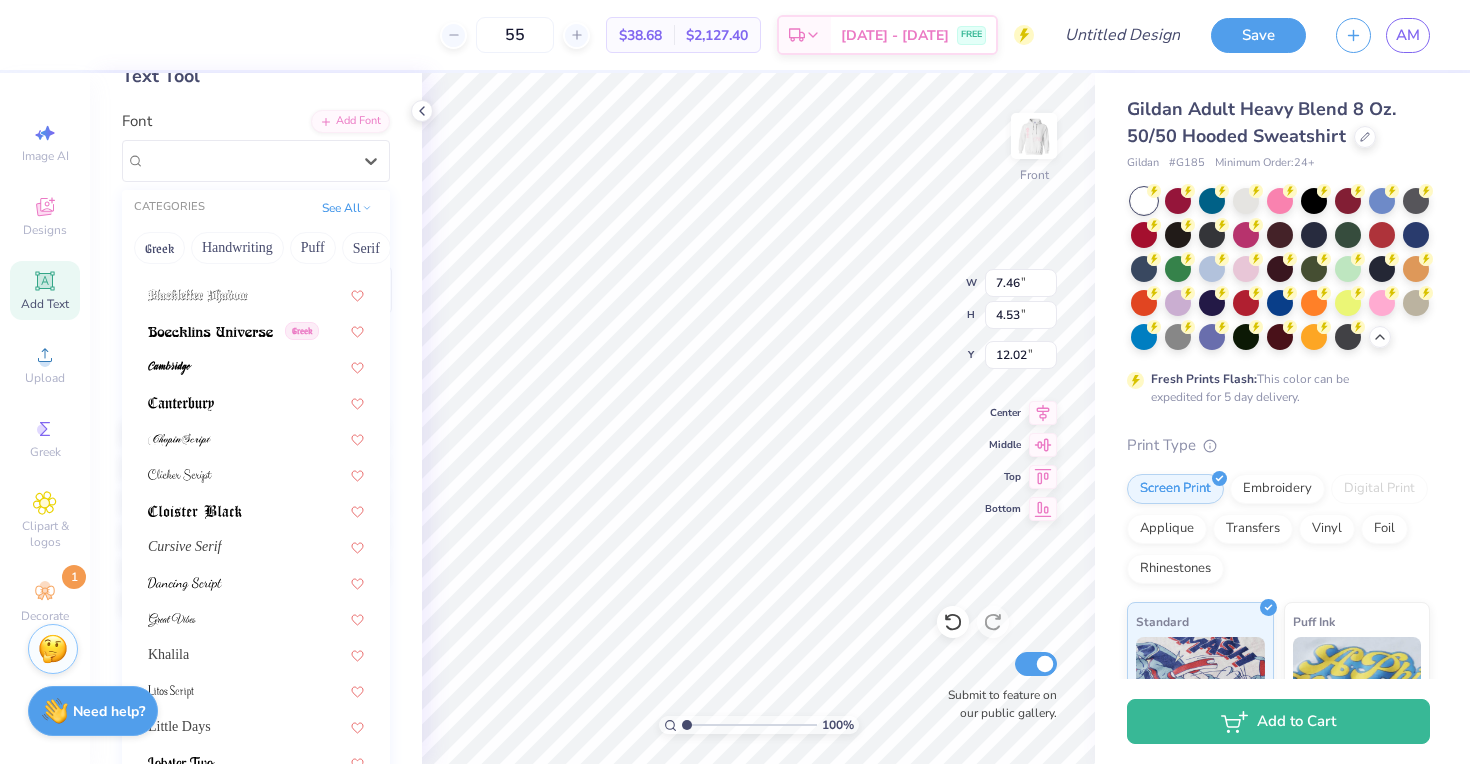 scroll, scrollTop: 490, scrollLeft: 0, axis: vertical 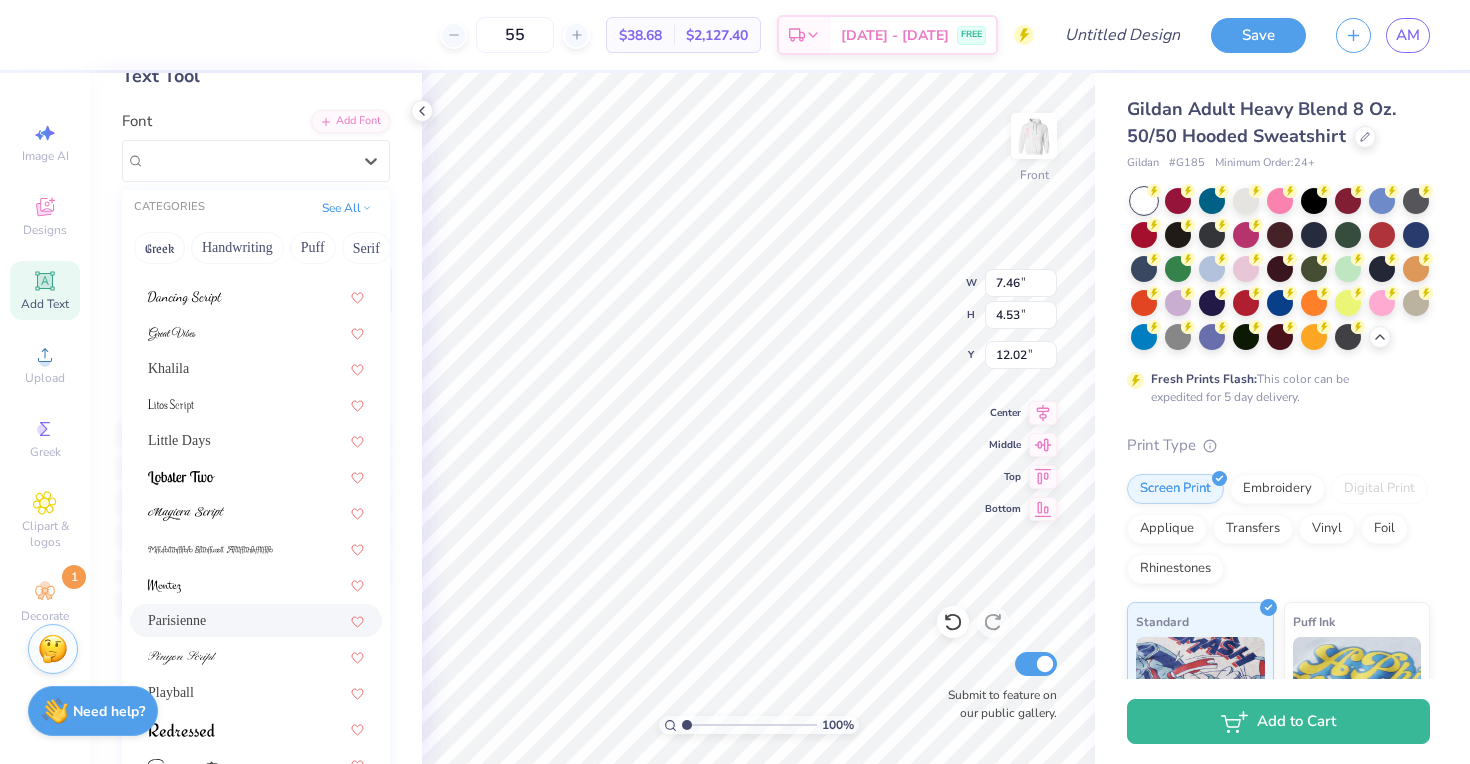 click on "Parisienne" at bounding box center (256, 620) 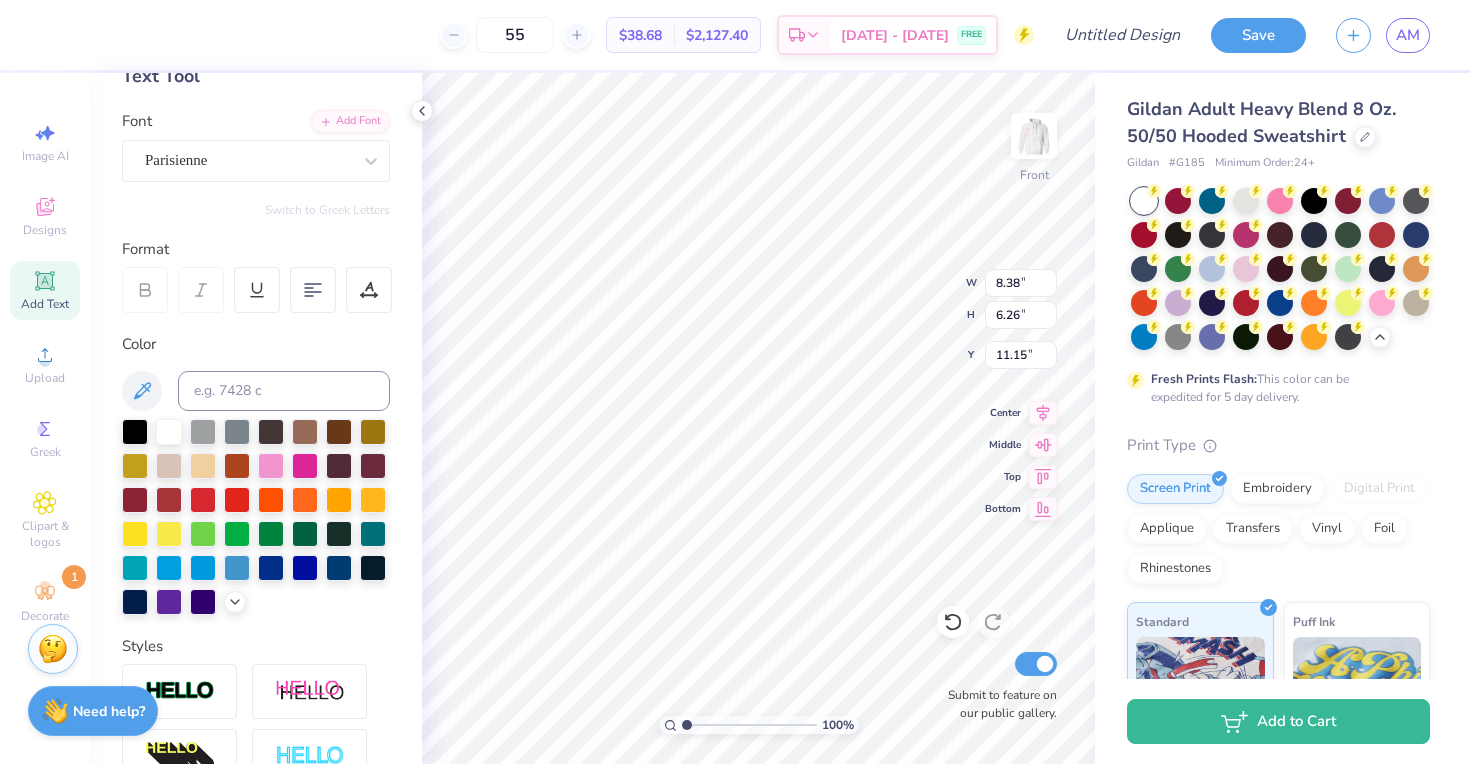 type on "8.38" 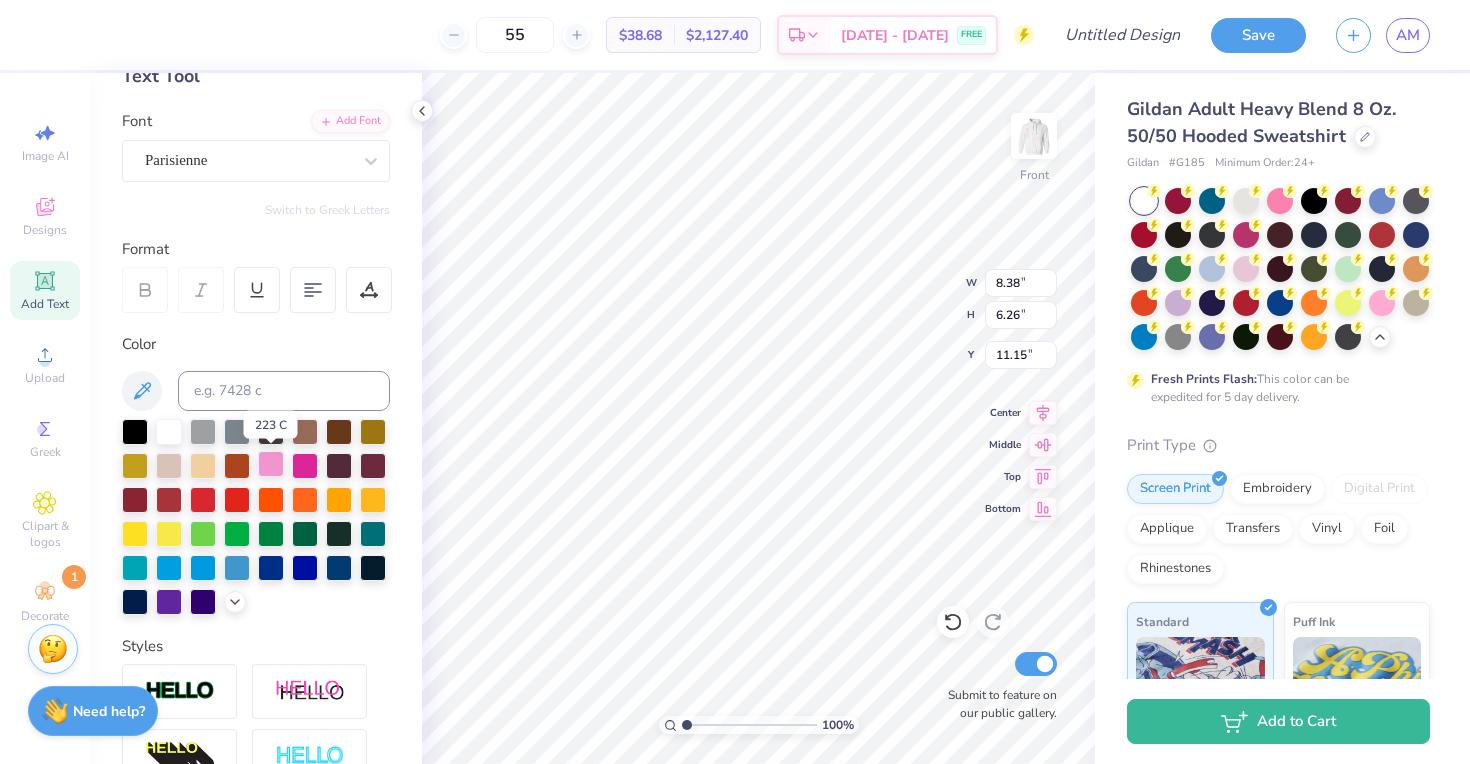 click at bounding box center [271, 464] 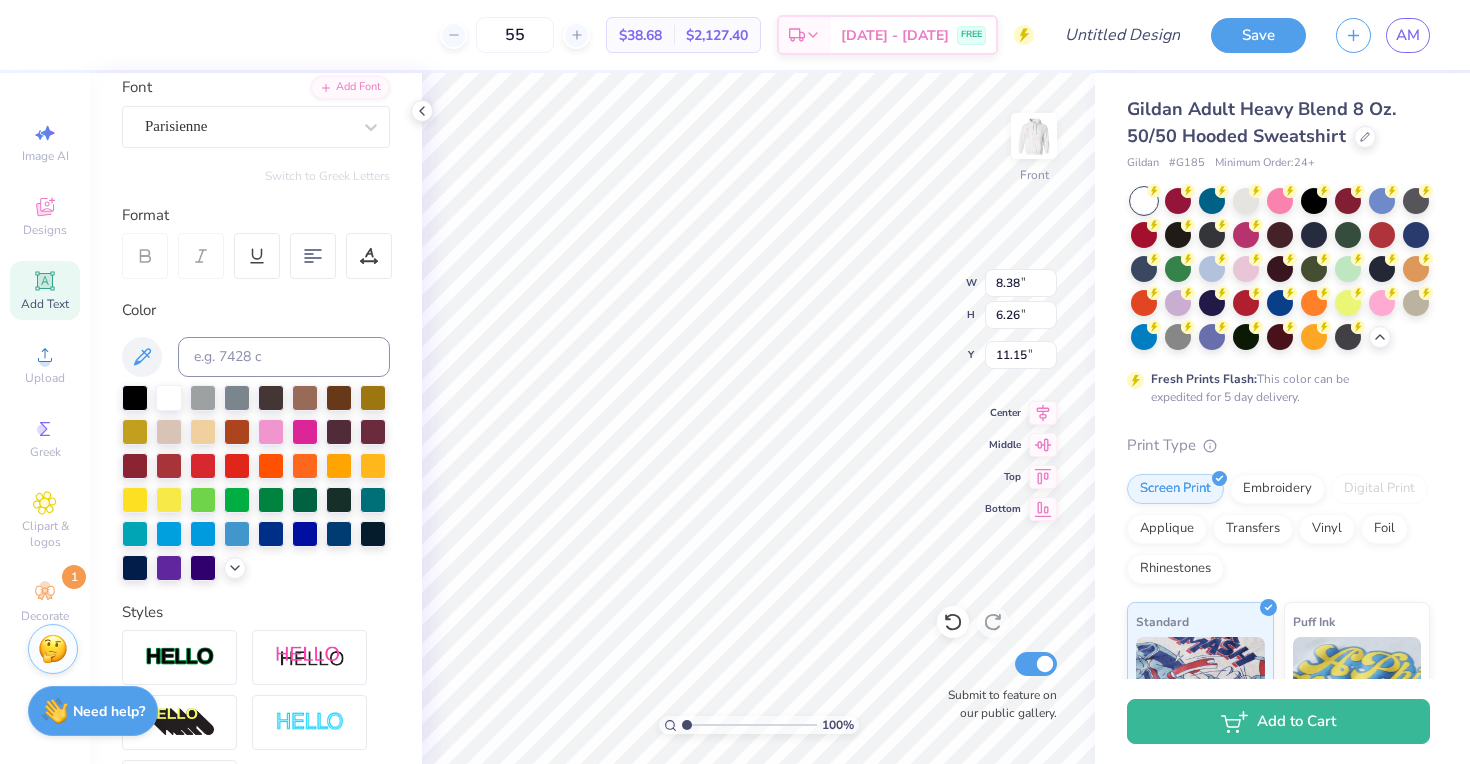scroll, scrollTop: 122, scrollLeft: 0, axis: vertical 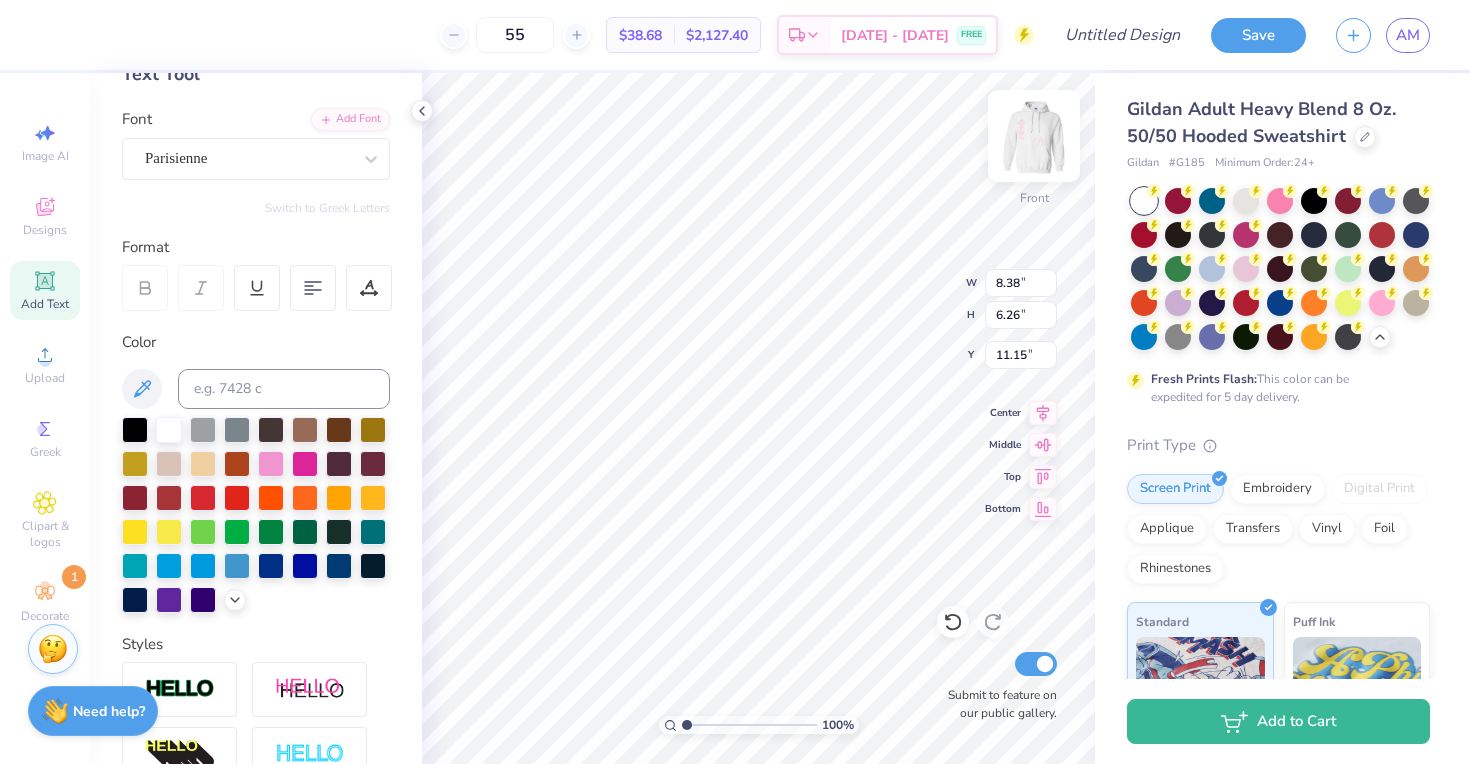 click at bounding box center [1034, 136] 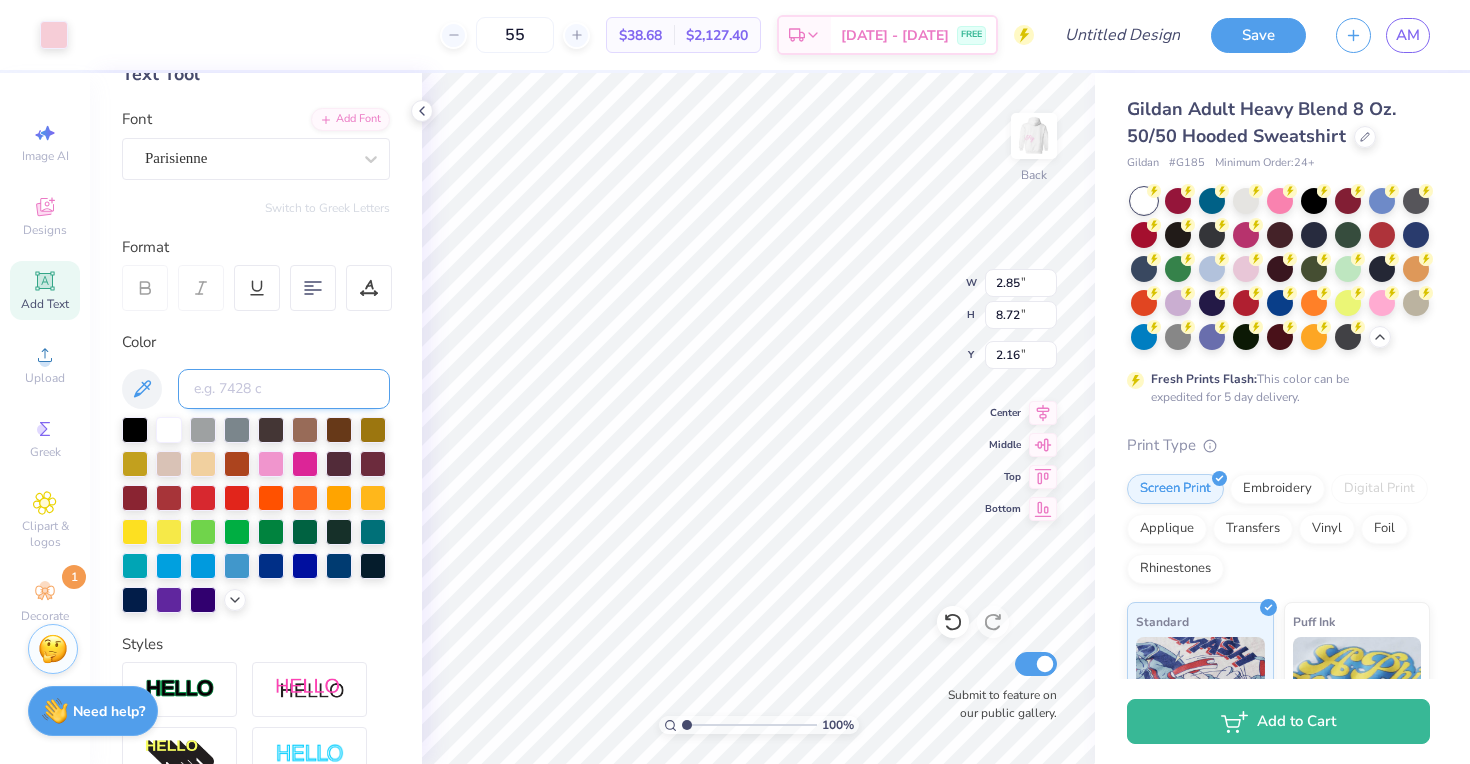 click at bounding box center [284, 389] 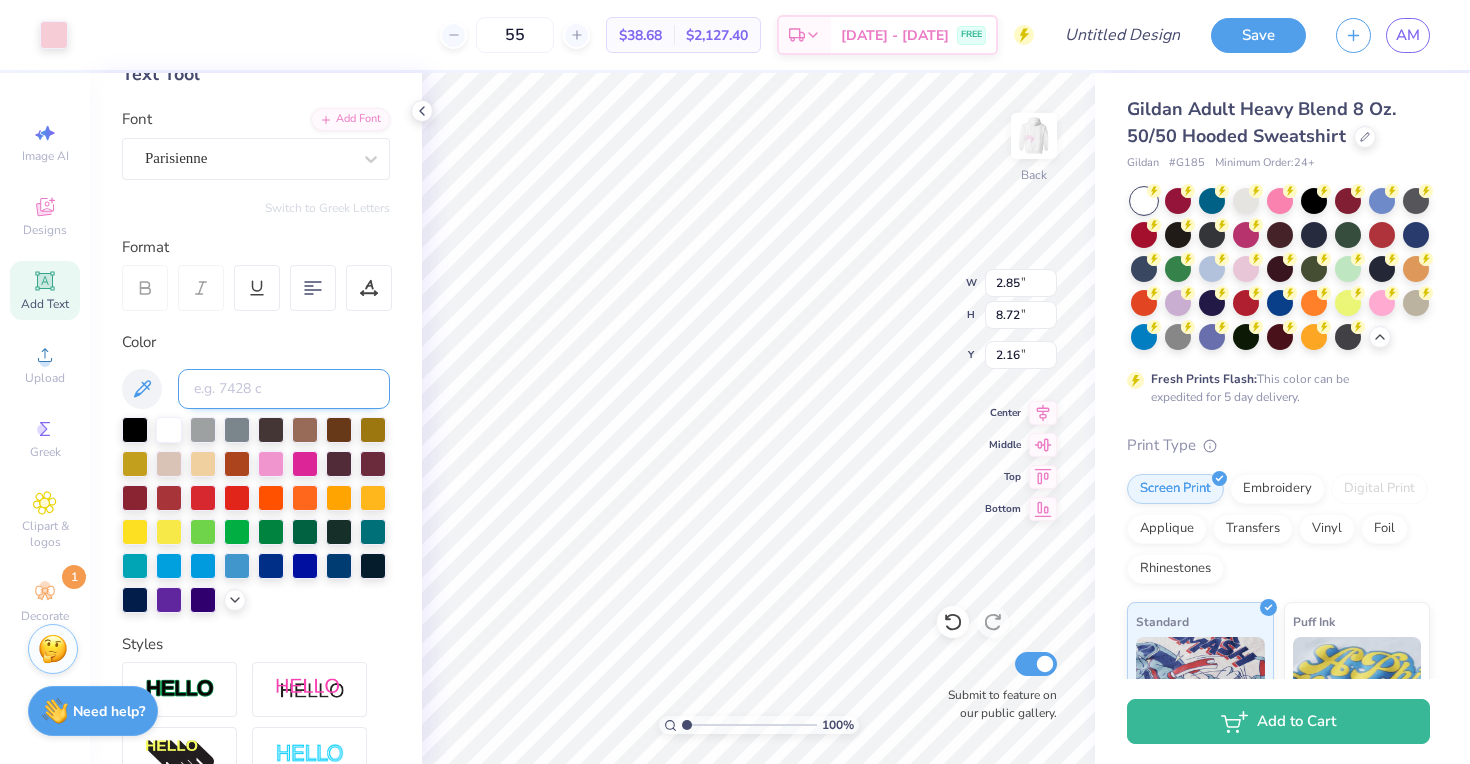 click at bounding box center [284, 389] 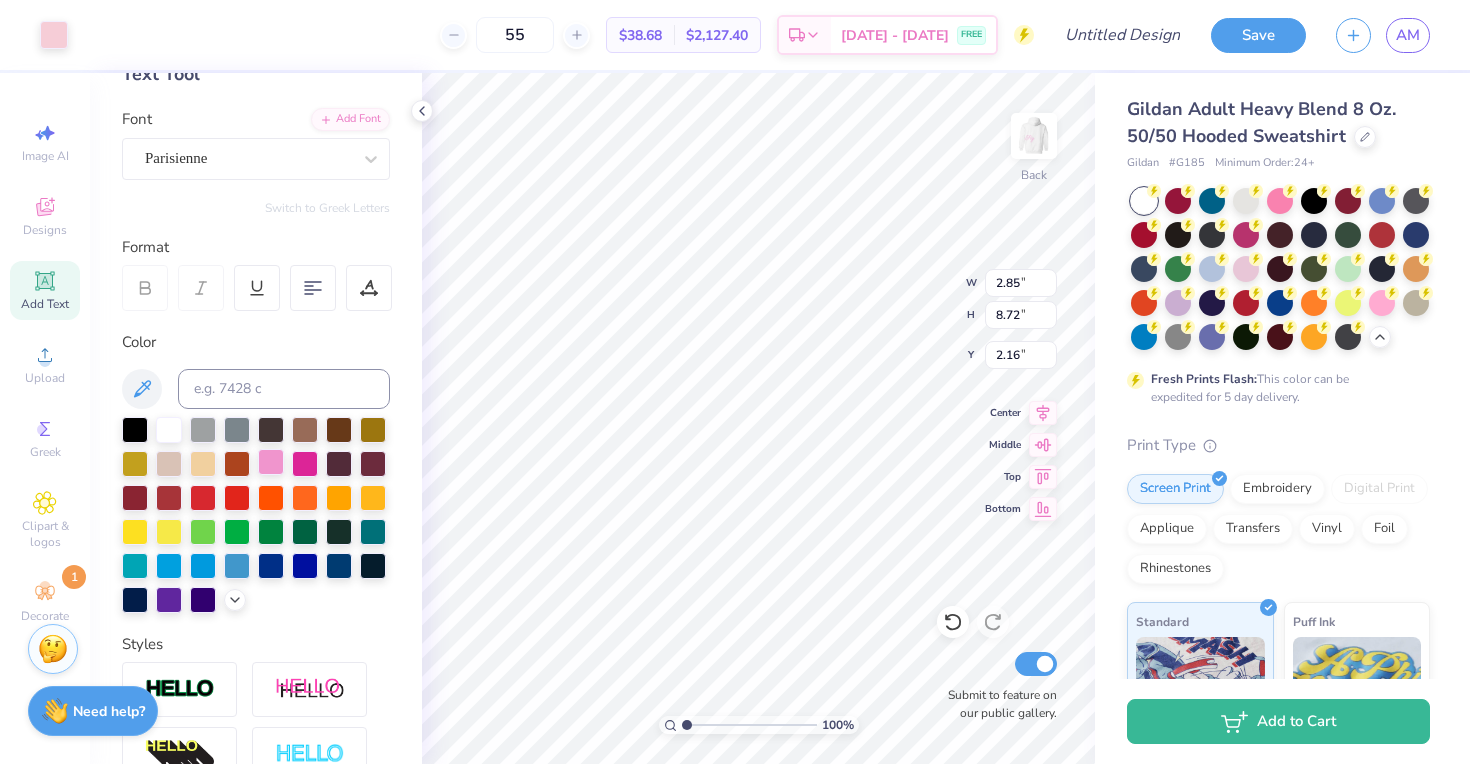 click at bounding box center (271, 462) 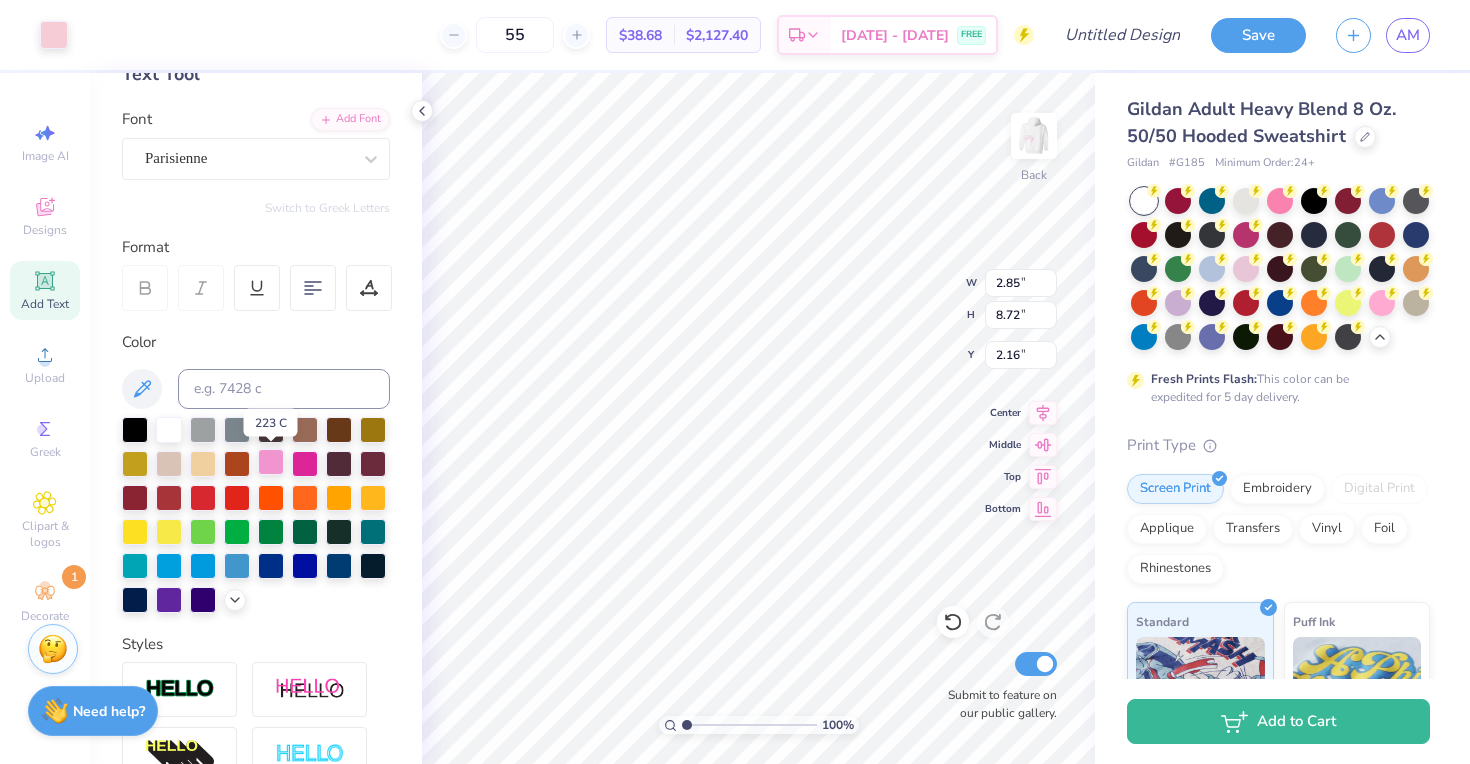 click at bounding box center [271, 462] 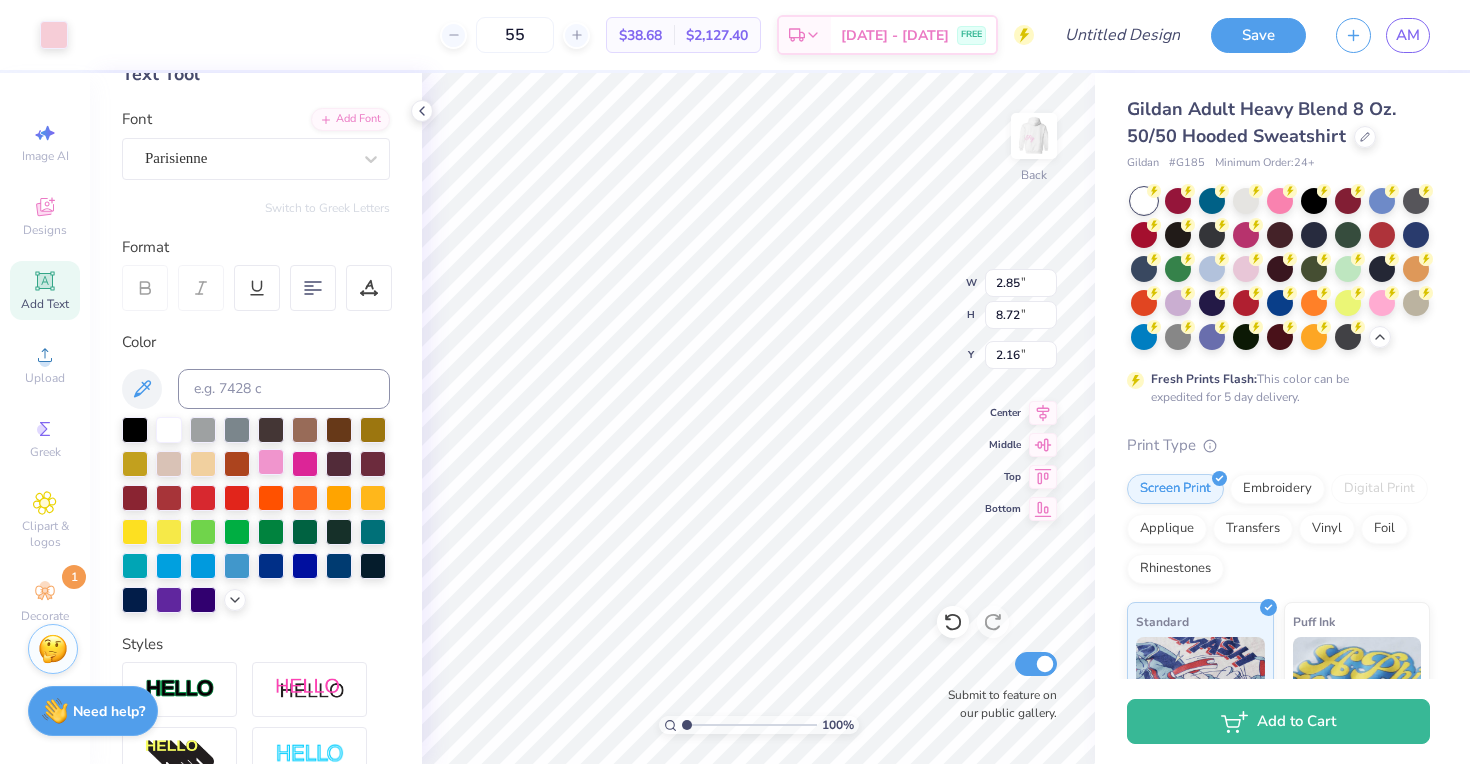 type on "7.62" 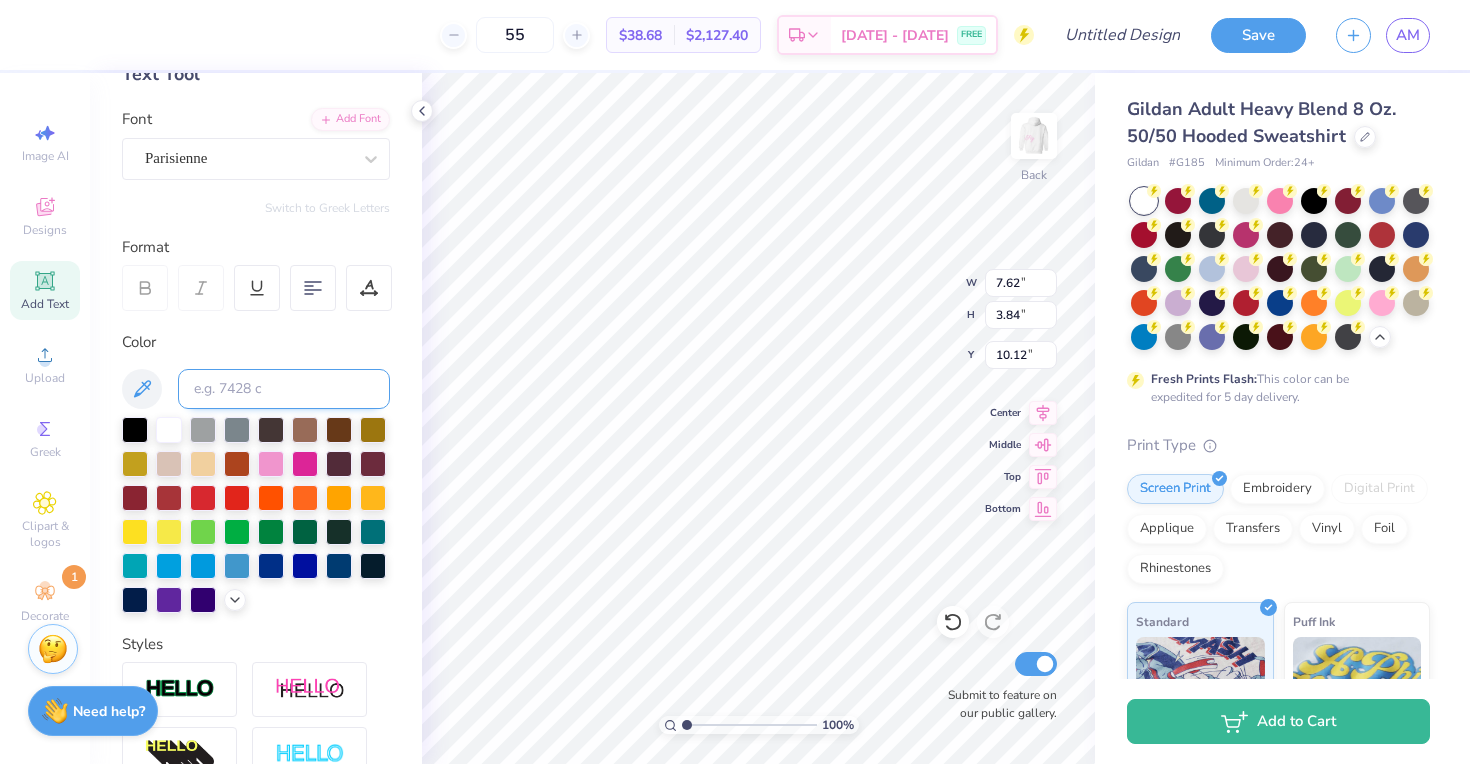 click at bounding box center [284, 389] 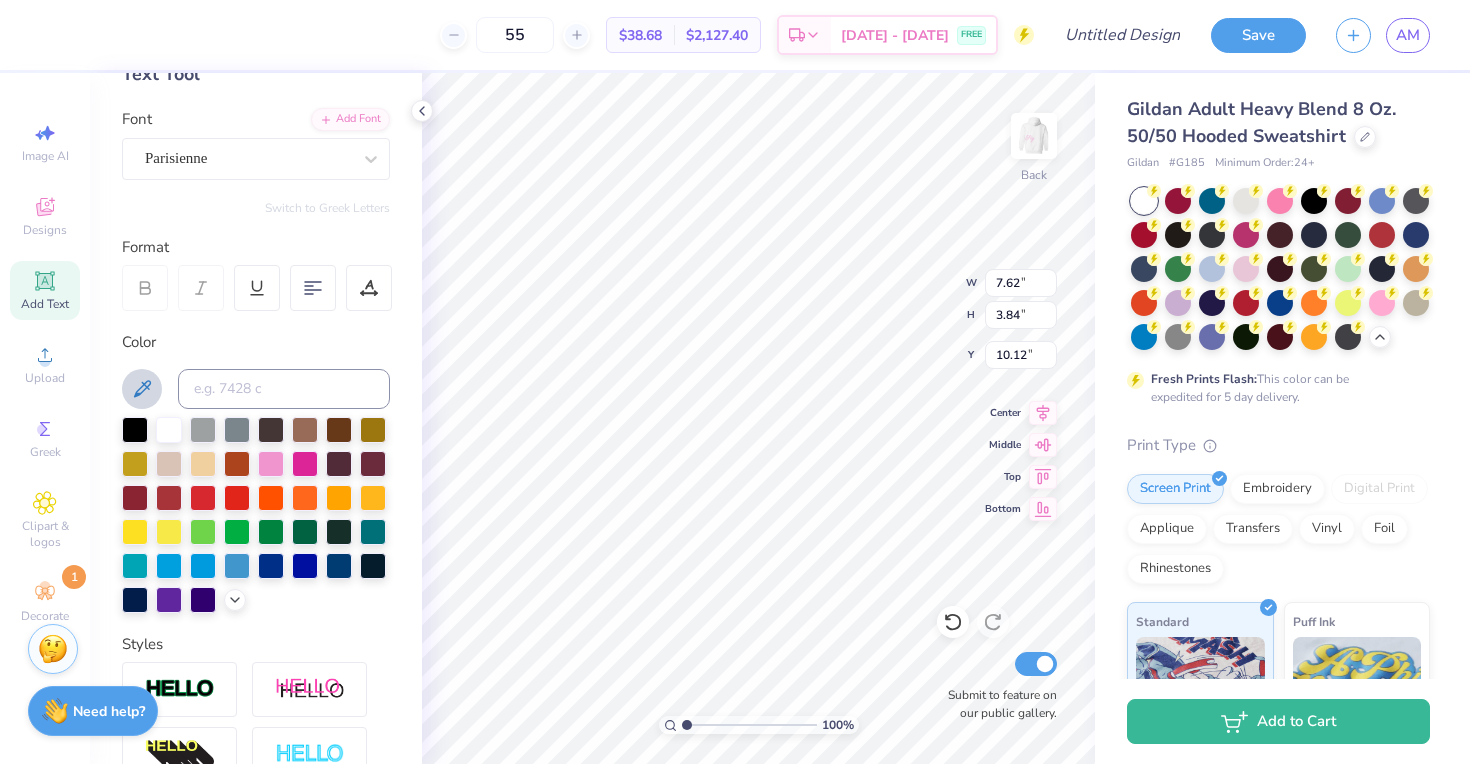 click 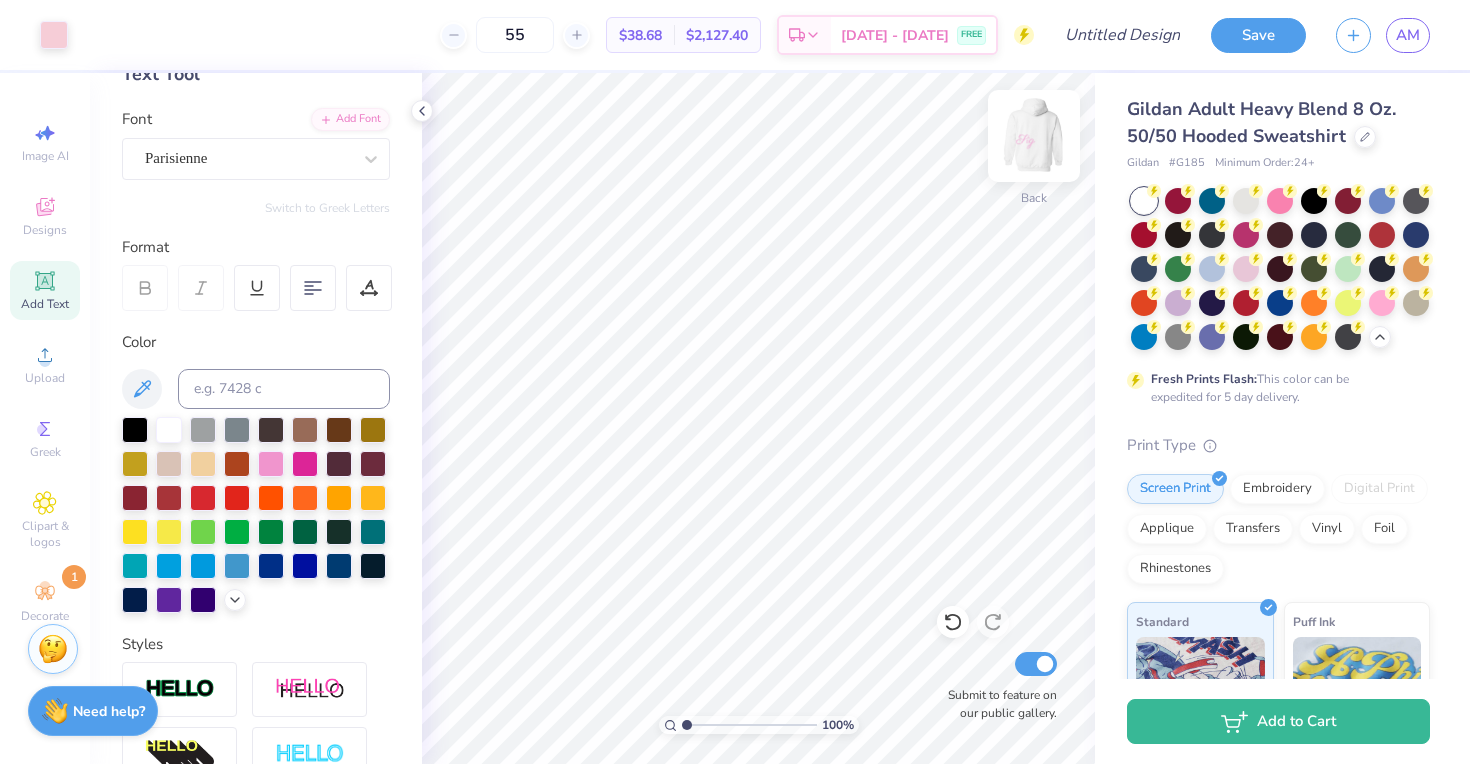 click at bounding box center [1034, 136] 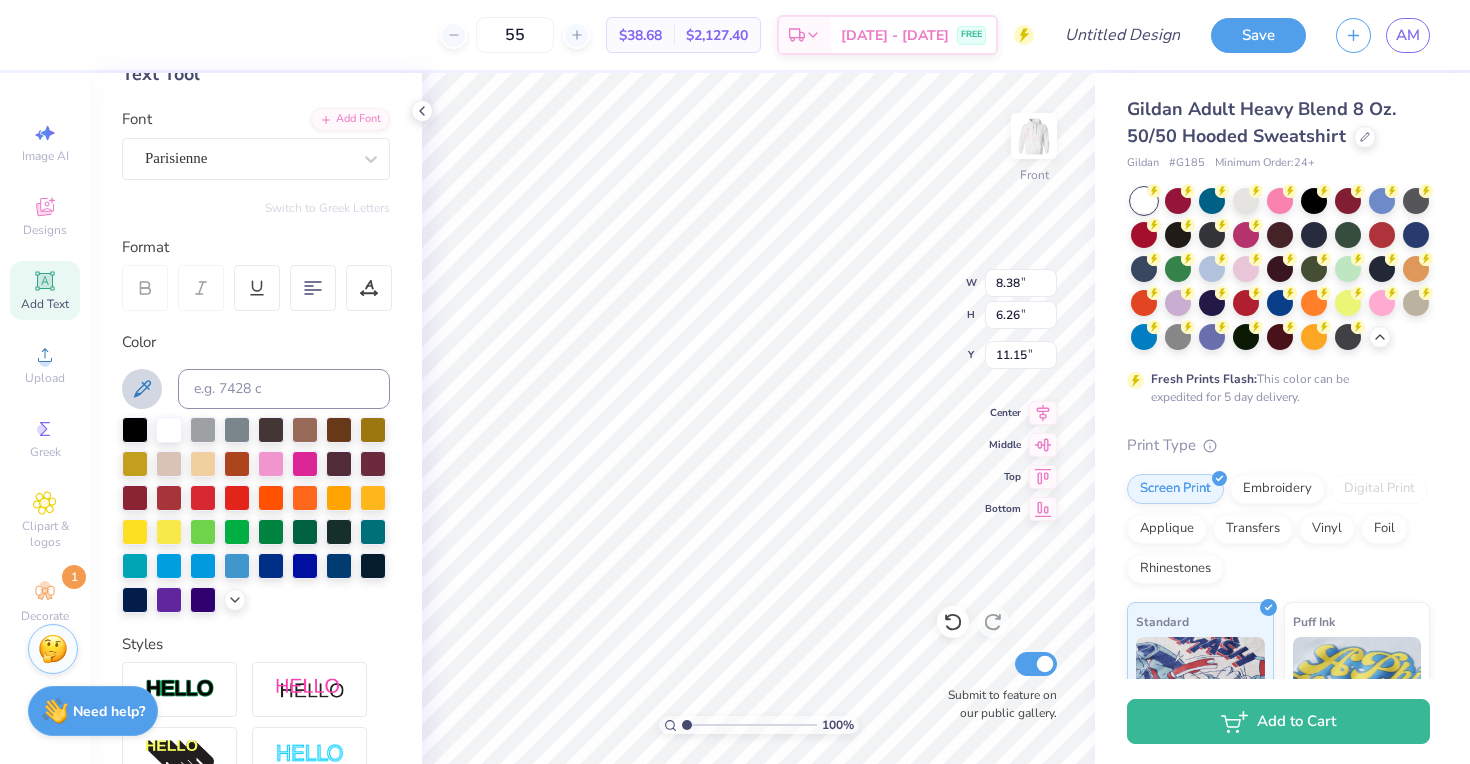 click 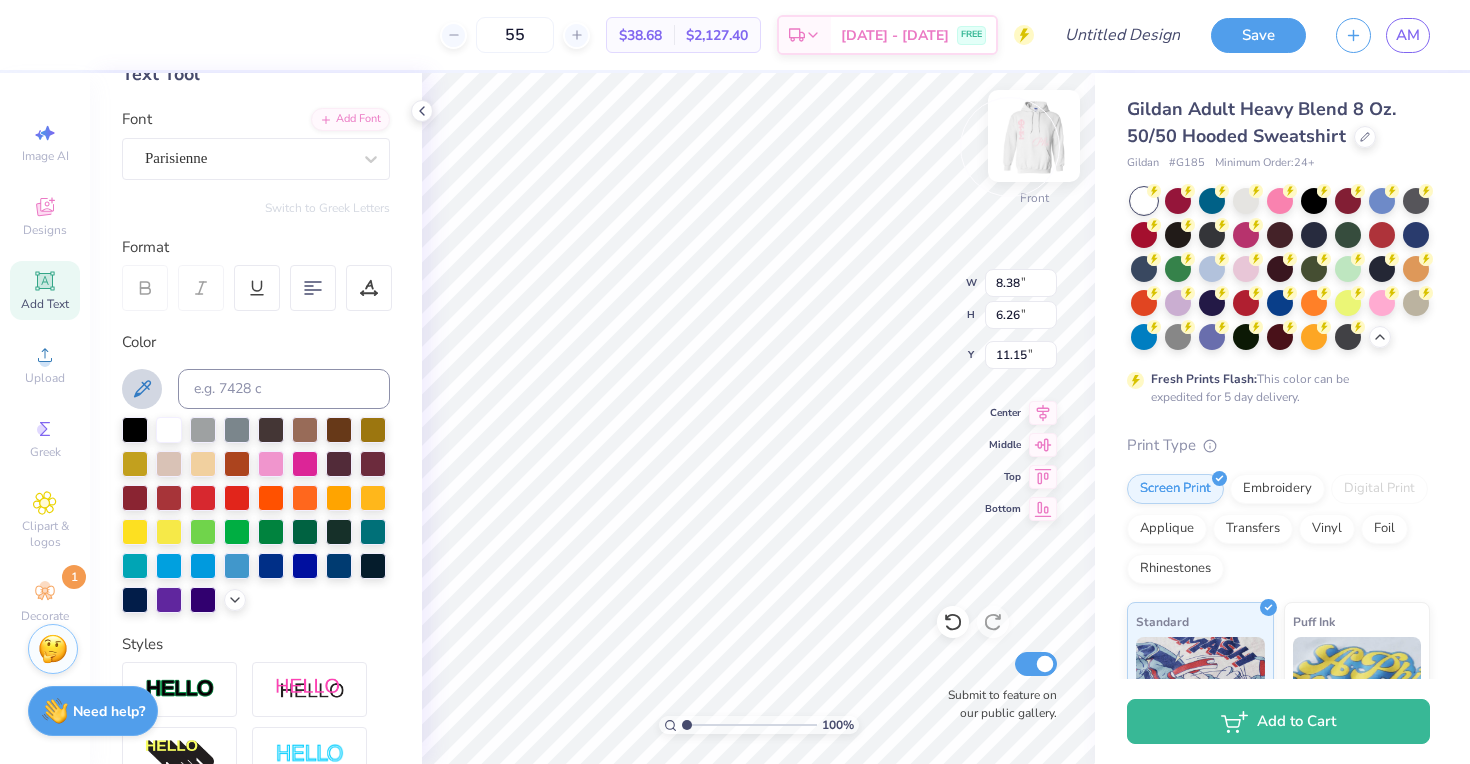 click at bounding box center [1034, 136] 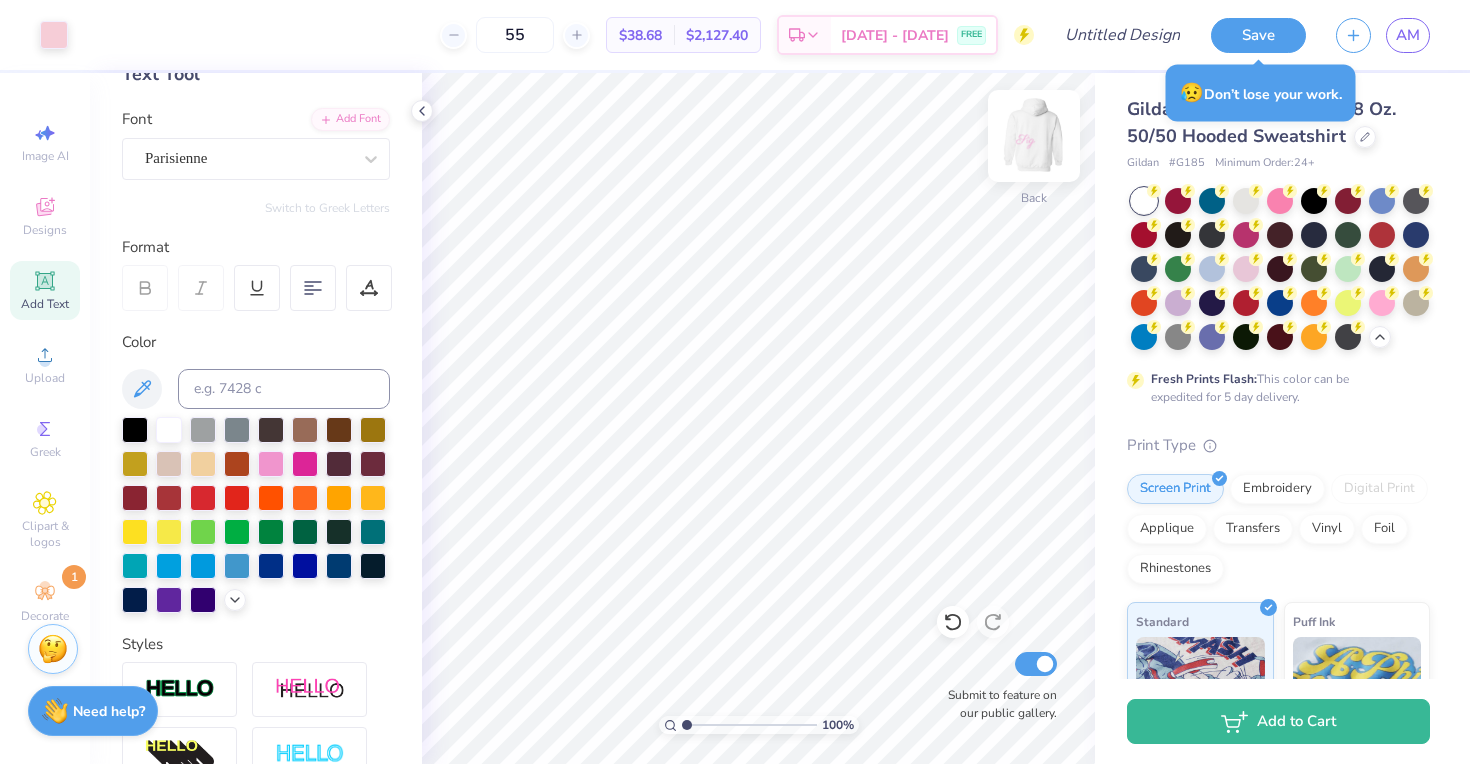 click at bounding box center (1034, 136) 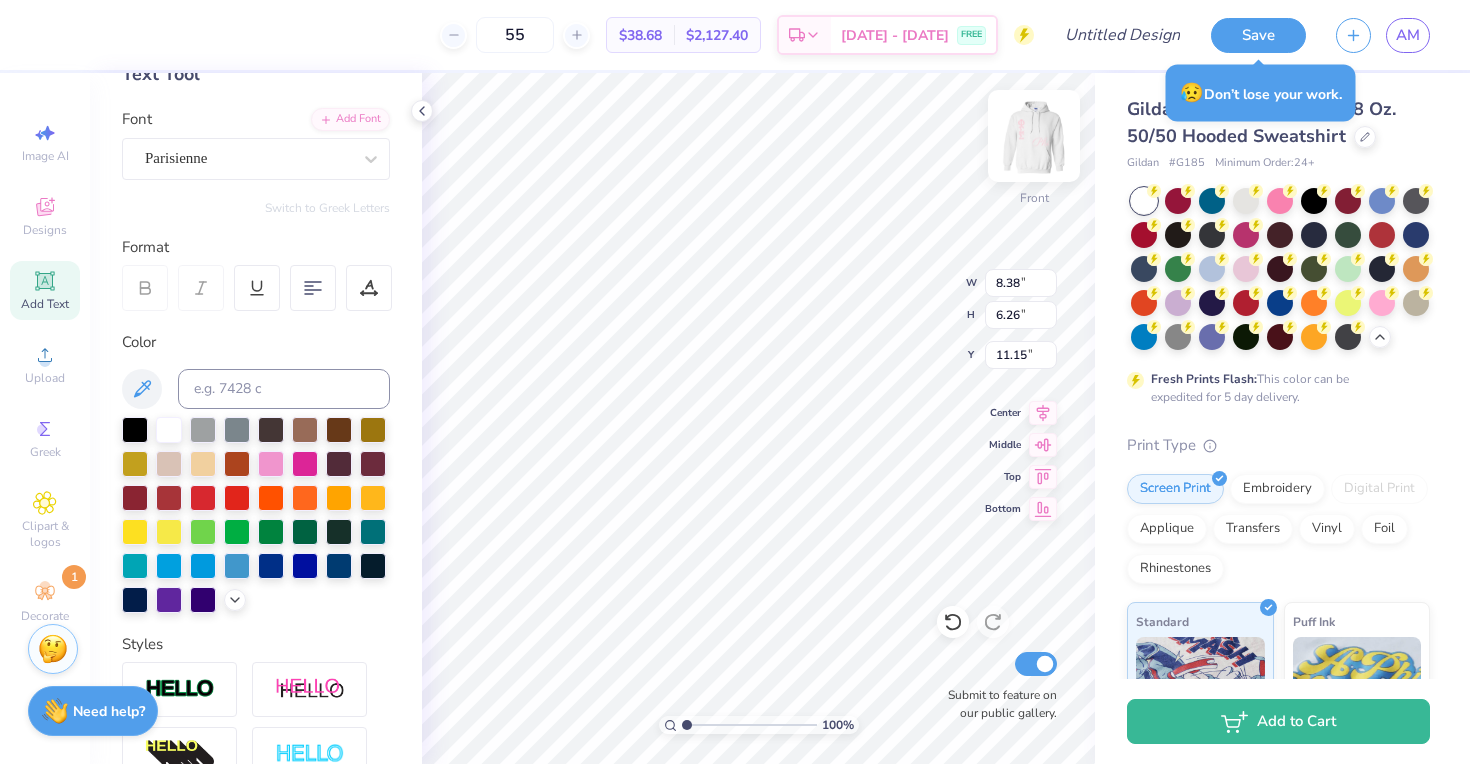 click at bounding box center (1034, 136) 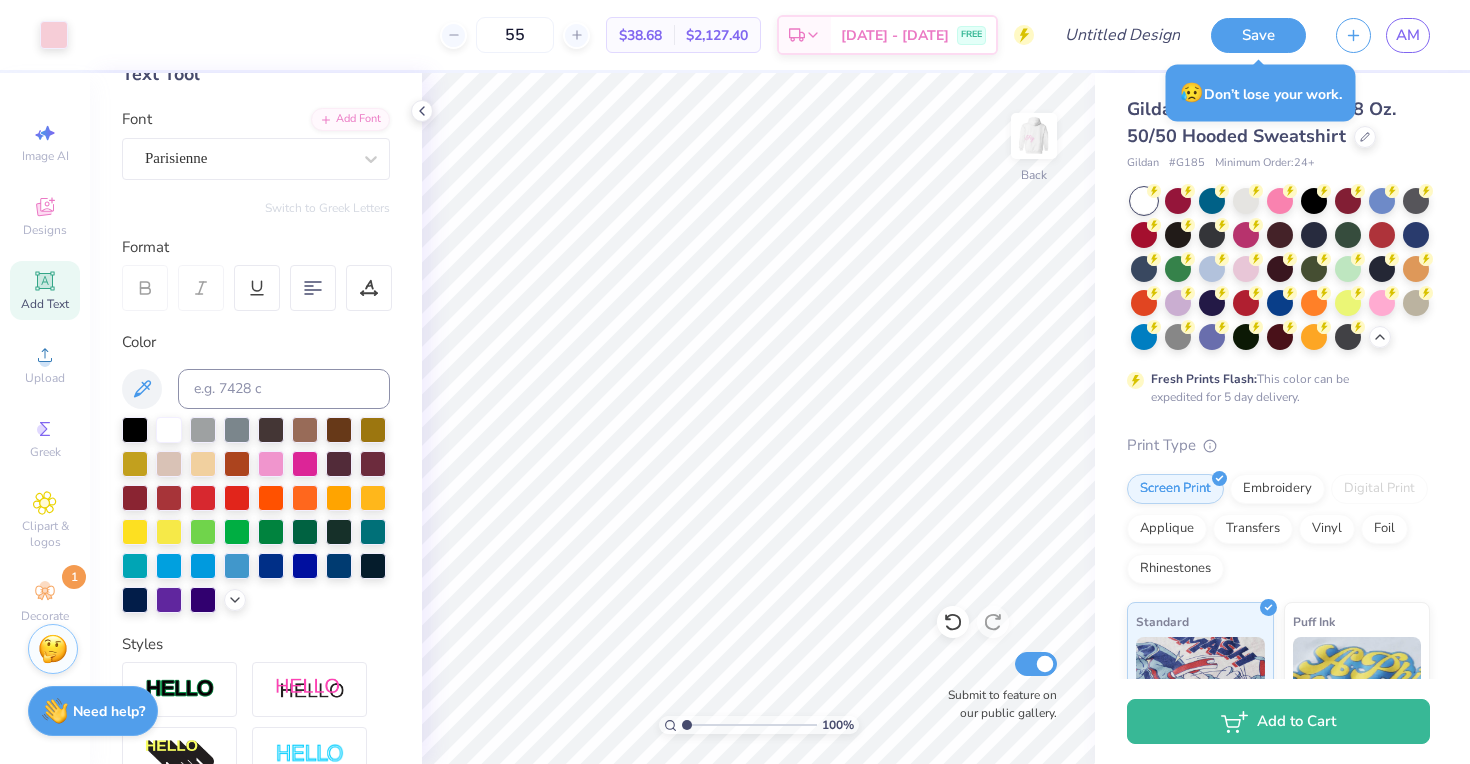 click on "Add Text" at bounding box center [45, 304] 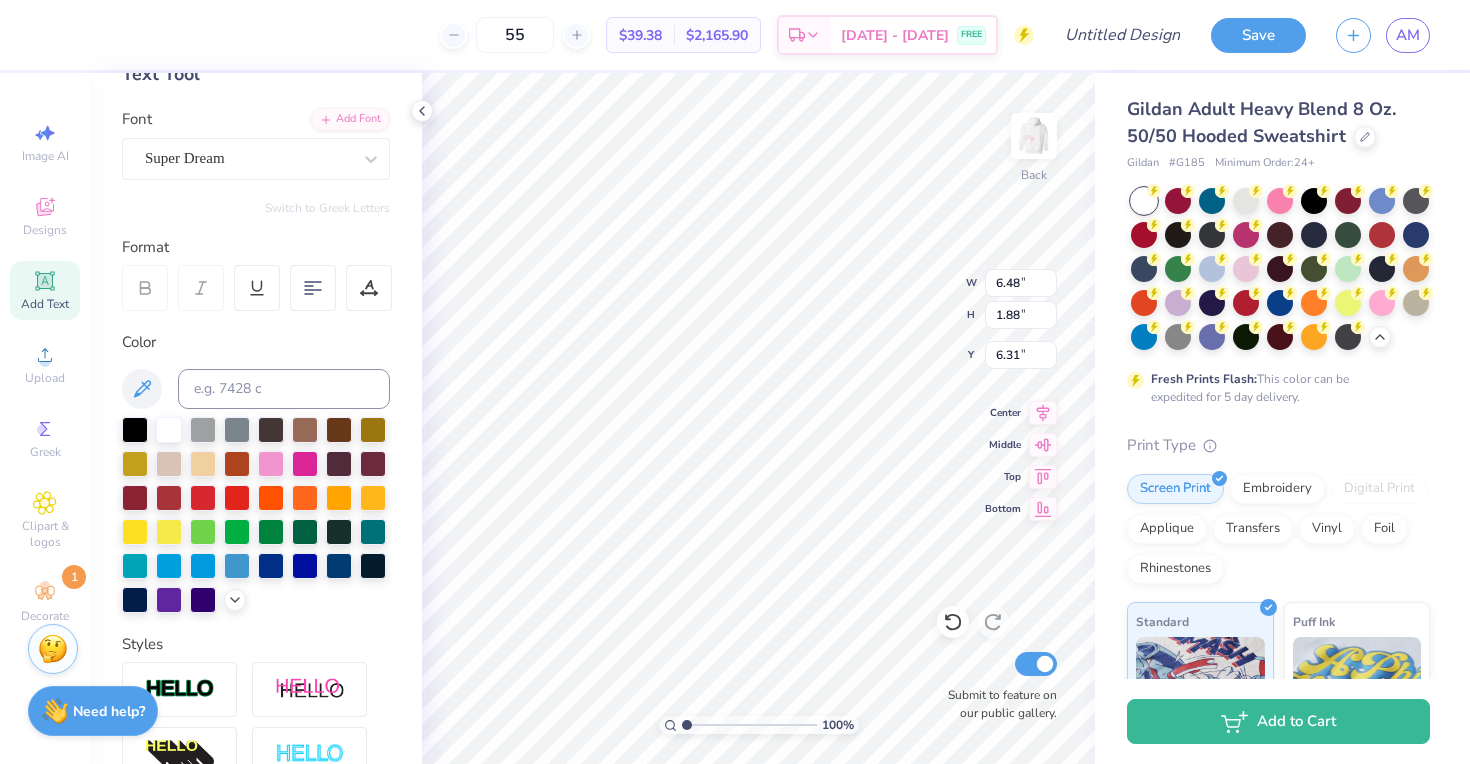scroll, scrollTop: 0, scrollLeft: 9, axis: horizontal 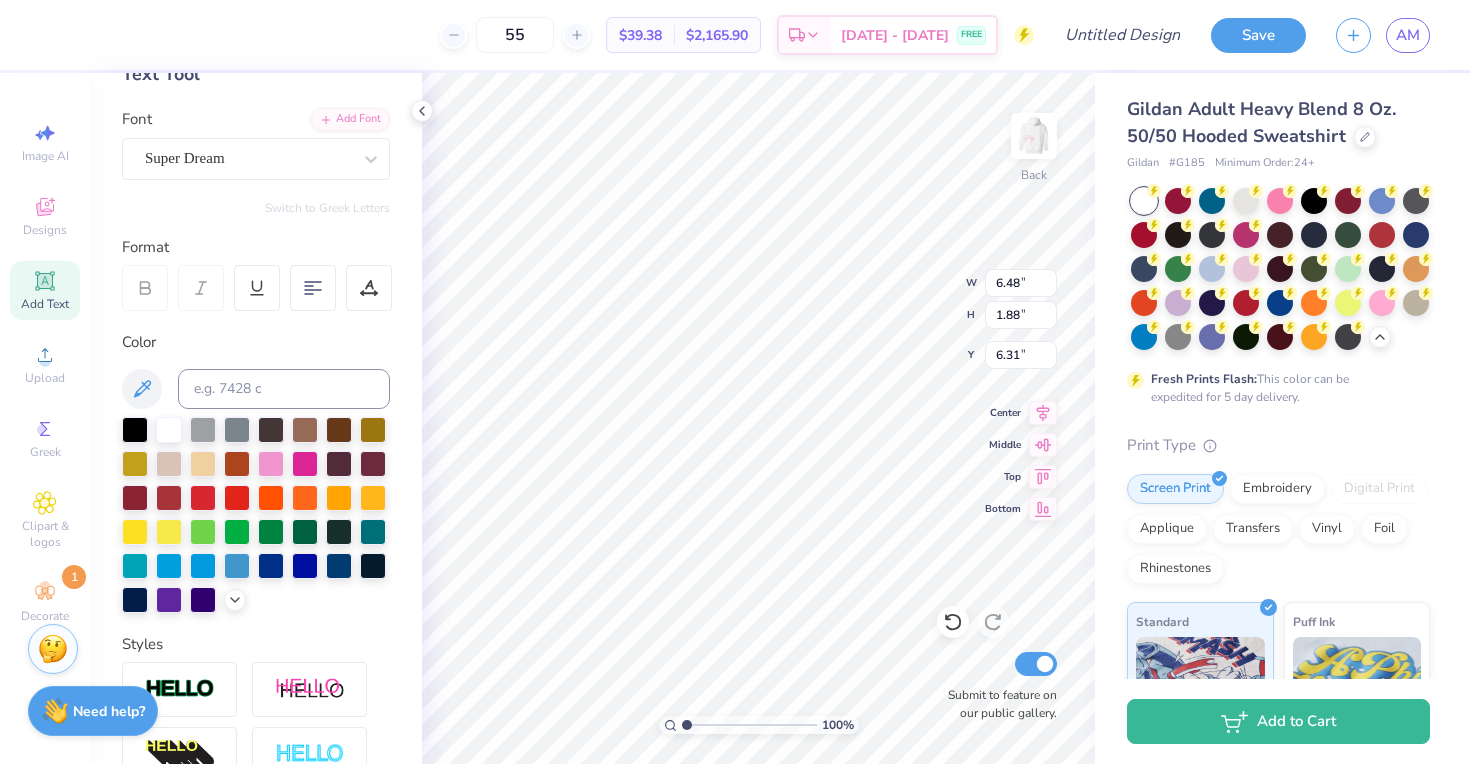 type on "TEXT" 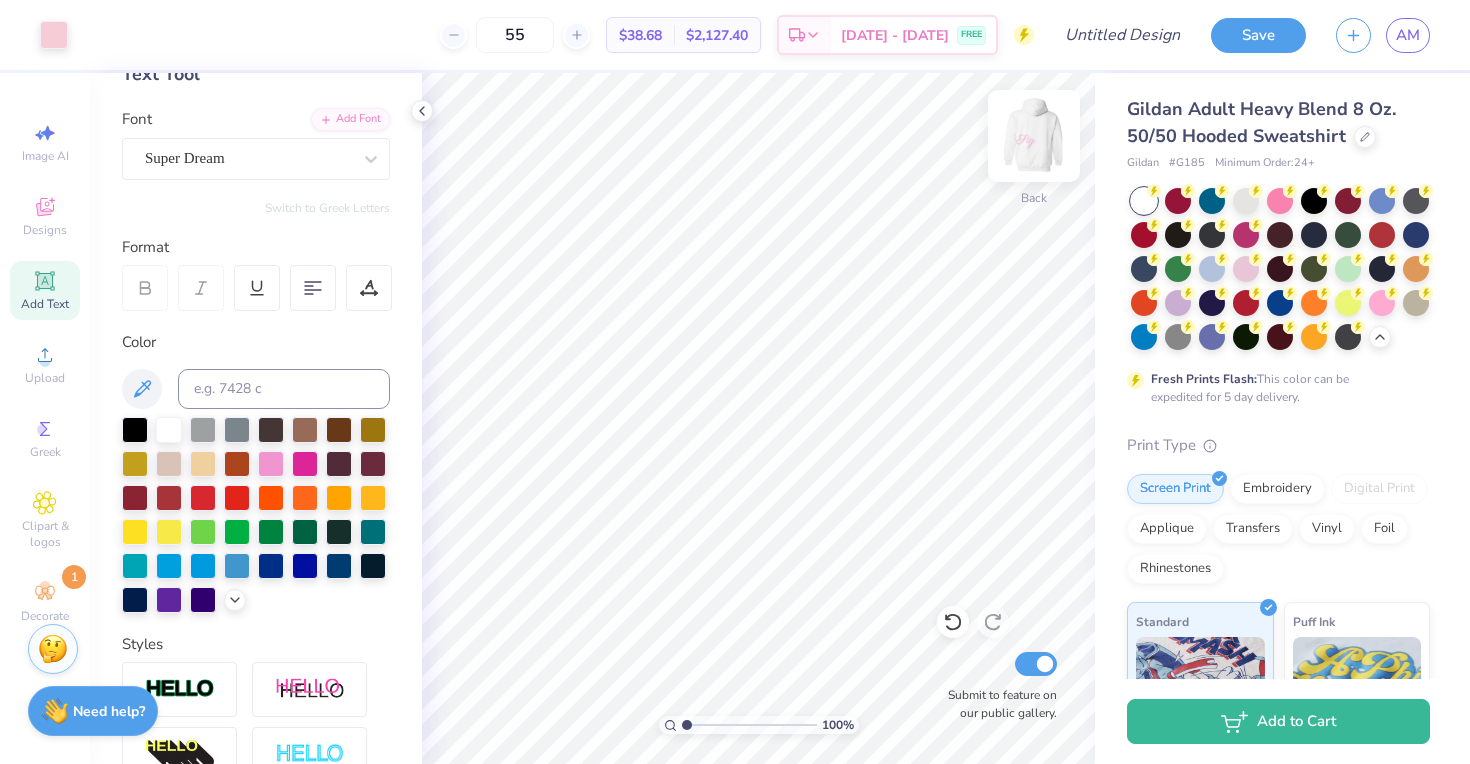 click at bounding box center [1034, 136] 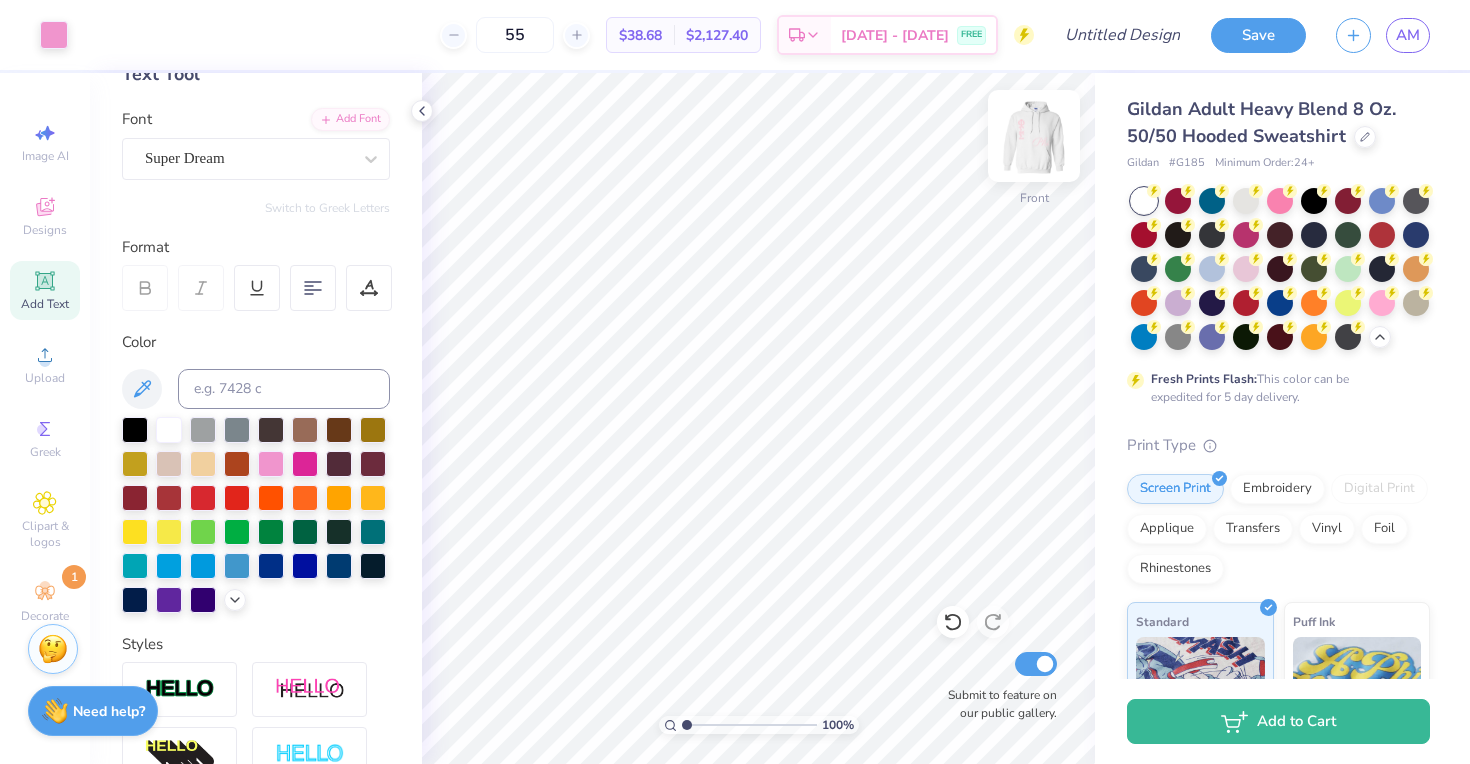 click at bounding box center (1034, 136) 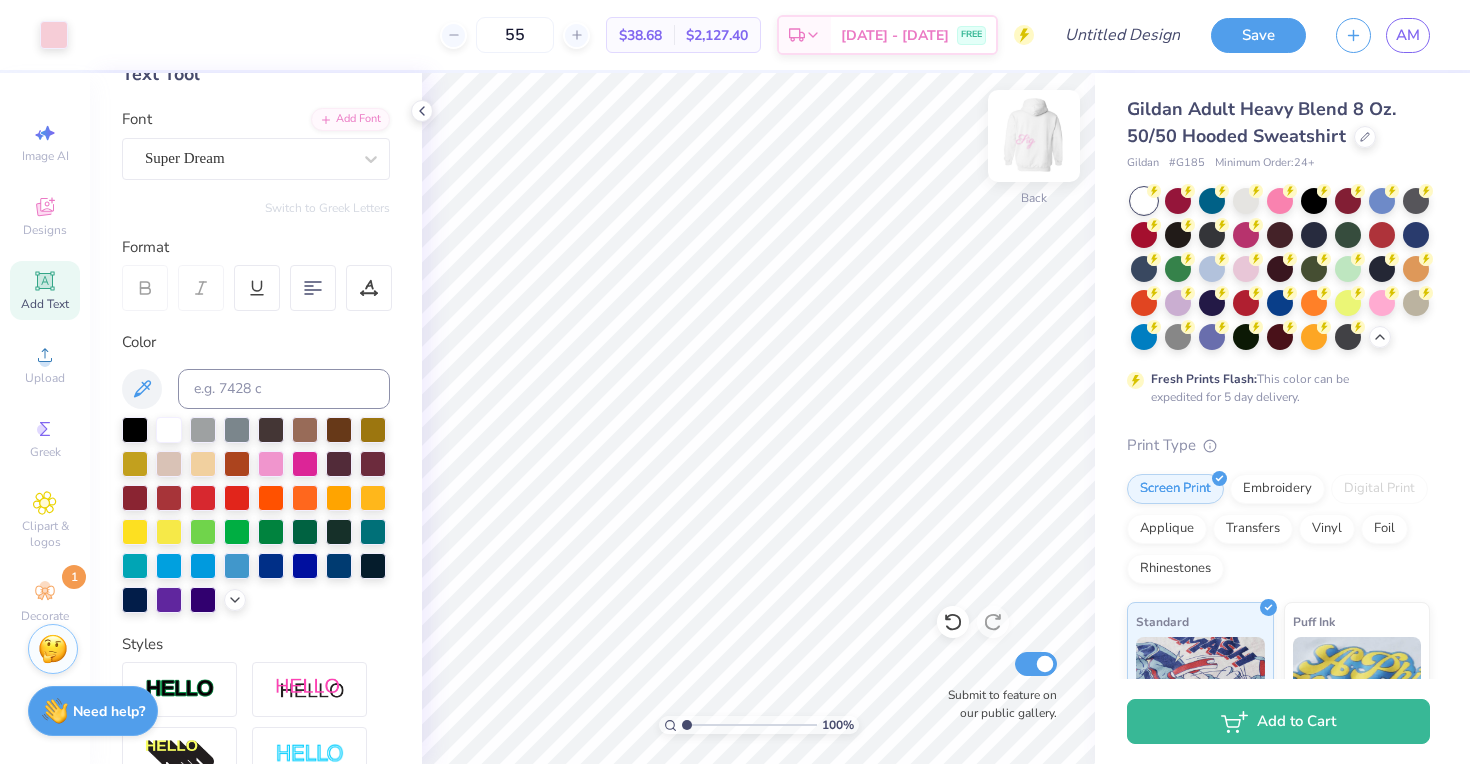 click at bounding box center (1034, 136) 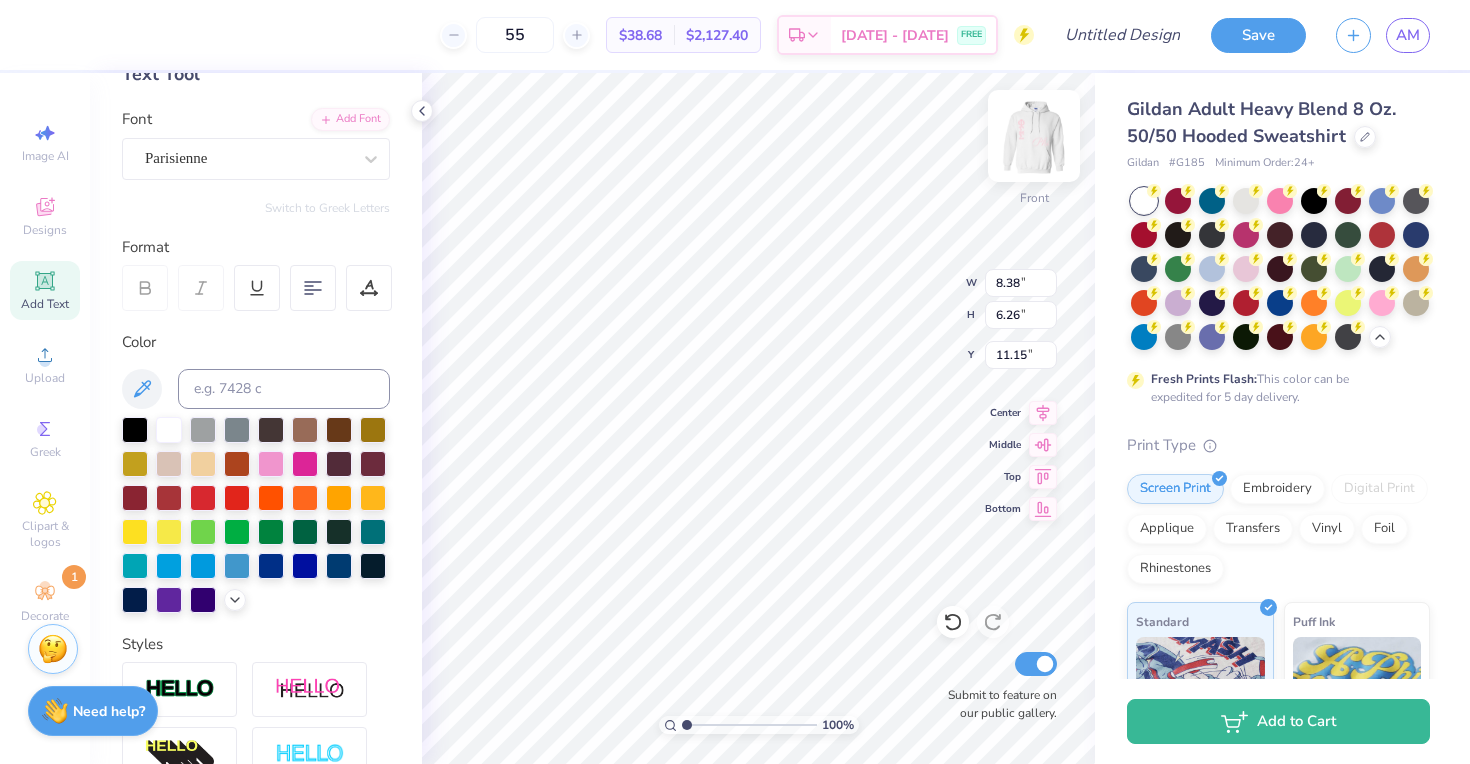 type 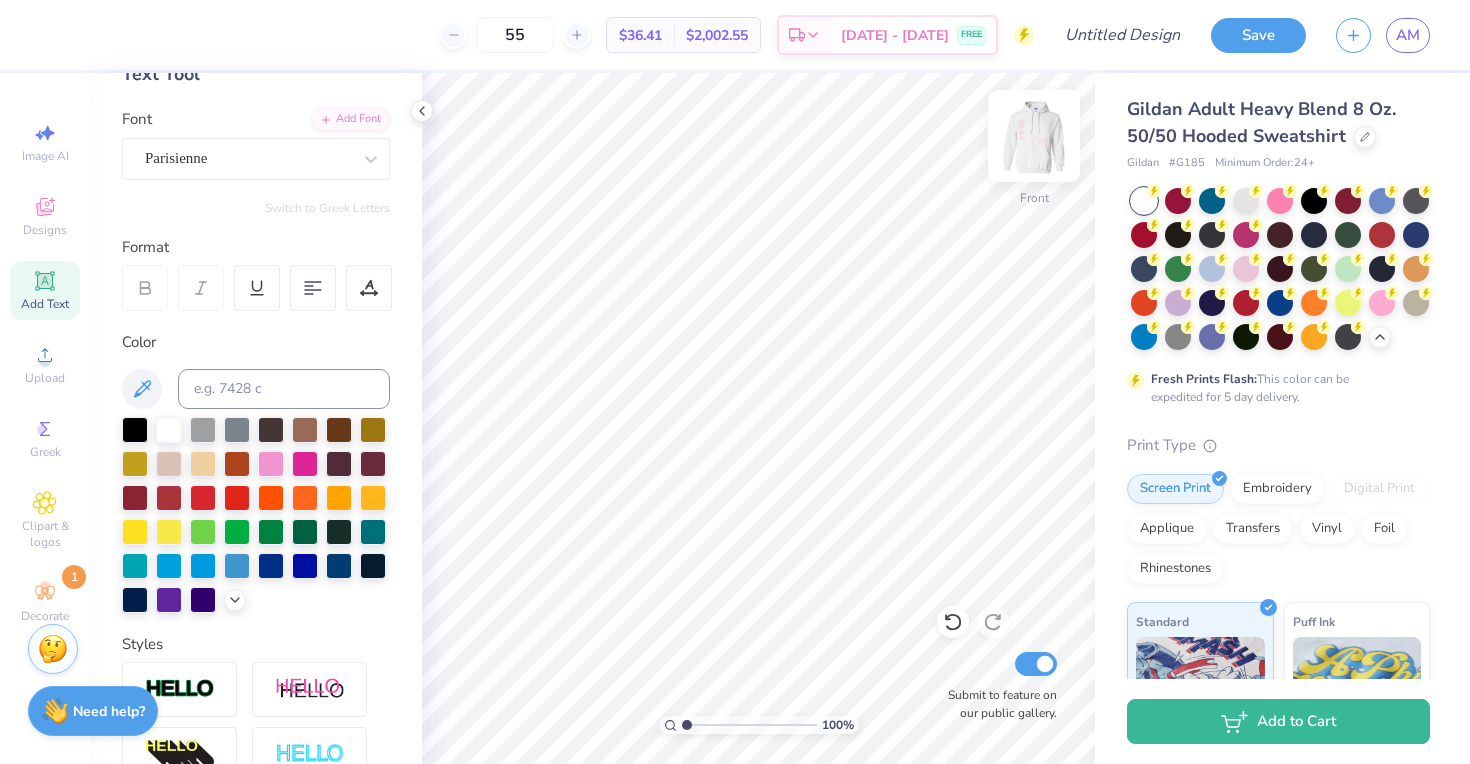 click at bounding box center [1034, 136] 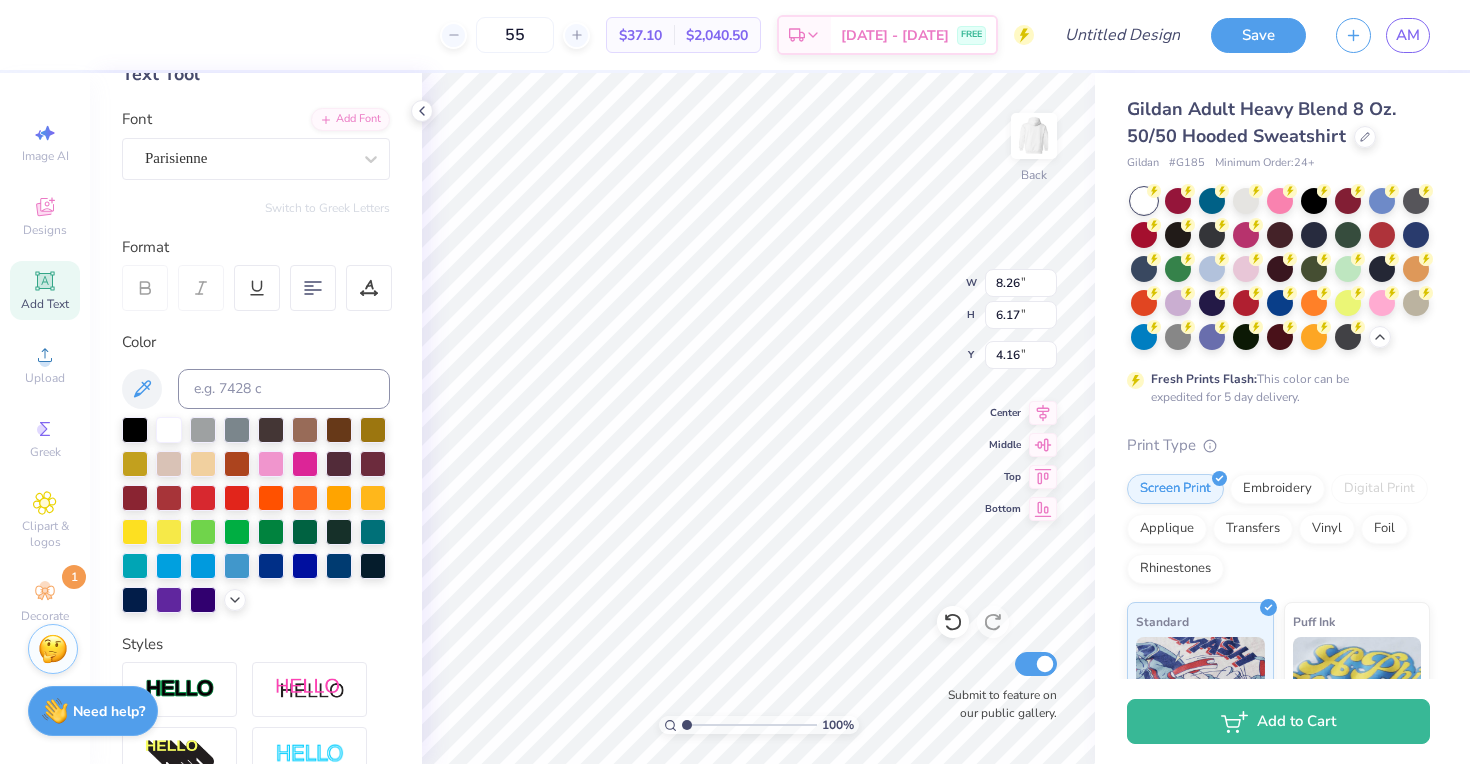 type on "4.16" 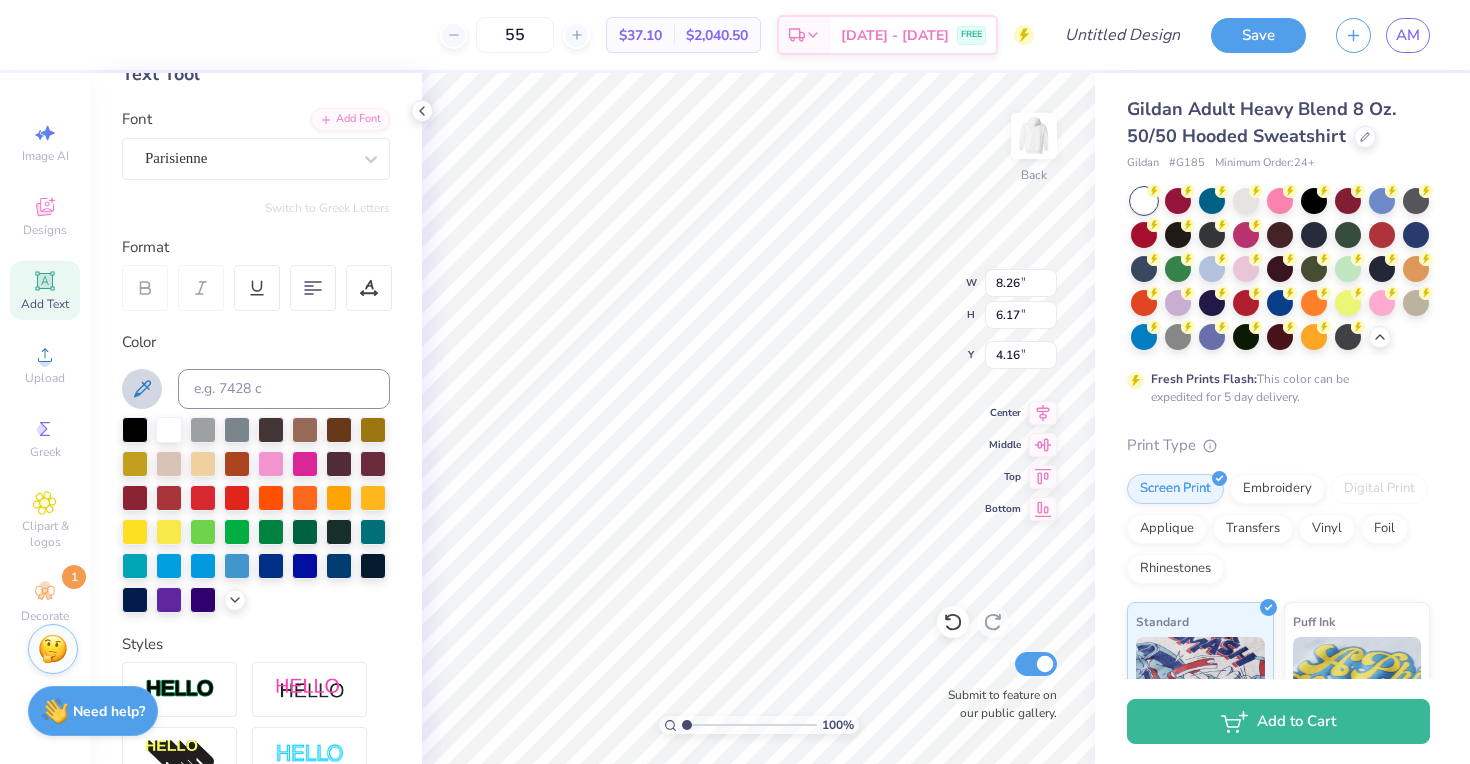 click 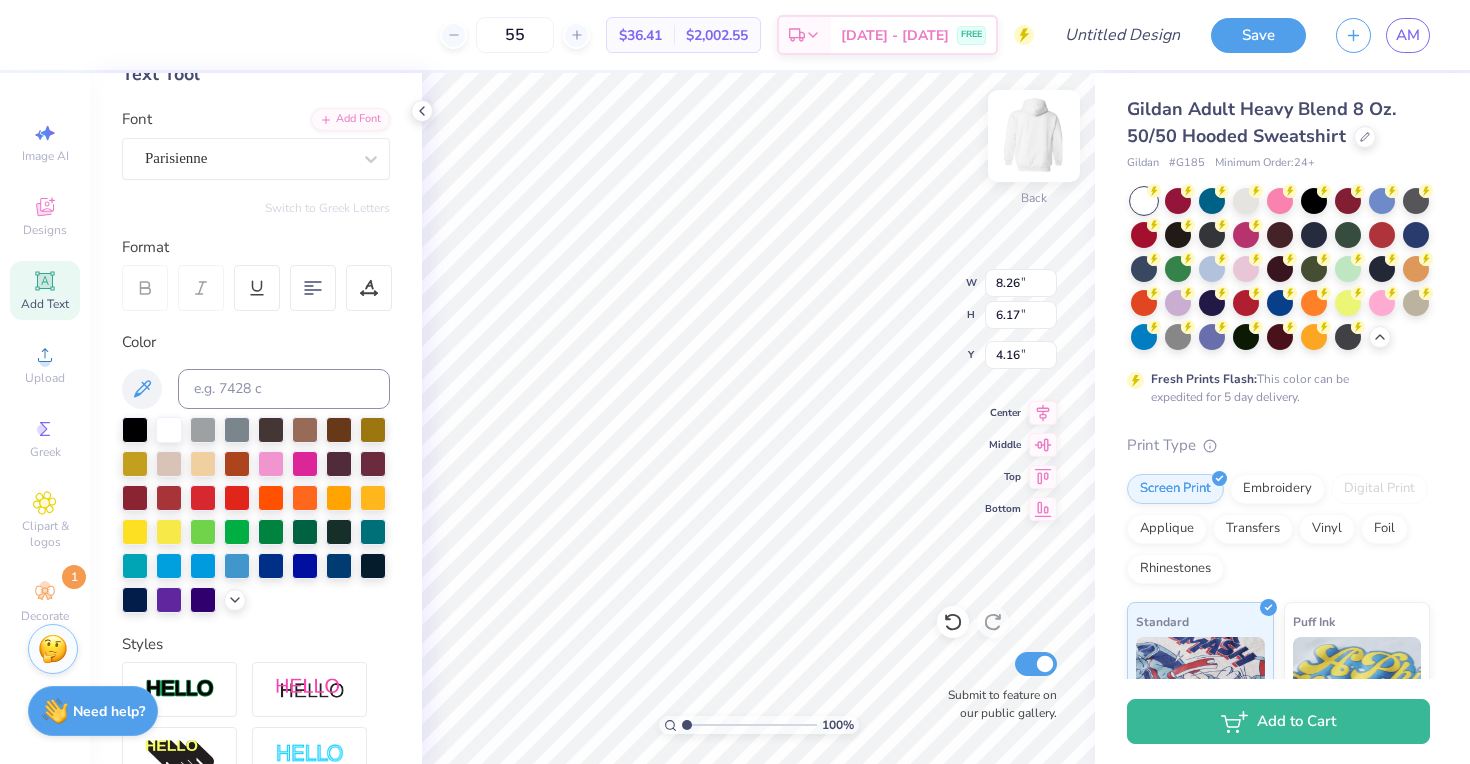 type 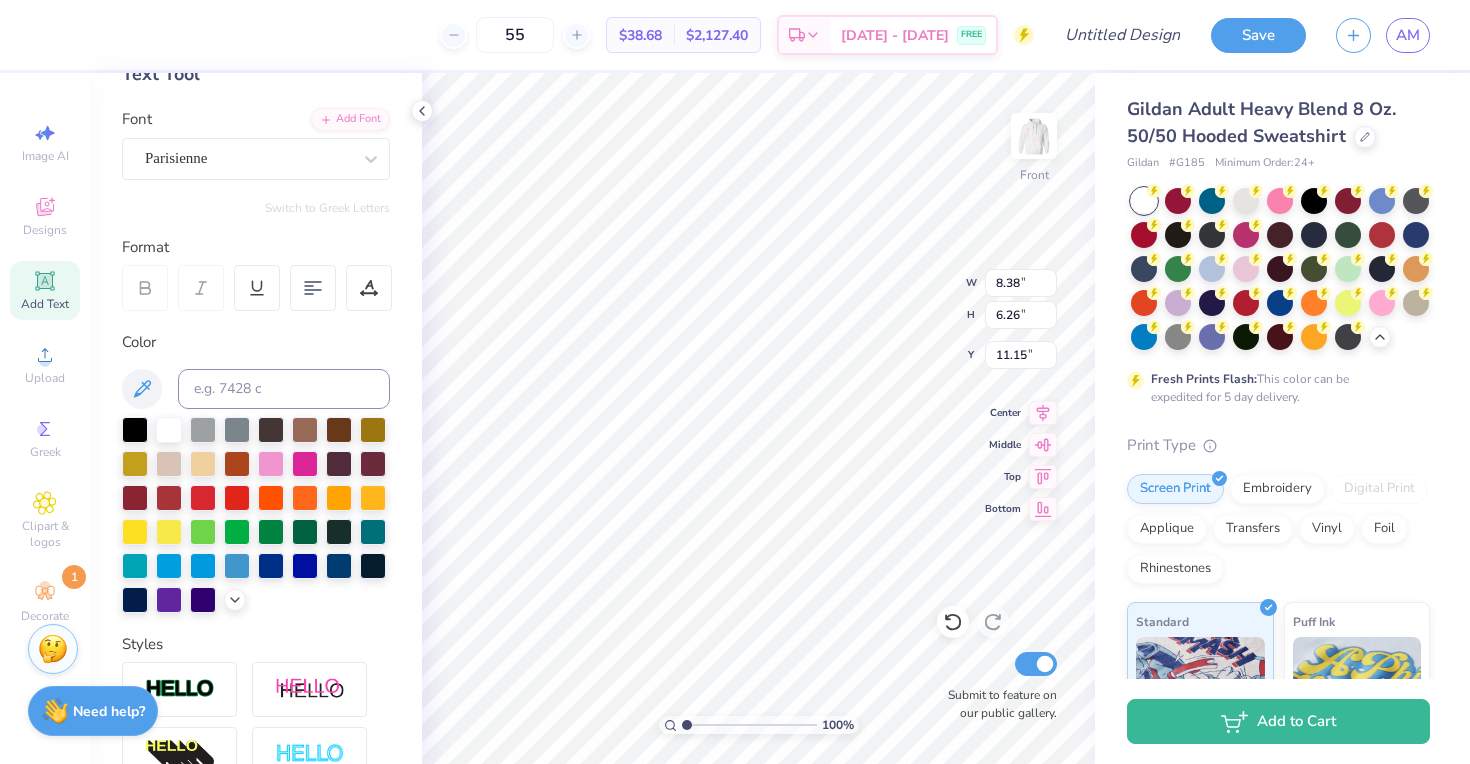 type 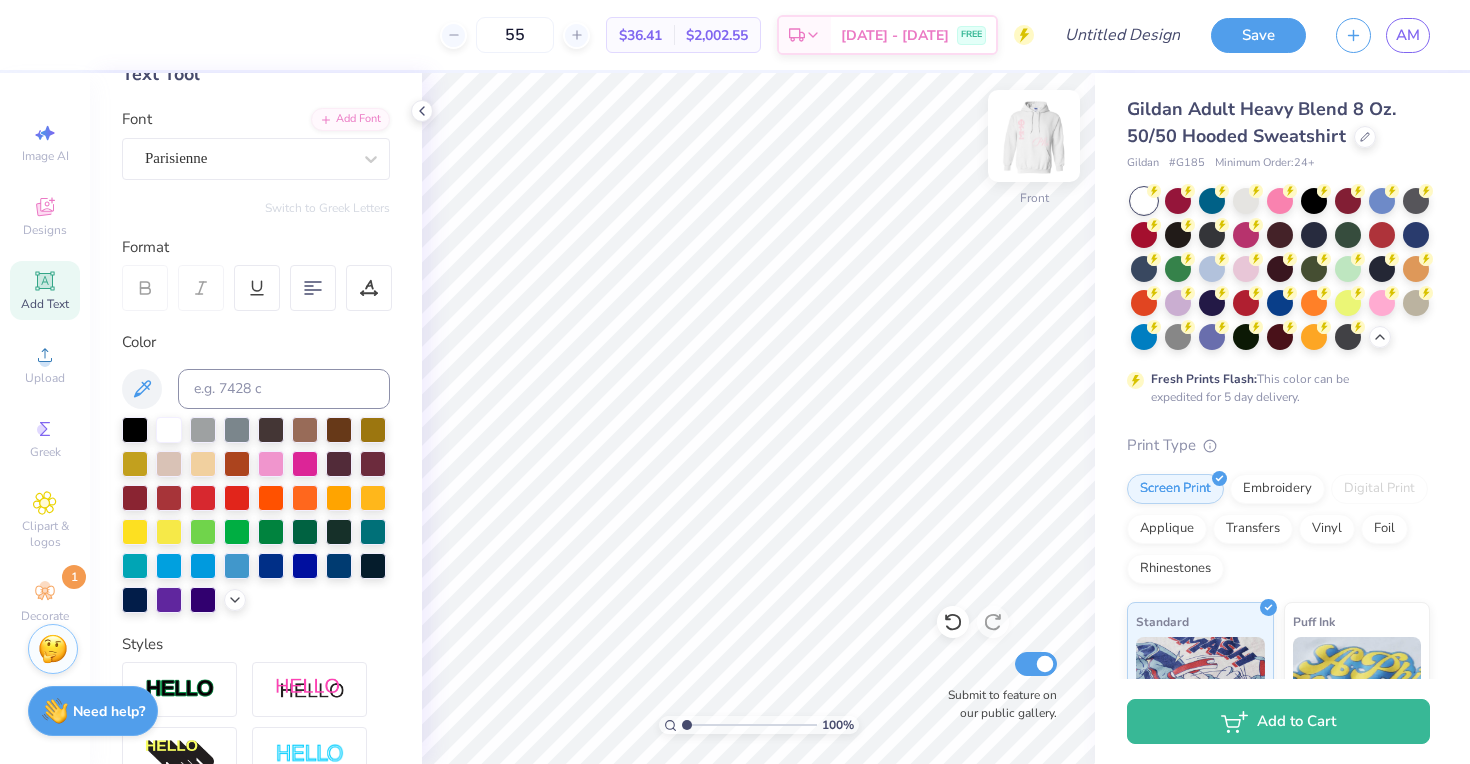 click at bounding box center [1034, 136] 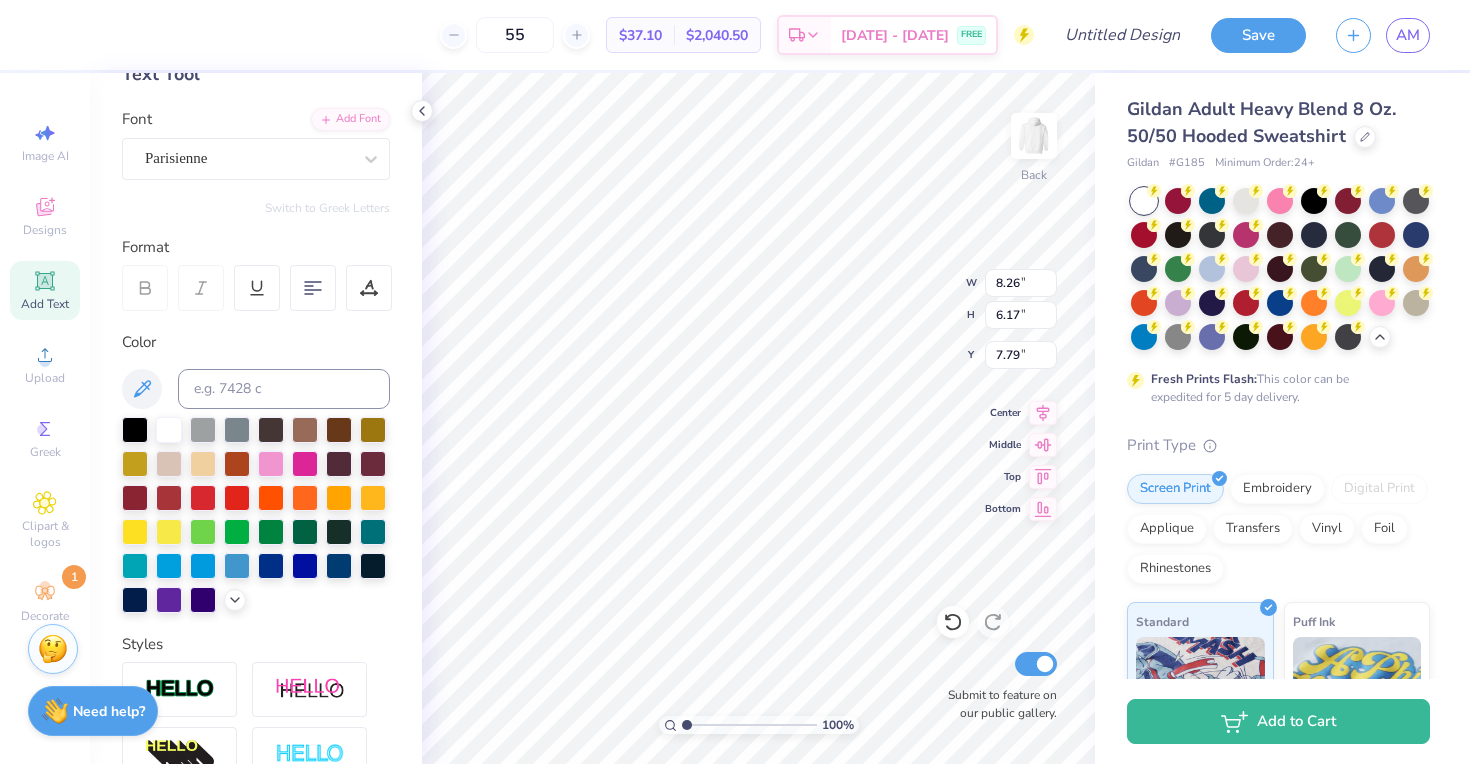 type on "7.83" 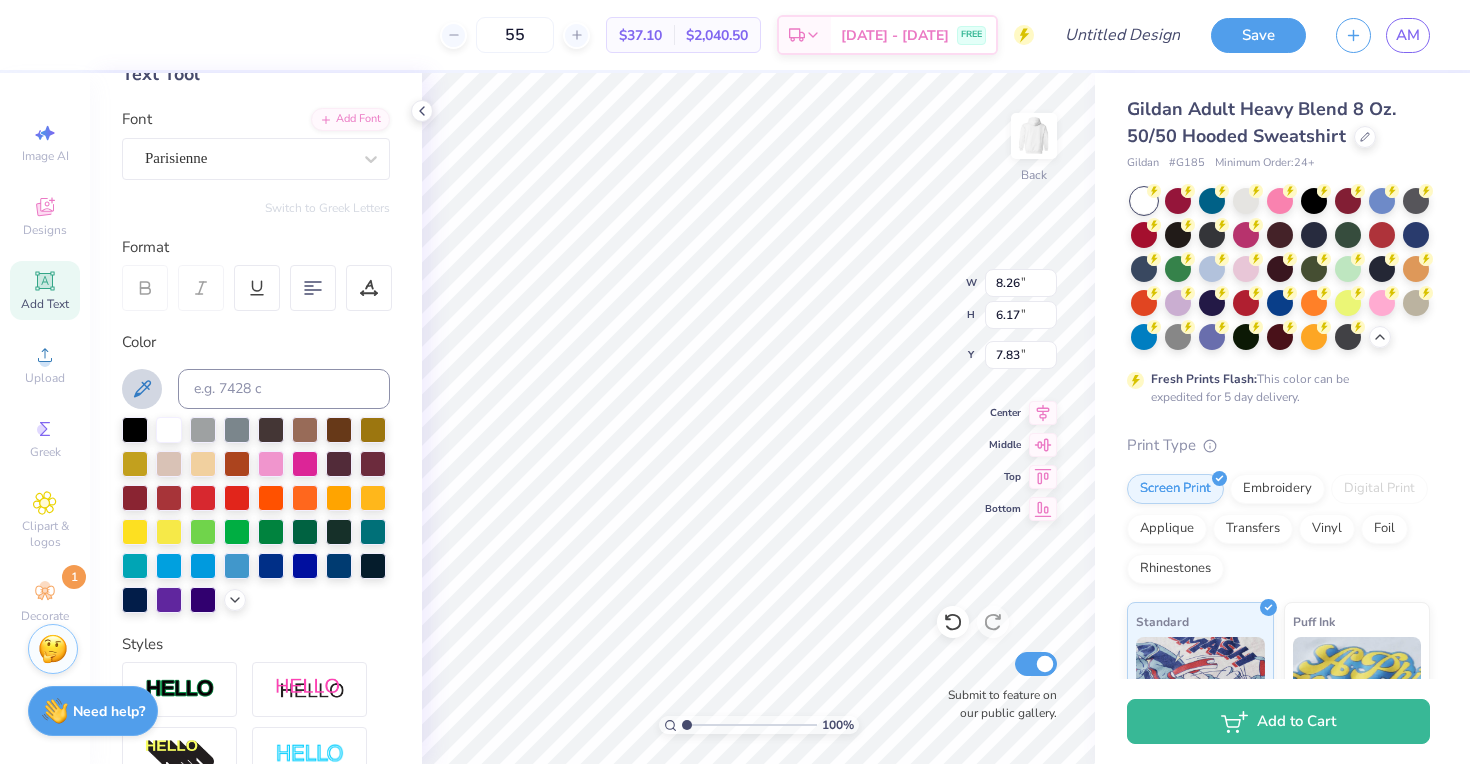 click 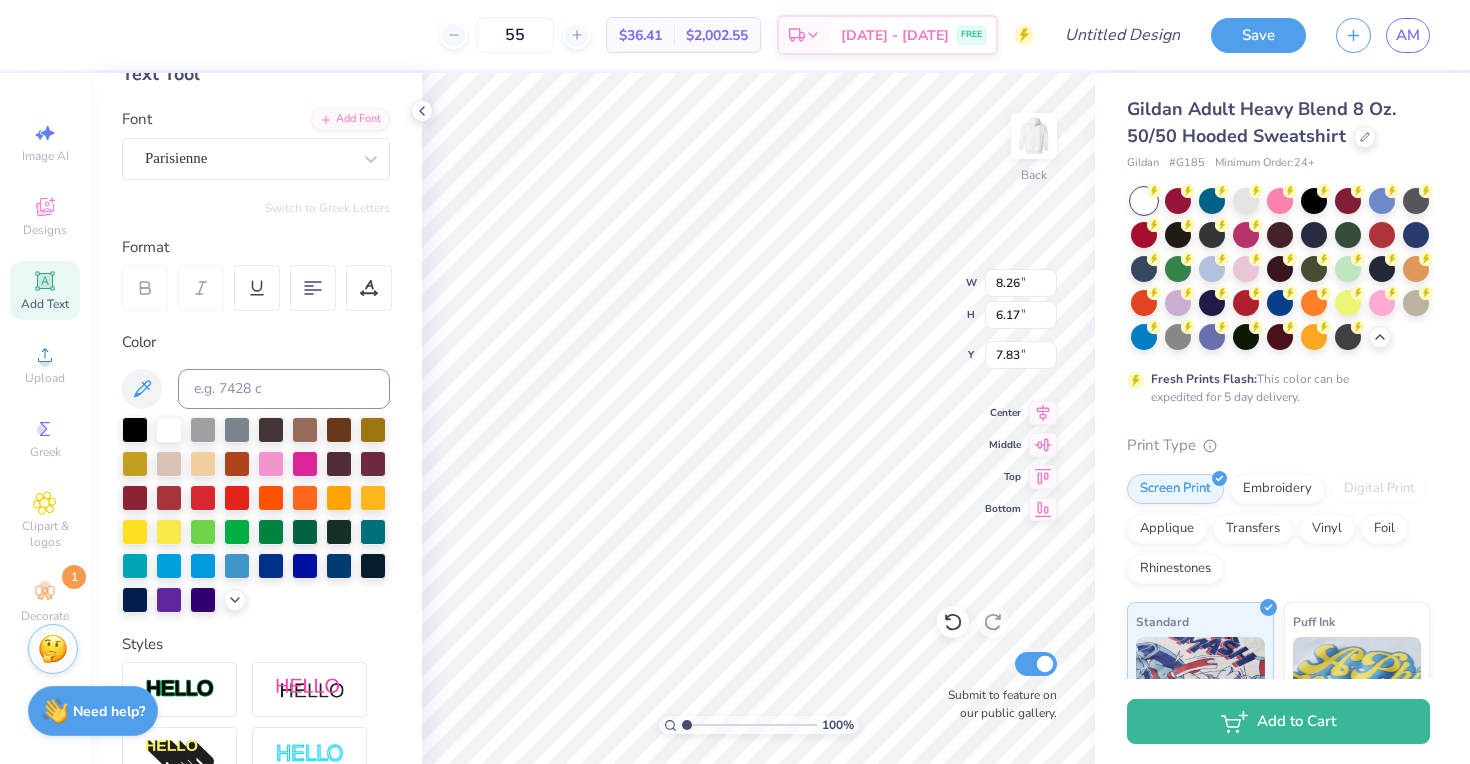 type 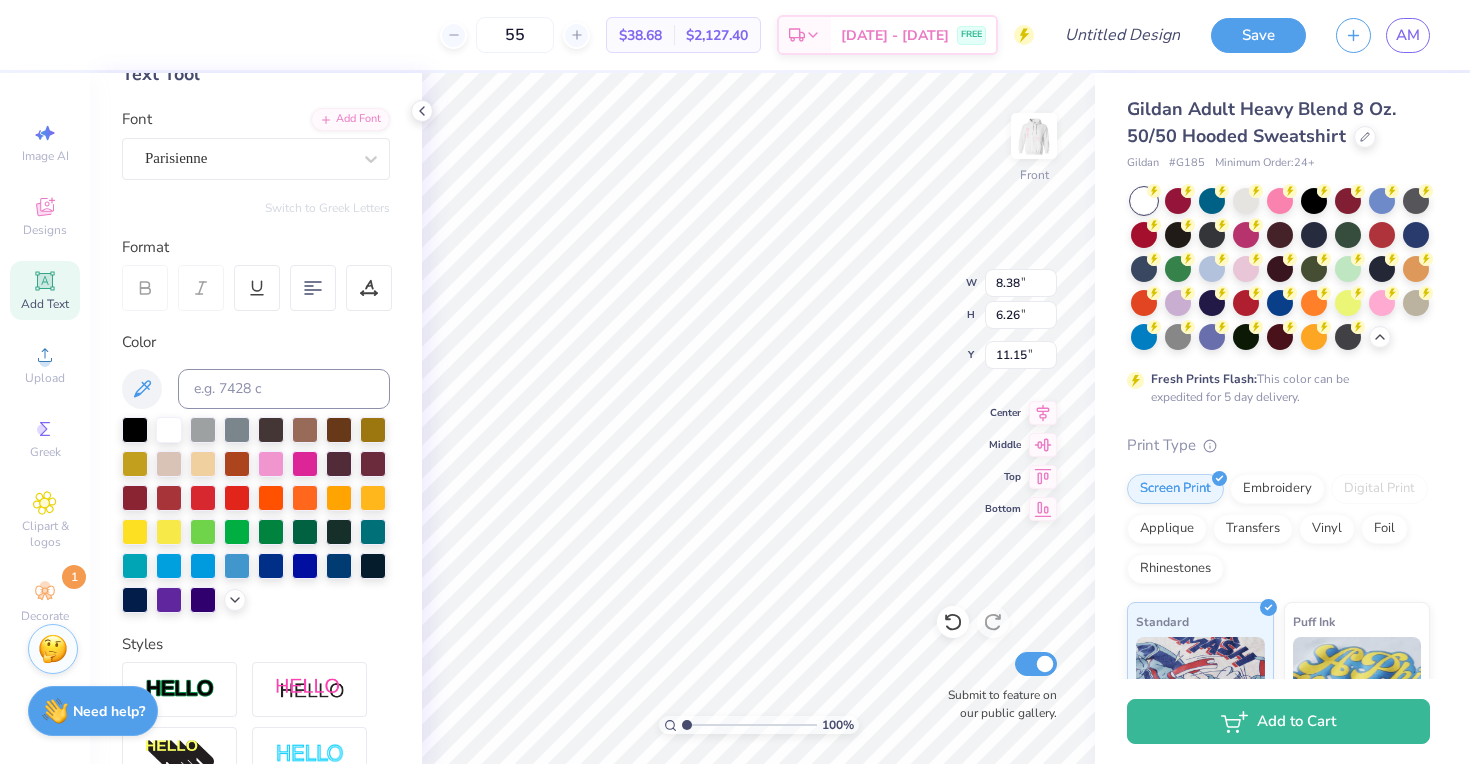 type 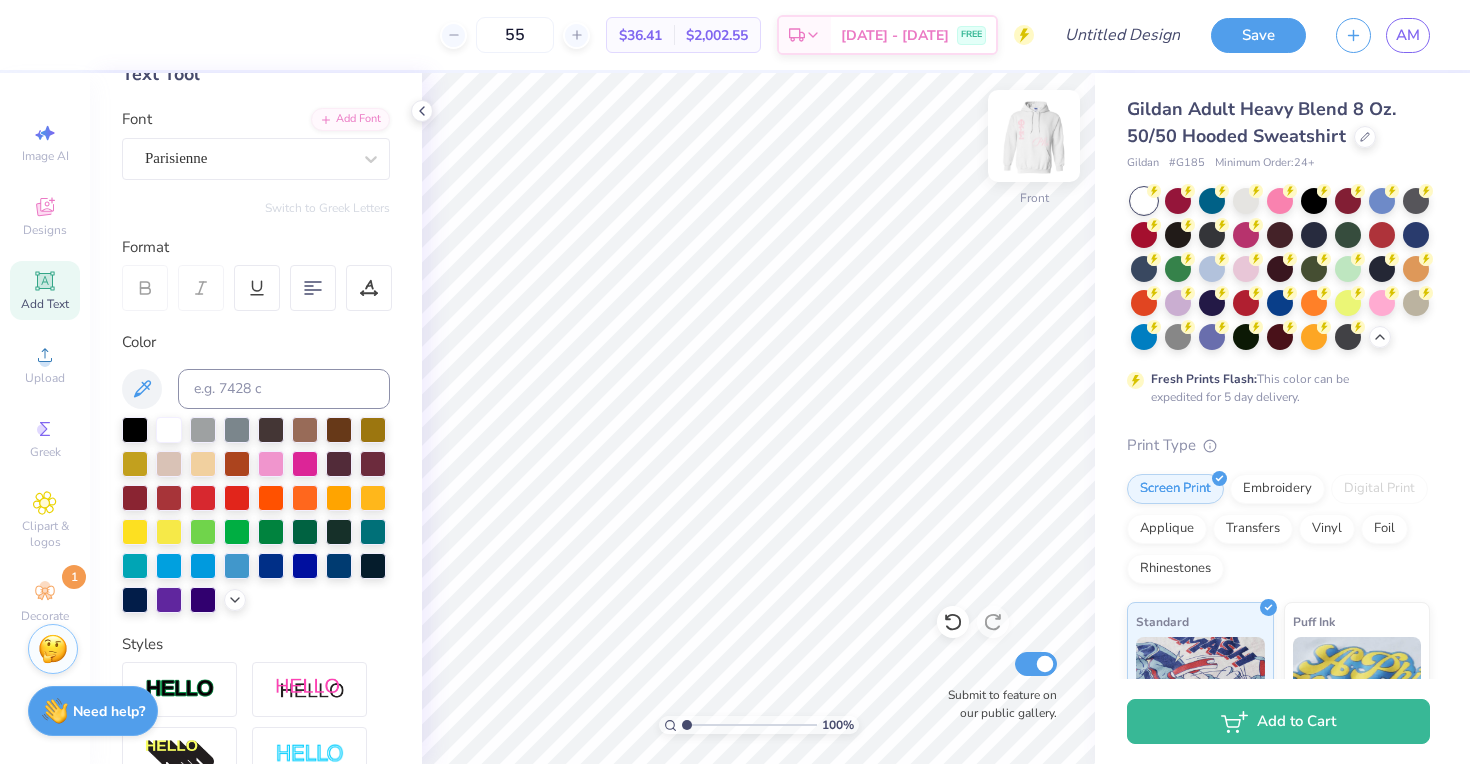 click on "Front" at bounding box center (1034, 148) 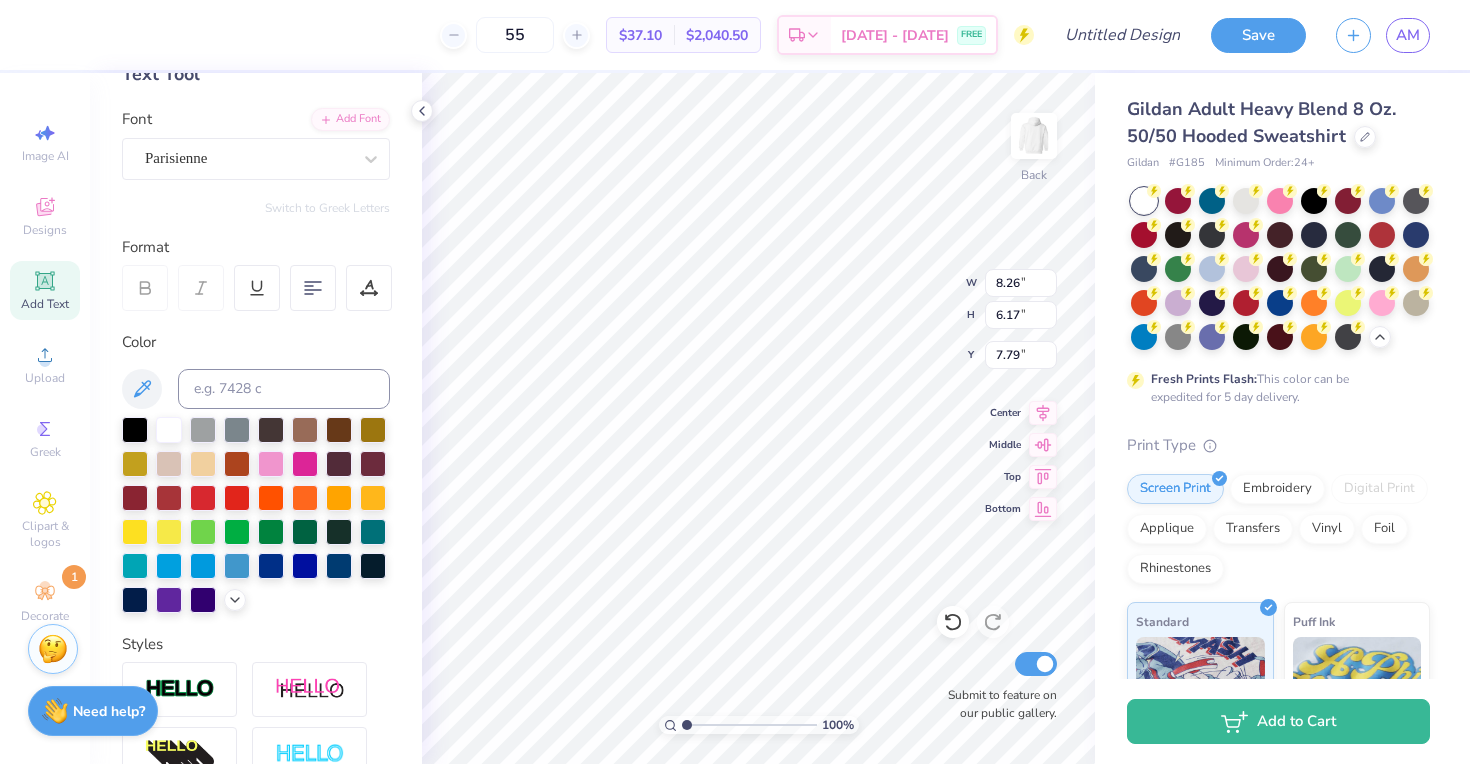 type on "7.83" 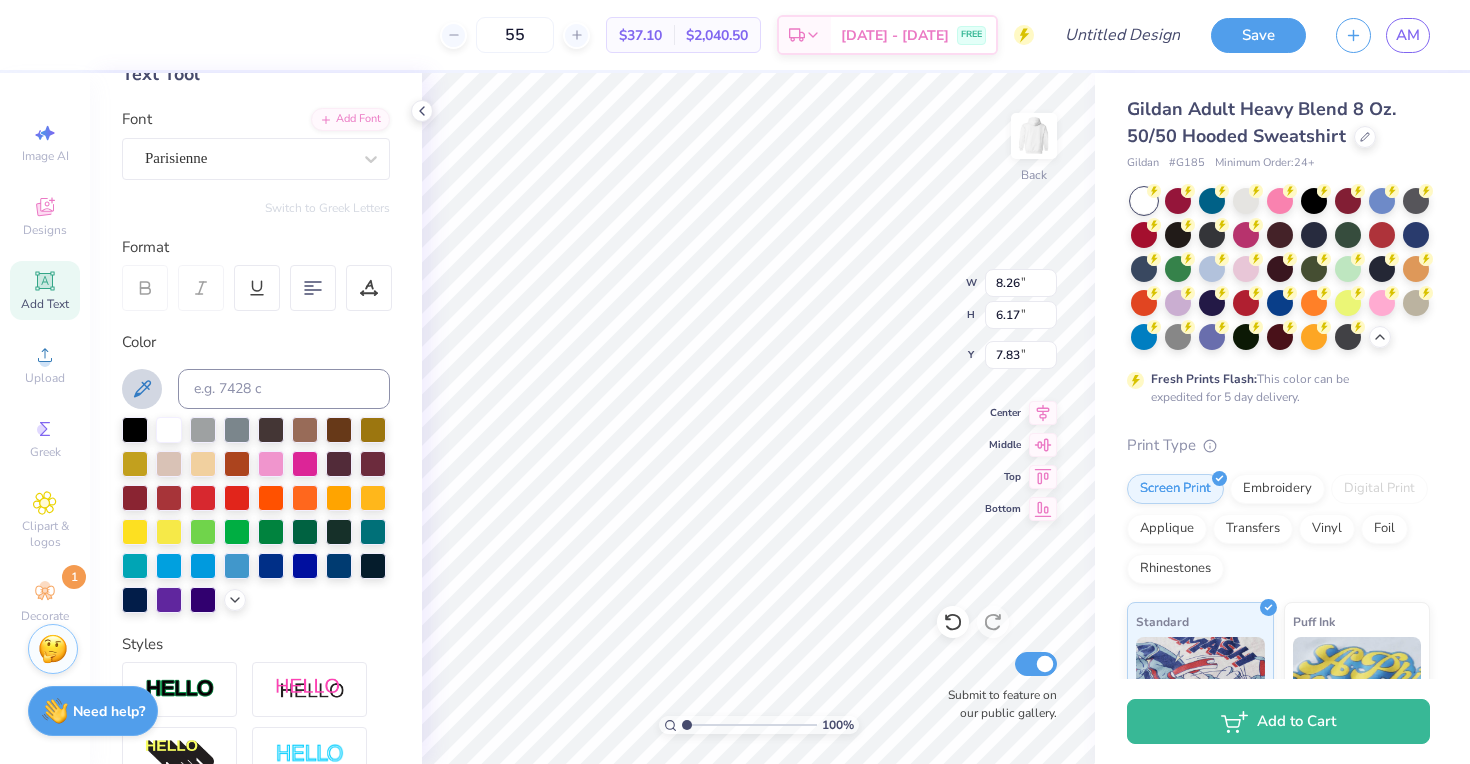 click 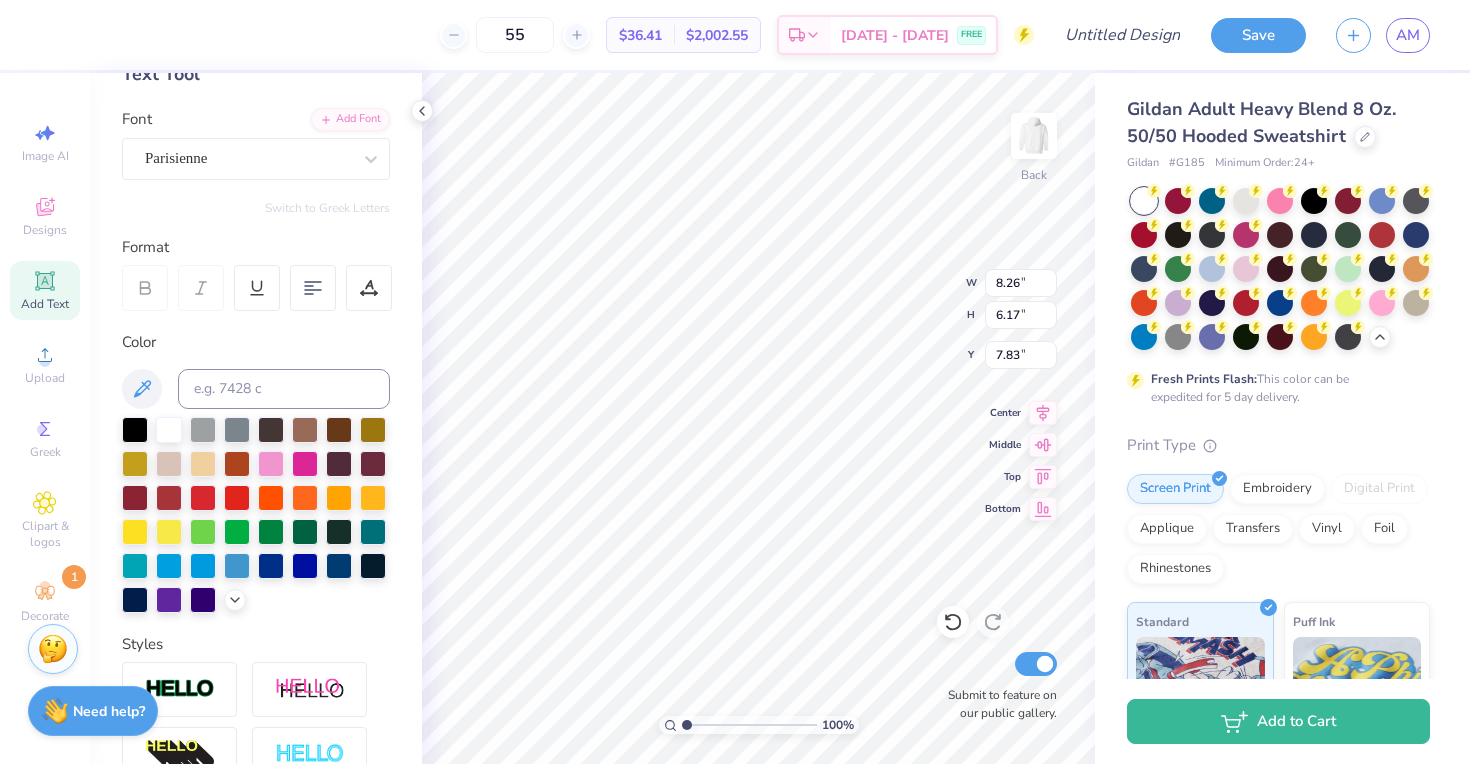 paste on "Sig" 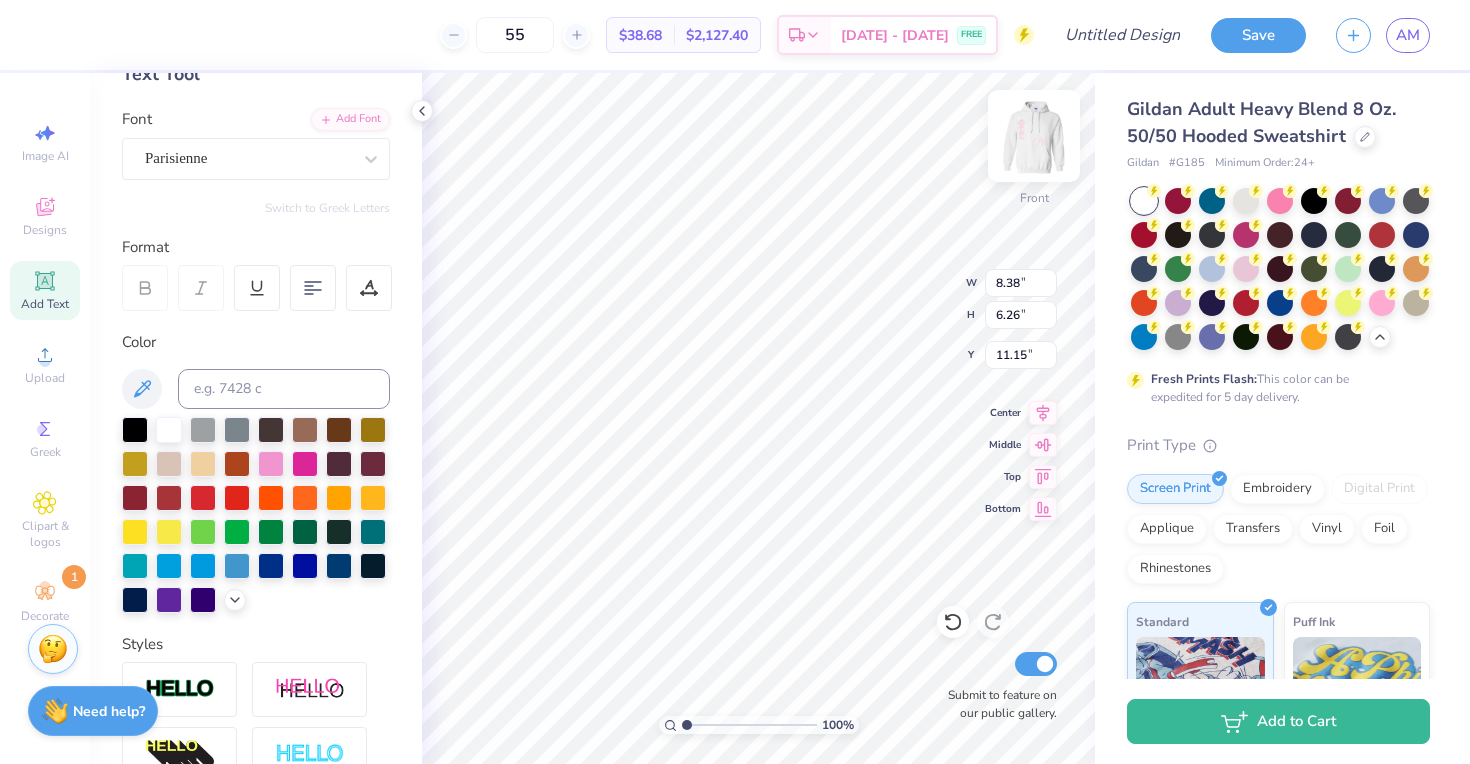 type 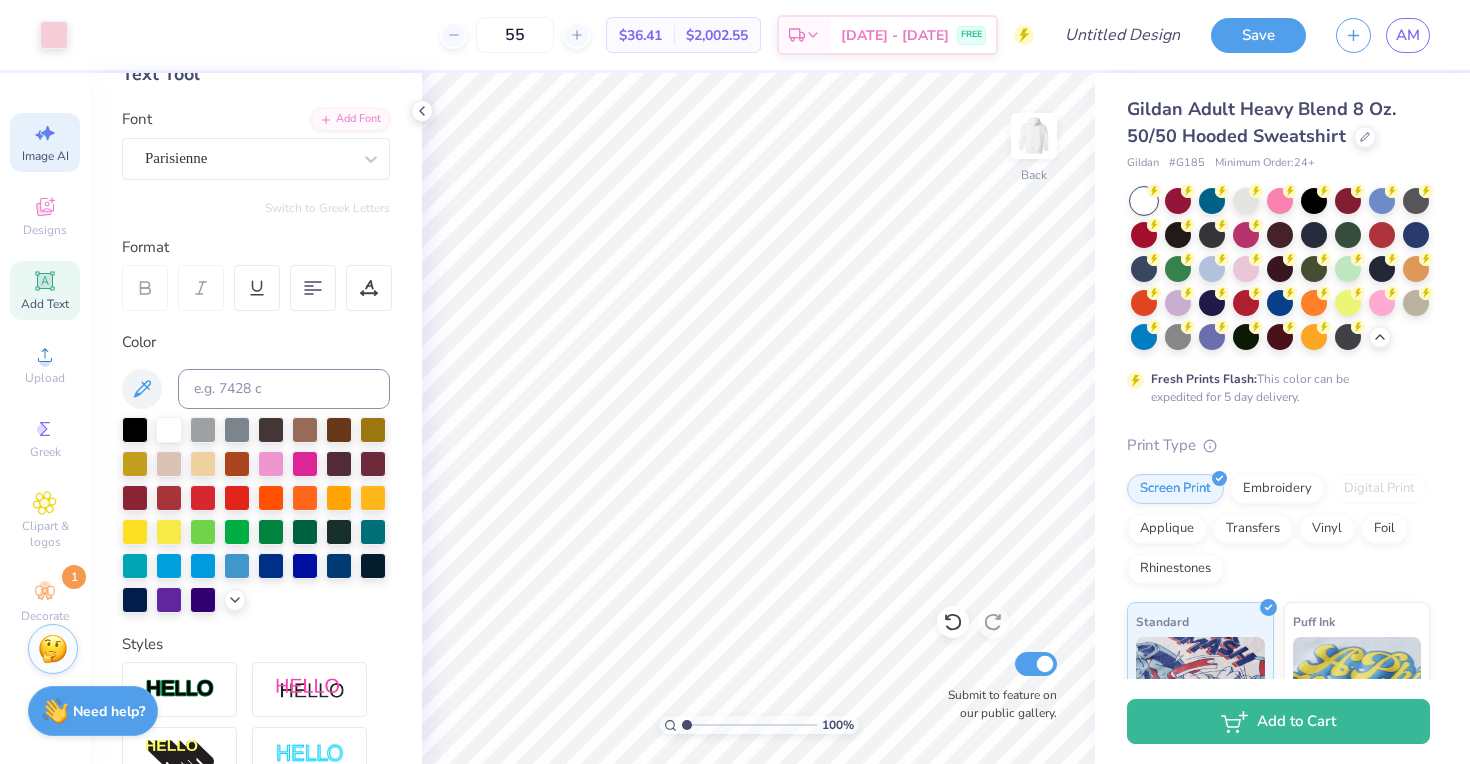 click on "Image AI" at bounding box center [45, 156] 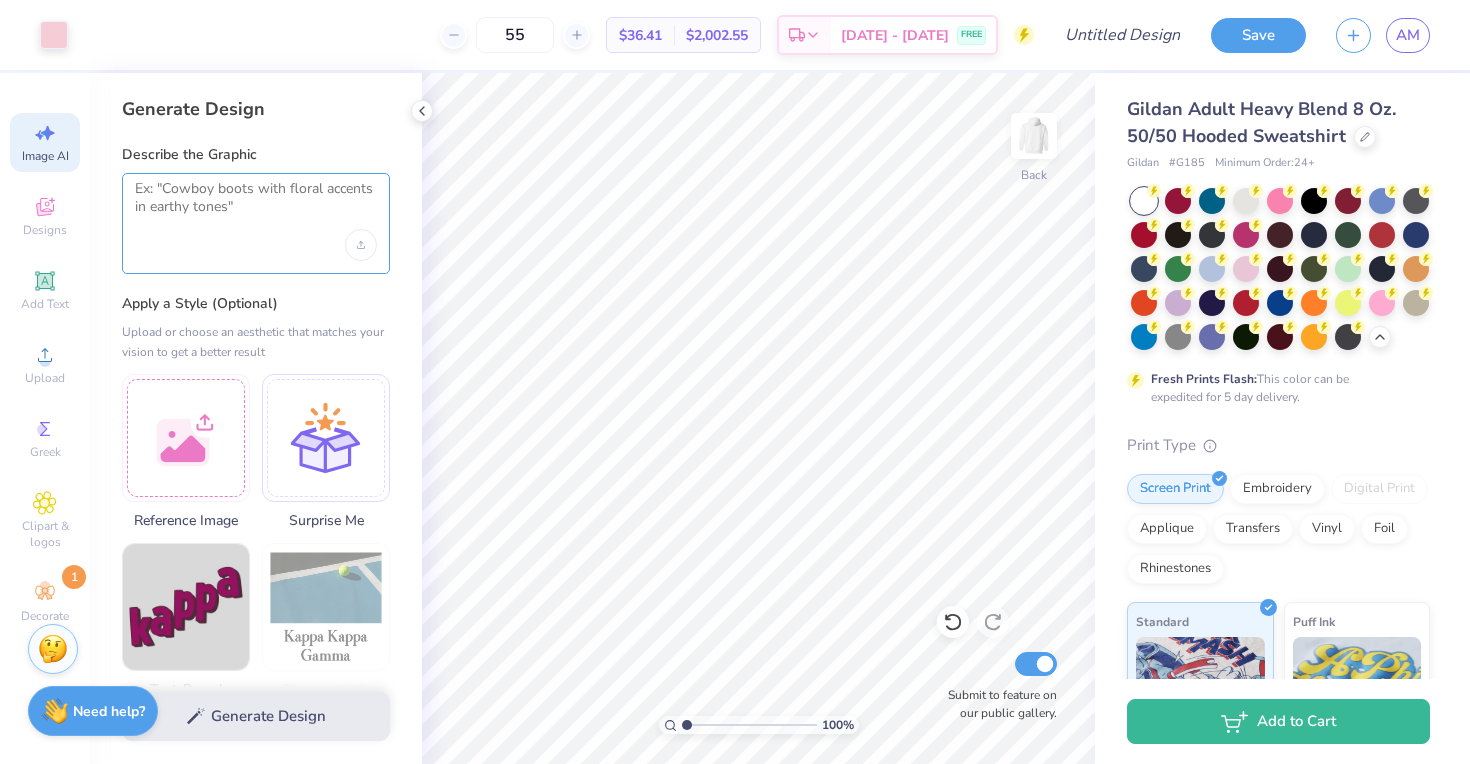 click at bounding box center [256, 205] 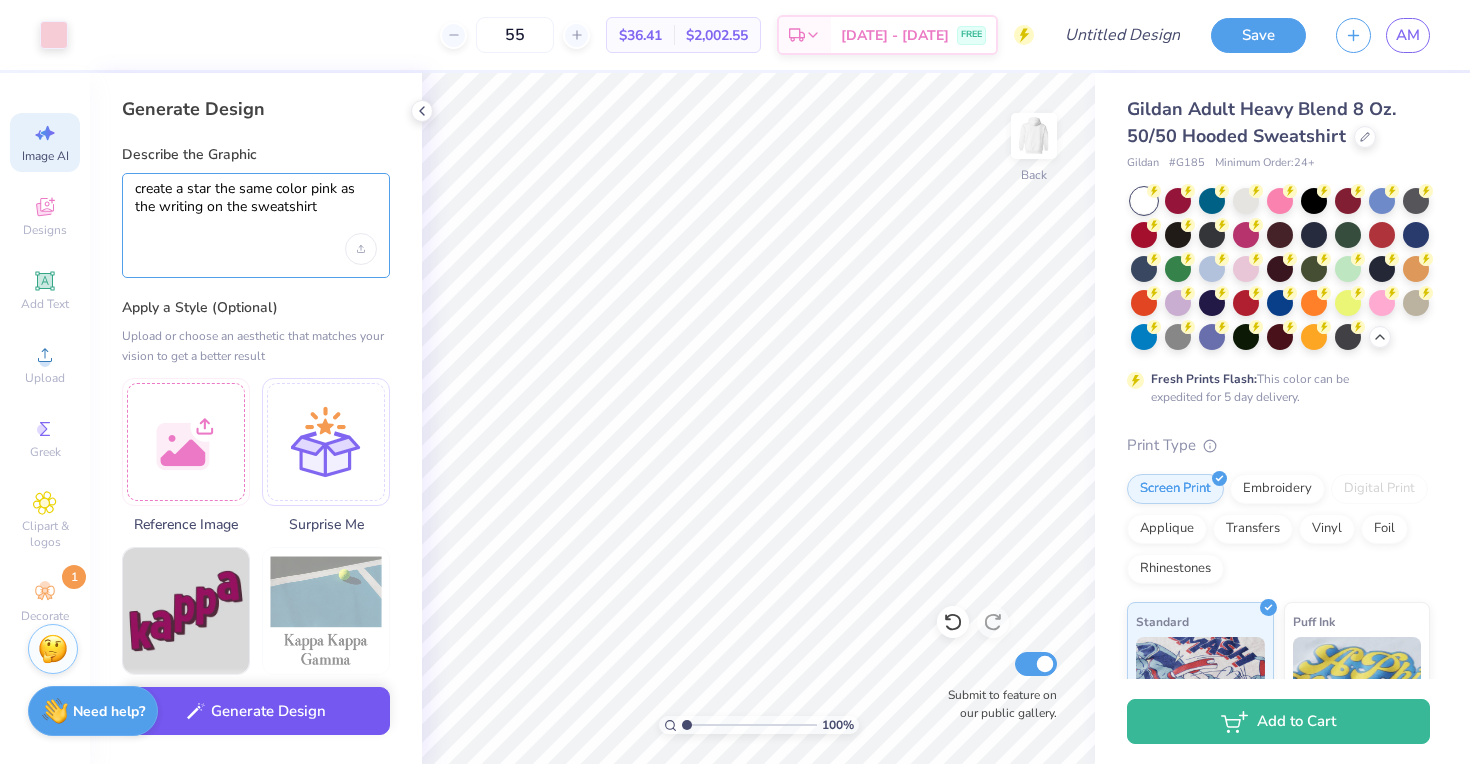 type on "create a star the same color pink as the writing on the sweatshirt" 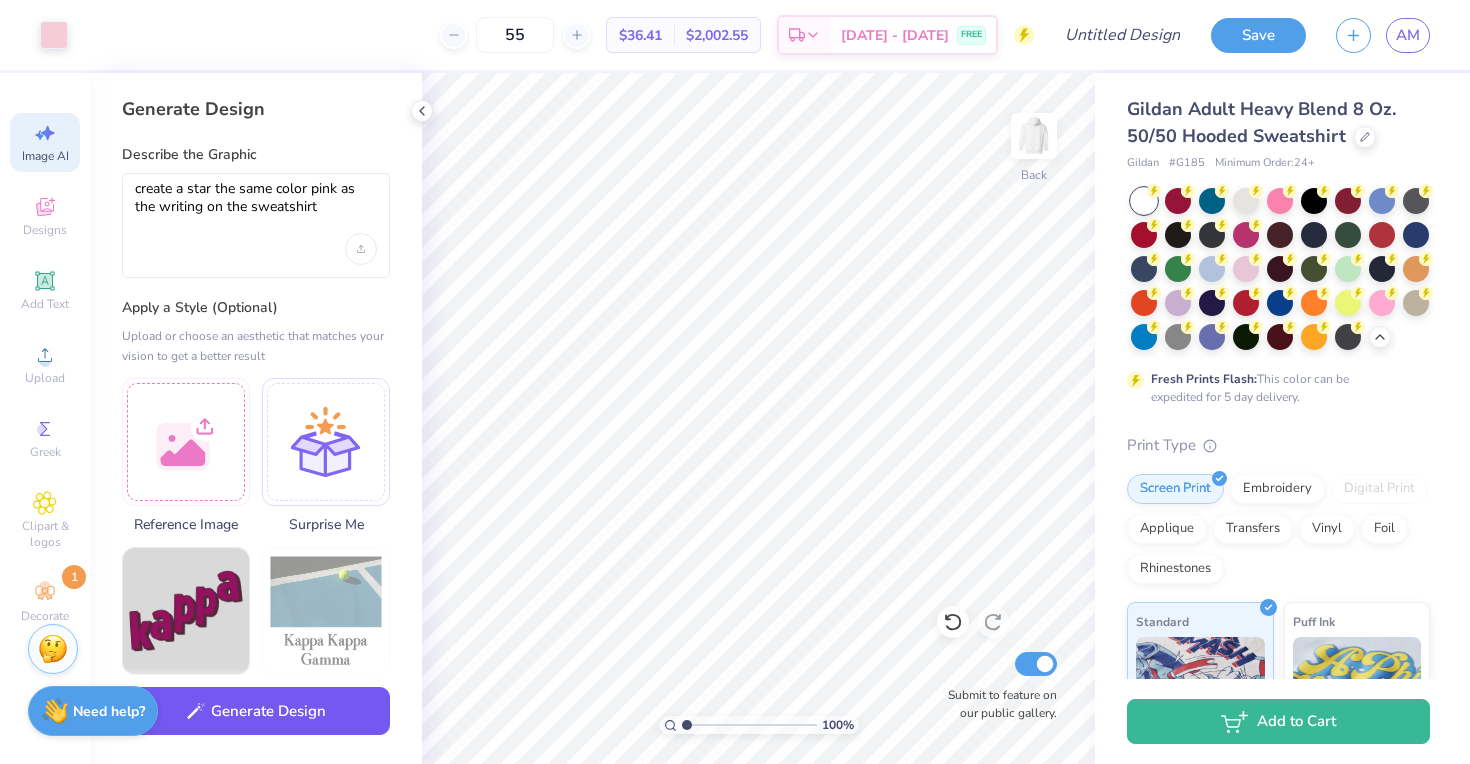 click on "Generate Design" at bounding box center (256, 711) 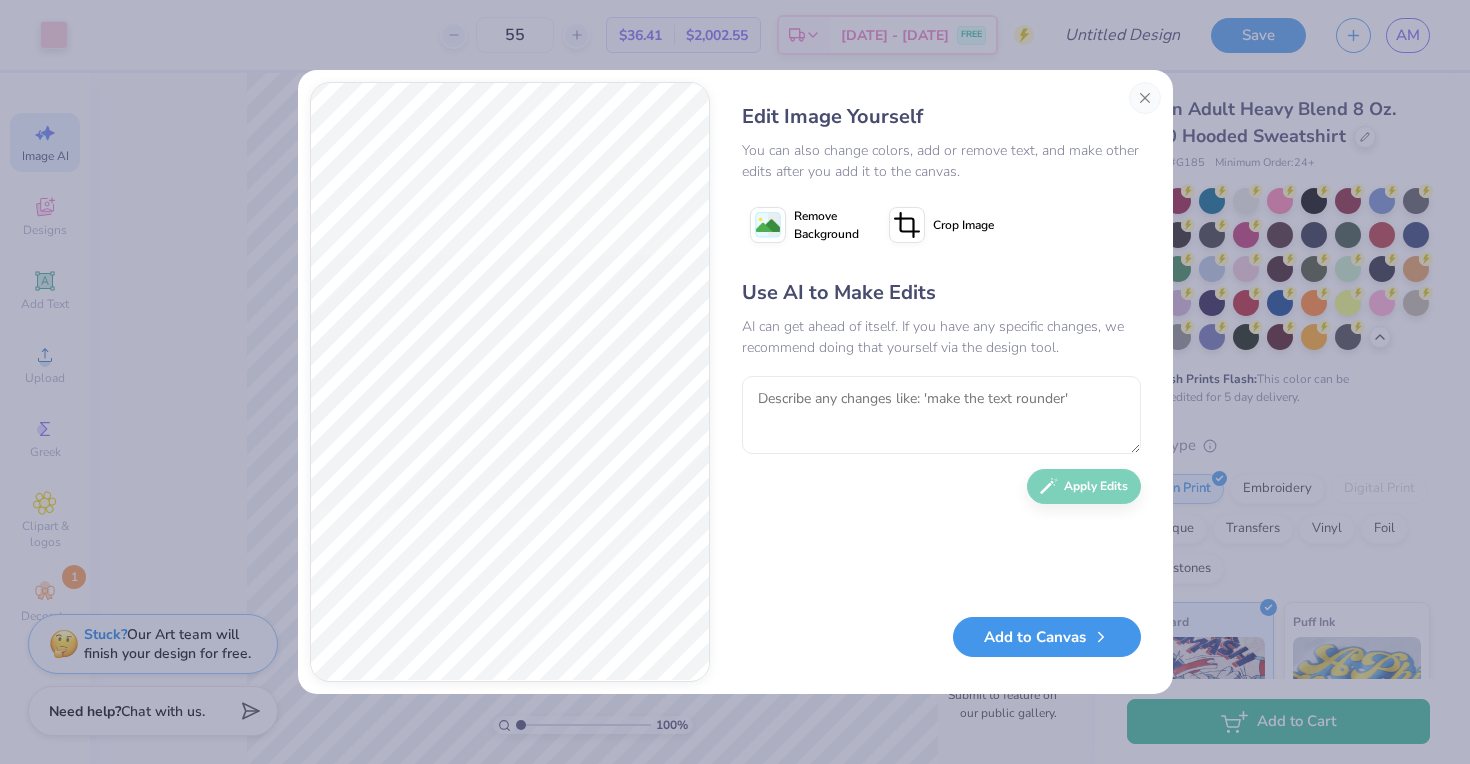 click 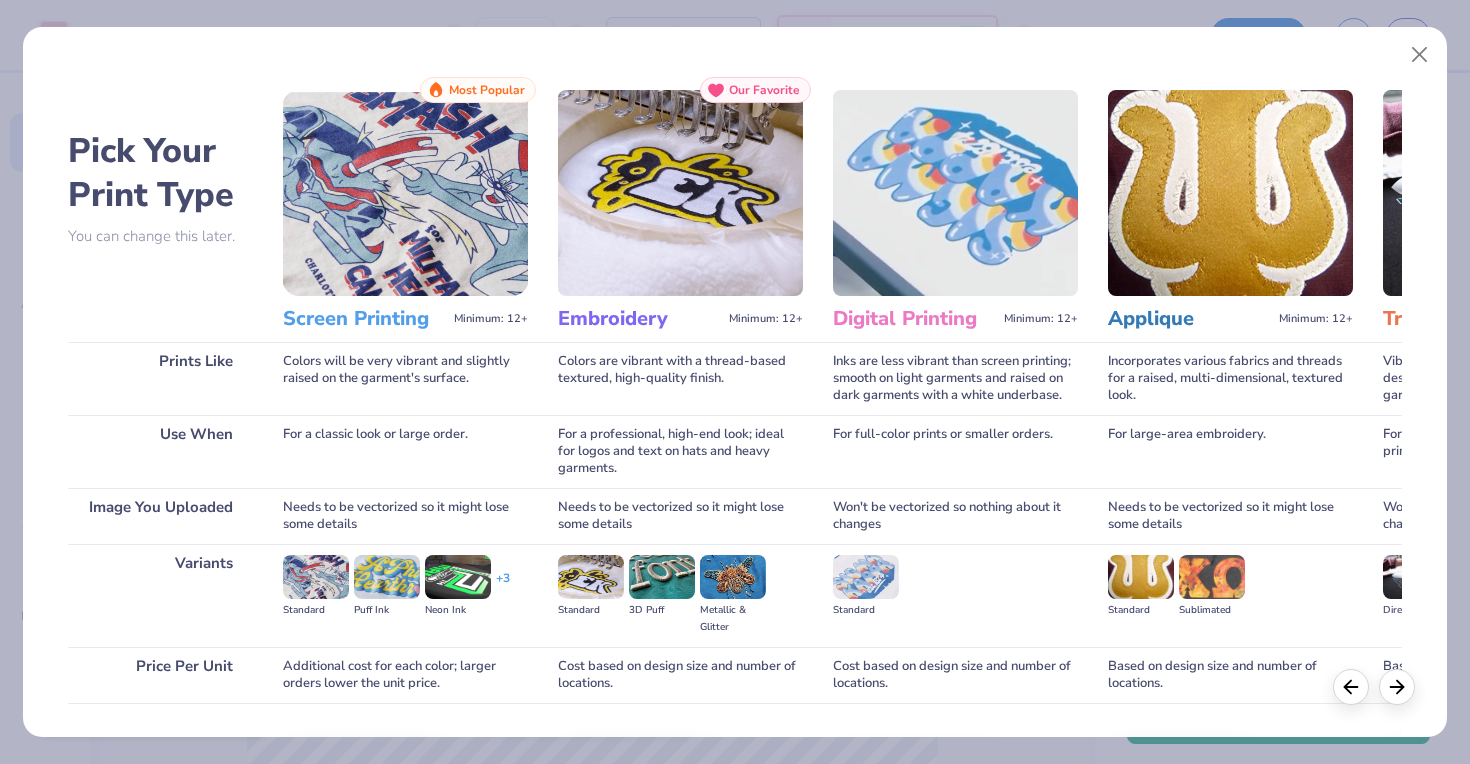 scroll, scrollTop: 133, scrollLeft: 0, axis: vertical 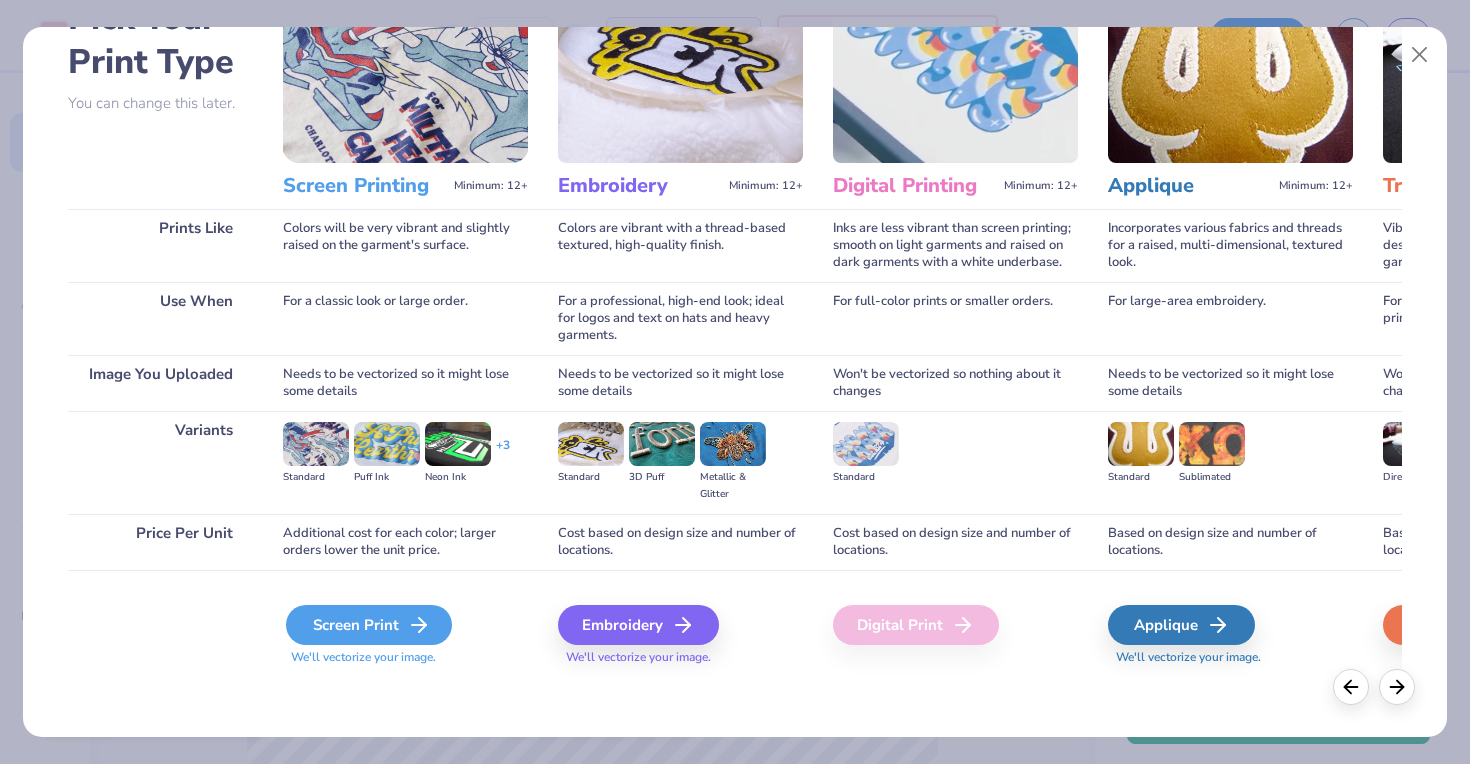 click on "Screen Print" at bounding box center [369, 625] 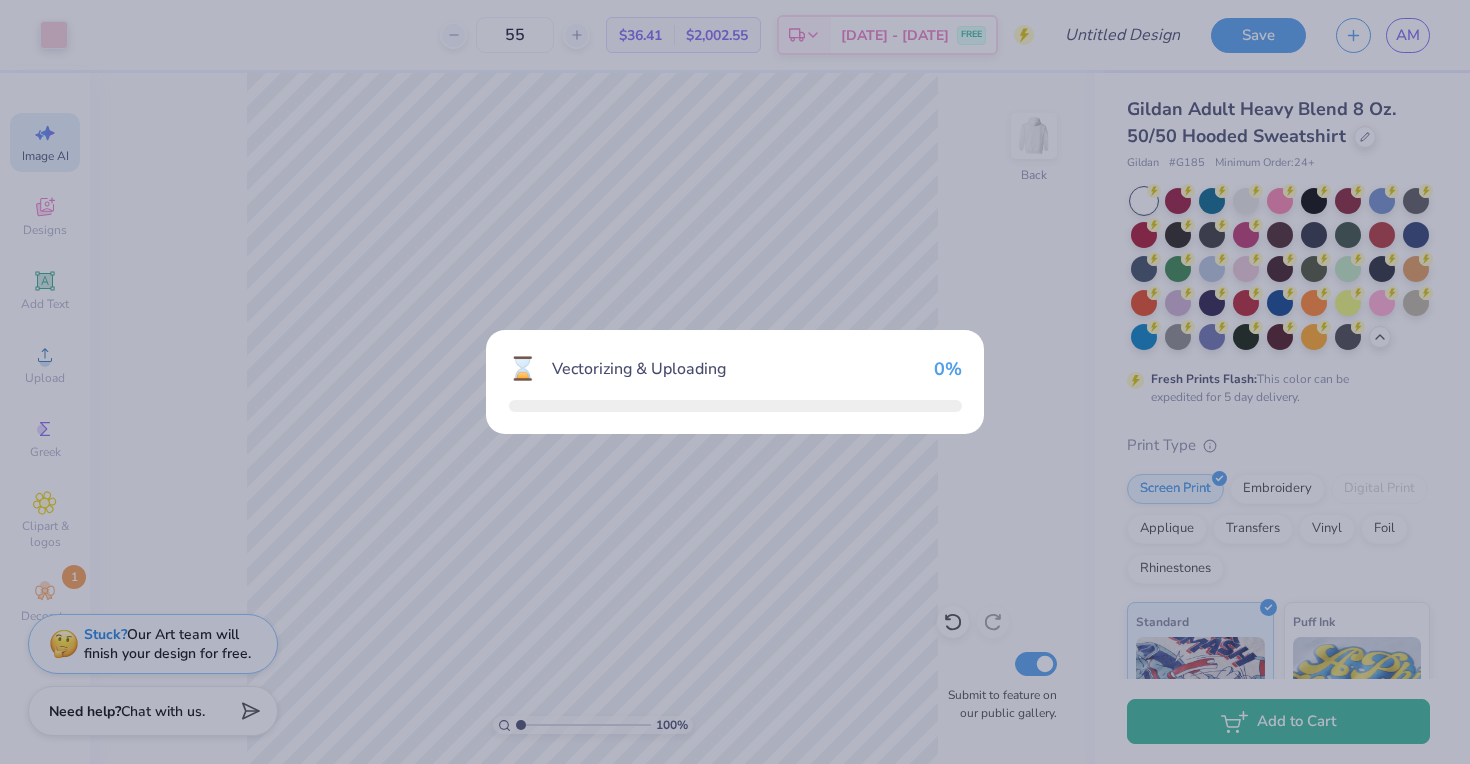 type 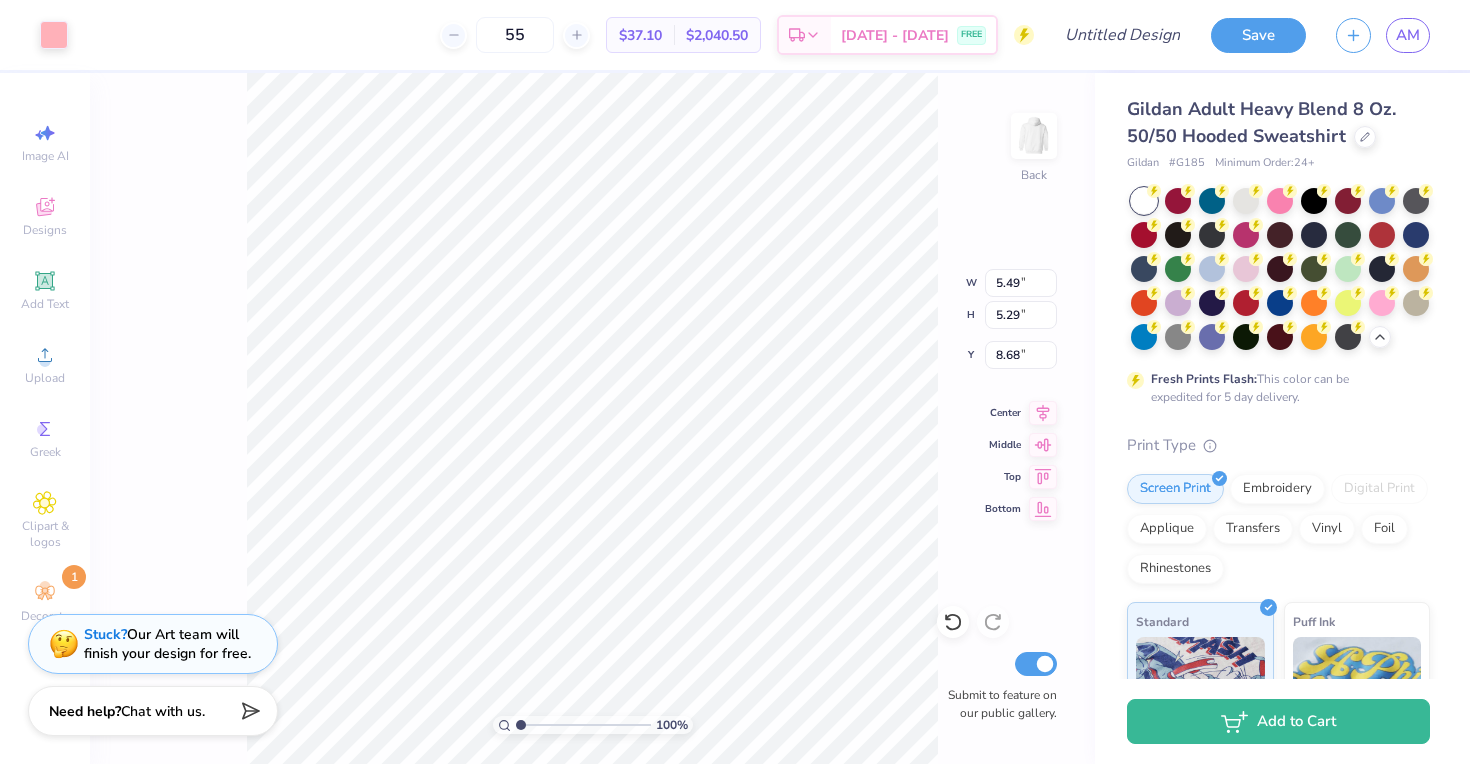type on "5.49" 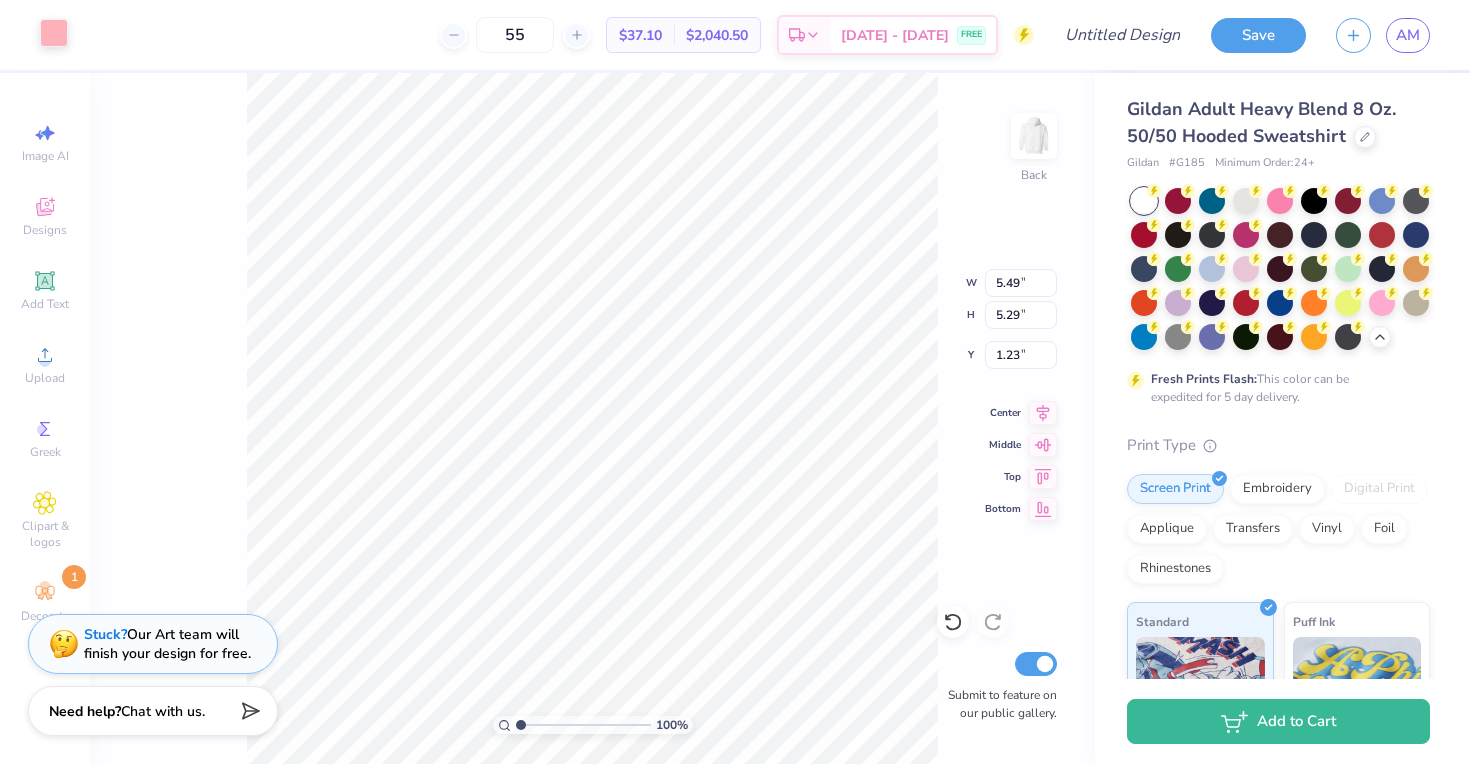 click at bounding box center (54, 33) 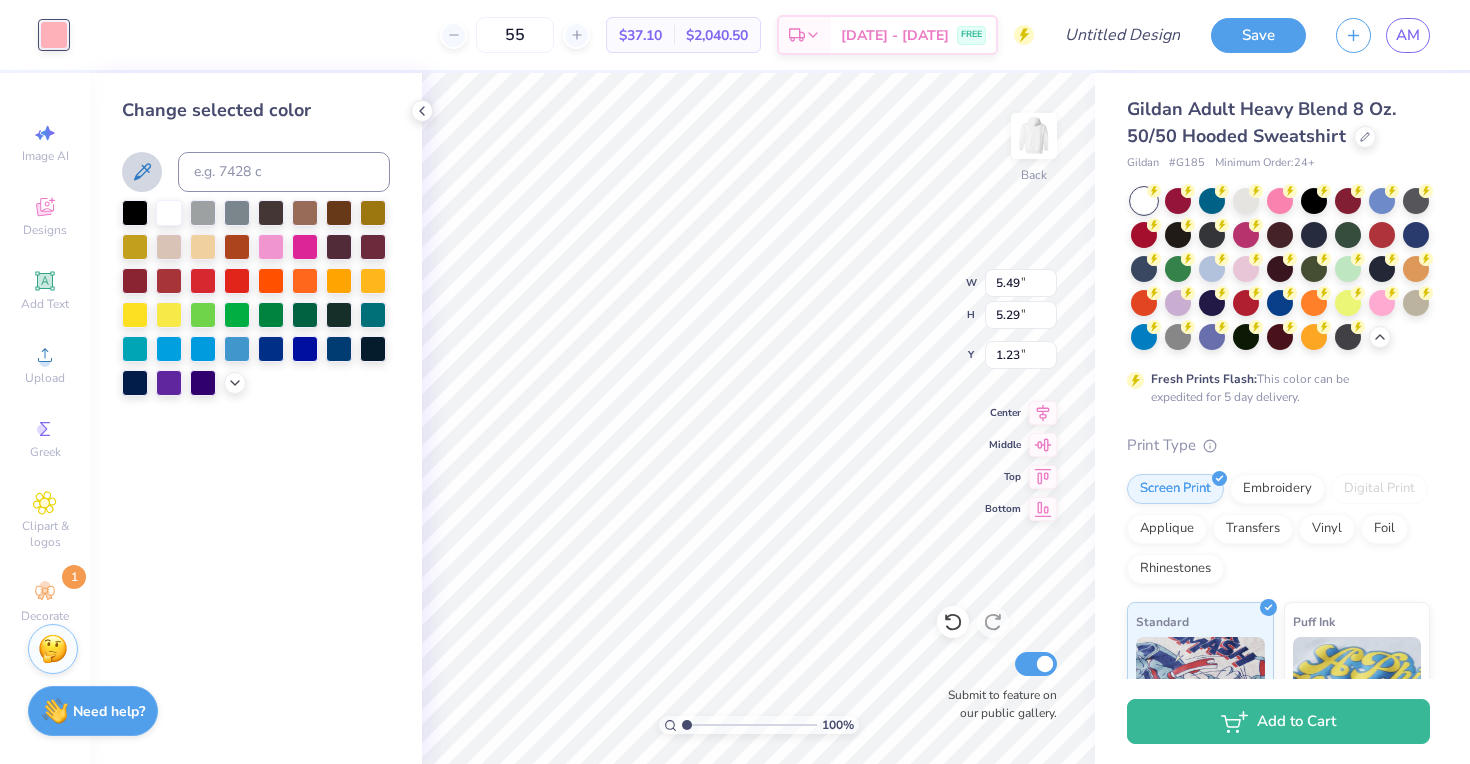 click 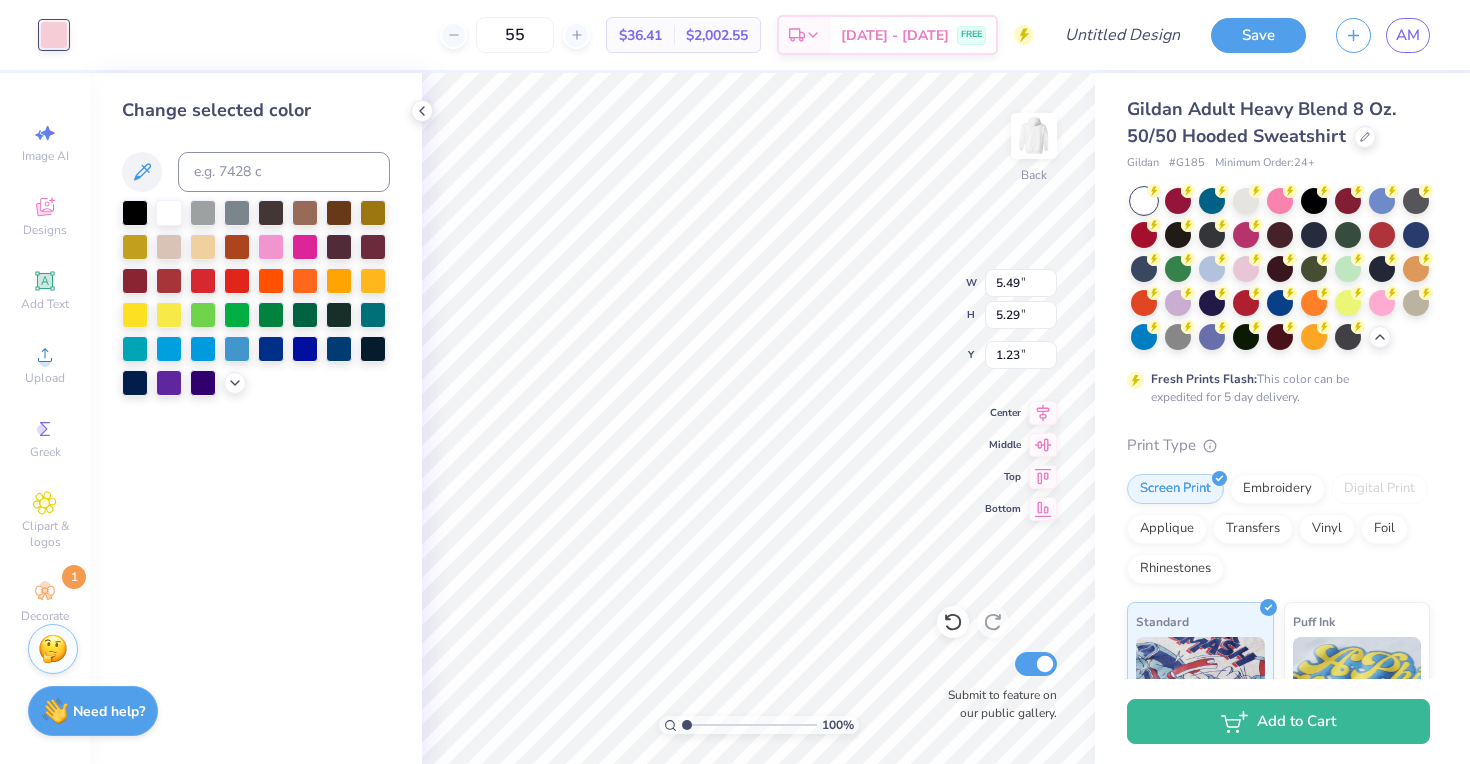 type on "3.77" 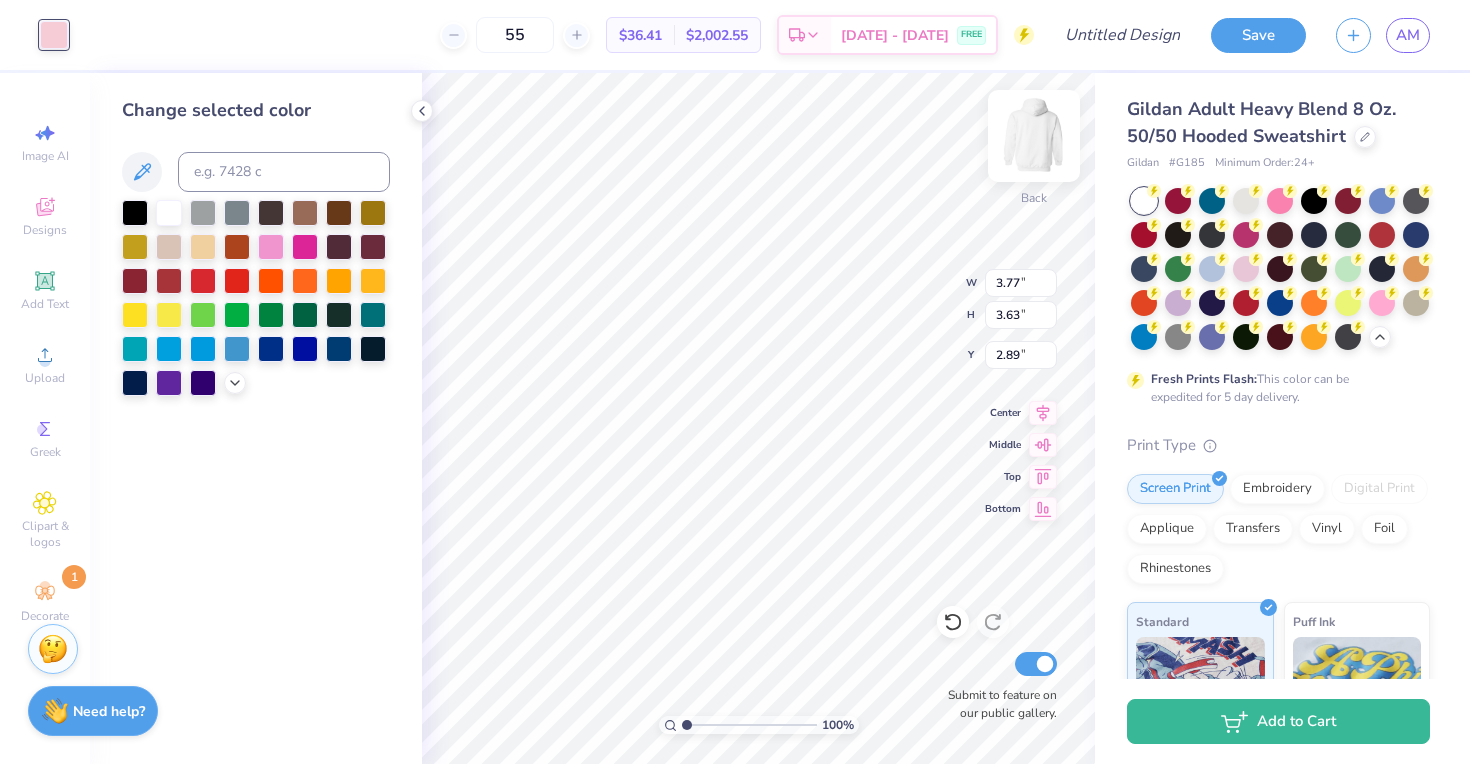 click at bounding box center (1034, 136) 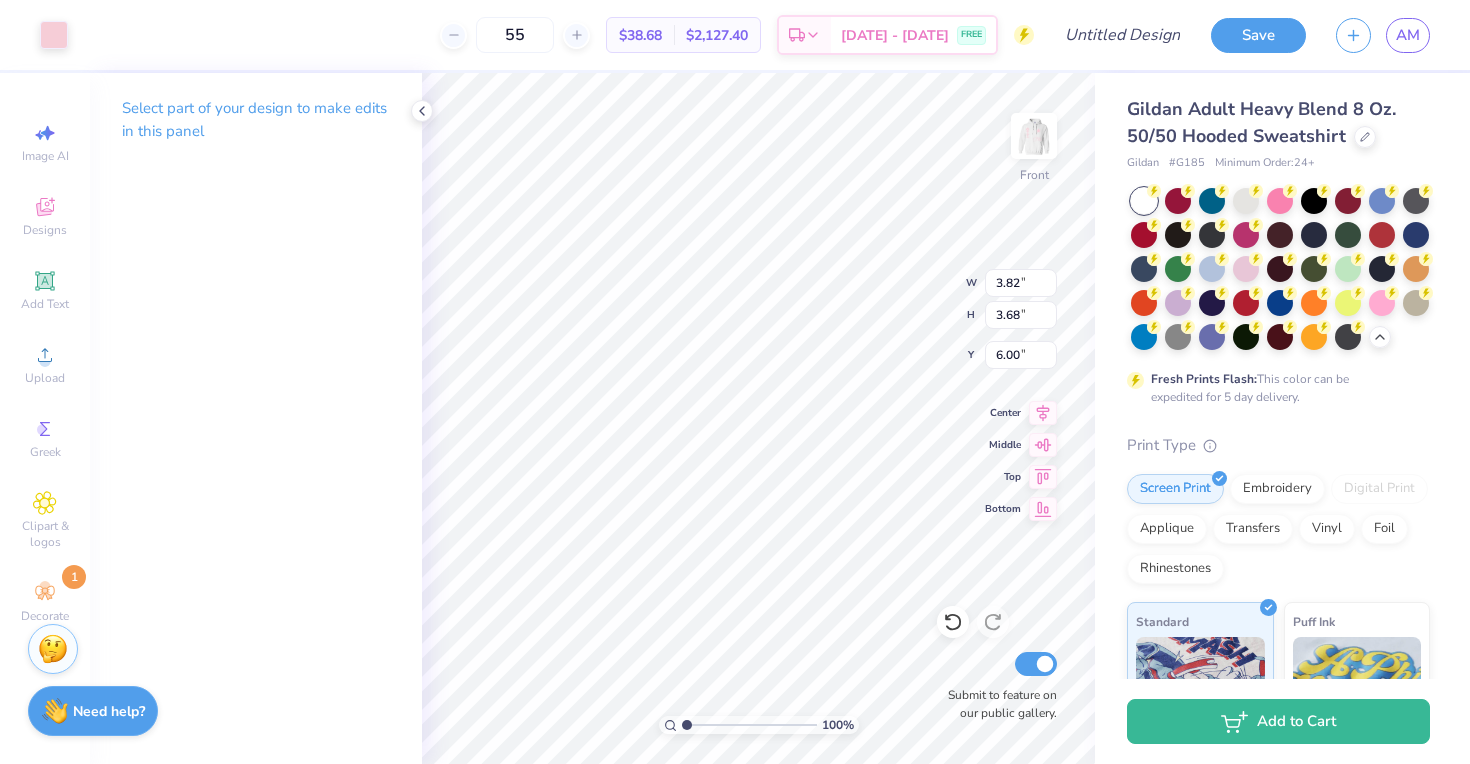 type on "6.00" 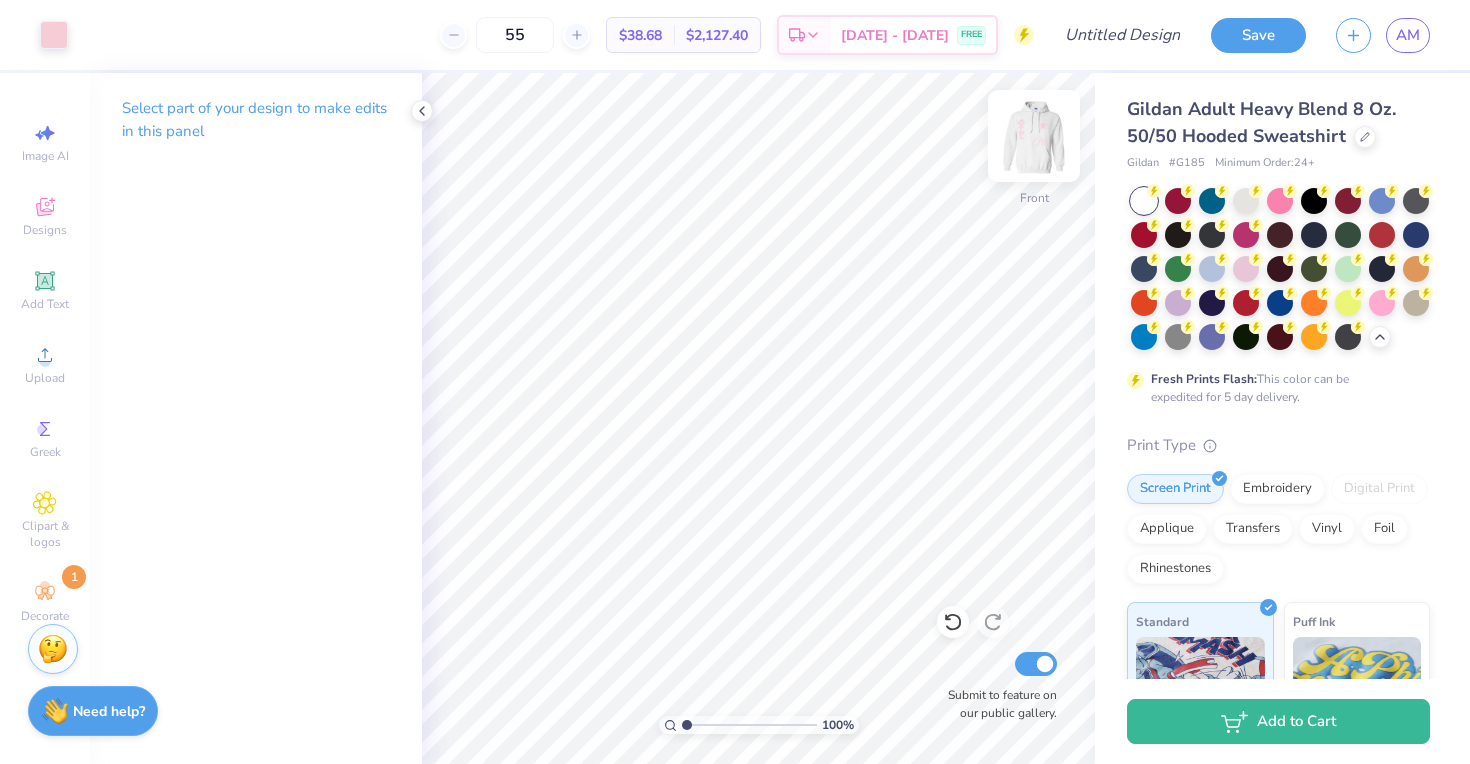 click at bounding box center [1034, 136] 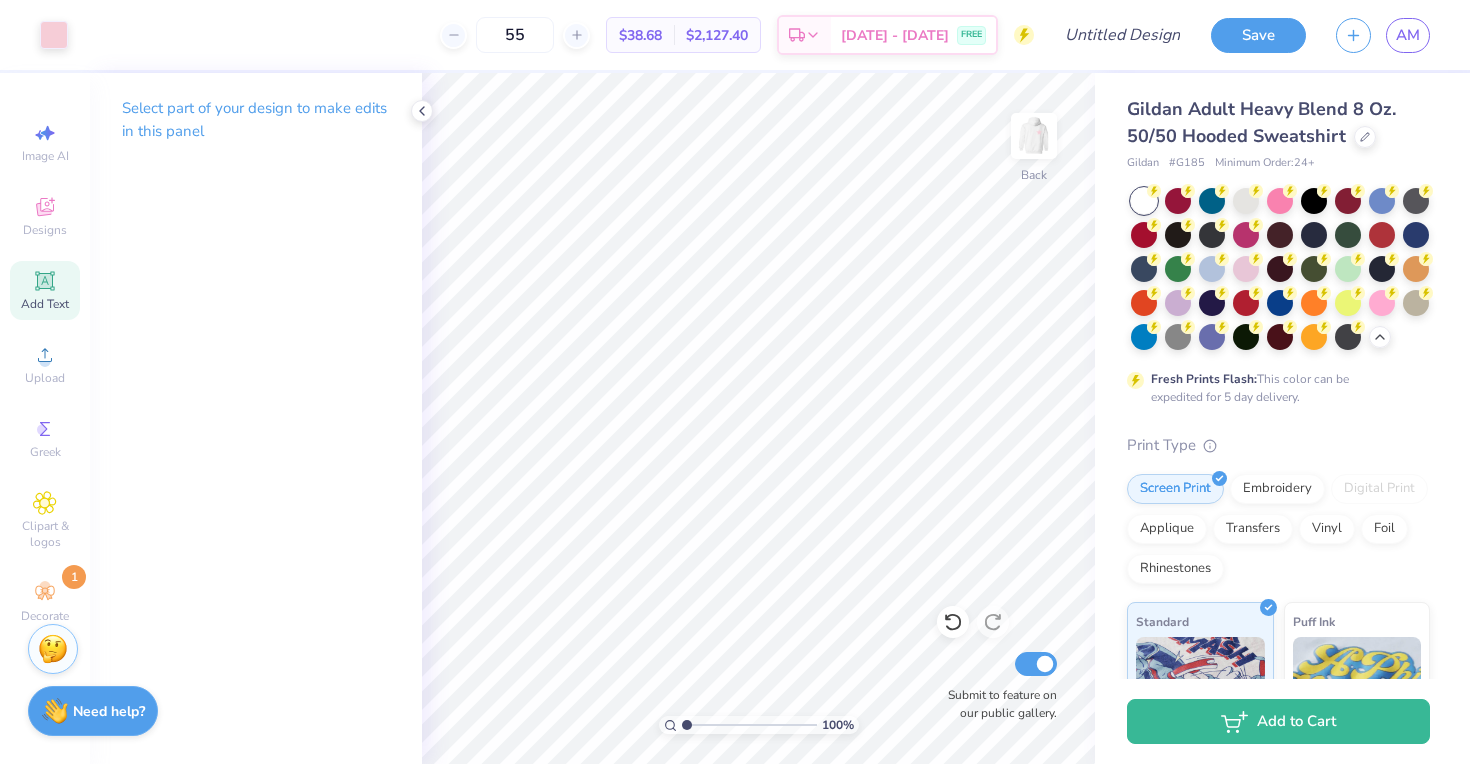 click on "Add Text" at bounding box center (45, 290) 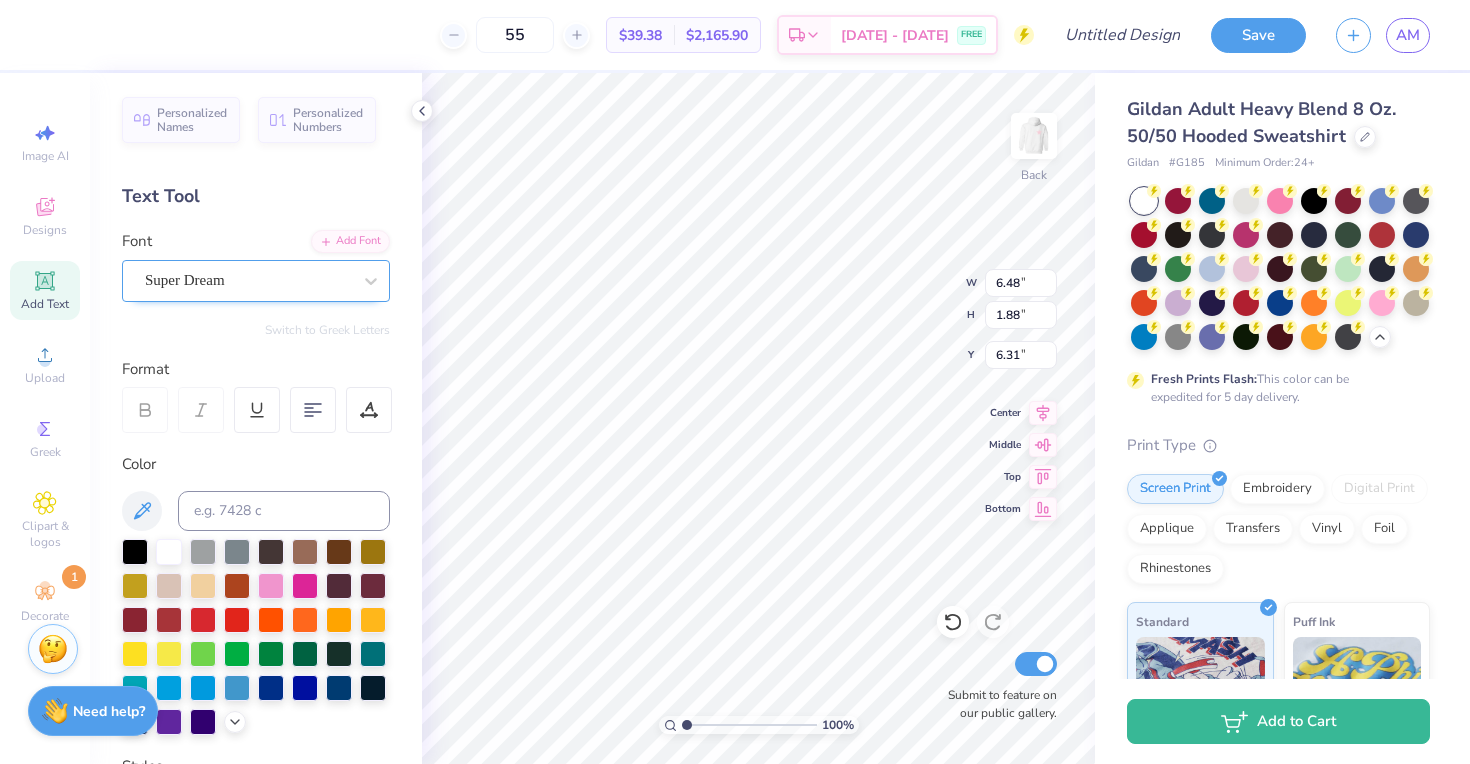 type on "Sig" 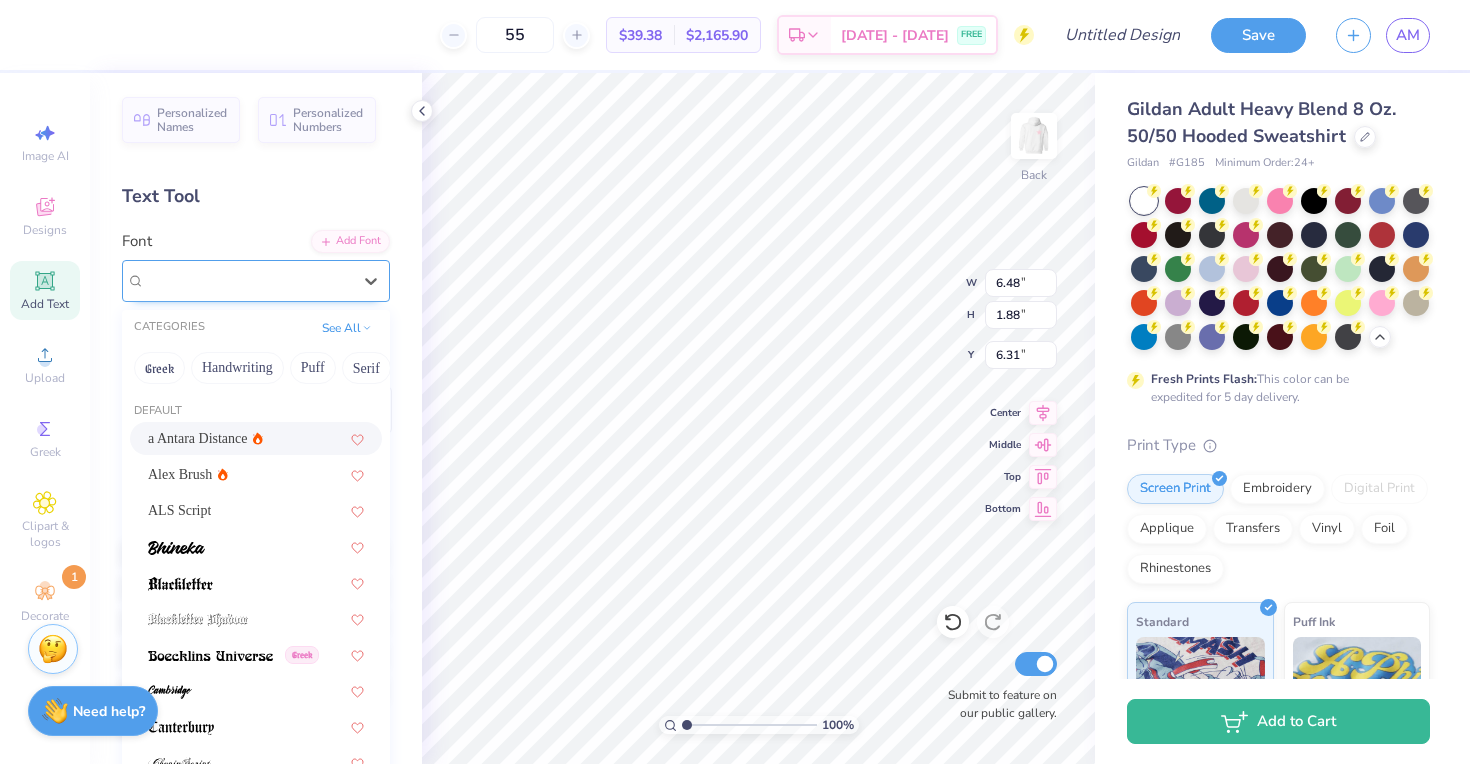 click on "Super Dream" at bounding box center (248, 280) 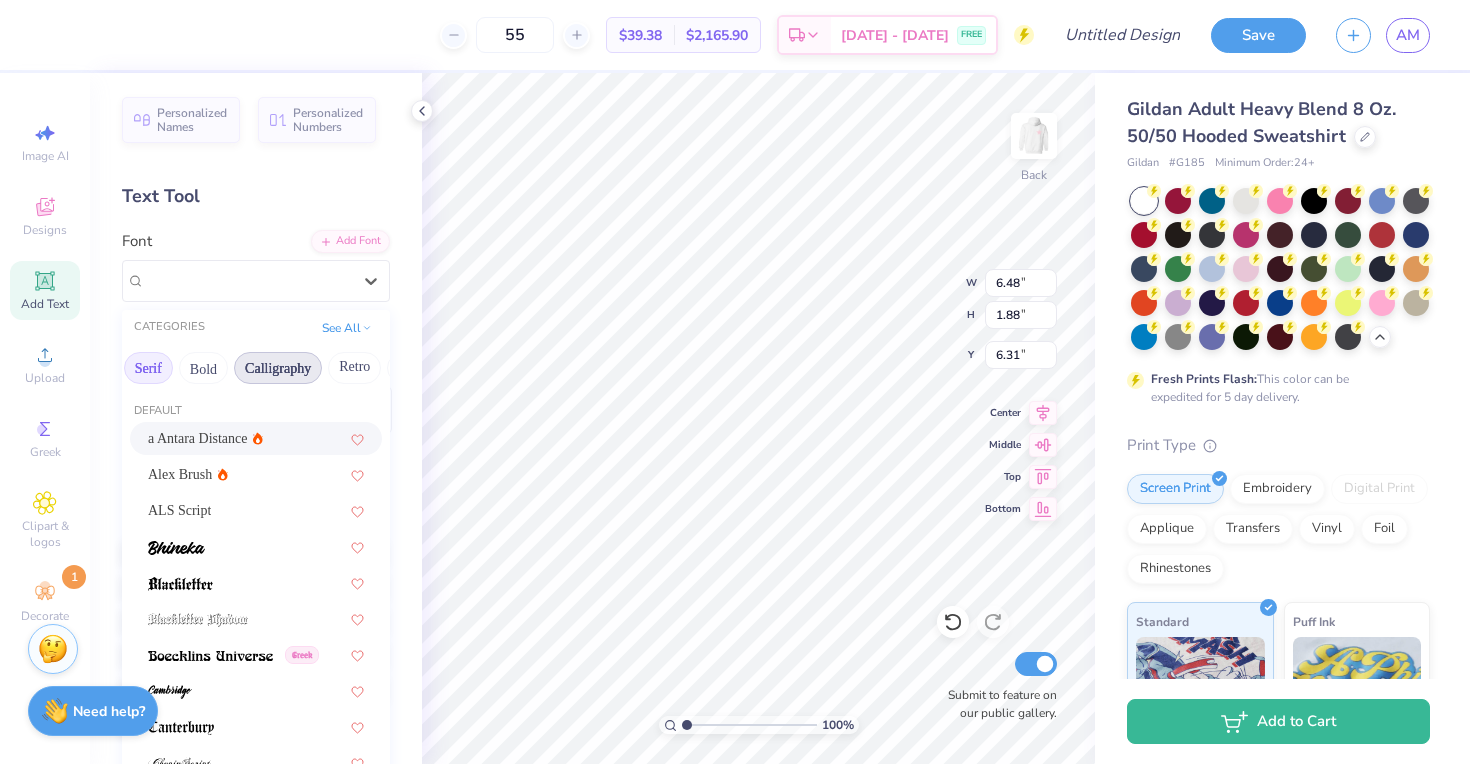 scroll, scrollTop: 0, scrollLeft: 225, axis: horizontal 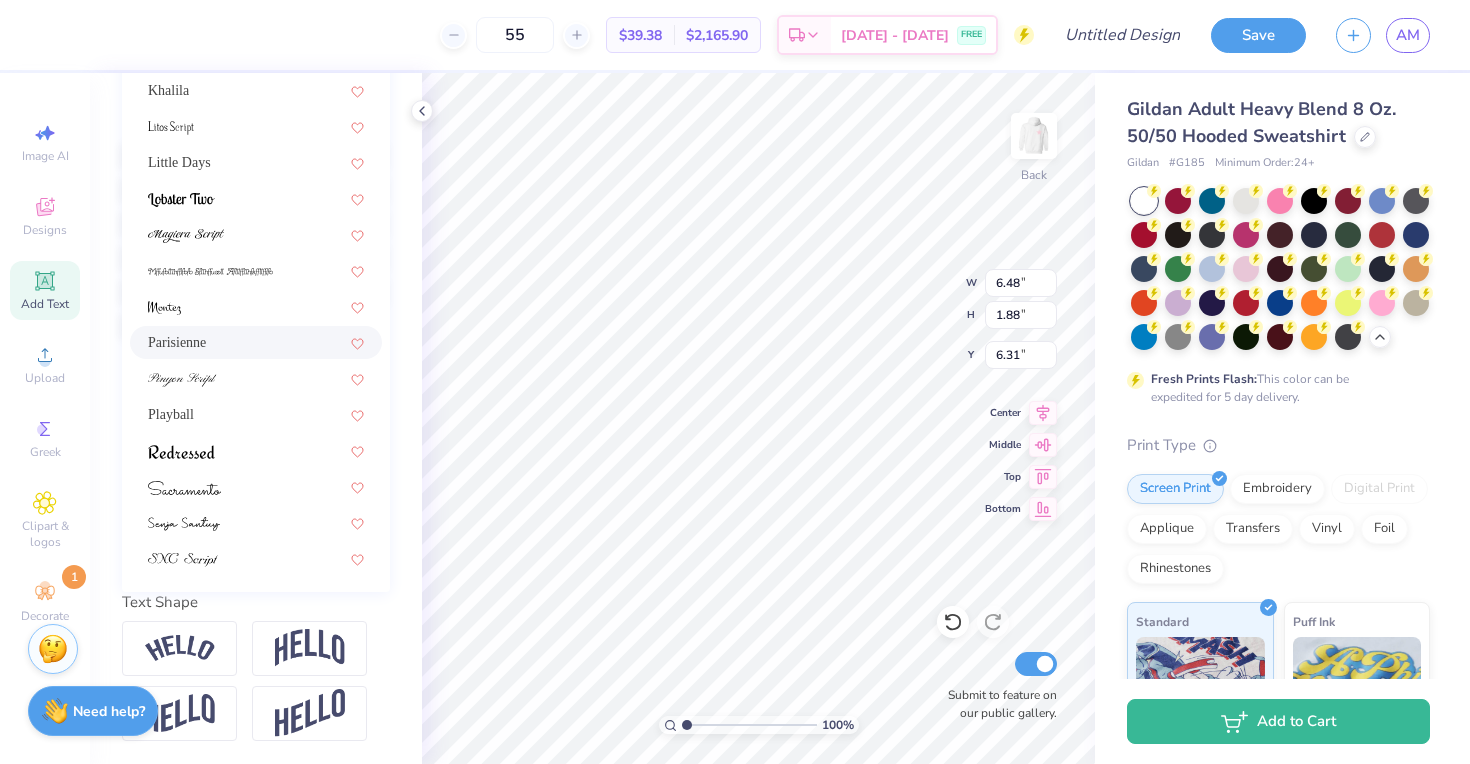 click on "Parisienne" at bounding box center (256, 342) 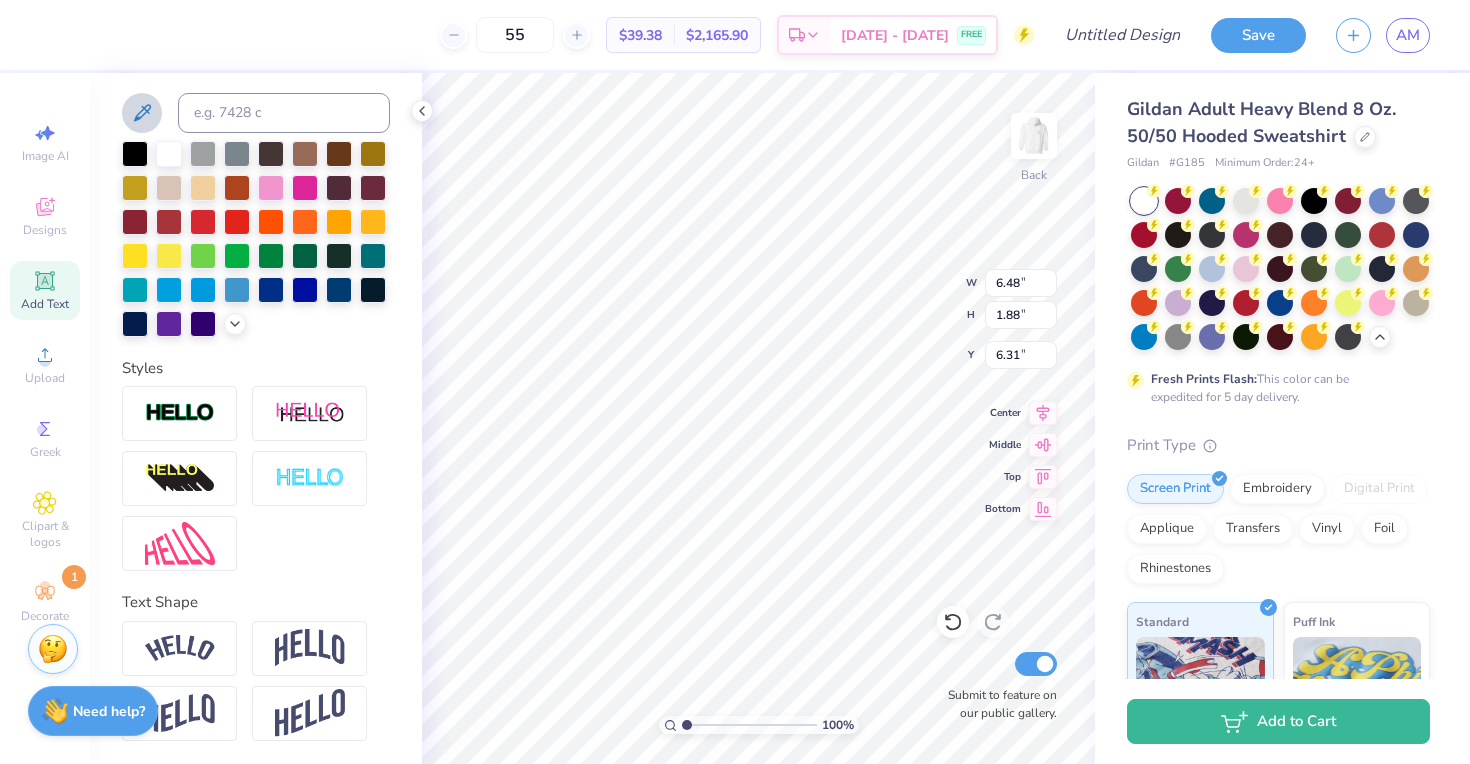 click 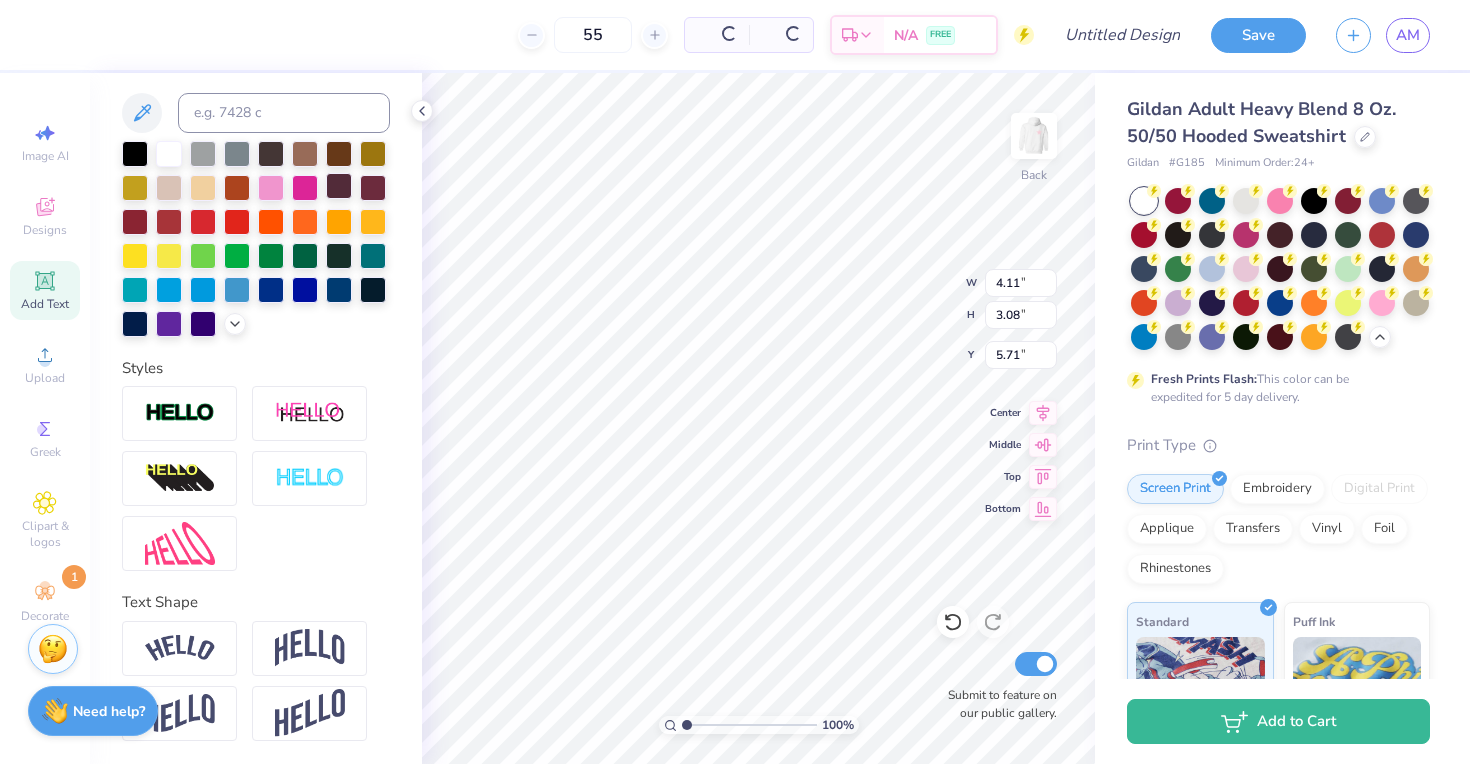 type on "4.11" 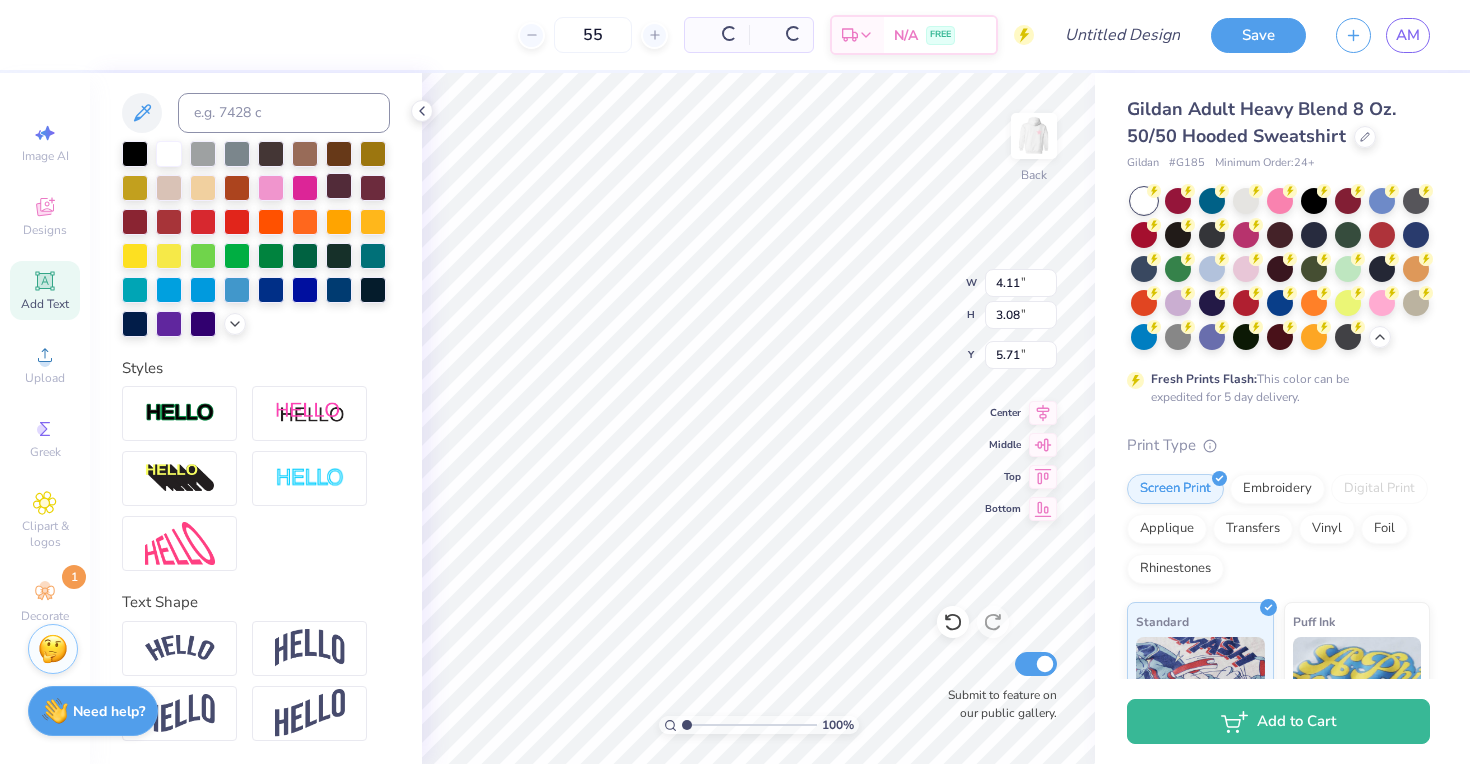type on "3.08" 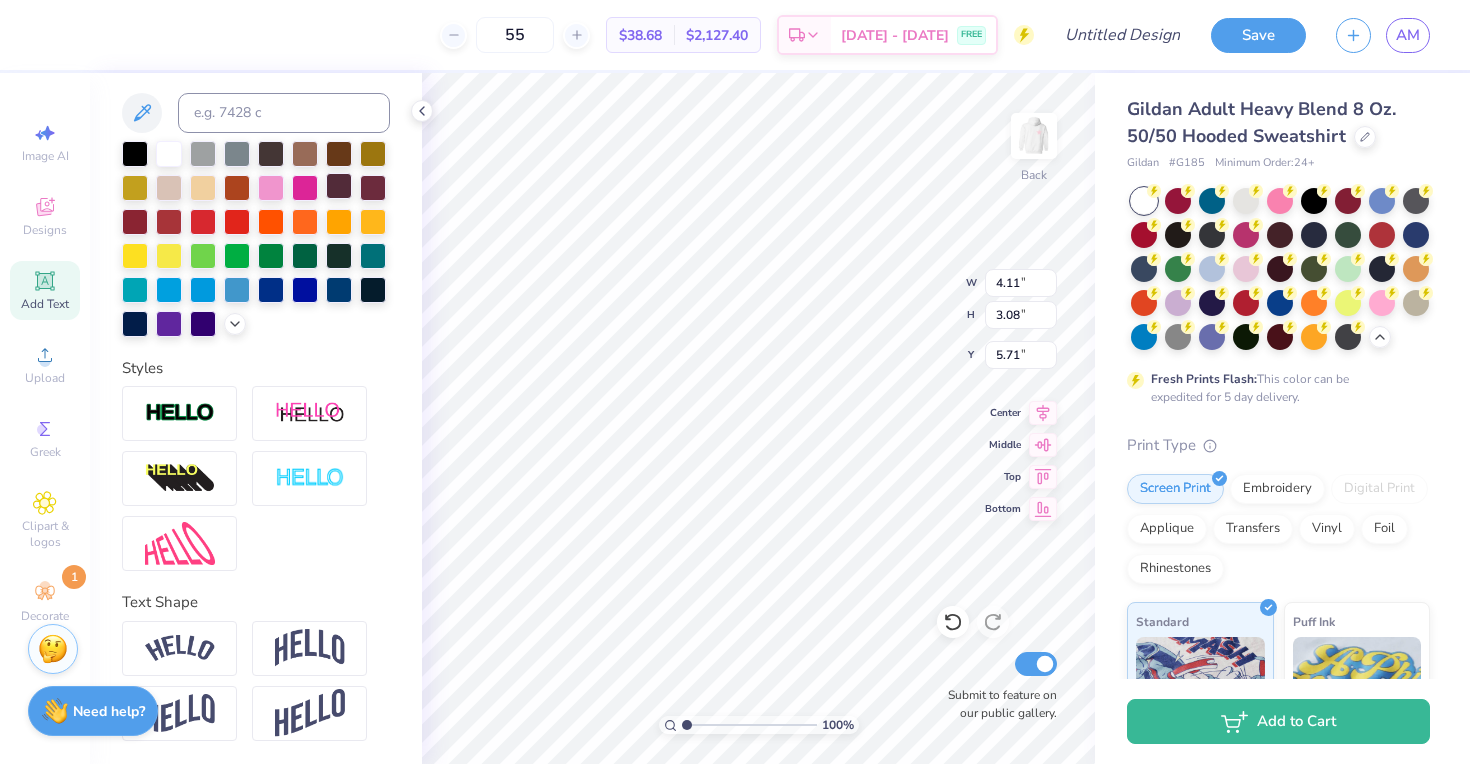 type on "5.93" 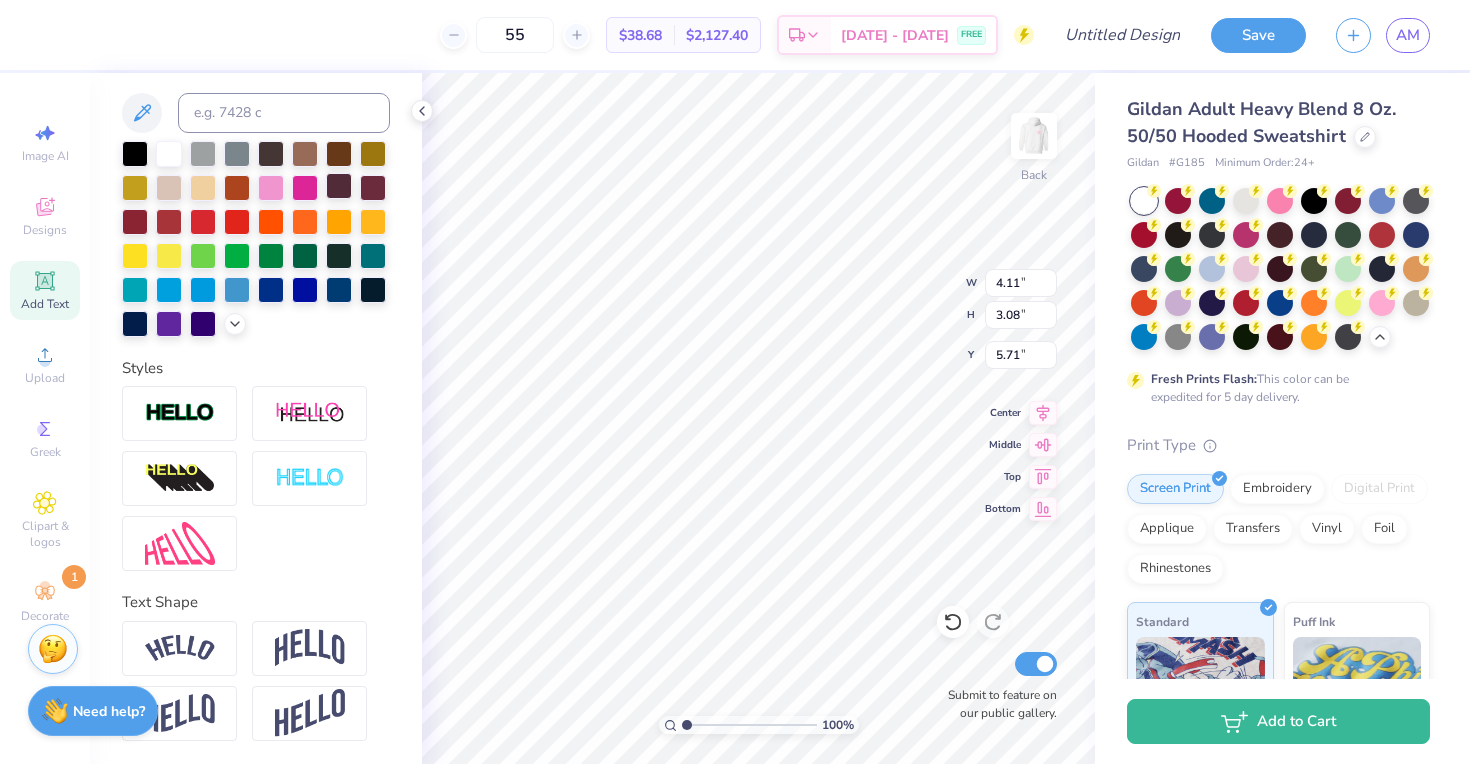 type on "4.44" 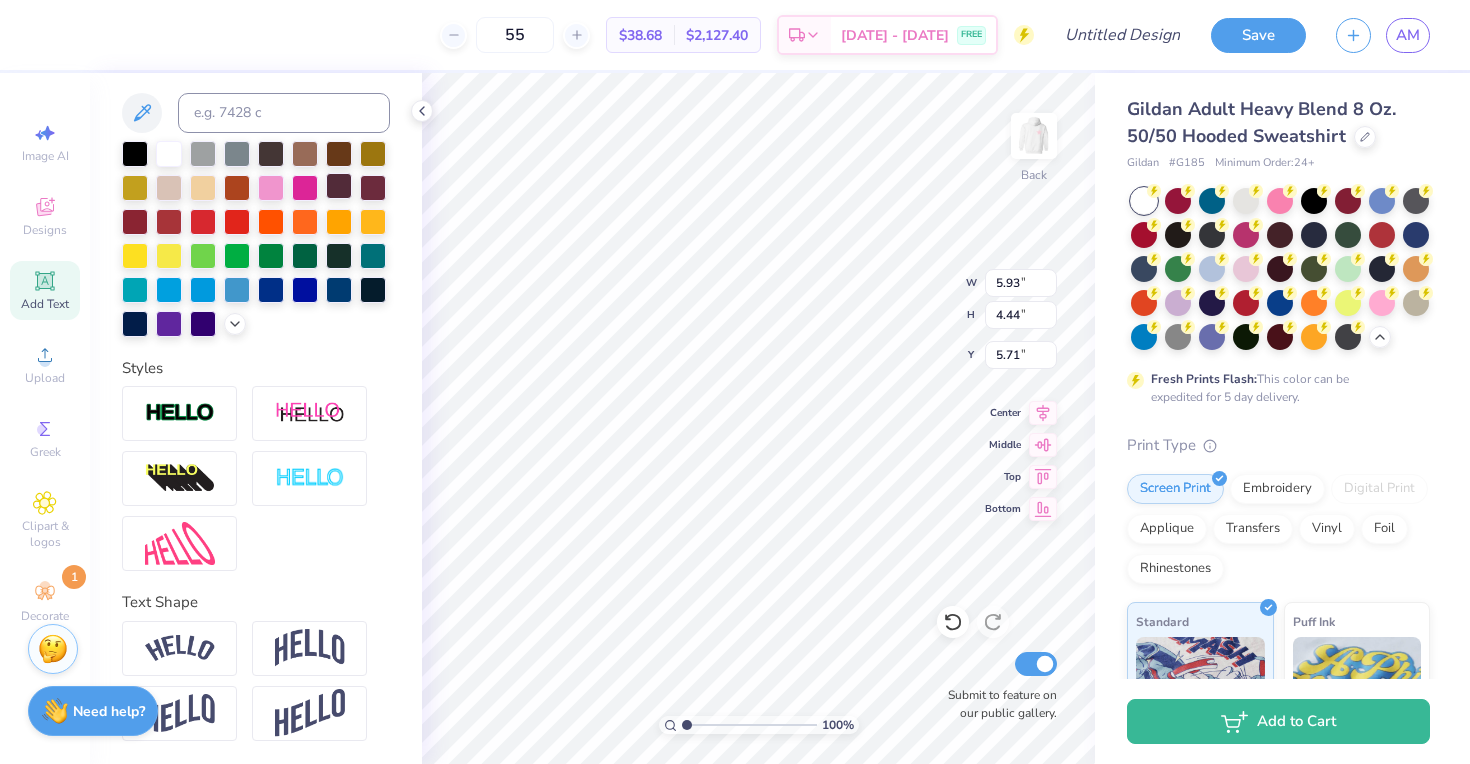 type on "7.90" 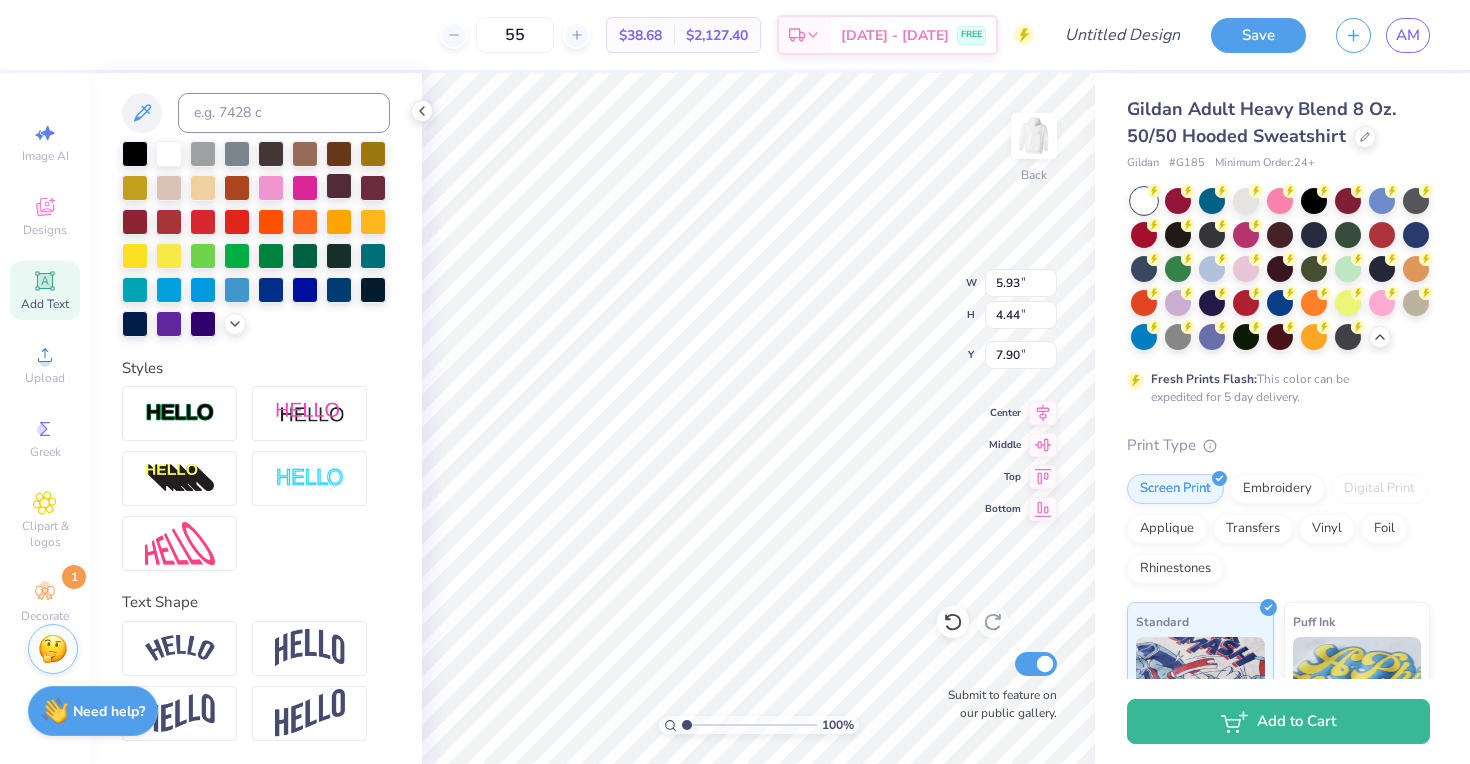 type on "7.75" 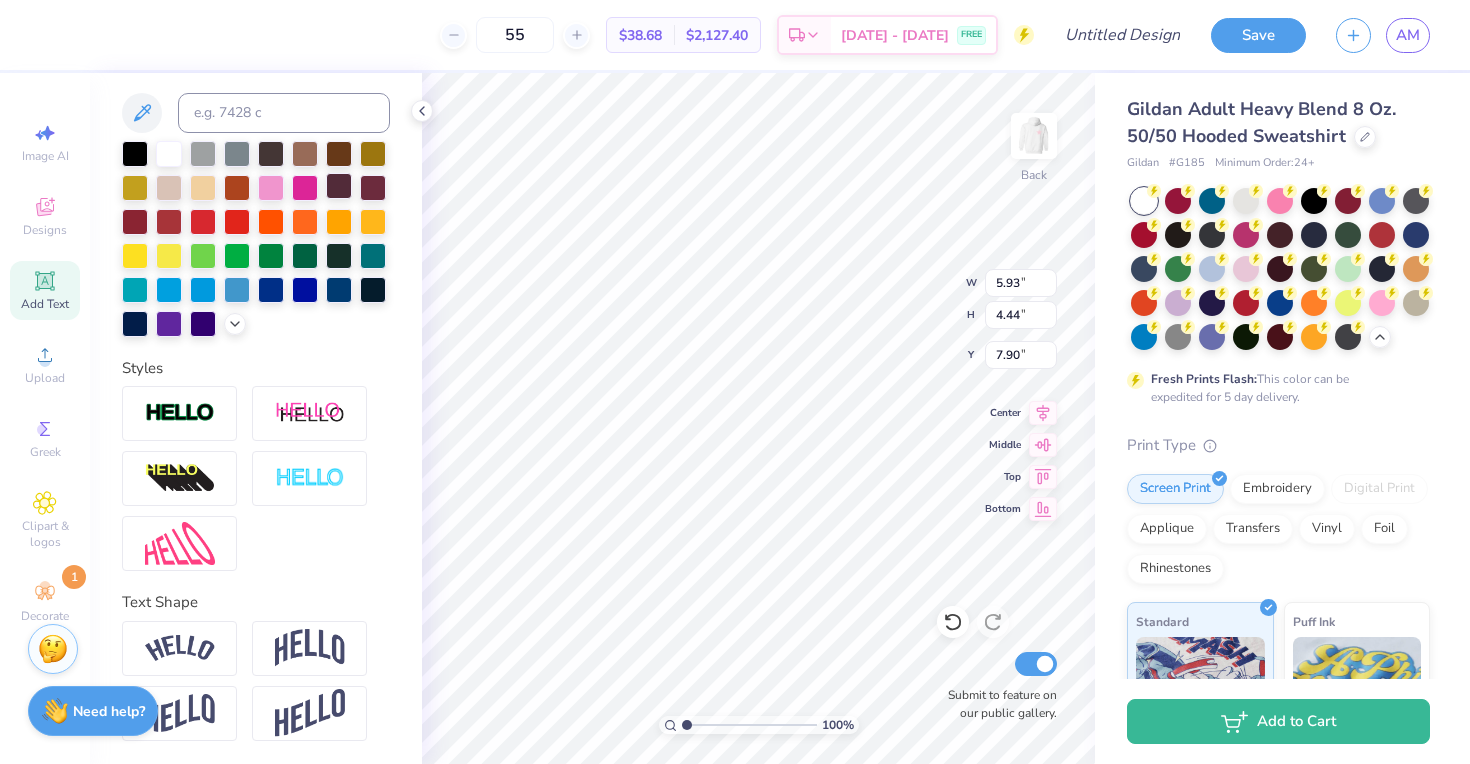 type on "5.79" 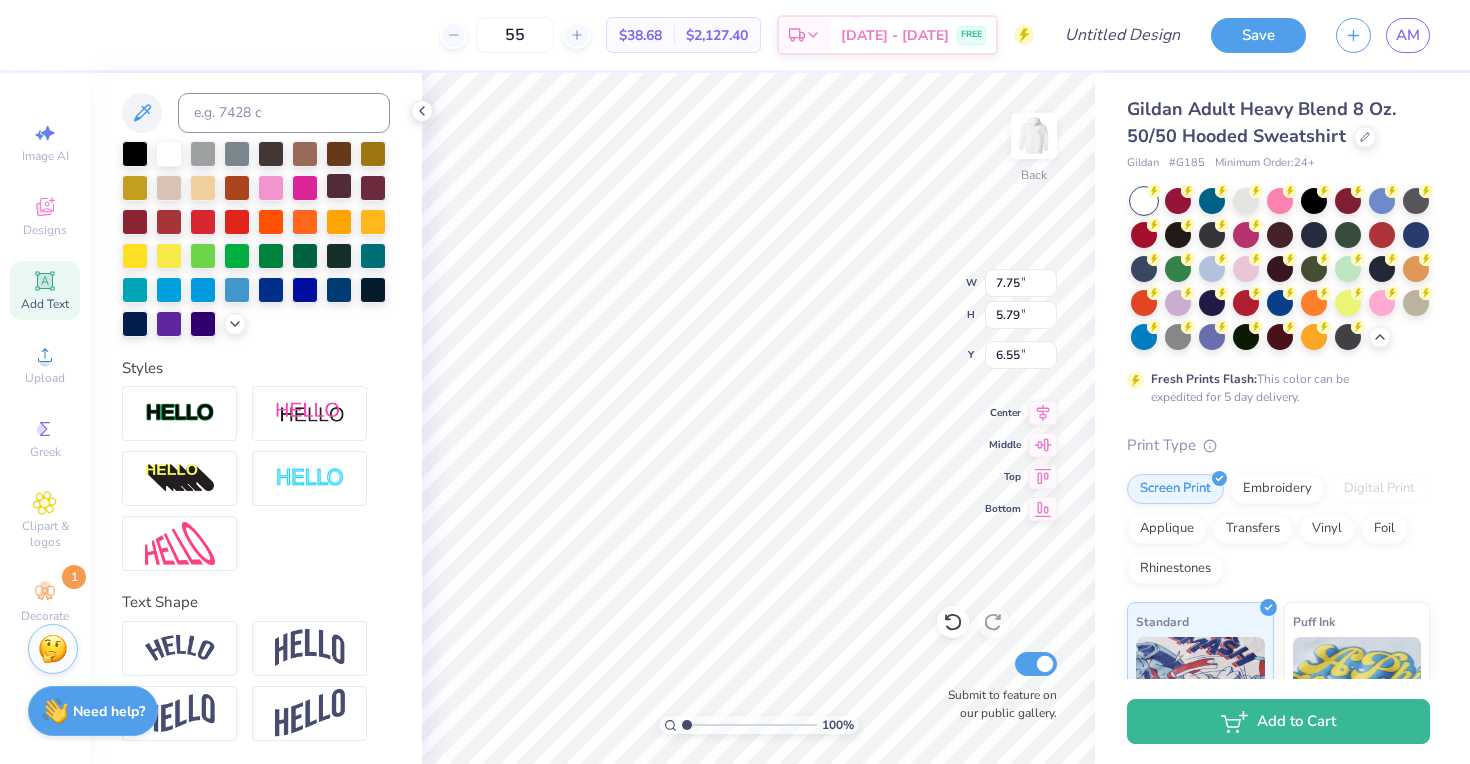 type on "3.62" 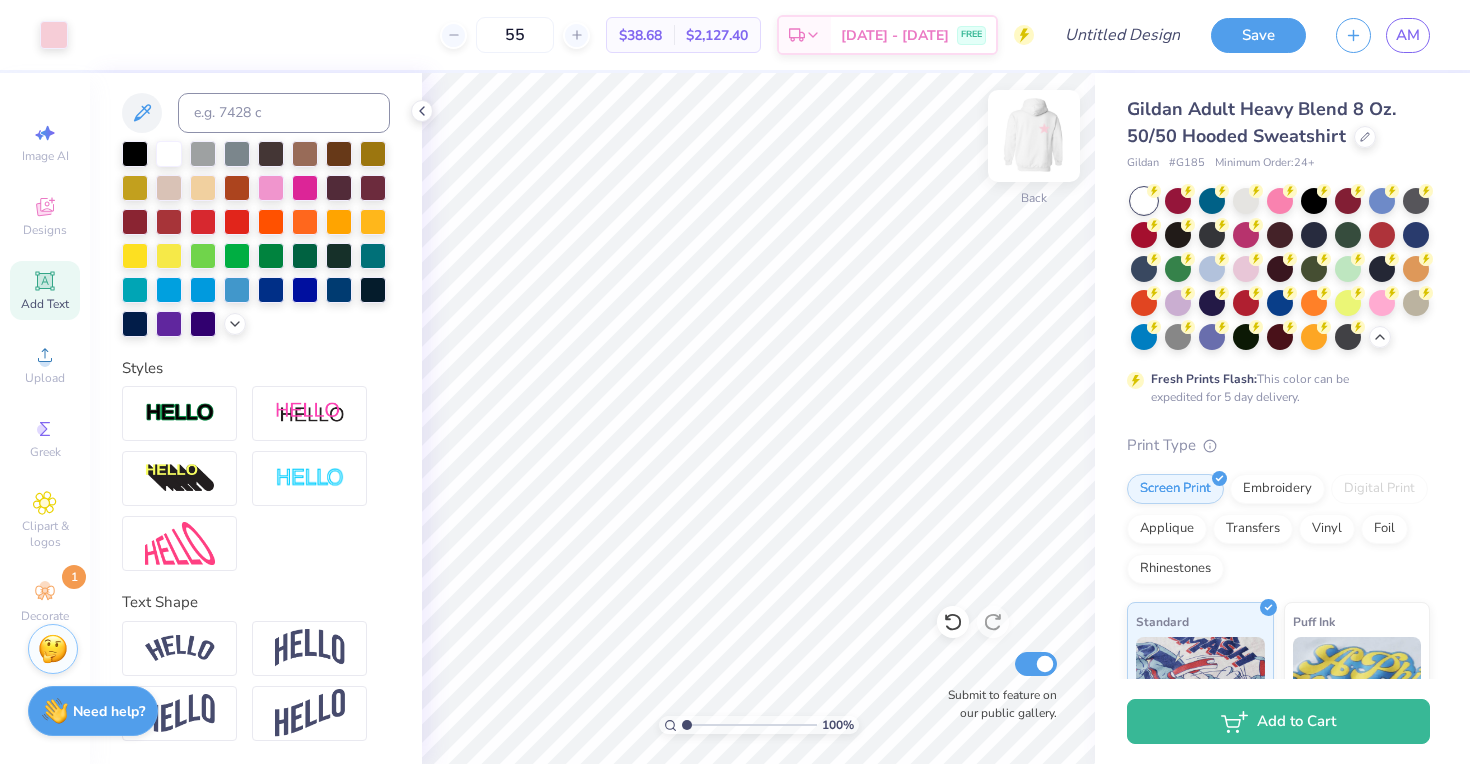 click at bounding box center [1034, 136] 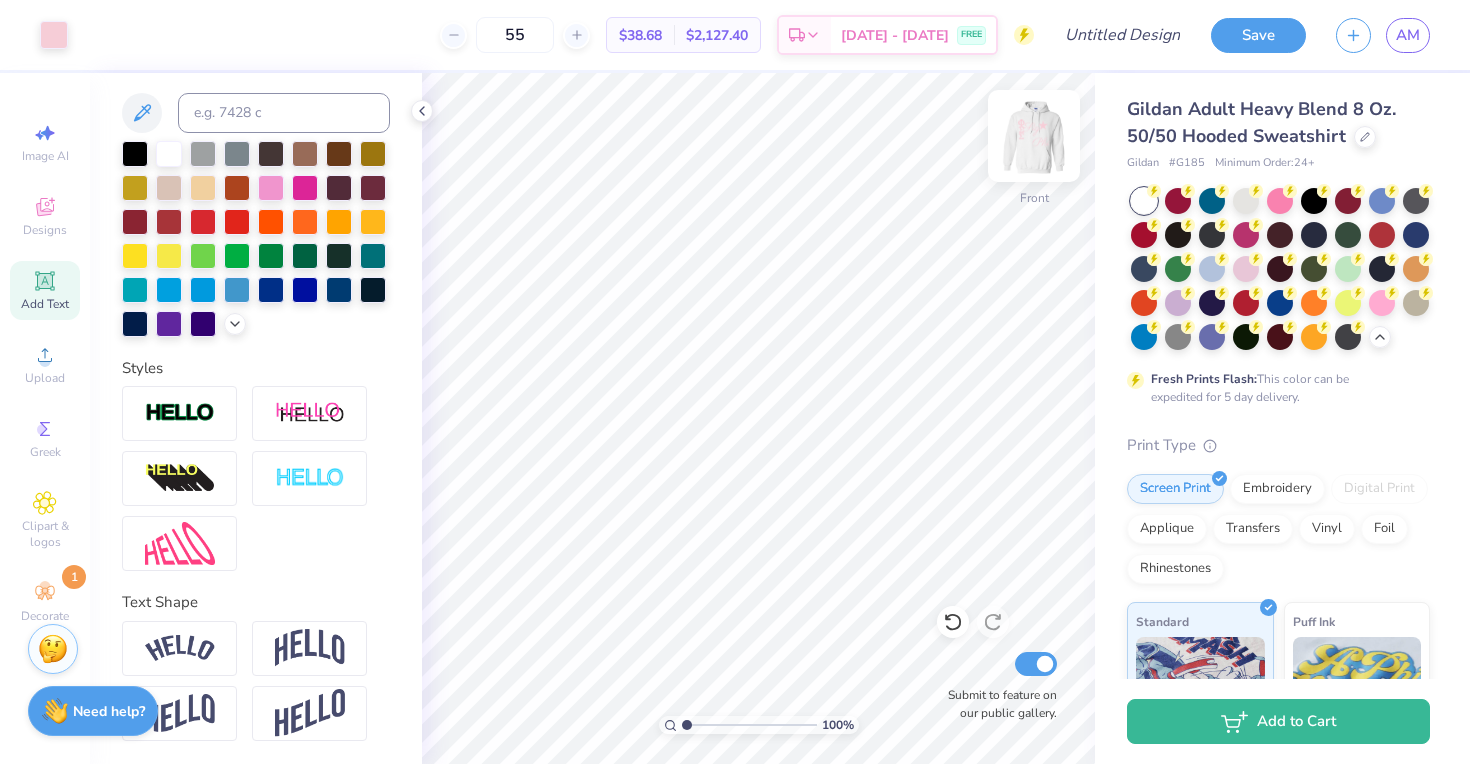 click at bounding box center [1034, 136] 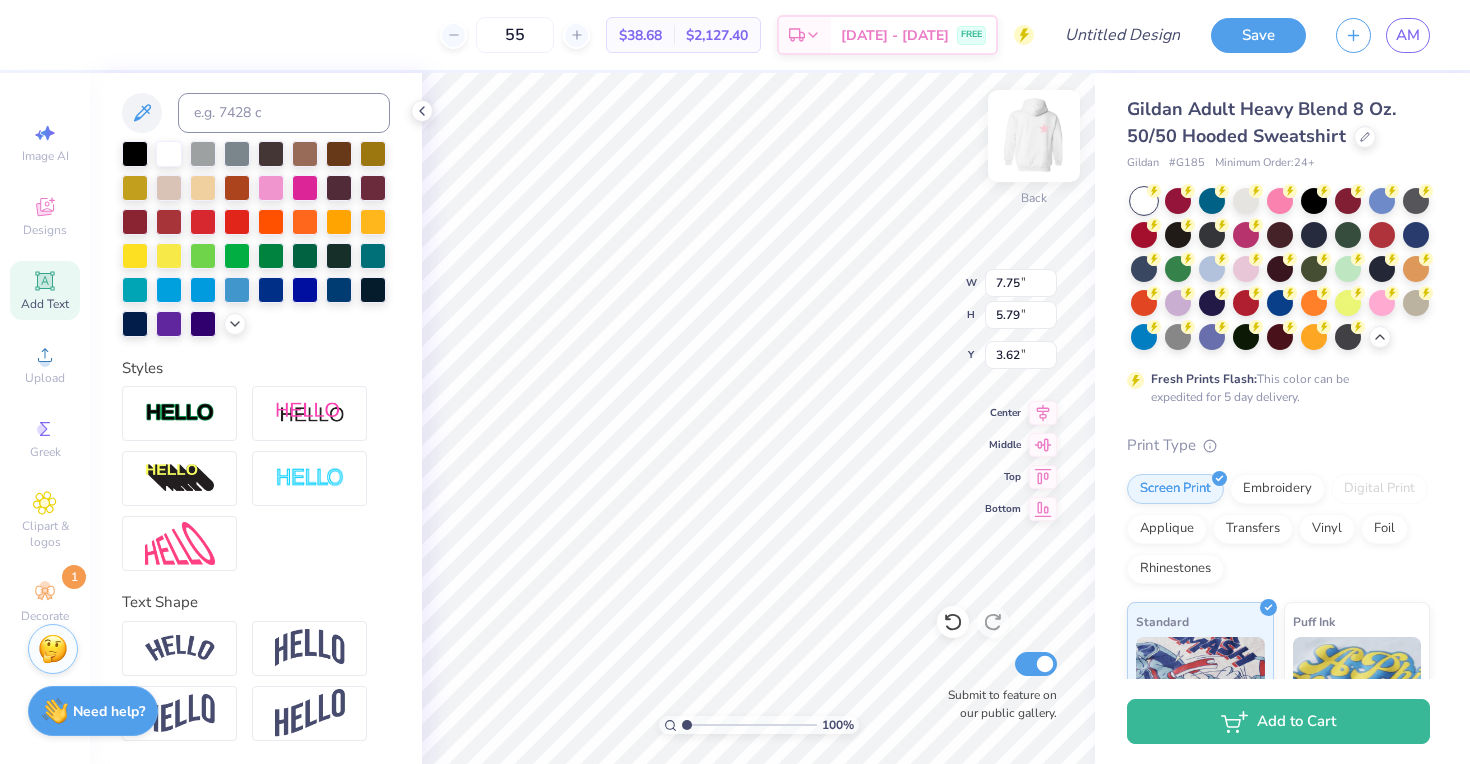 click at bounding box center [1034, 136] 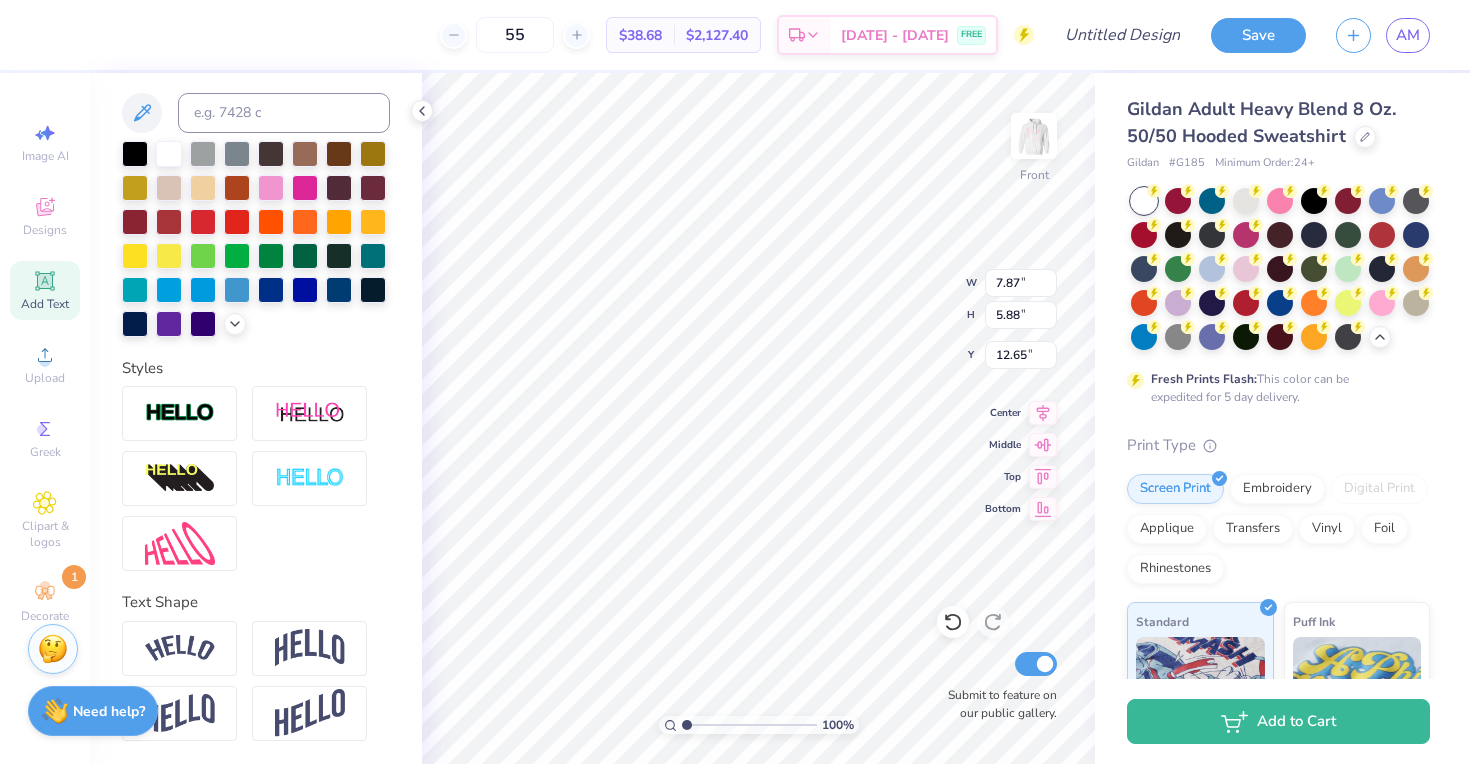 type on "12.65" 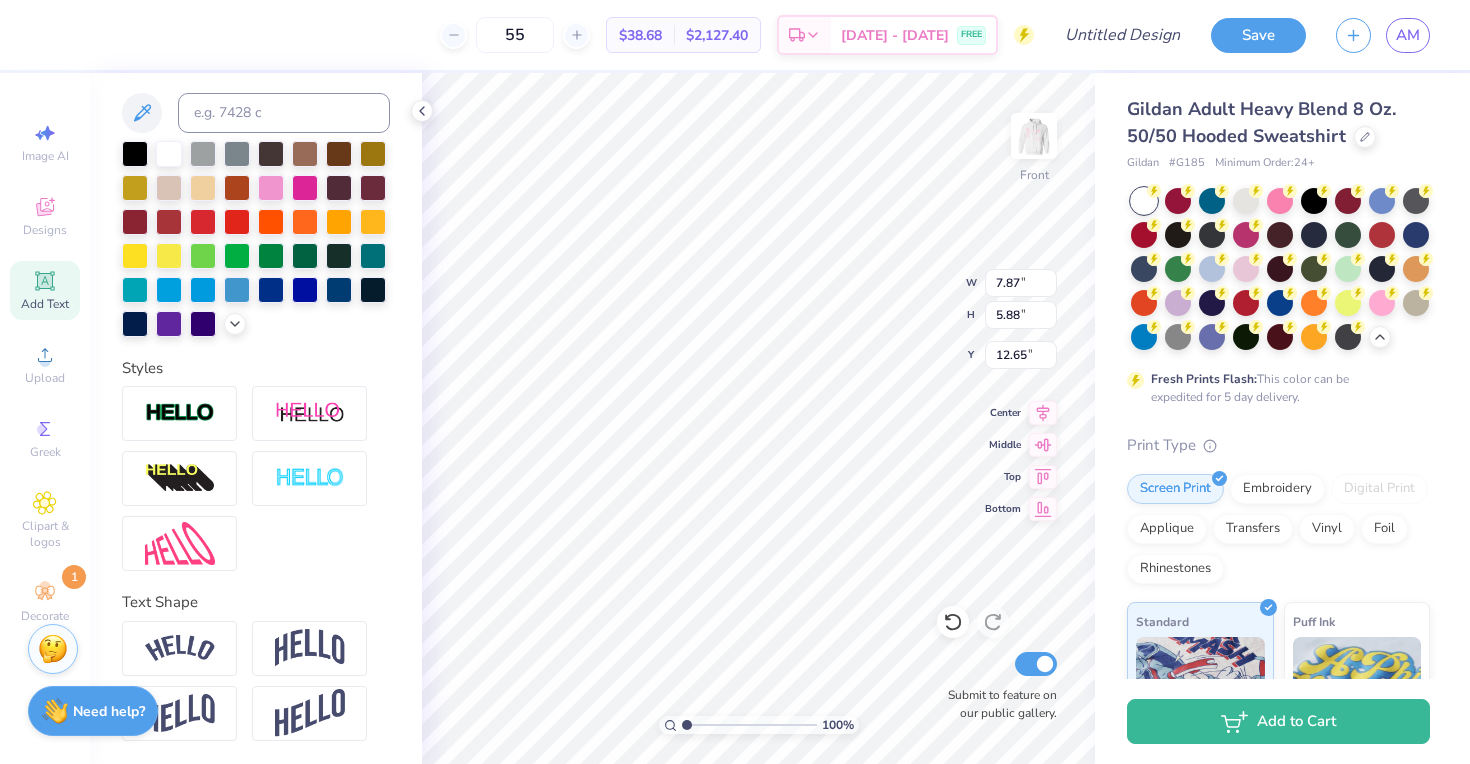type on "6.96" 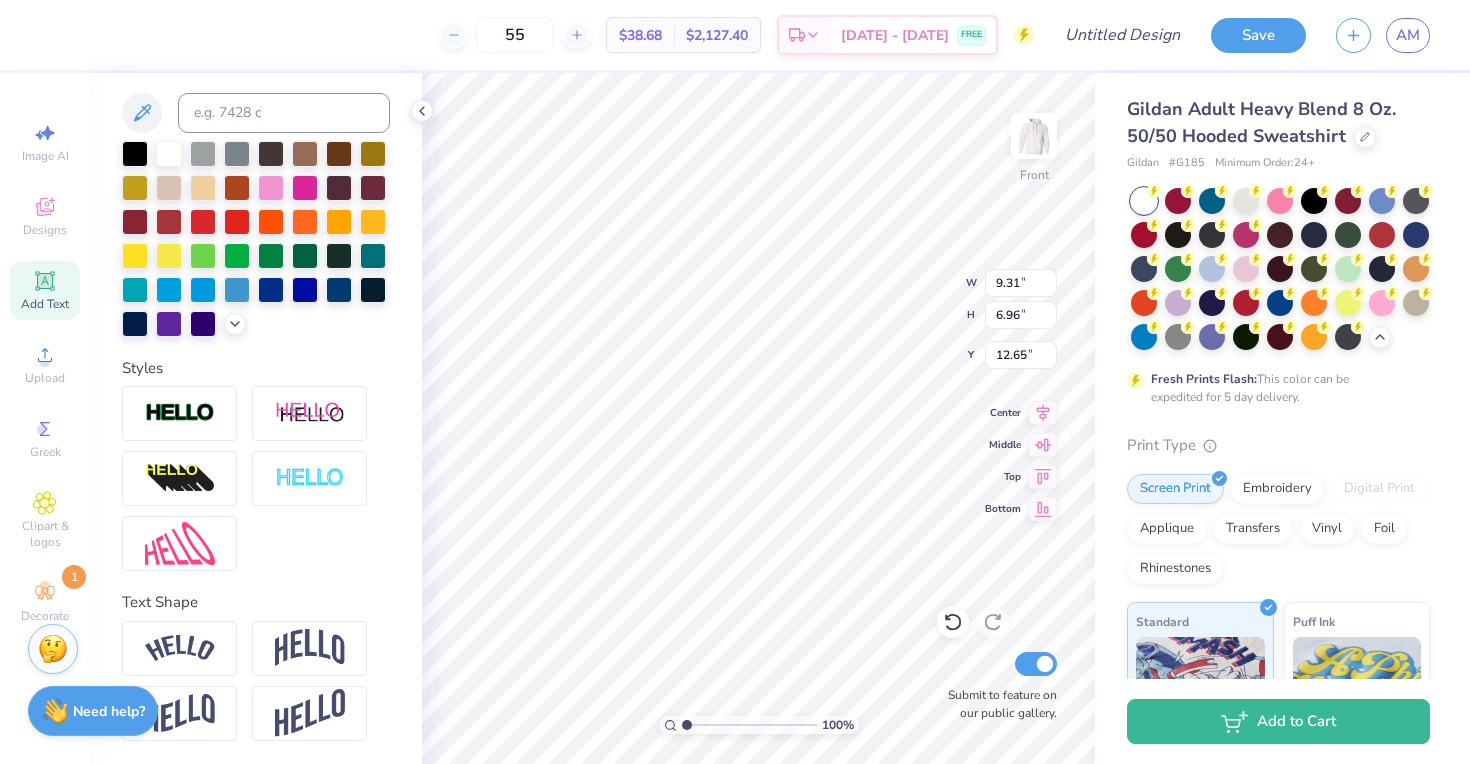 type on "8.34" 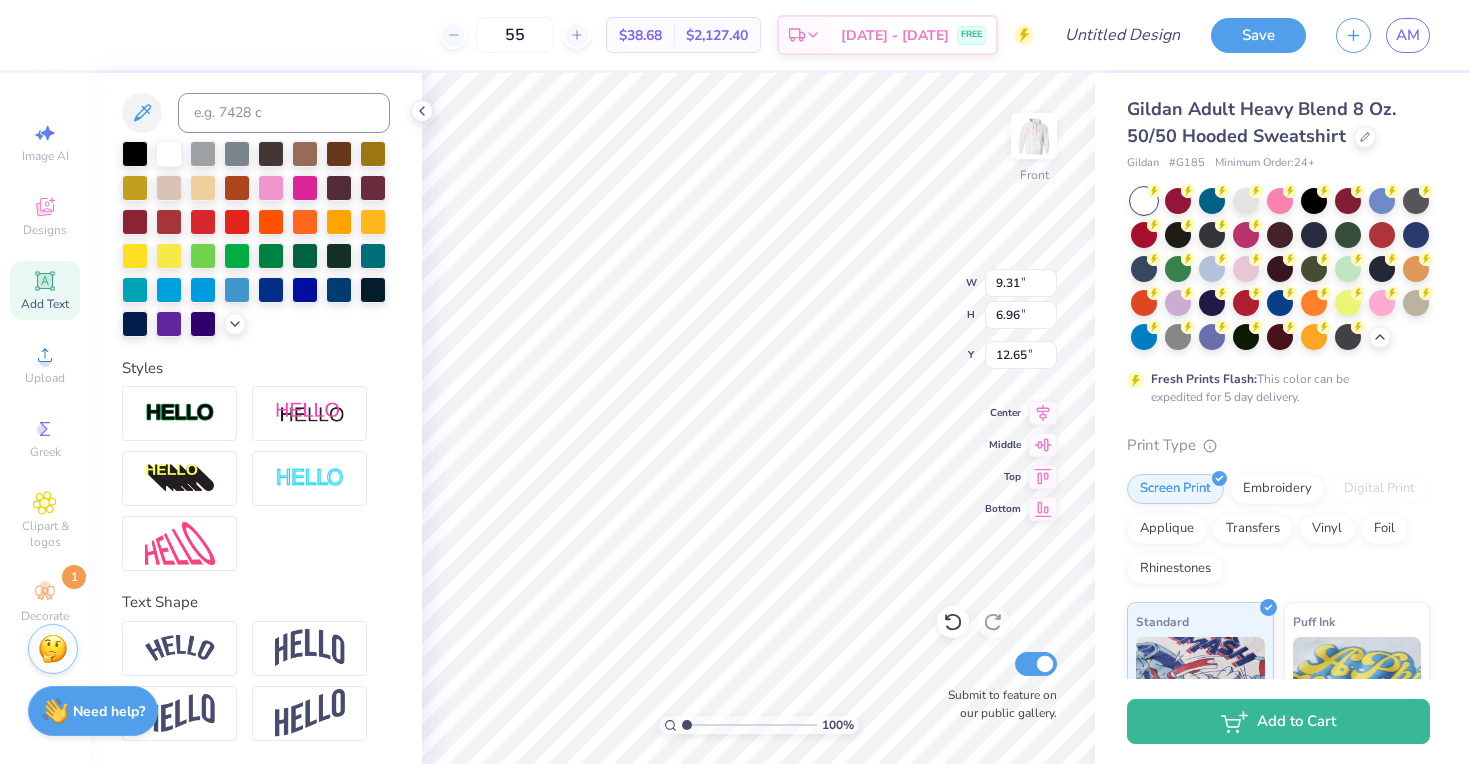 type on "6.24" 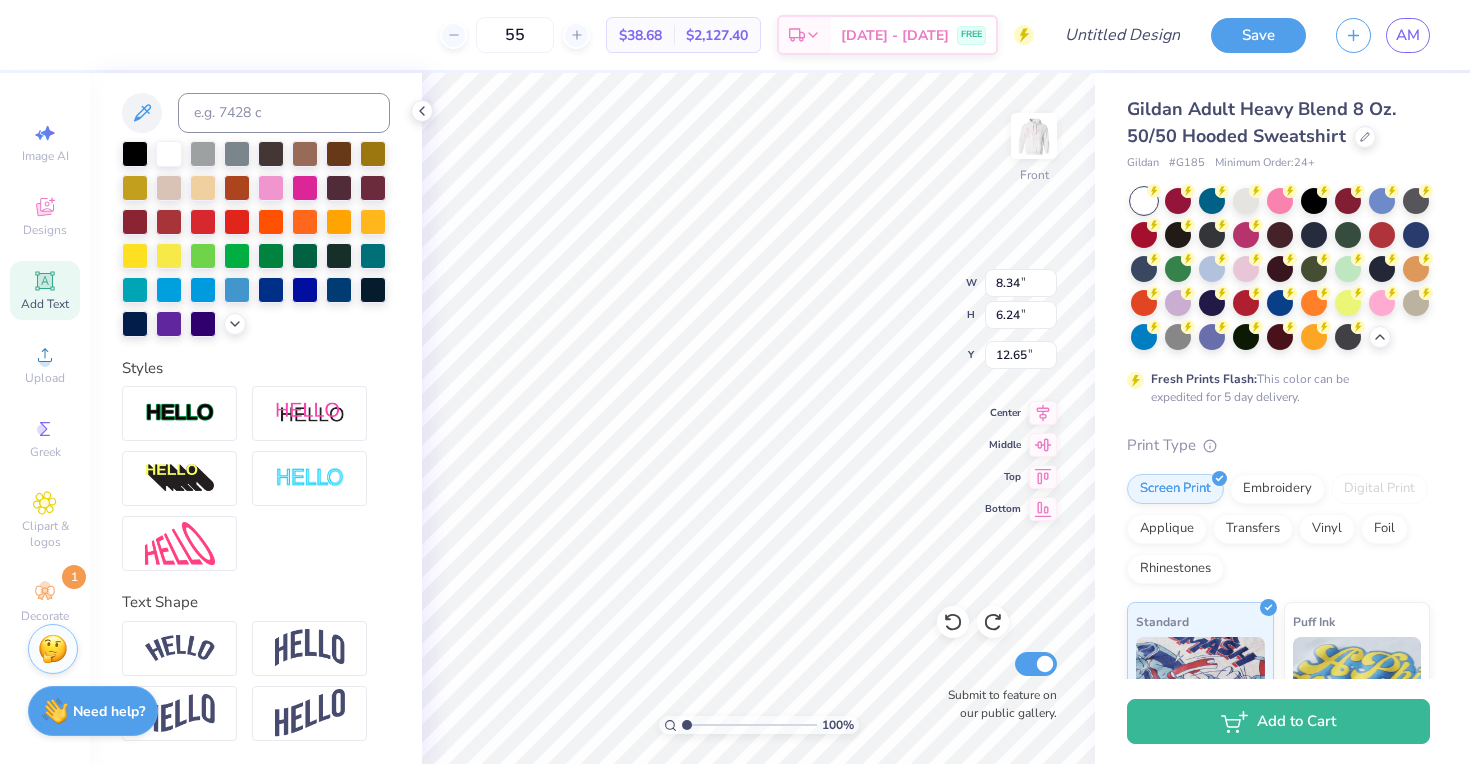 type on "9.31" 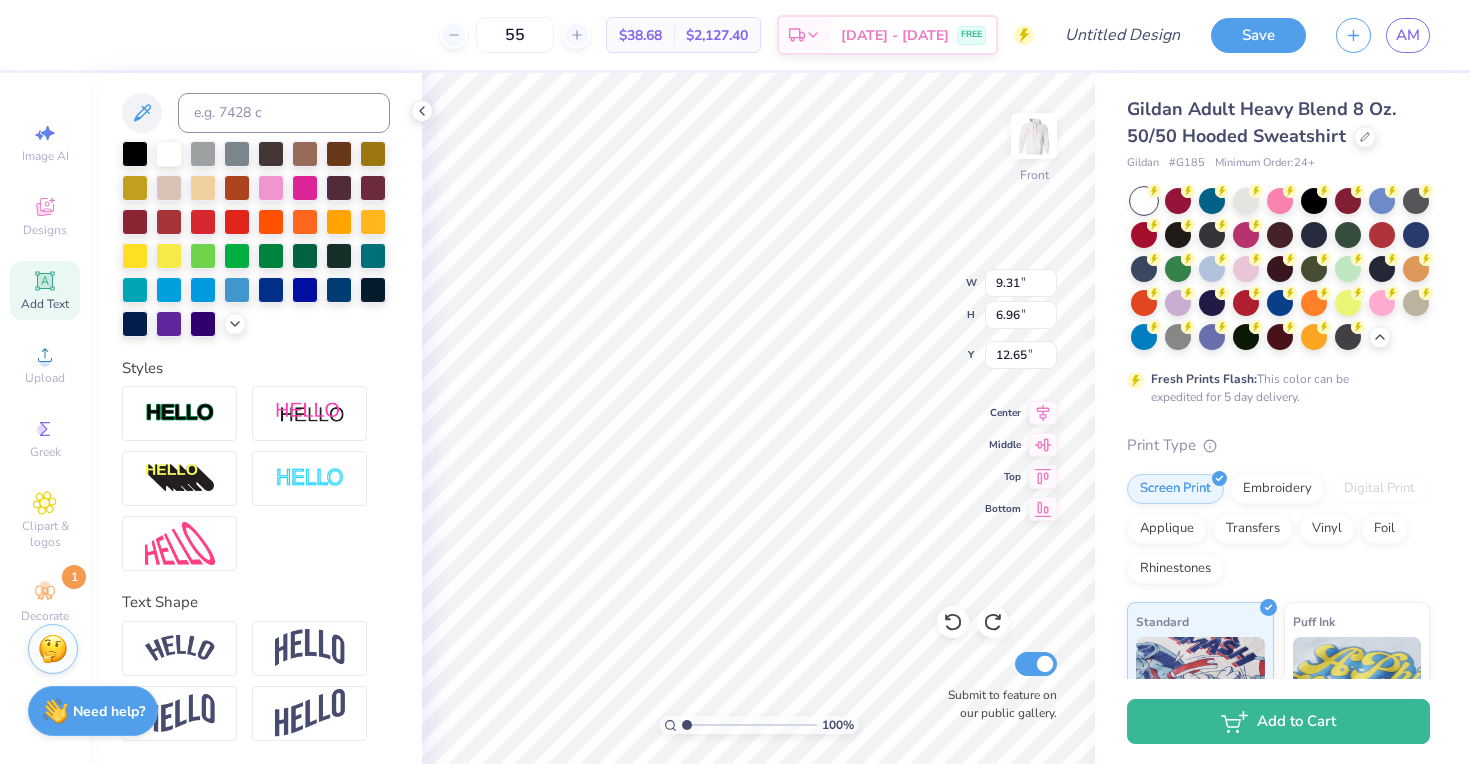 type on "7.87" 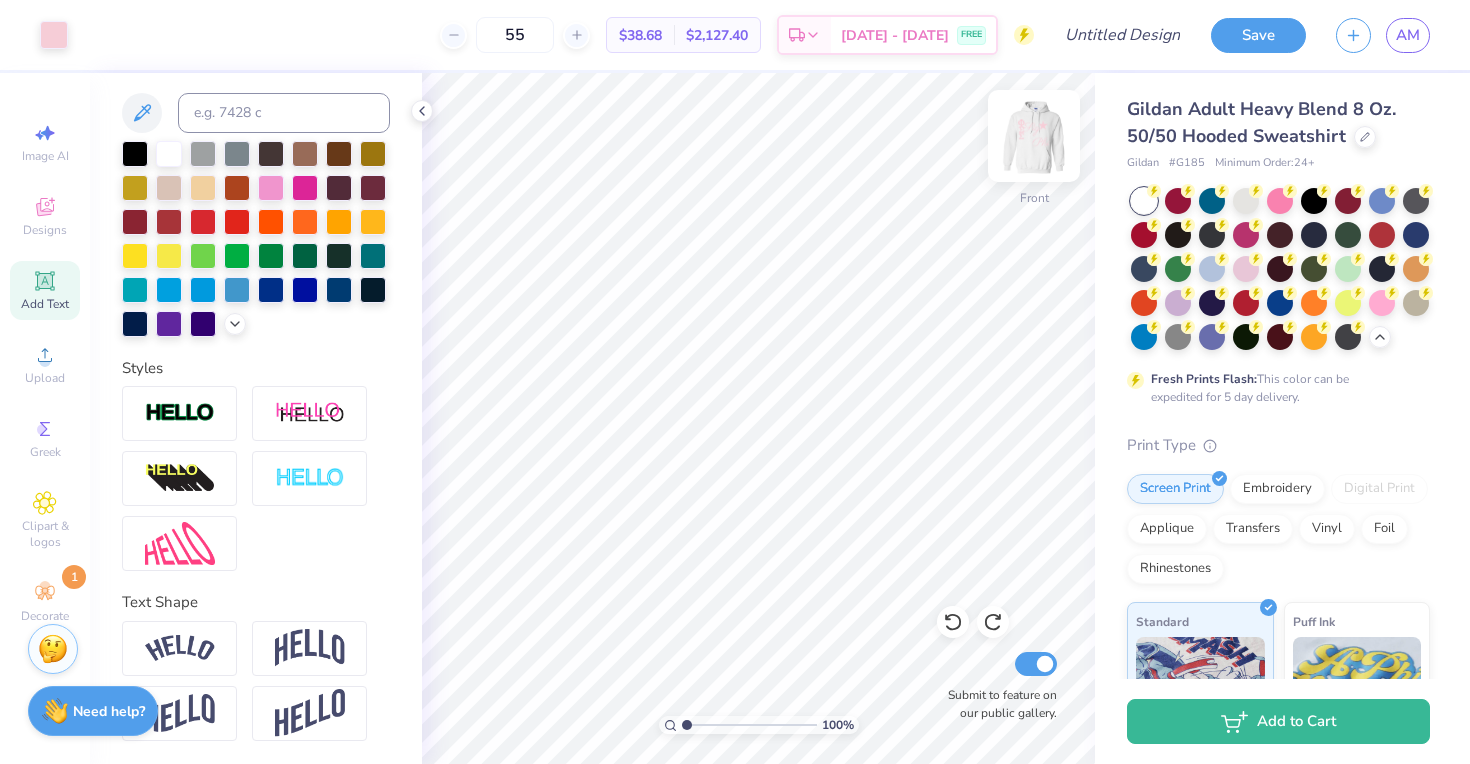click at bounding box center (1034, 136) 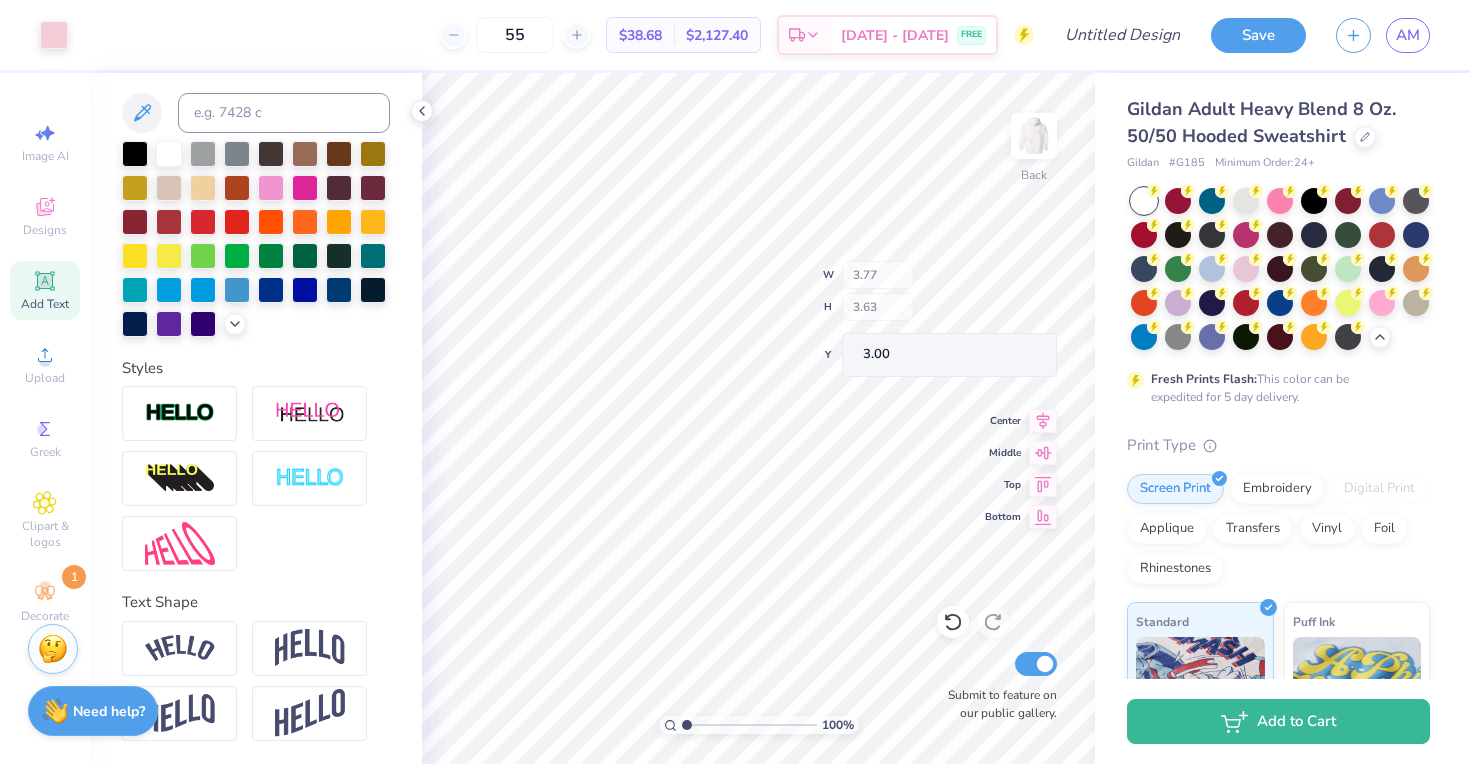 type on "3.00" 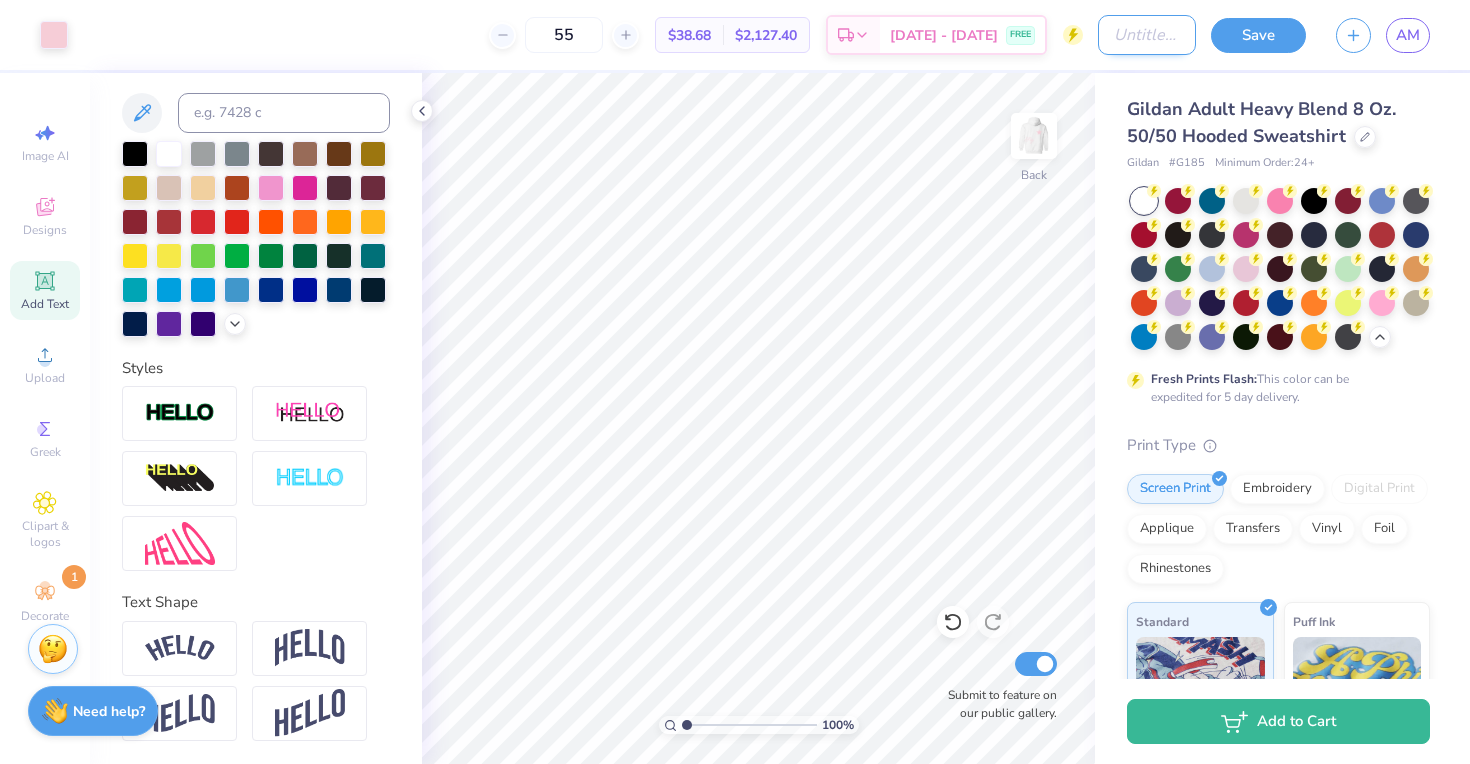 click on "Design Title" at bounding box center (1147, 35) 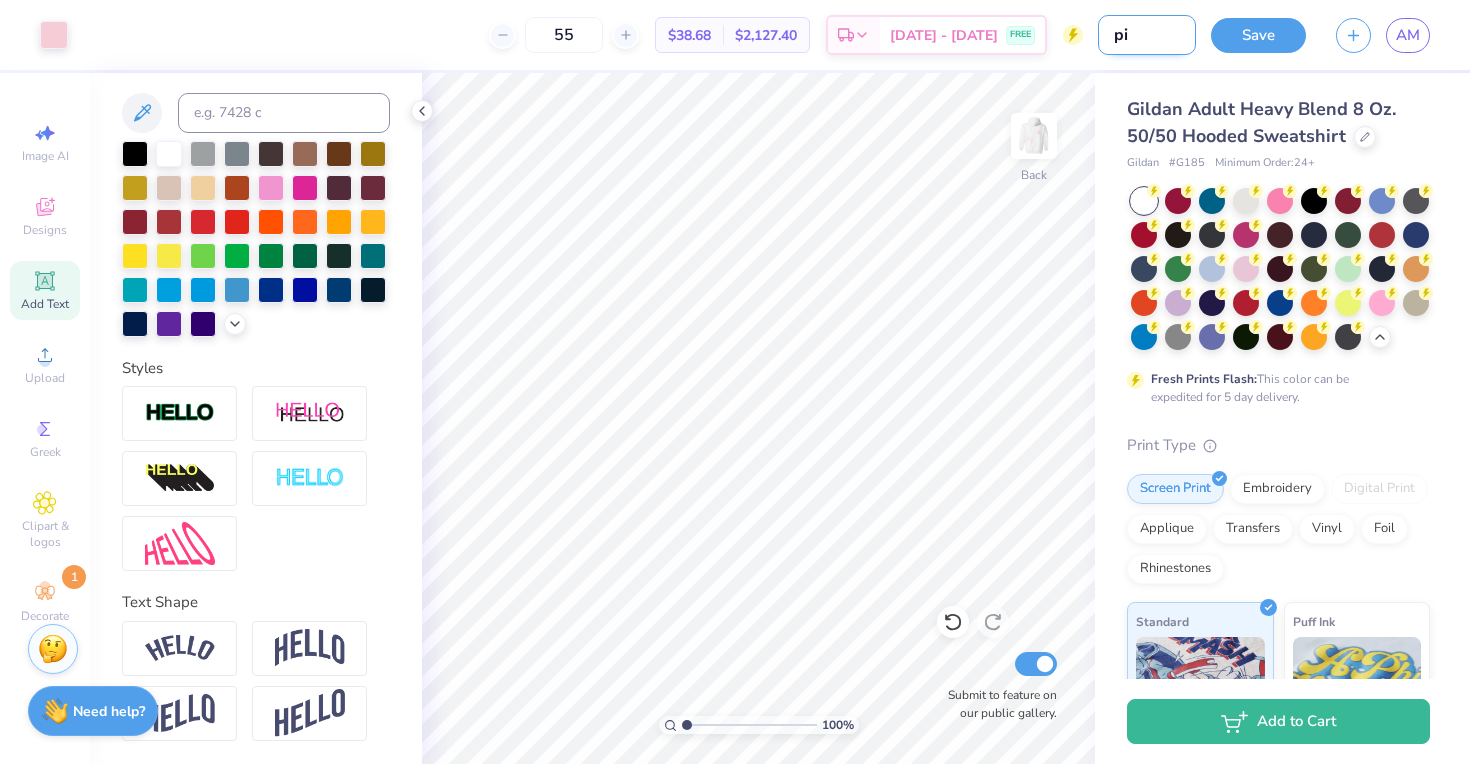 type on "p" 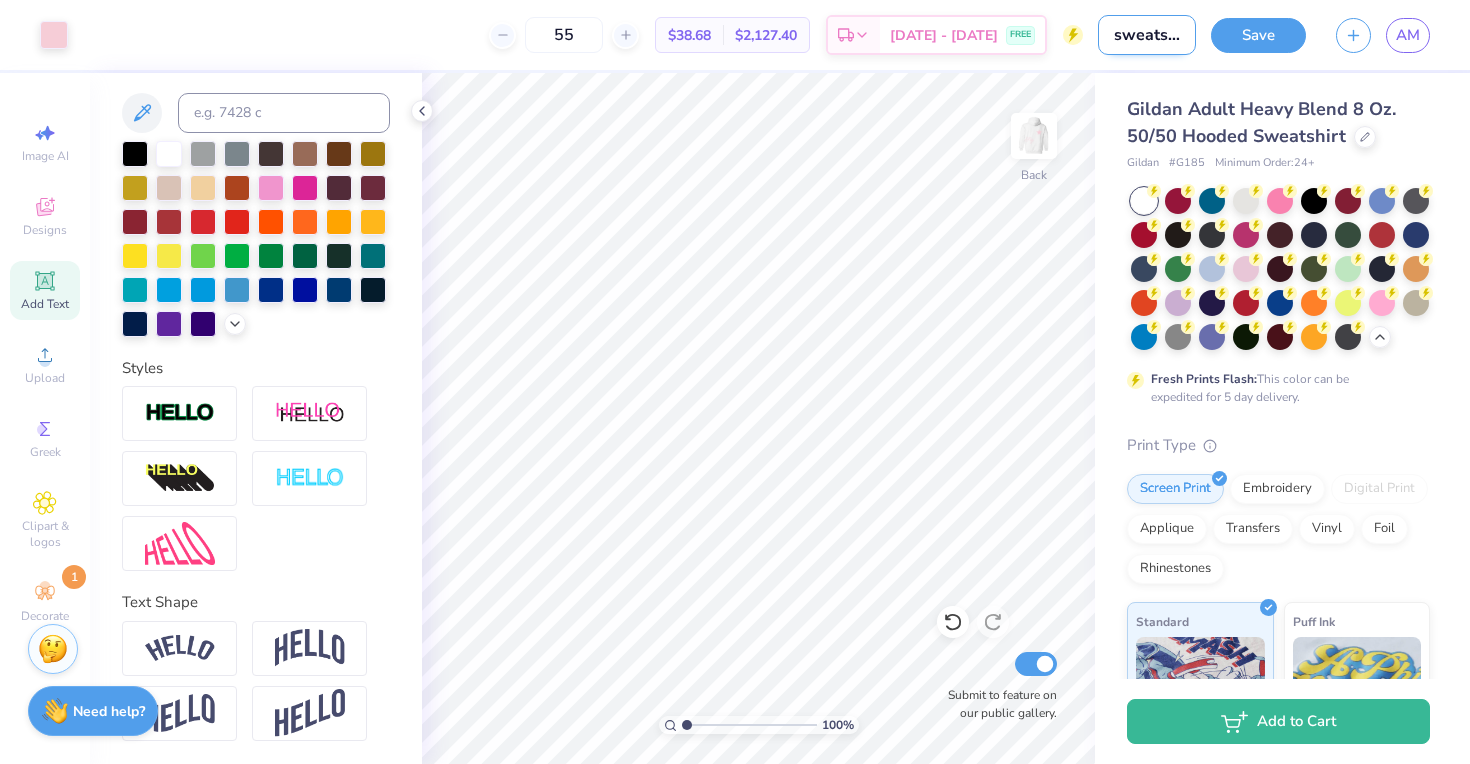 scroll, scrollTop: 0, scrollLeft: 12, axis: horizontal 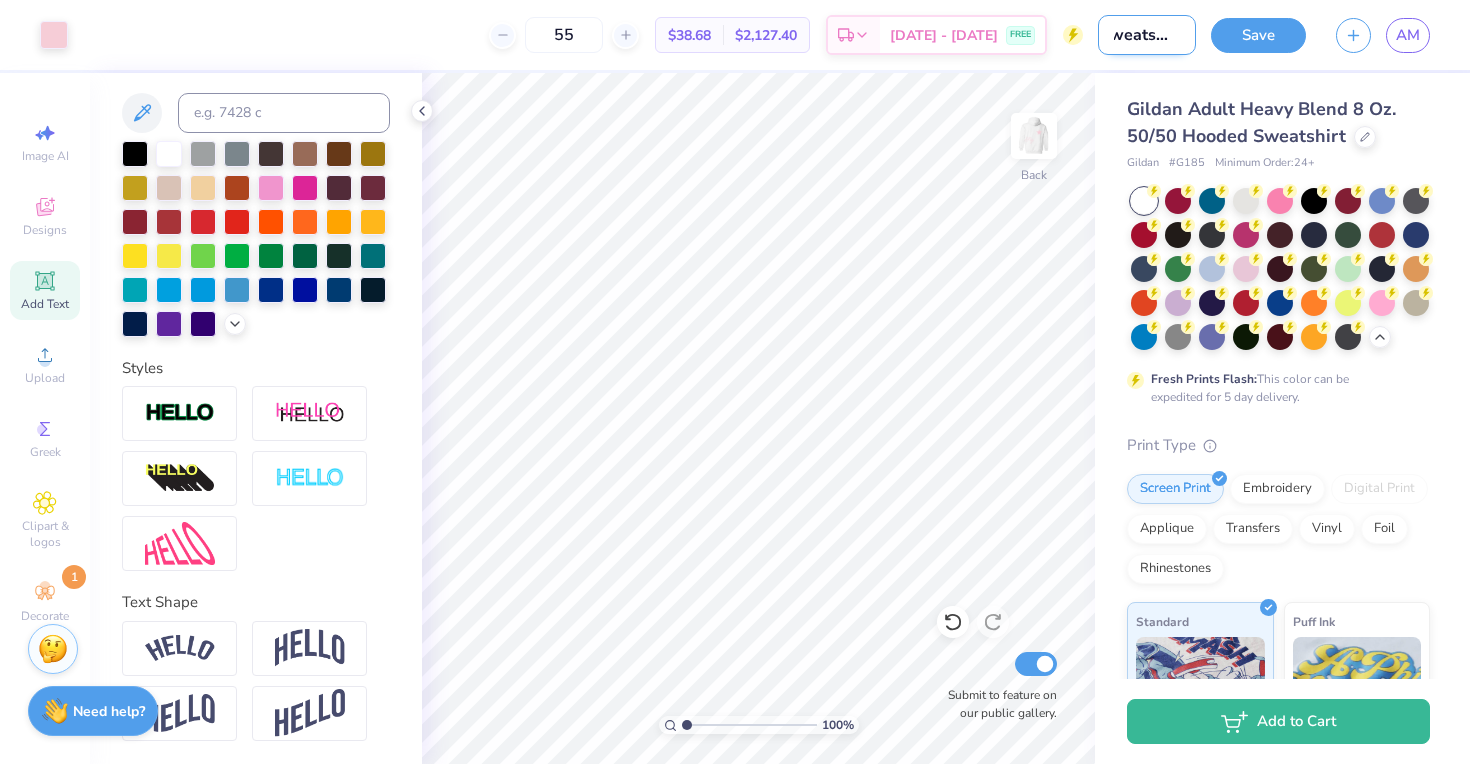 type on "sweatshirt" 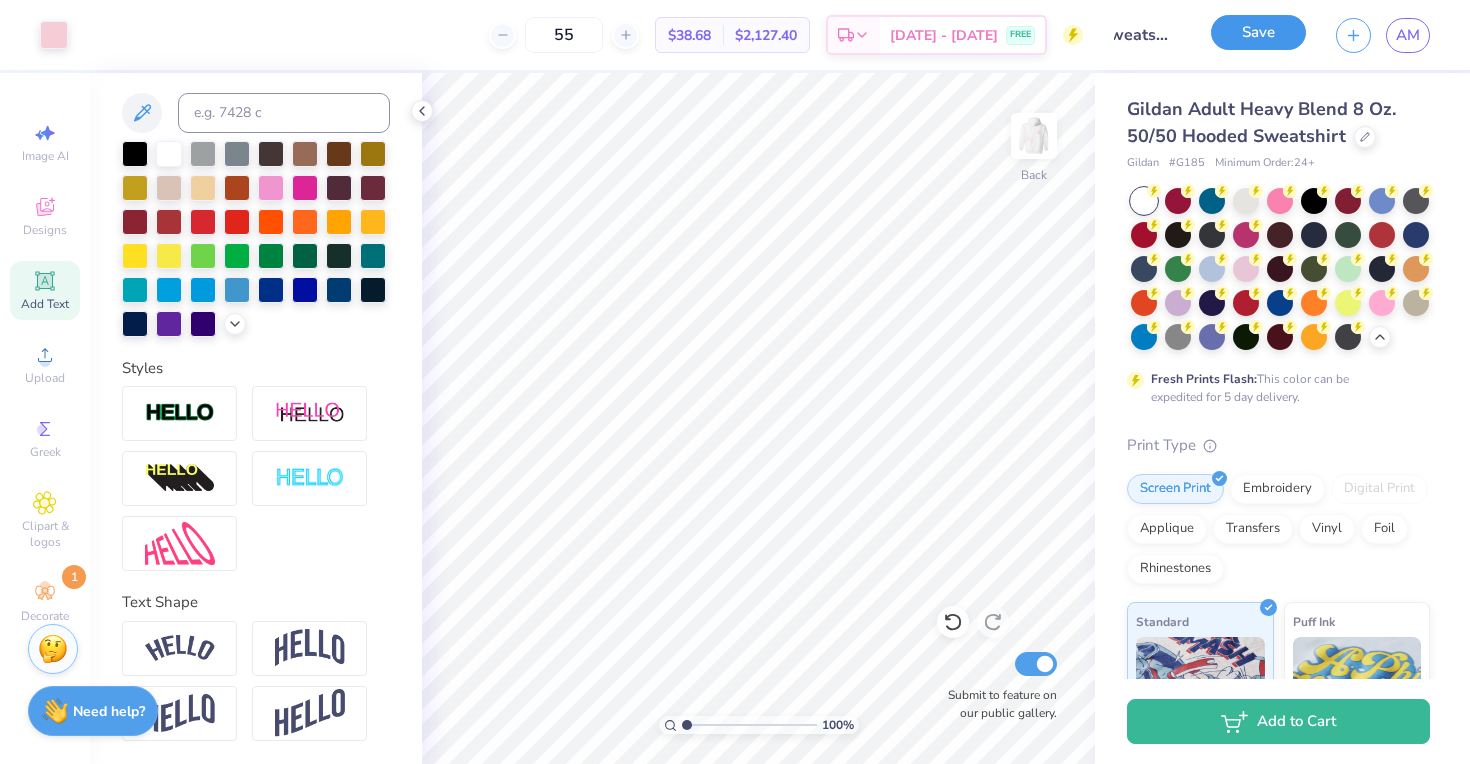 click on "Save" at bounding box center (1258, 32) 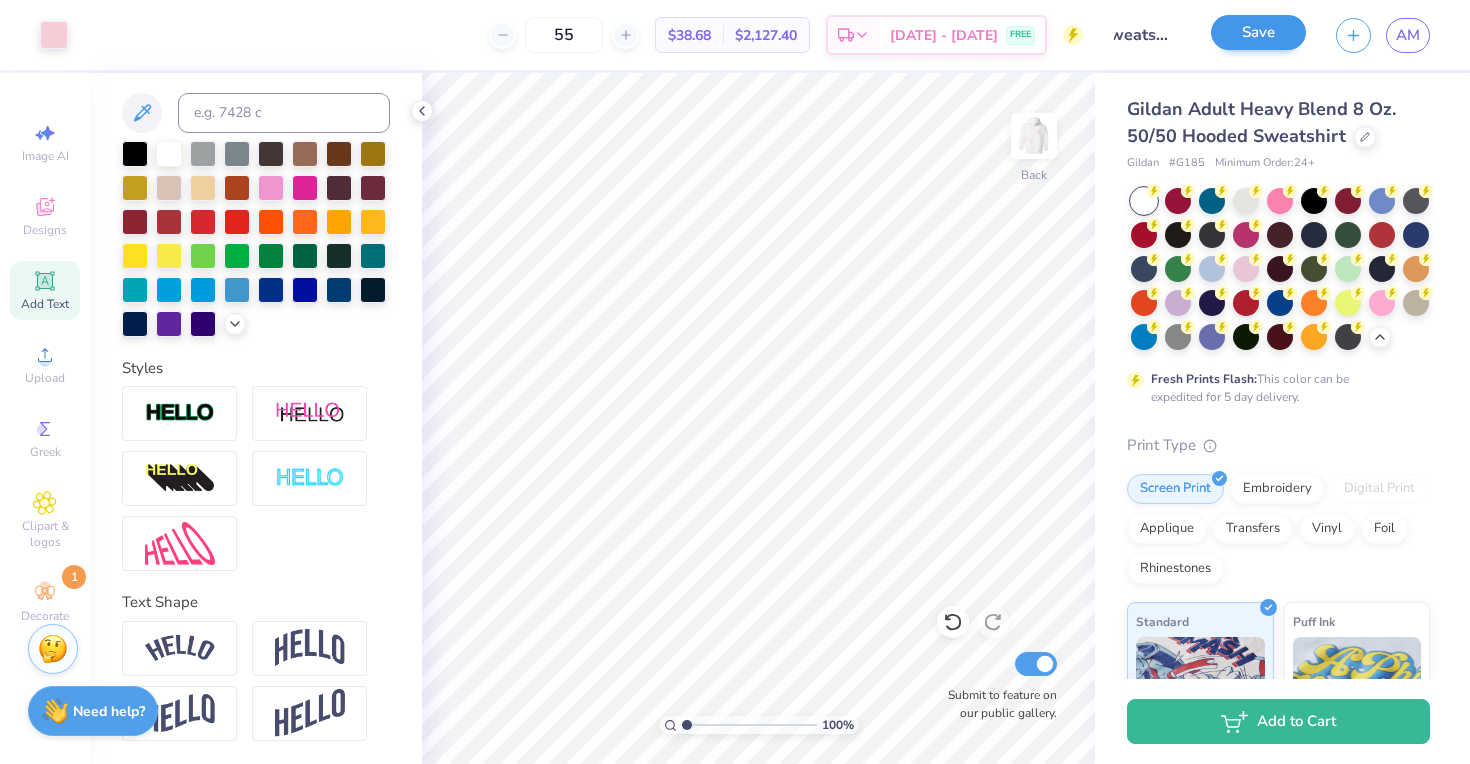 scroll, scrollTop: 0, scrollLeft: 0, axis: both 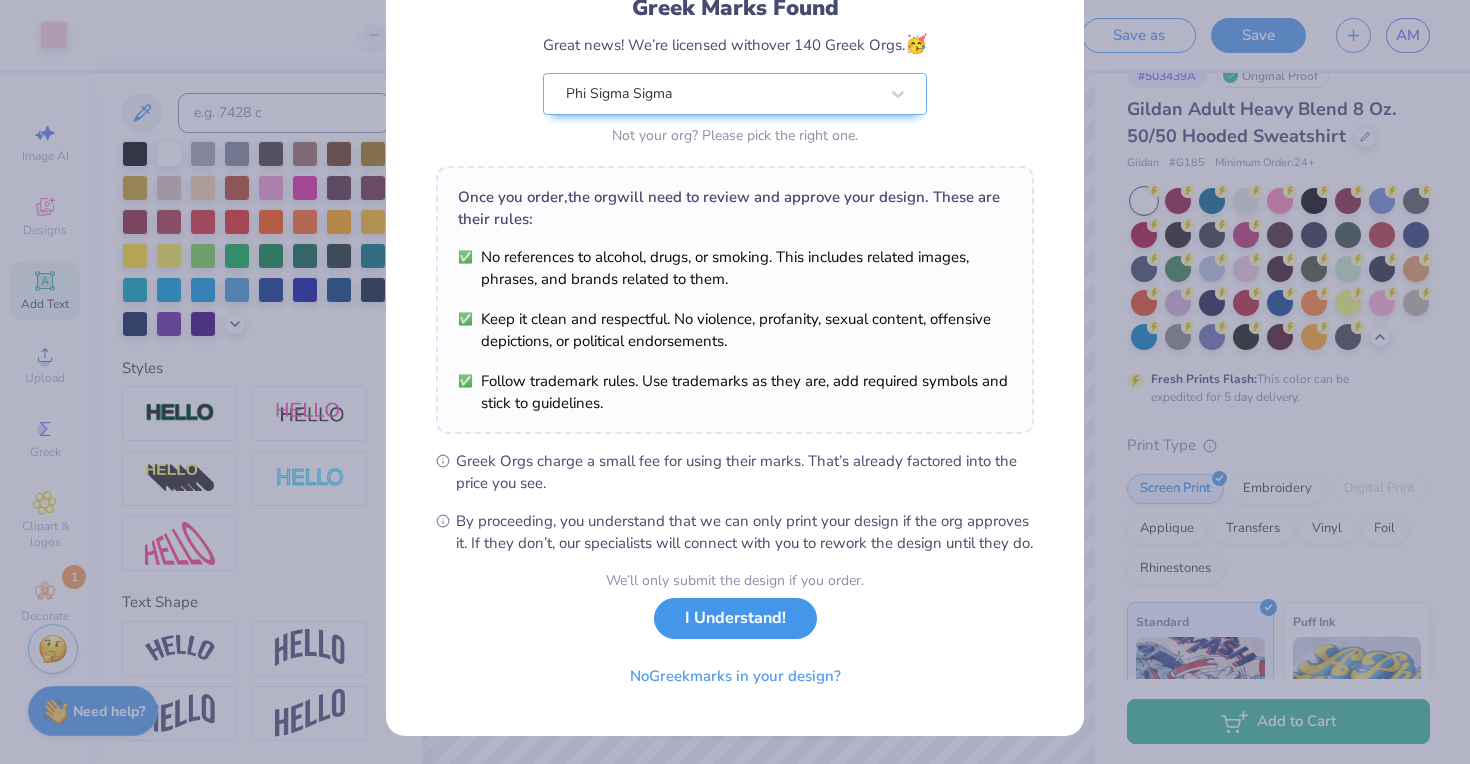 click on "I Understand!" at bounding box center [735, 618] 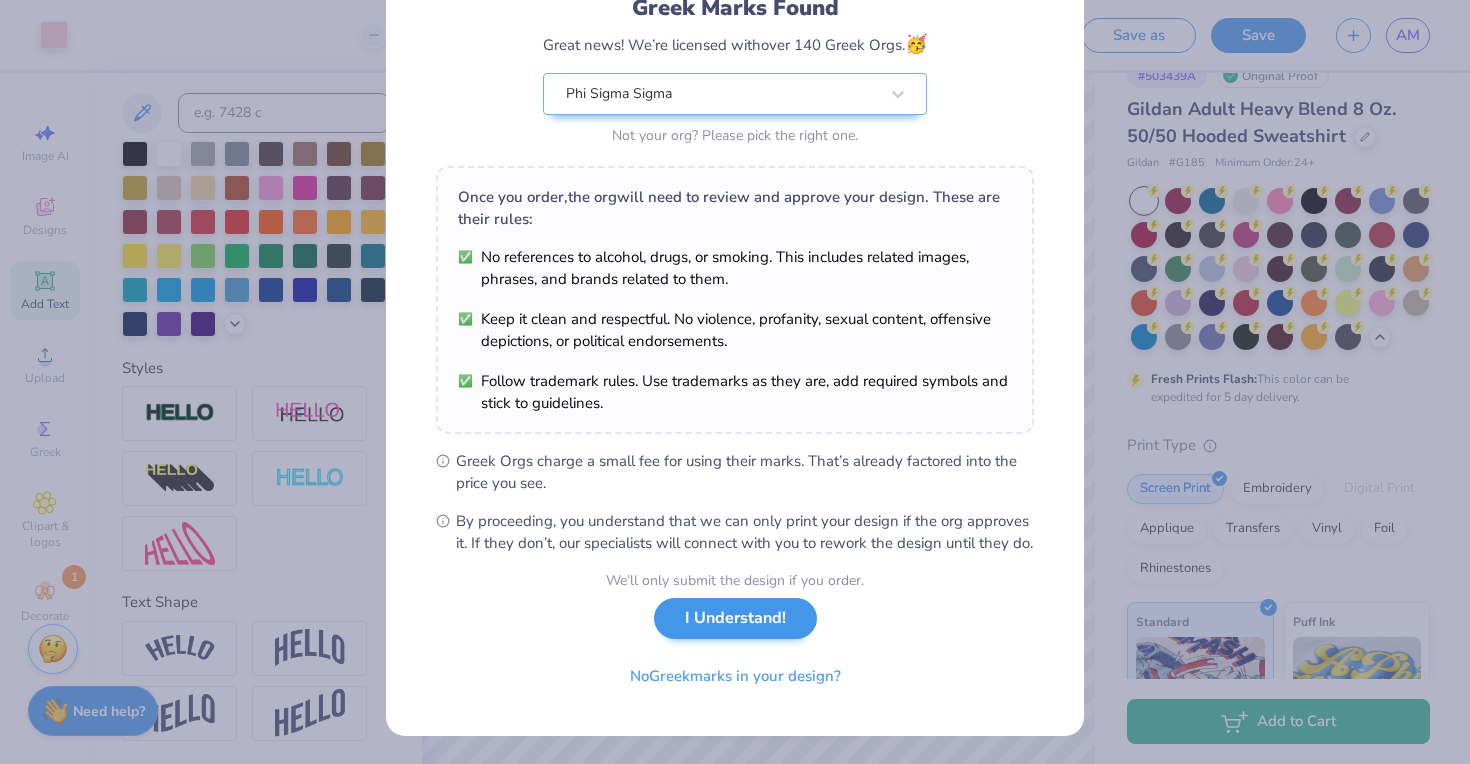 scroll, scrollTop: 0, scrollLeft: 0, axis: both 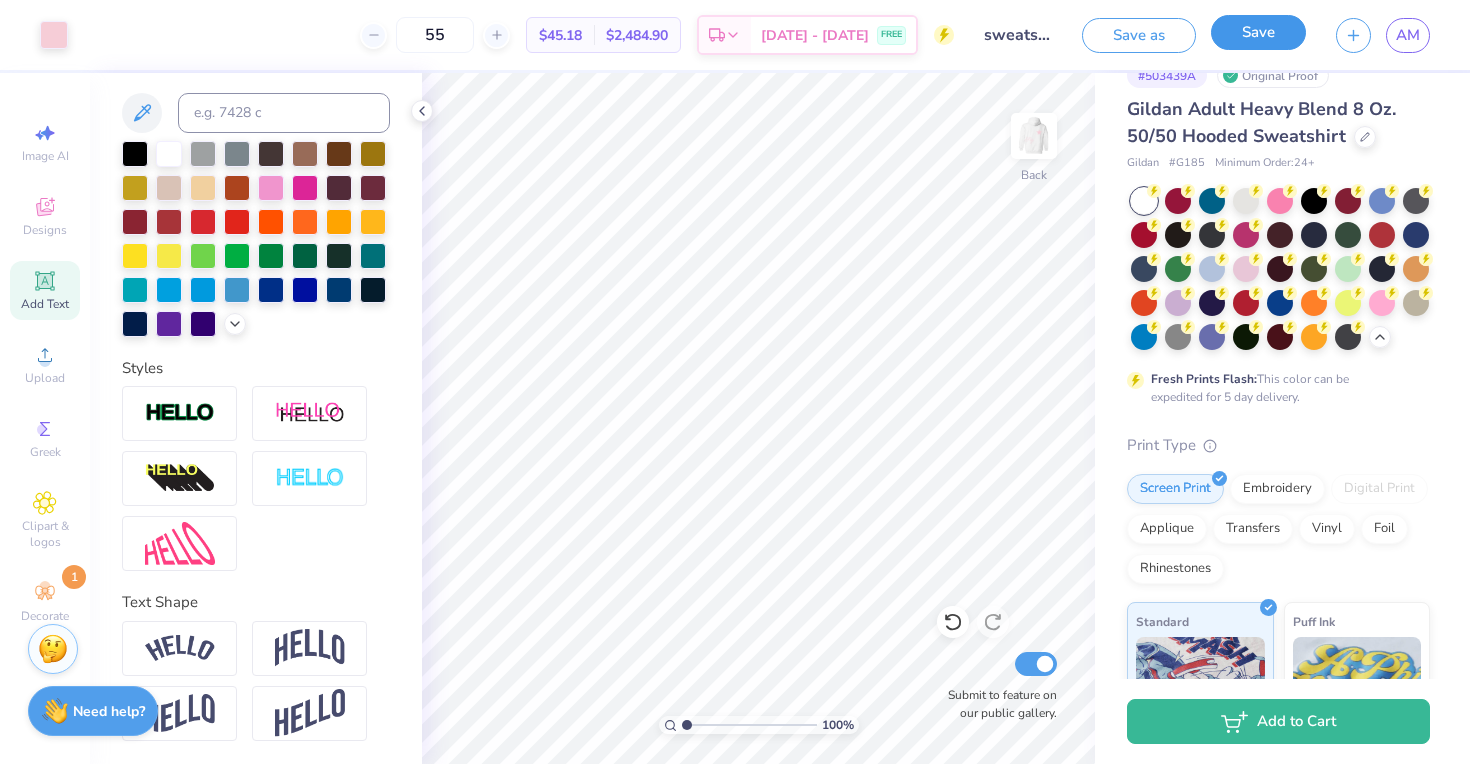 click on "Save" at bounding box center (1258, 32) 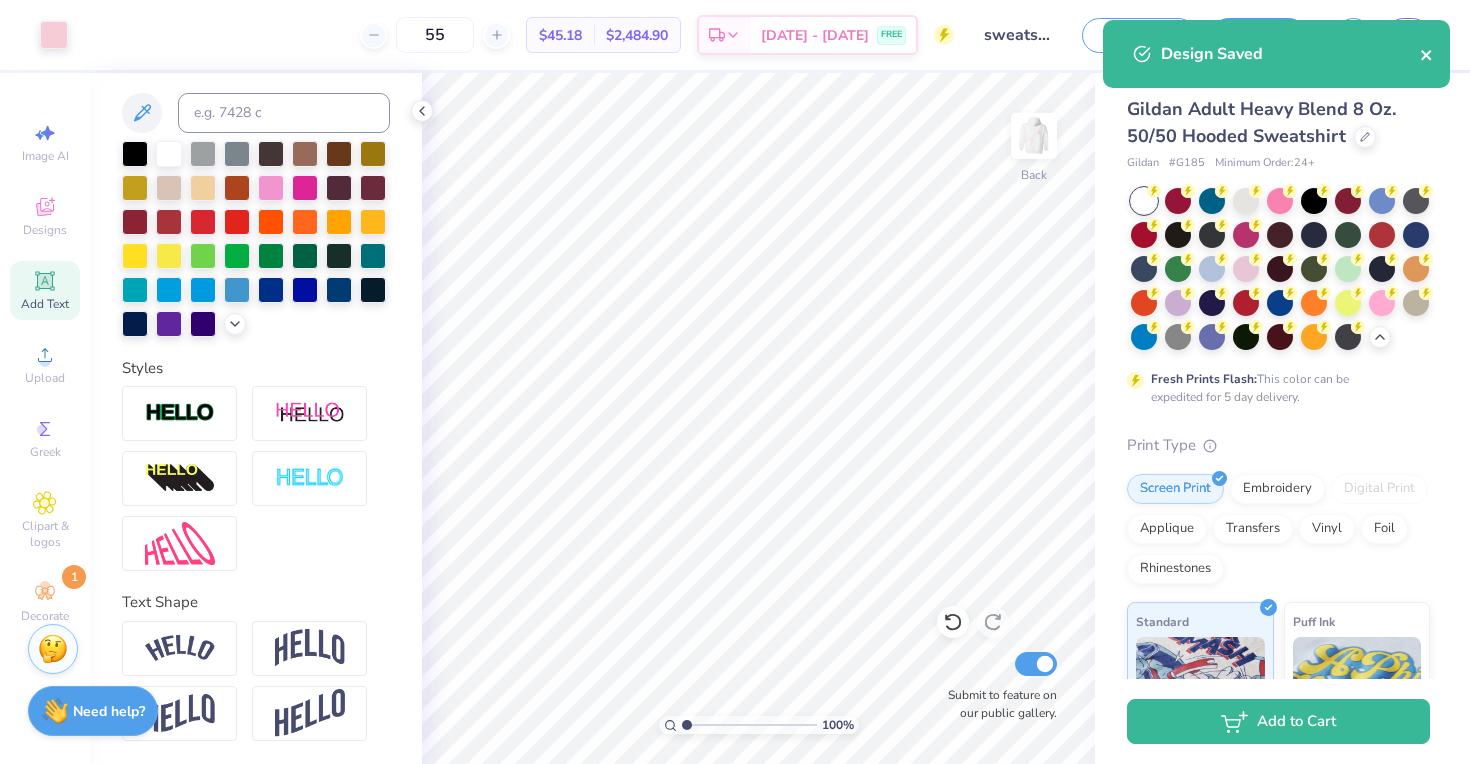 click 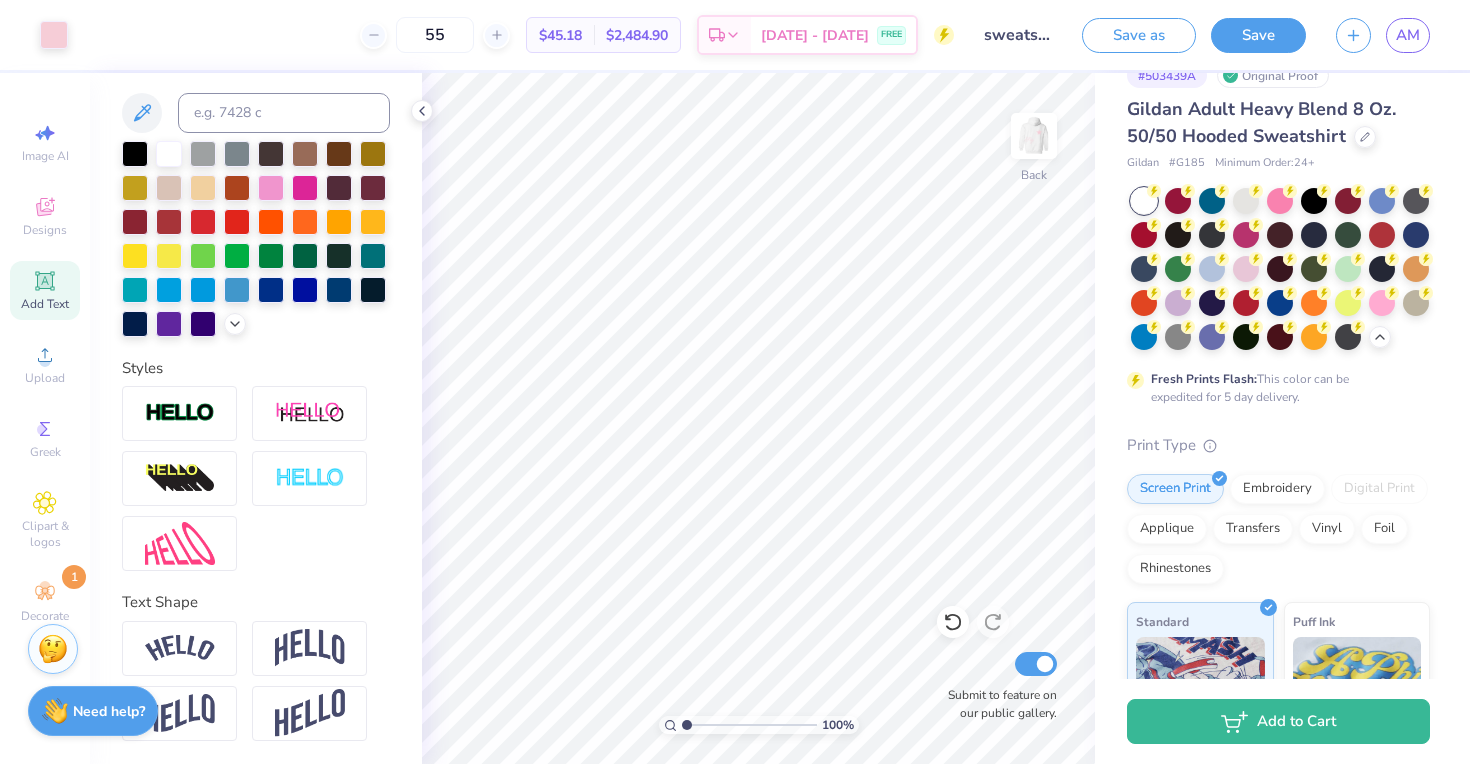 click on "Art colors 55 $45.18 Per Item $2,484.90 Total Est.  Delivery Aug 27 - 30 FREE Design Title sweatshirt Save as Save AM Image AI Designs Add Text Upload Greek Clipart & logos Decorate 1 Personalized Names Personalized Numbers Text Tool  Add Font Font Parisienne Switch to Greek Letters Format Color Styles Text Shape 100  % Back Submit to feature on our public gallery. # 503439A Original Proof Gildan Adult Heavy Blend 8 Oz. 50/50 Hooded Sweatshirt Gildan # G185 Minimum Order:  24 +   Fresh Prints Flash:  This color can be expedited for 5 day delivery. Print Type Screen Print Embroidery Digital Print Applique Transfers Vinyl Foil Rhinestones Standard Puff Ink Neon Ink Metallic & Glitter Ink Glow in the Dark Ink Water based Ink Add to Cart Stuck?  Our Art team will finish your design for free. Need help?  Chat with us. Design Saved" at bounding box center (735, 382) 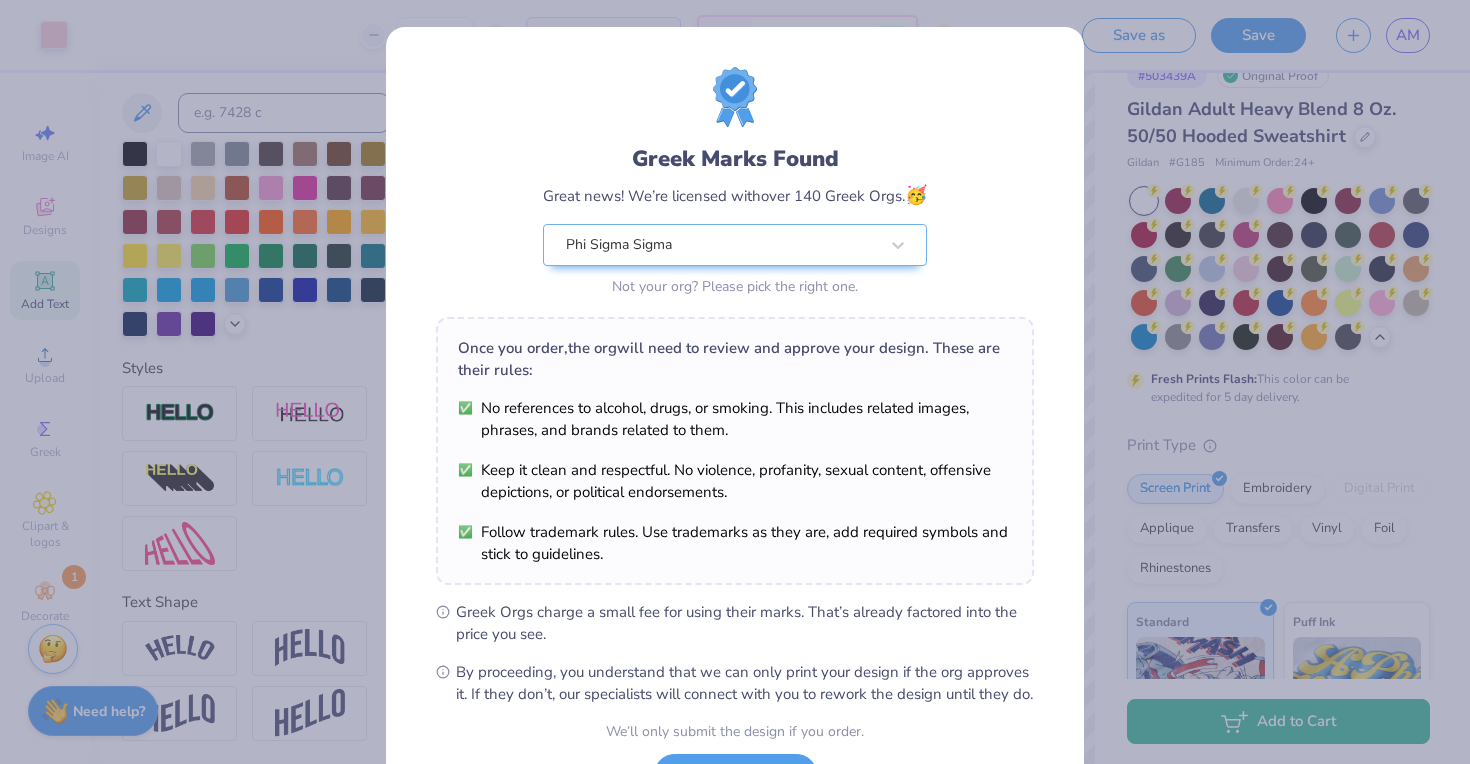 scroll, scrollTop: 172, scrollLeft: 0, axis: vertical 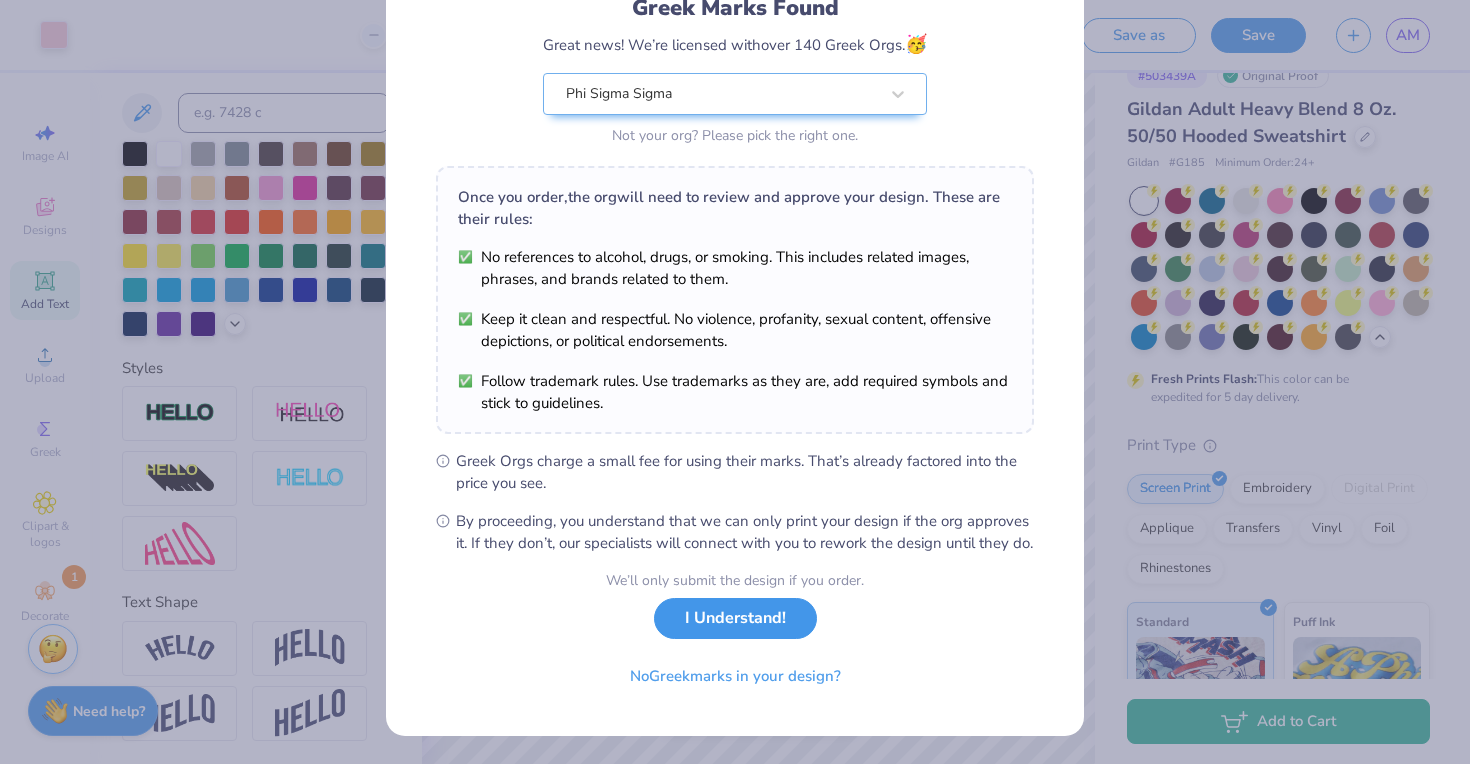 click on "I Understand!" at bounding box center (735, 618) 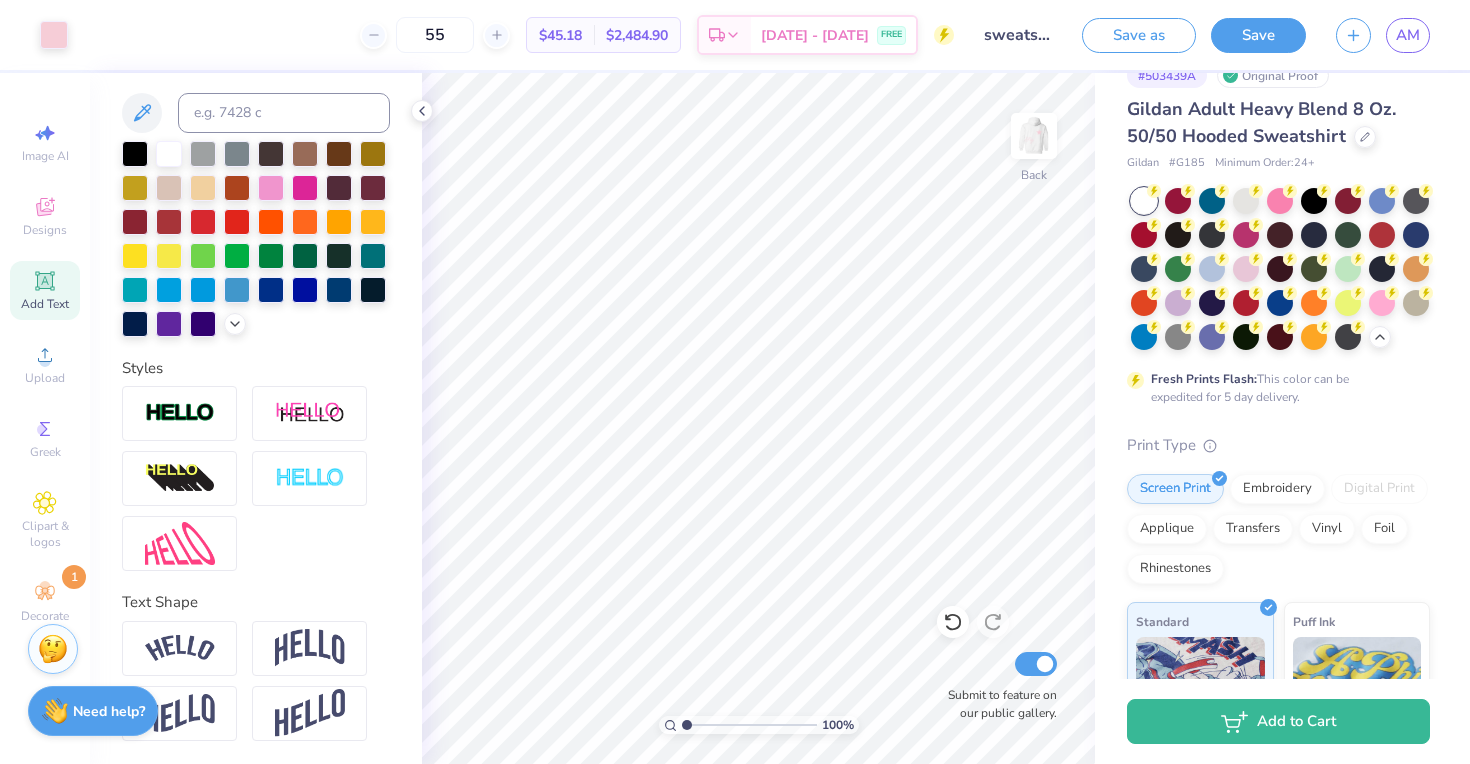 scroll, scrollTop: 0, scrollLeft: 0, axis: both 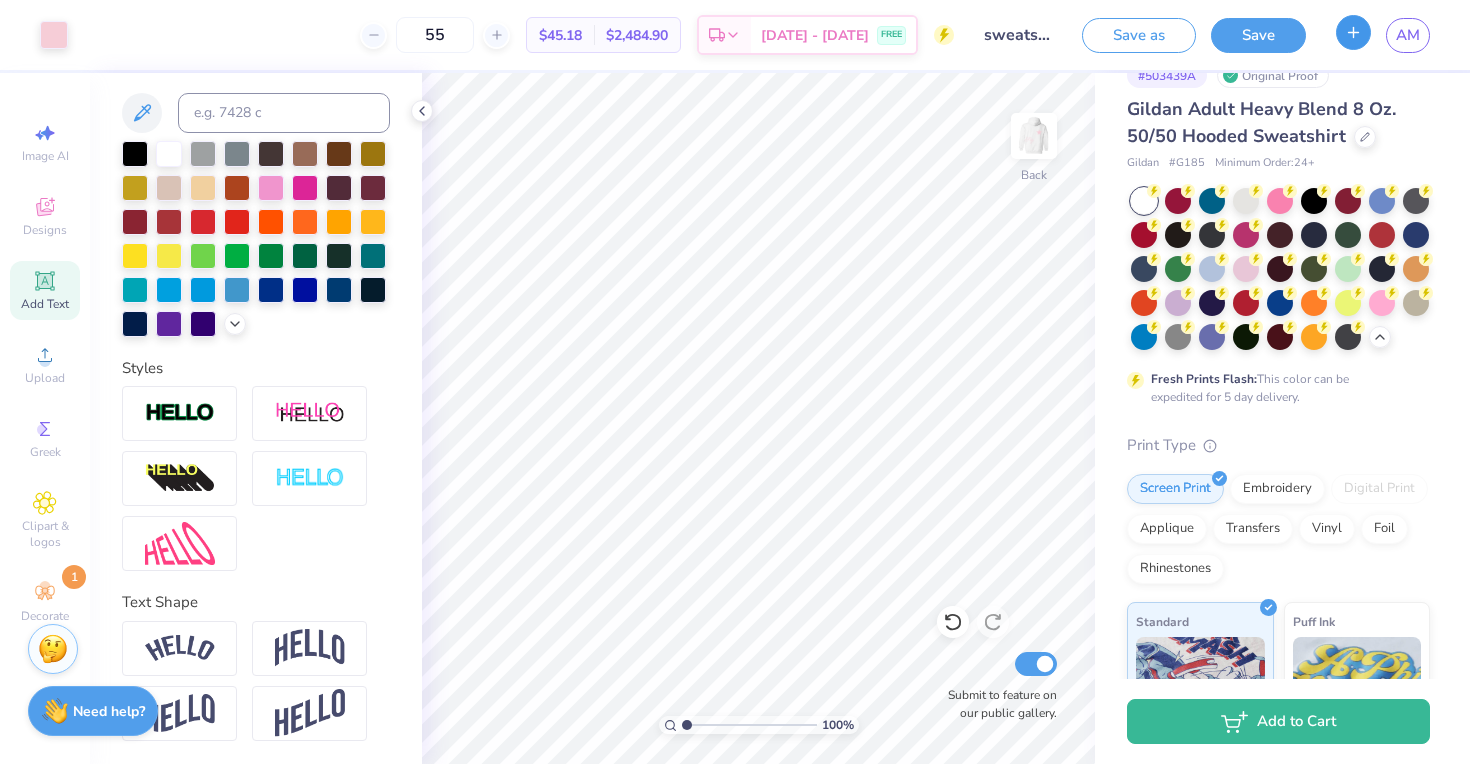 click at bounding box center [1353, 32] 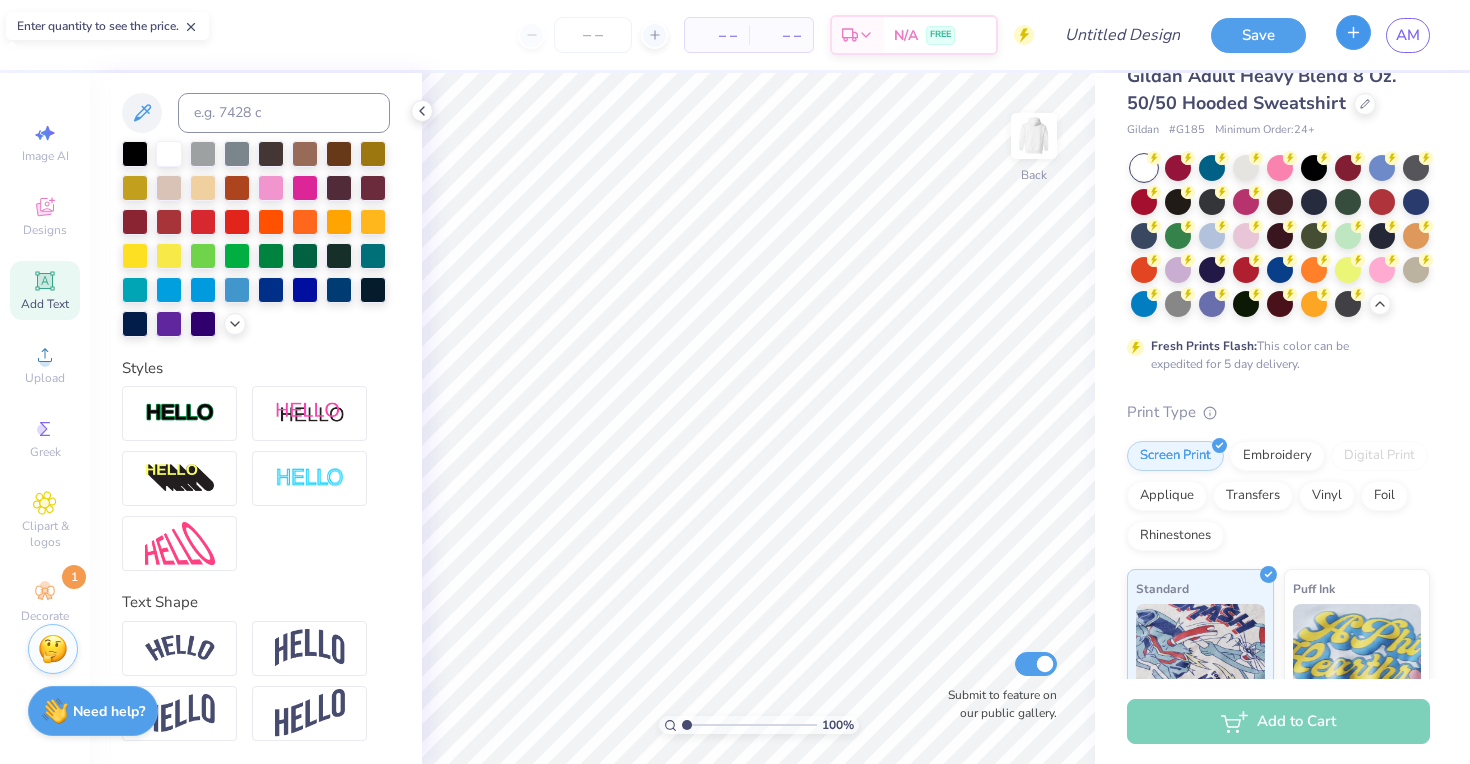 type 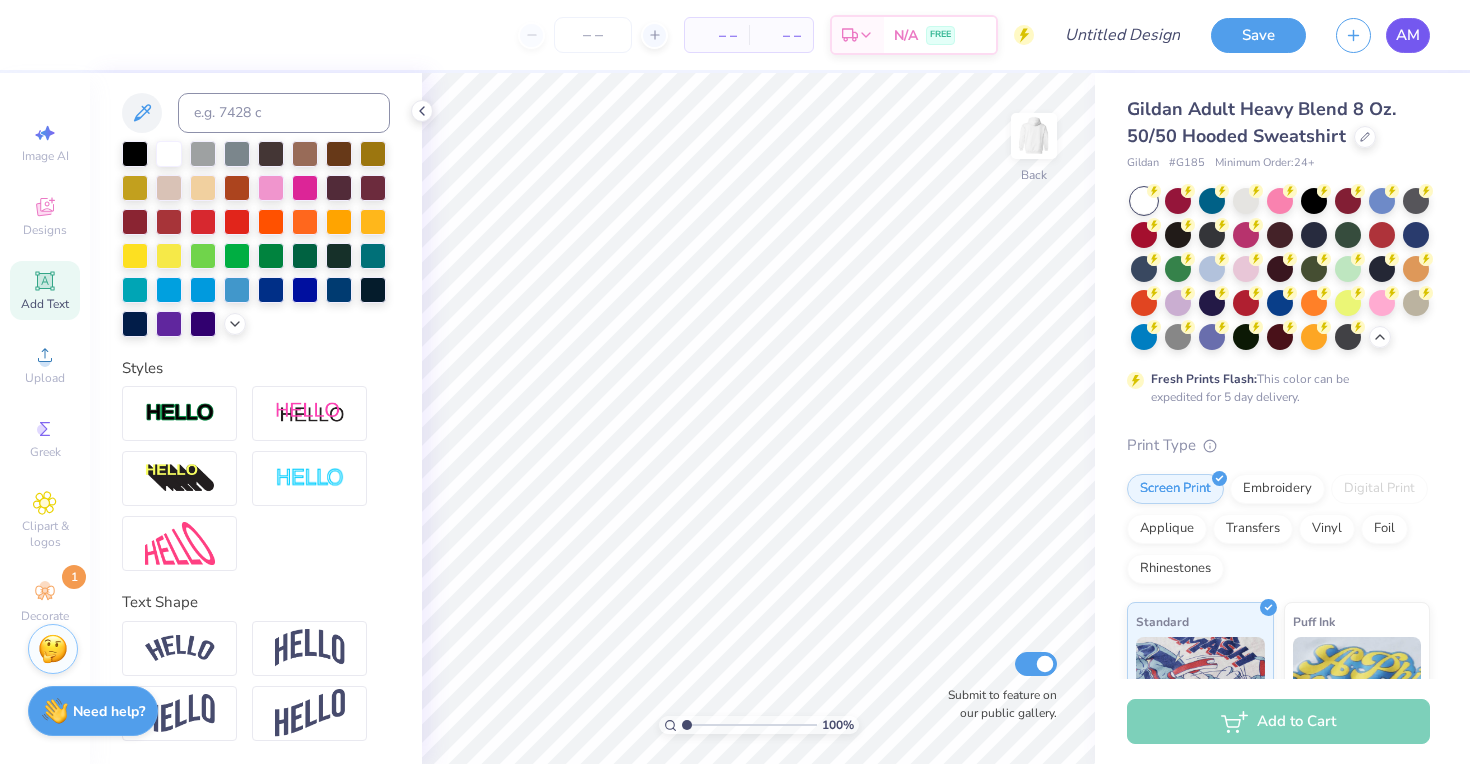 click on "AM" at bounding box center [1408, 35] 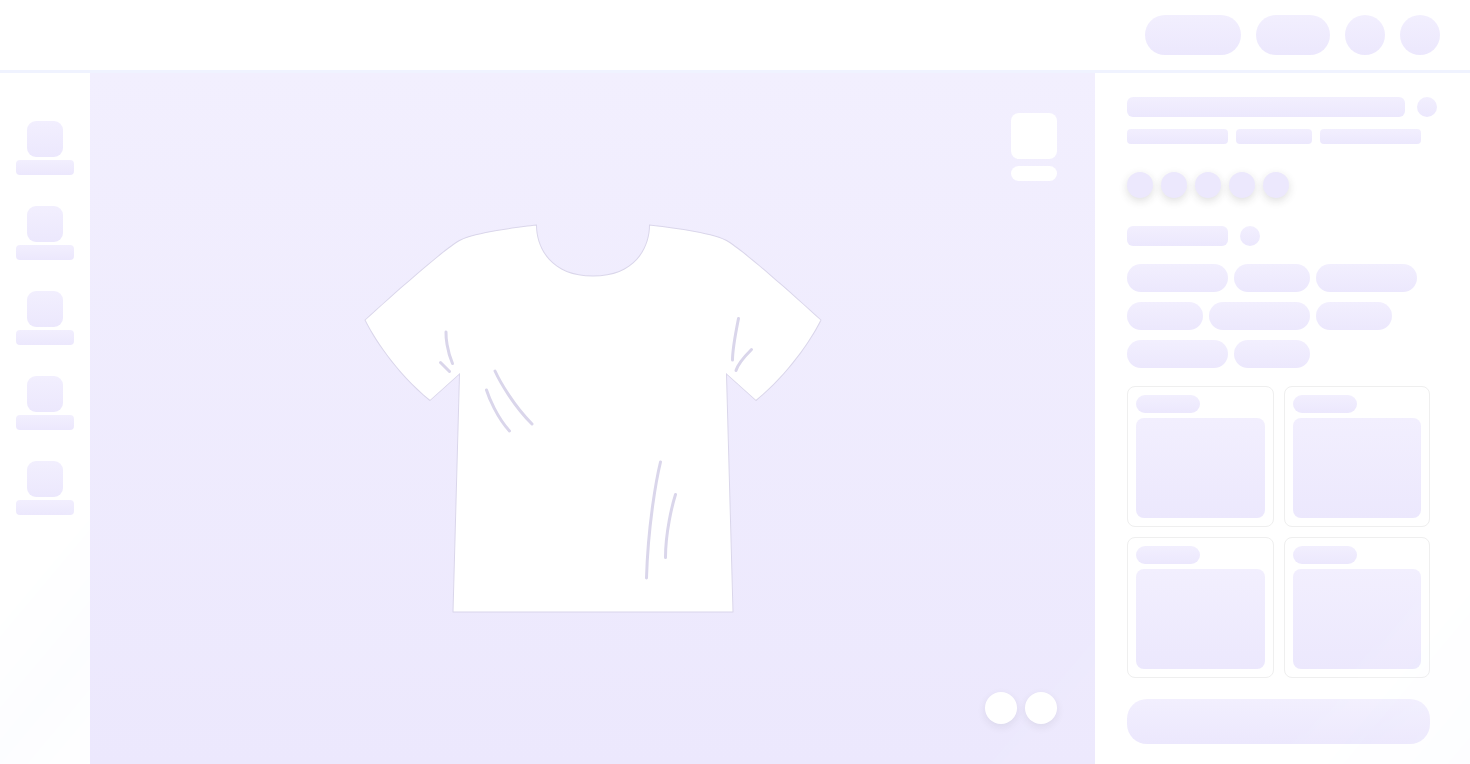 scroll, scrollTop: 0, scrollLeft: 0, axis: both 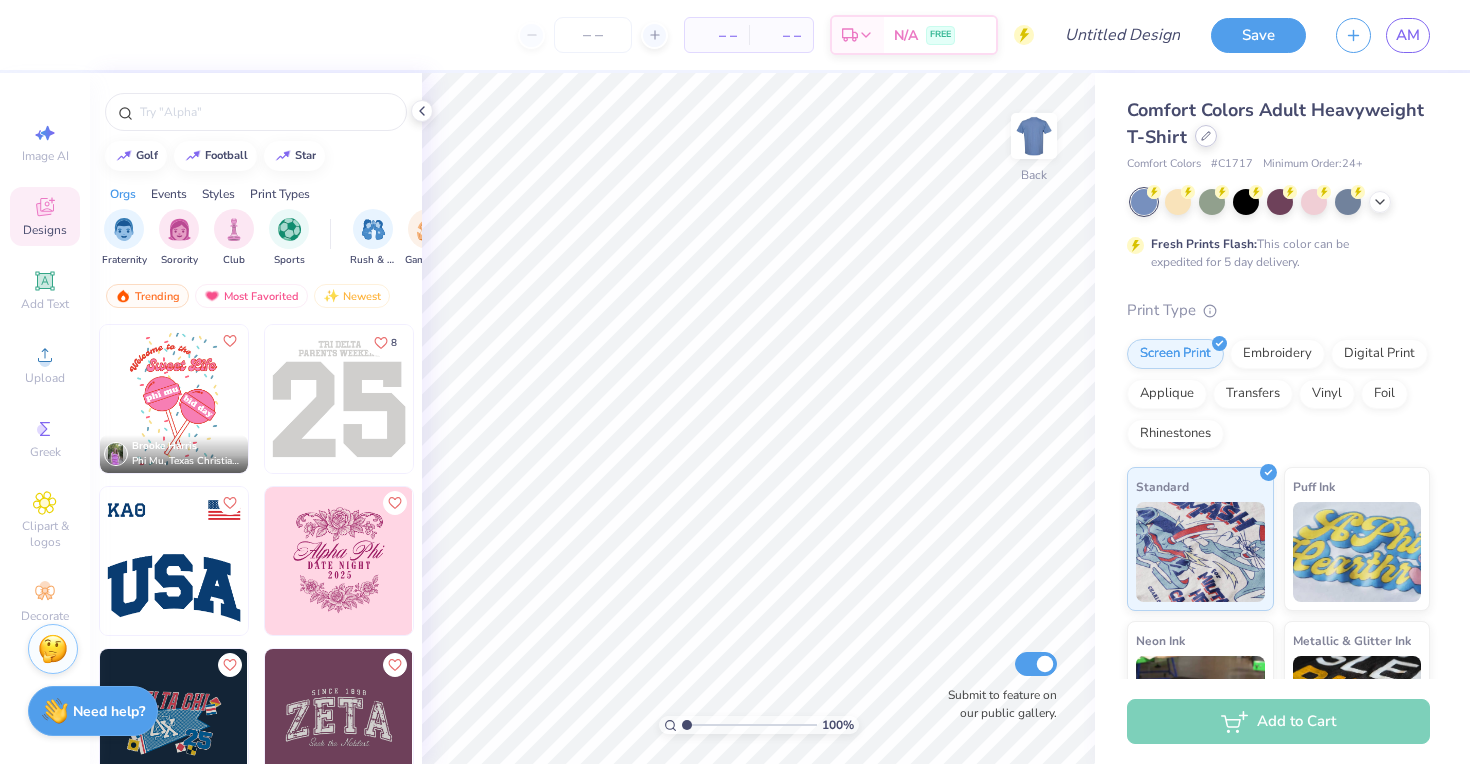 click at bounding box center (1206, 136) 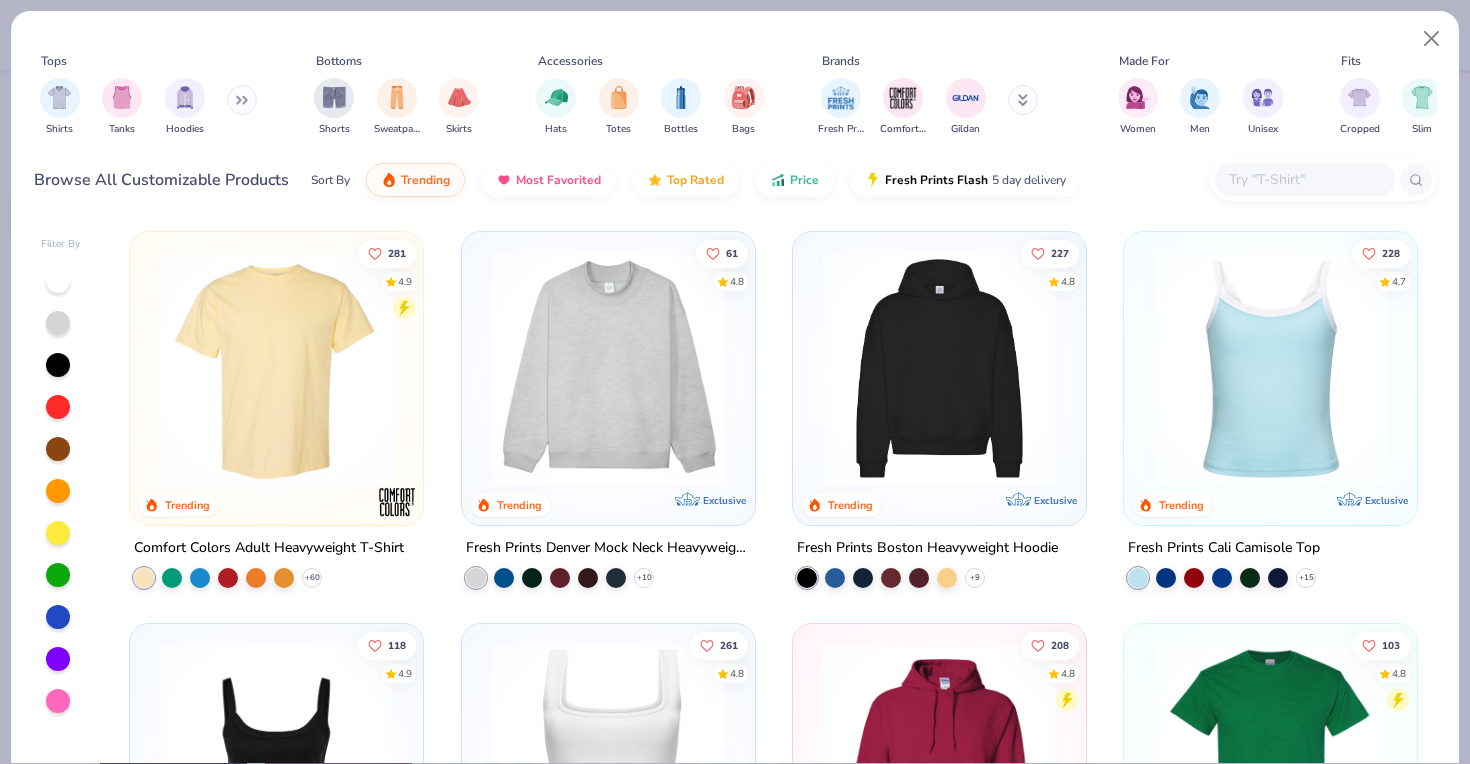 click 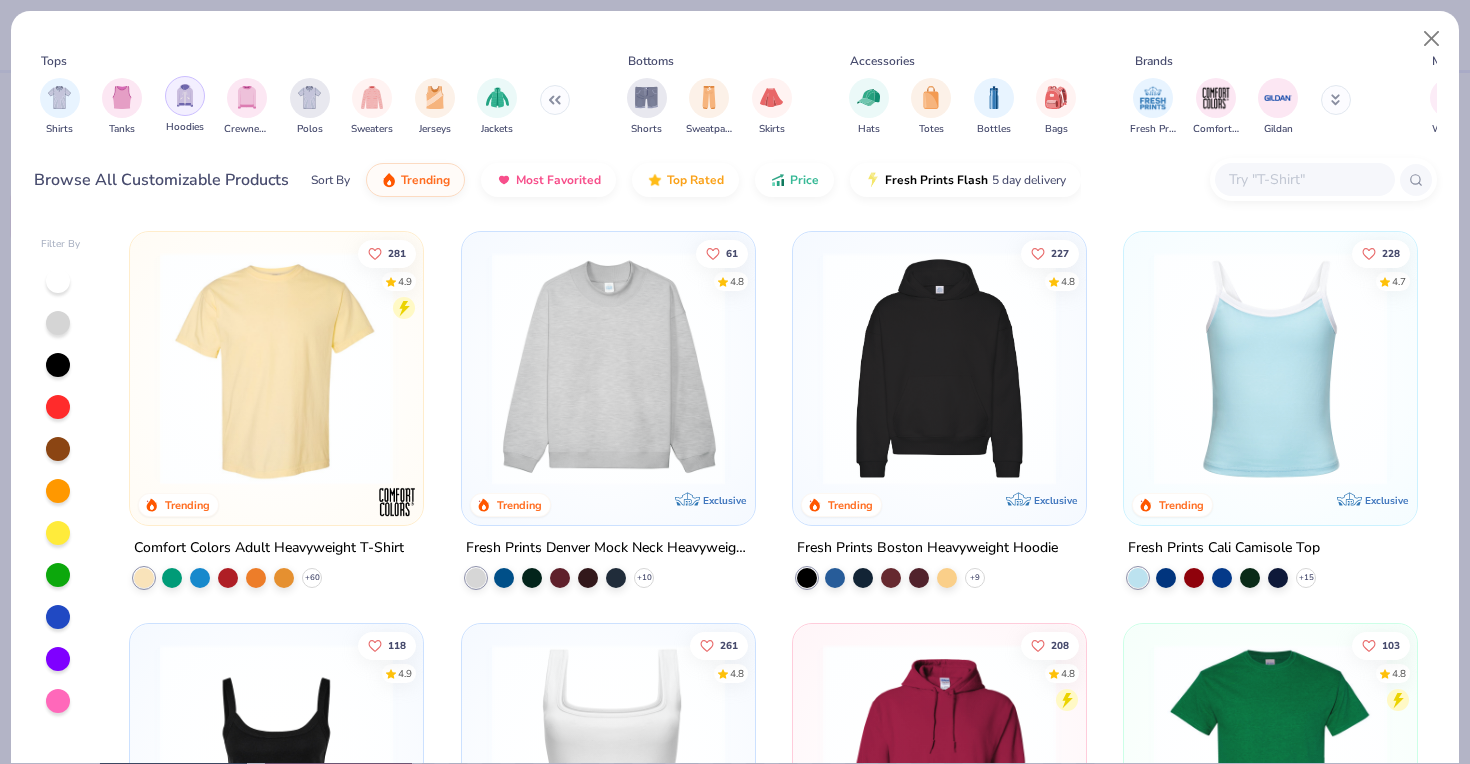 click at bounding box center (185, 96) 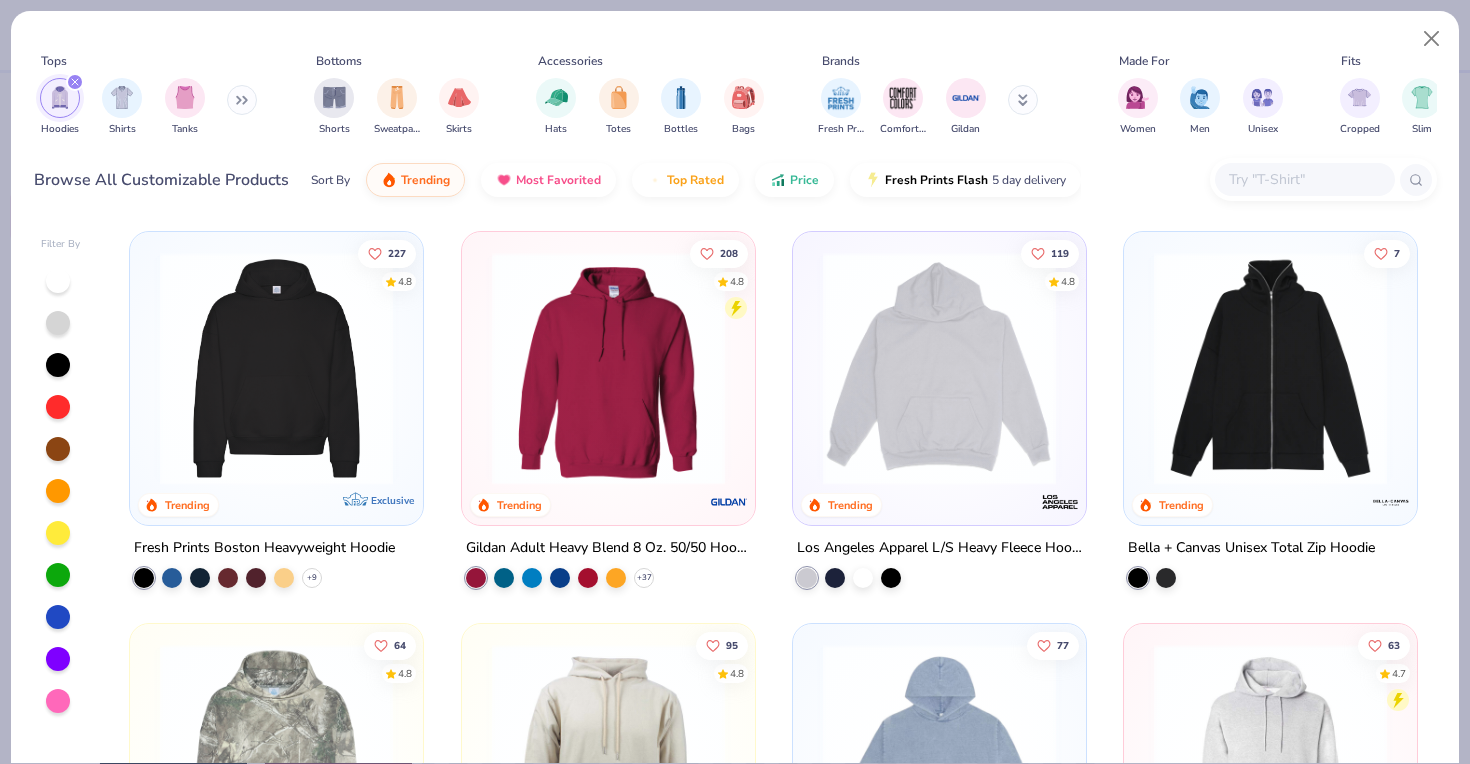 click at bounding box center [608, 368] 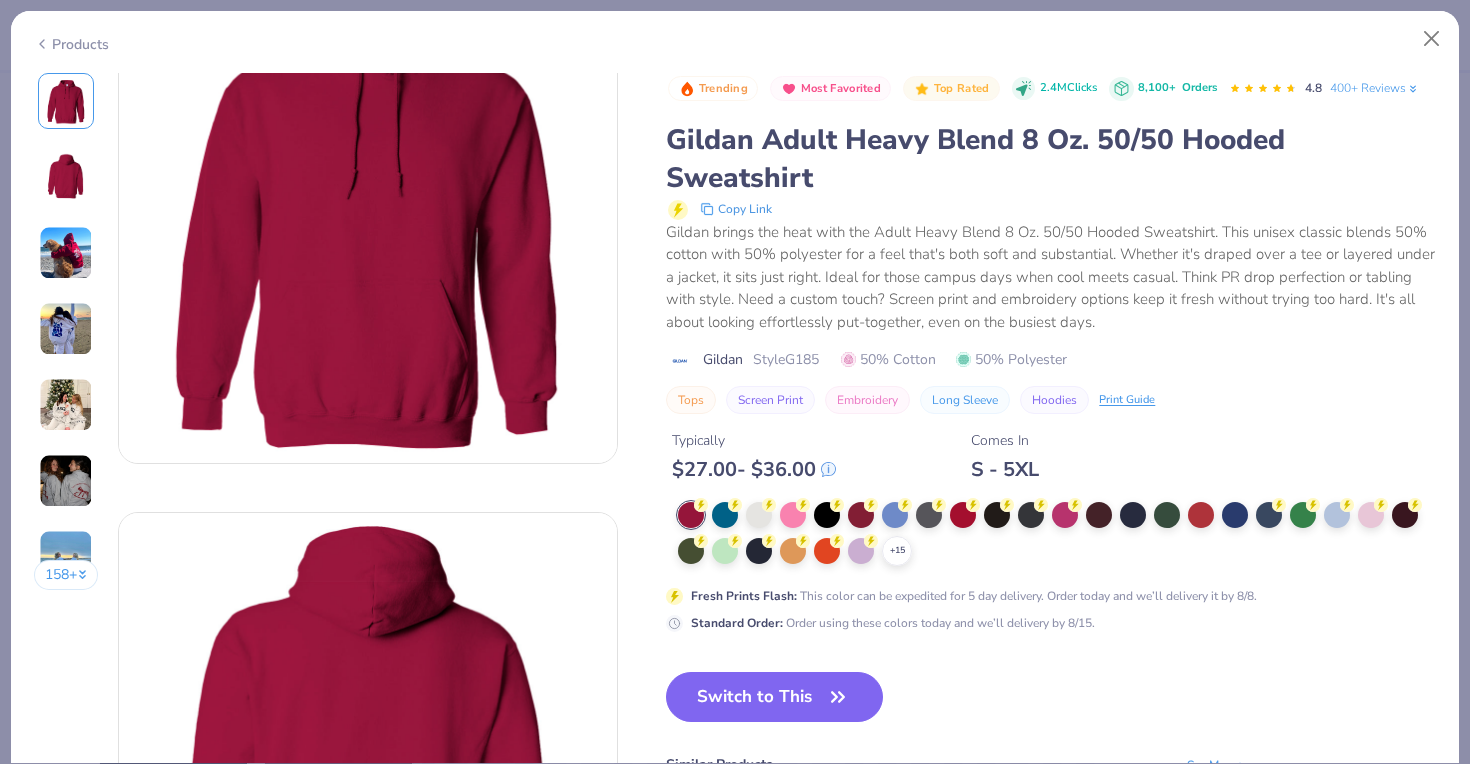 scroll, scrollTop: 125, scrollLeft: 0, axis: vertical 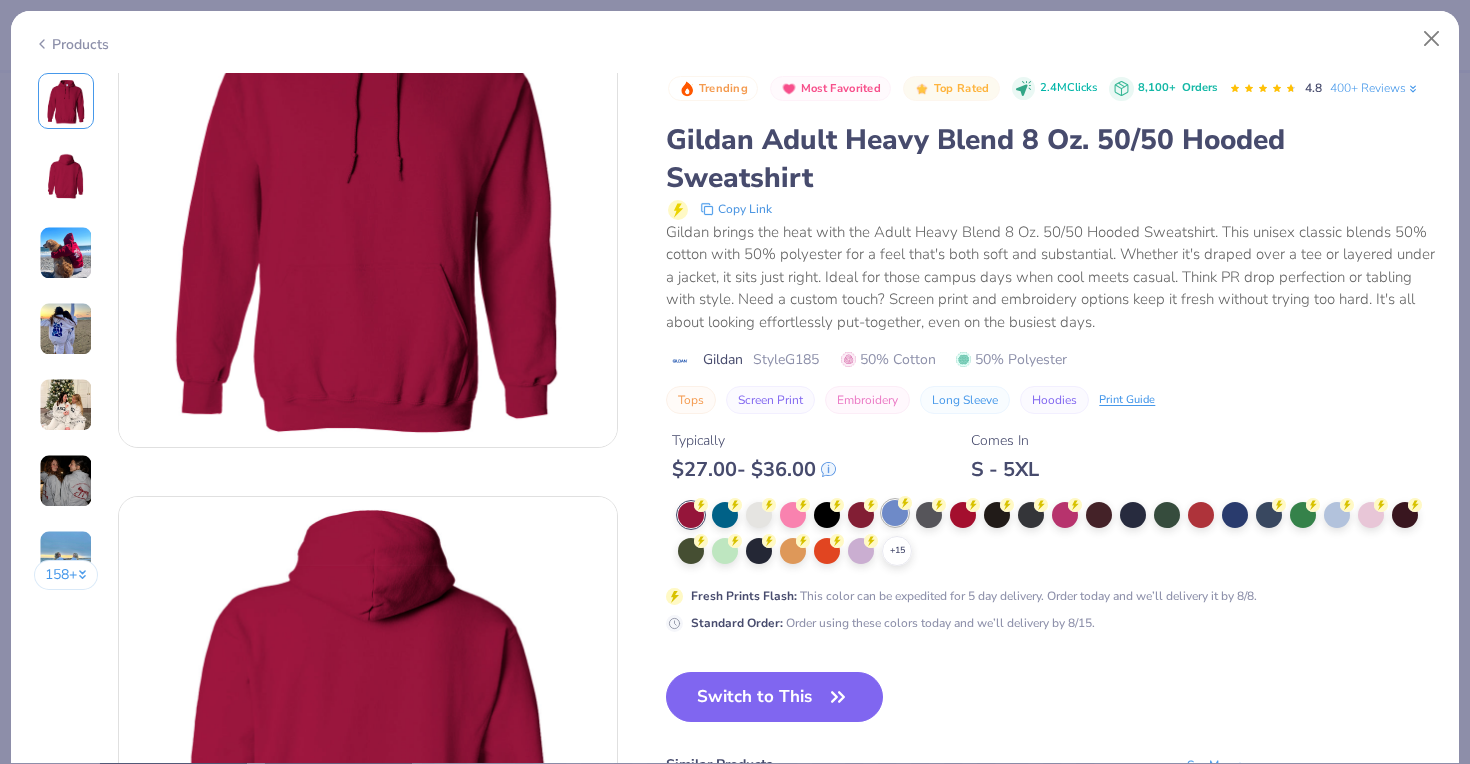 click at bounding box center (895, 513) 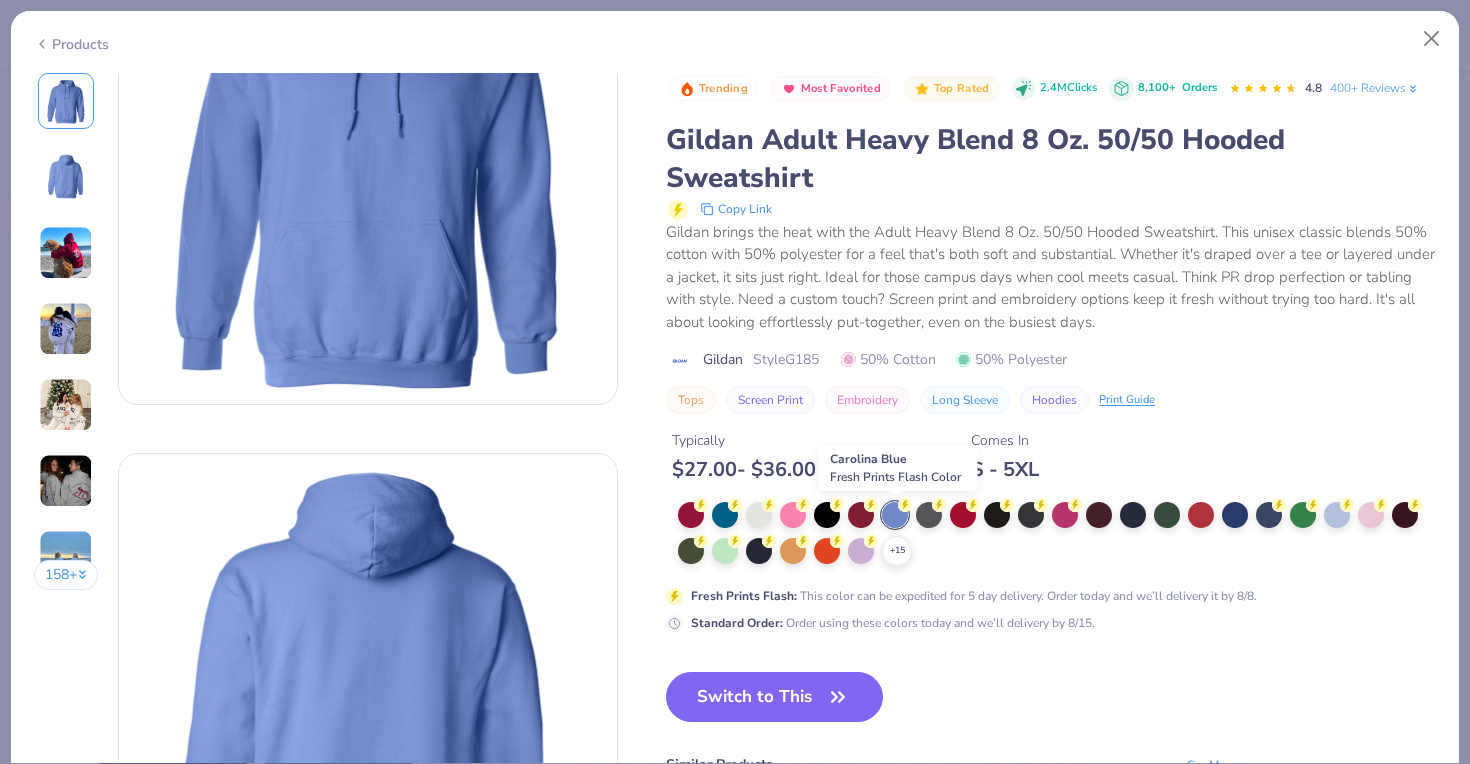scroll, scrollTop: 173, scrollLeft: 0, axis: vertical 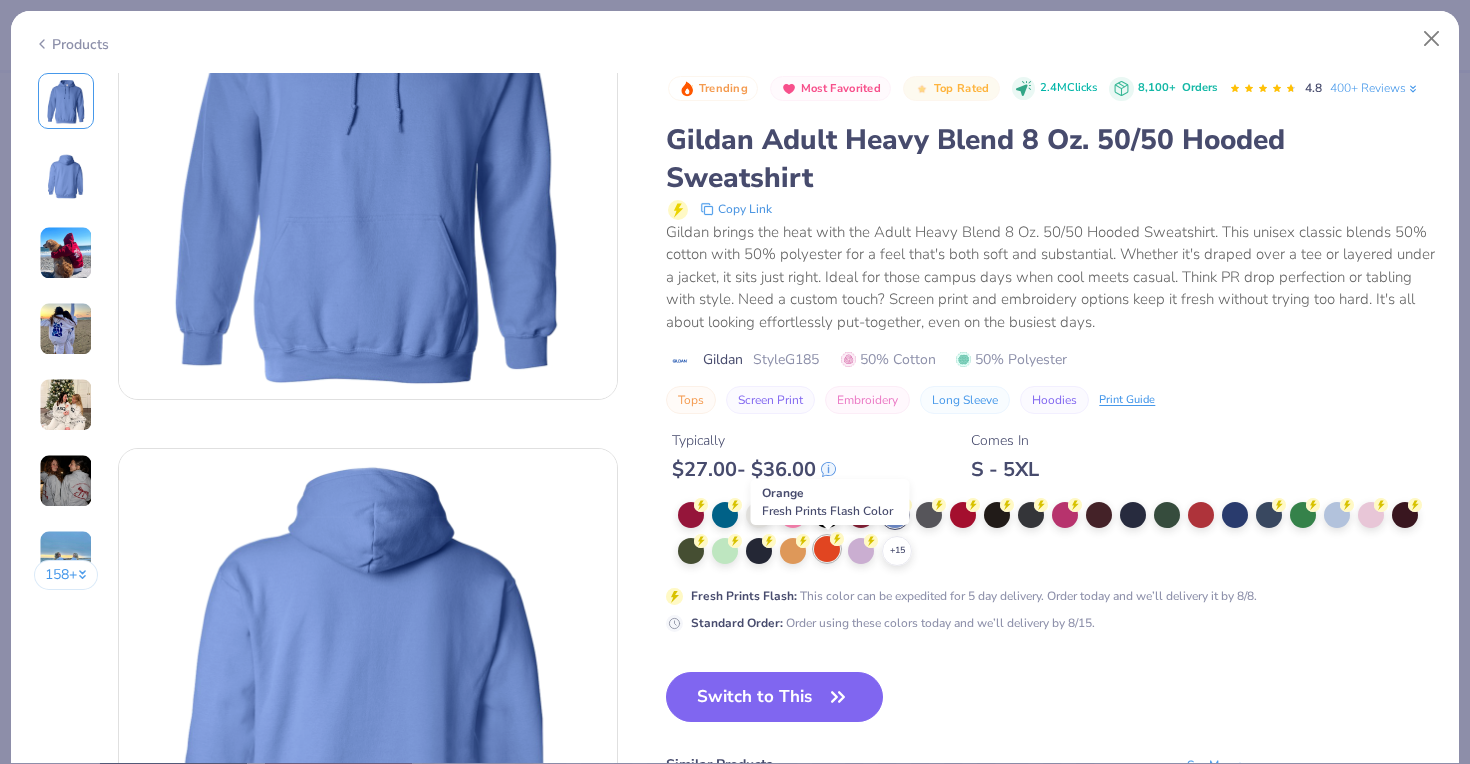 click at bounding box center [827, 549] 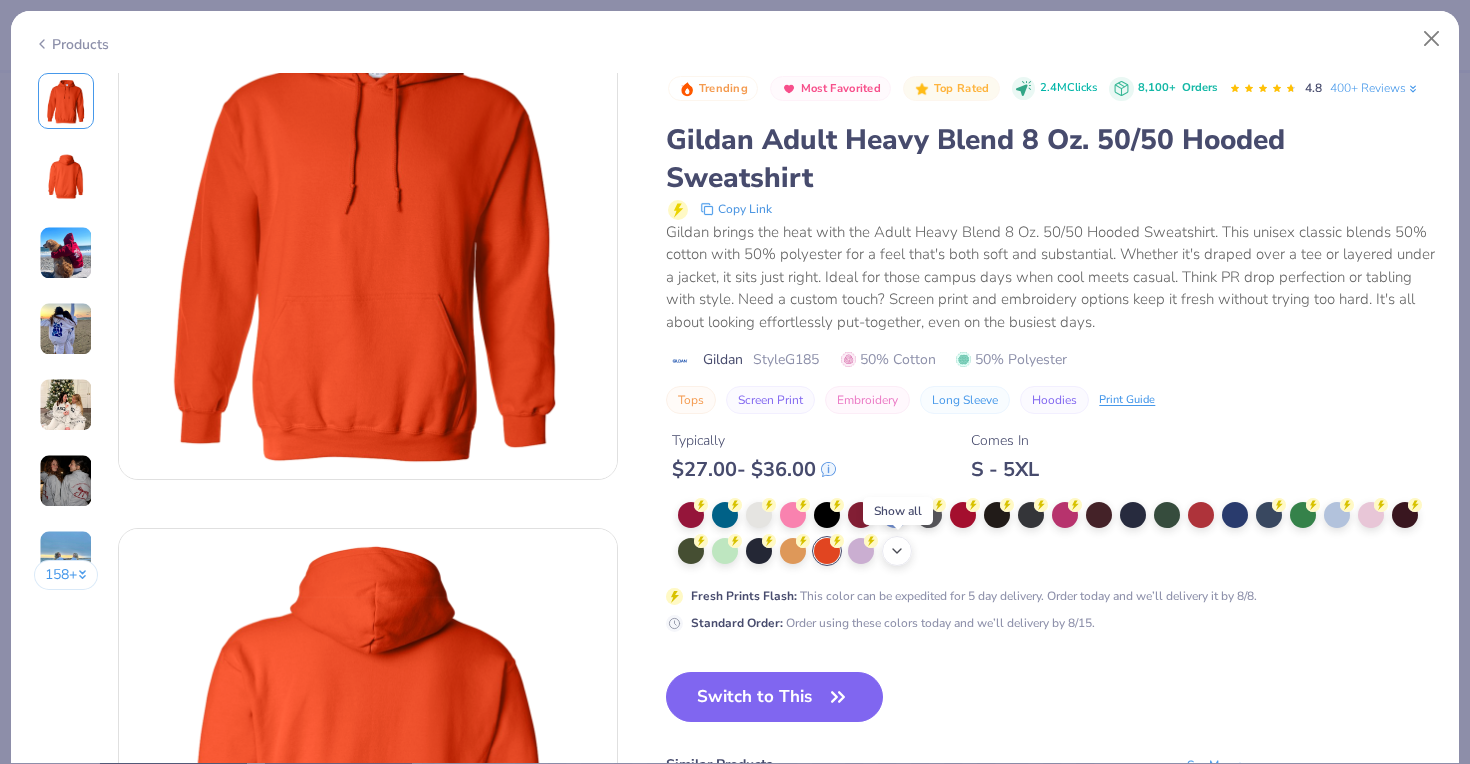 scroll, scrollTop: 115, scrollLeft: 0, axis: vertical 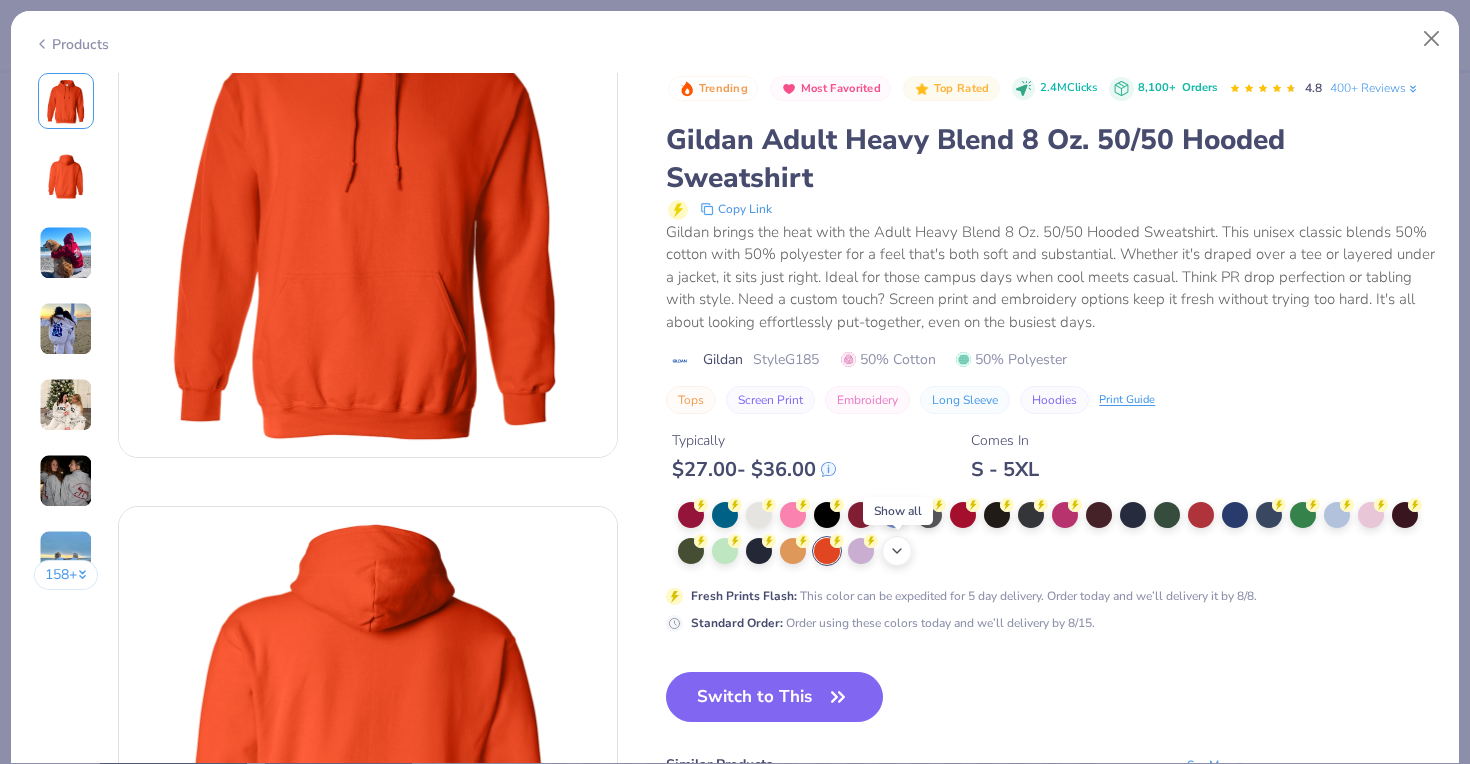click on "+ 15" at bounding box center [897, 551] 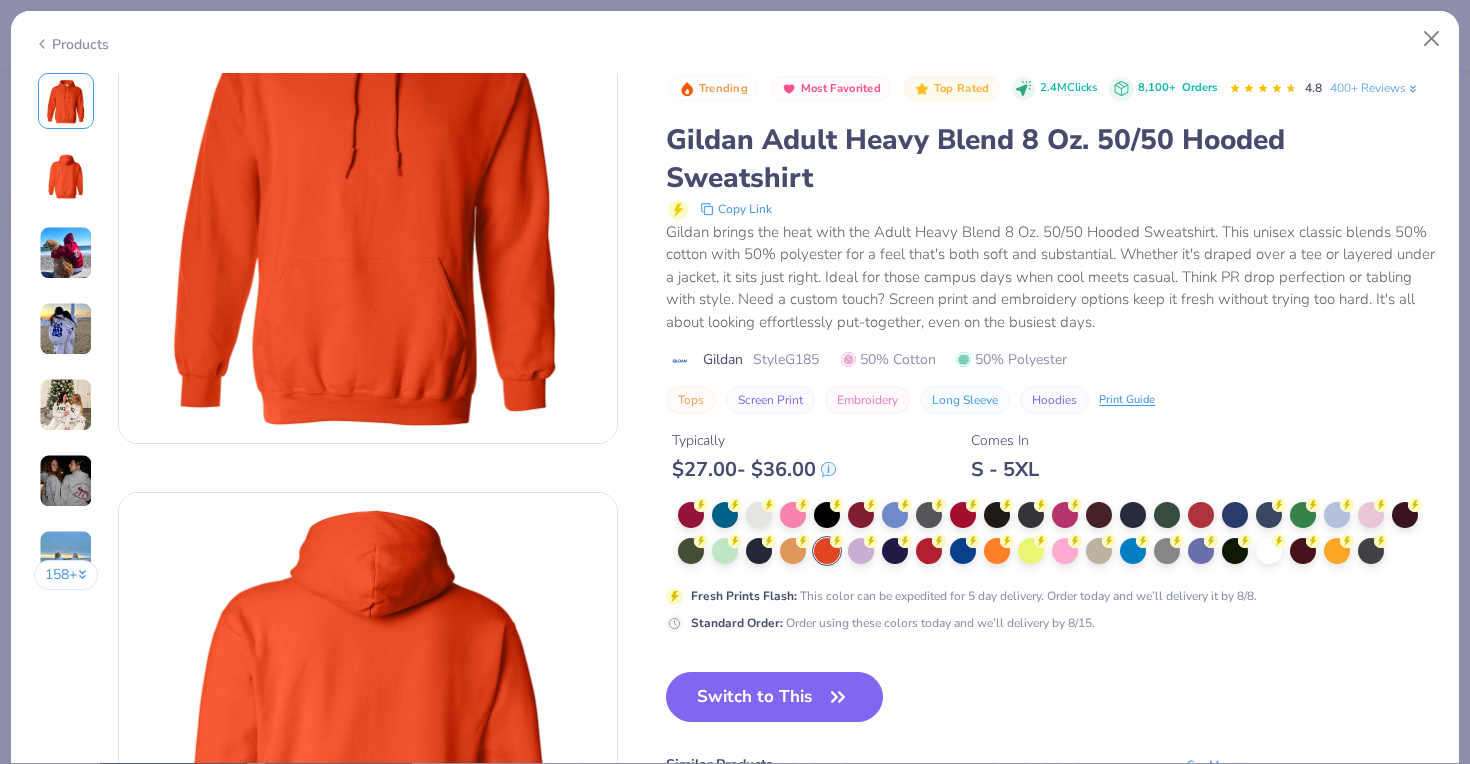 scroll, scrollTop: 130, scrollLeft: 0, axis: vertical 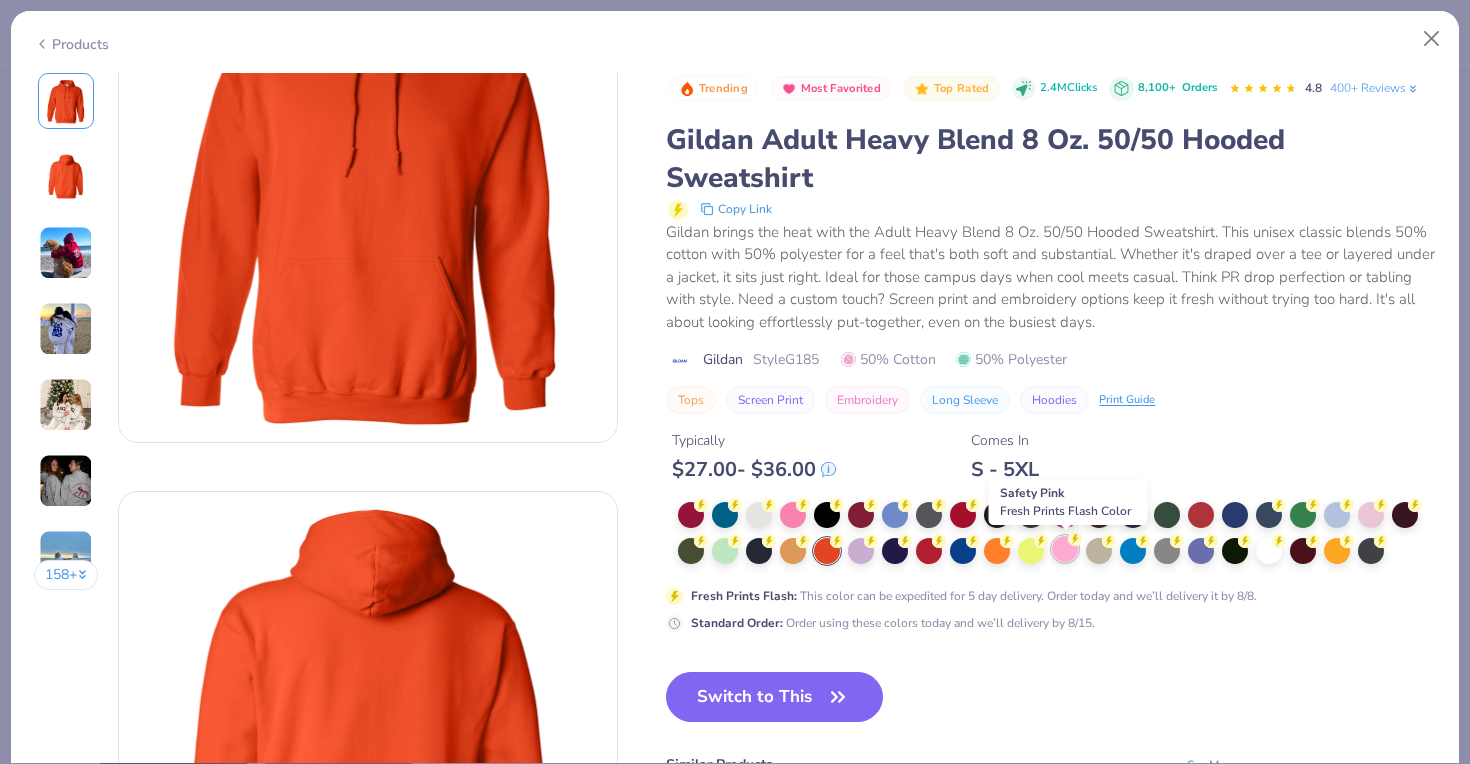 click at bounding box center [1065, 549] 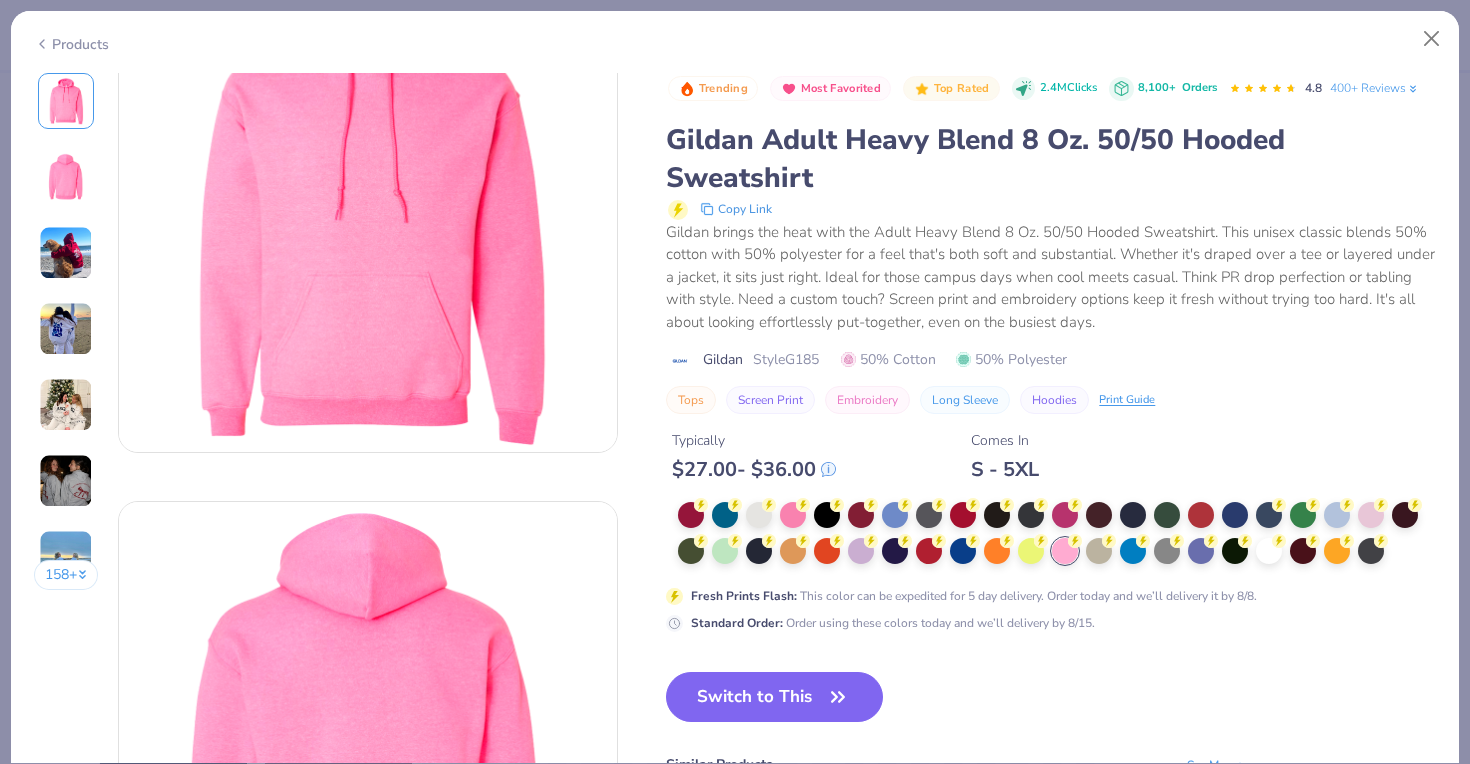scroll, scrollTop: 119, scrollLeft: 0, axis: vertical 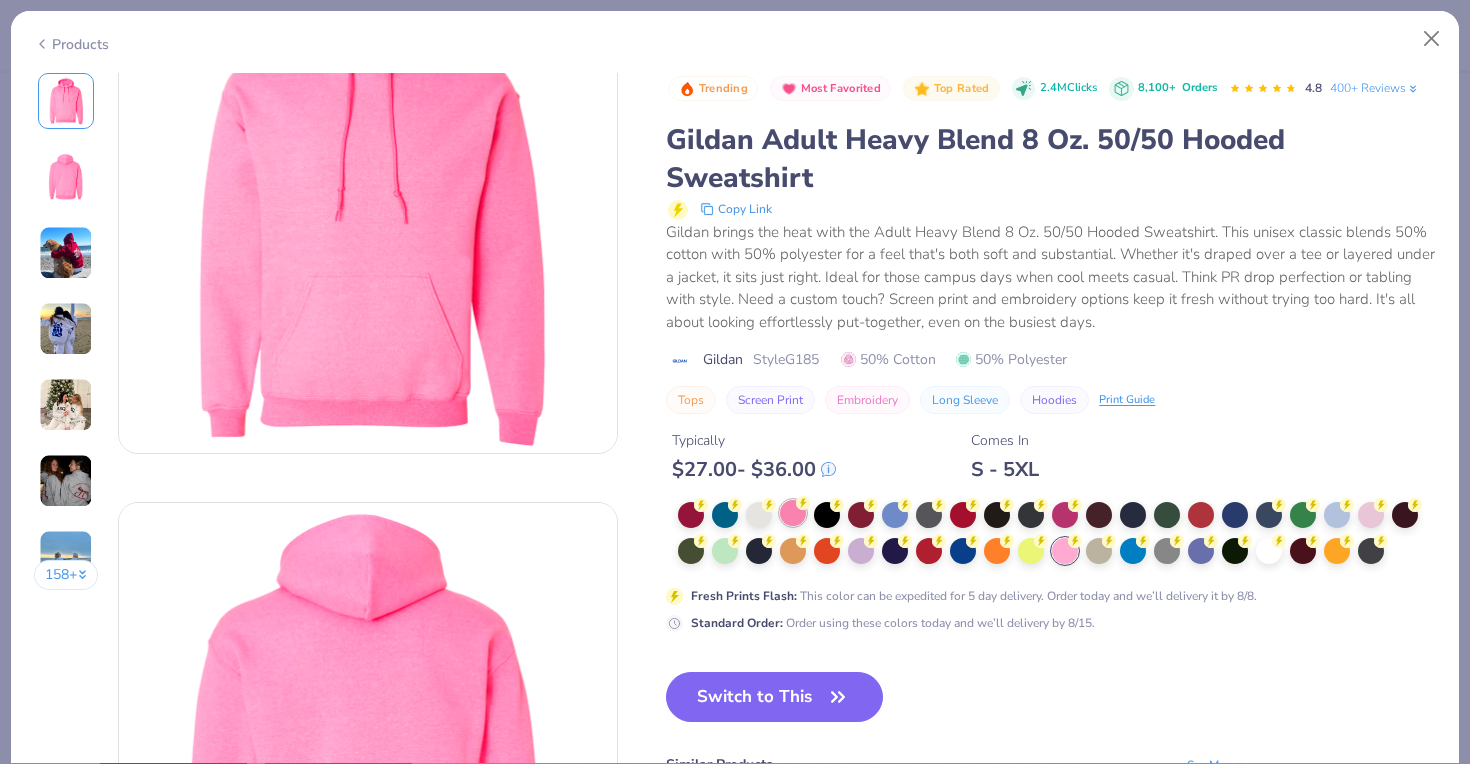 click at bounding box center [793, 513] 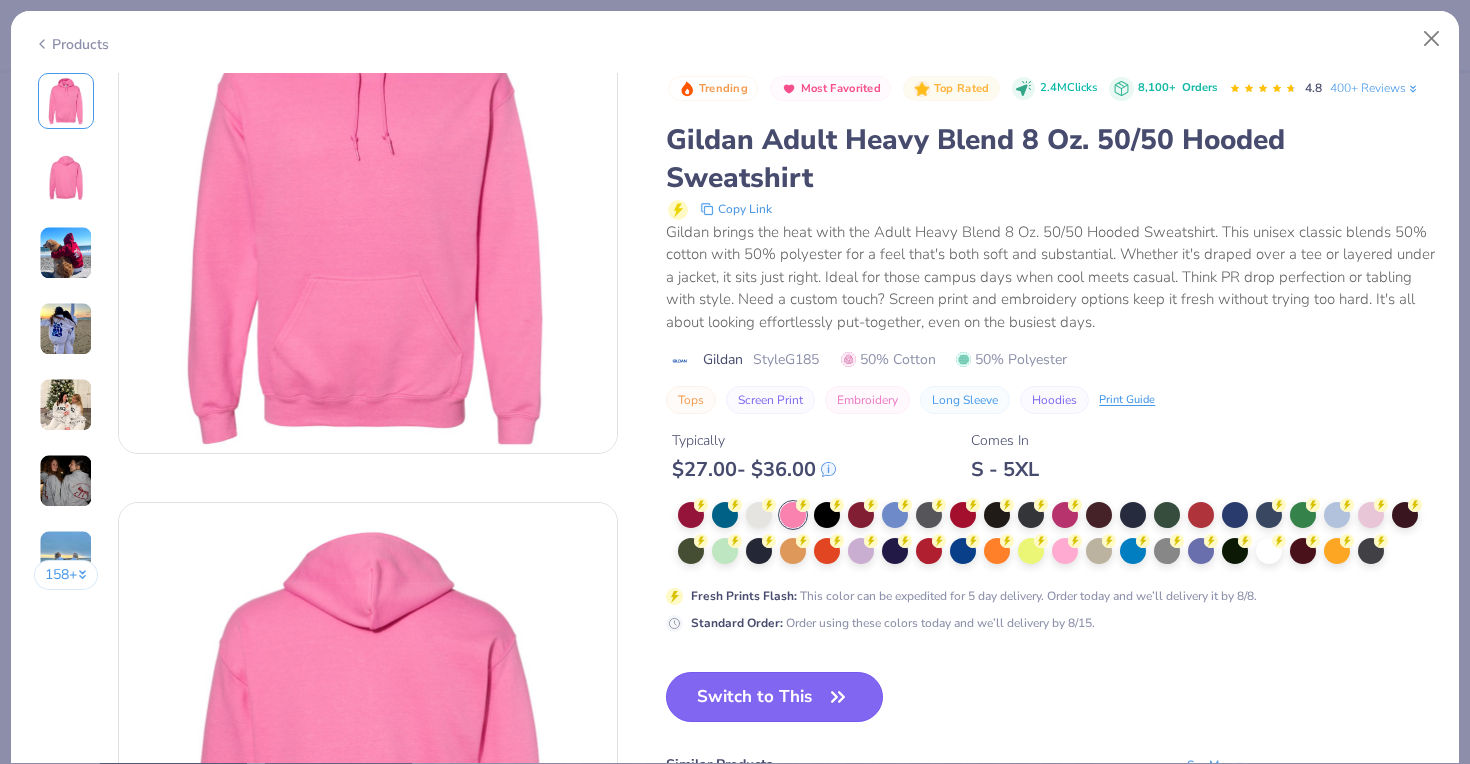 click on "Switch to This" at bounding box center (774, 697) 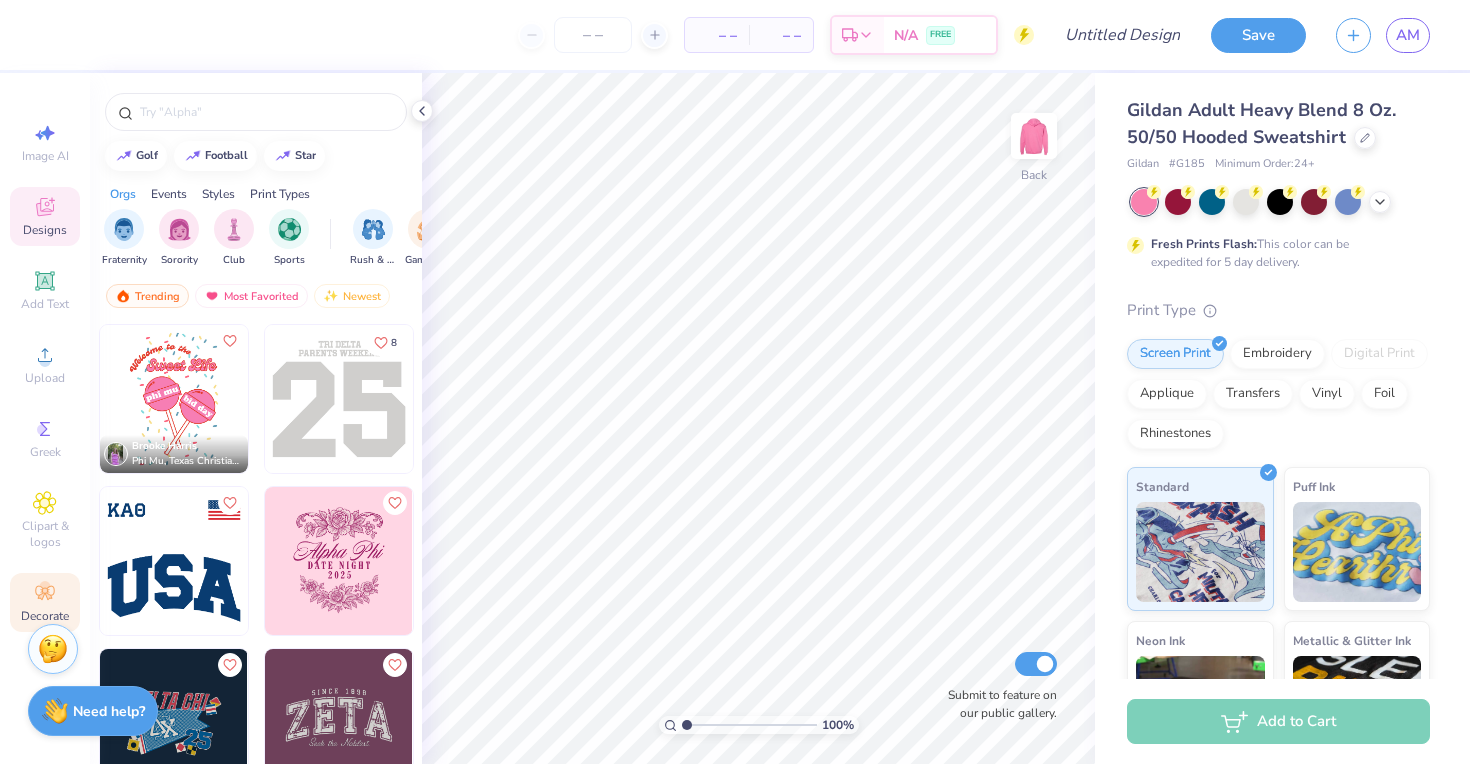 click on "Decorate" at bounding box center [45, 602] 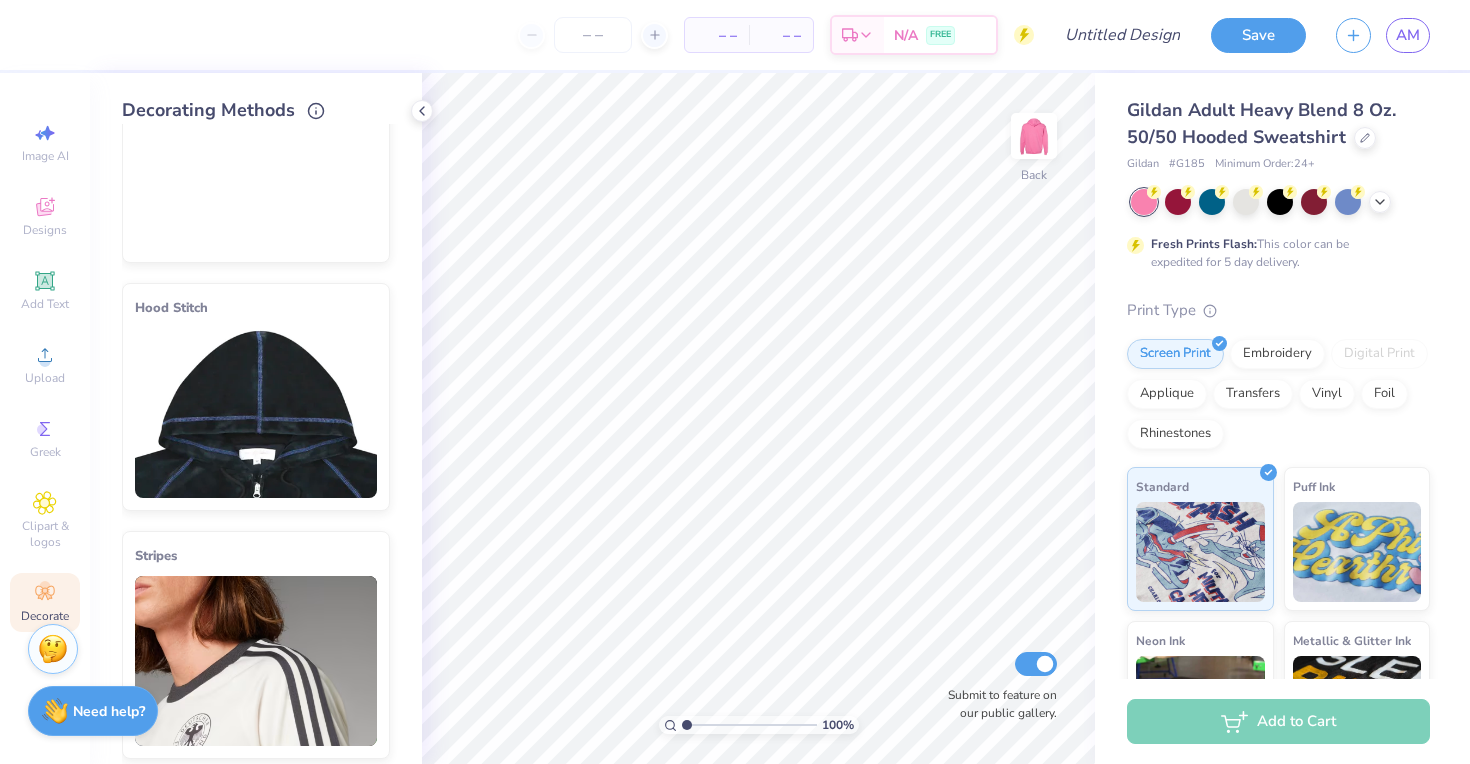 scroll, scrollTop: 109, scrollLeft: 0, axis: vertical 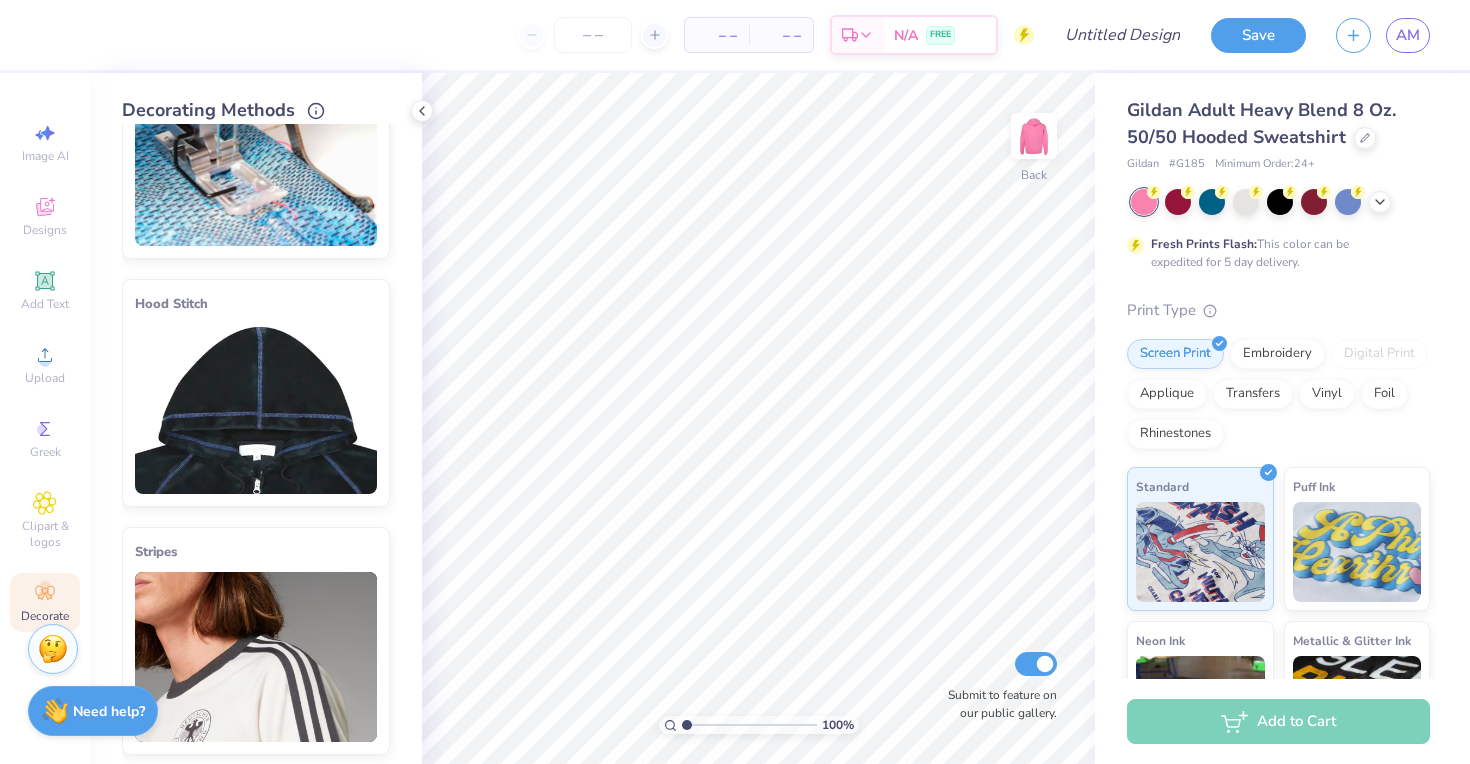 click at bounding box center (256, 409) 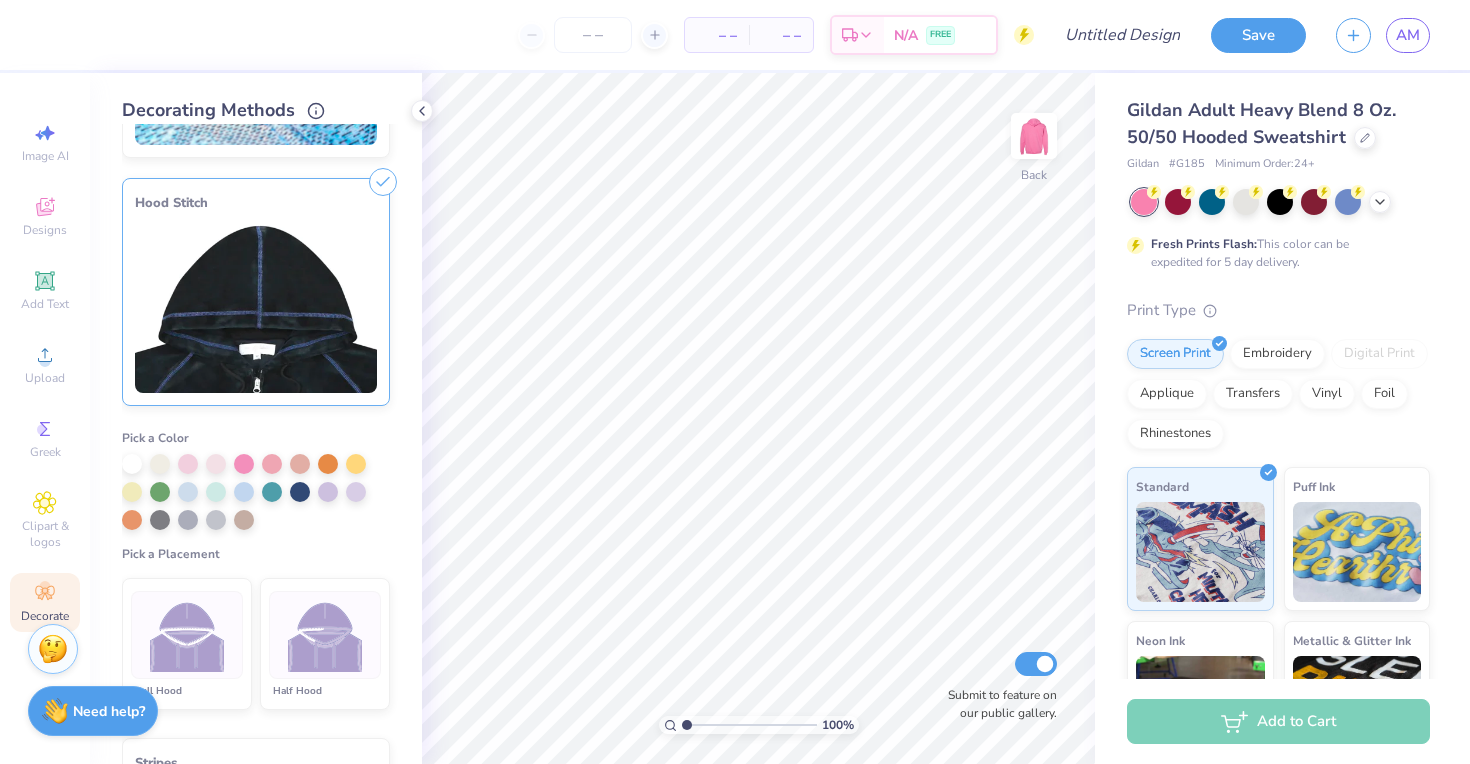 scroll, scrollTop: 182, scrollLeft: 0, axis: vertical 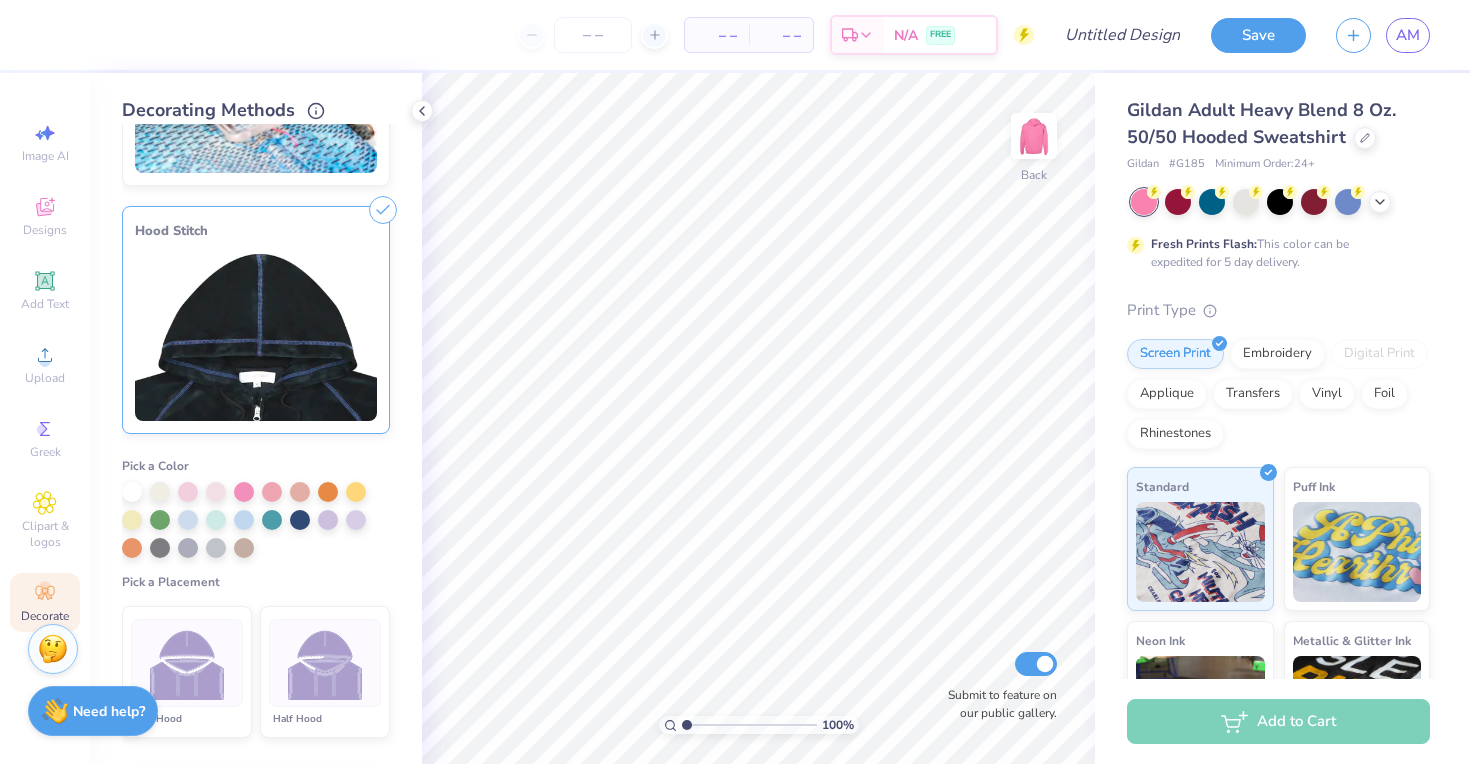 click on "Cover Stitch Pick a Color Pick a Placement Neckline, hood, shoulders, arms, bottom & hoodie pocket Hood Stitch Pick a Color Pick a Placement Full Hood Half Hood Lace Pick a Color Peach Made-to-Order Baby Pink White White Made-to-Order White 2 Made-to-Order Black Black Made-to-Order Stripes Pick a Color Pick a Placement Sleeve Stripes Location Both Sleeves One Sleeve # of Stripes 2 Stripes 3 Stripes 4 Stripes 5 Stripes Studs Pick a Color Bows Pick a Color Rosettes Pick a Color" at bounding box center [272, 444] 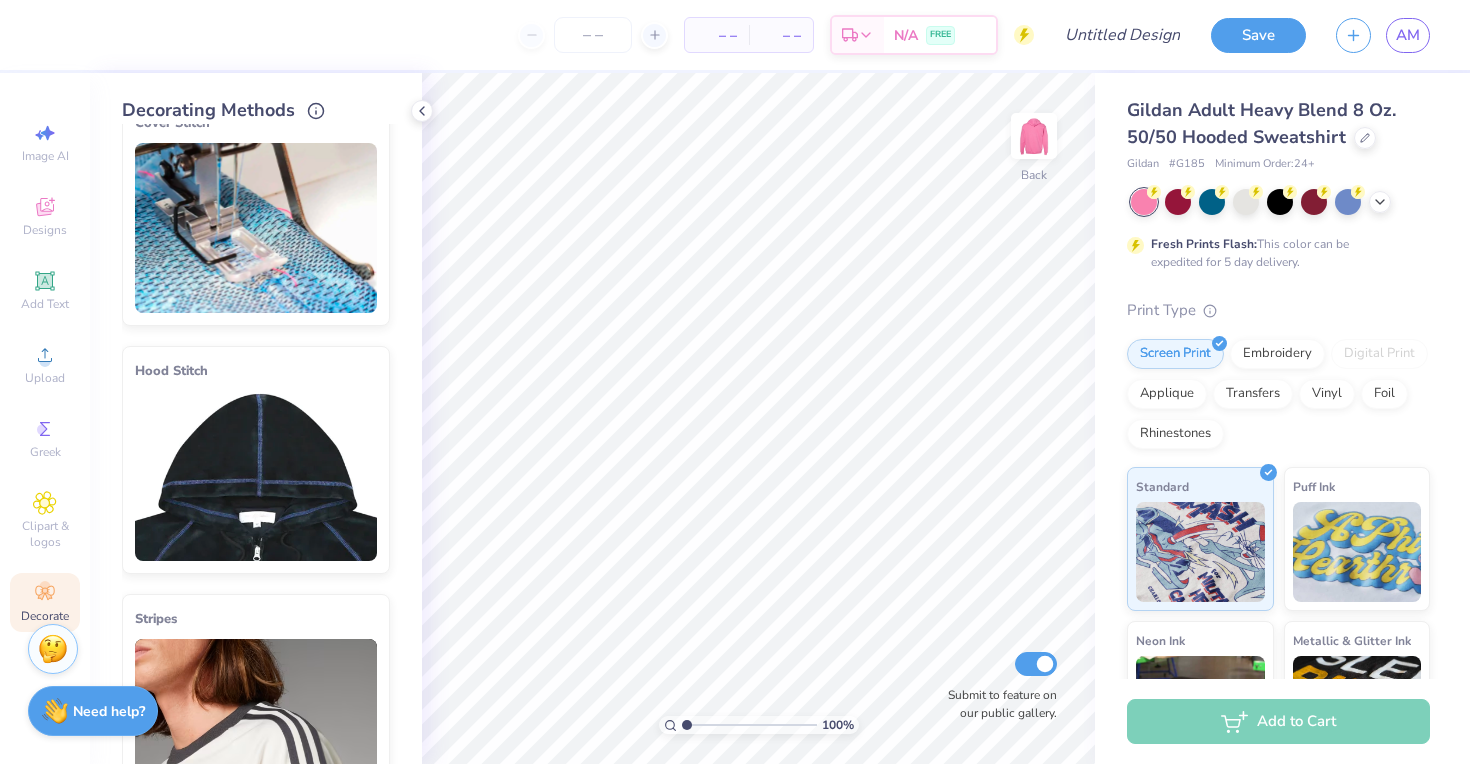 scroll, scrollTop: 38, scrollLeft: 0, axis: vertical 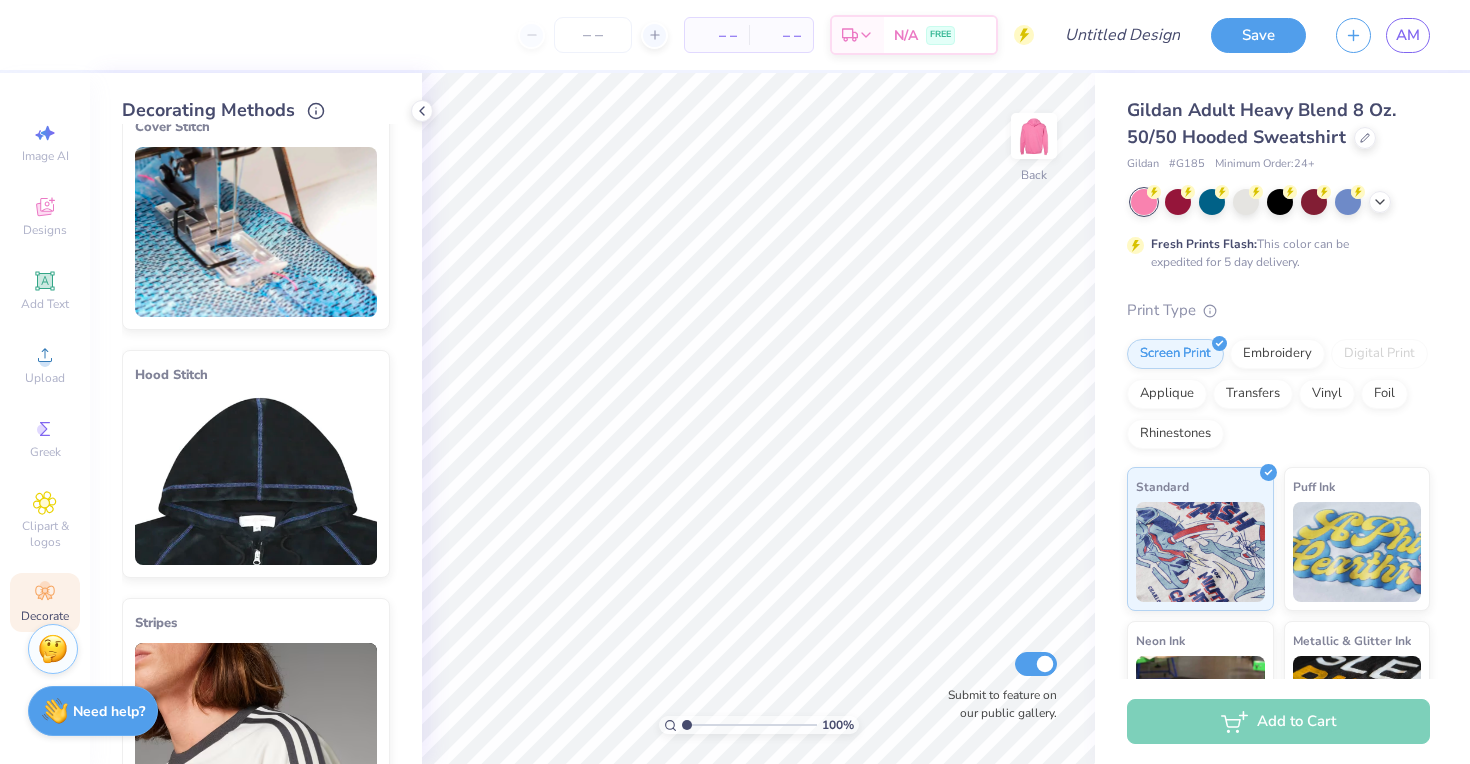 click at bounding box center [256, 232] 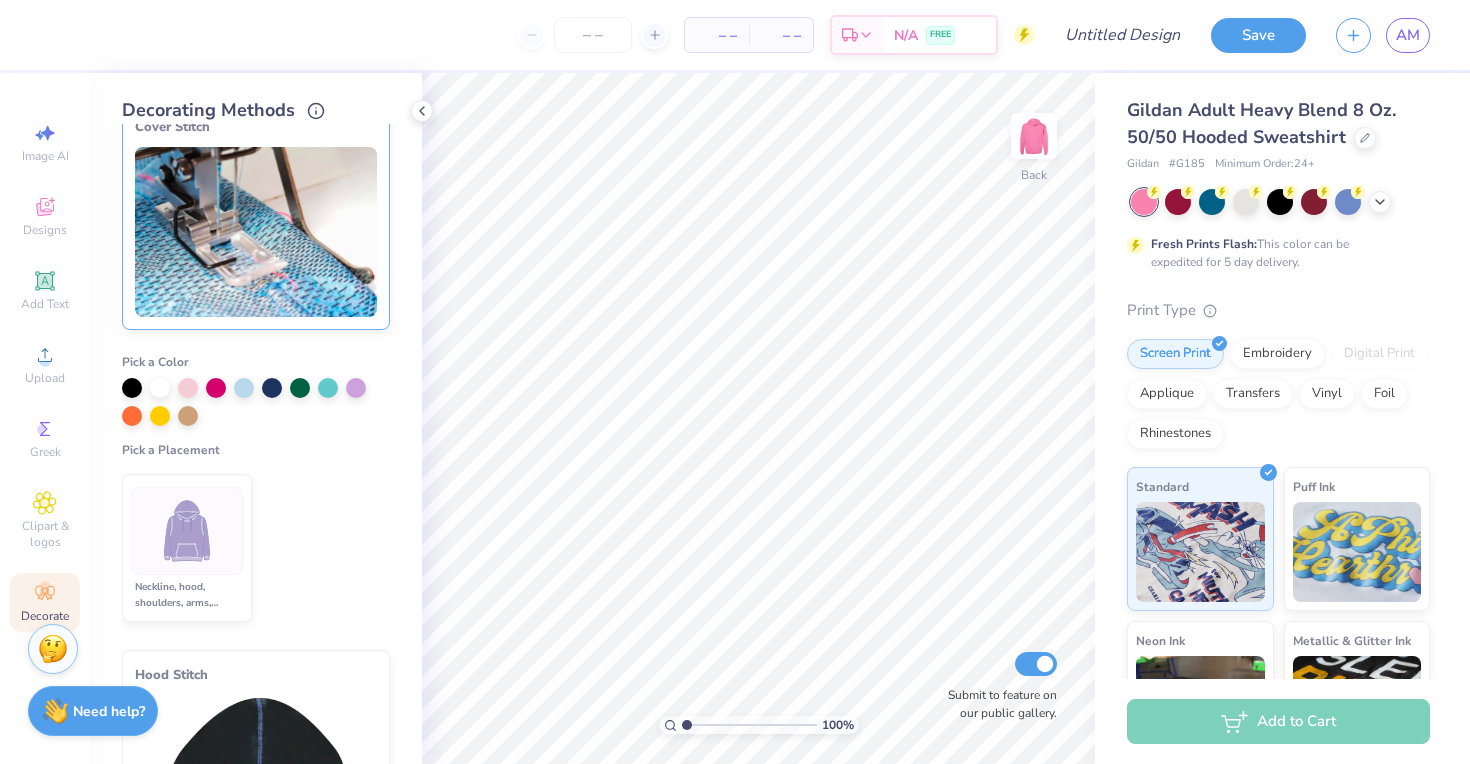 click at bounding box center [256, 232] 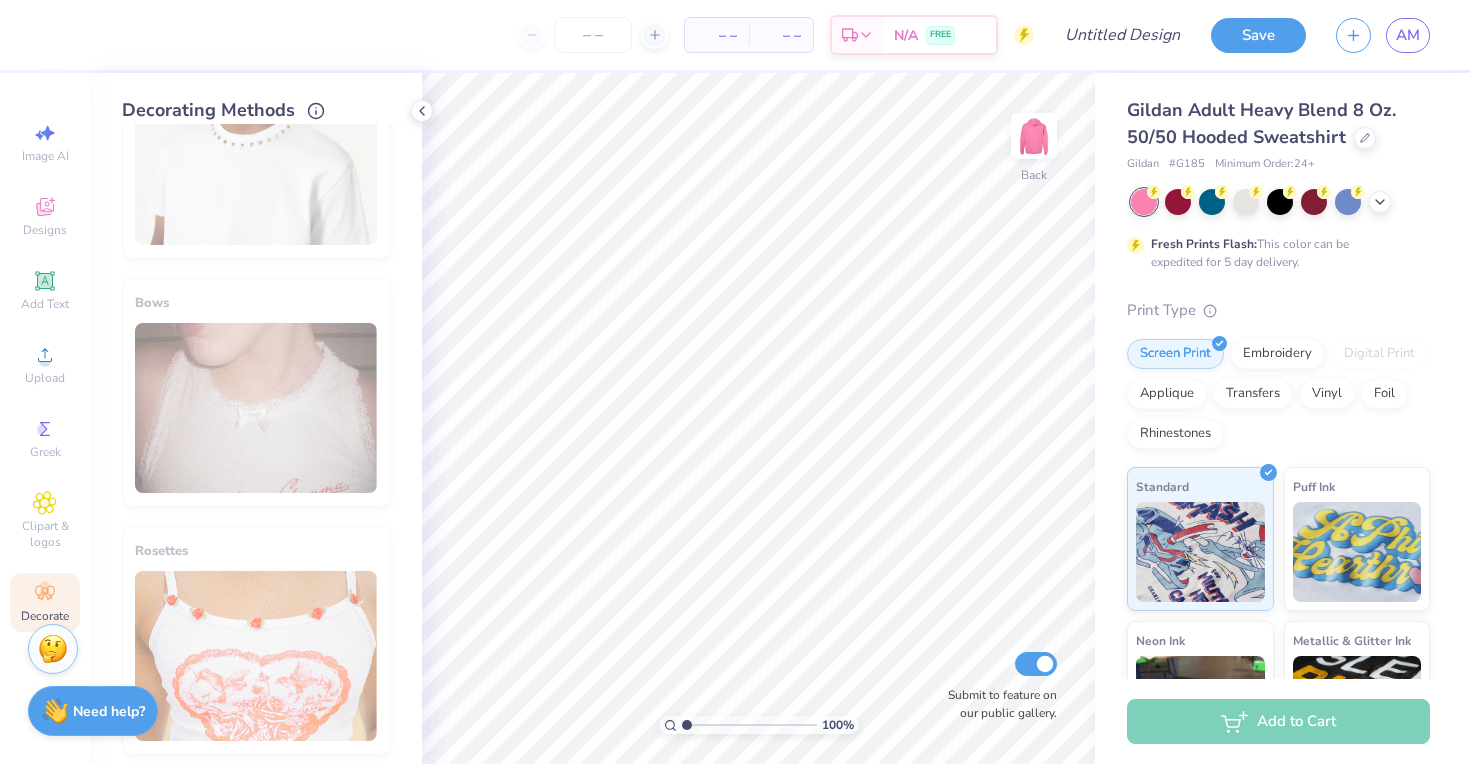 scroll, scrollTop: 1112, scrollLeft: 0, axis: vertical 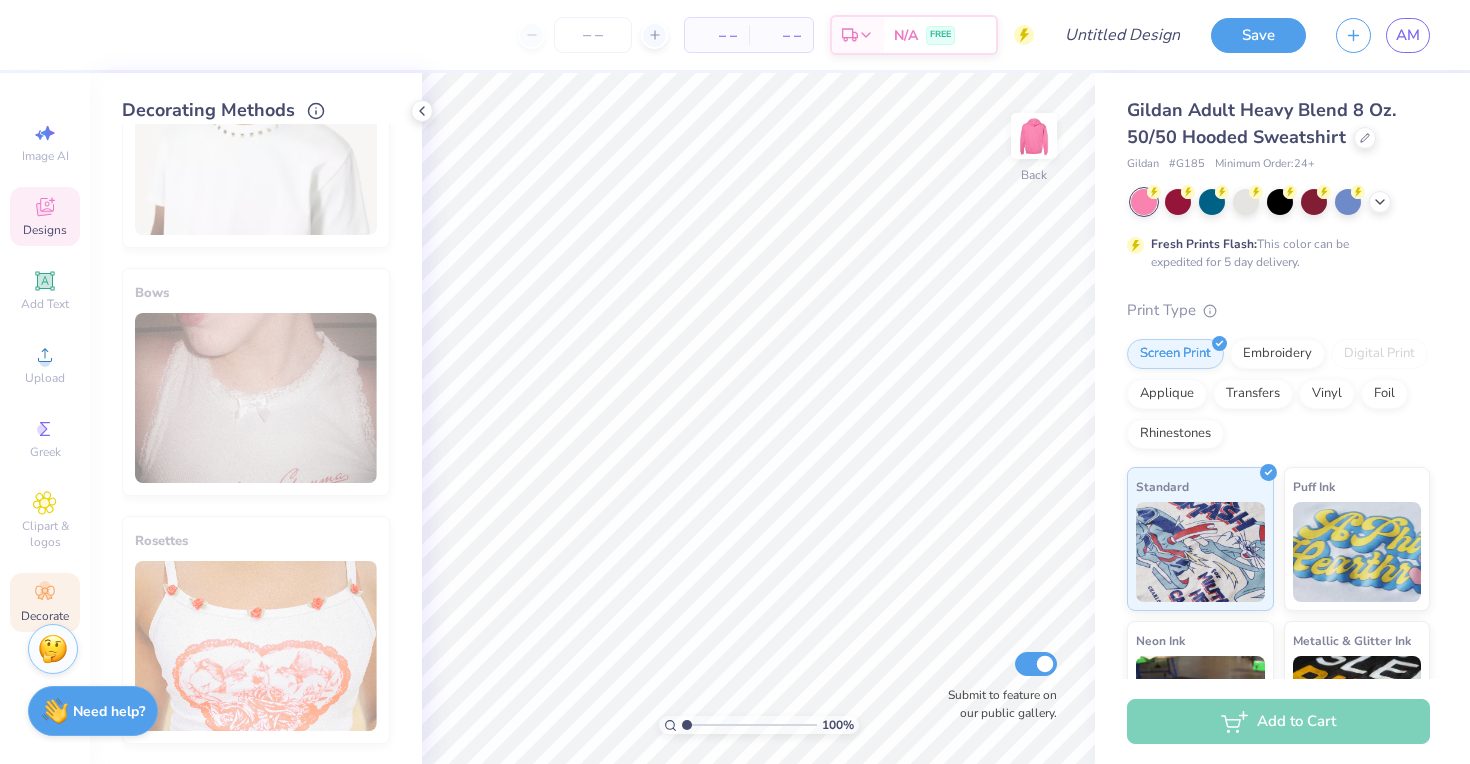 click 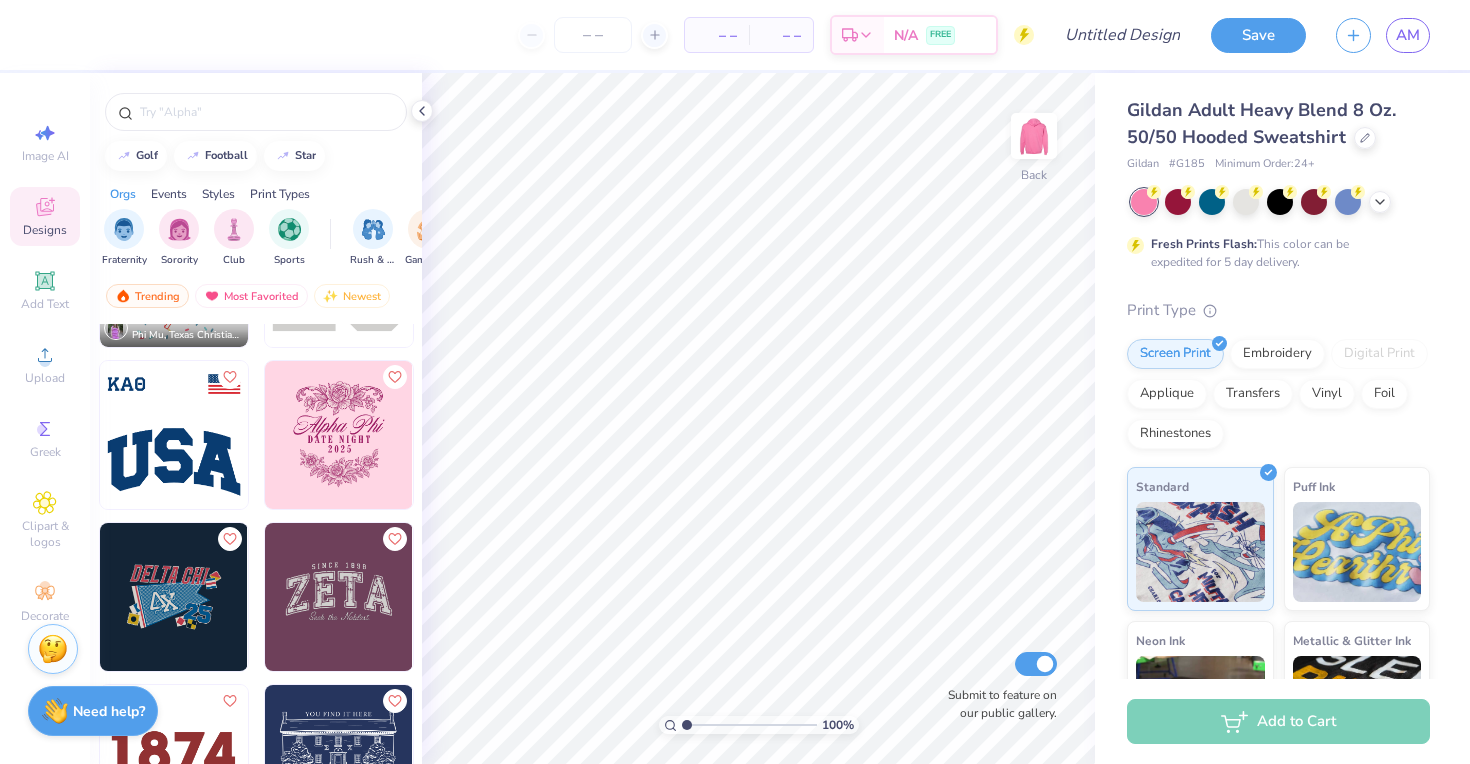 scroll, scrollTop: 0, scrollLeft: 0, axis: both 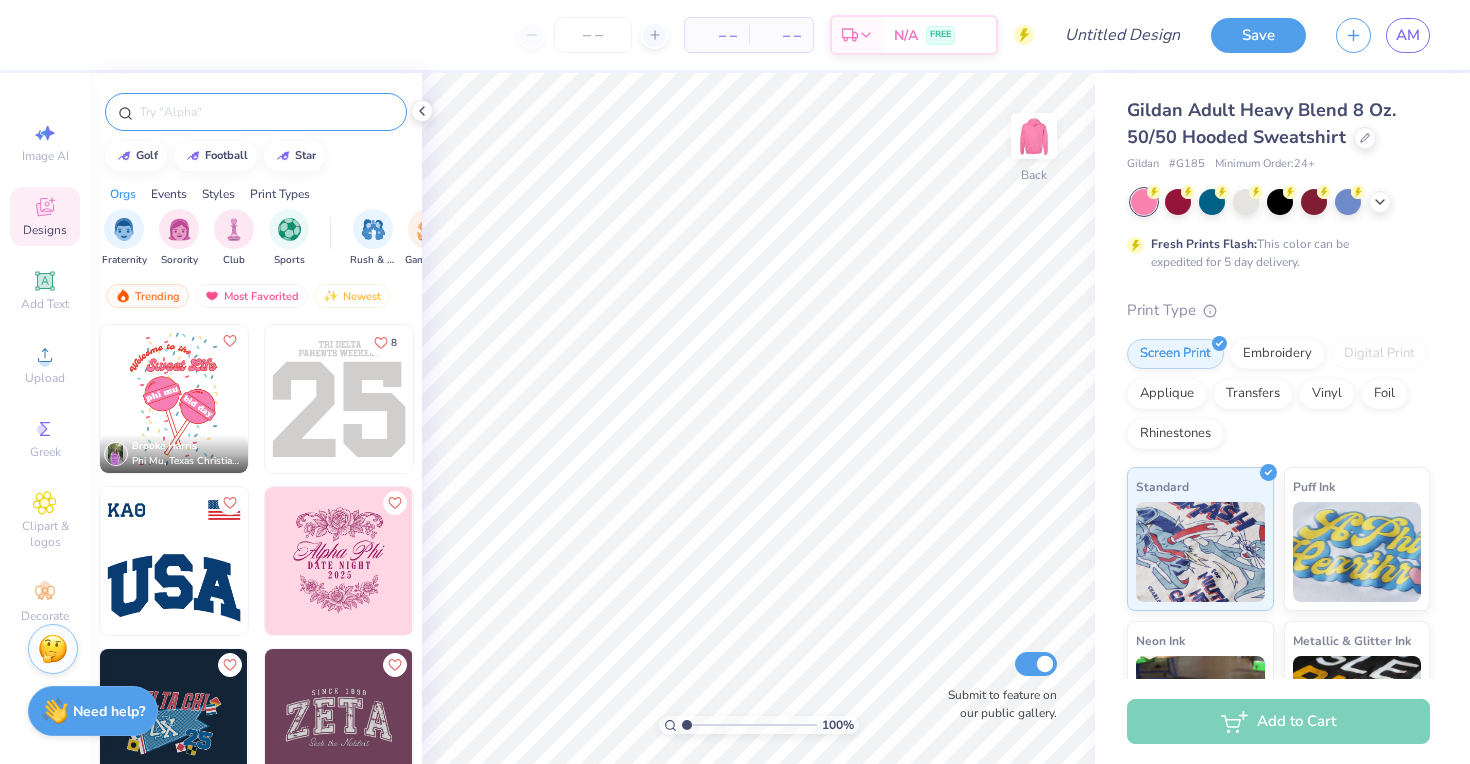 click at bounding box center (266, 112) 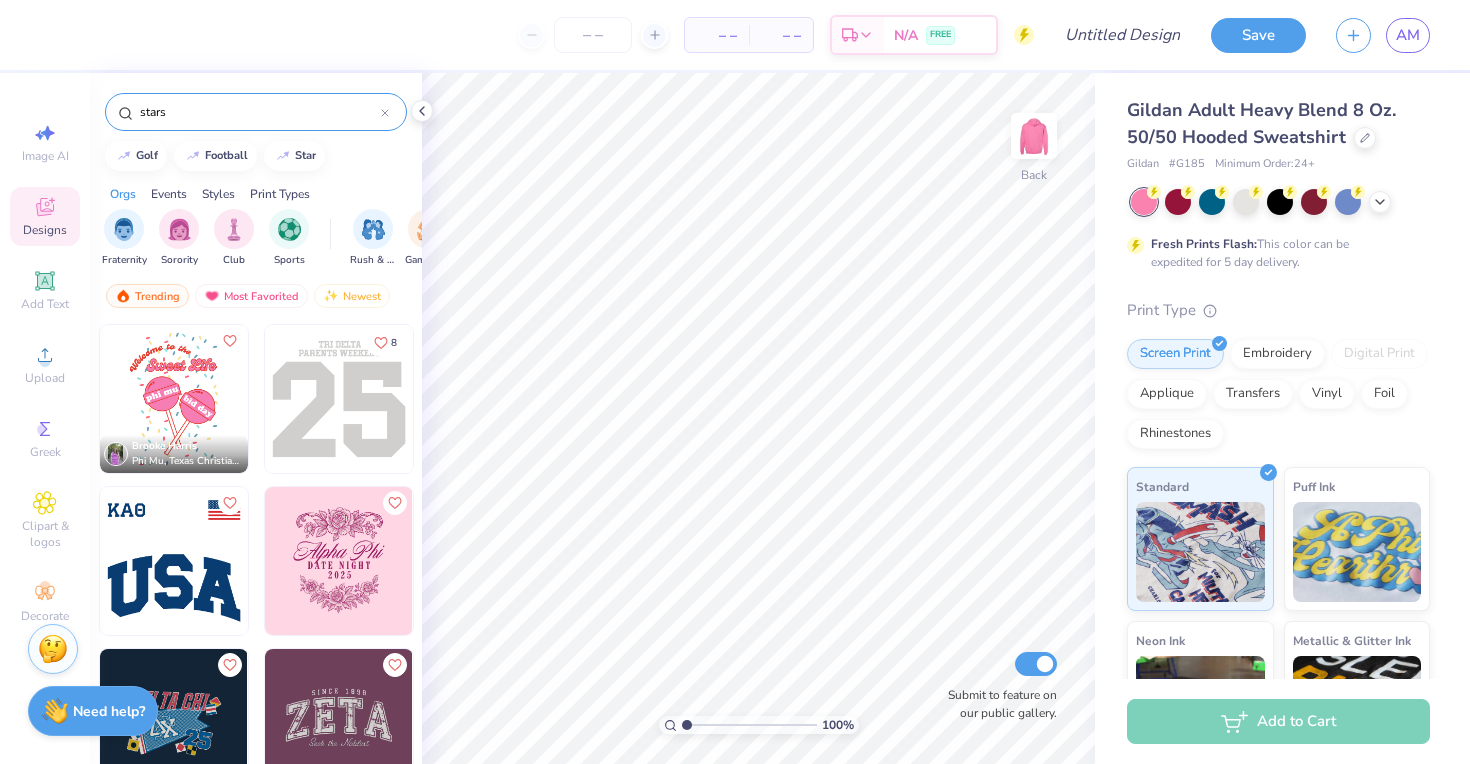 type on "stars" 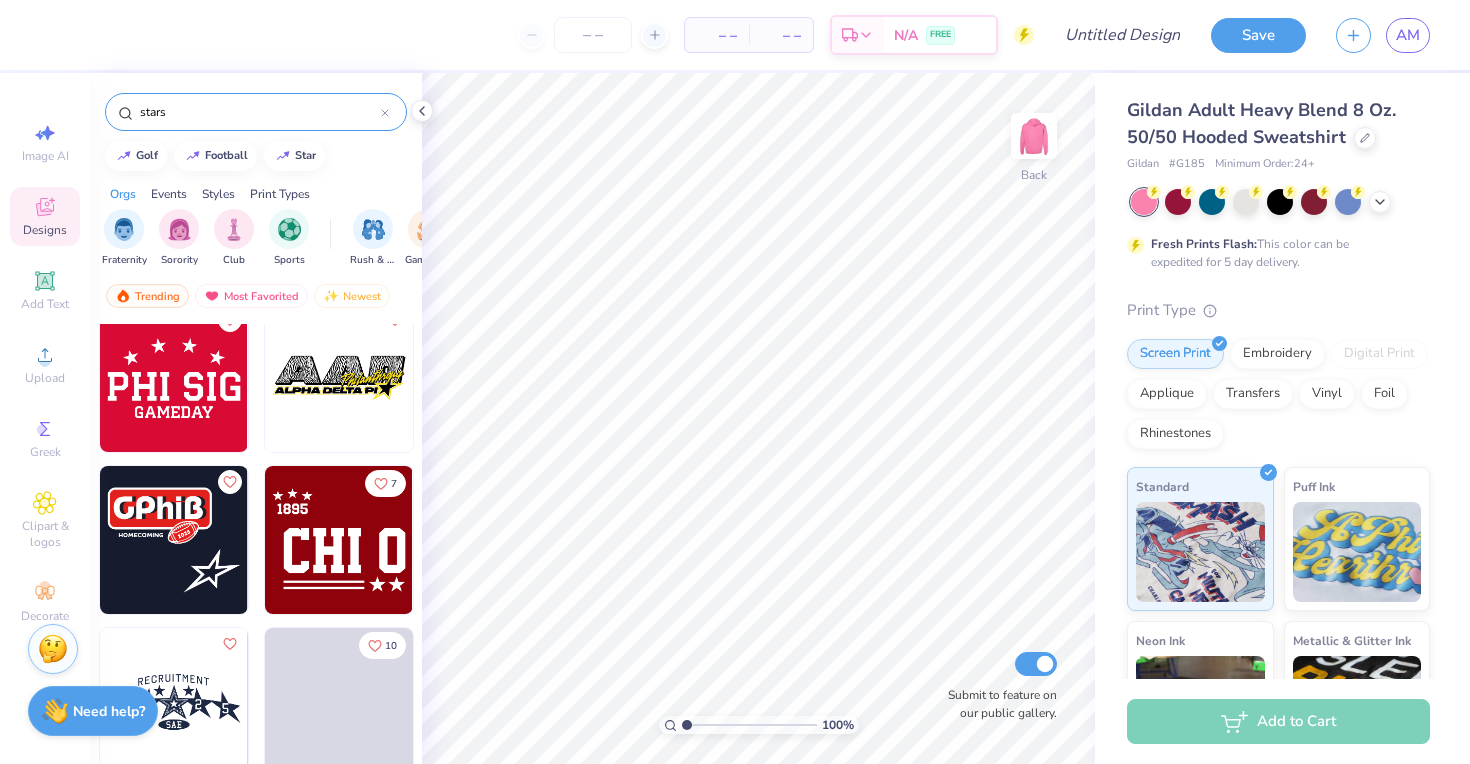 scroll, scrollTop: 6664, scrollLeft: 0, axis: vertical 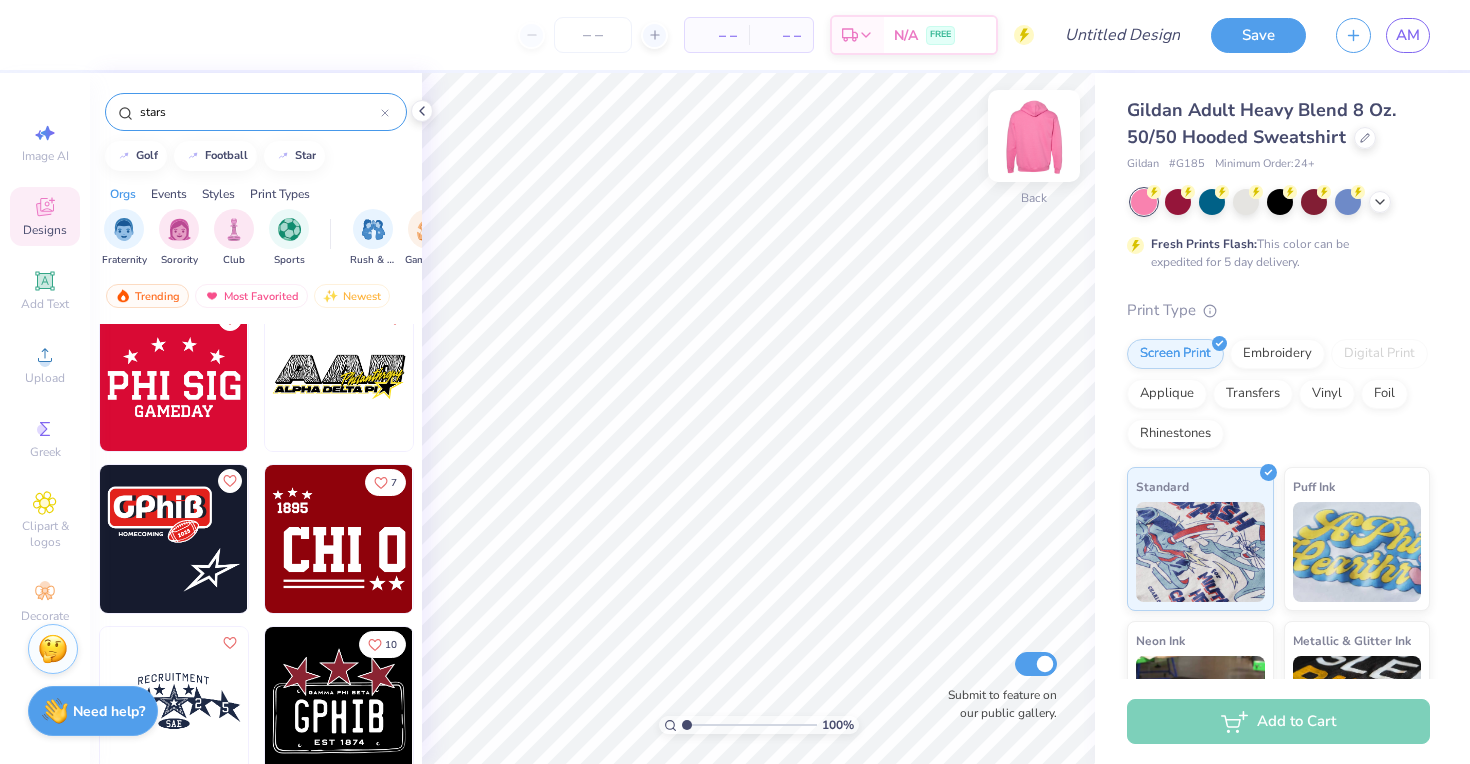click at bounding box center (1034, 136) 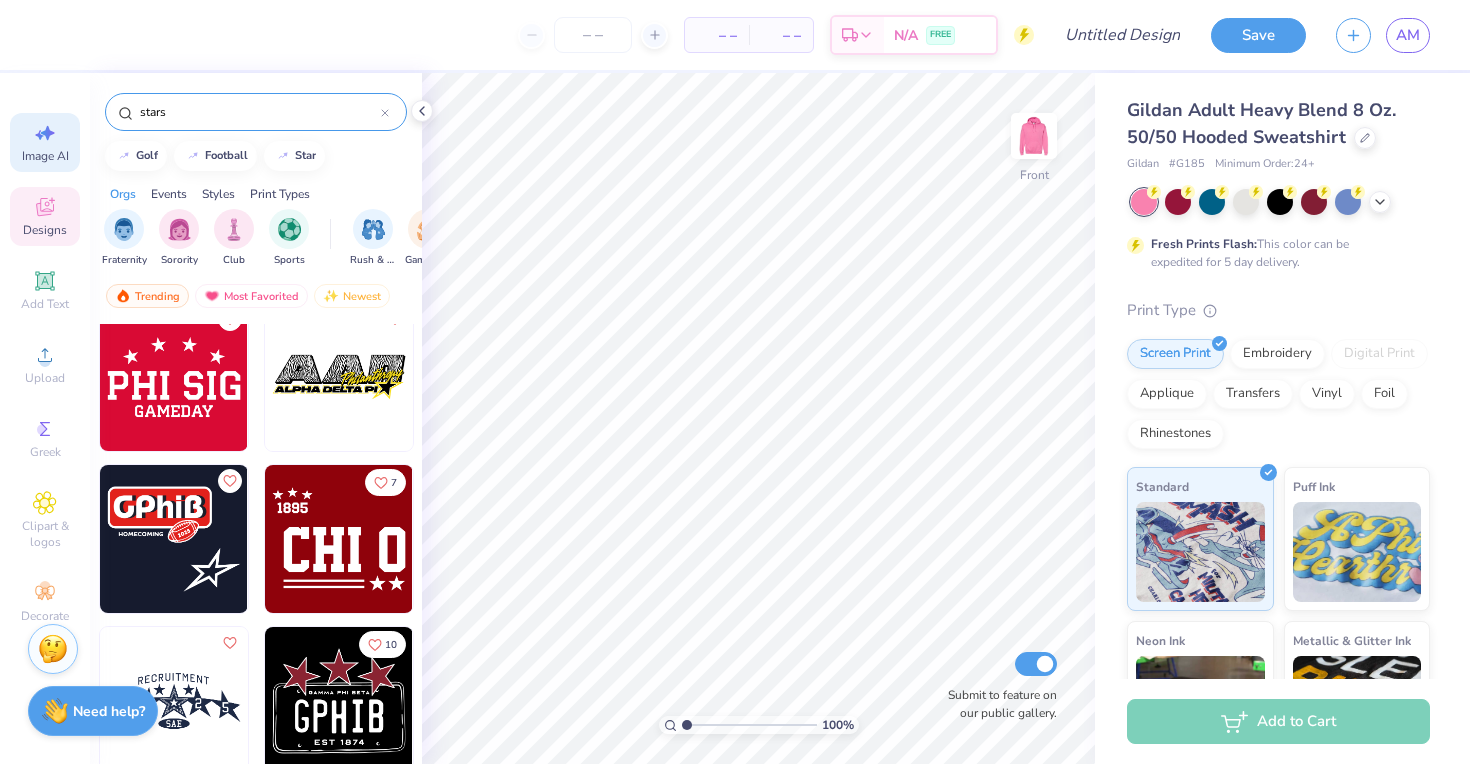 click on "Image AI" at bounding box center [45, 142] 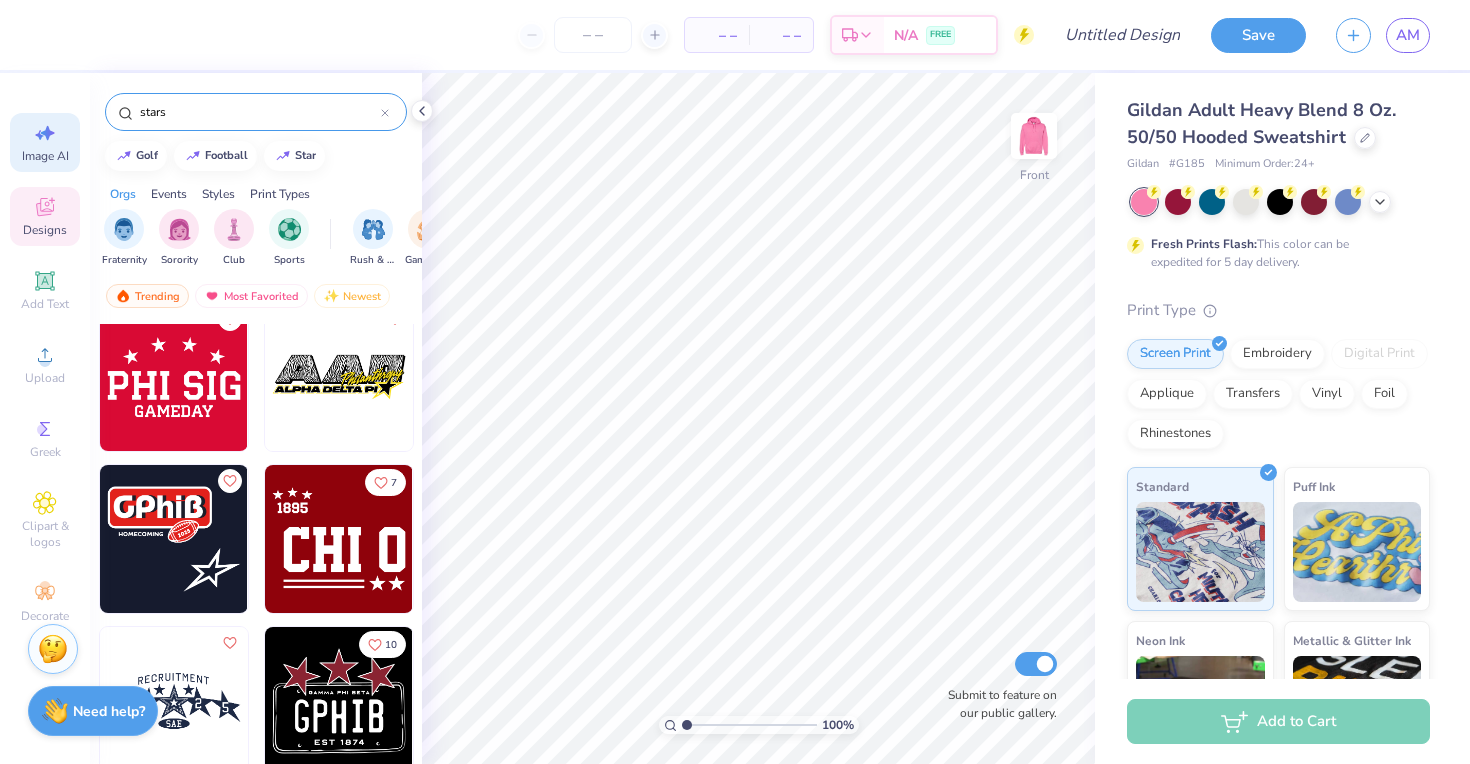 select on "4" 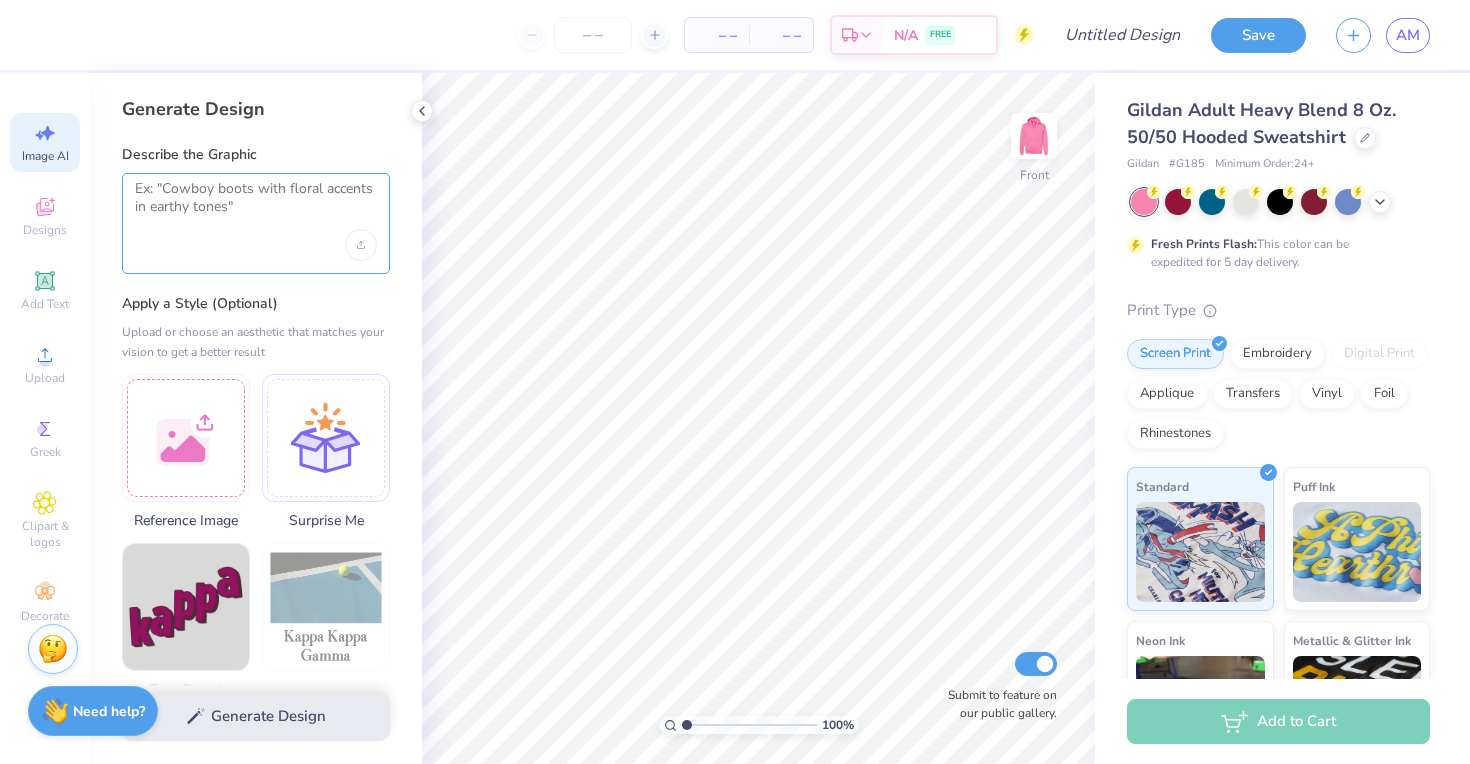 click at bounding box center [256, 205] 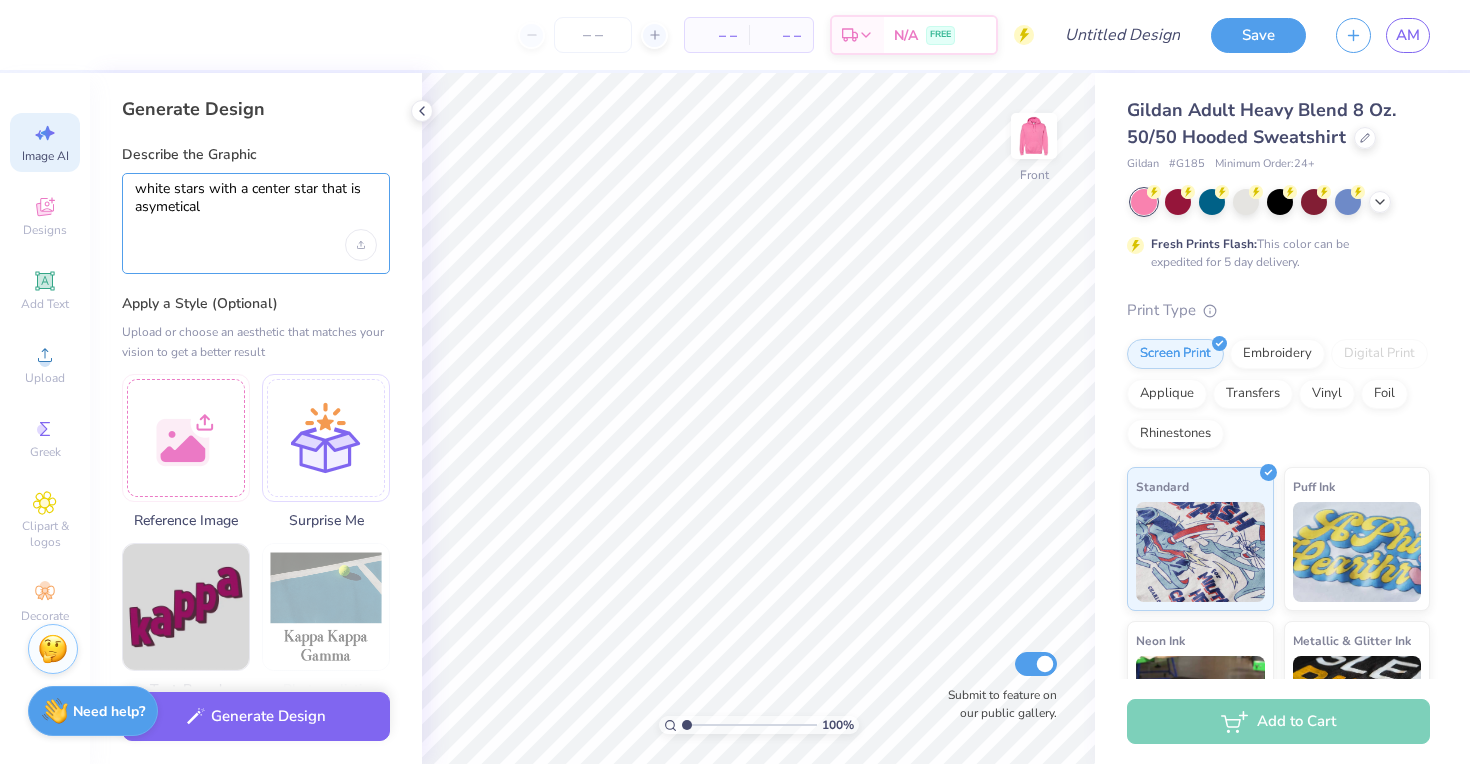 click on "white stars with a center star that is asymetical" at bounding box center [256, 205] 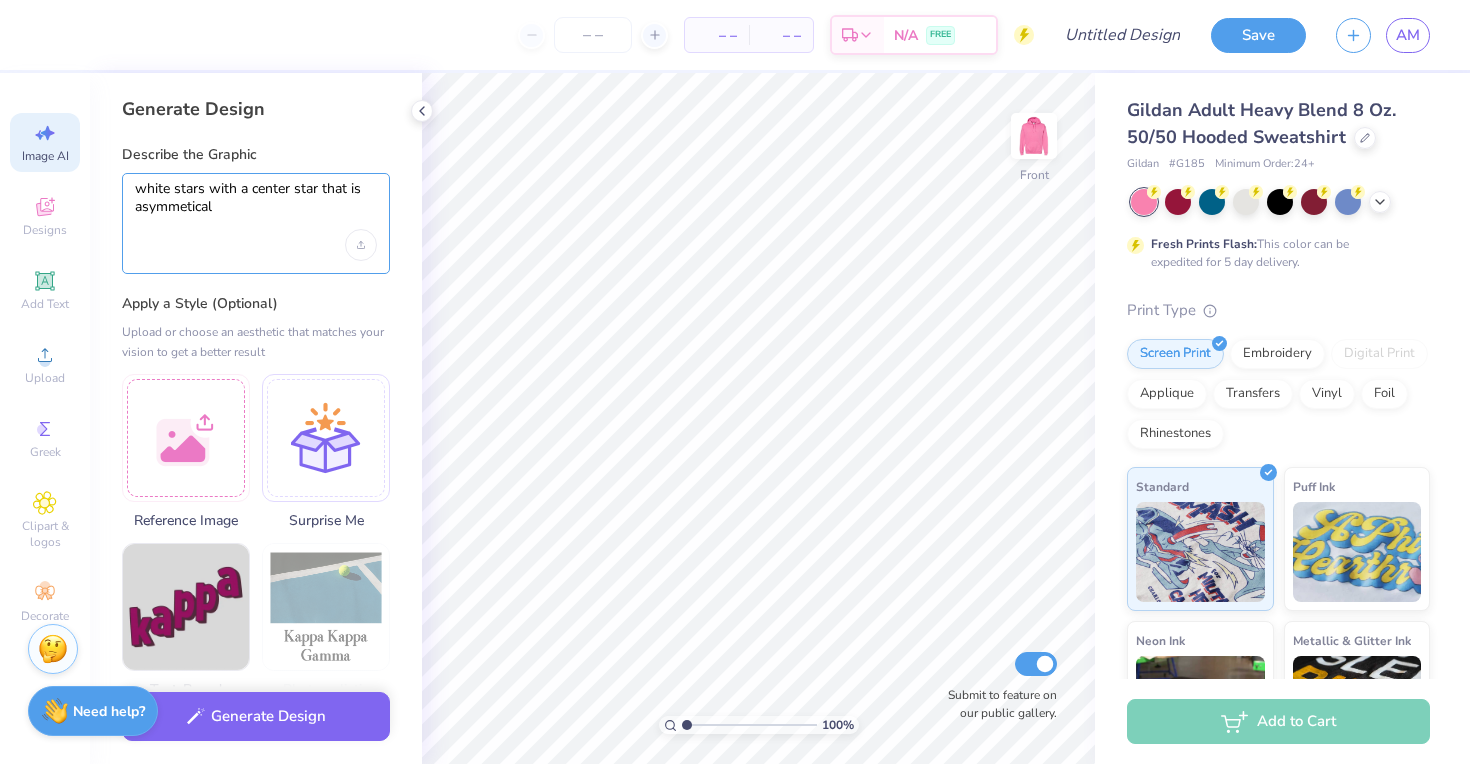 click on "white stars with a center star that is asymmetical" at bounding box center [256, 205] 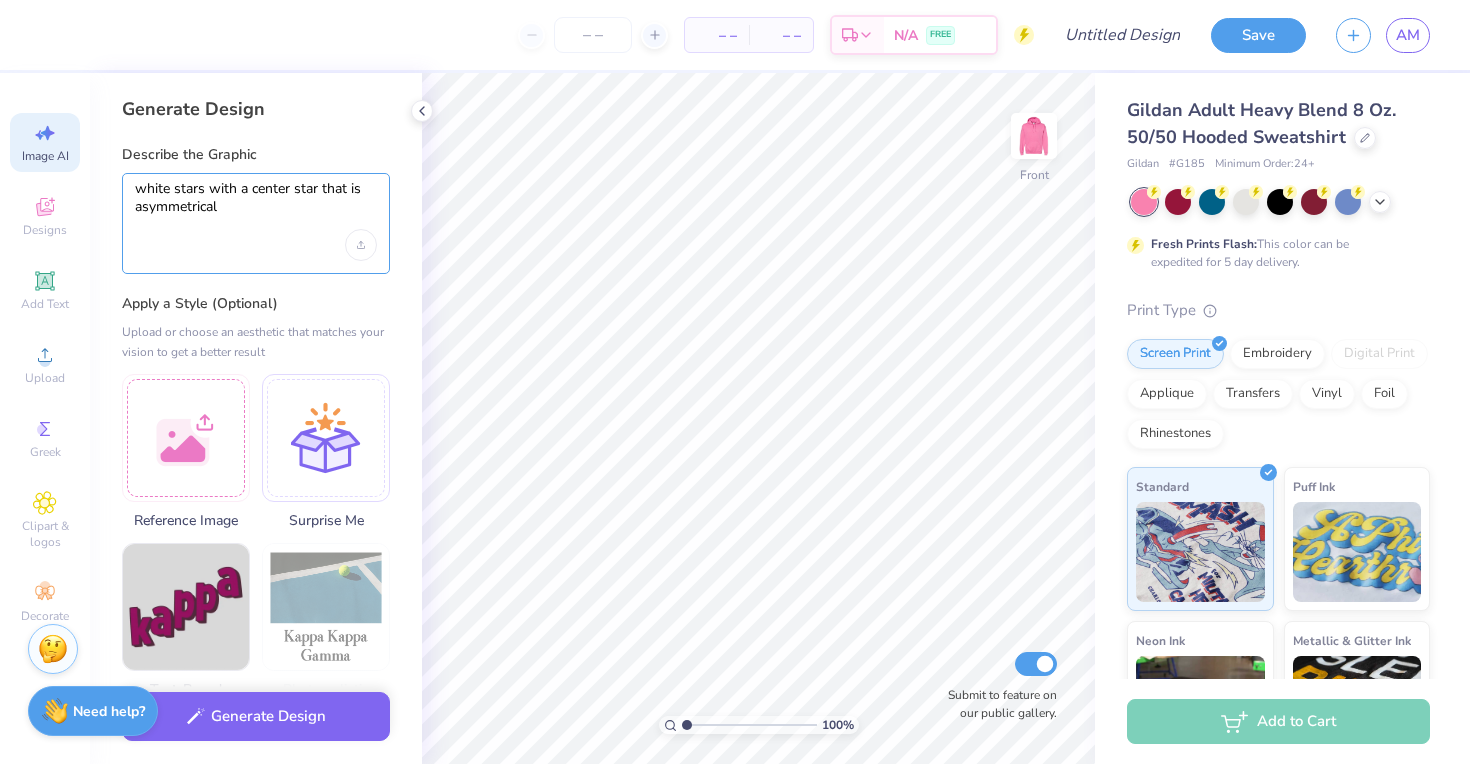 click on "white stars with a center star that is asymmetrical" at bounding box center [256, 205] 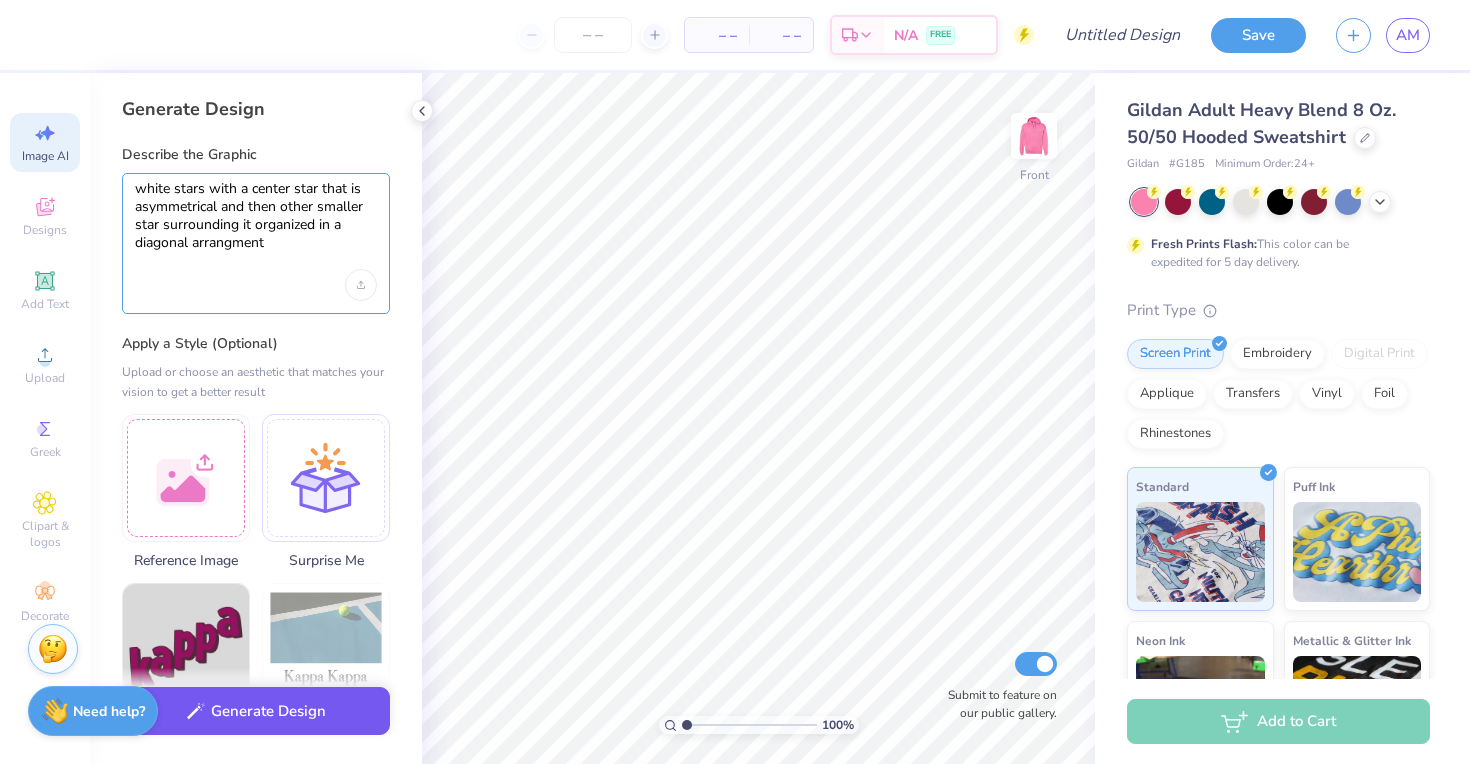 type on "white stars with a center star that is asymmetrical and then other smaller star surrounding it organized in a diagonal arrangment" 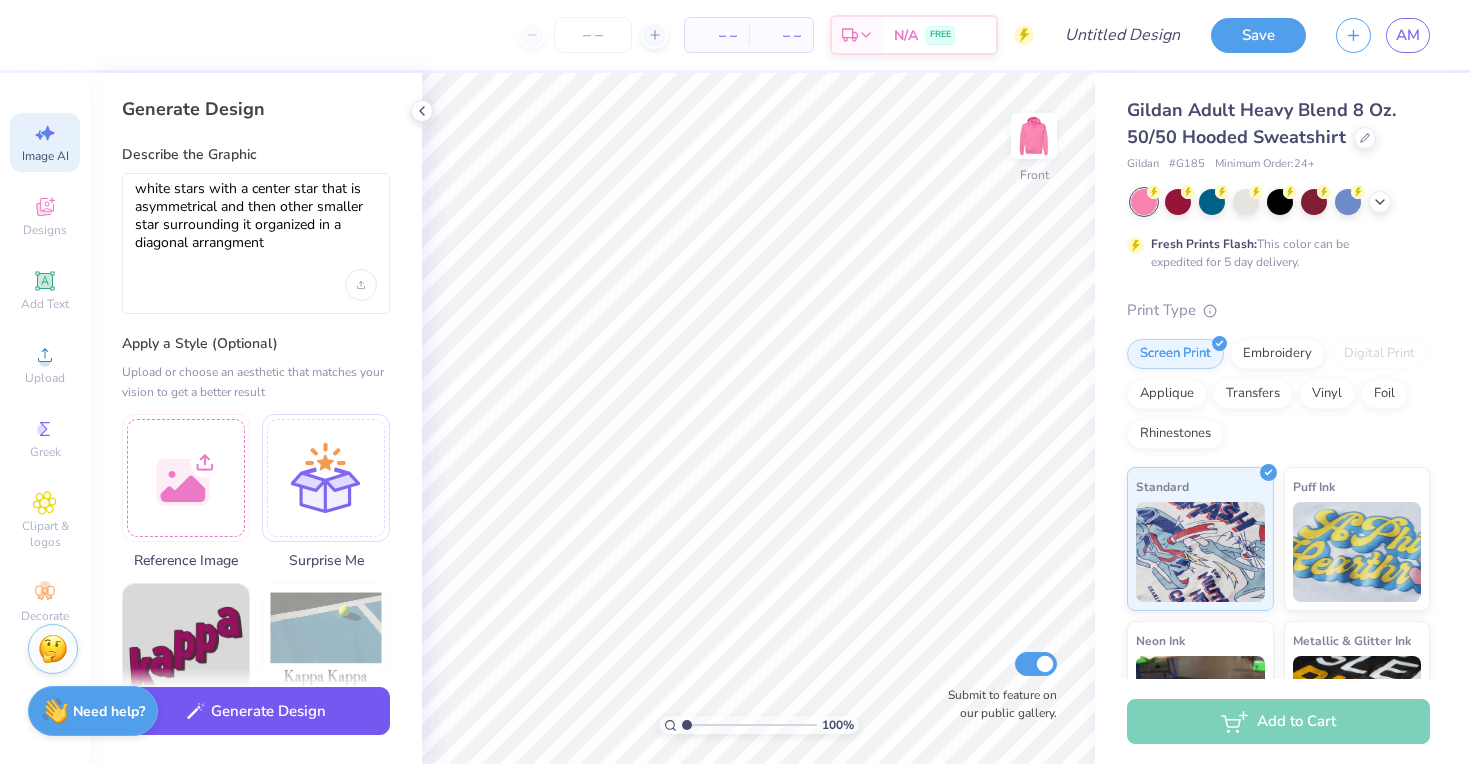 click on "Generate Design" at bounding box center [256, 711] 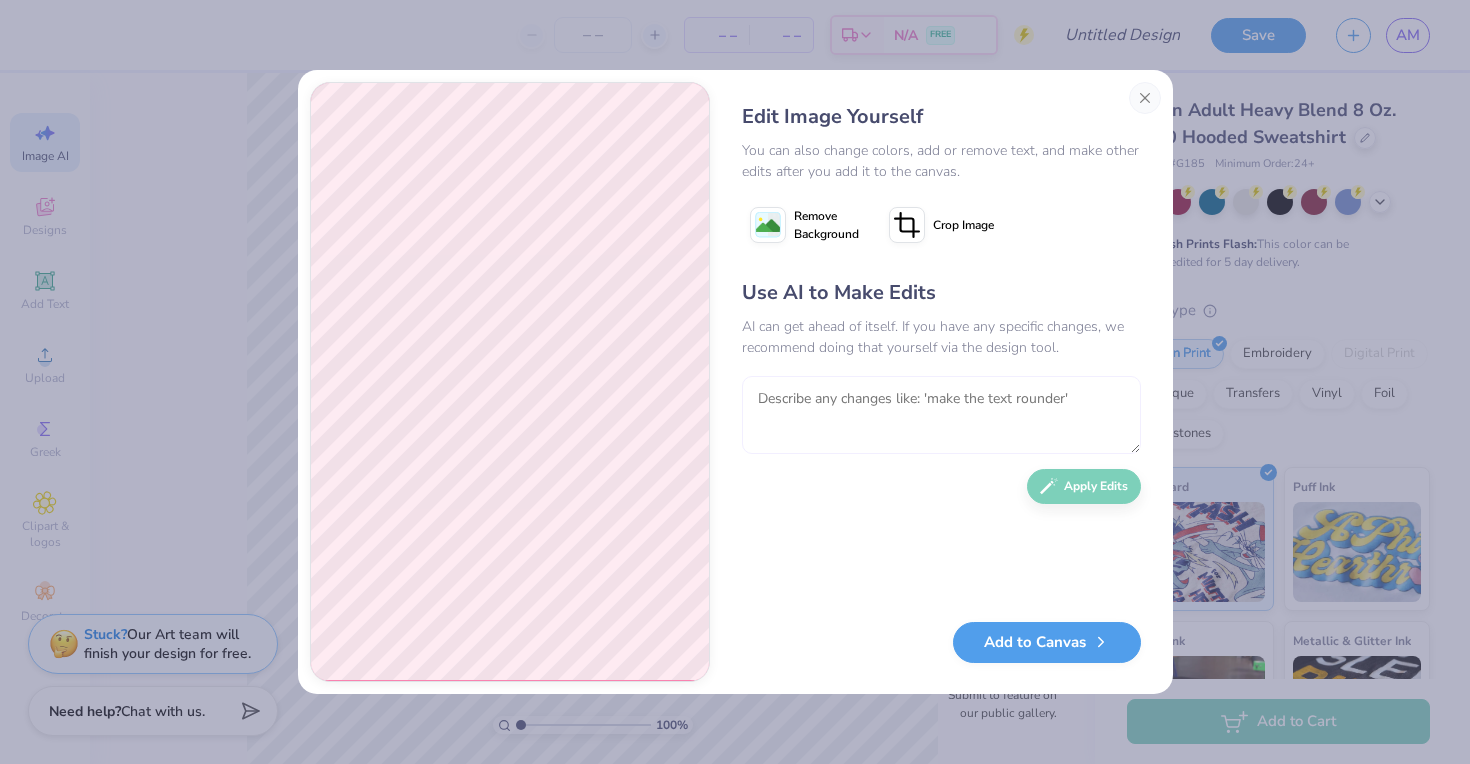 click at bounding box center [941, 415] 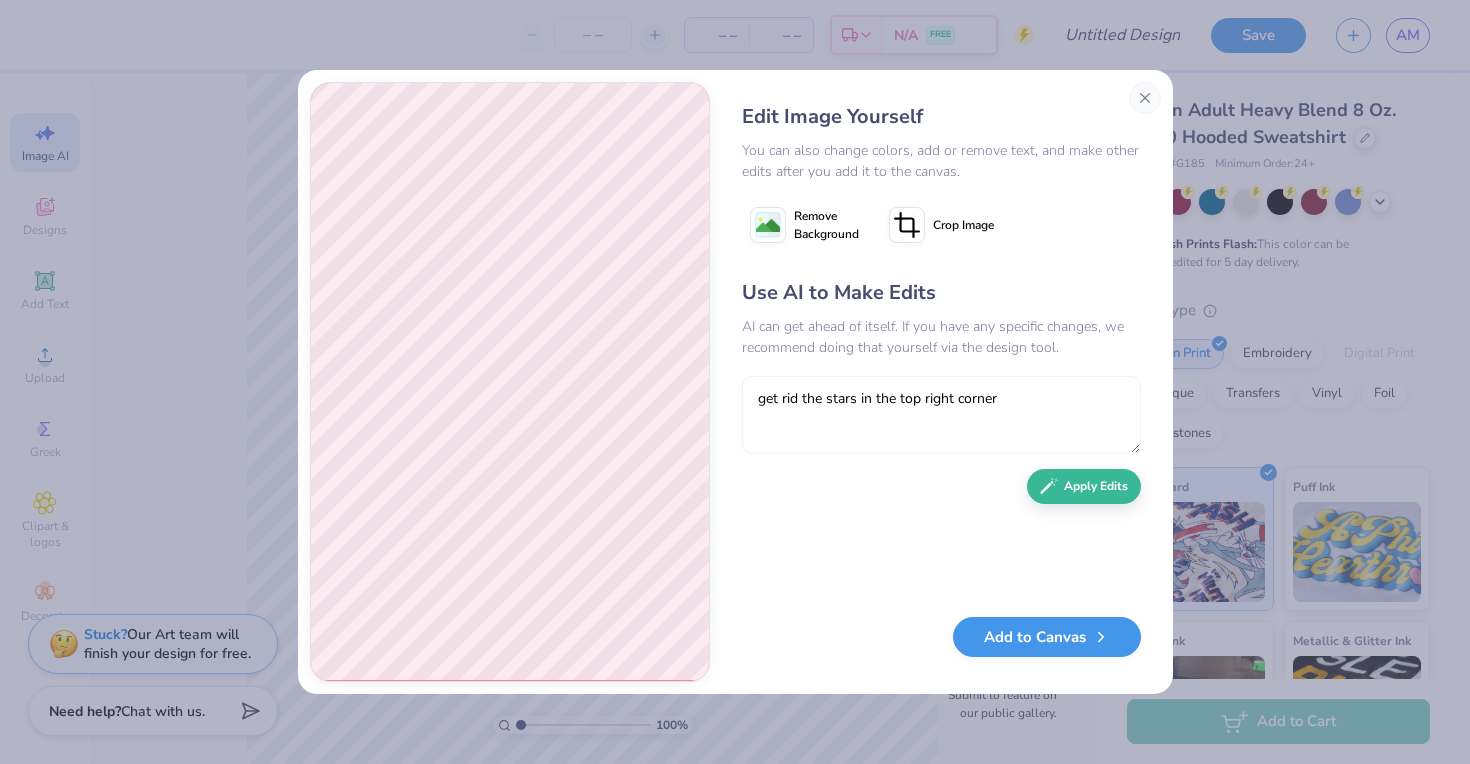 type on "get rid the stars in the top right corner" 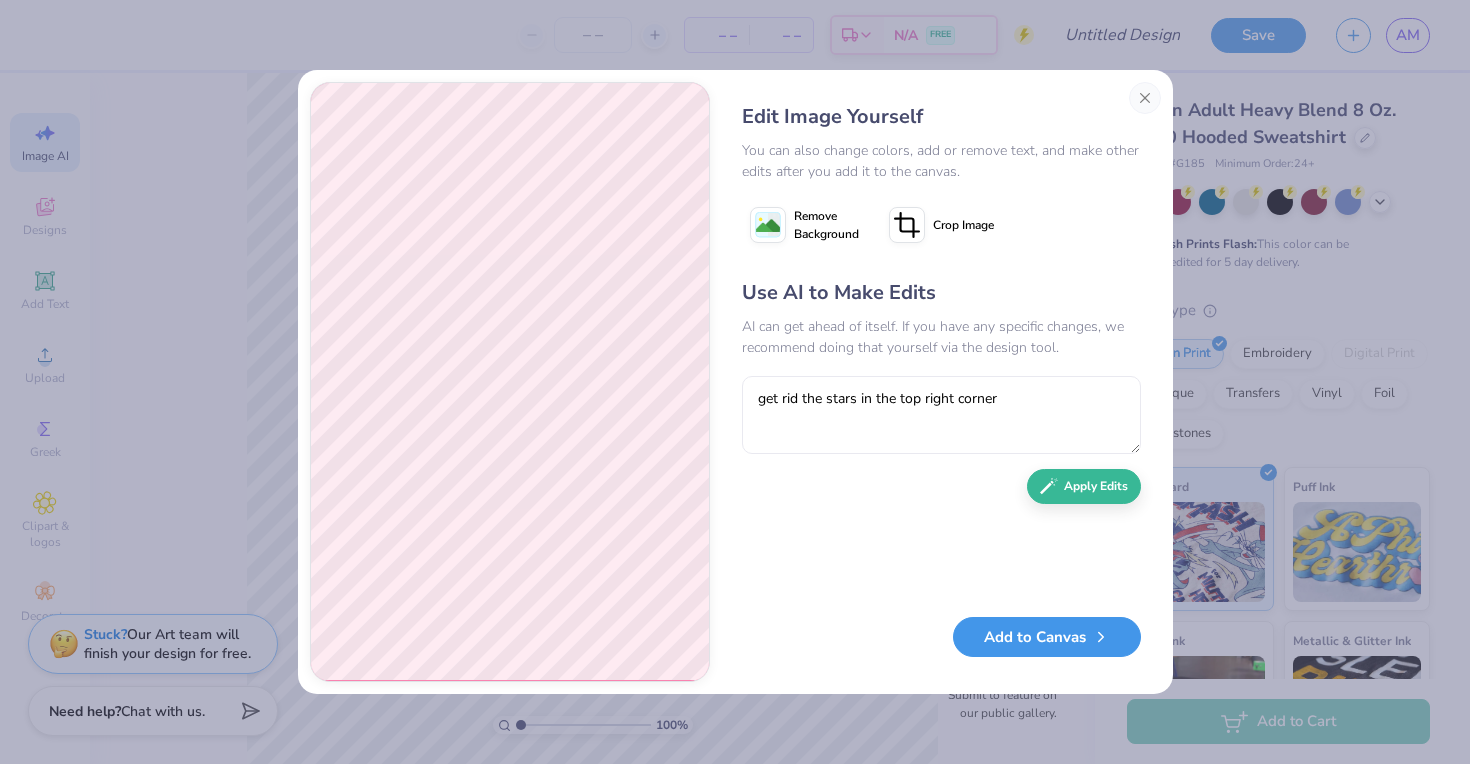 click on "Add to Canvas" at bounding box center (1047, 637) 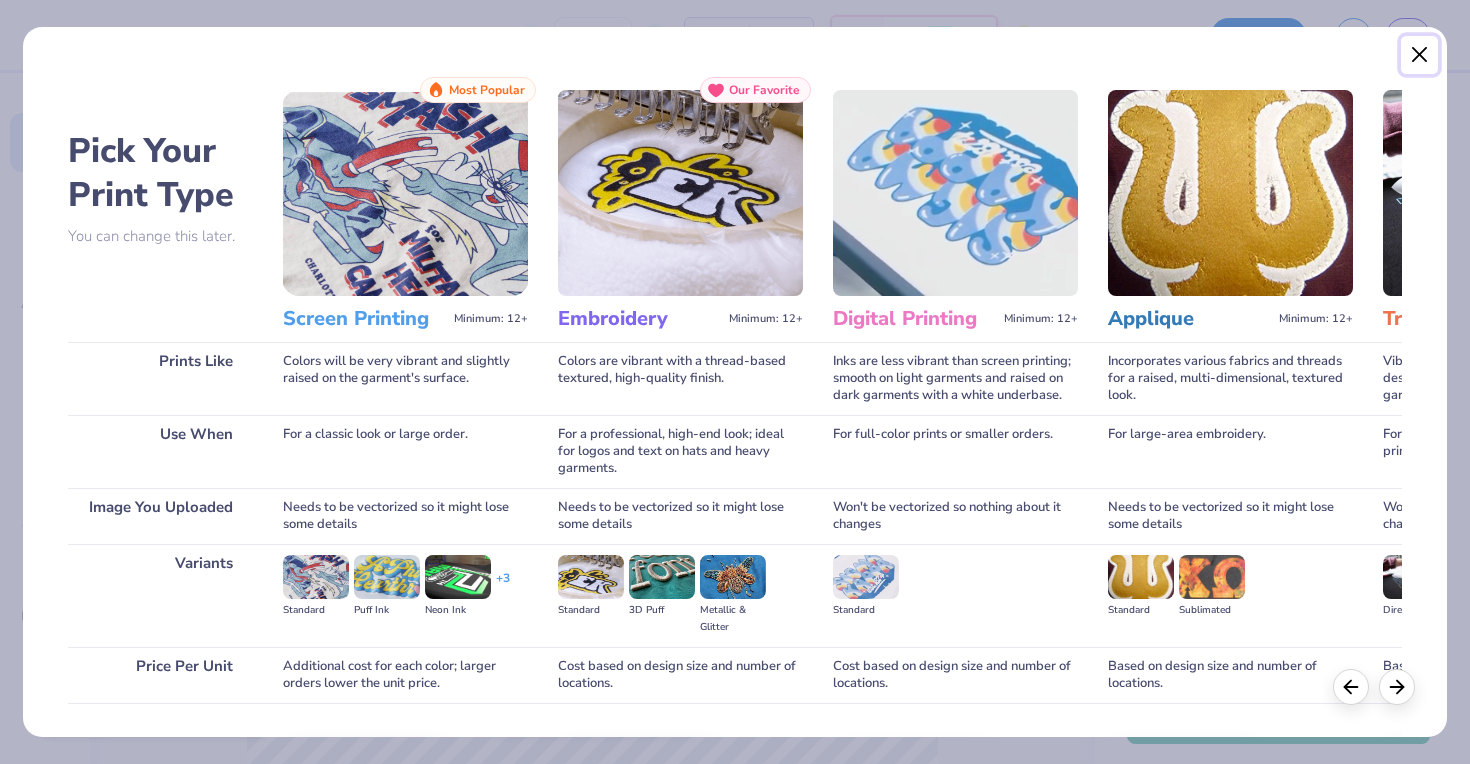 click at bounding box center (1420, 55) 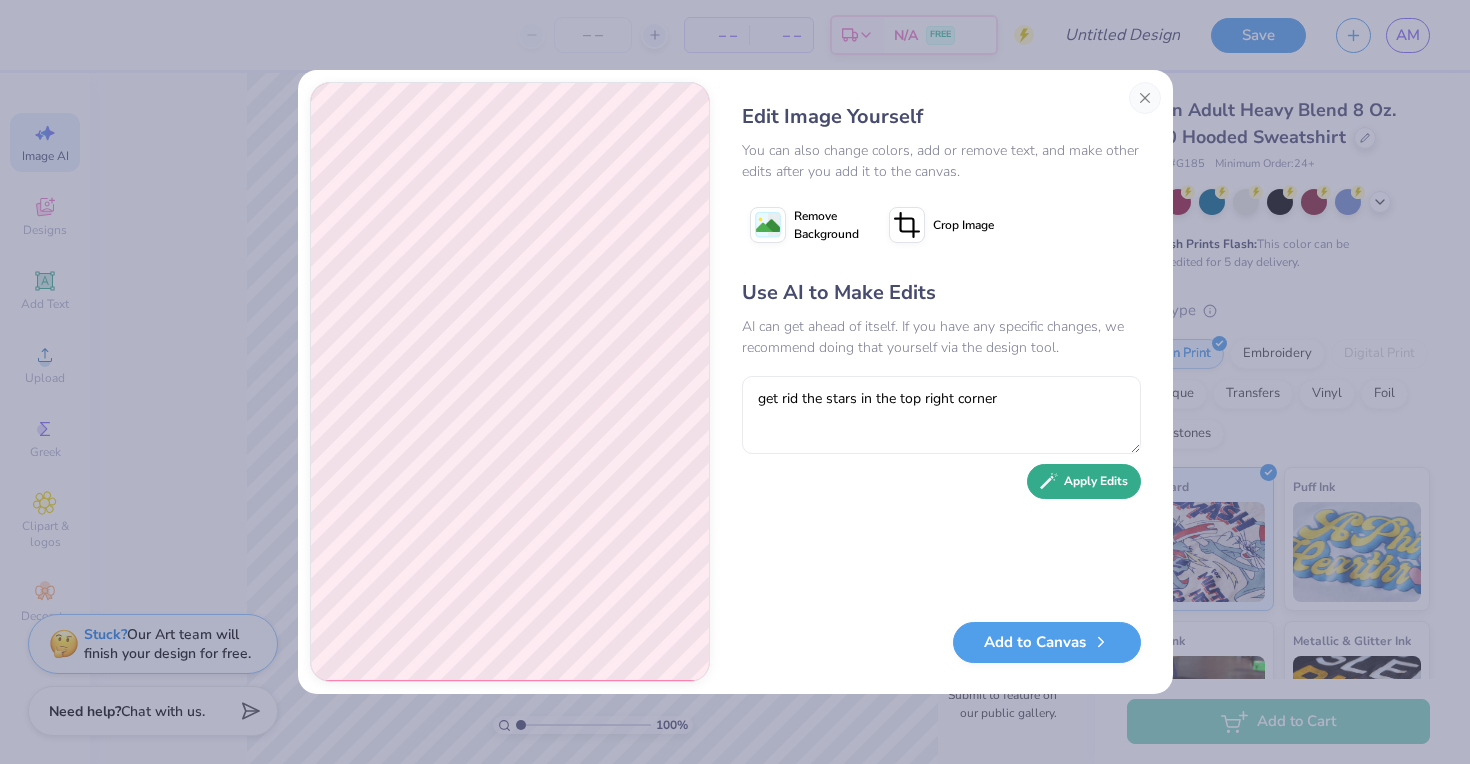 click on "Apply Edits" at bounding box center (1084, 481) 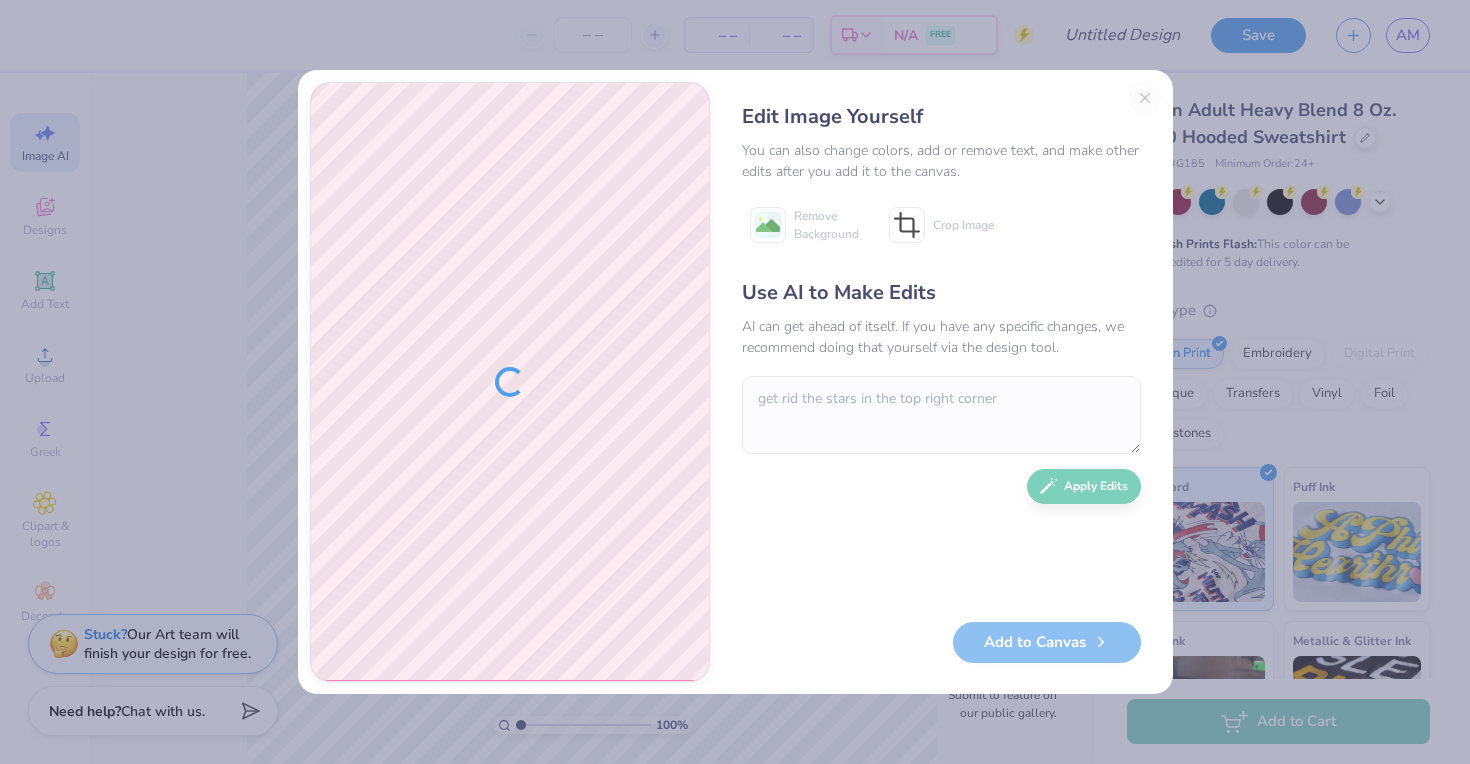 scroll, scrollTop: 0, scrollLeft: 0, axis: both 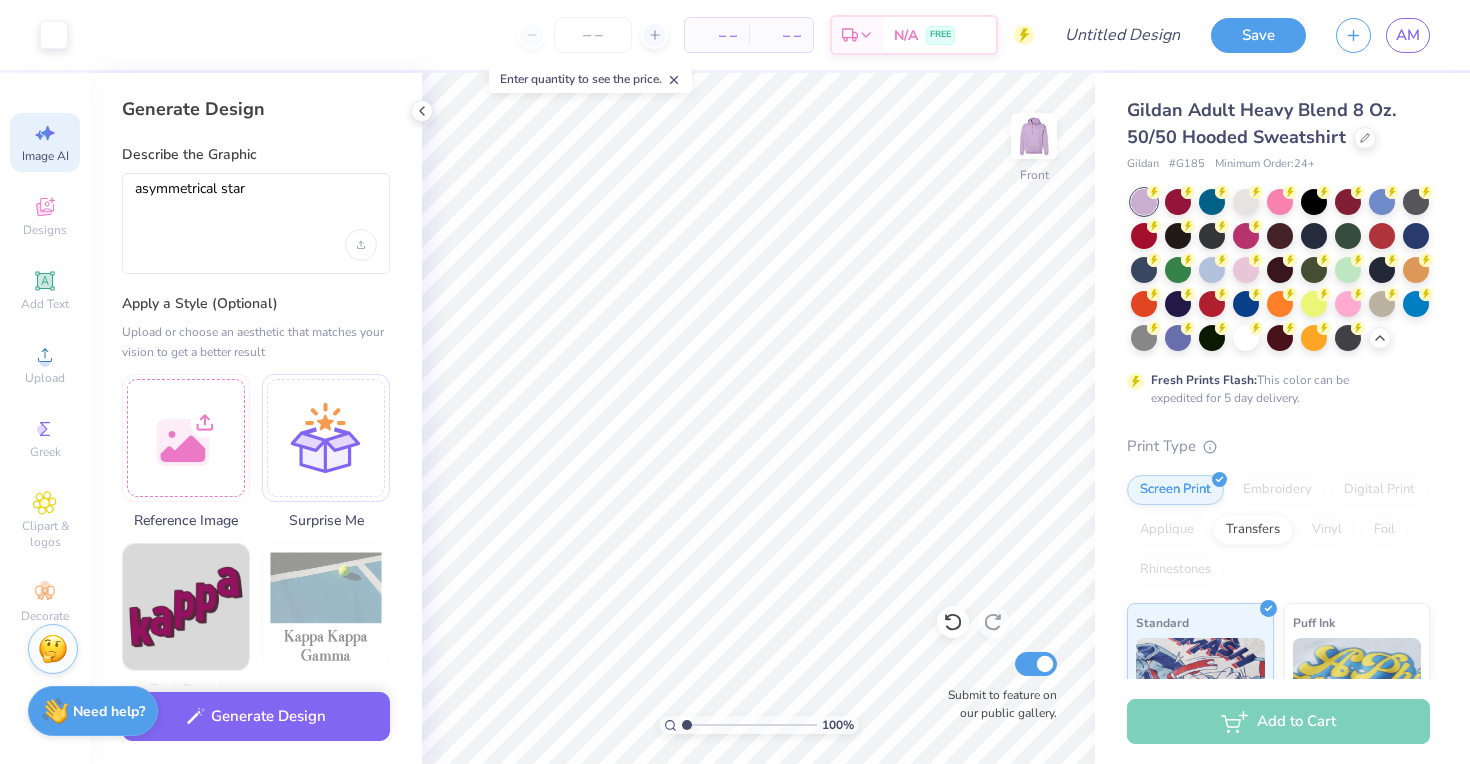 select on "4" 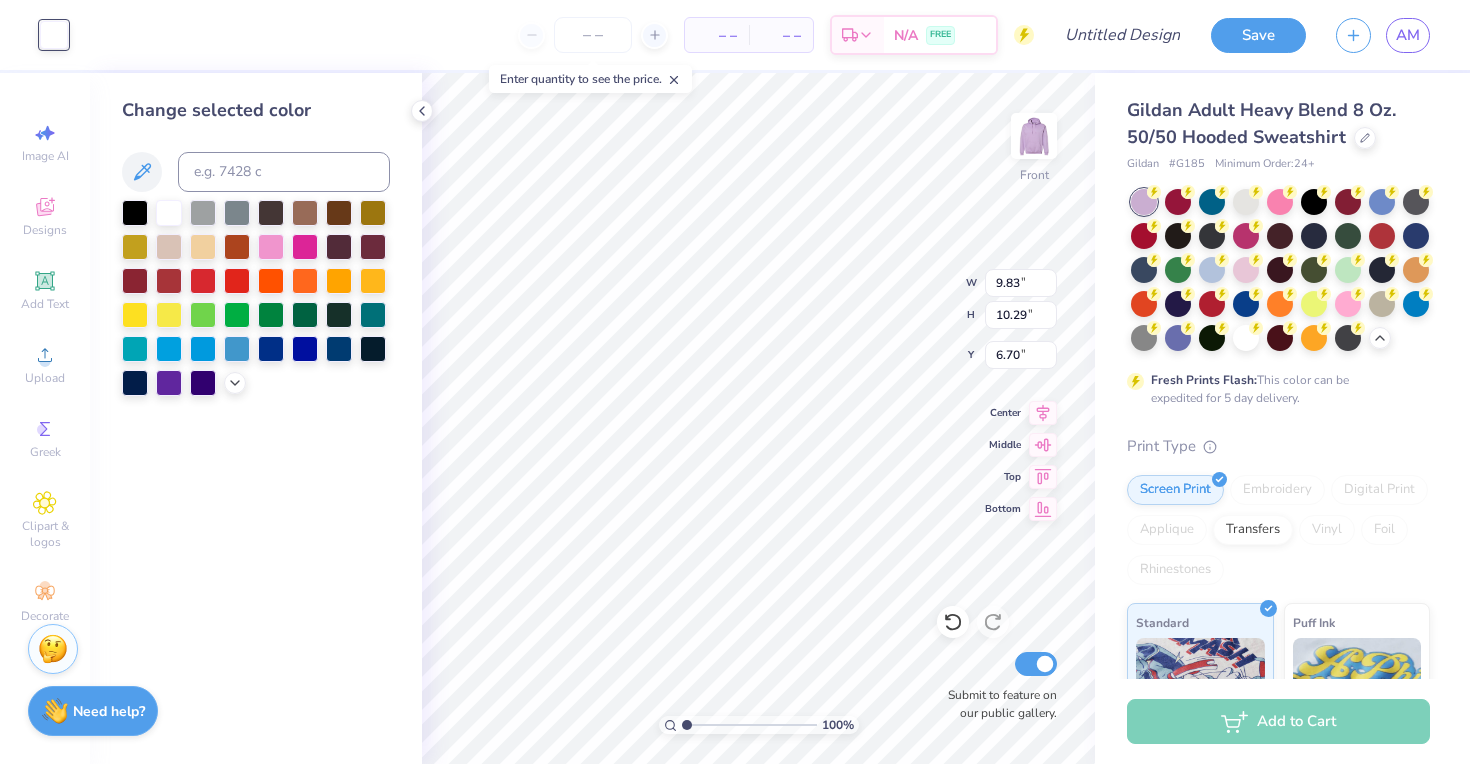 scroll, scrollTop: 0, scrollLeft: 0, axis: both 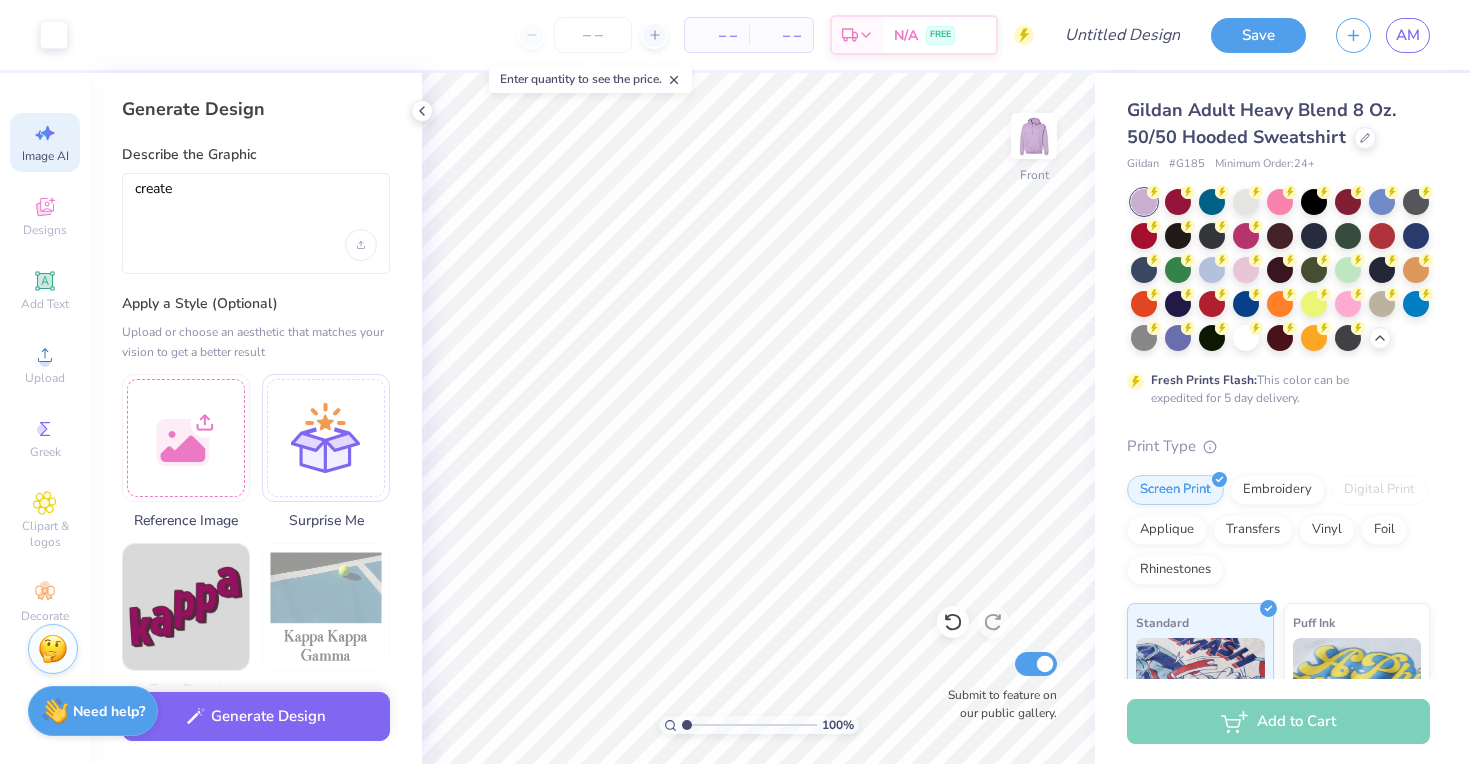 select on "4" 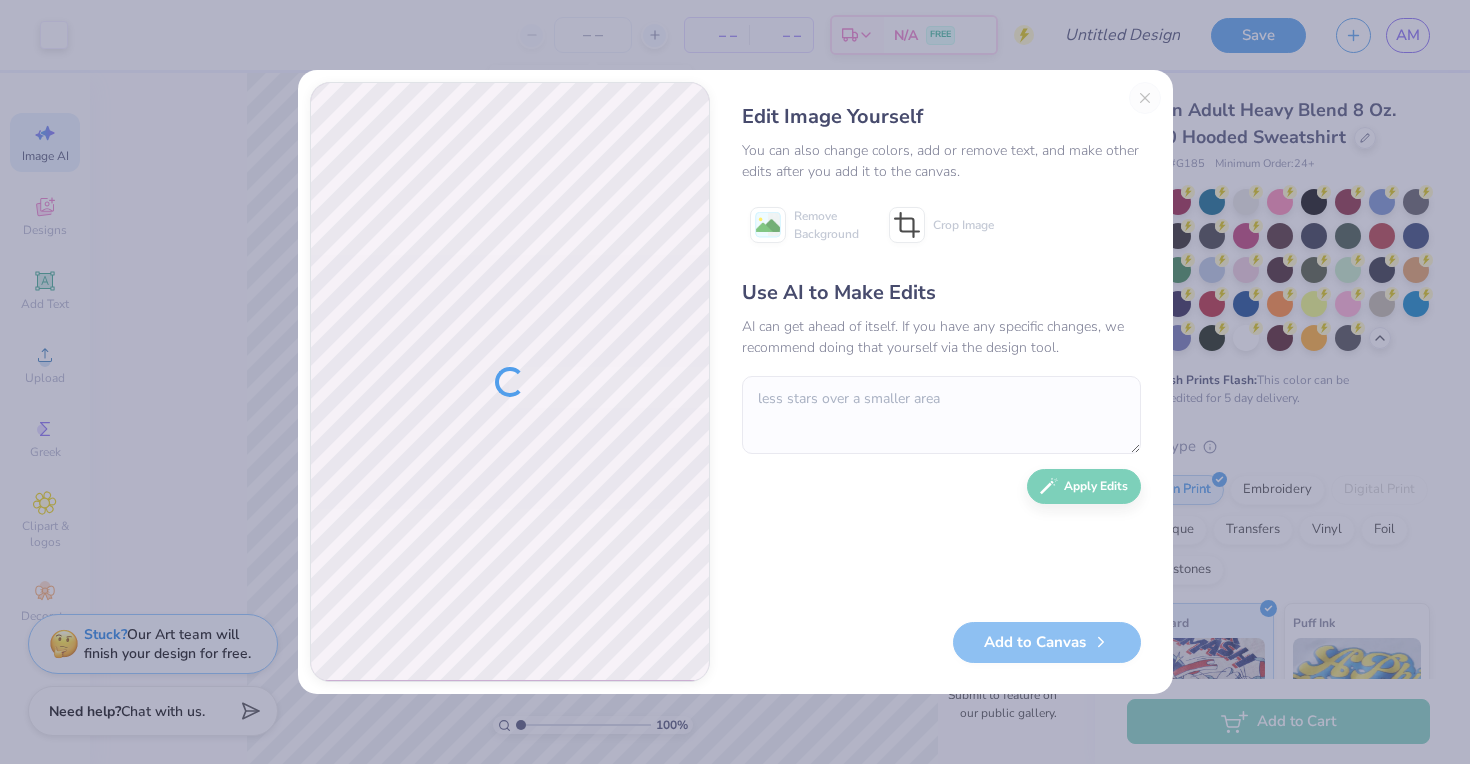 scroll, scrollTop: 0, scrollLeft: 0, axis: both 